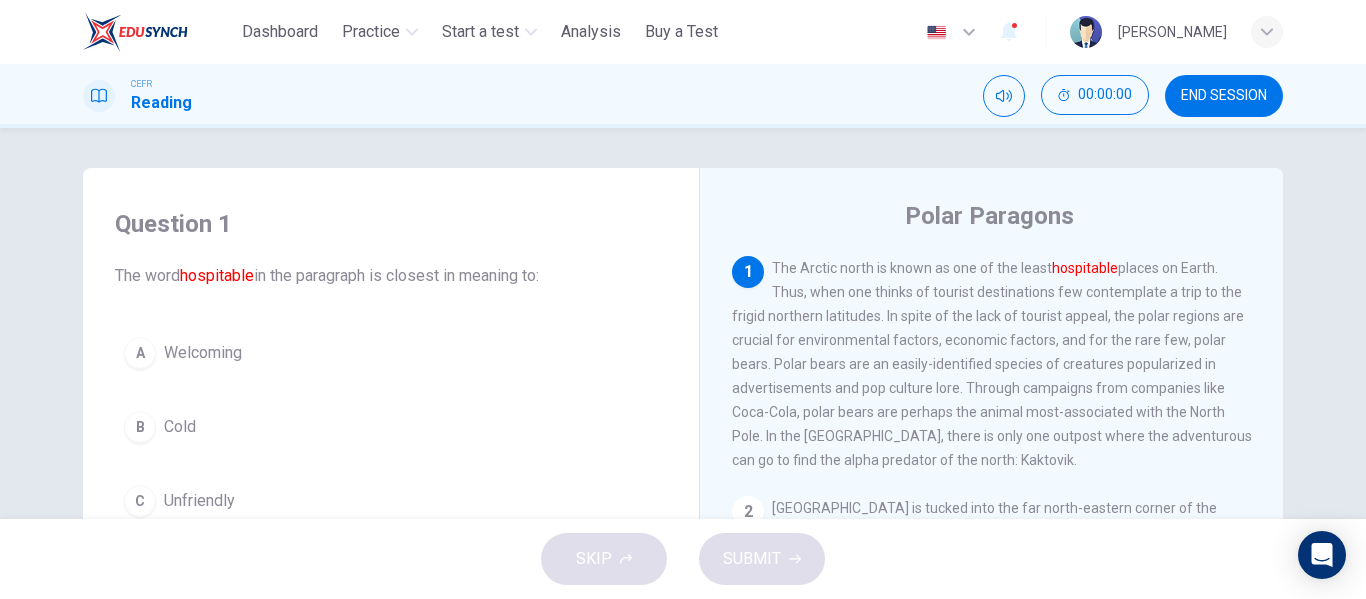 scroll, scrollTop: 0, scrollLeft: 0, axis: both 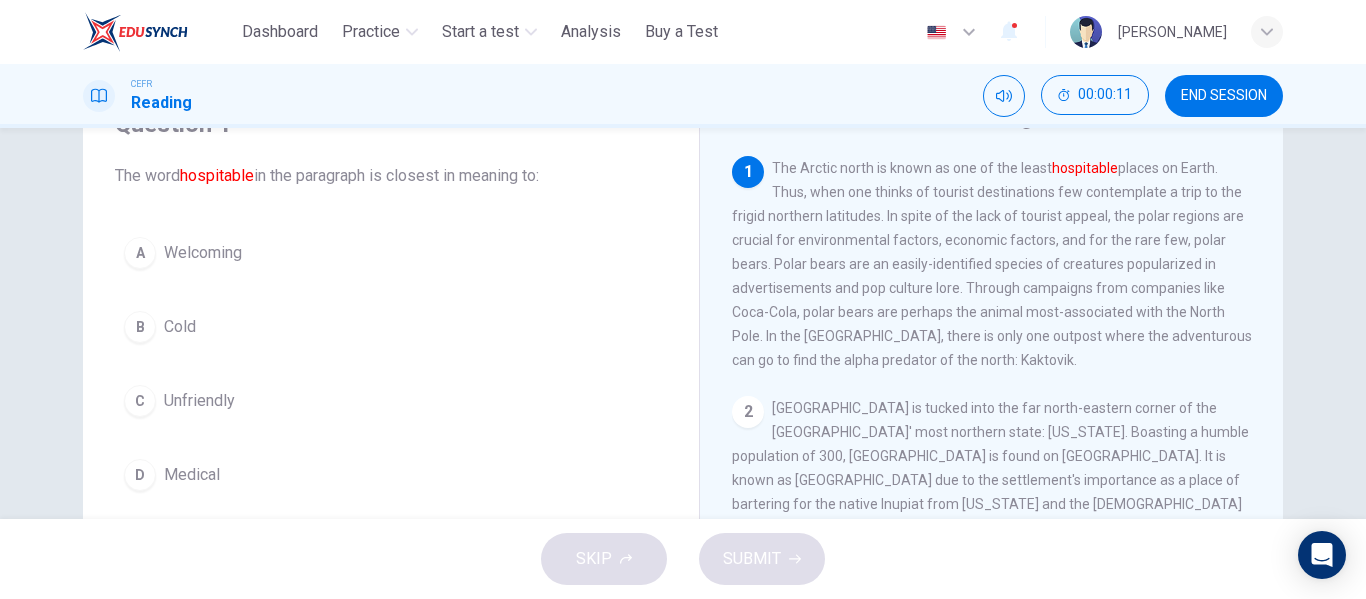 click on "A" at bounding box center [140, 253] 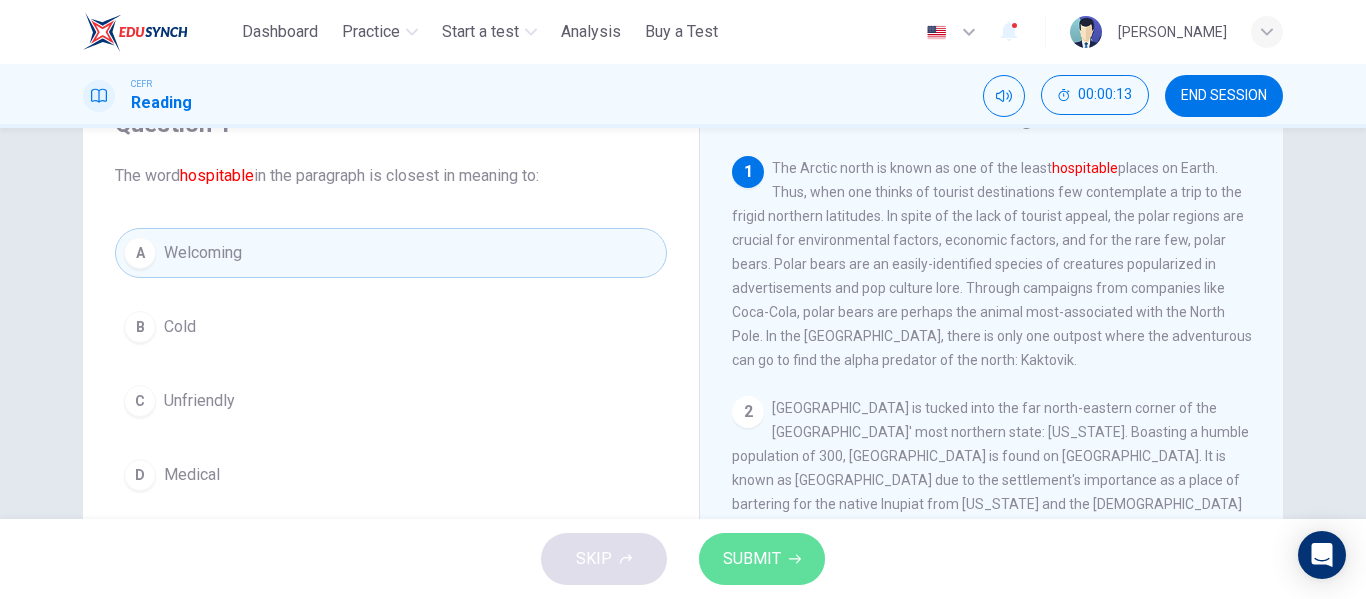 click on "SUBMIT" at bounding box center (752, 559) 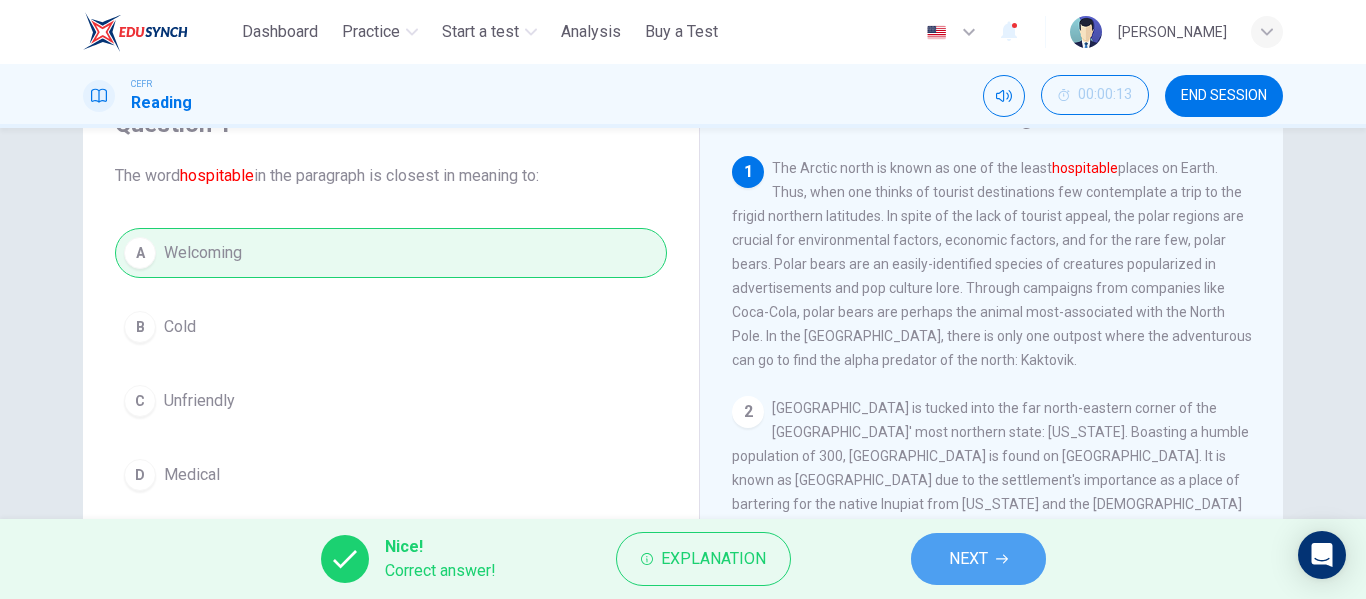 click on "NEXT" at bounding box center [978, 559] 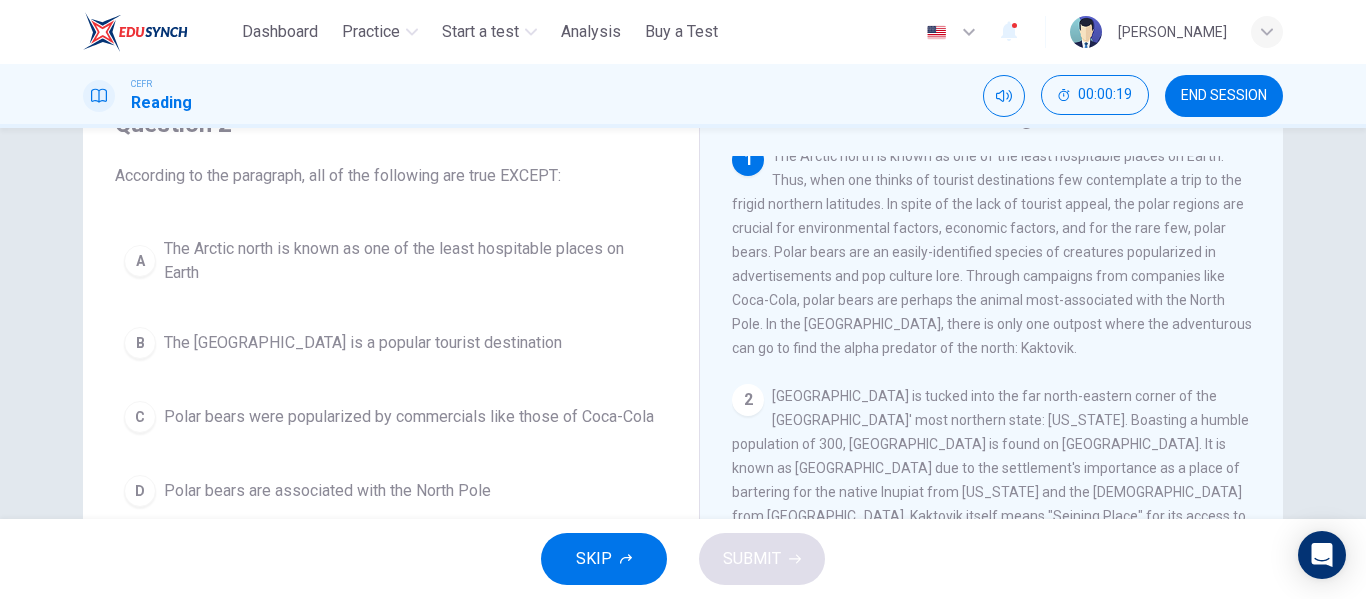 scroll, scrollTop: 0, scrollLeft: 0, axis: both 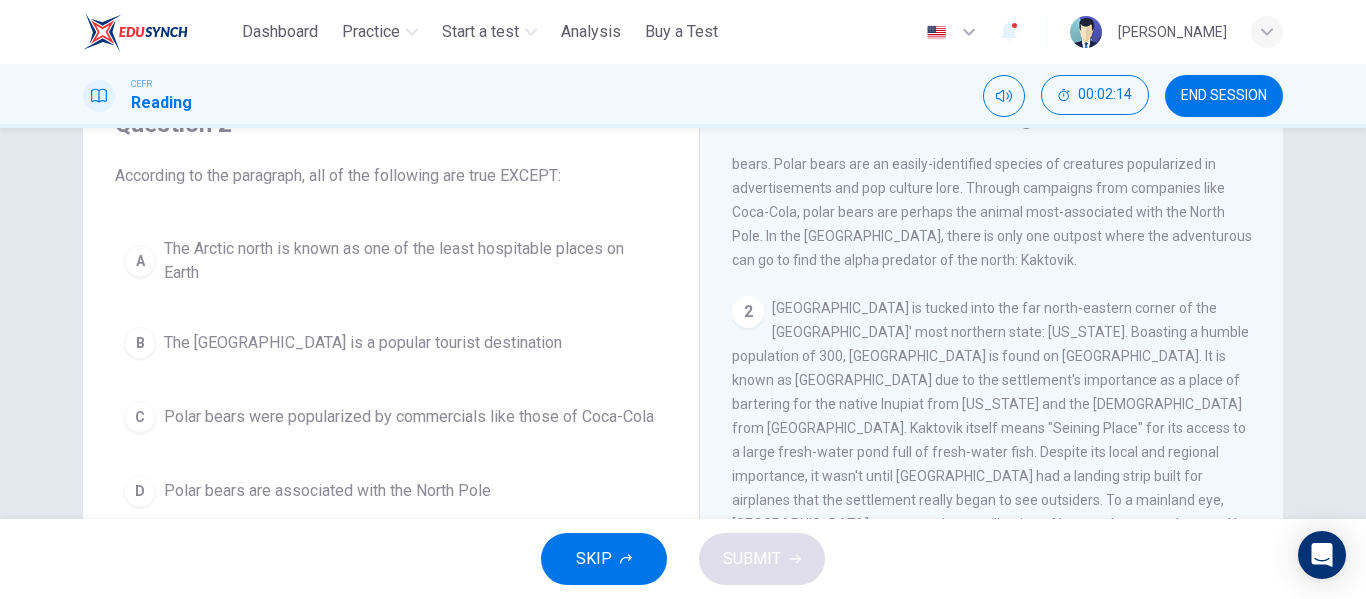 click on "B The North Pole is a popular tourist destination" at bounding box center (391, 343) 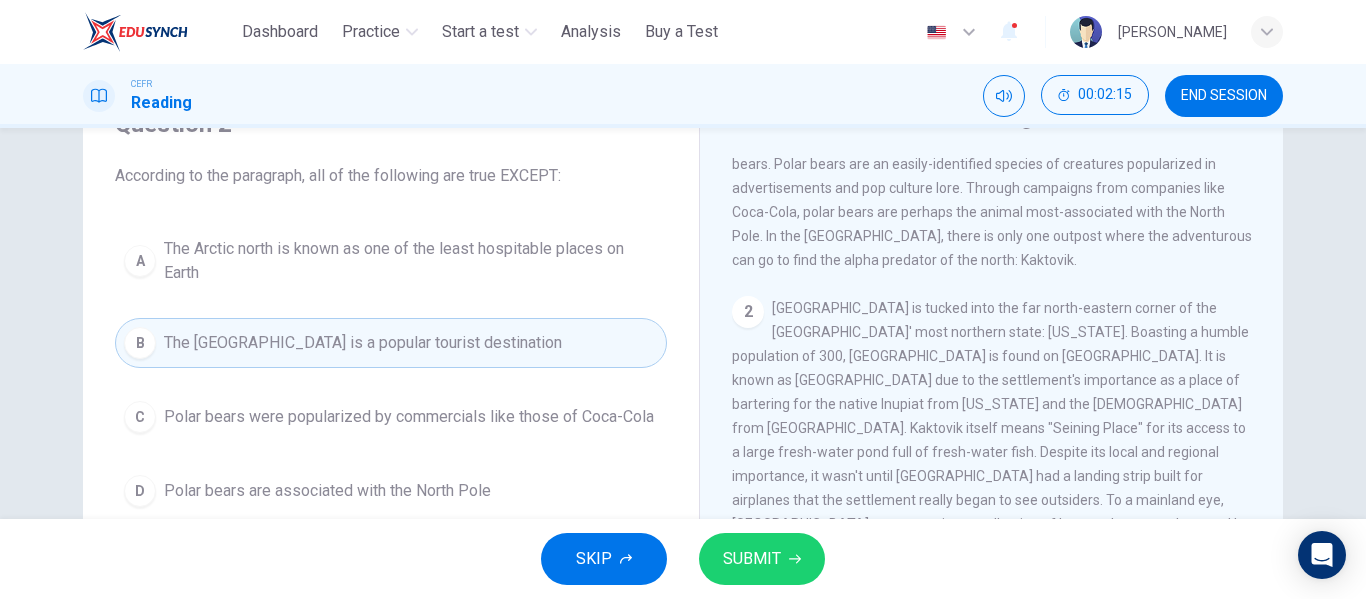 click 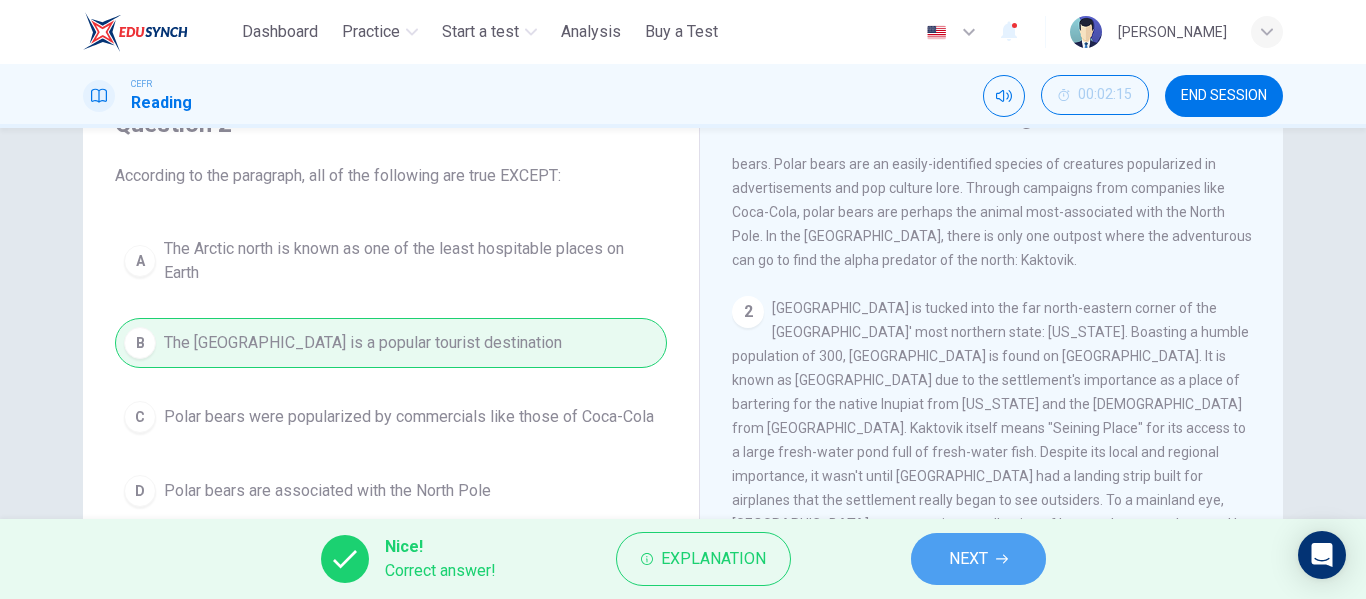 click on "NEXT" at bounding box center (968, 559) 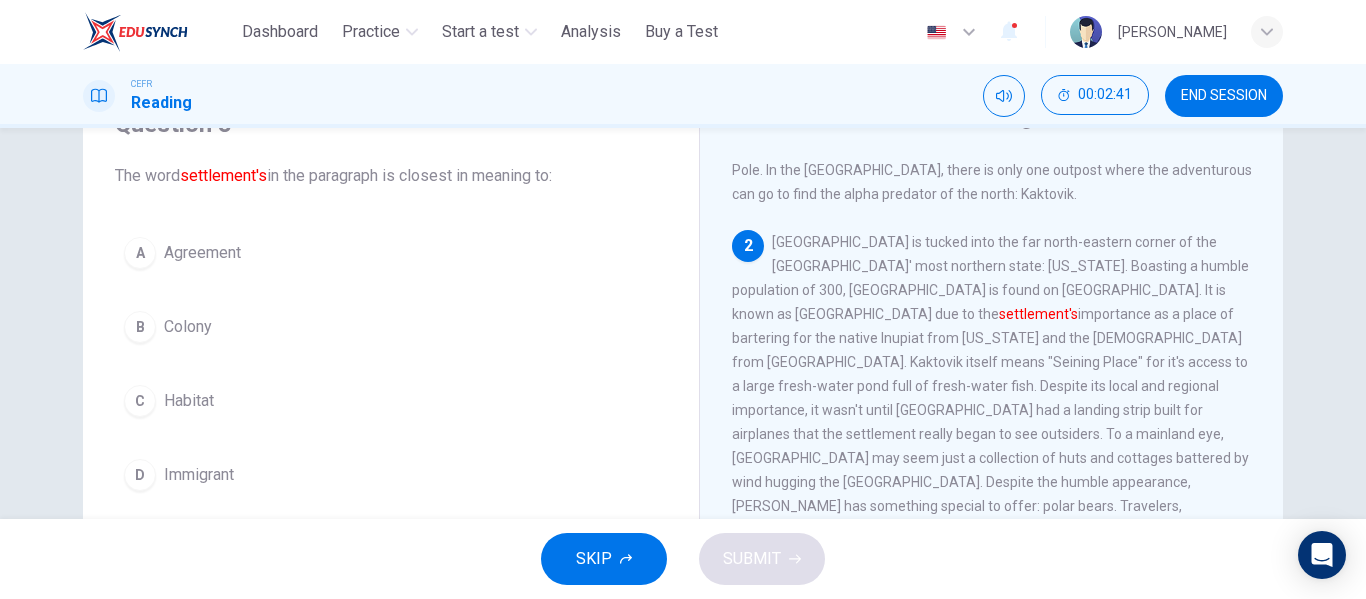 scroll, scrollTop: 200, scrollLeft: 0, axis: vertical 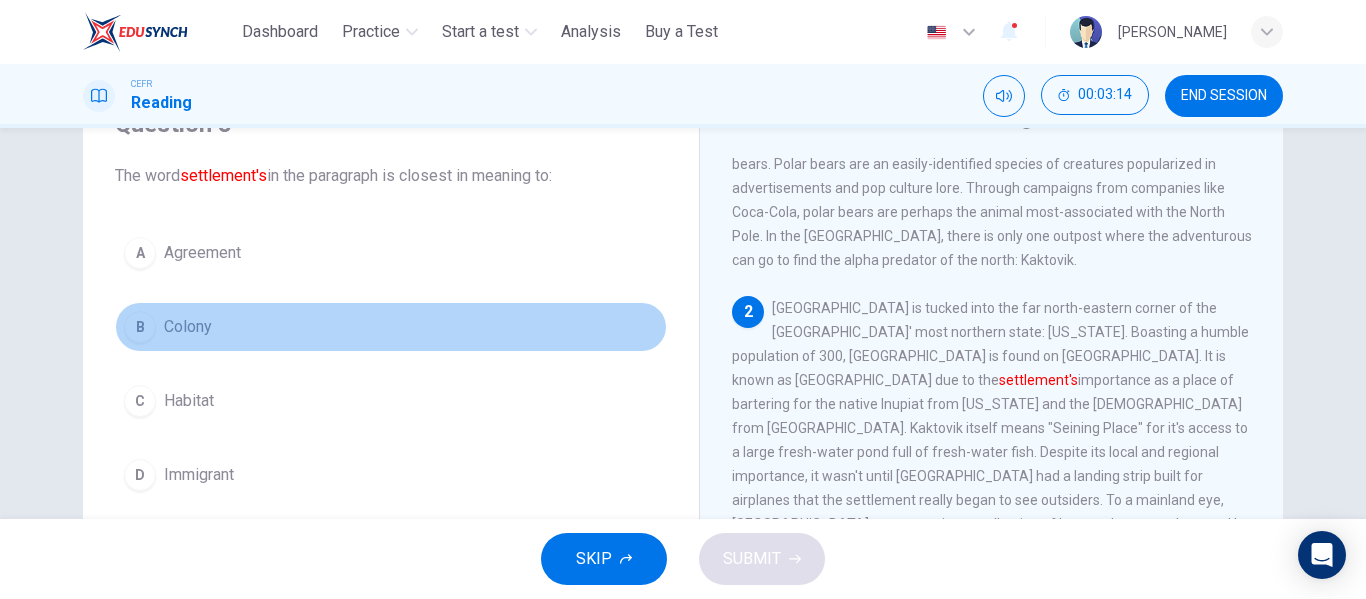 click on "B" at bounding box center [140, 327] 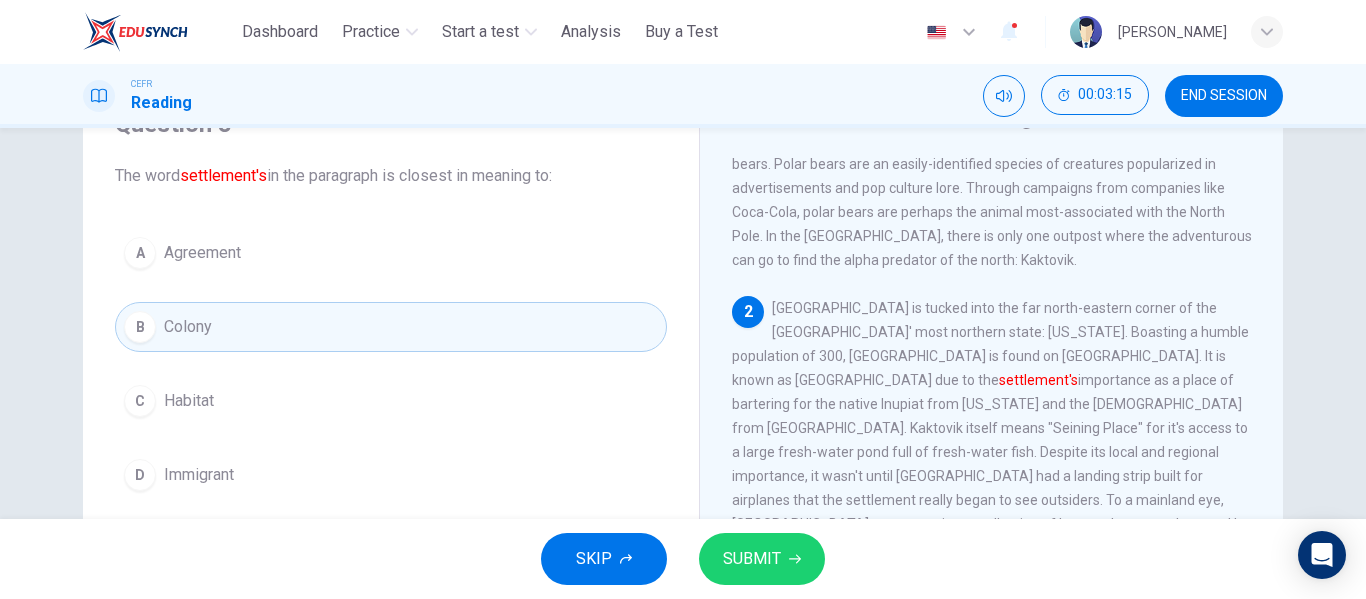 click on "SUBMIT" at bounding box center [762, 559] 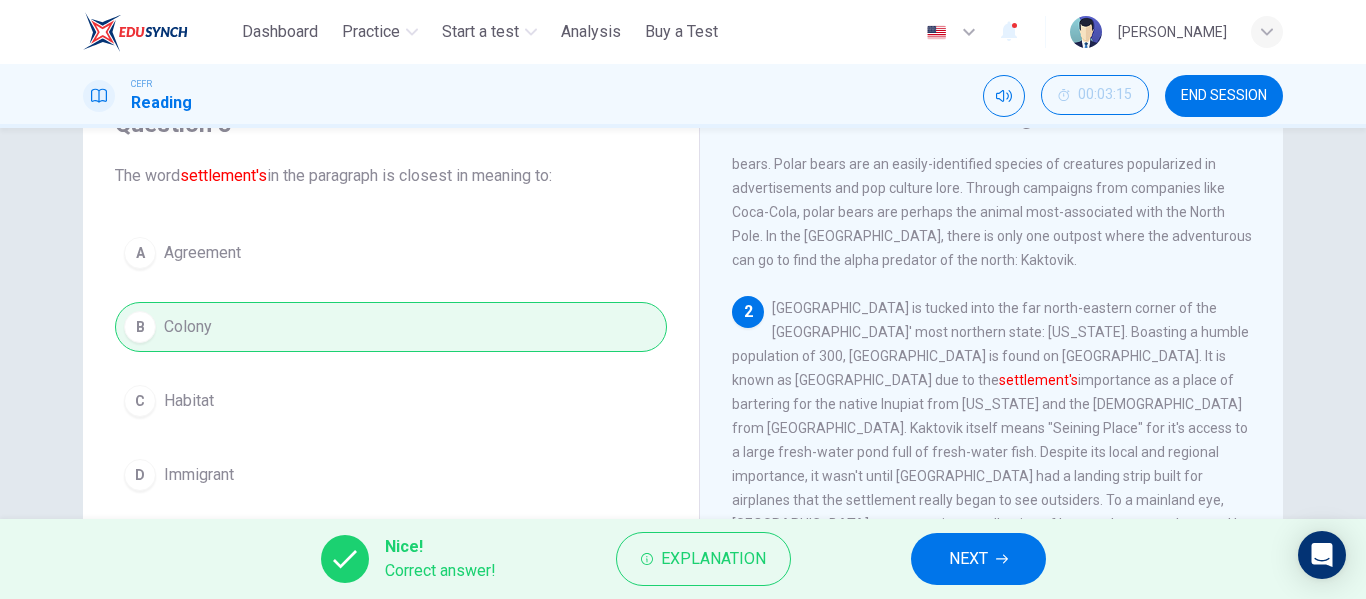 click on "NEXT" at bounding box center (978, 559) 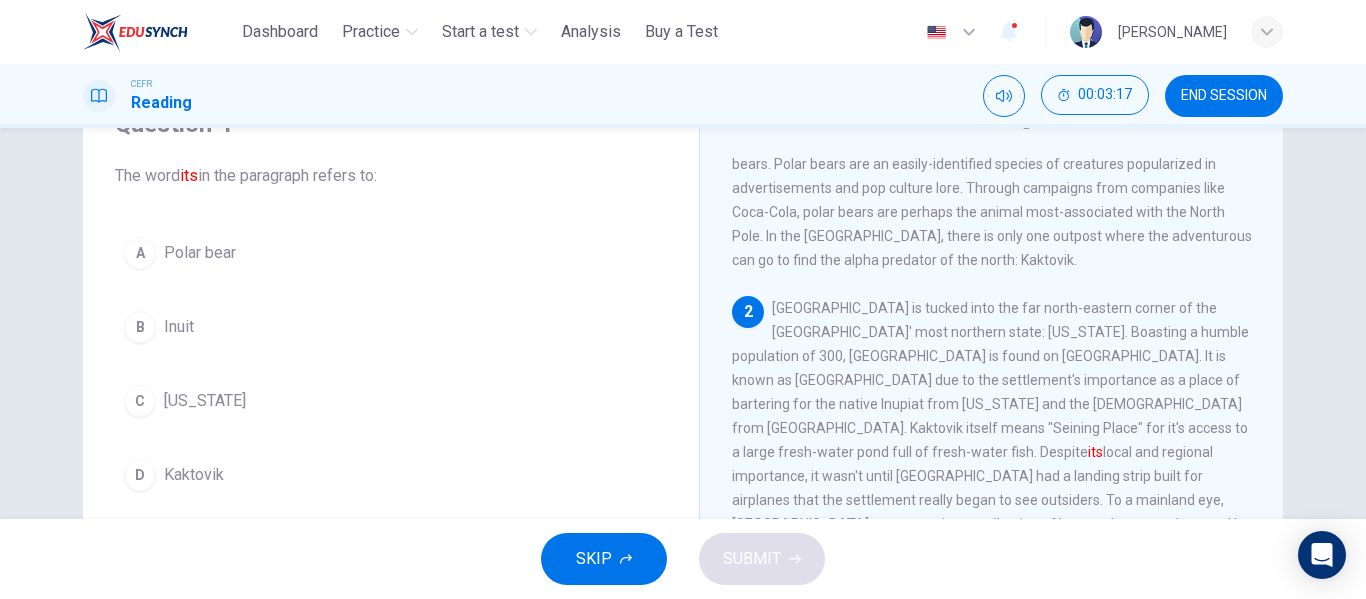 scroll, scrollTop: 200, scrollLeft: 0, axis: vertical 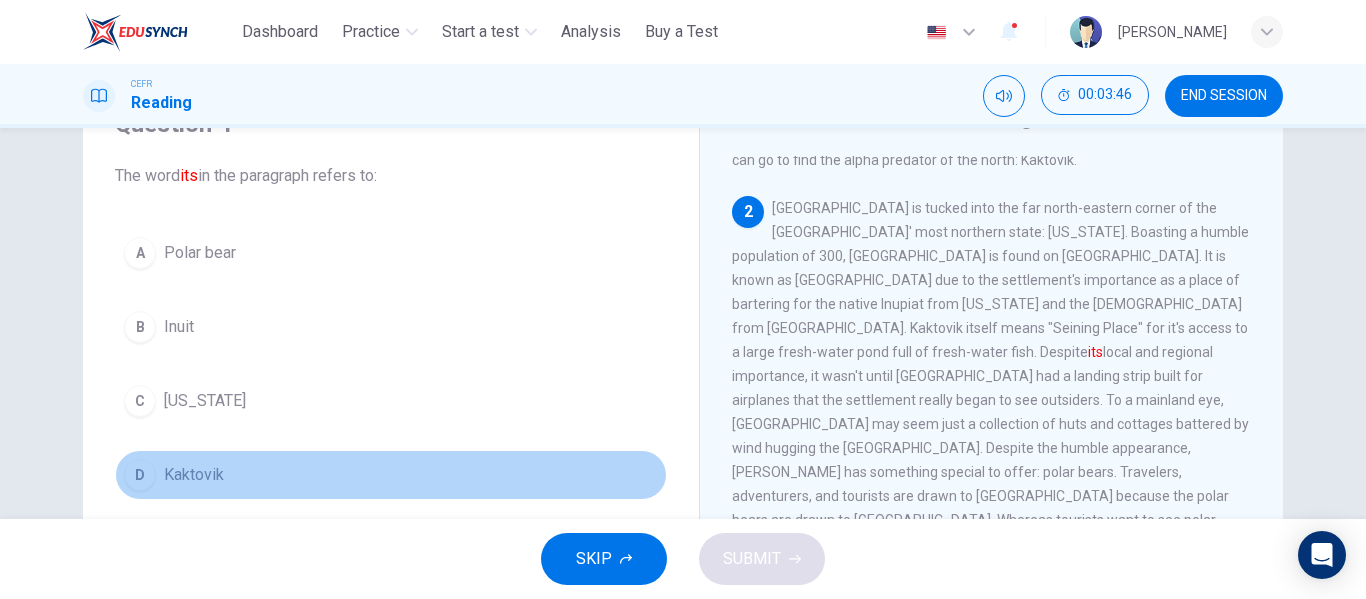 click on "Kaktovik" at bounding box center [194, 475] 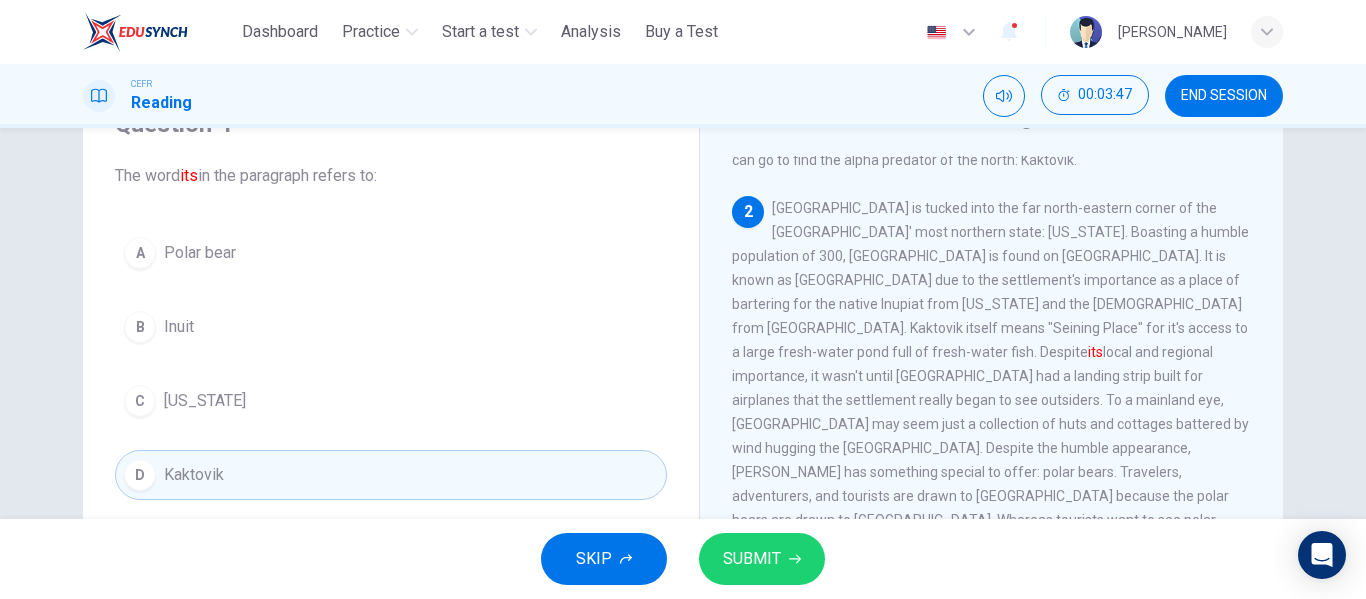 click on "SUBMIT" at bounding box center [762, 559] 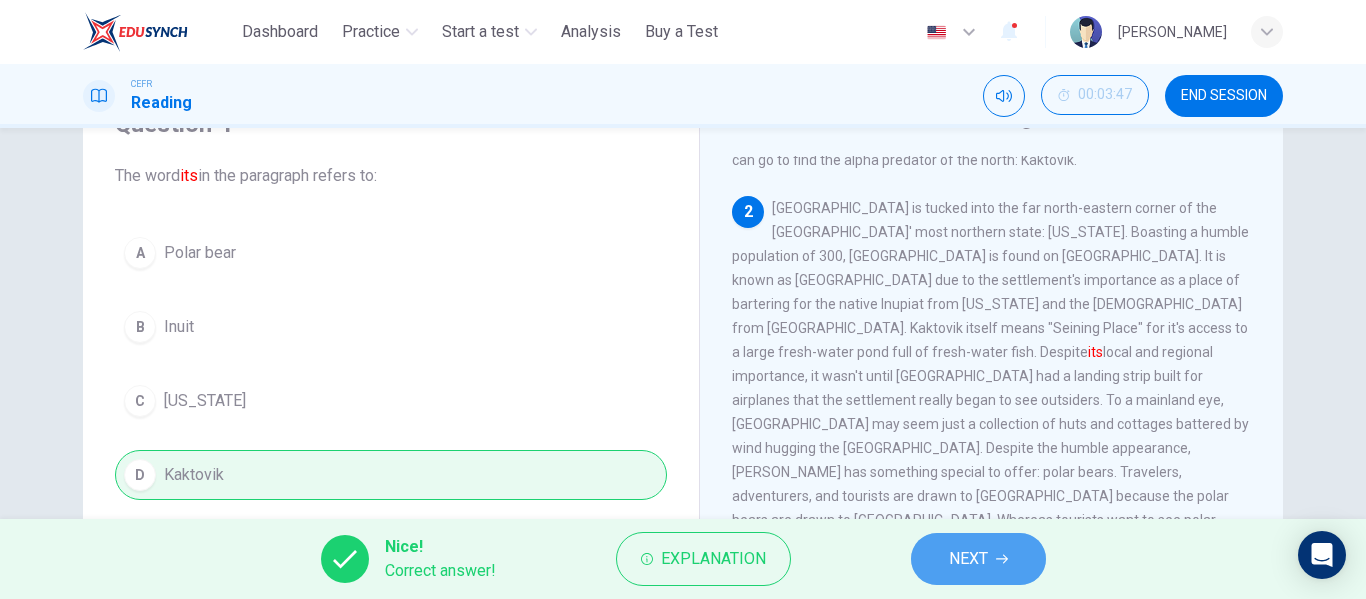 click on "NEXT" at bounding box center (978, 559) 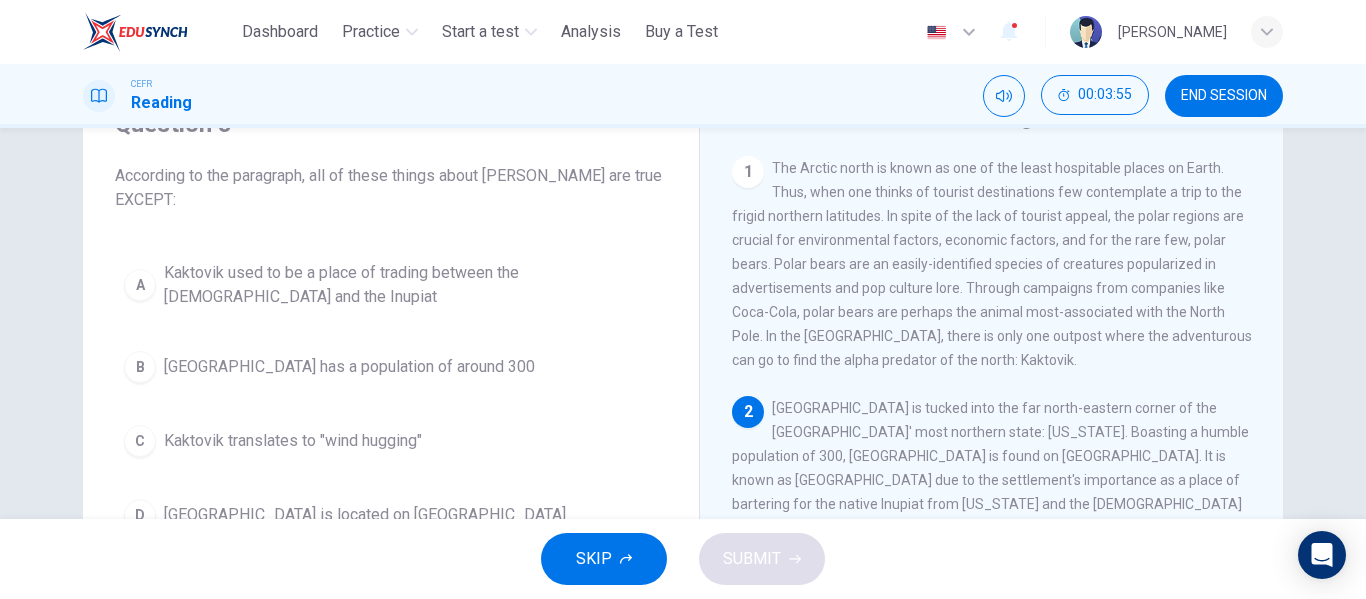 scroll, scrollTop: 100, scrollLeft: 0, axis: vertical 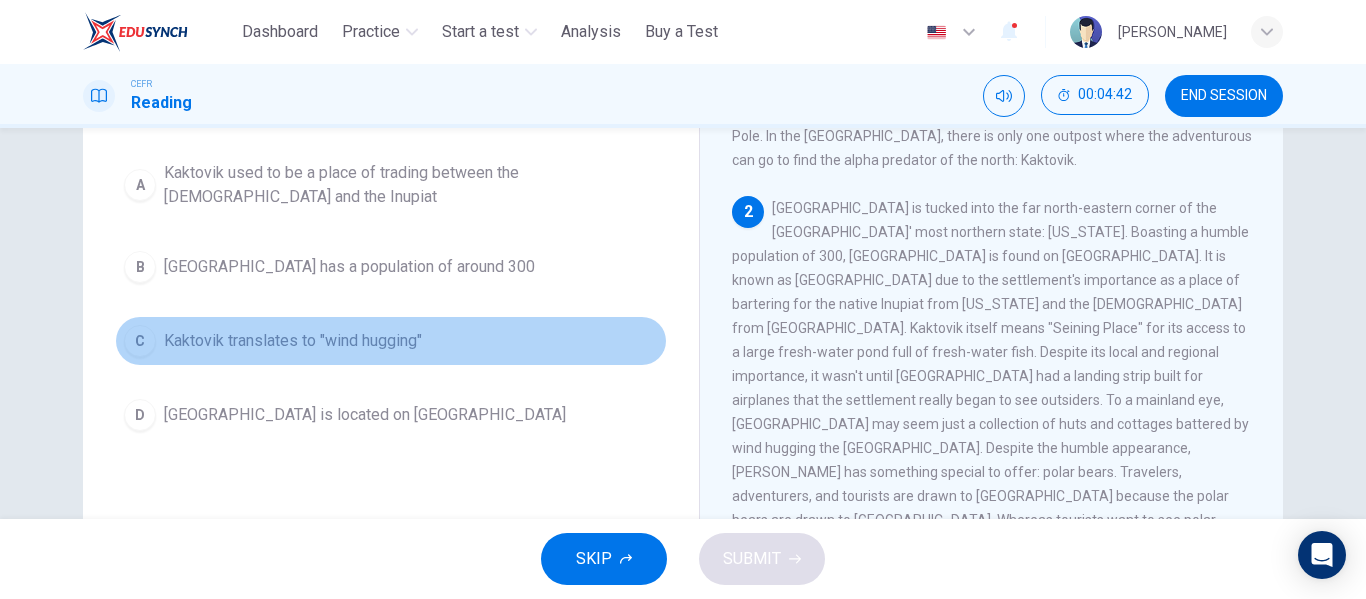 click on "C" at bounding box center [140, 341] 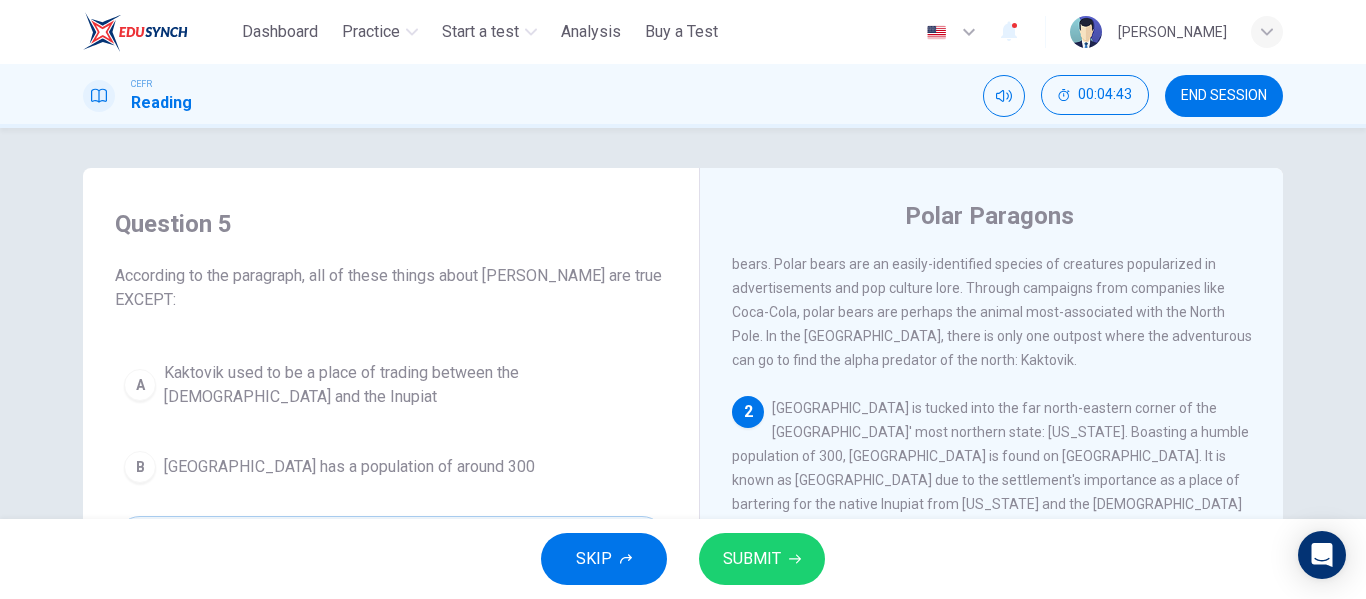 scroll, scrollTop: 100, scrollLeft: 0, axis: vertical 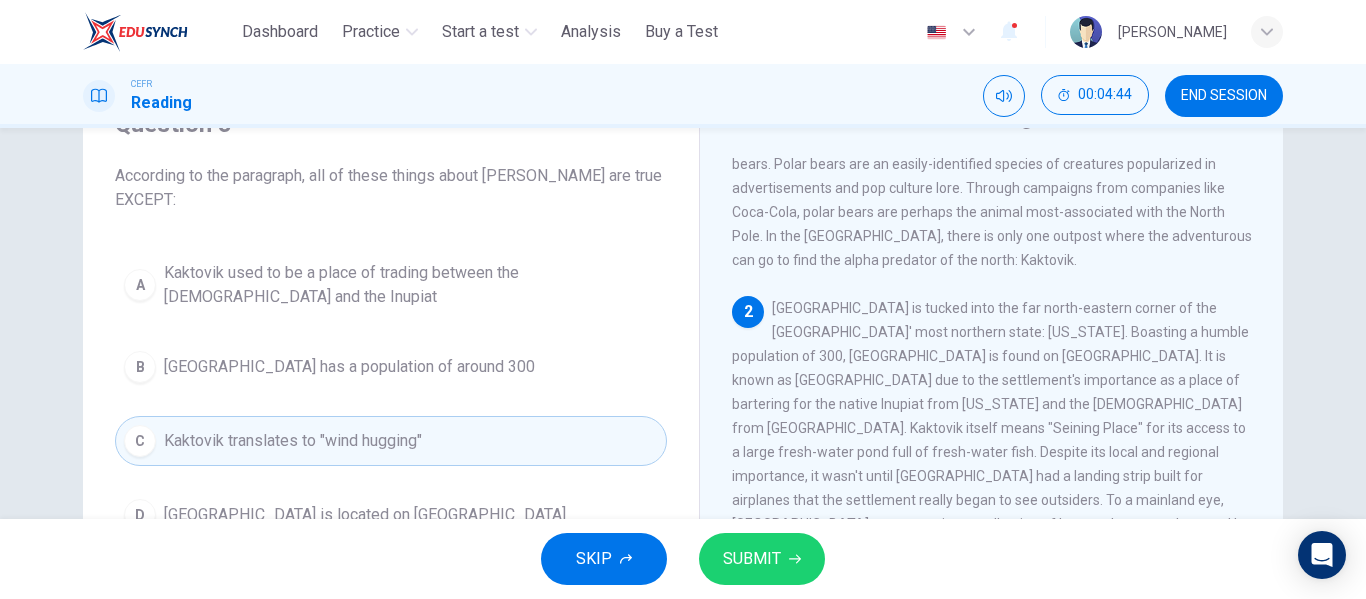 click on "SUBMIT" at bounding box center (752, 559) 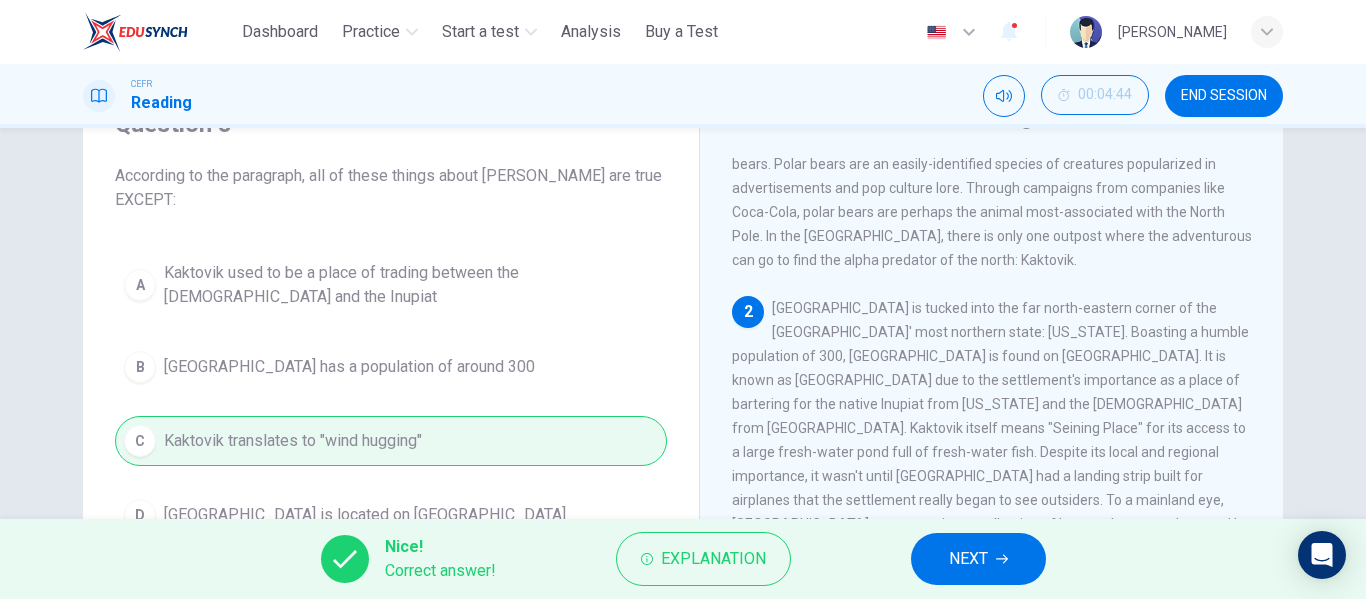 click on "NEXT" at bounding box center [978, 559] 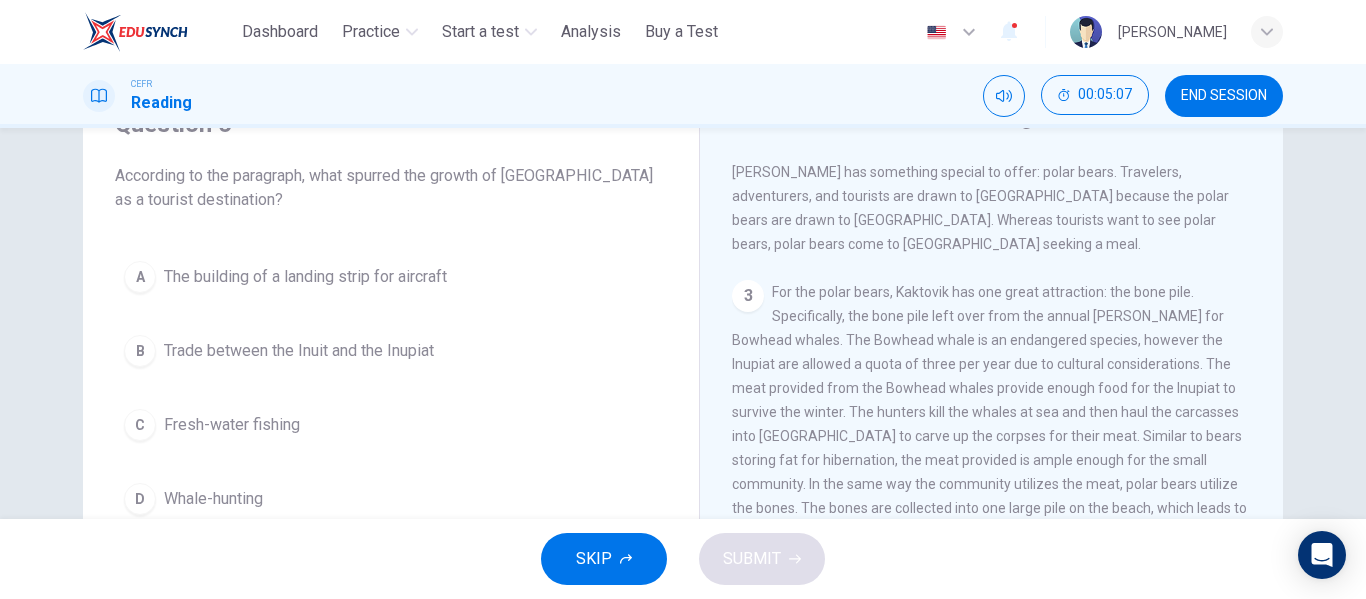 scroll, scrollTop: 300, scrollLeft: 0, axis: vertical 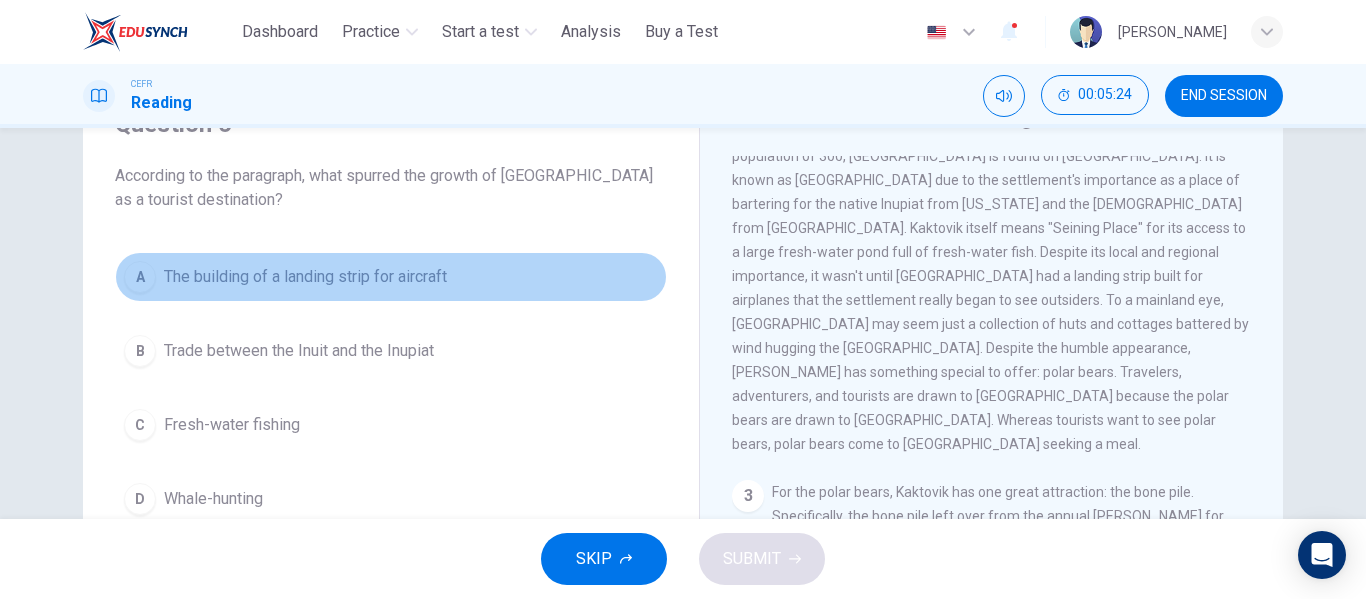 click on "A The building of a landing strip for aircraft" at bounding box center (391, 277) 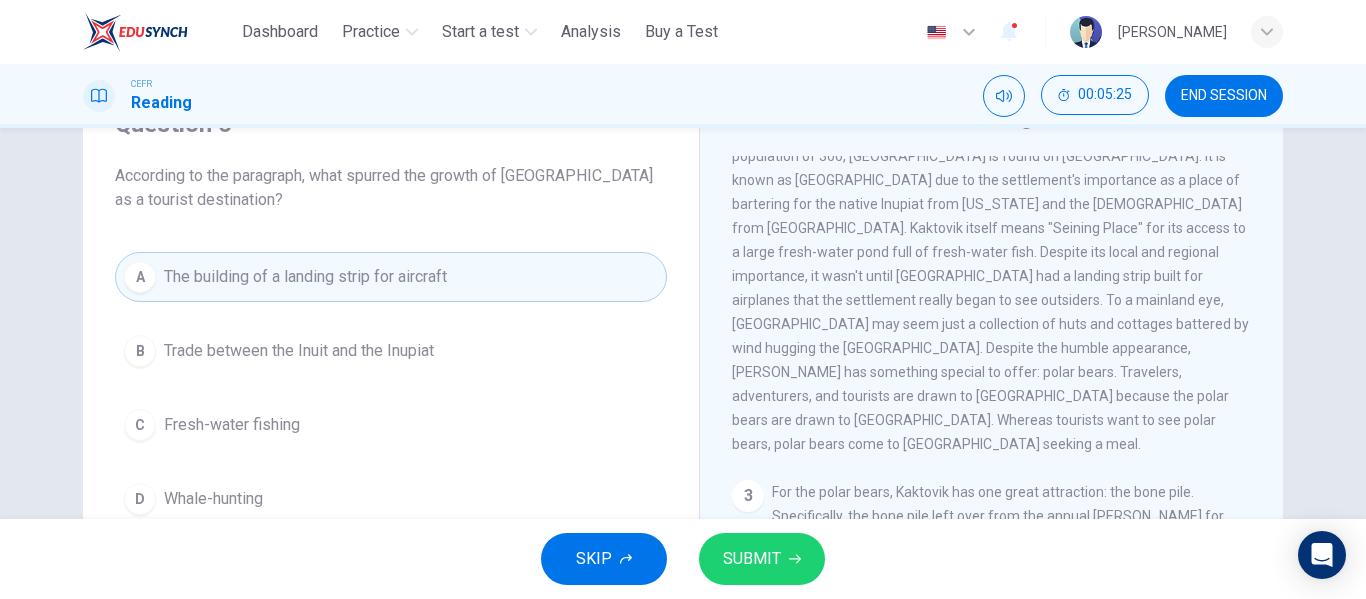click on "SUBMIT" at bounding box center (762, 559) 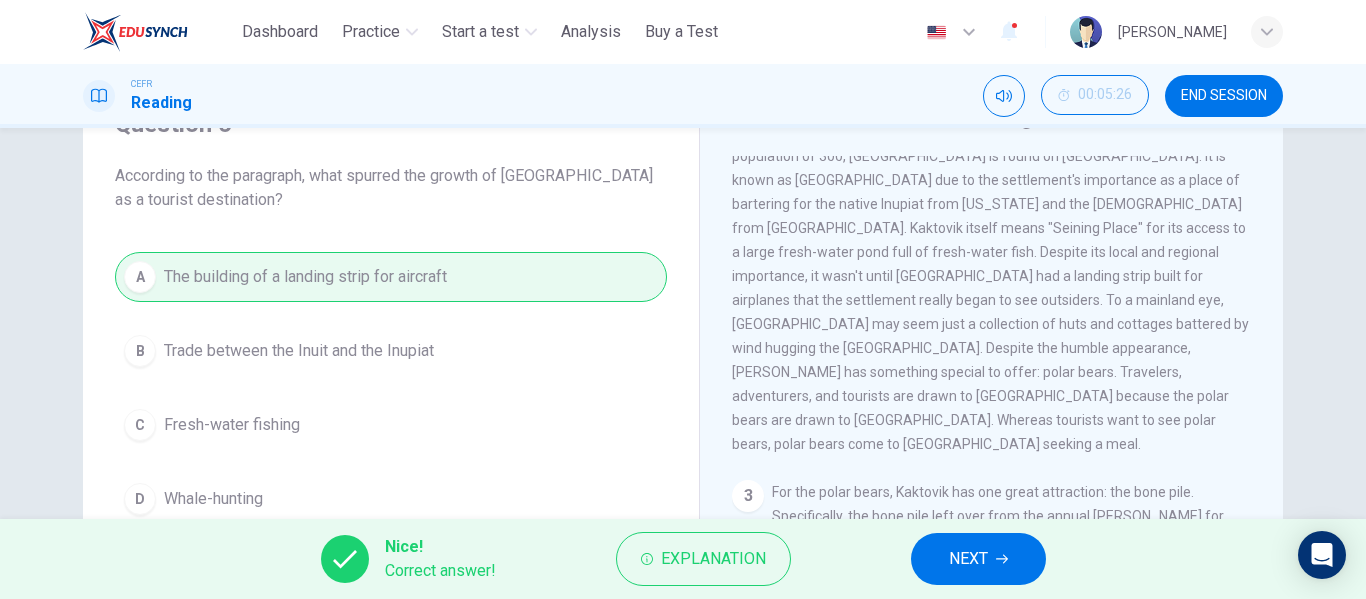 click on "NEXT" at bounding box center [978, 559] 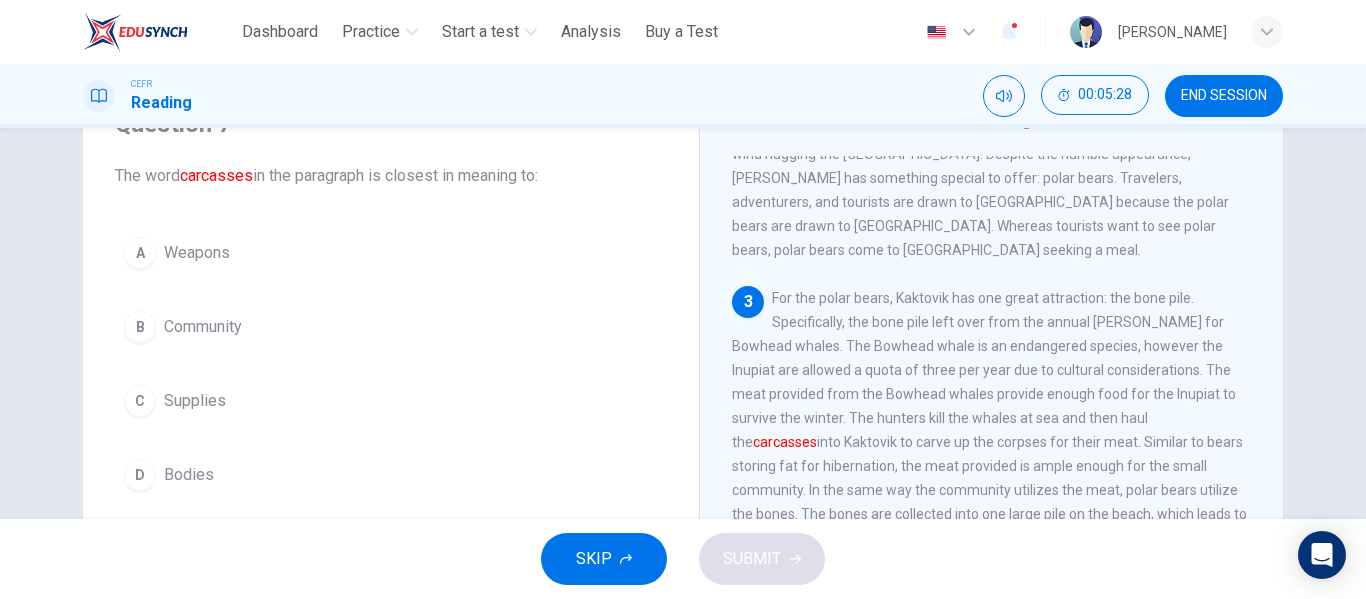 scroll, scrollTop: 500, scrollLeft: 0, axis: vertical 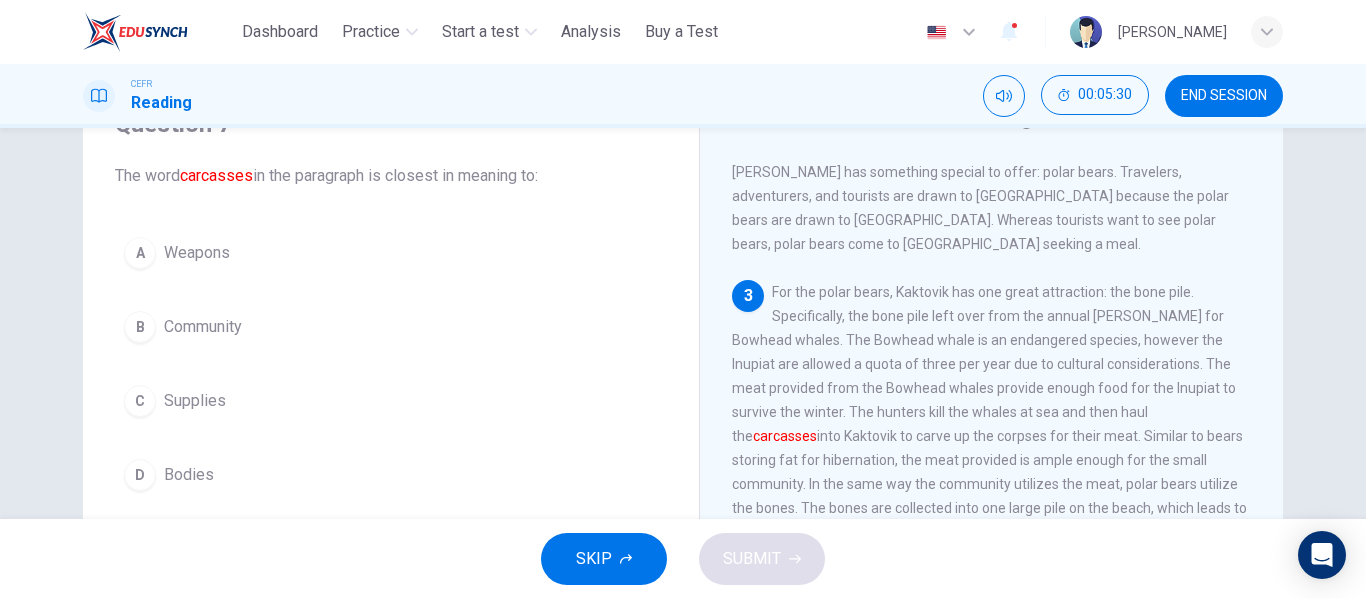 click on "D Bodies" at bounding box center (391, 475) 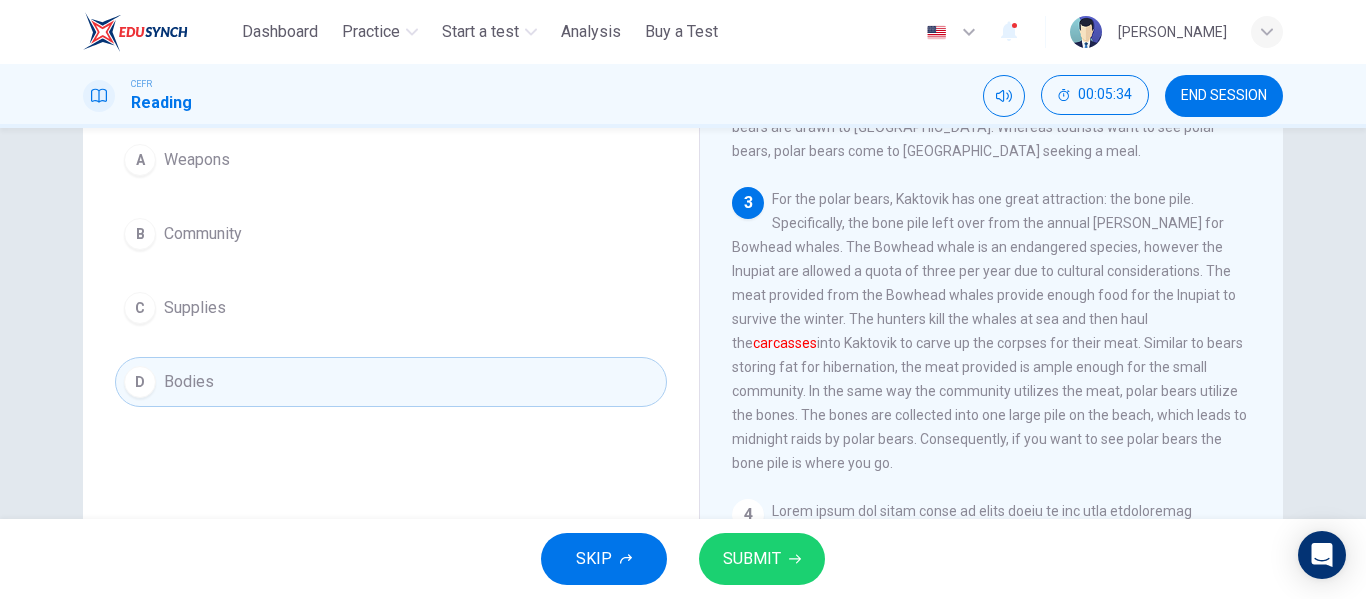 scroll, scrollTop: 300, scrollLeft: 0, axis: vertical 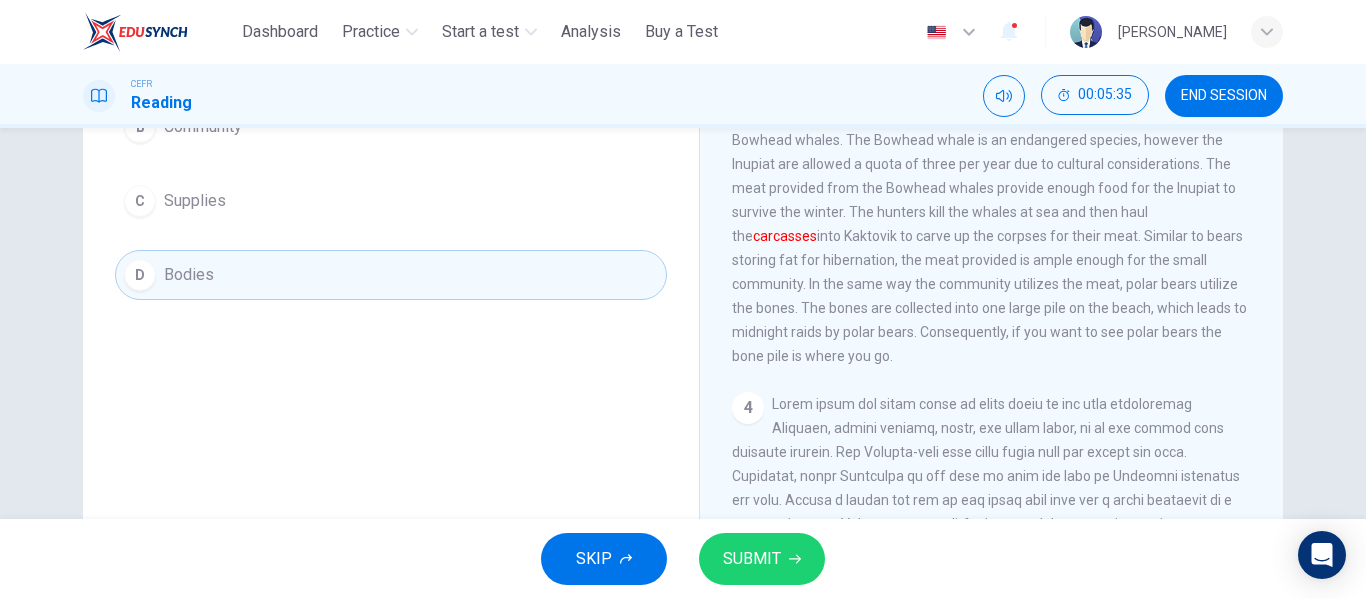 click on "SUBMIT" at bounding box center [752, 559] 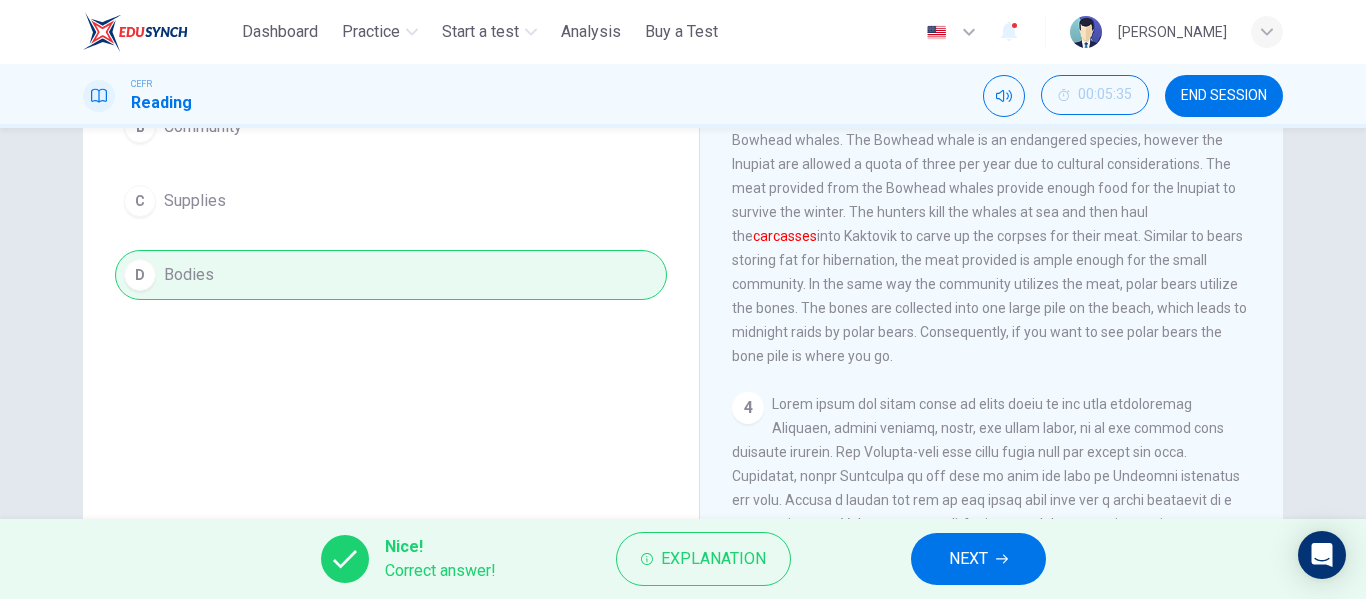 click on "NEXT" at bounding box center [978, 559] 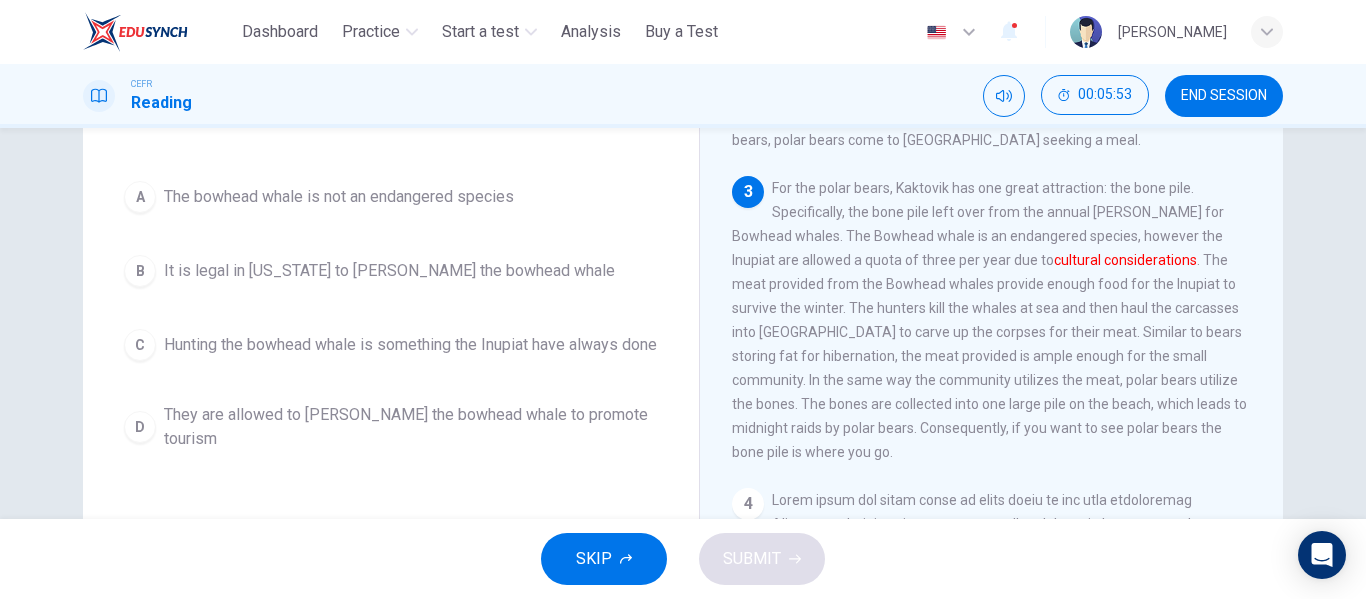 scroll, scrollTop: 248, scrollLeft: 0, axis: vertical 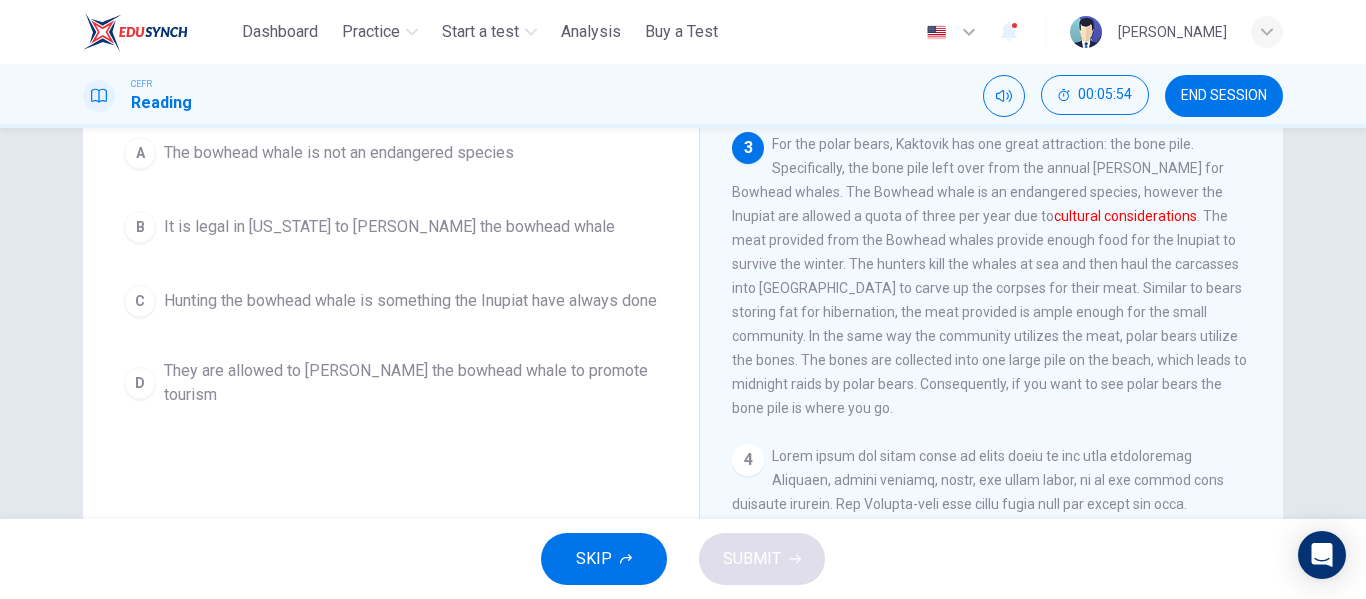 click on "Hunting the bowhead whale is something the Inupiat have always done" at bounding box center [410, 301] 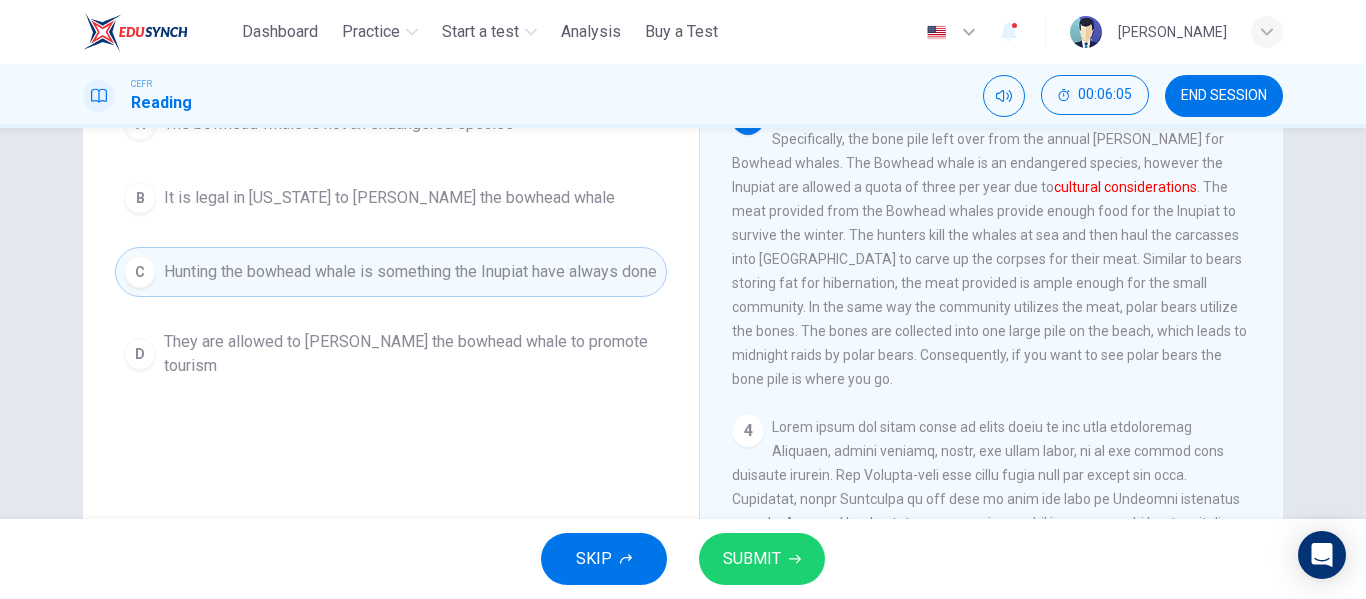 scroll, scrollTop: 300, scrollLeft: 0, axis: vertical 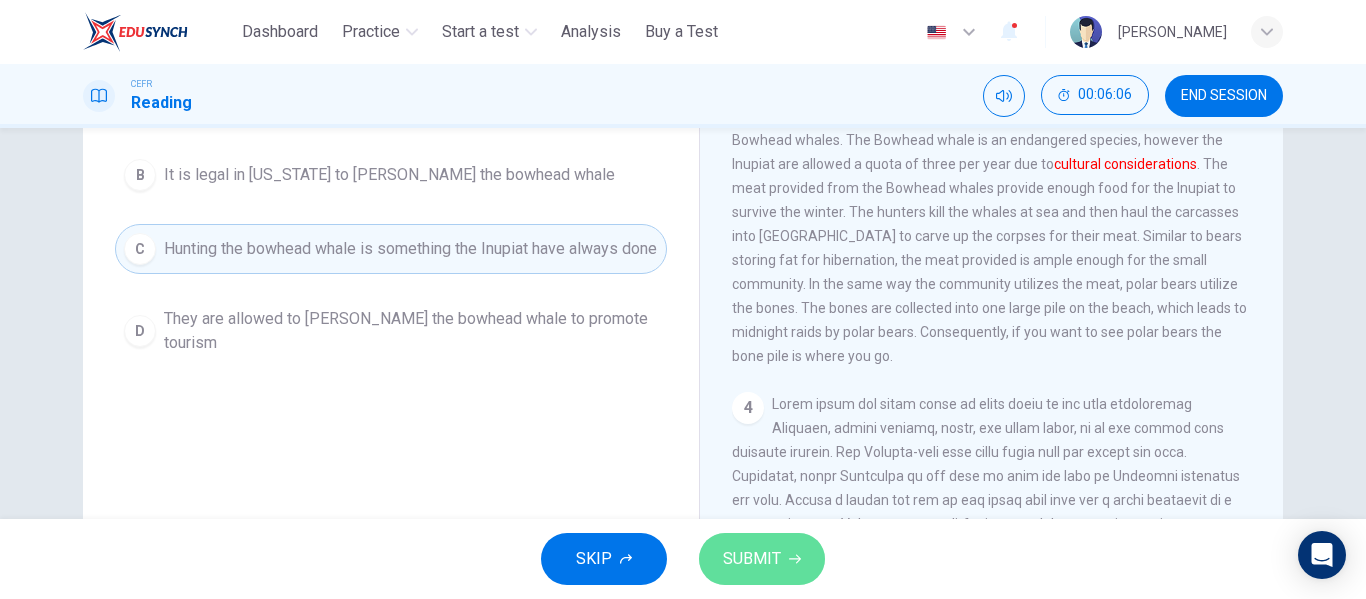 click on "SUBMIT" at bounding box center [752, 559] 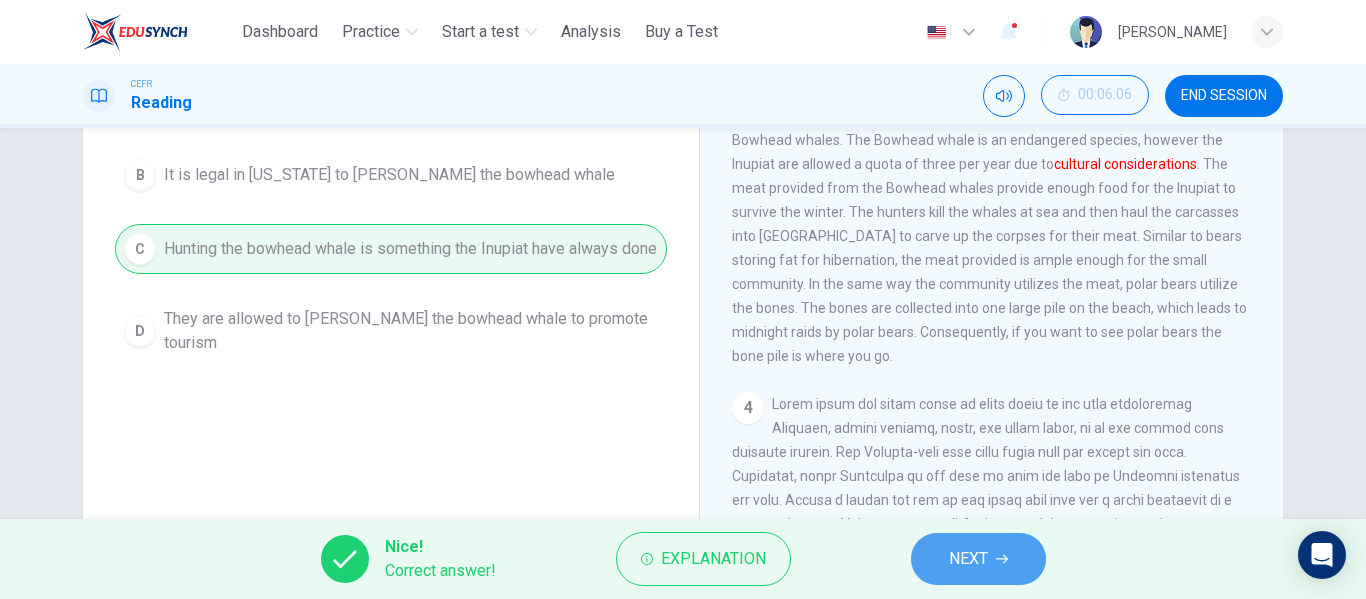 click on "NEXT" at bounding box center [978, 559] 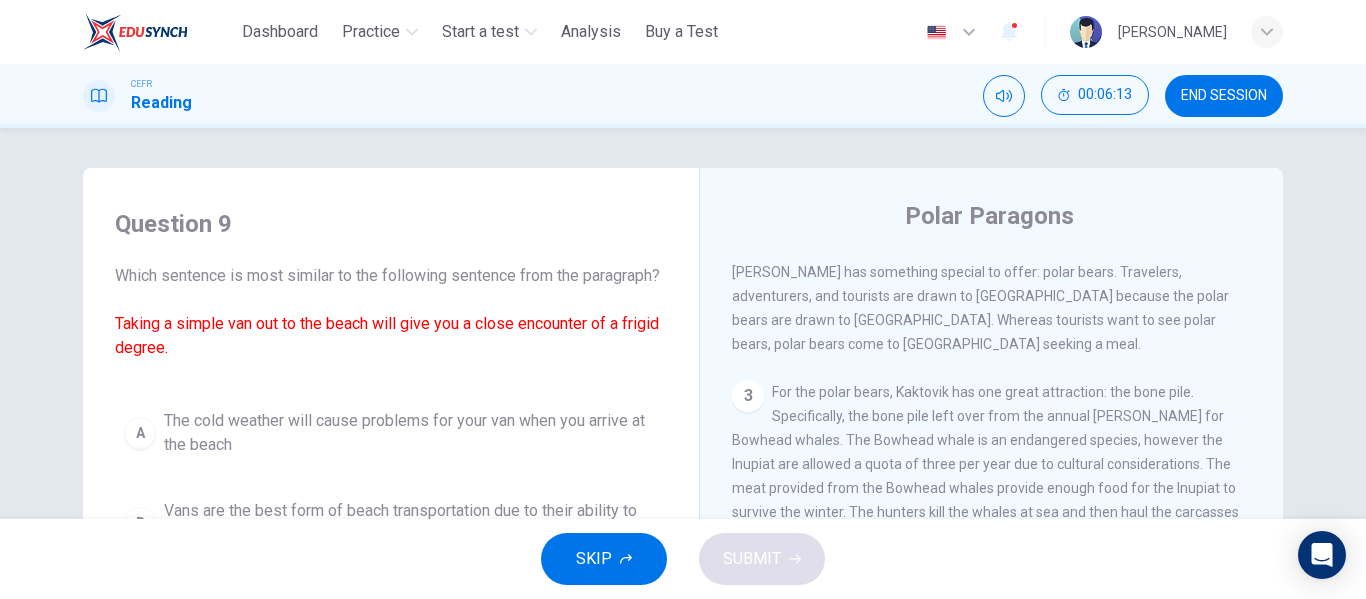 scroll, scrollTop: 100, scrollLeft: 0, axis: vertical 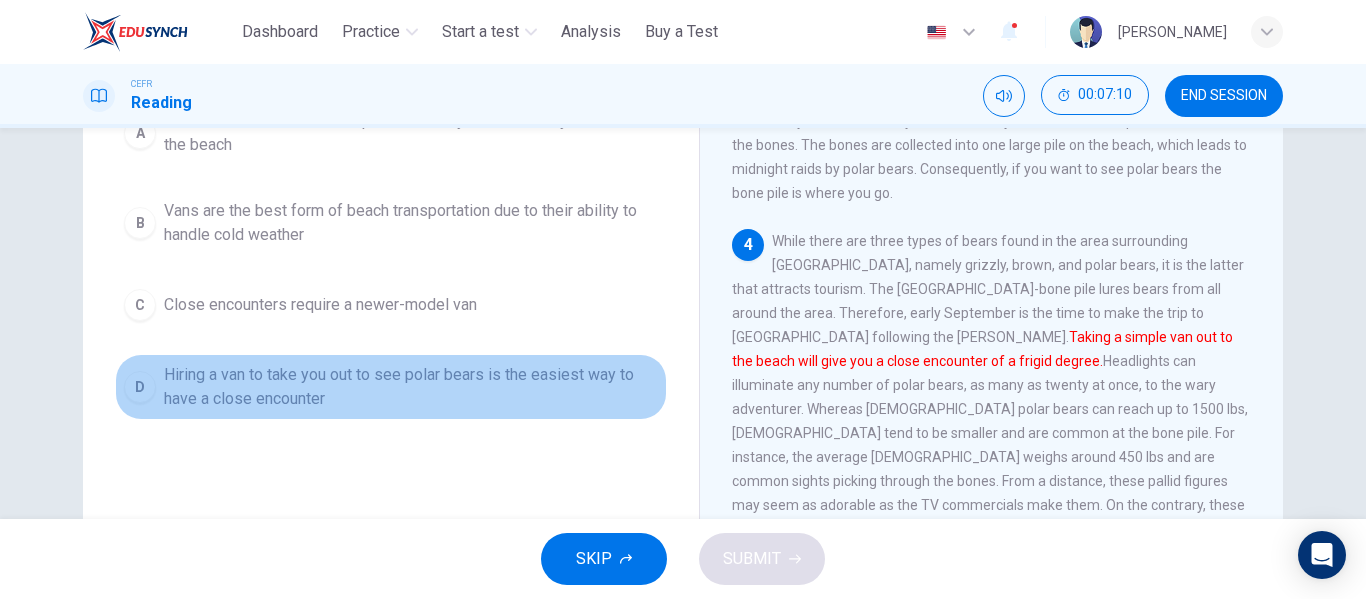 click on "Hiring a van to take you out to see polar bears is the easiest way to have a close encounter" at bounding box center [411, 387] 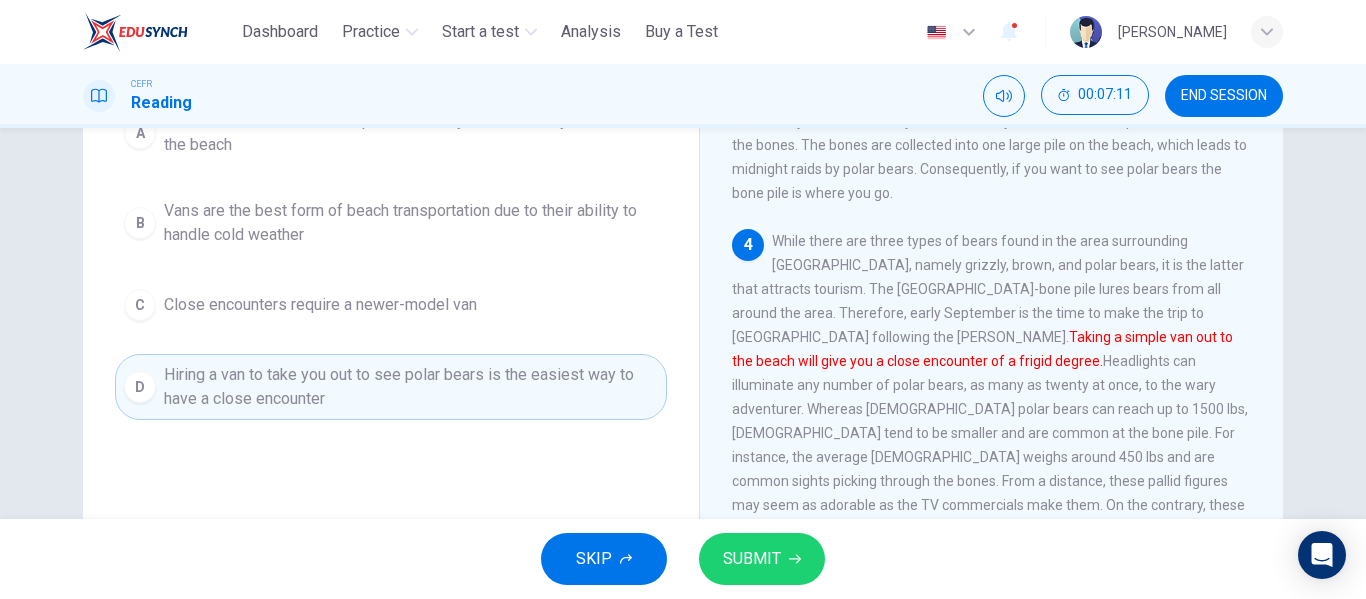 click 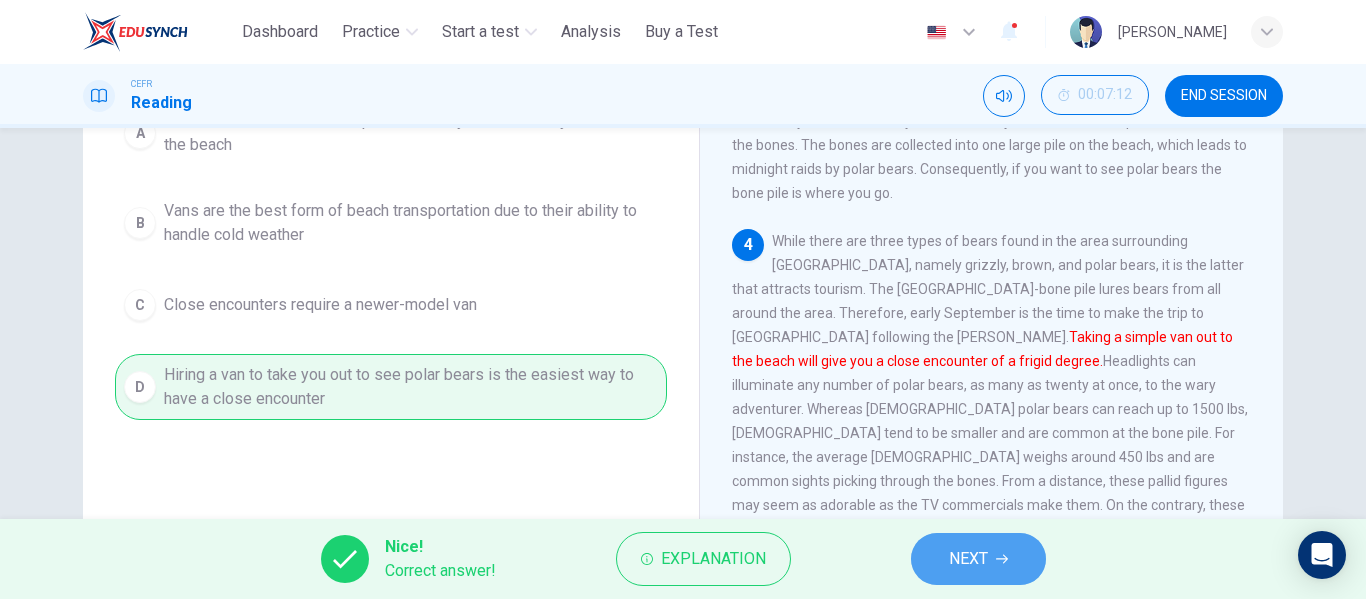 click on "NEXT" at bounding box center [978, 559] 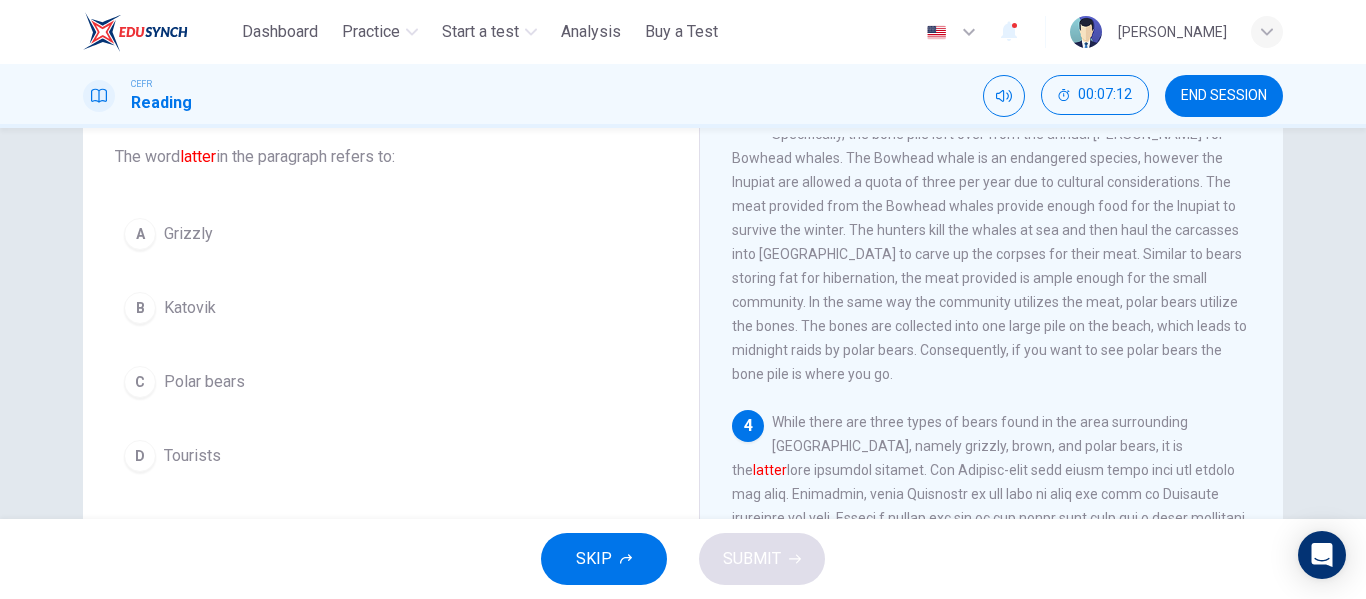 scroll, scrollTop: 0, scrollLeft: 0, axis: both 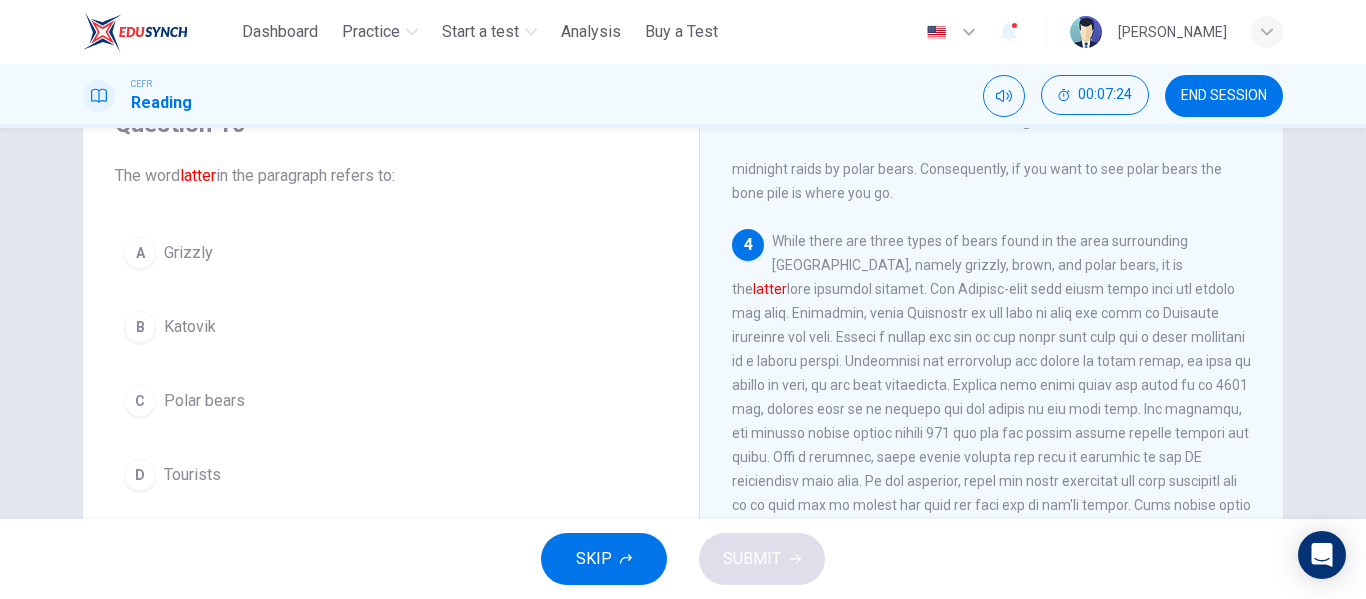 click on "C Polar bears" at bounding box center [391, 401] 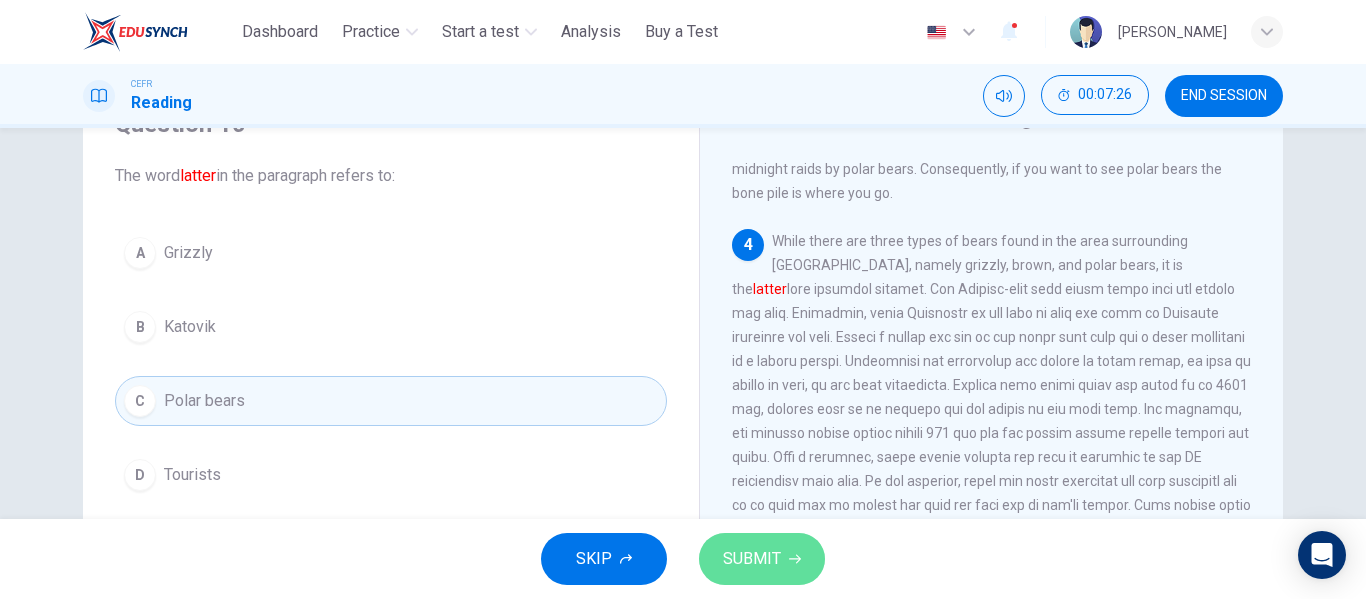 click on "SUBMIT" at bounding box center (752, 559) 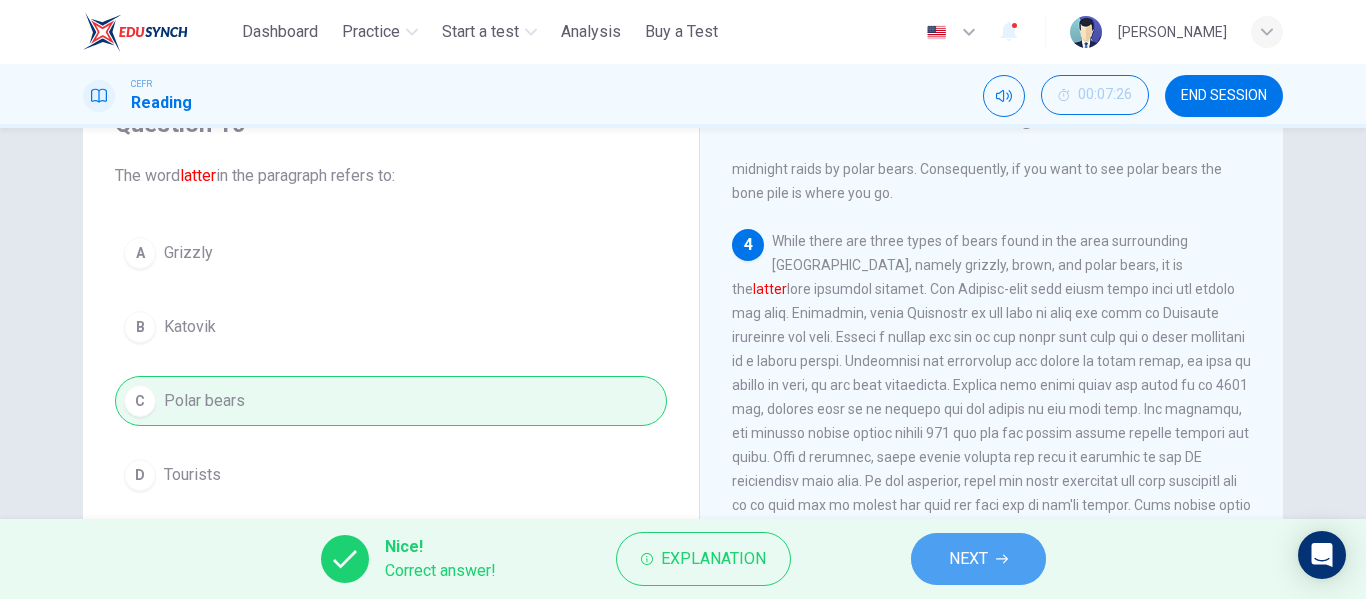 click on "NEXT" at bounding box center (978, 559) 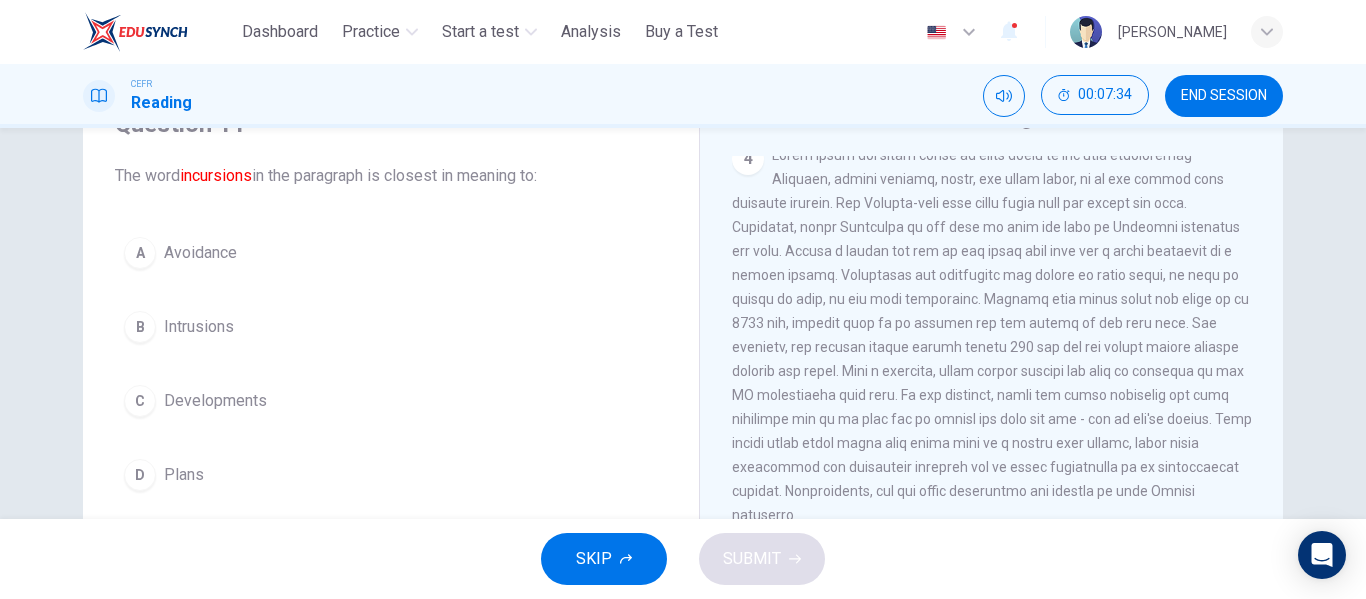 scroll, scrollTop: 963, scrollLeft: 0, axis: vertical 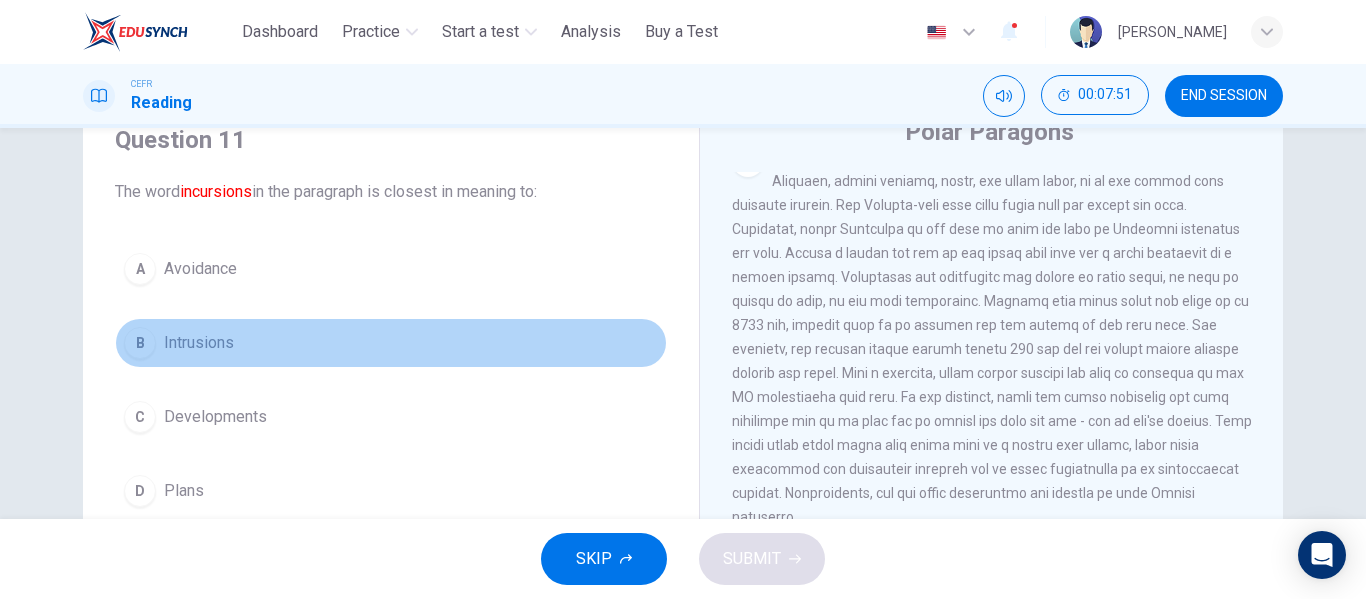 click on "Intrusions" at bounding box center [199, 343] 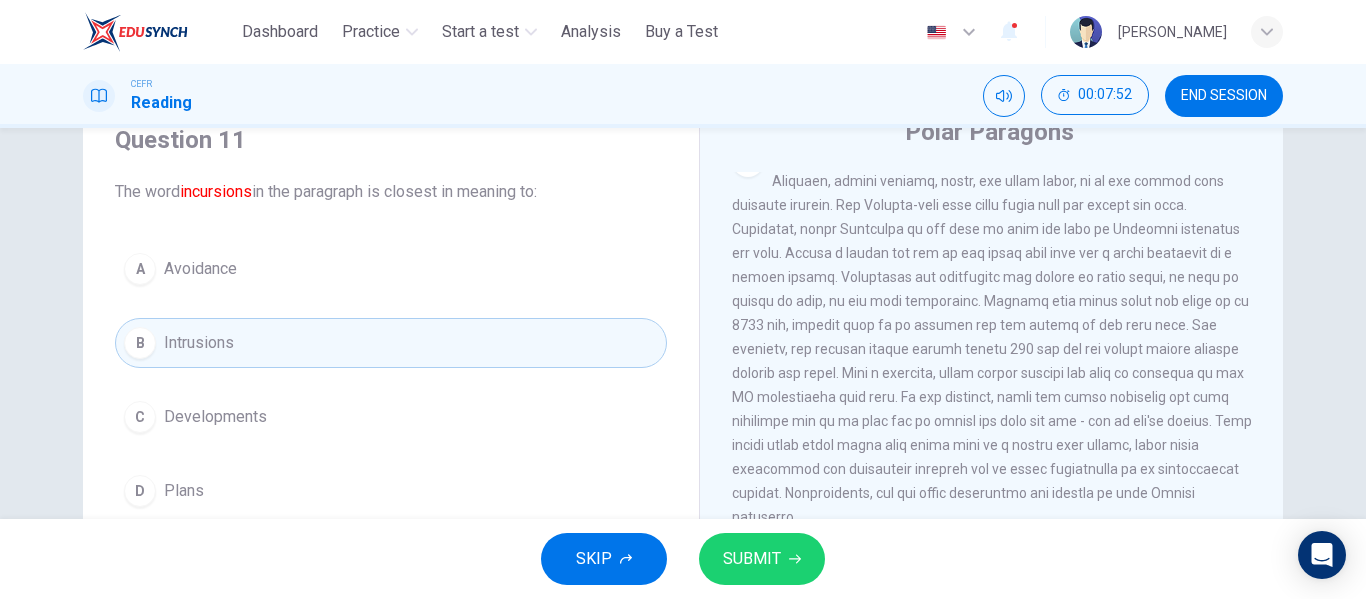 click on "SUBMIT" at bounding box center (762, 559) 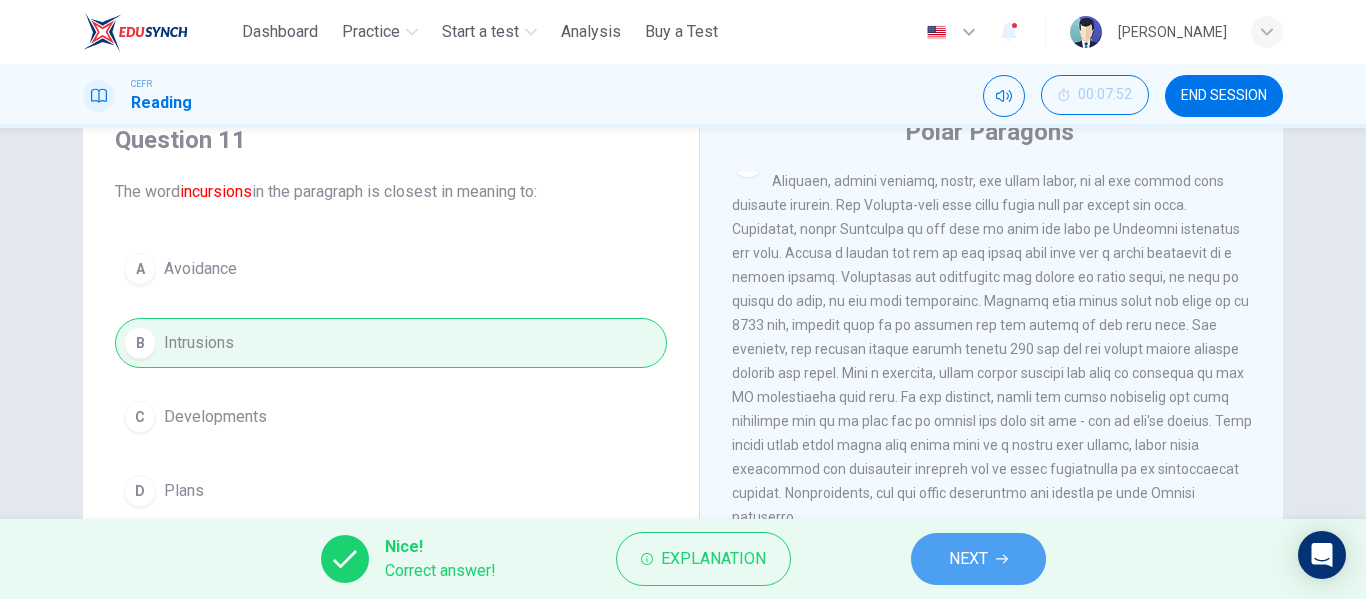 click 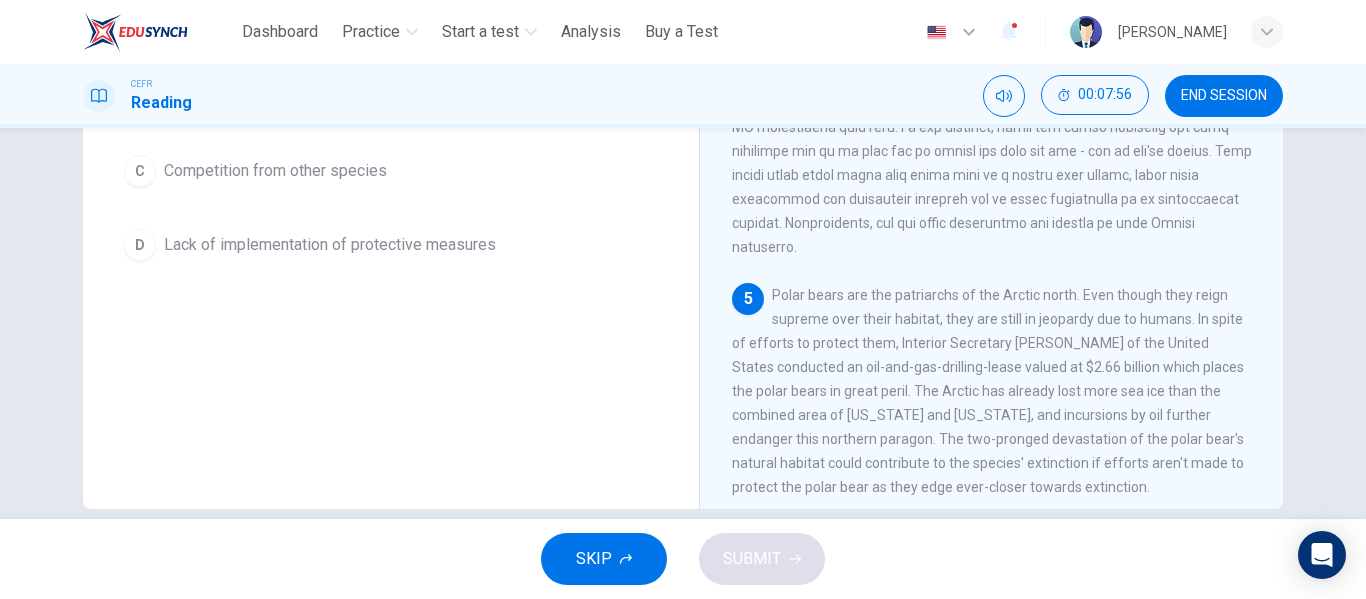 scroll, scrollTop: 384, scrollLeft: 0, axis: vertical 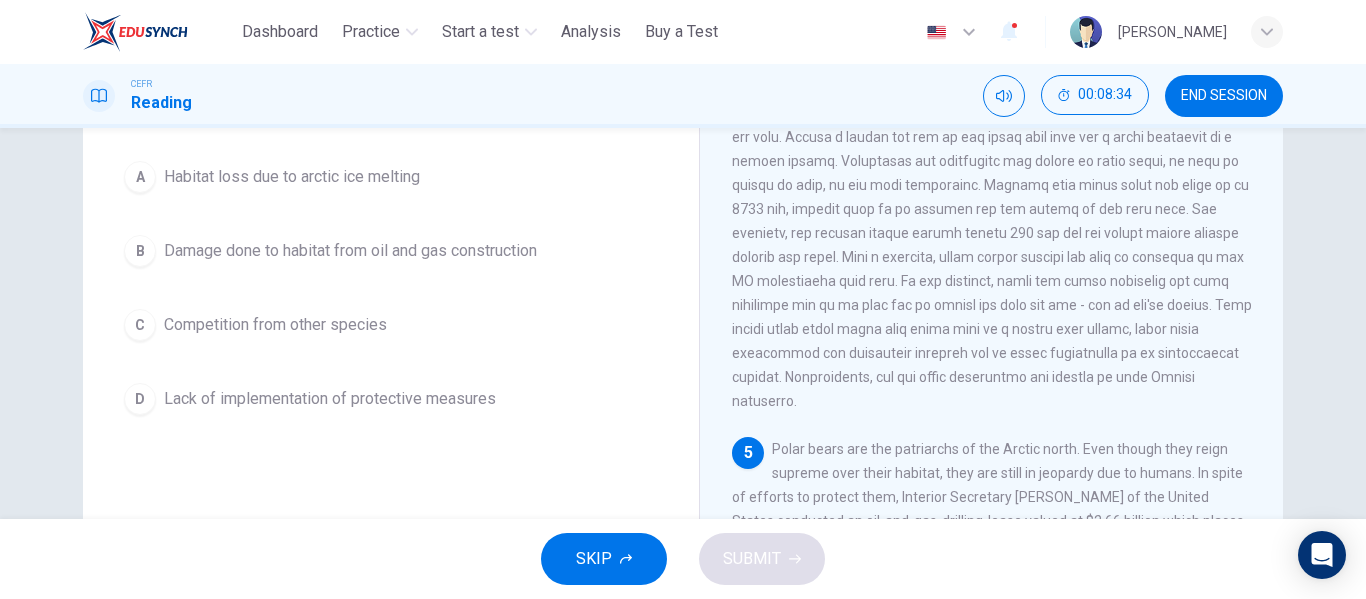 click on "Competition from other species" at bounding box center (275, 325) 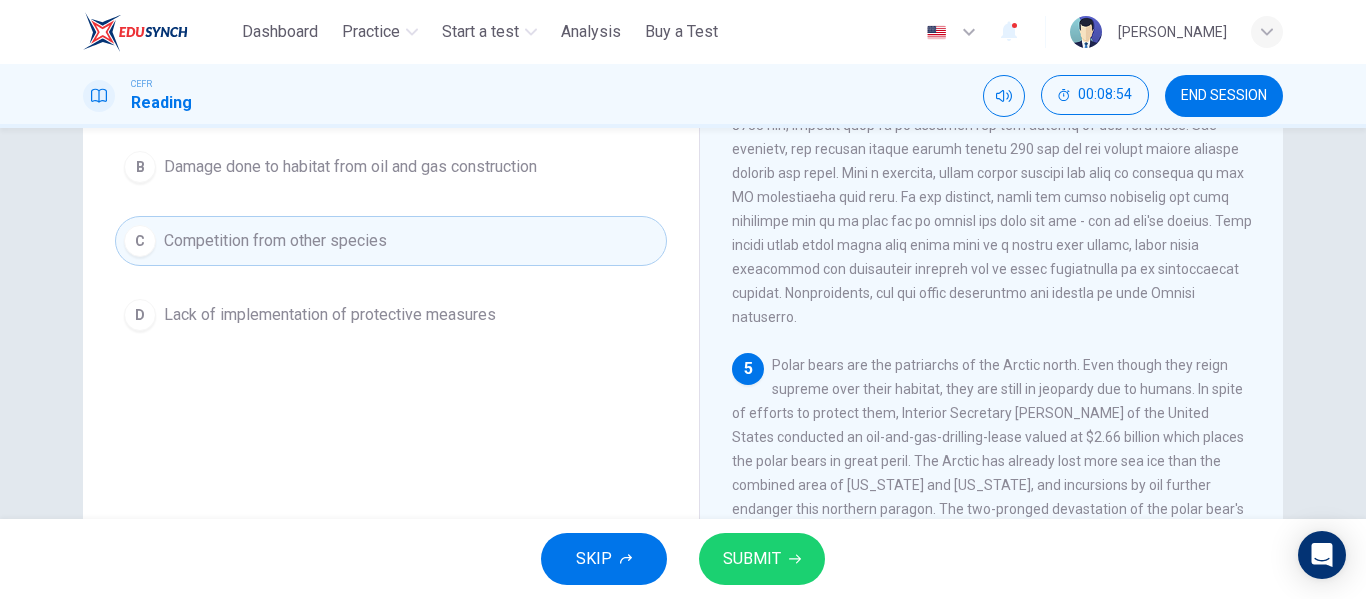 scroll, scrollTop: 0, scrollLeft: 0, axis: both 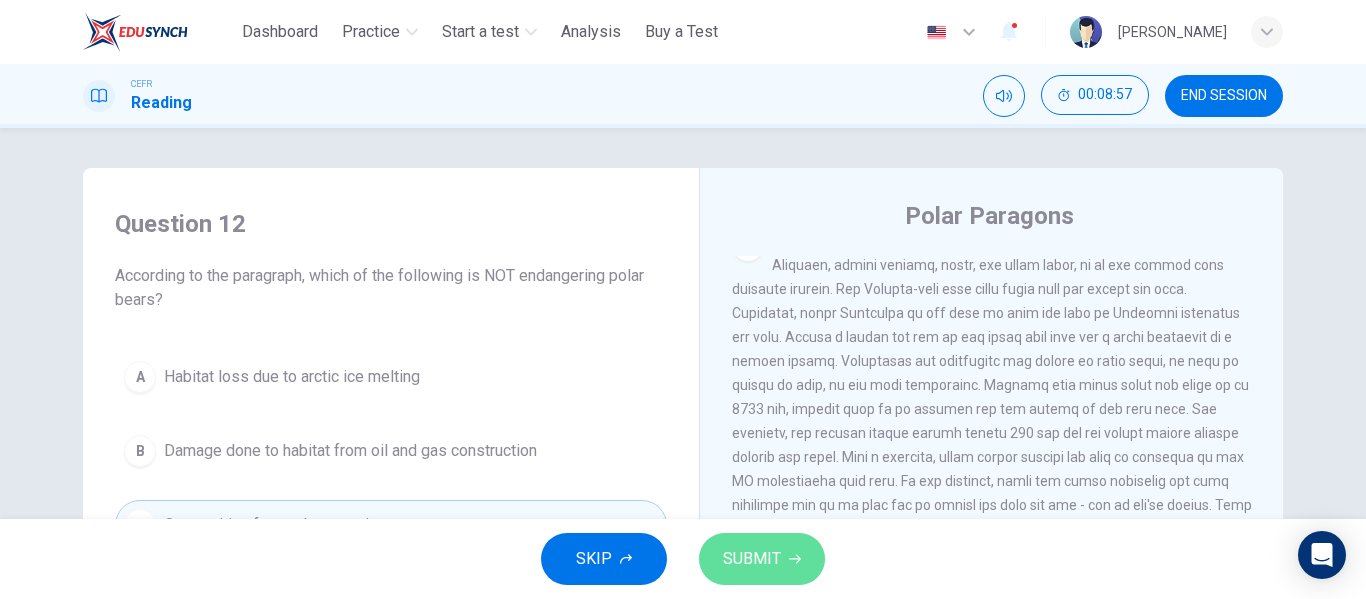 click on "SUBMIT" at bounding box center (762, 559) 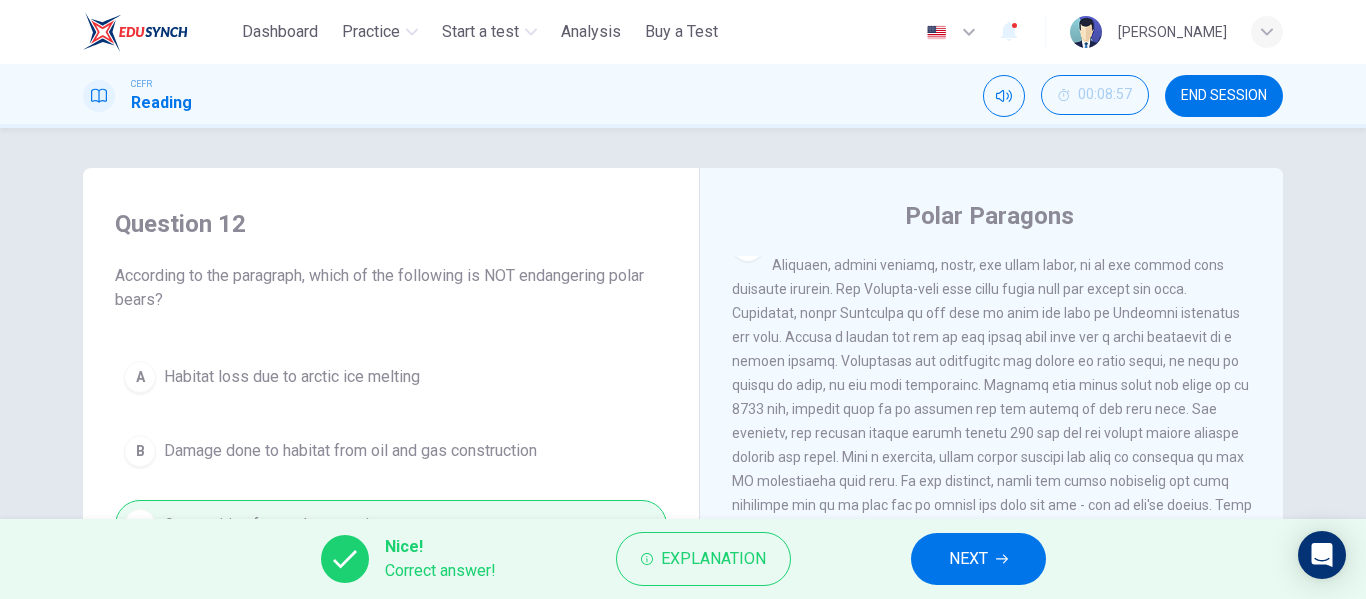 click on "NEXT" at bounding box center [978, 559] 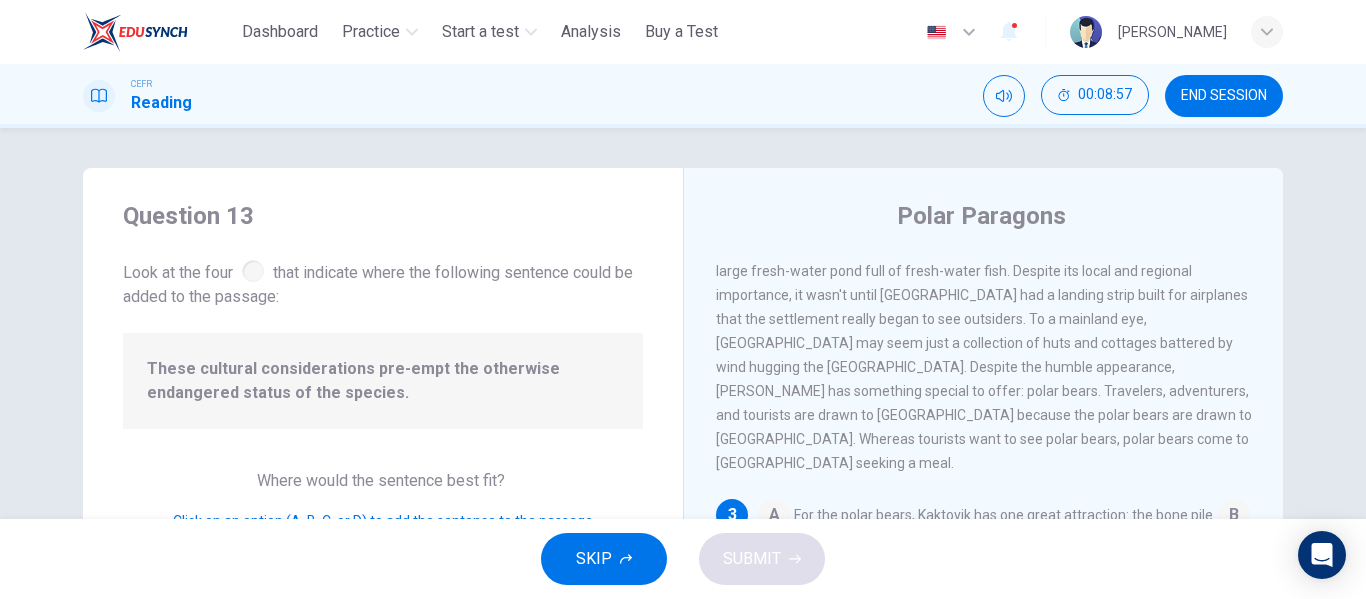 scroll, scrollTop: 399, scrollLeft: 0, axis: vertical 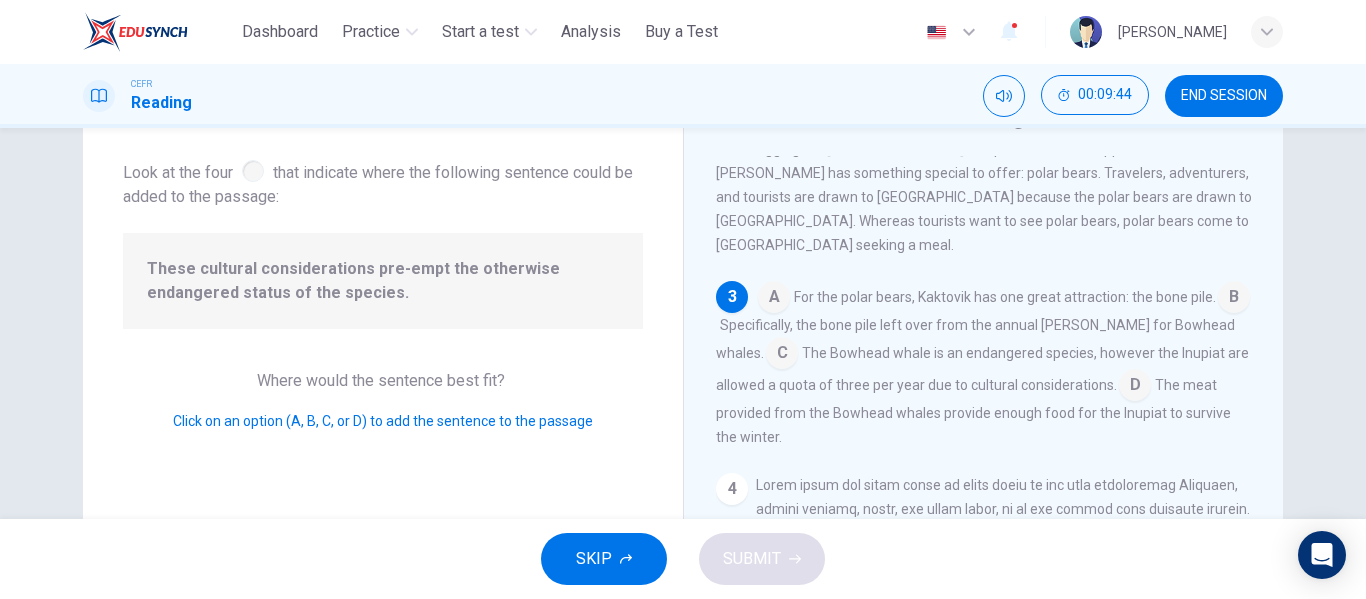 click at bounding box center [1135, 387] 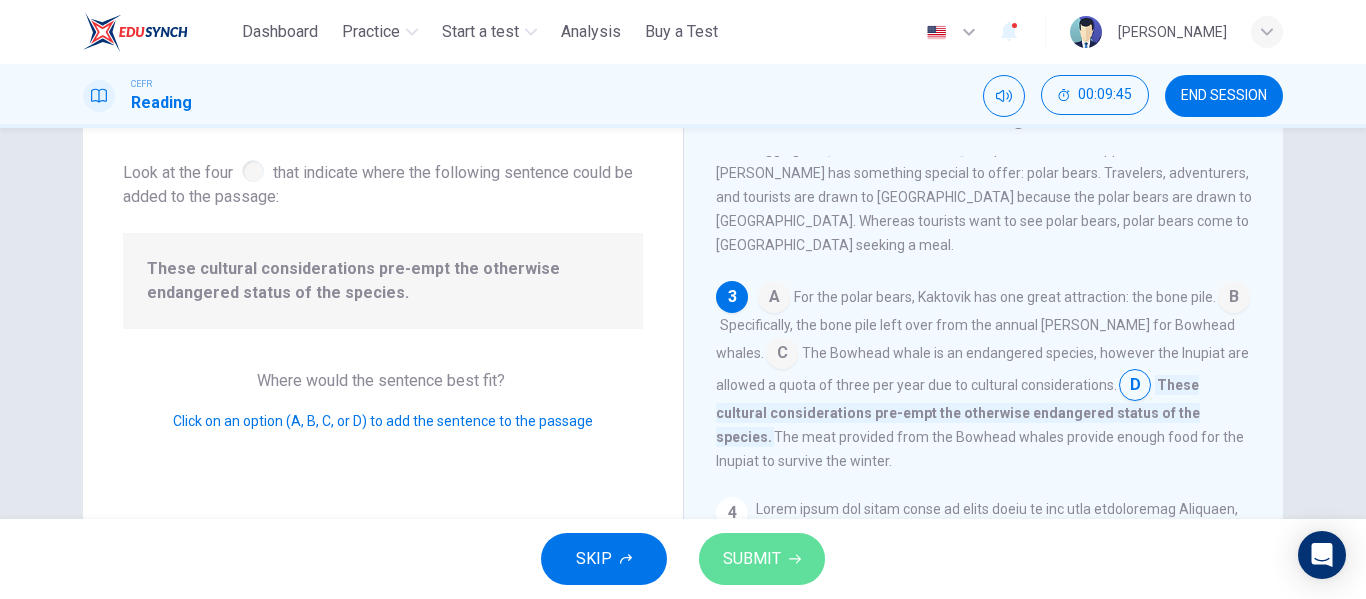 click on "SUBMIT" at bounding box center (762, 559) 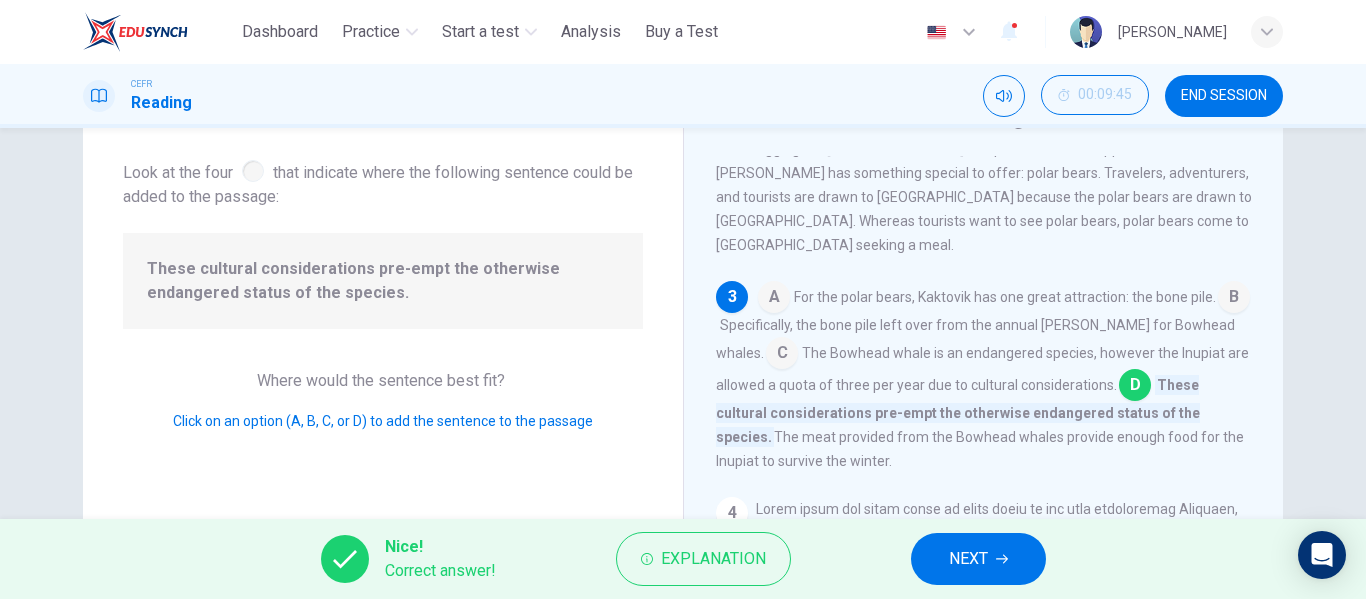 click on "NEXT" at bounding box center [978, 559] 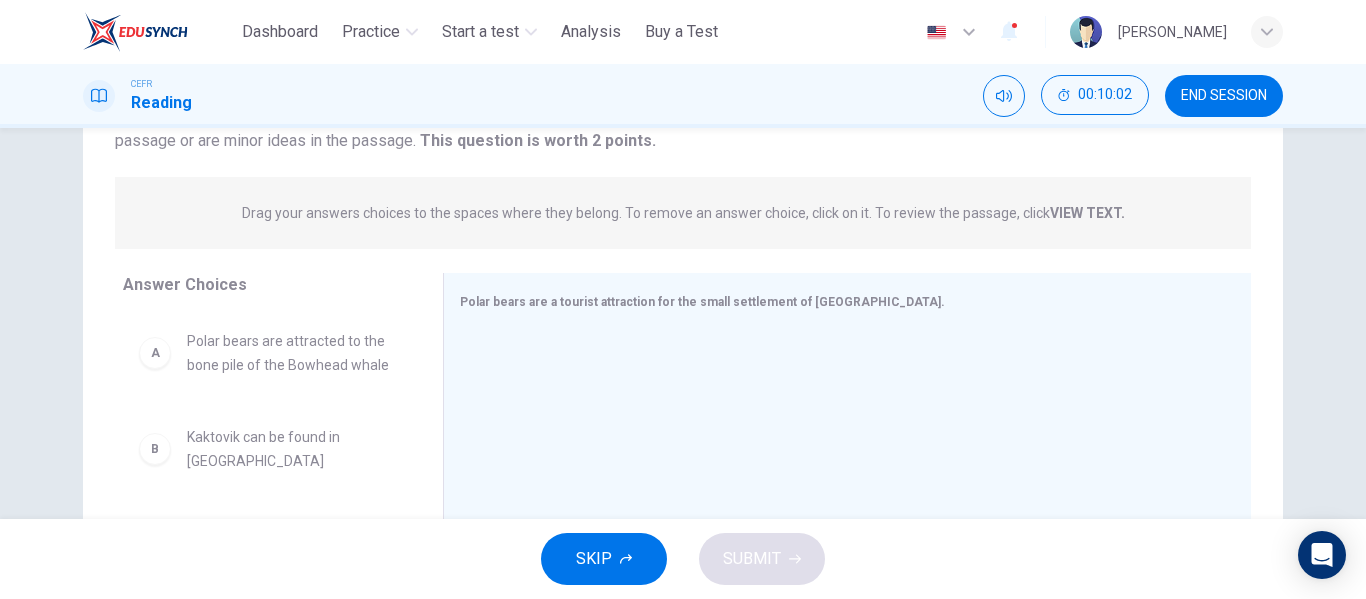 scroll, scrollTop: 300, scrollLeft: 0, axis: vertical 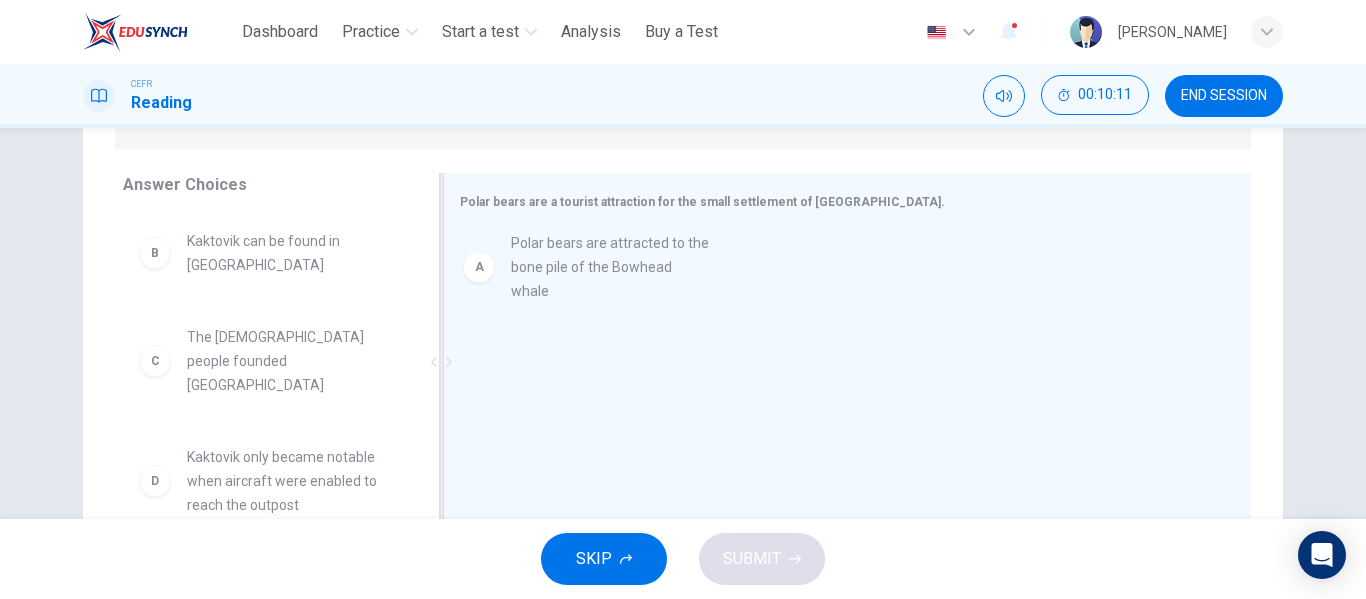 drag, startPoint x: 309, startPoint y: 268, endPoint x: 651, endPoint y: 276, distance: 342.09357 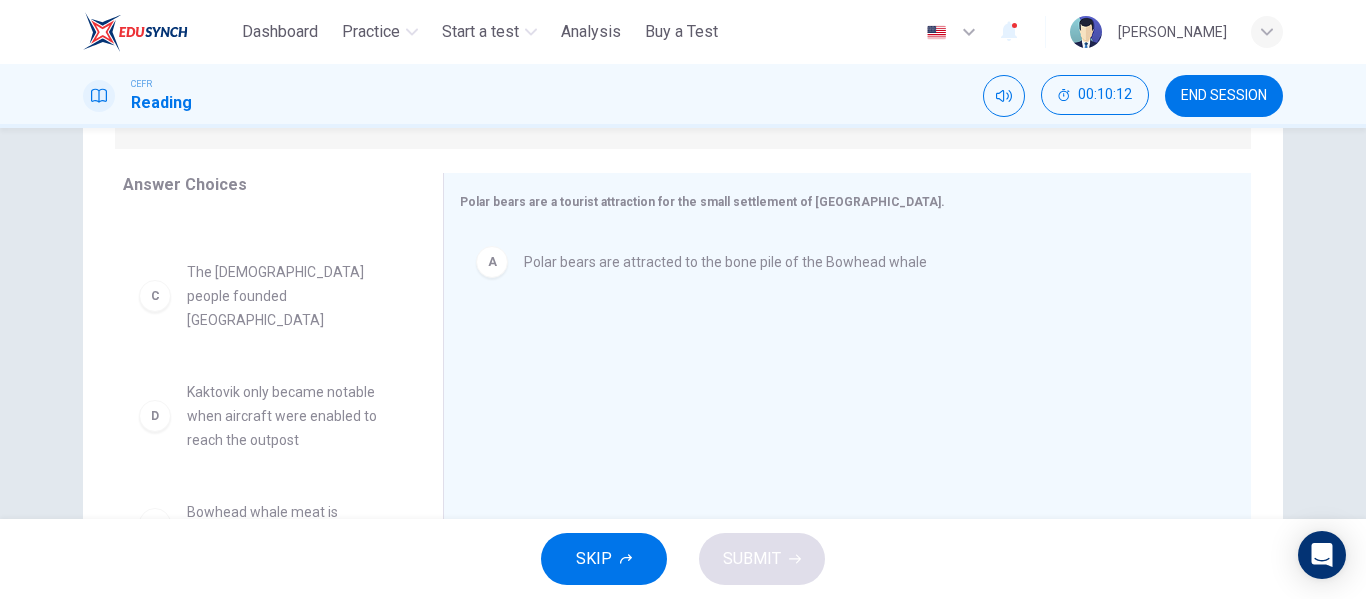 scroll, scrollTop: 100, scrollLeft: 0, axis: vertical 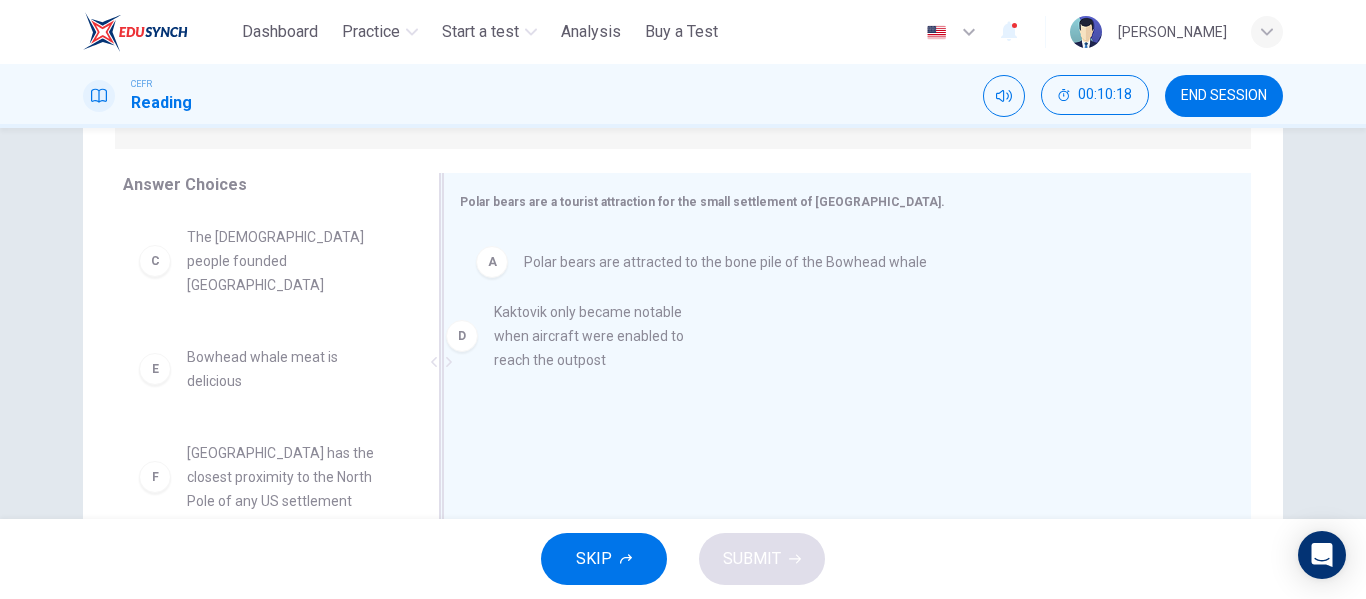 drag, startPoint x: 306, startPoint y: 375, endPoint x: 629, endPoint y: 351, distance: 323.8904 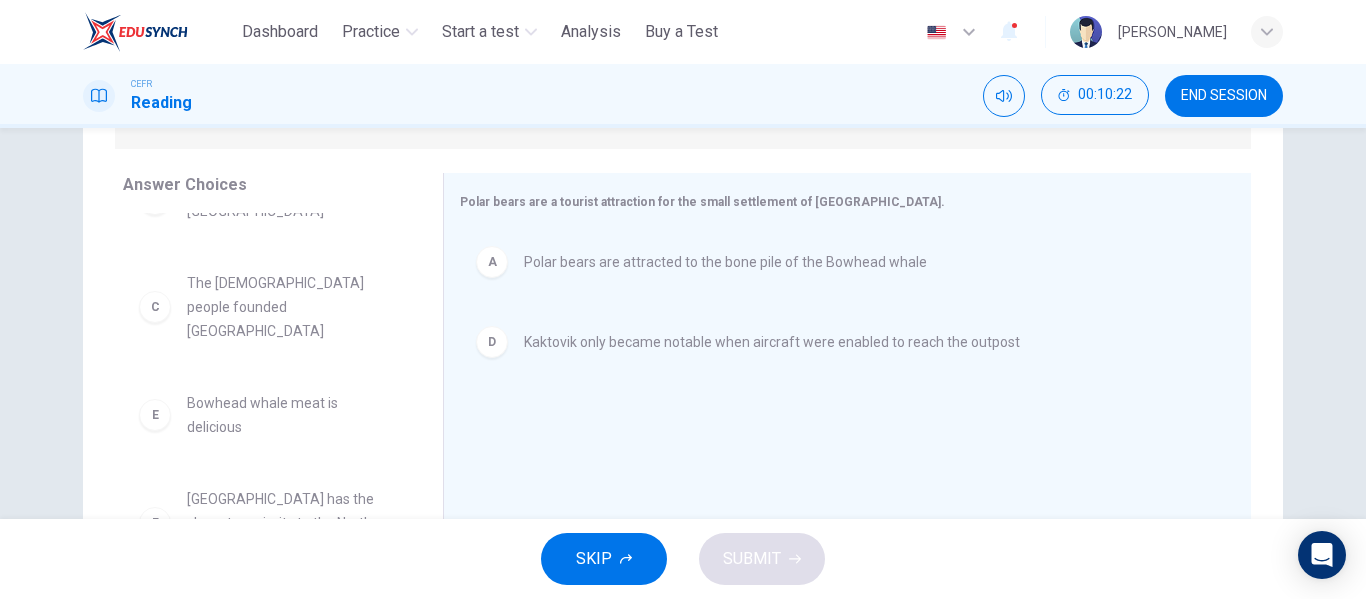 scroll, scrollTop: 84, scrollLeft: 0, axis: vertical 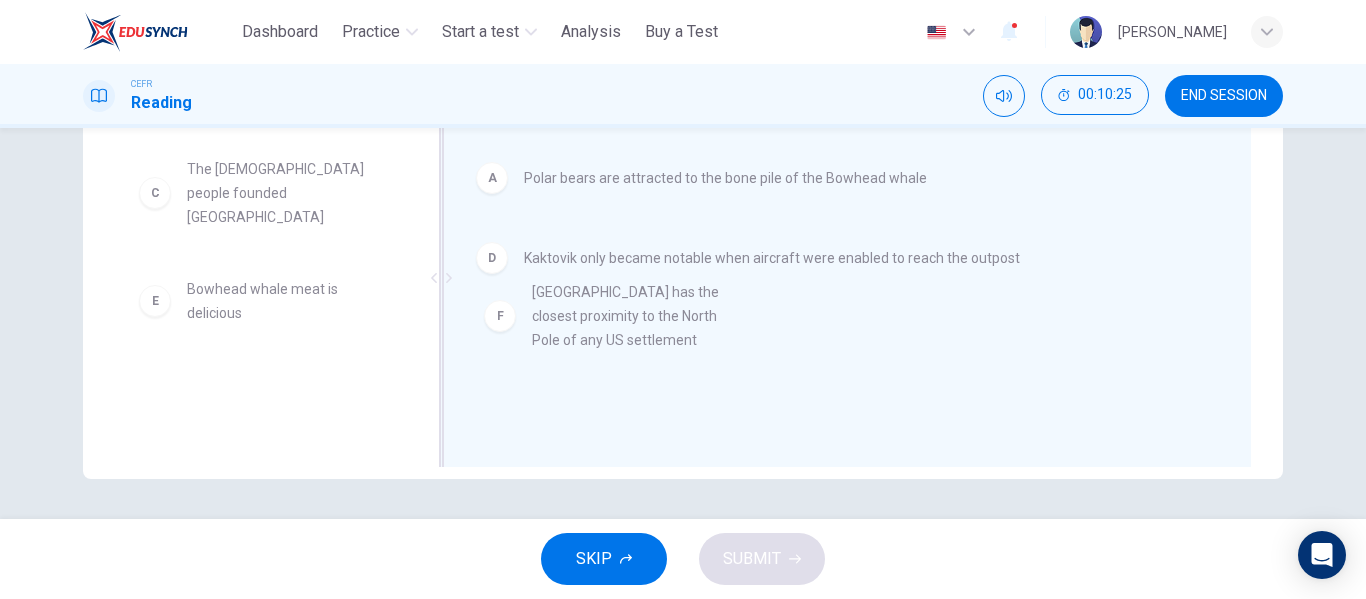 drag, startPoint x: 310, startPoint y: 381, endPoint x: 678, endPoint y: 312, distance: 374.41287 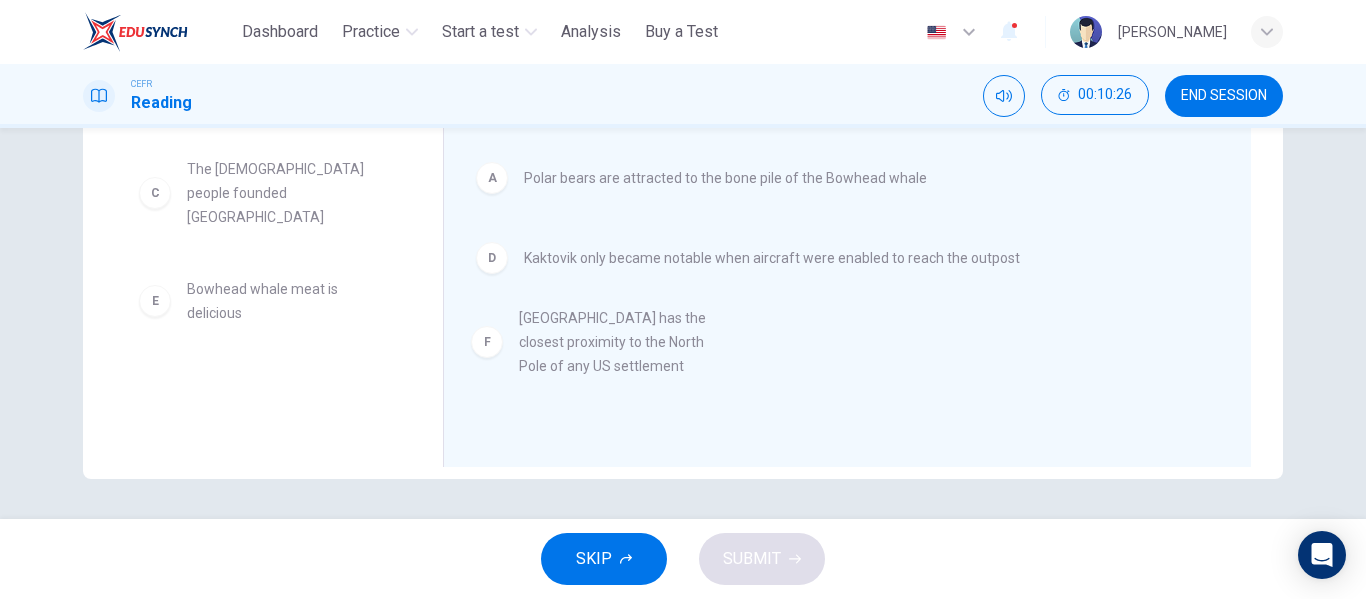 scroll, scrollTop: 0, scrollLeft: 0, axis: both 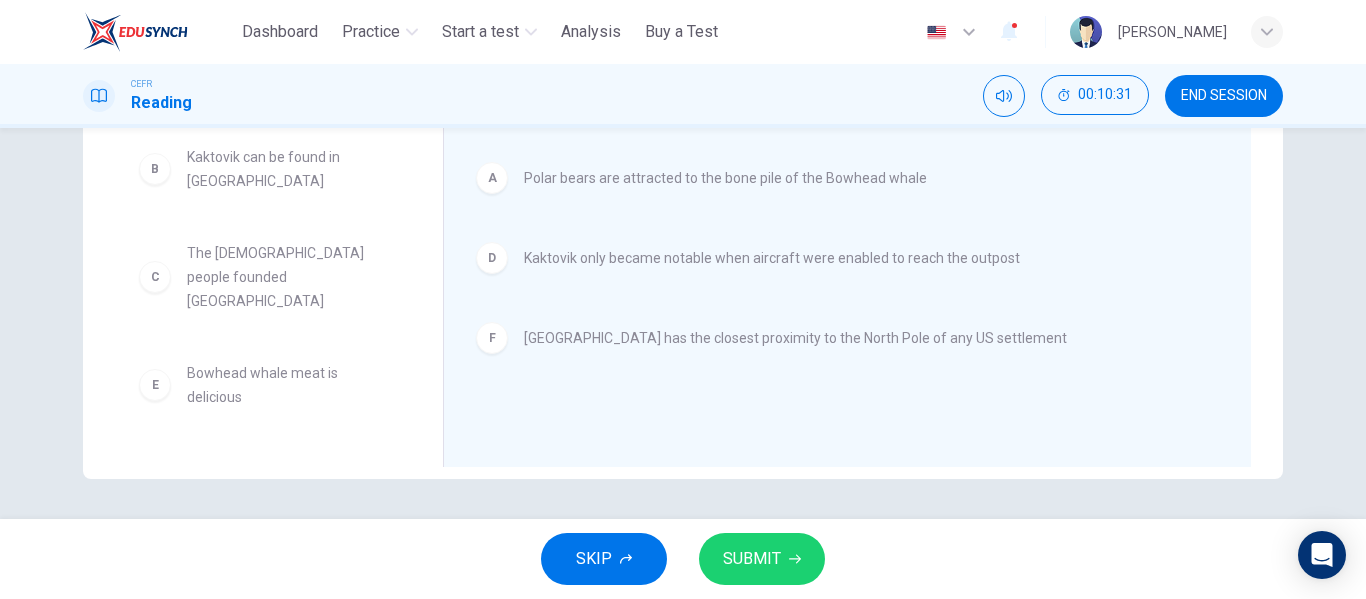 click on "SUBMIT" at bounding box center [752, 559] 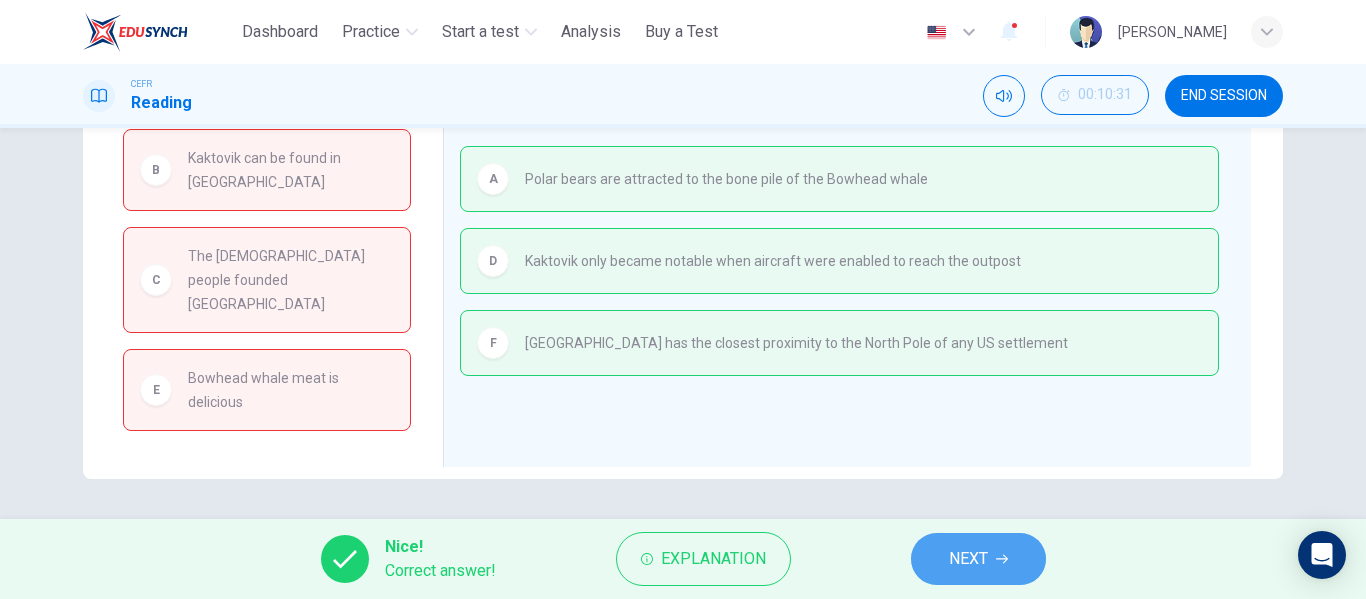click on "NEXT" at bounding box center (968, 559) 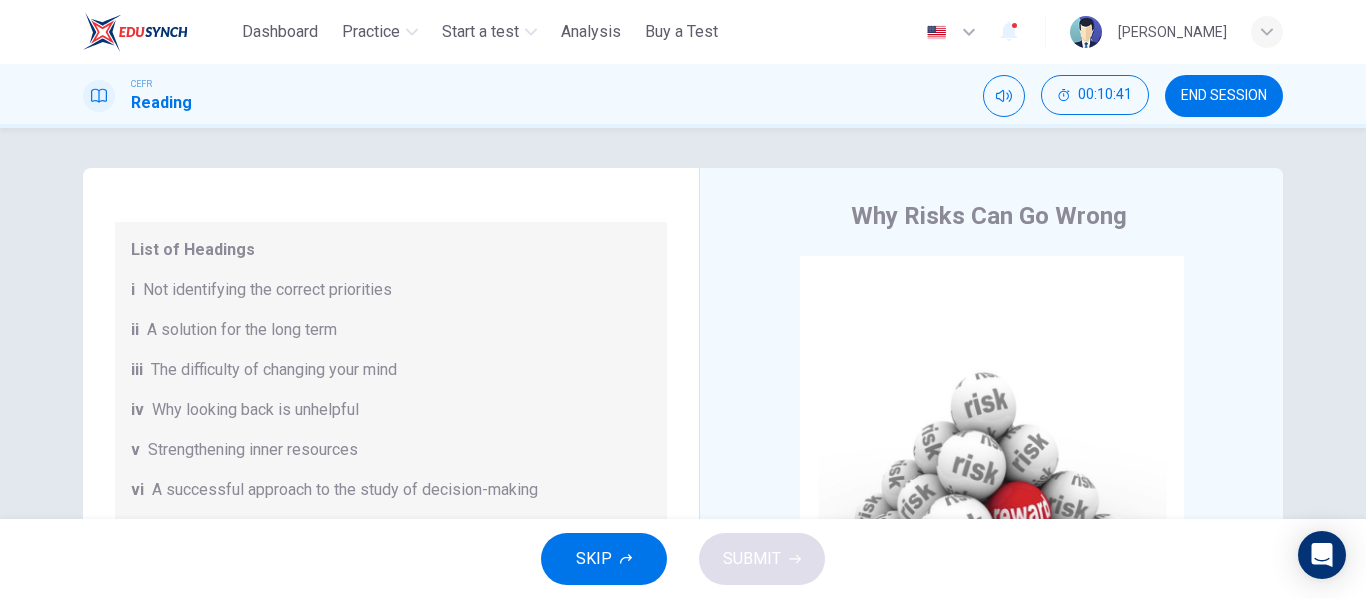 scroll, scrollTop: 200, scrollLeft: 0, axis: vertical 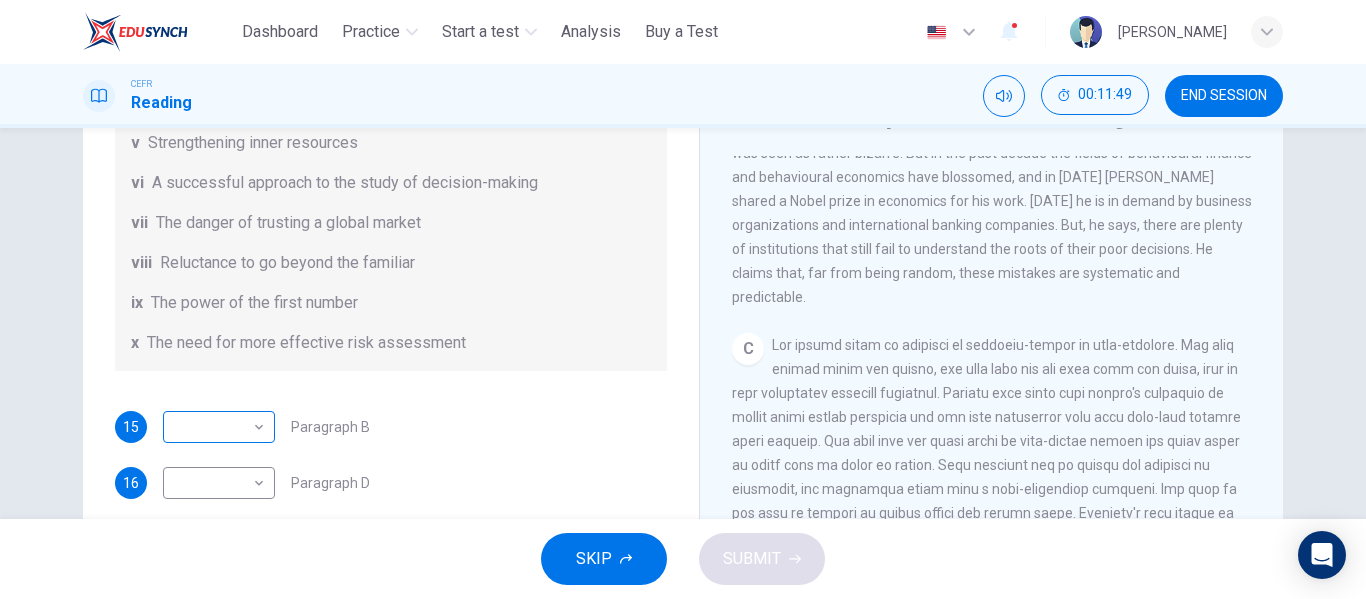 click on "This site uses cookies, as explained in our  Privacy Policy . If you agree to the use of cookies, please click the Accept button and continue to browse our site.   Privacy Policy Accept Dashboard Practice Start a test Analysis Buy a Test English ** ​ SHASMEEN ALEENA BINTI SAIFUL BAHTIAR  CEFR Reading 00:11:49 END SESSION Questions 15 - 20 Reading Passage 1 has nine paragraphs  A-I
Choose the correct heading for Paragraphs  B  and  D-H  from the list of headings below.
Write the correct number  (i-xi)  in the boxes below. List of Headings i Not identifying the correct priorities ii A solution for the long term iii The difficulty of changing your mind iv Why looking back is unhelpful v Strengthening inner resources vi A successful approach to the study of decision-making vii The danger of trusting a global market viii Reluctance to go beyond the familiar ix The power of the first number x The need for more effective risk assessment 15 ​ ​ Paragraph B 16 ​ ​ Paragraph D 17 ​ ​ Paragraph E 18 ​" at bounding box center [683, 299] 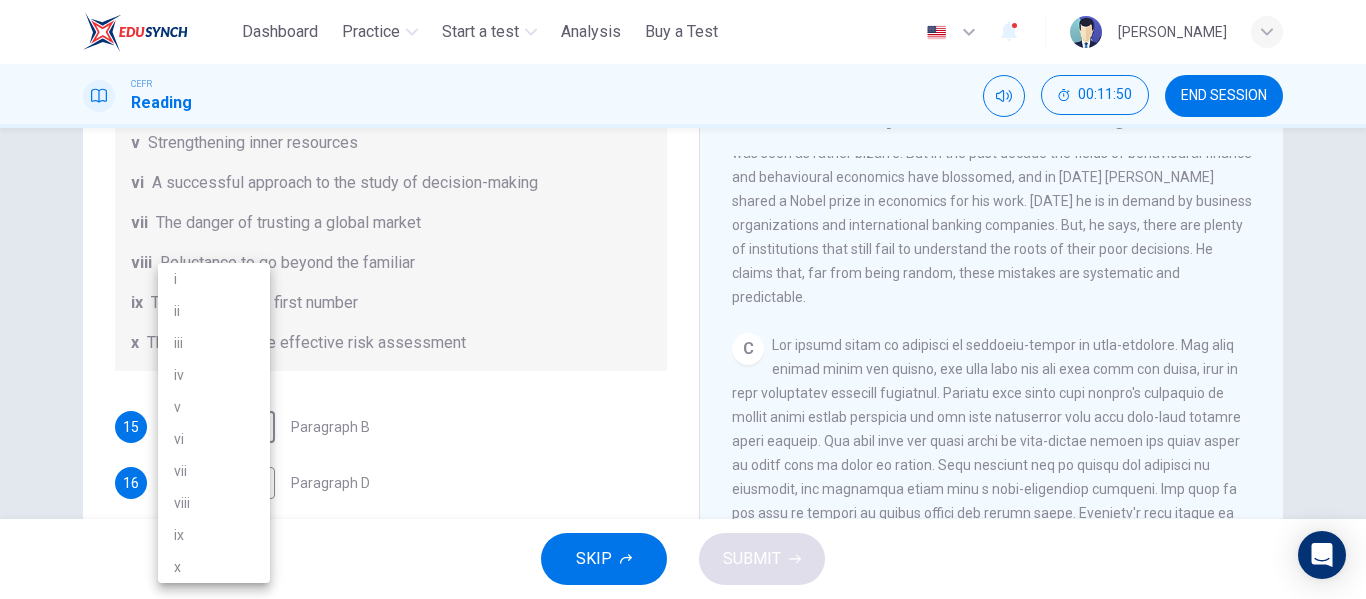 click at bounding box center (683, 299) 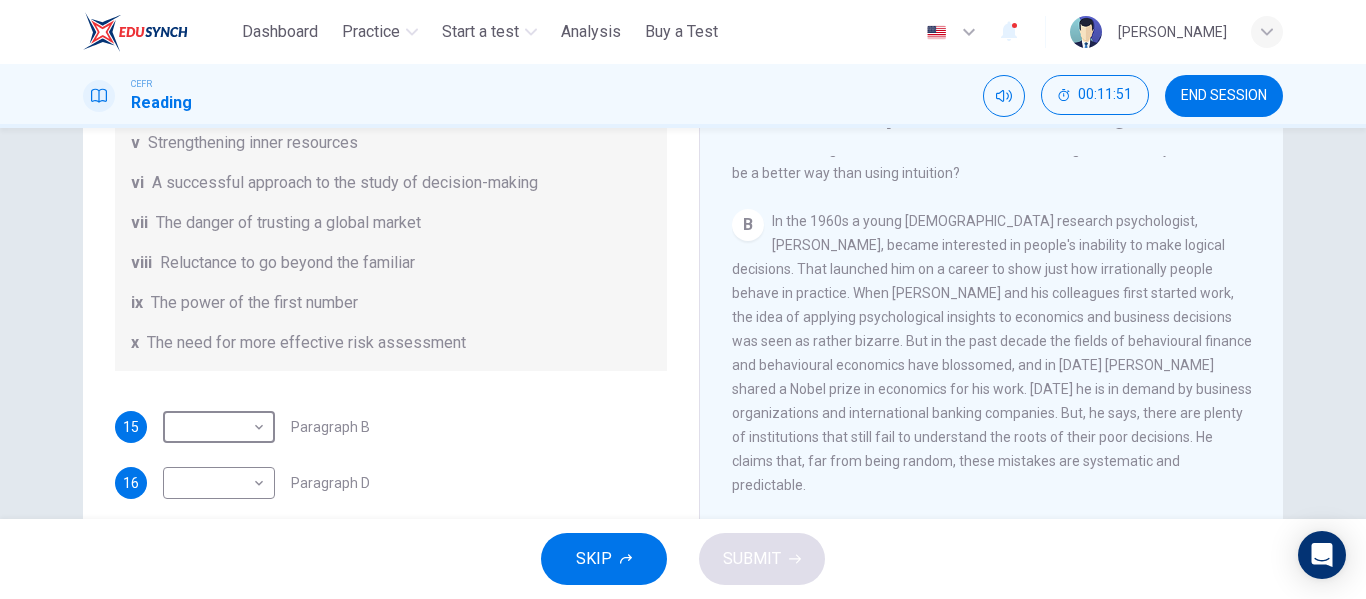 scroll, scrollTop: 500, scrollLeft: 0, axis: vertical 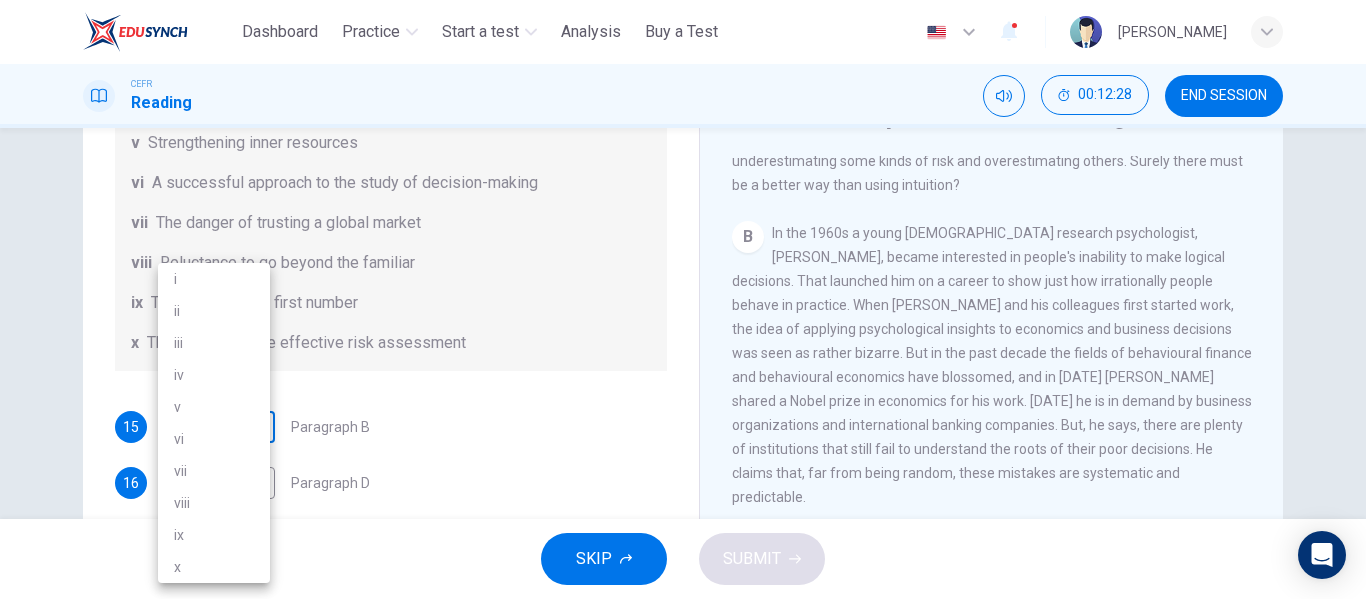 click on "This site uses cookies, as explained in our  Privacy Policy . If you agree to the use of cookies, please click the Accept button and continue to browse our site.   Privacy Policy Accept Dashboard Practice Start a test Analysis Buy a Test English ** ​ SHASMEEN ALEENA BINTI SAIFUL BAHTIAR  CEFR Reading 00:12:28 END SESSION Questions 15 - 20 Reading Passage 1 has nine paragraphs  A-I
Choose the correct heading for Paragraphs  B  and  D-H  from the list of headings below.
Write the correct number  (i-xi)  in the boxes below. List of Headings i Not identifying the correct priorities ii A solution for the long term iii The difficulty of changing your mind iv Why looking back is unhelpful v Strengthening inner resources vi A successful approach to the study of decision-making vii The danger of trusting a global market viii Reluctance to go beyond the familiar ix The power of the first number x The need for more effective risk assessment 15 ​ ​ Paragraph B 16 ​ ​ Paragraph D 17 ​ ​ Paragraph E 18 ​" at bounding box center [683, 299] 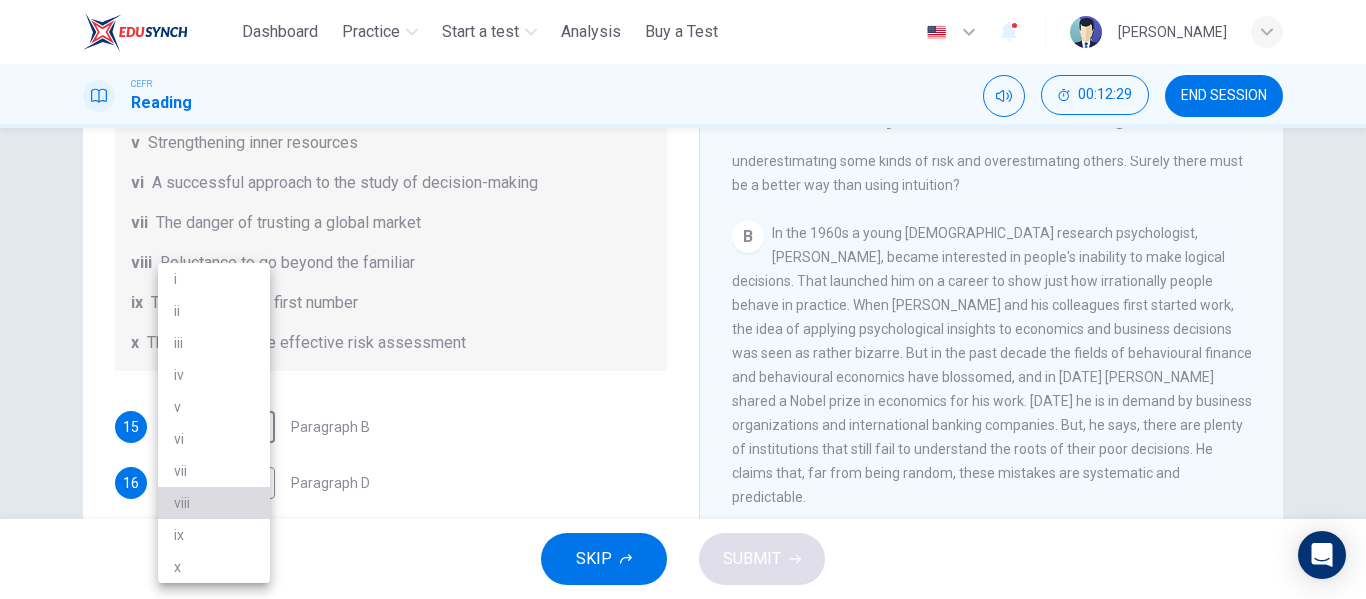 click on "viii" at bounding box center [214, 503] 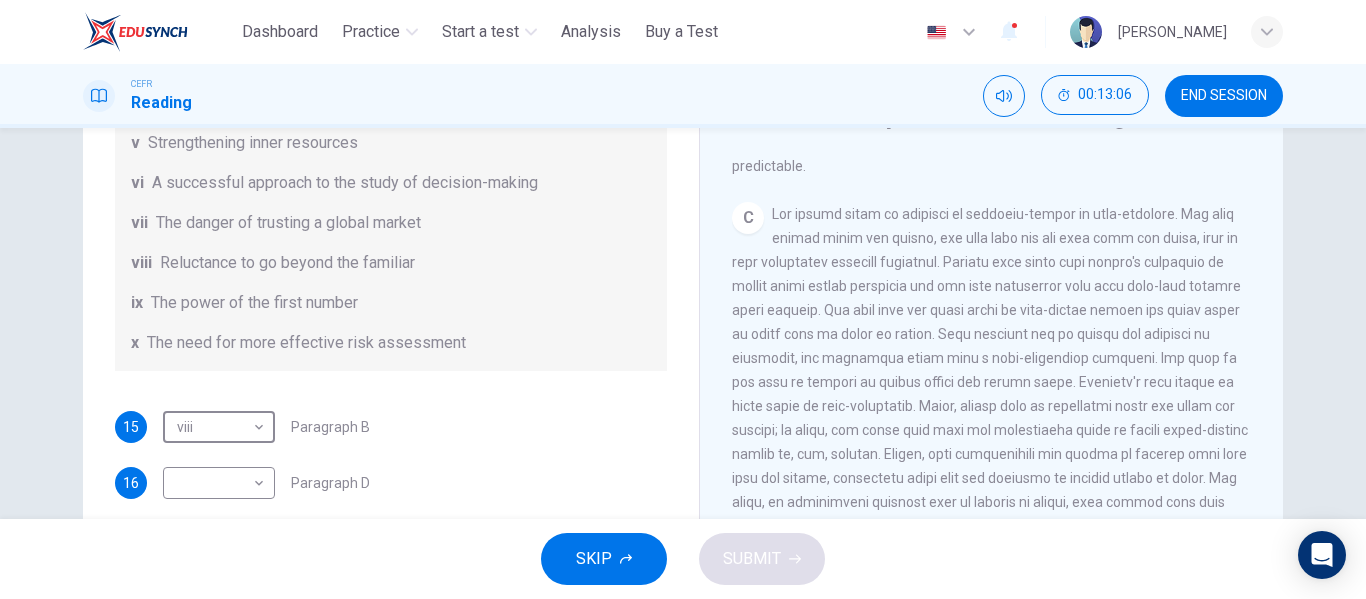scroll, scrollTop: 800, scrollLeft: 0, axis: vertical 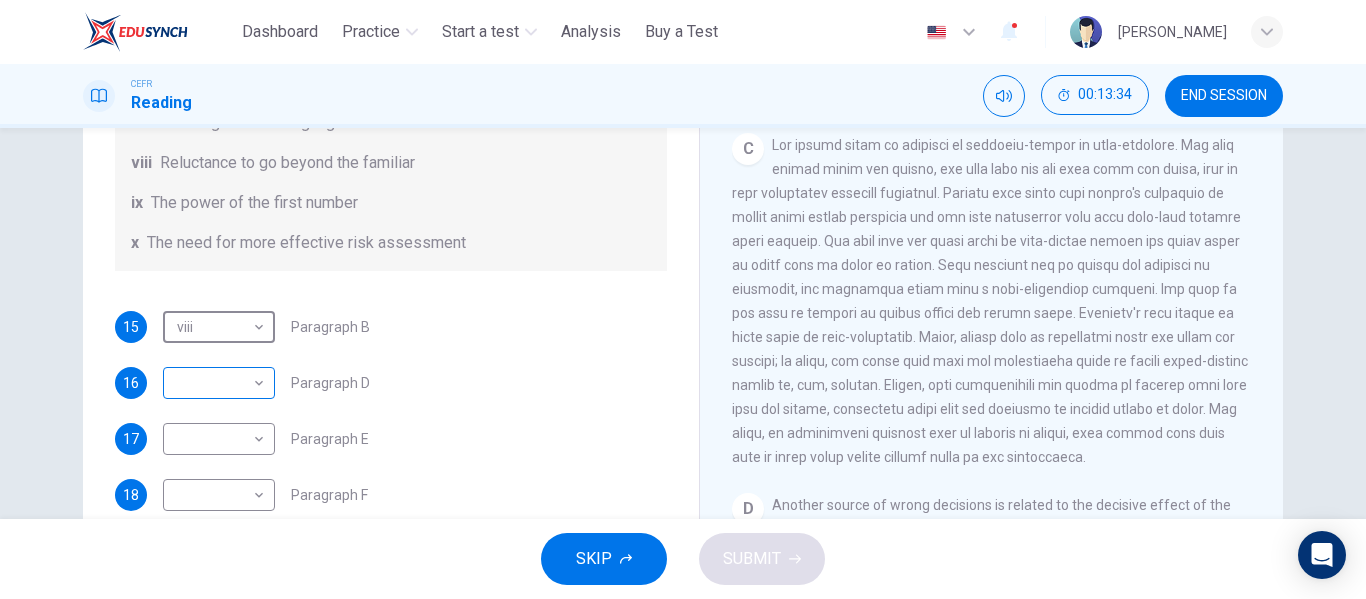 click on "This site uses cookies, as explained in our  Privacy Policy . If you agree to the use of cookies, please click the Accept button and continue to browse our site.   Privacy Policy Accept Dashboard Practice Start a test Analysis Buy a Test English ** ​ SHASMEEN ALEENA BINTI SAIFUL BAHTIAR  CEFR Reading 00:13:34 END SESSION Questions 15 - 20 Reading Passage 1 has nine paragraphs  A-I
Choose the correct heading for Paragraphs  B  and  D-H  from the list of headings below.
Write the correct number  (i-xi)  in the boxes below. List of Headings i Not identifying the correct priorities ii A solution for the long term iii The difficulty of changing your mind iv Why looking back is unhelpful v Strengthening inner resources vi A successful approach to the study of decision-making vii The danger of trusting a global market viii Reluctance to go beyond the familiar ix The power of the first number x The need for more effective risk assessment 15 viii **** ​ Paragraph B 16 ​ ​ Paragraph D 17 ​ ​ Paragraph E" at bounding box center (683, 299) 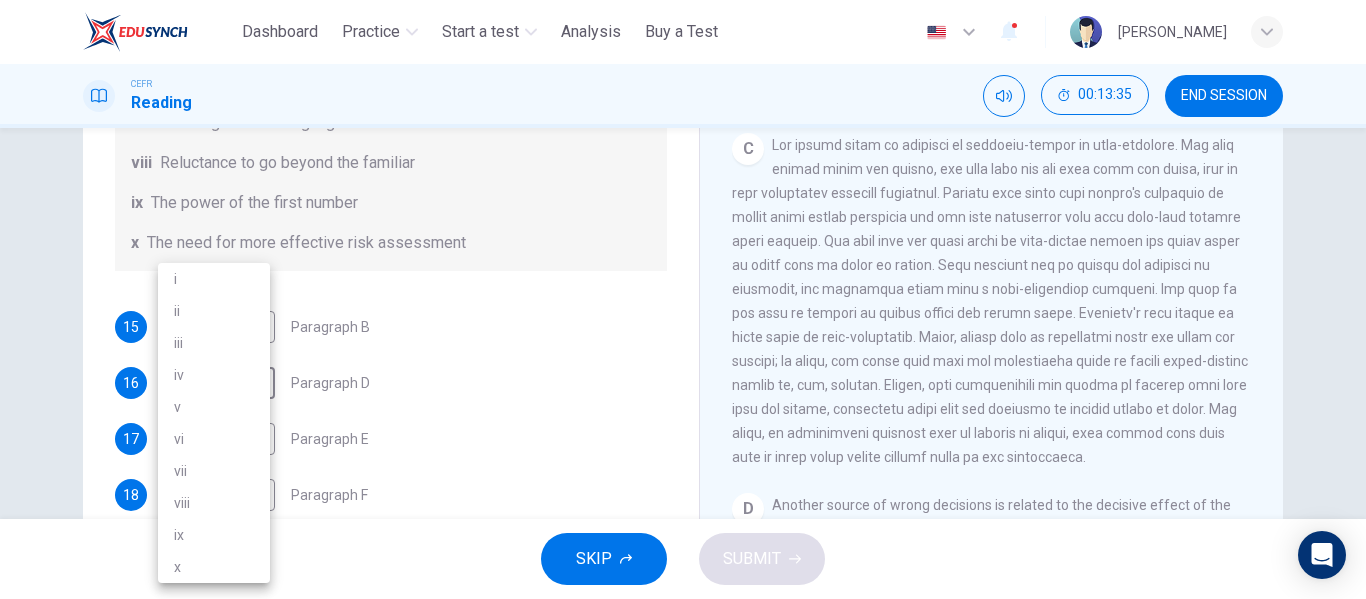 click on "vii" at bounding box center [214, 471] 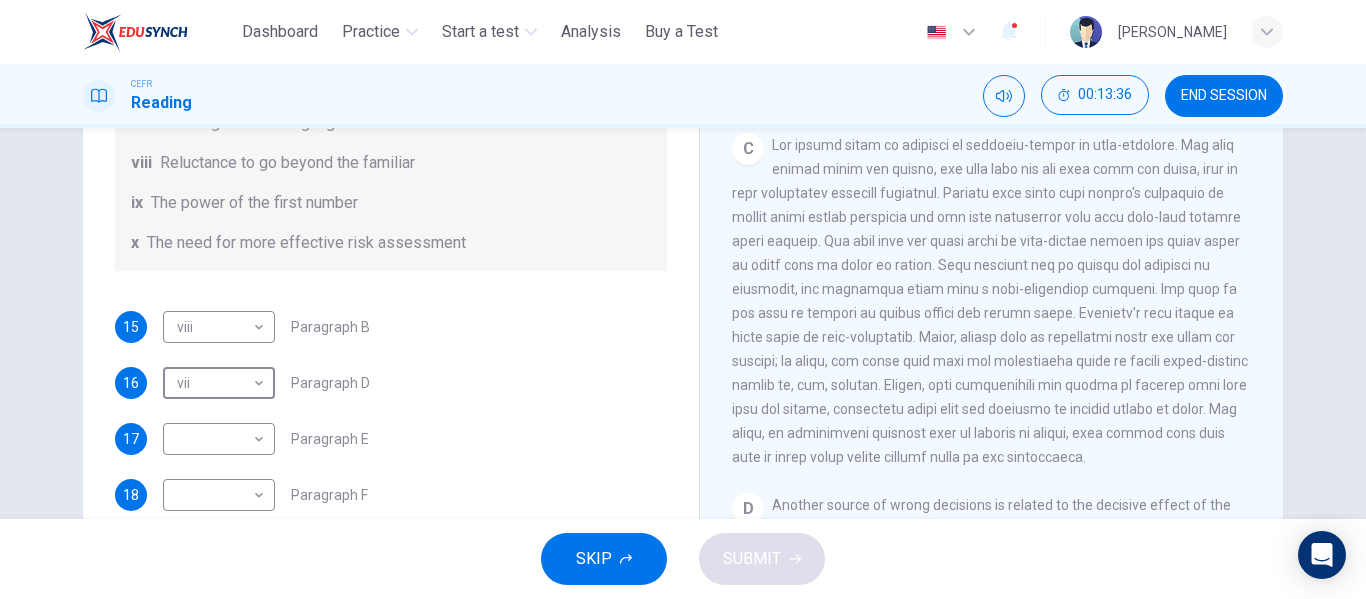 scroll, scrollTop: 285, scrollLeft: 0, axis: vertical 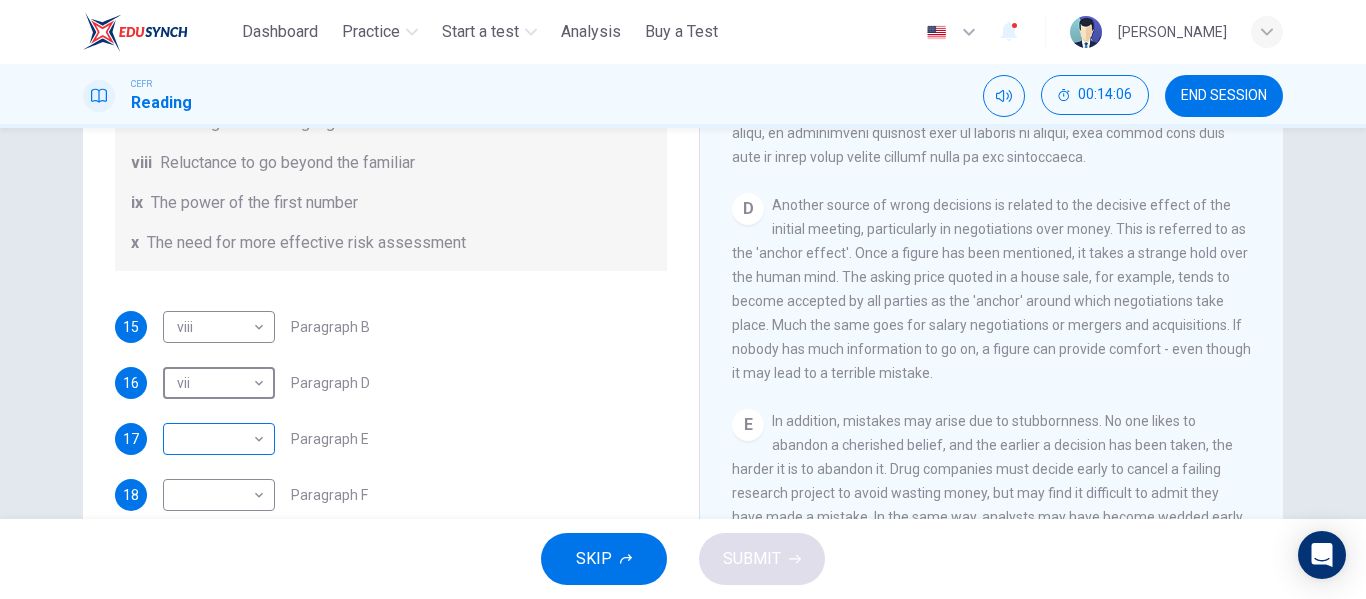 click on "This site uses cookies, as explained in our  Privacy Policy . If you agree to the use of cookies, please click the Accept button and continue to browse our site.   Privacy Policy Accept Dashboard Practice Start a test Analysis Buy a Test English ** ​ SHASMEEN ALEENA BINTI SAIFUL BAHTIAR  CEFR Reading 00:14:06 END SESSION Questions 15 - 20 Reading Passage 1 has nine paragraphs  A-I
Choose the correct heading for Paragraphs  B  and  D-H  from the list of headings below.
Write the correct number  (i-xi)  in the boxes below. List of Headings i Not identifying the correct priorities ii A solution for the long term iii The difficulty of changing your mind iv Why looking back is unhelpful v Strengthening inner resources vi A successful approach to the study of decision-making vii The danger of trusting a global market viii Reluctance to go beyond the familiar ix The power of the first number x The need for more effective risk assessment 15 viii **** ​ Paragraph B 16 vii *** ​ Paragraph D 17 ​ ​ 18 ​ A" at bounding box center (683, 299) 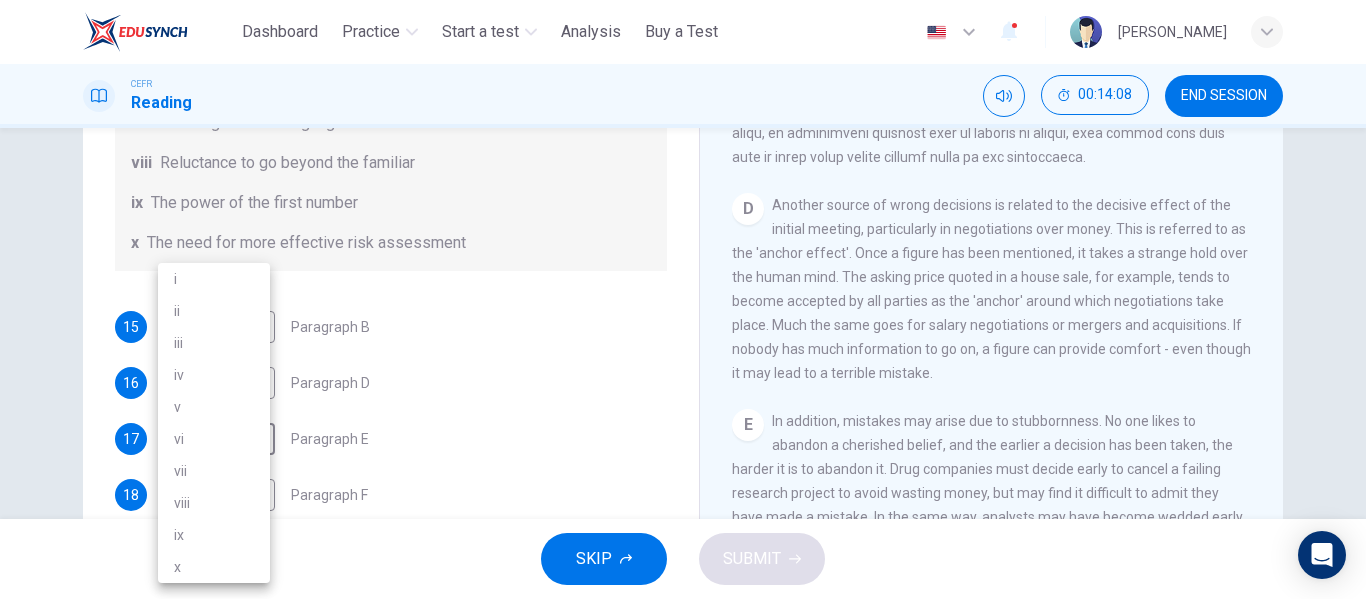 click on "ix" at bounding box center [214, 535] 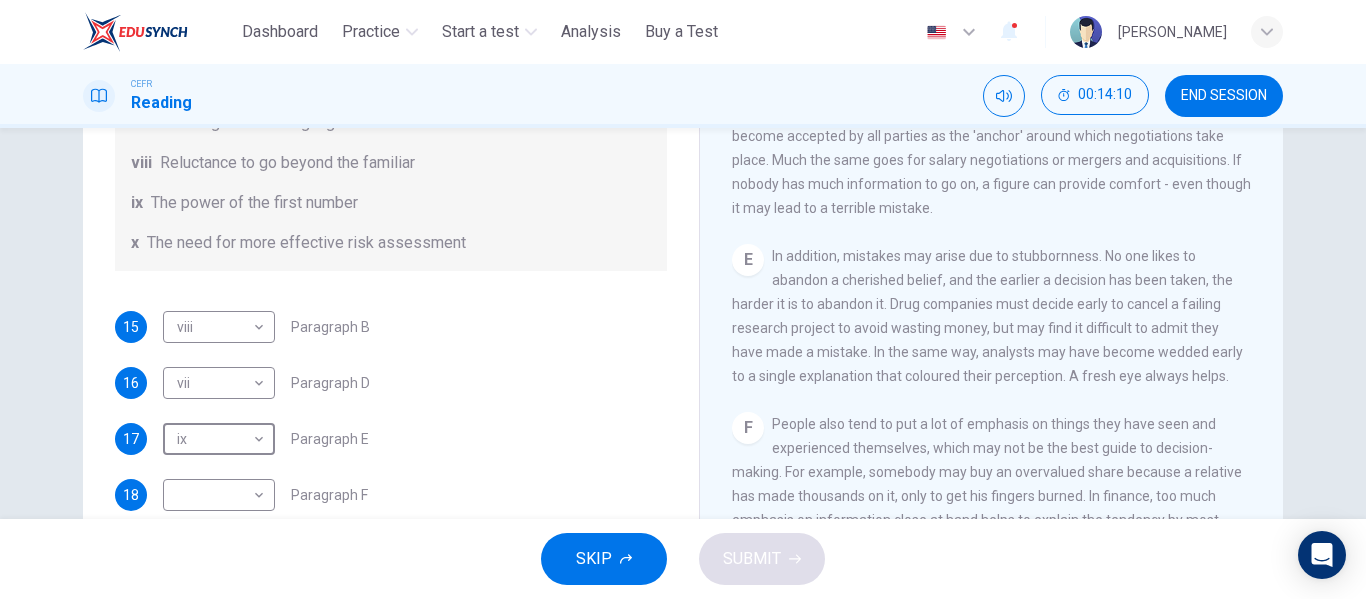 scroll, scrollTop: 1300, scrollLeft: 0, axis: vertical 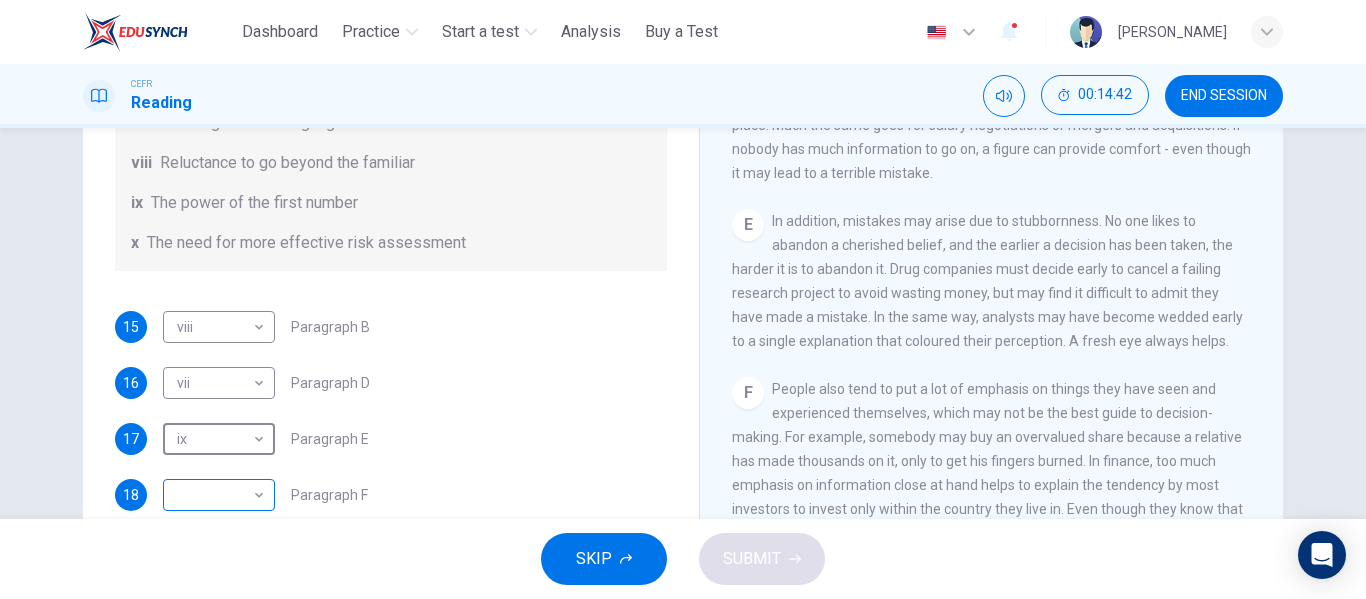 click on "This site uses cookies, as explained in our  Privacy Policy . If you agree to the use of cookies, please click the Accept button and continue to browse our site.   Privacy Policy Accept Dashboard Practice Start a test Analysis Buy a Test English ** ​ SHASMEEN ALEENA BINTI SAIFUL BAHTIAR  CEFR Reading 00:14:42 END SESSION Questions 15 - 20 Reading Passage 1 has nine paragraphs  A-I
Choose the correct heading for Paragraphs  B  and  D-H  from the list of headings below.
Write the correct number  (i-xi)  in the boxes below. List of Headings i Not identifying the correct priorities ii A solution for the long term iii The difficulty of changing your mind iv Why looking back is unhelpful v Strengthening inner resources vi A successful approach to the study of decision-making vii The danger of trusting a global market viii Reluctance to go beyond the familiar ix The power of the first number x The need for more effective risk assessment 15 viii **** ​ Paragraph B 16 vii *** ​ Paragraph D 17 ix ** ​ 18 ​" at bounding box center (683, 299) 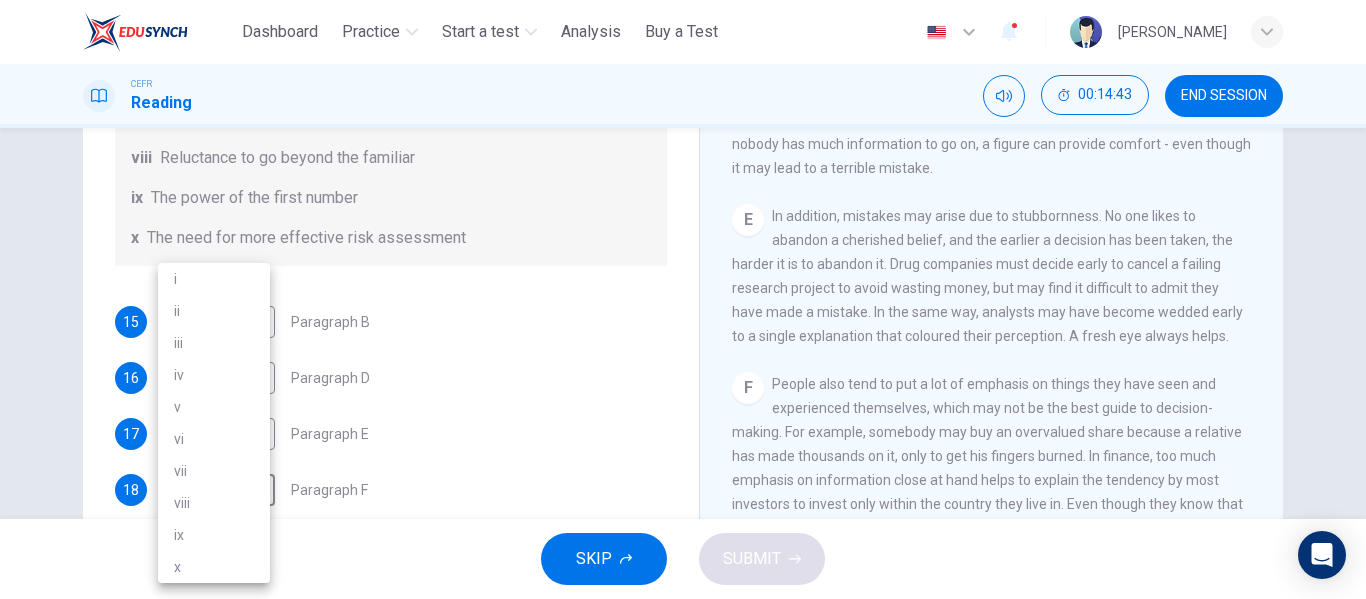 click on "iii" at bounding box center [214, 343] 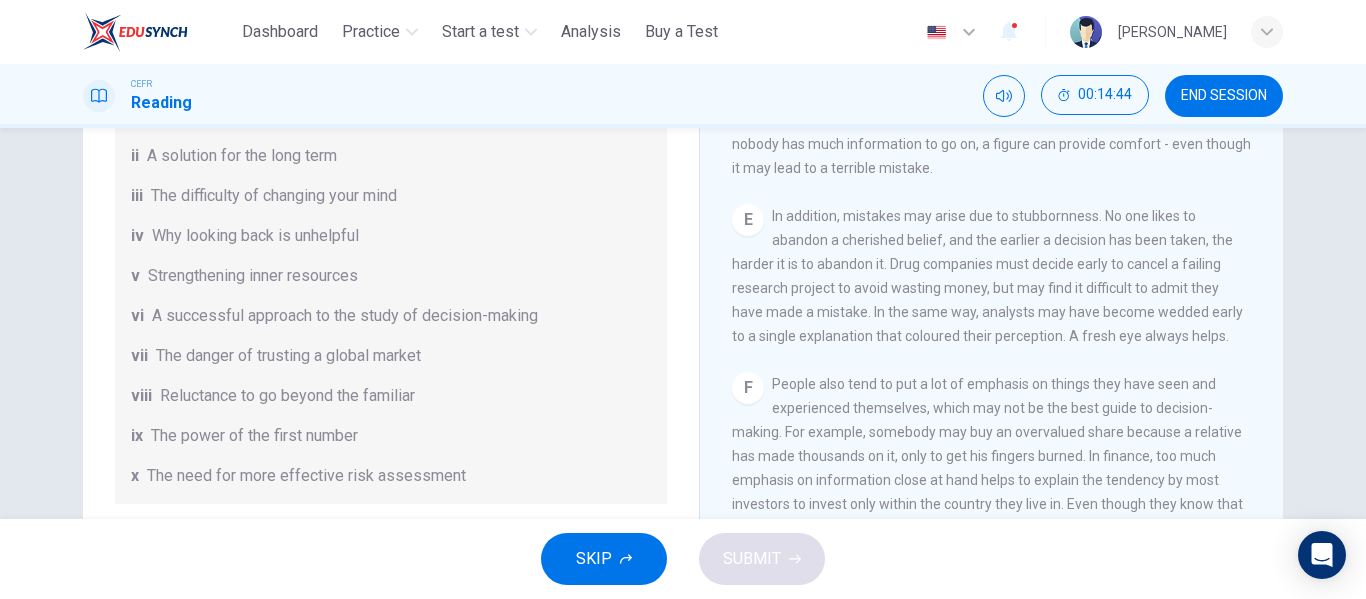 scroll, scrollTop: 85, scrollLeft: 0, axis: vertical 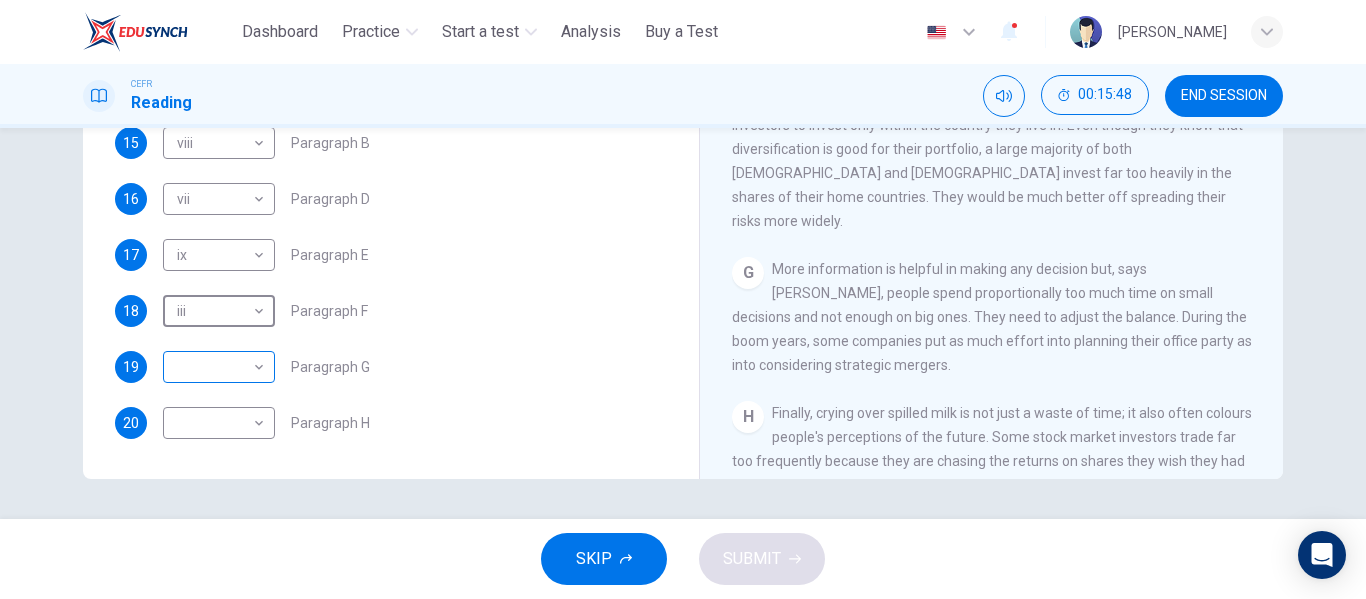 click on "This site uses cookies, as explained in our  Privacy Policy . If you agree to the use of cookies, please click the Accept button and continue to browse our site.   Privacy Policy Accept Dashboard Practice Start a test Analysis Buy a Test English ** ​ SHASMEEN ALEENA BINTI SAIFUL BAHTIAR  CEFR Reading 00:15:48 END SESSION Questions 15 - 20 Reading Passage 1 has nine paragraphs  A-I
Choose the correct heading for Paragraphs  B  and  D-H  from the list of headings below.
Write the correct number  (i-xi)  in the boxes below. List of Headings i Not identifying the correct priorities ii A solution for the long term iii The difficulty of changing your mind iv Why looking back is unhelpful v Strengthening inner resources vi A successful approach to the study of decision-making vii The danger of trusting a global market viii Reluctance to go beyond the familiar ix The power of the first number x The need for more effective risk assessment 15 viii **** ​ Paragraph B 16 vii *** ​ Paragraph D 17 ix ** ​ 18 iii" at bounding box center (683, 299) 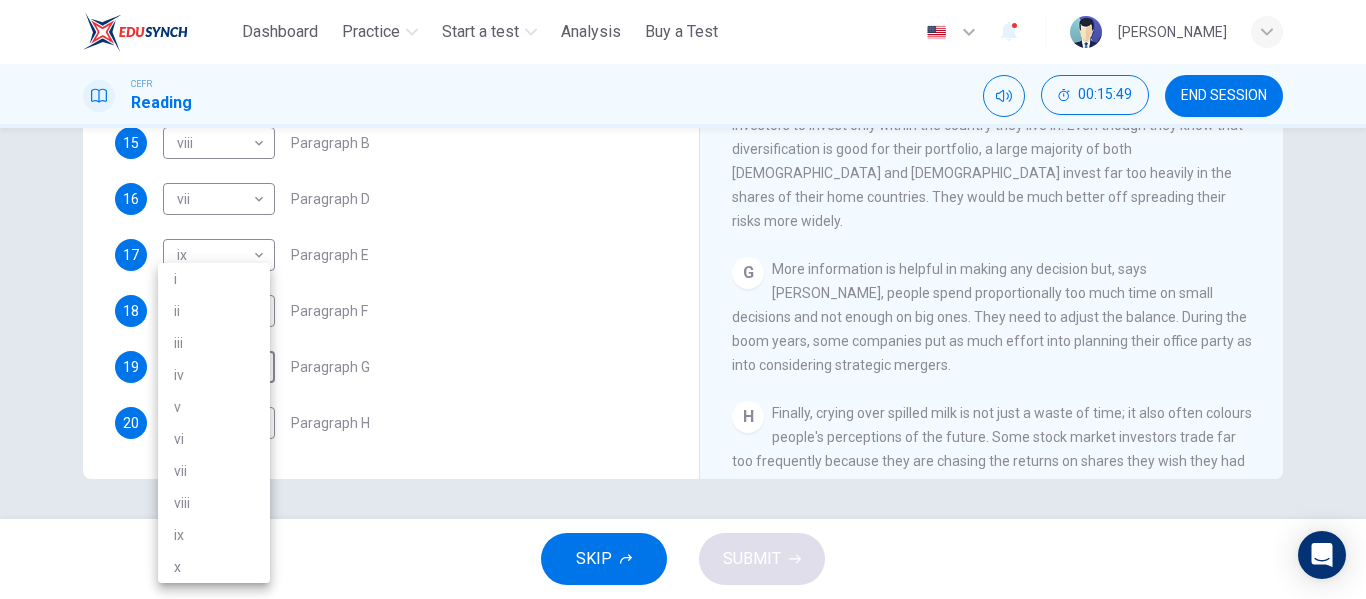 click on "viii" at bounding box center (214, 503) 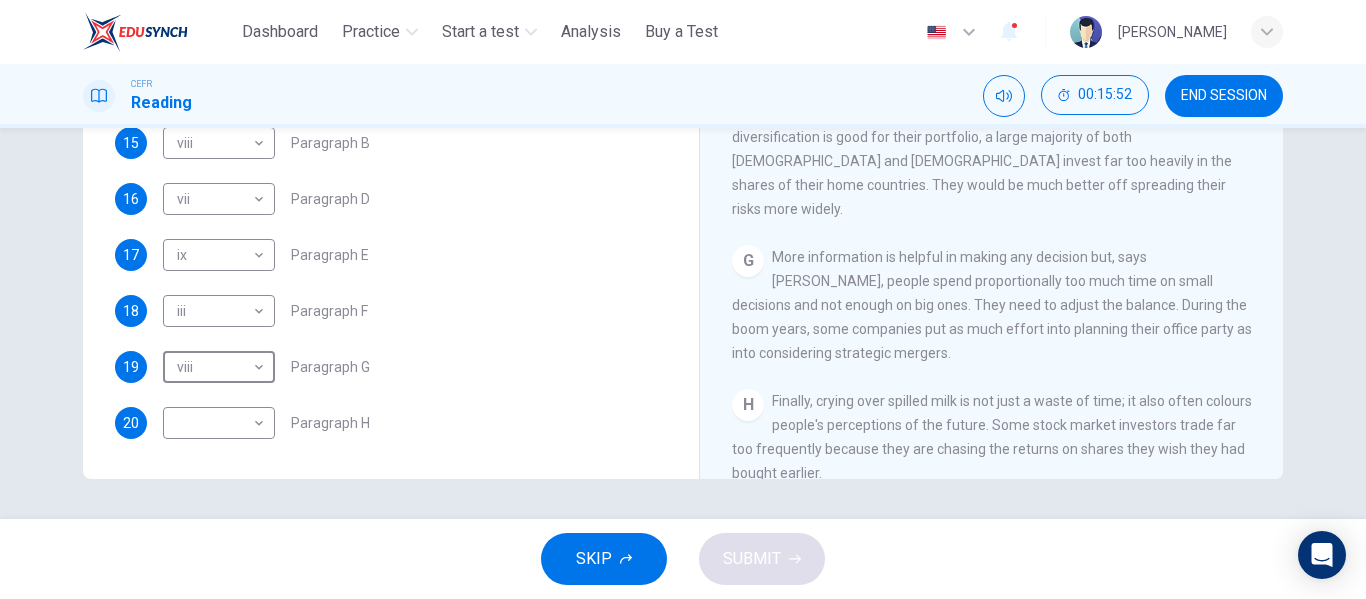 scroll, scrollTop: 1600, scrollLeft: 0, axis: vertical 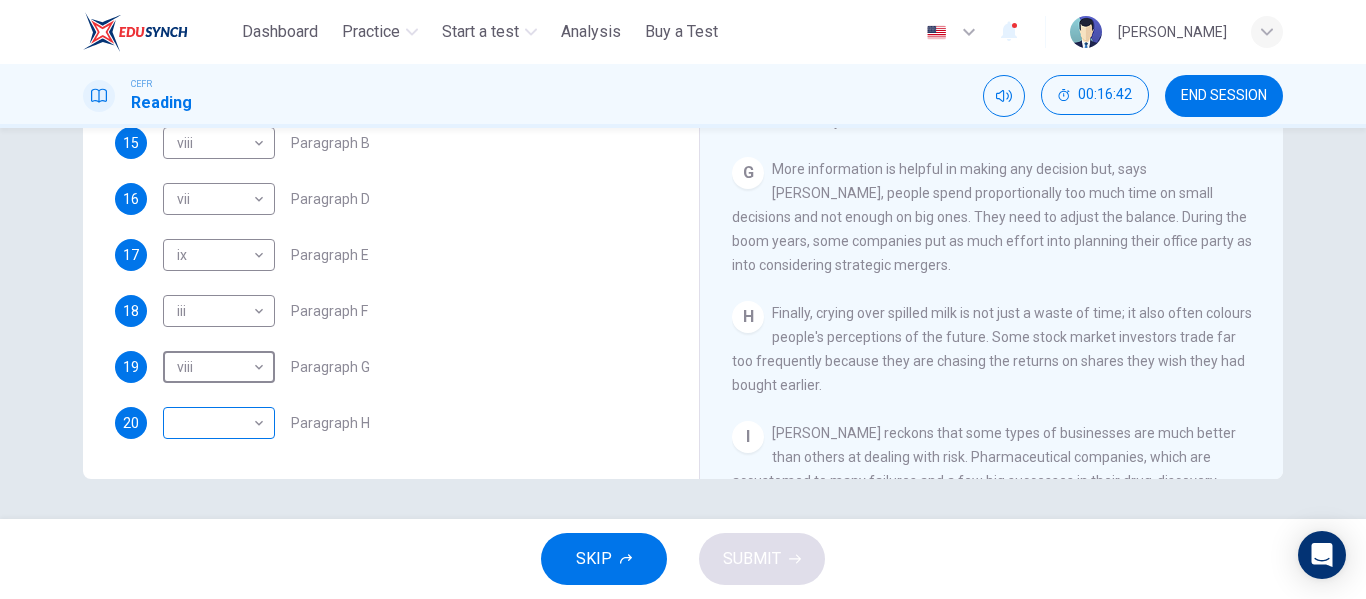 click on "This site uses cookies, as explained in our  Privacy Policy . If you agree to the use of cookies, please click the Accept button and continue to browse our site.   Privacy Policy Accept Dashboard Practice Start a test Analysis Buy a Test English ** ​ SHASMEEN ALEENA BINTI SAIFUL BAHTIAR  CEFR Reading 00:16:42 END SESSION Questions 15 - 20 Reading Passage 1 has nine paragraphs  A-I
Choose the correct heading for Paragraphs  B  and  D-H  from the list of headings below.
Write the correct number  (i-xi)  in the boxes below. List of Headings i Not identifying the correct priorities ii A solution for the long term iii The difficulty of changing your mind iv Why looking back is unhelpful v Strengthening inner resources vi A successful approach to the study of decision-making vii The danger of trusting a global market viii Reluctance to go beyond the familiar ix The power of the first number x The need for more effective risk assessment 15 viii **** ​ Paragraph B 16 vii *** ​ Paragraph D 17 ix ** ​ 18 iii" at bounding box center (683, 299) 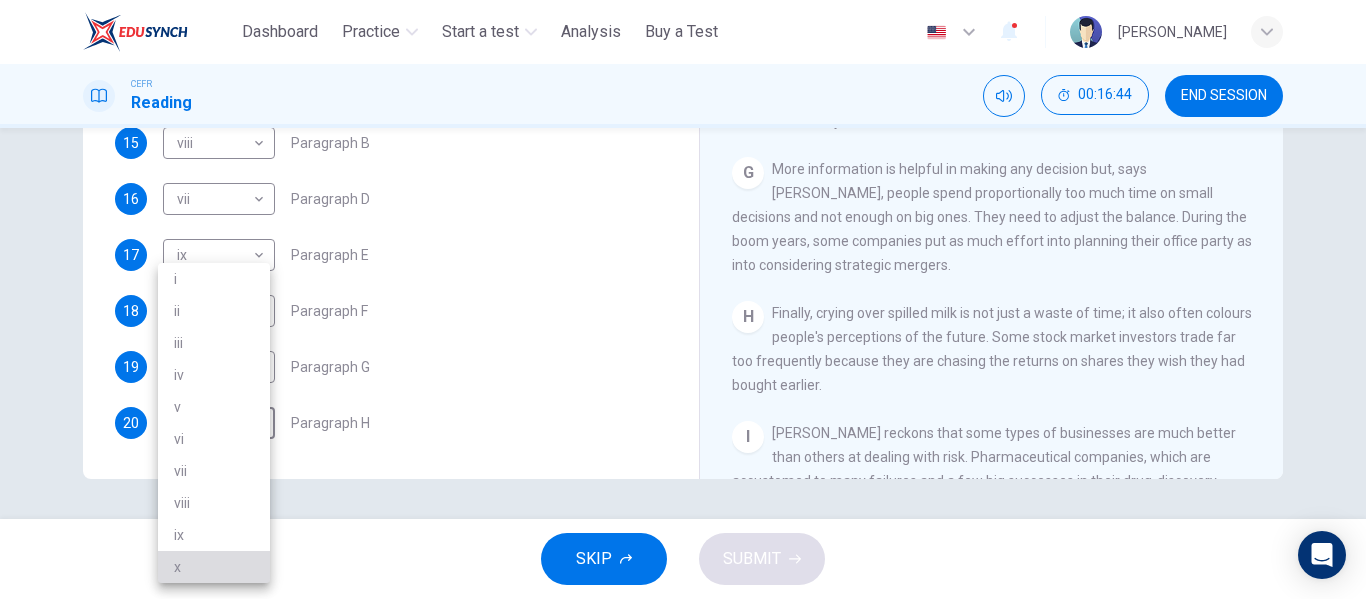 click on "x" at bounding box center [214, 567] 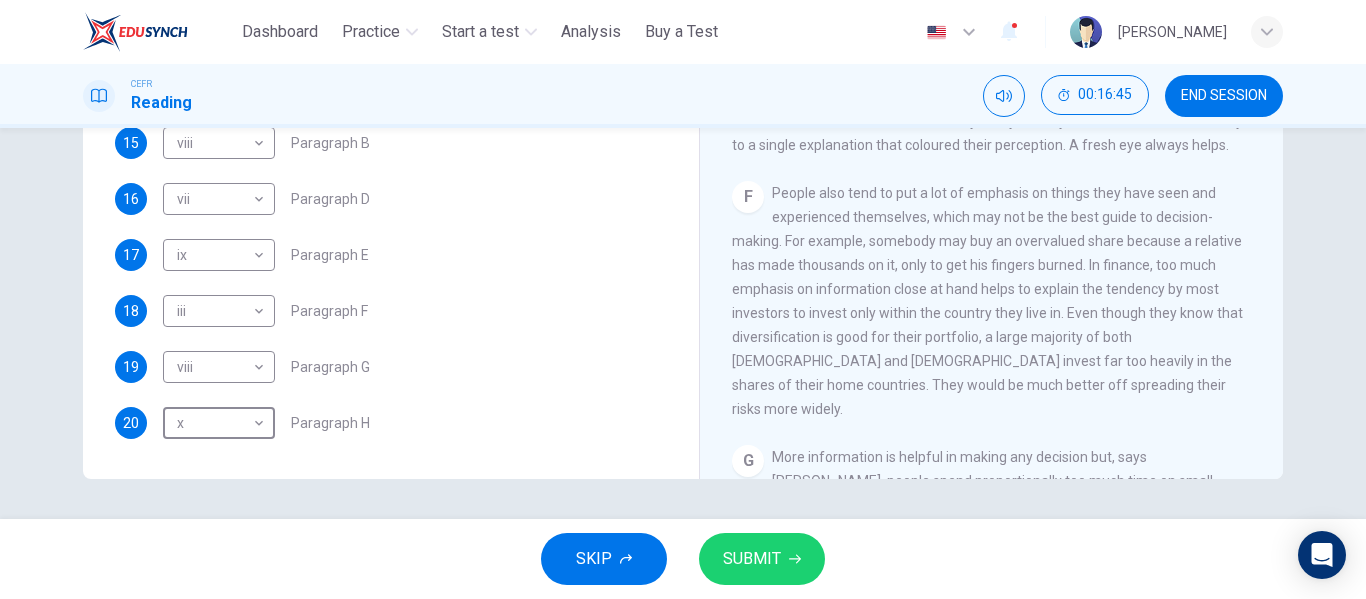 scroll, scrollTop: 1300, scrollLeft: 0, axis: vertical 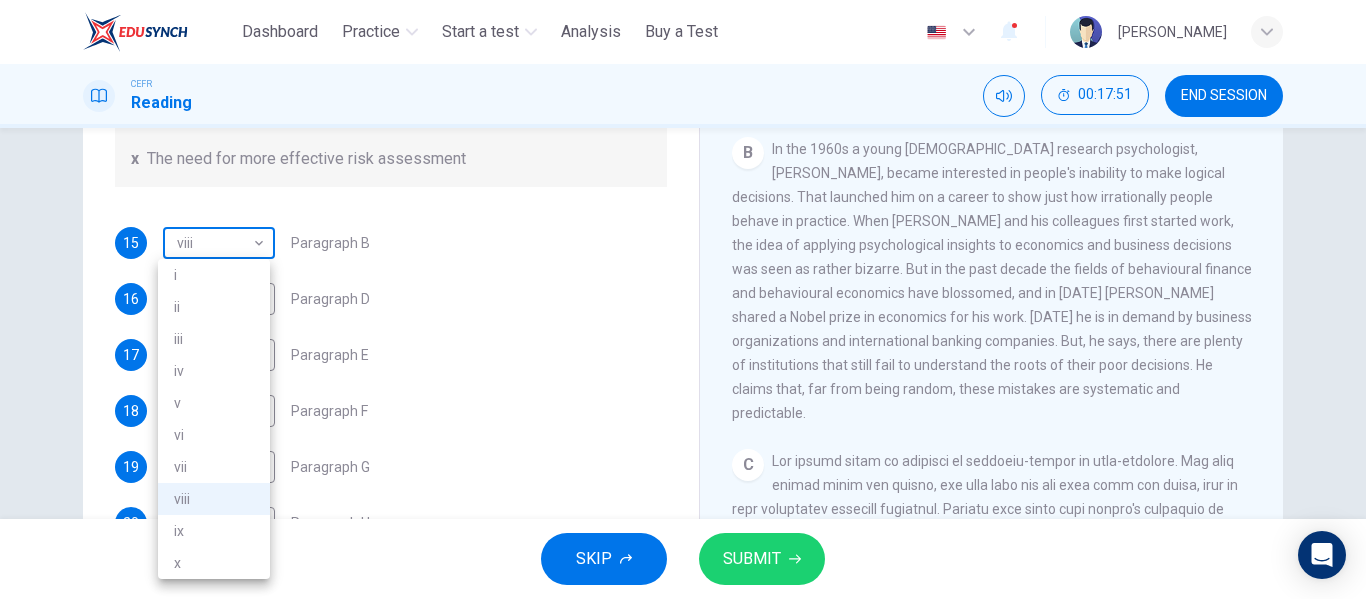 click on "This site uses cookies, as explained in our  Privacy Policy . If you agree to the use of cookies, please click the Accept button and continue to browse our site.   Privacy Policy Accept Dashboard Practice Start a test Analysis Buy a Test English ** ​ SHASMEEN ALEENA BINTI SAIFUL BAHTIAR  CEFR Reading 00:17:51 END SESSION Questions 15 - 20 Reading Passage 1 has nine paragraphs  A-I
Choose the correct heading for Paragraphs  B  and  D-H  from the list of headings below.
Write the correct number  (i-xi)  in the boxes below. List of Headings i Not identifying the correct priorities ii A solution for the long term iii The difficulty of changing your mind iv Why looking back is unhelpful v Strengthening inner resources vi A successful approach to the study of decision-making vii The danger of trusting a global market viii Reluctance to go beyond the familiar ix The power of the first number x The need for more effective risk assessment 15 viii **** ​ Paragraph B 16 vii *** ​ Paragraph D 17 ix ** ​ 18 iii" at bounding box center (683, 299) 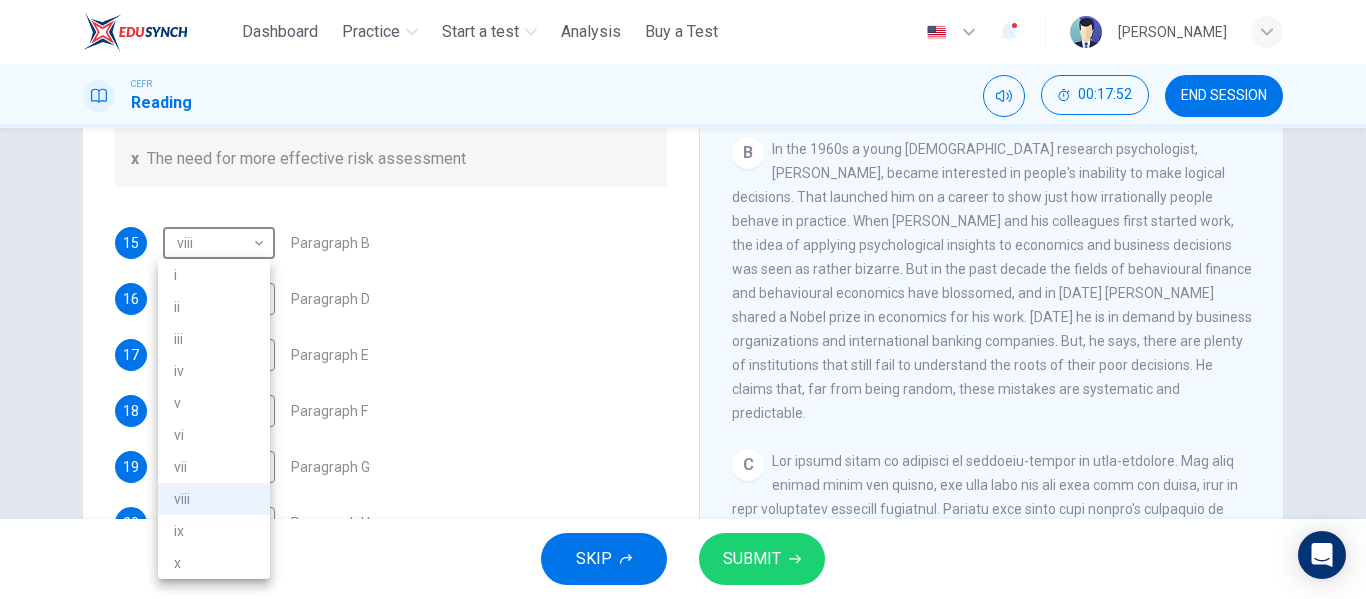click on "vi" at bounding box center (214, 435) 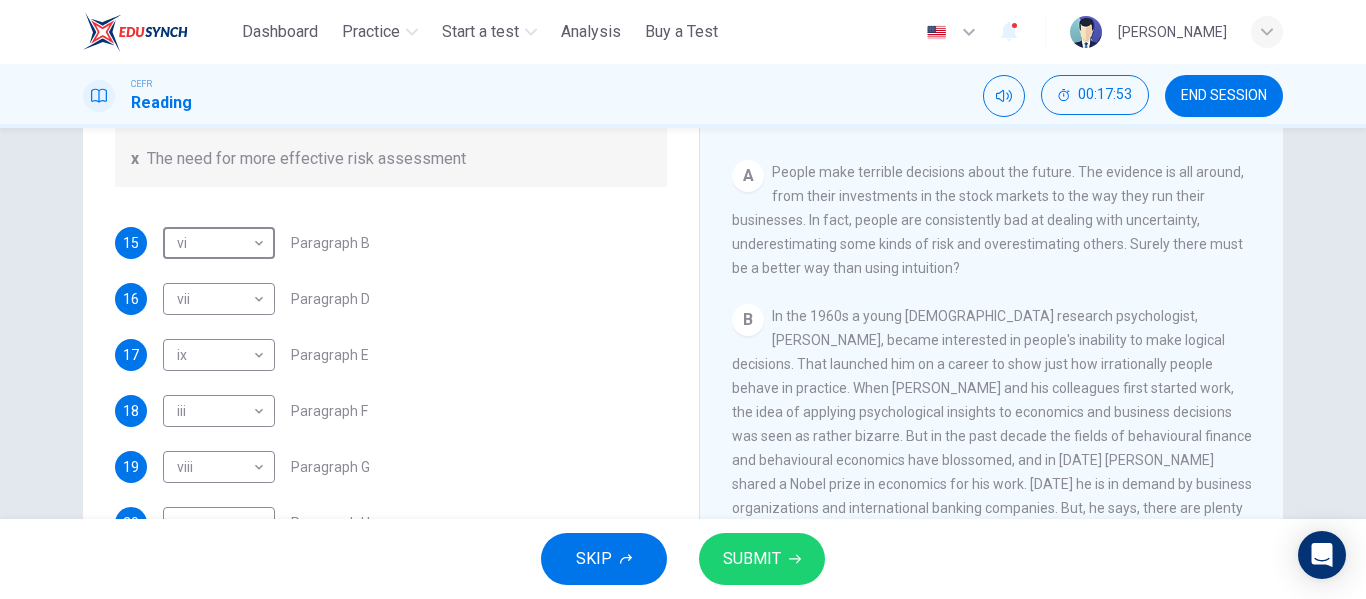 scroll, scrollTop: 200, scrollLeft: 0, axis: vertical 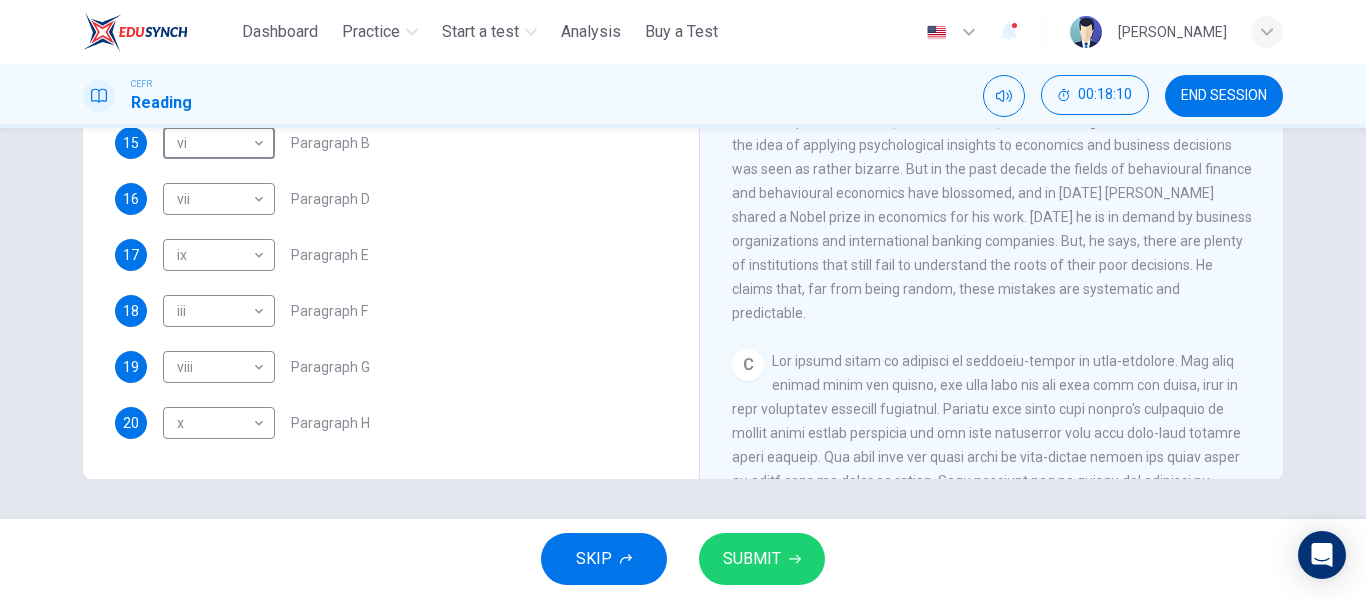 click on "SUBMIT" at bounding box center (752, 559) 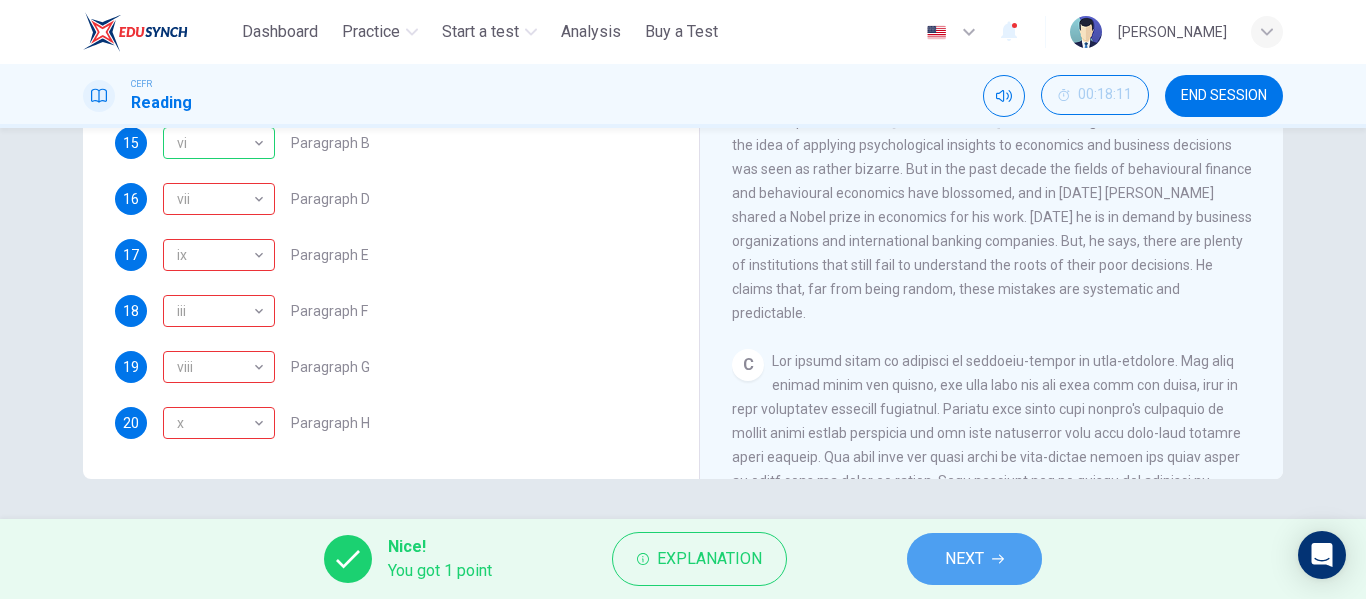 click on "NEXT" at bounding box center (964, 559) 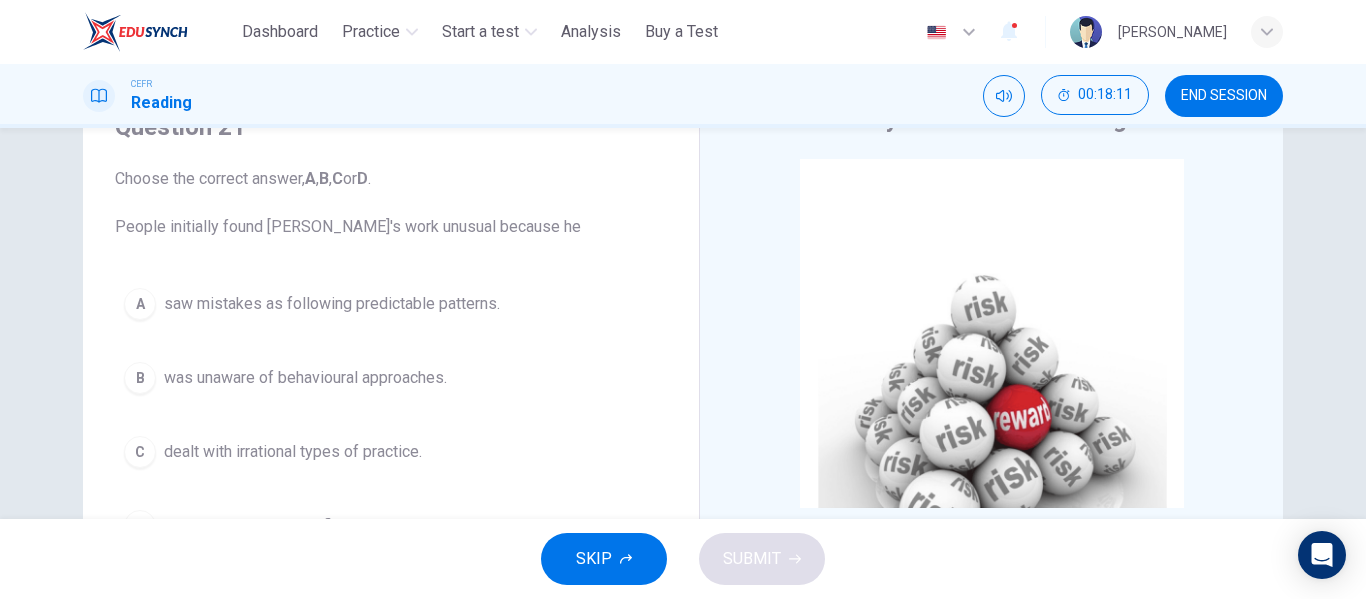 scroll, scrollTop: 84, scrollLeft: 0, axis: vertical 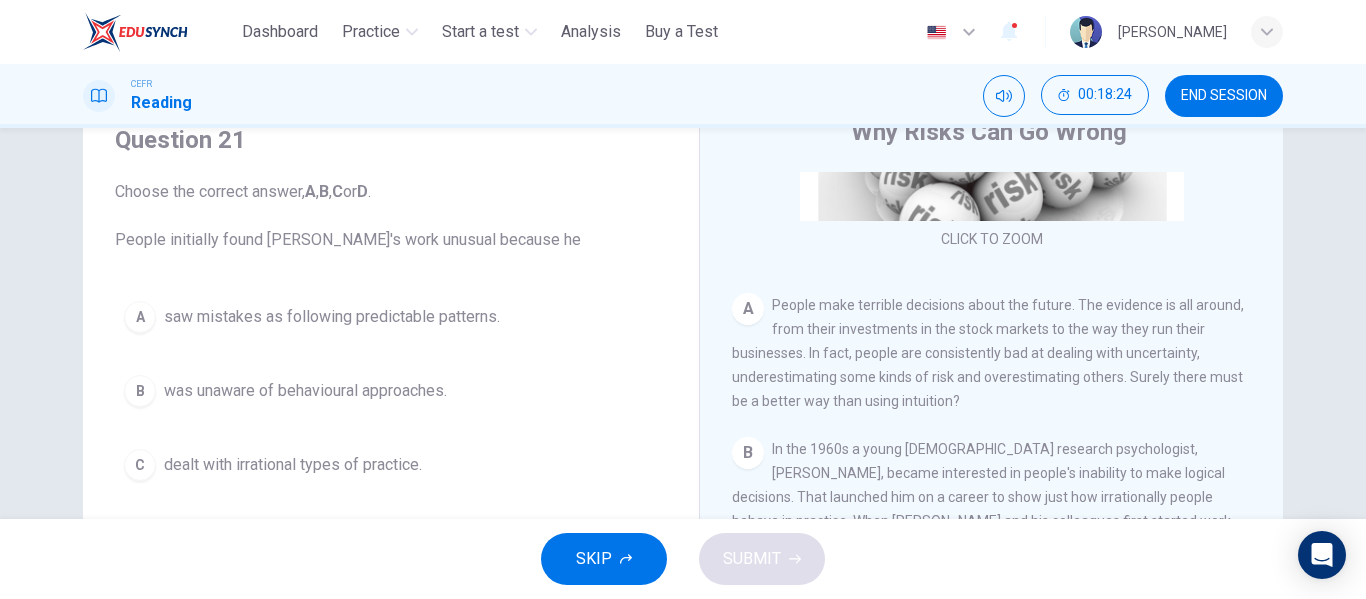 click on "dealt with irrational types of practice." at bounding box center (293, 465) 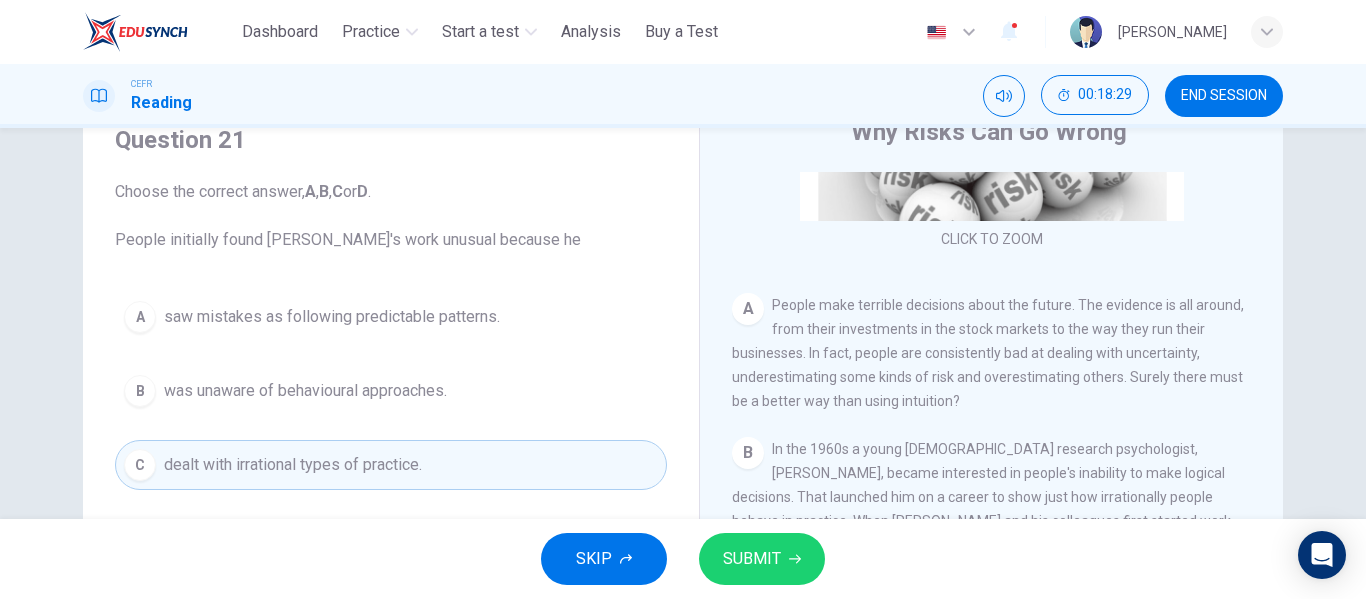 click on "SUBMIT" at bounding box center [752, 559] 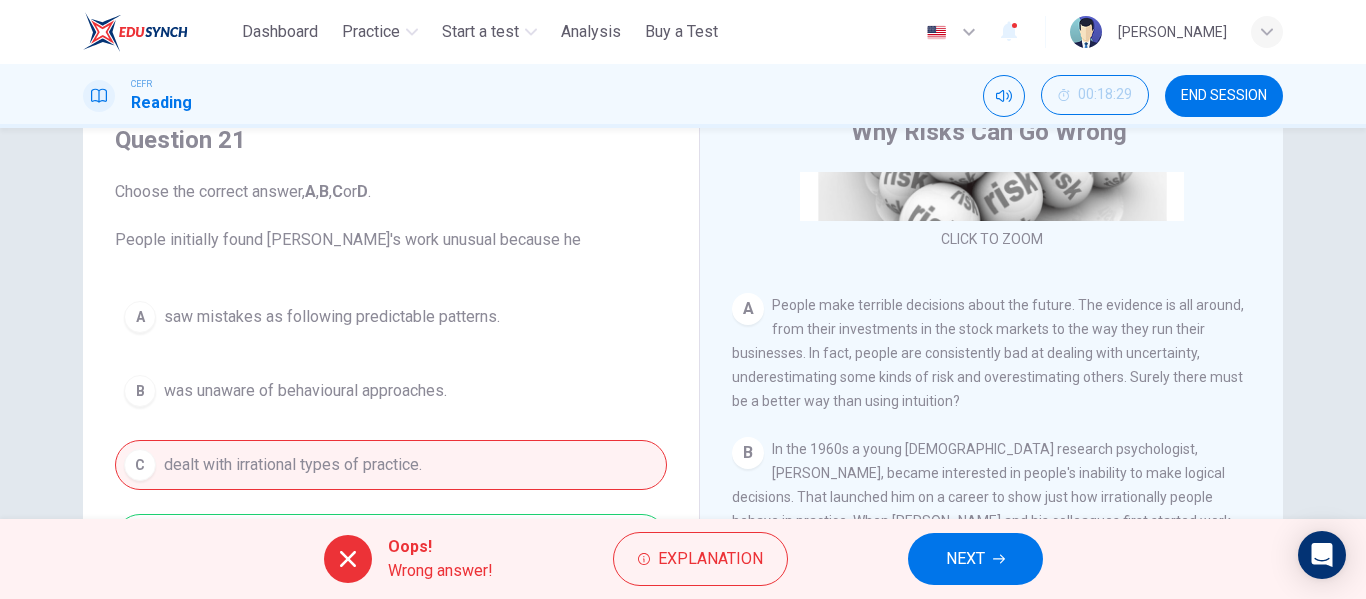 scroll, scrollTop: 184, scrollLeft: 0, axis: vertical 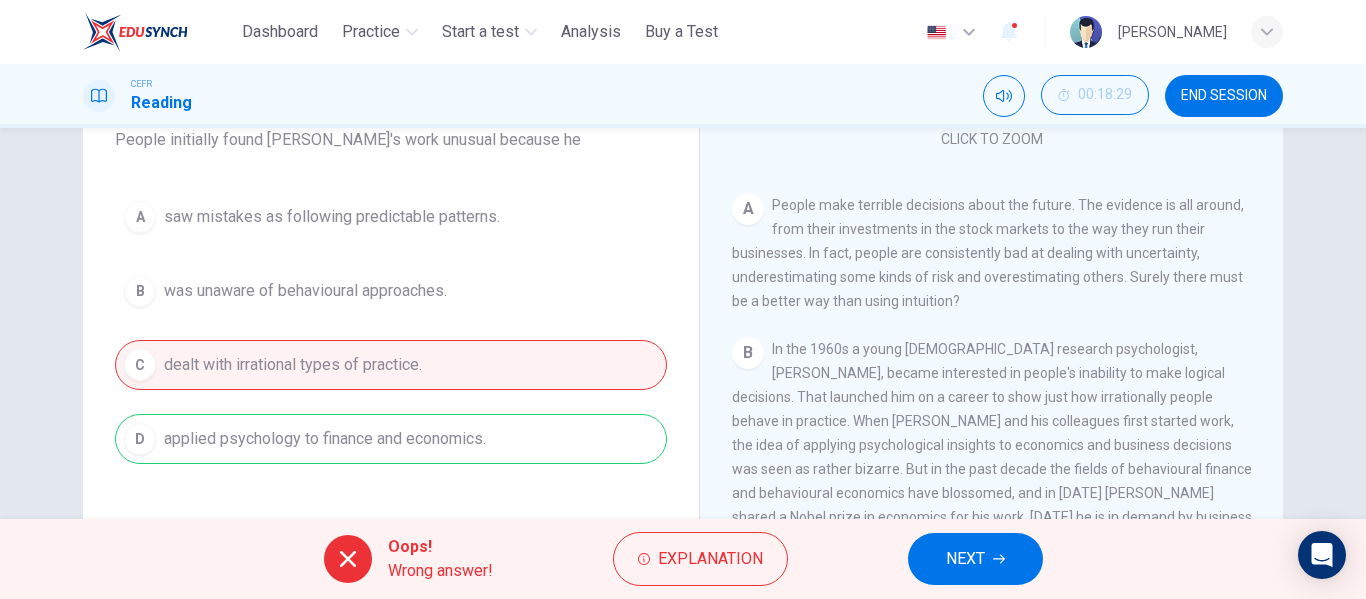 click on "NEXT" at bounding box center [965, 559] 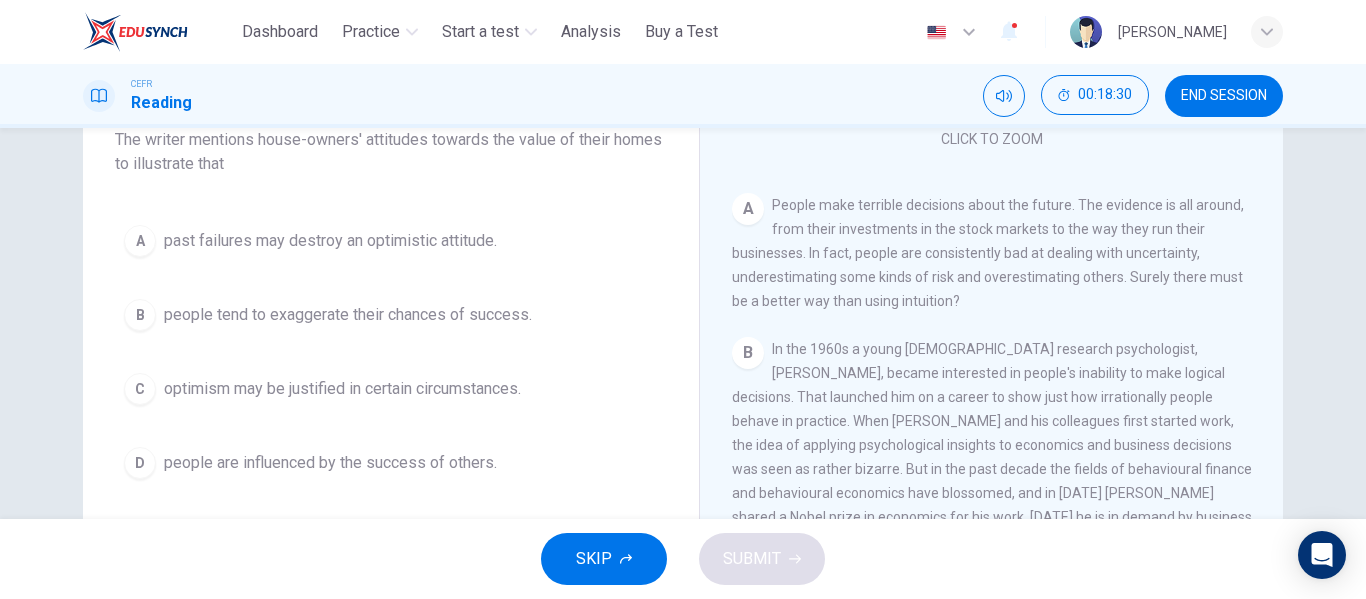 scroll, scrollTop: 84, scrollLeft: 0, axis: vertical 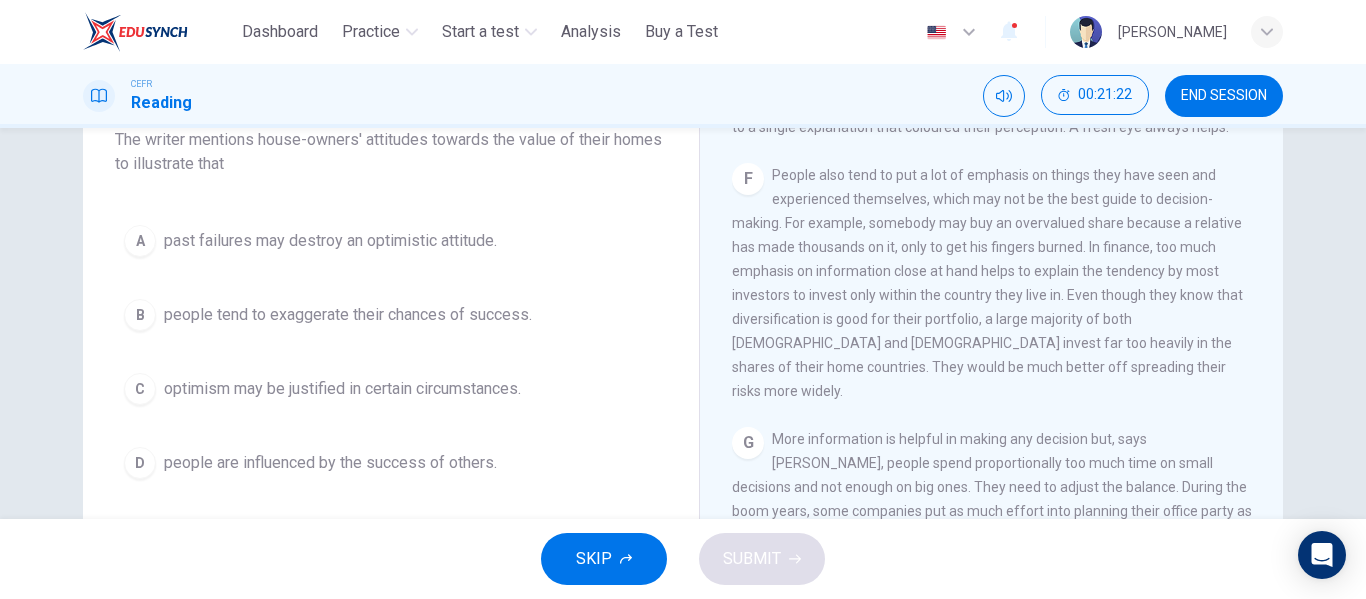 click on "optimism may be justified in certain circumstances." at bounding box center (342, 389) 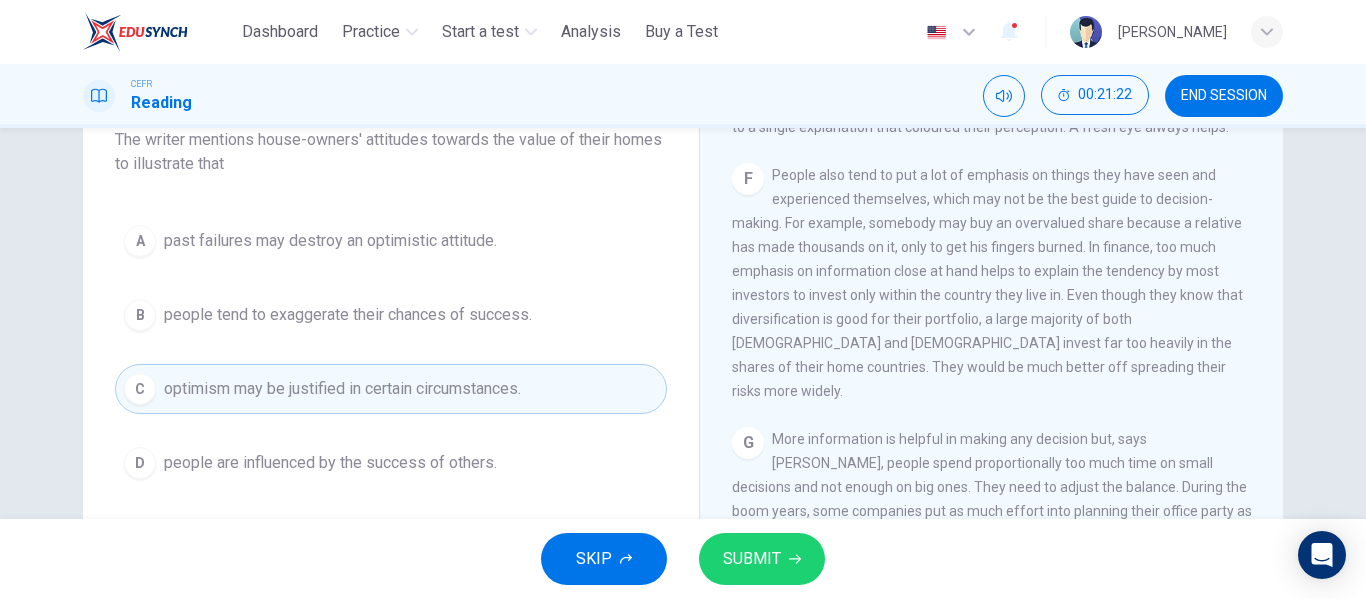 click on "SUBMIT" at bounding box center [752, 559] 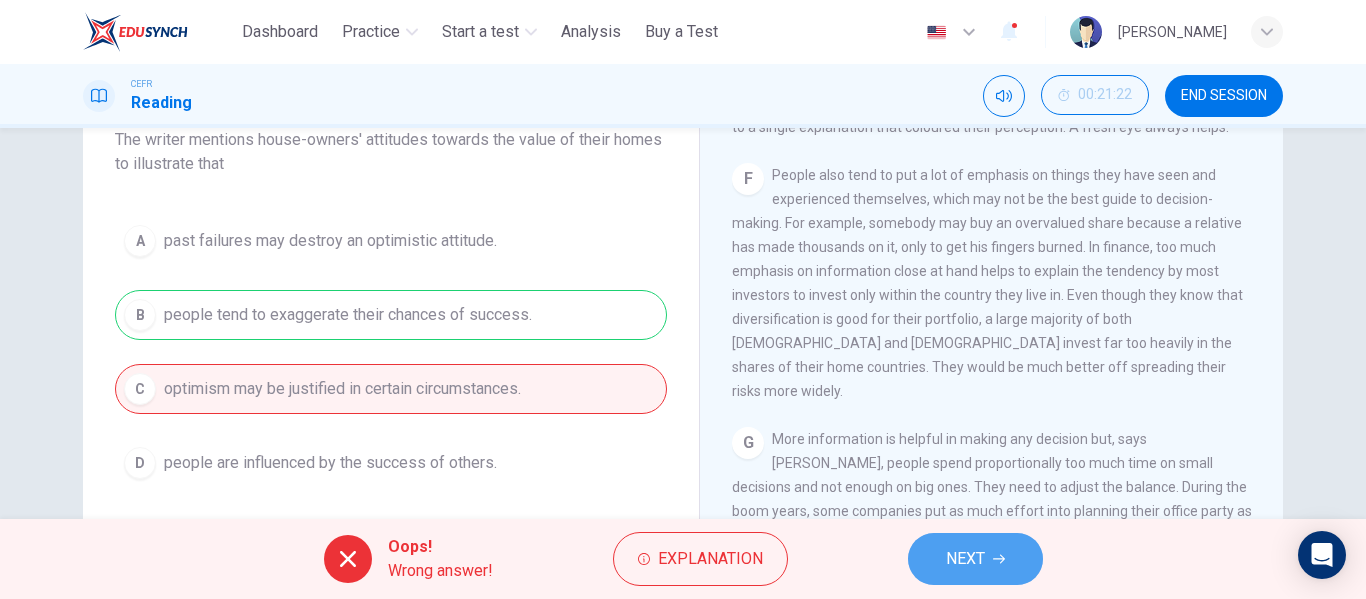 click on "NEXT" at bounding box center (965, 559) 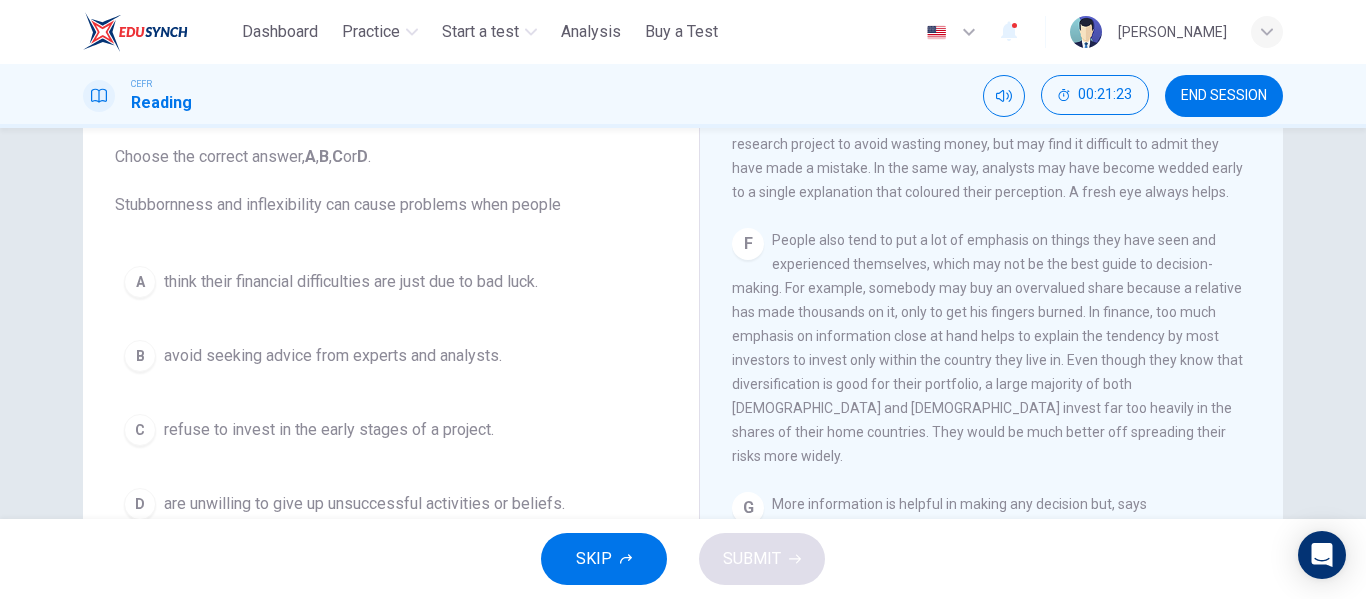 scroll, scrollTop: 84, scrollLeft: 0, axis: vertical 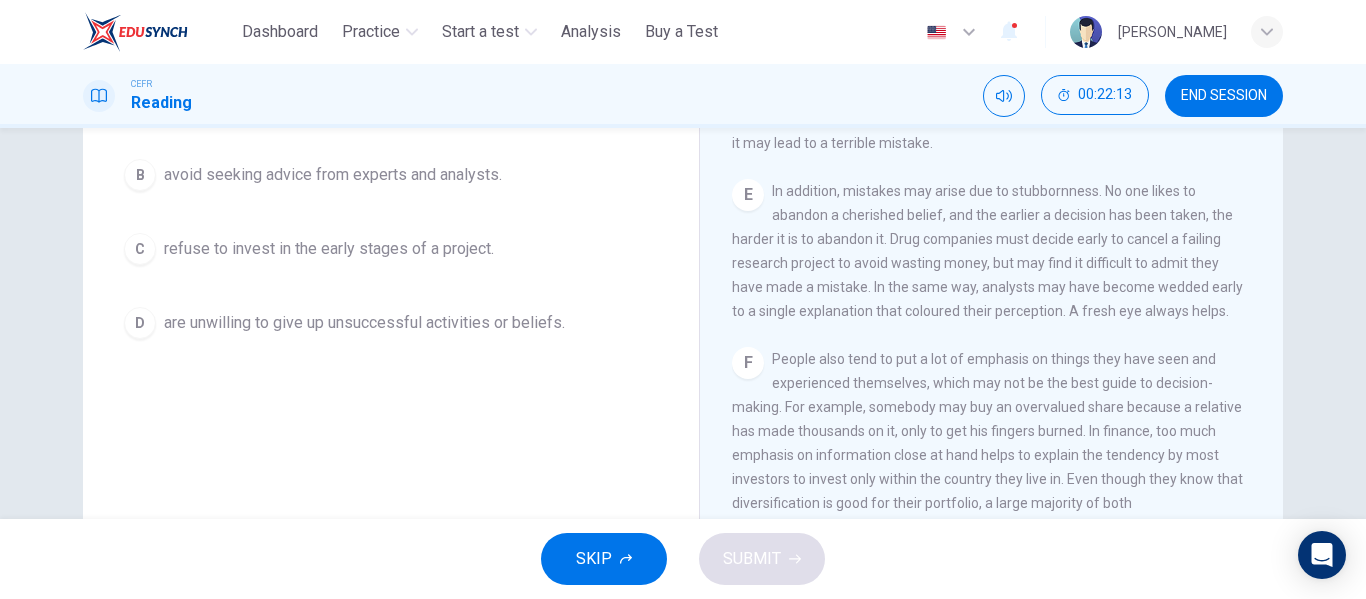 click on "are unwilling to give up unsuccessful activities or beliefs." at bounding box center [364, 323] 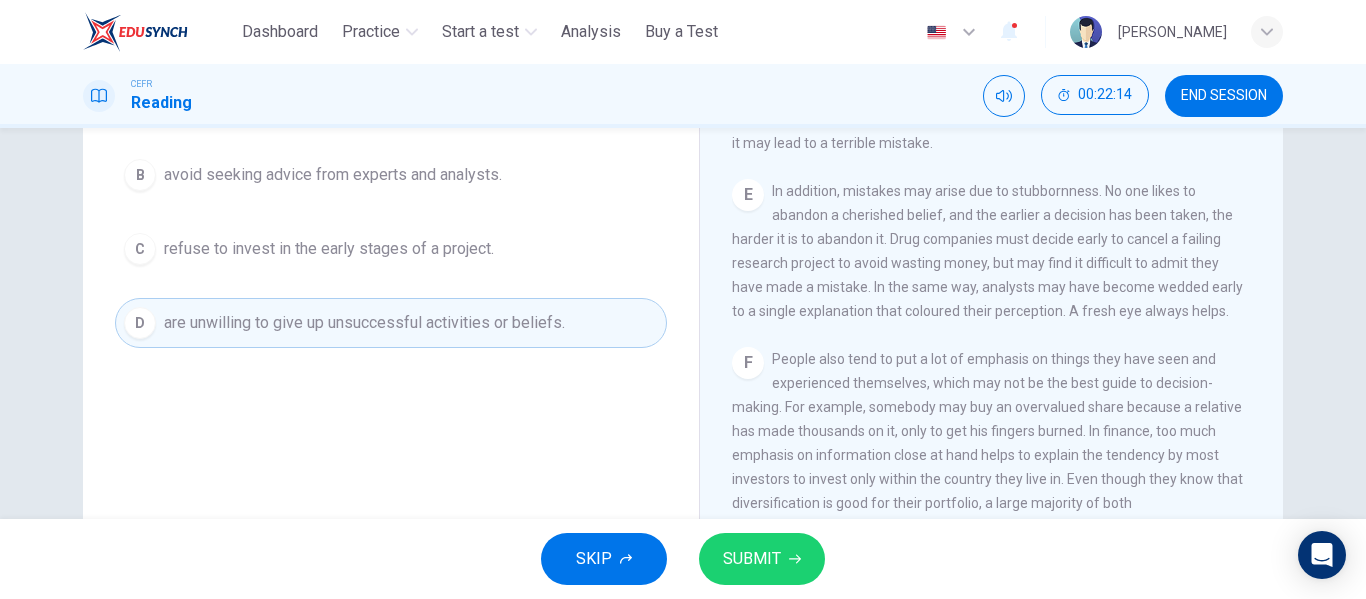click 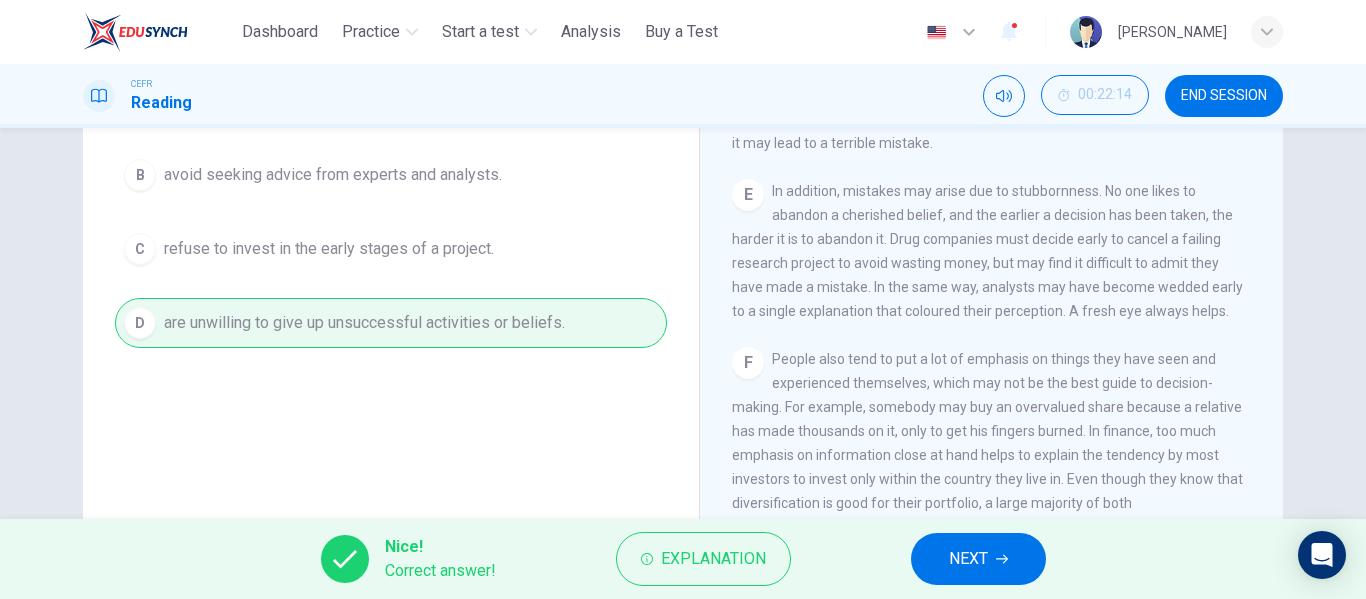 click on "NEXT" at bounding box center (978, 559) 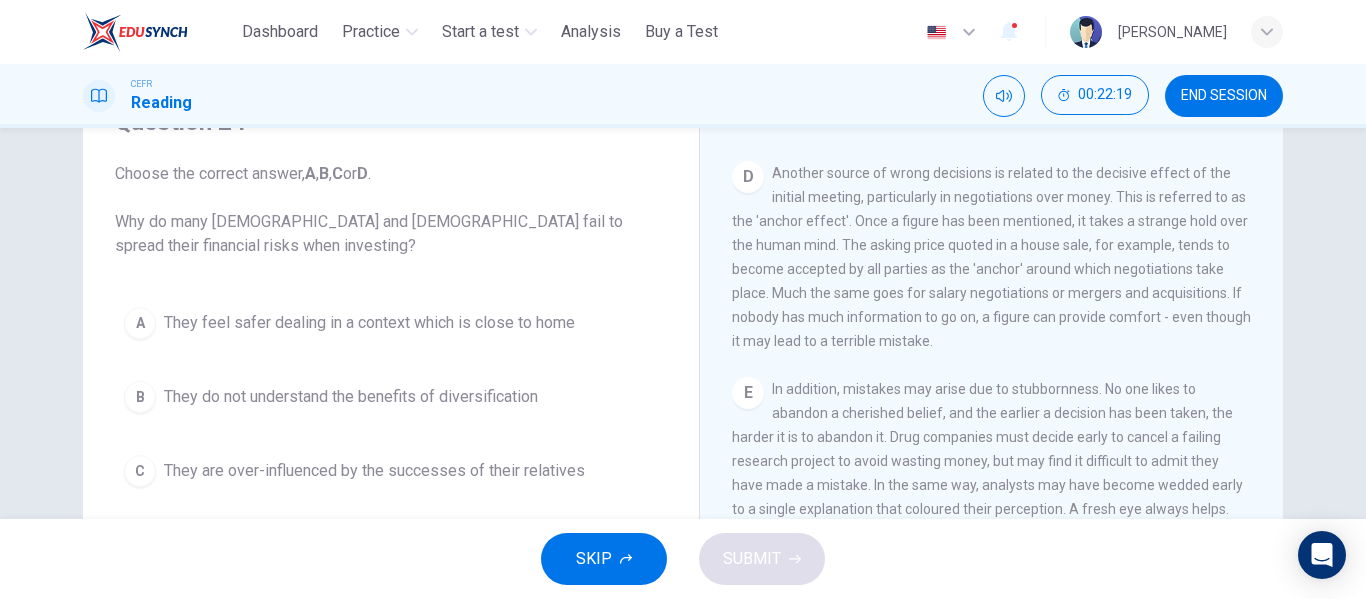 scroll, scrollTop: 124, scrollLeft: 0, axis: vertical 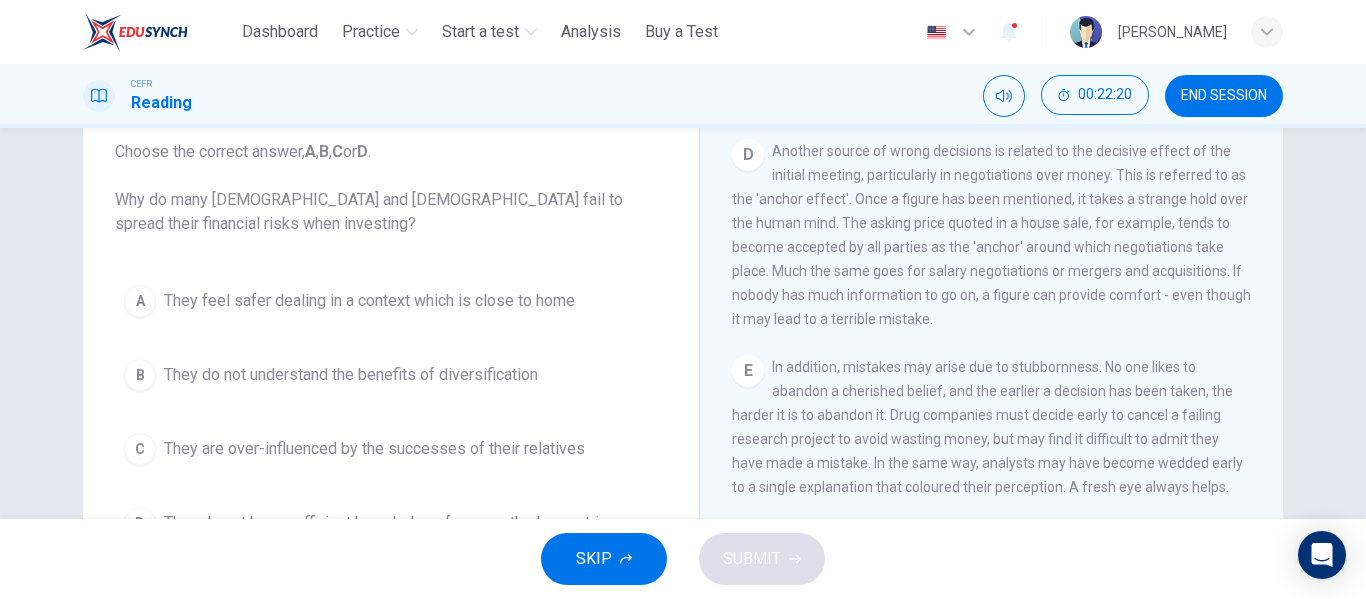 click on "They feel safer dealing in a context which is close to home" at bounding box center (369, 301) 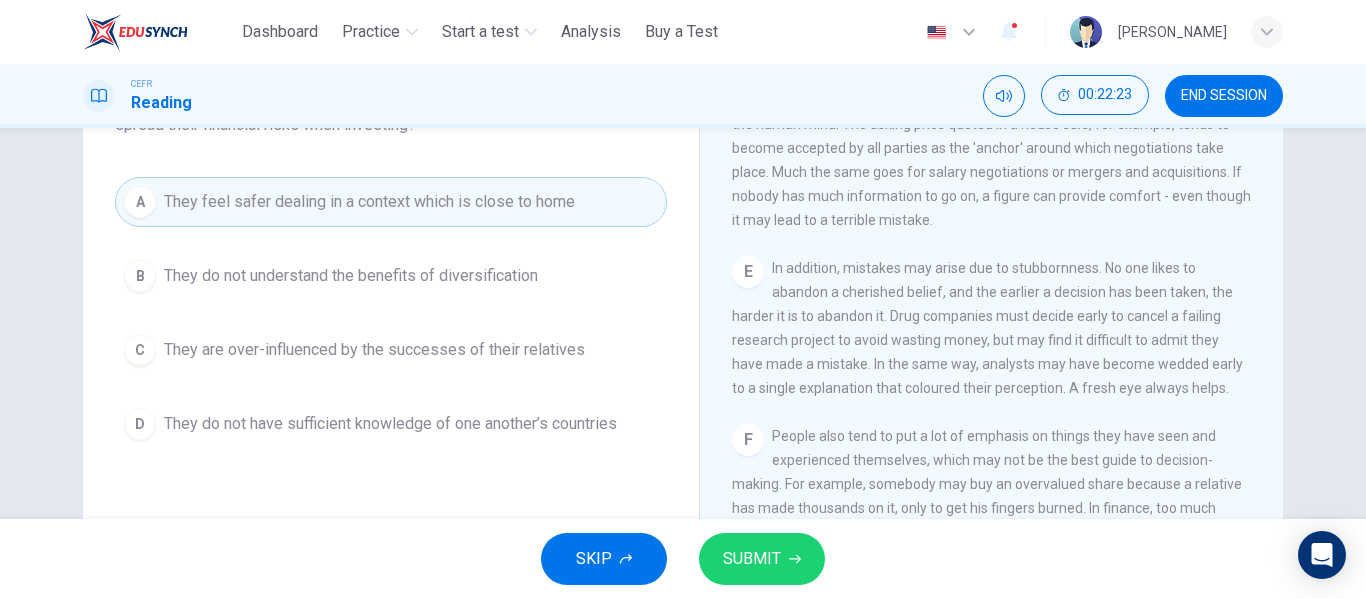 scroll, scrollTop: 224, scrollLeft: 0, axis: vertical 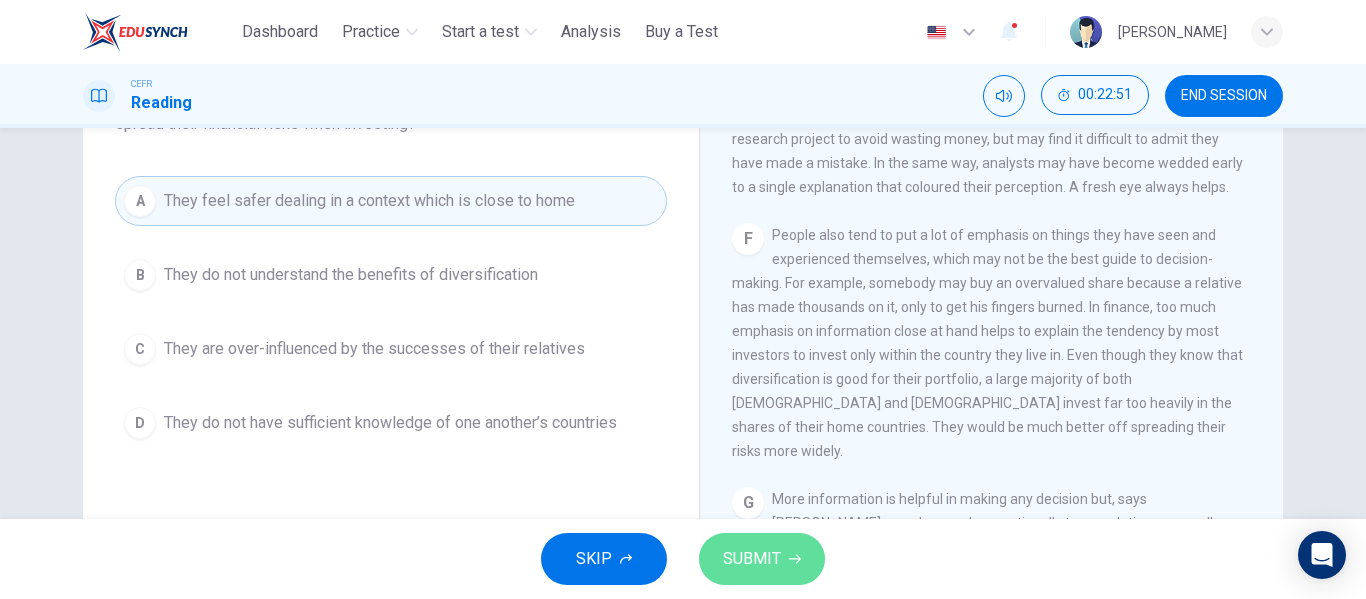 click on "SUBMIT" at bounding box center (752, 559) 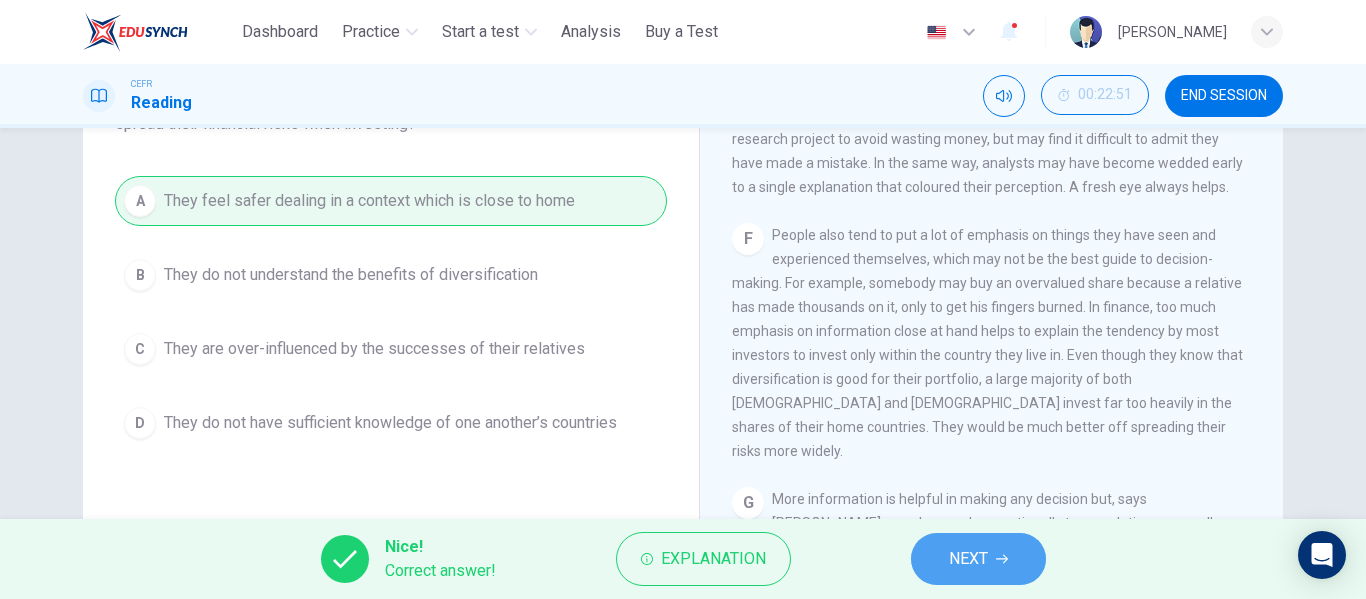 click on "NEXT" at bounding box center [968, 559] 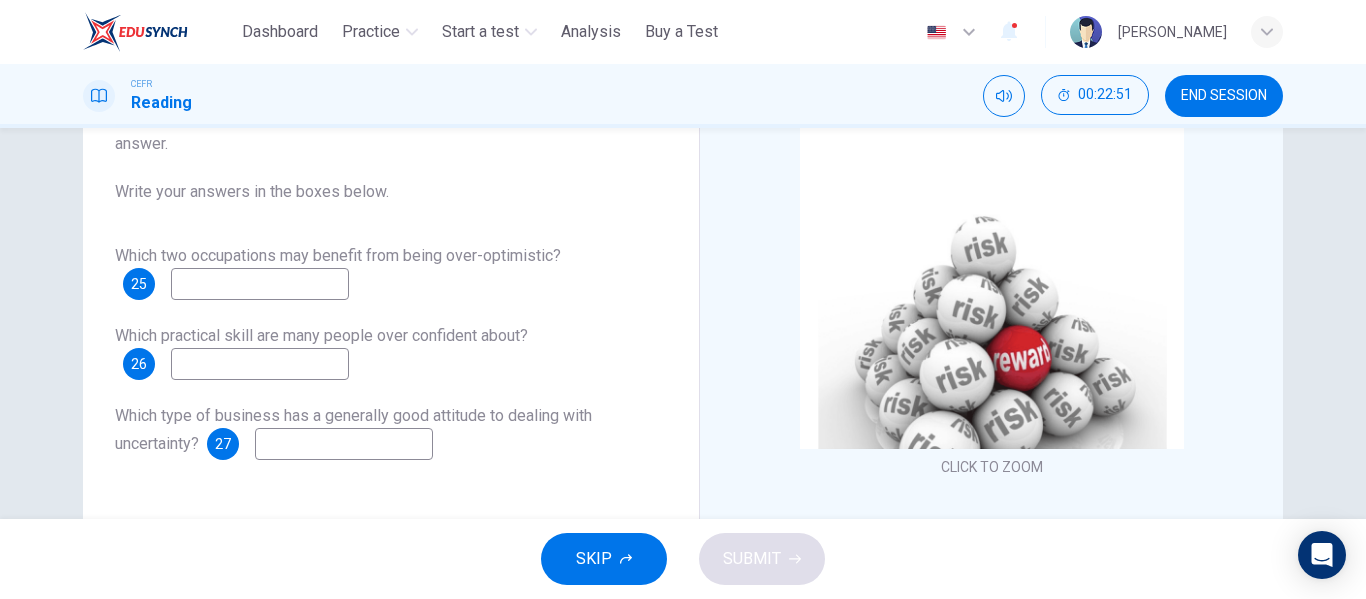 scroll, scrollTop: 124, scrollLeft: 0, axis: vertical 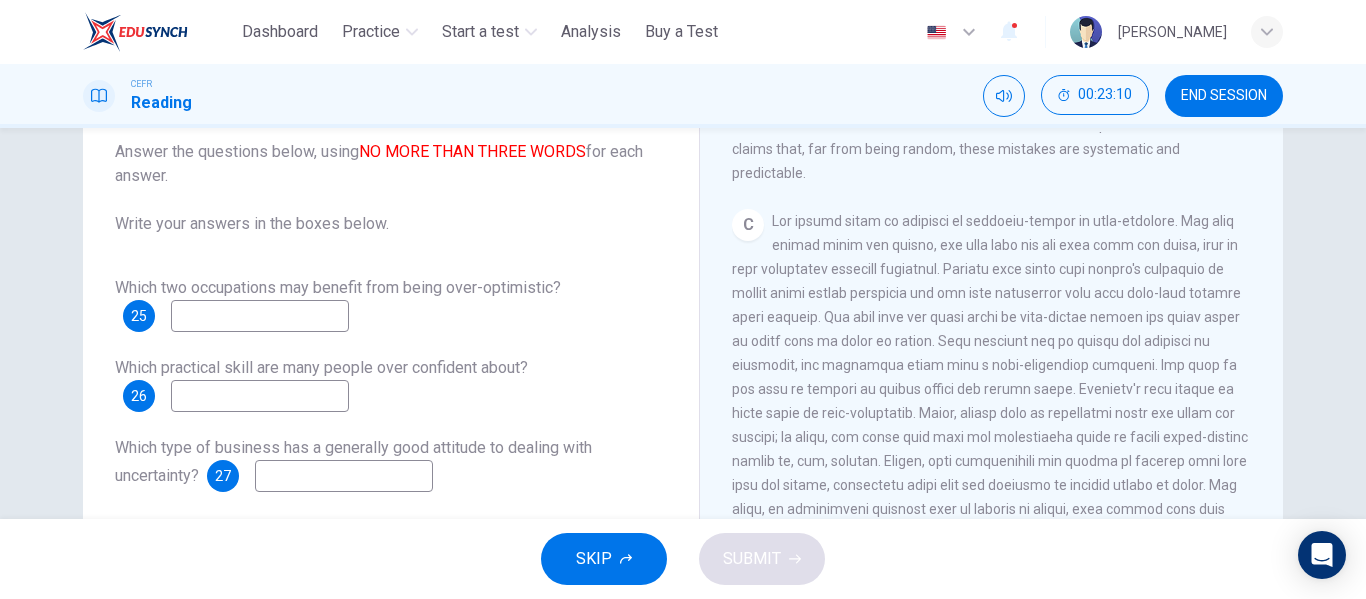 drag, startPoint x: 792, startPoint y: 361, endPoint x: 935, endPoint y: 369, distance: 143.2236 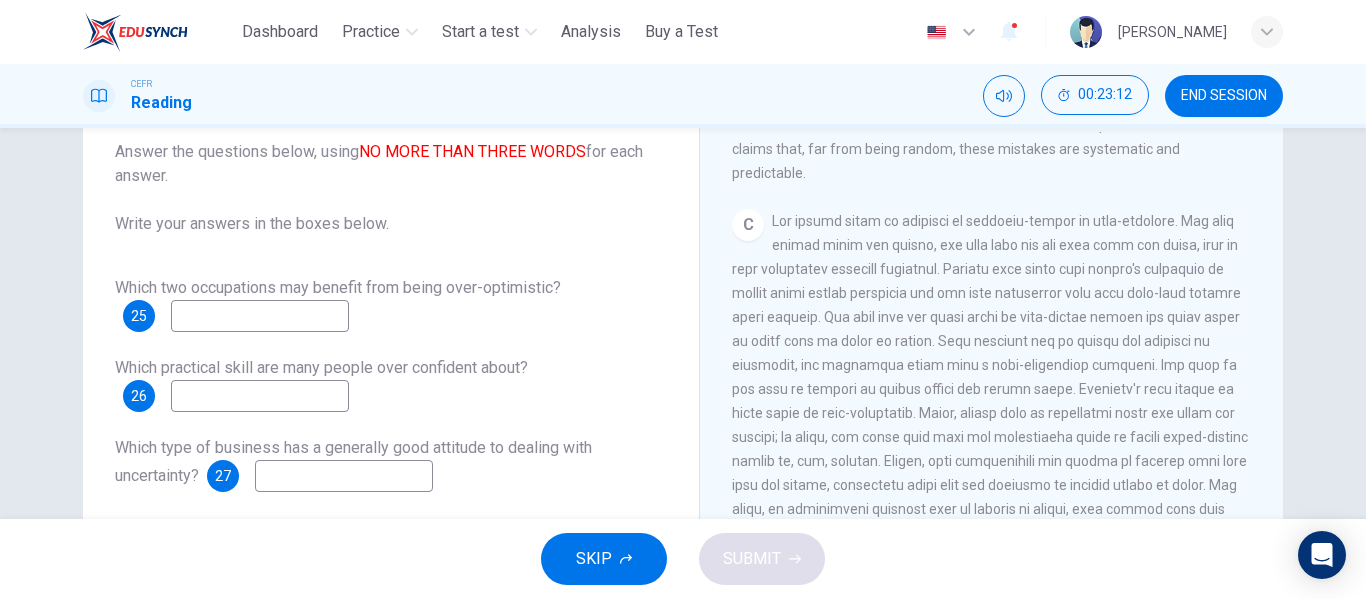 click at bounding box center (260, 316) 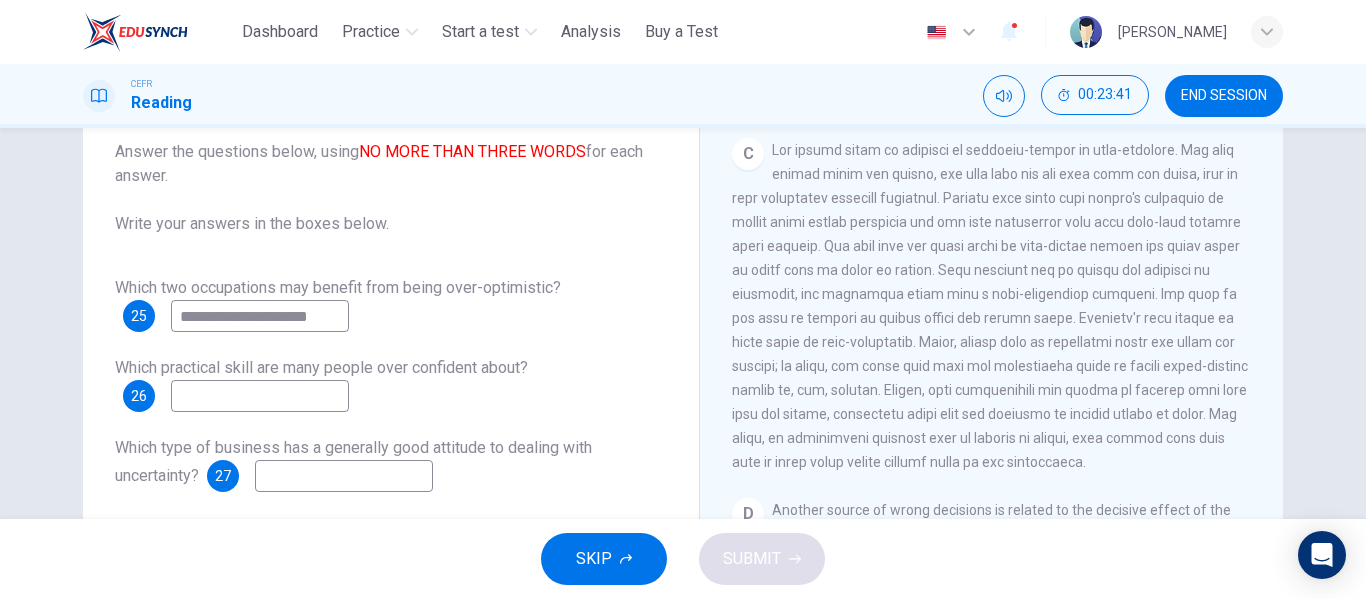 scroll, scrollTop: 900, scrollLeft: 0, axis: vertical 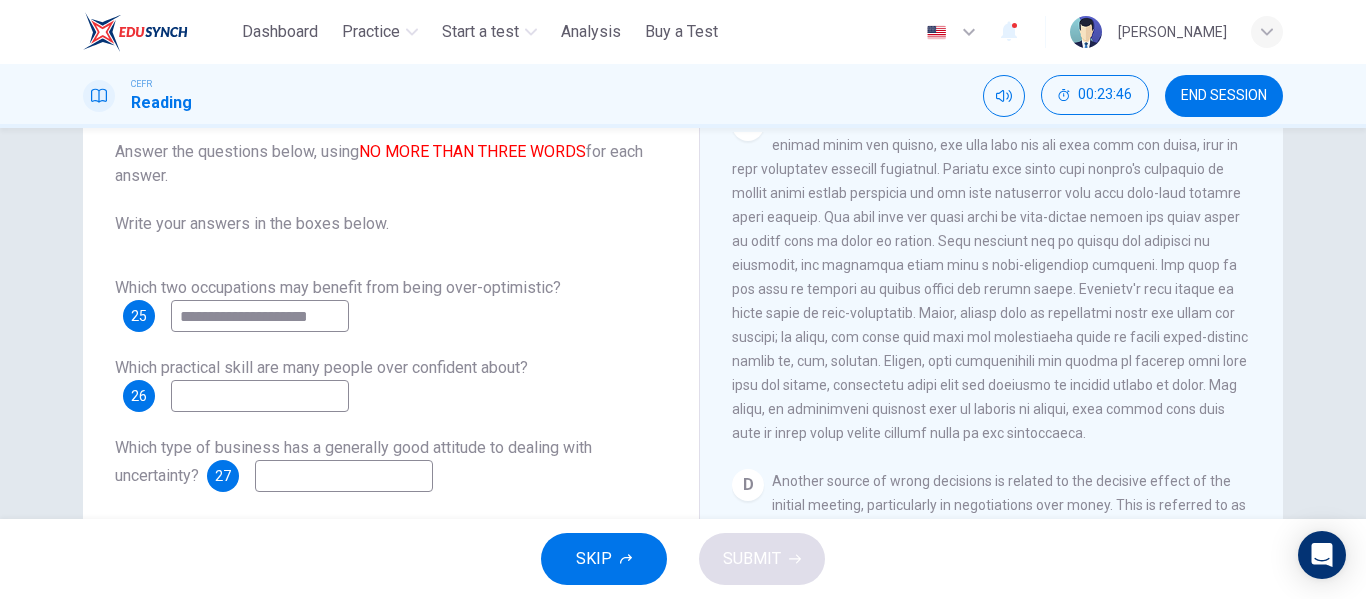type on "**********" 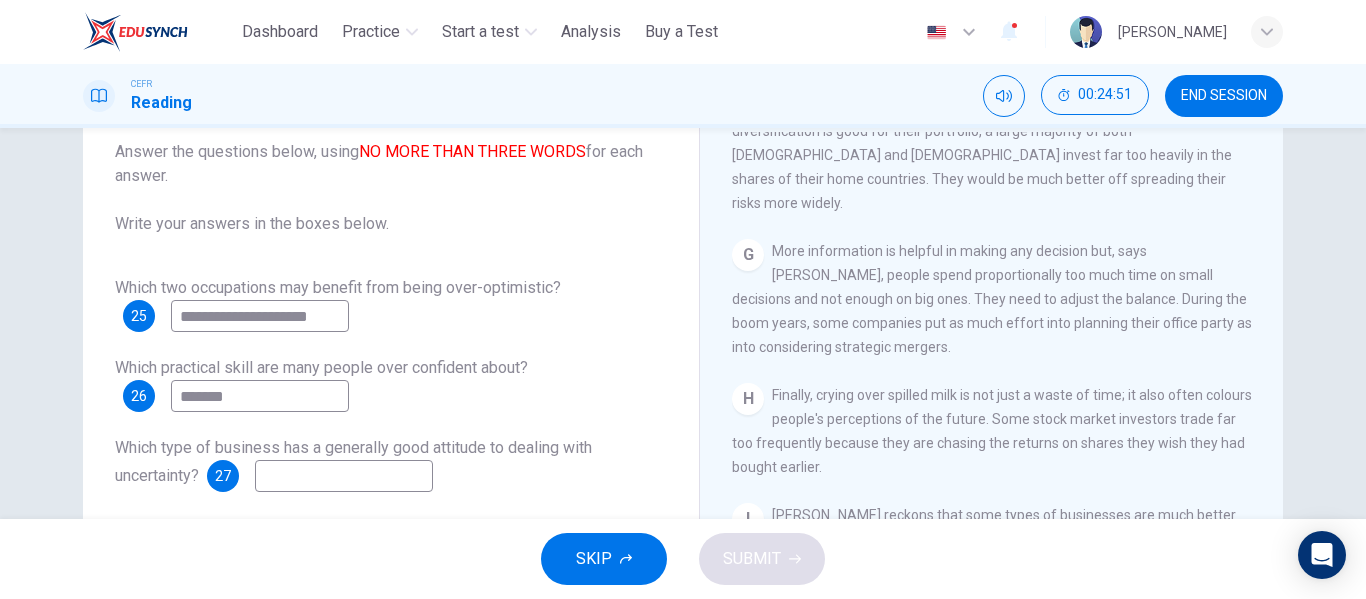 scroll, scrollTop: 1830, scrollLeft: 0, axis: vertical 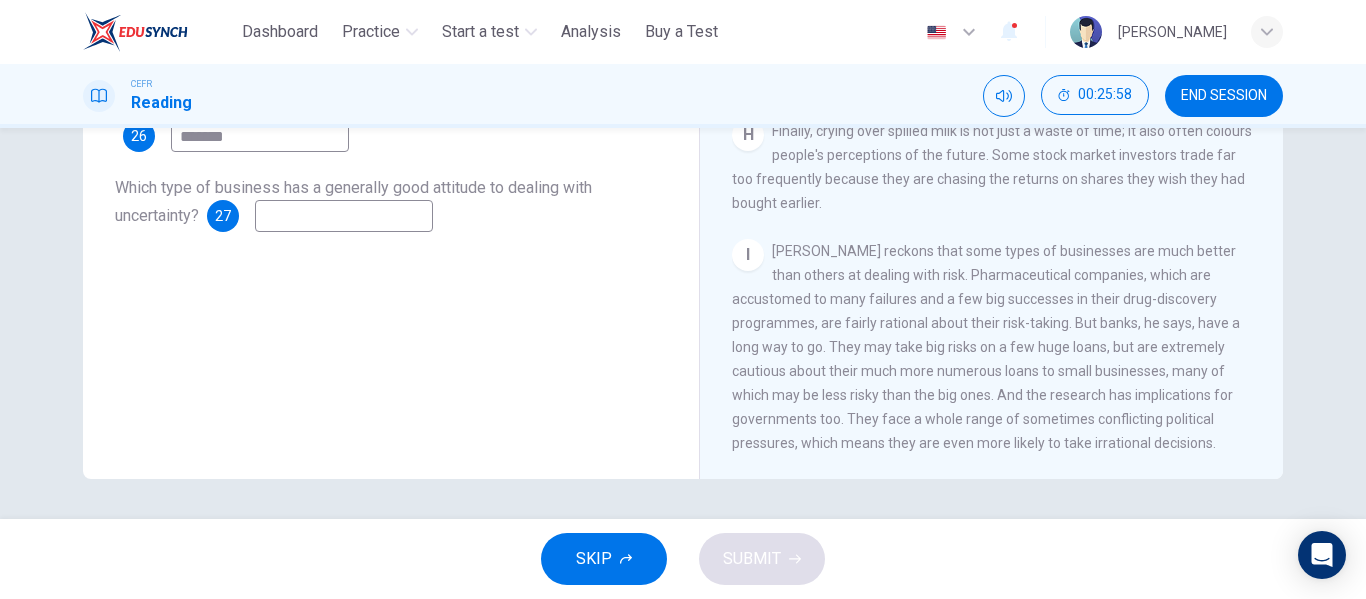 type on "*******" 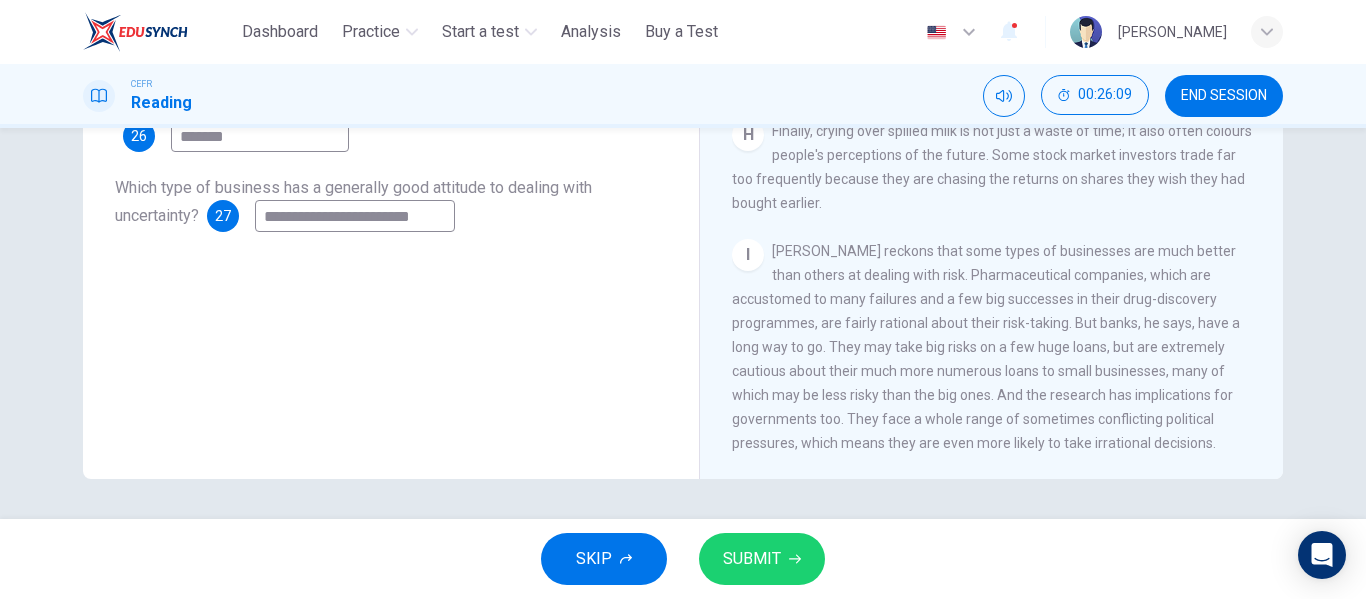 scroll, scrollTop: 0, scrollLeft: 0, axis: both 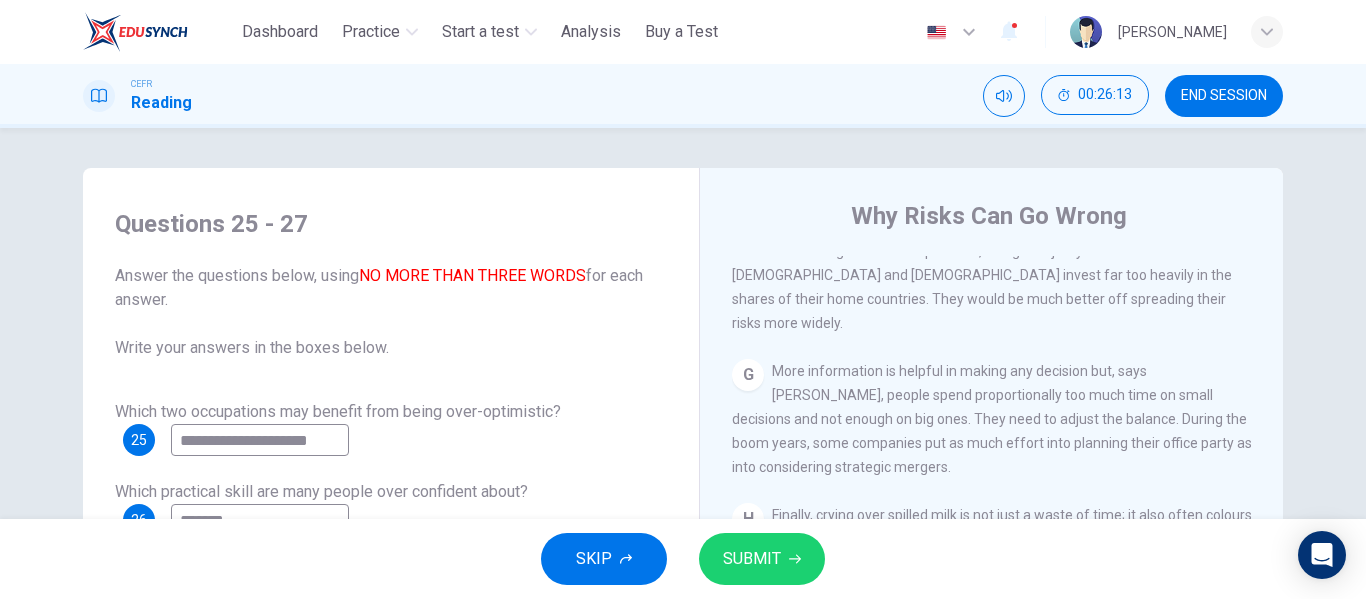 type on "**********" 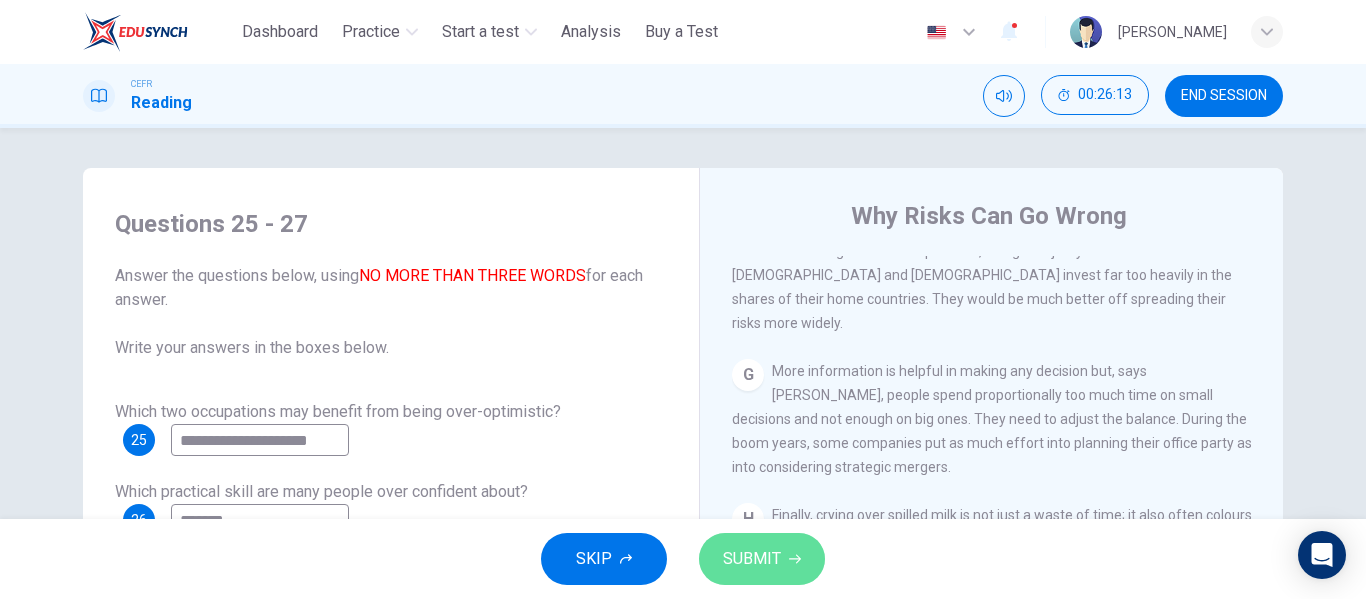click on "SUBMIT" at bounding box center (762, 559) 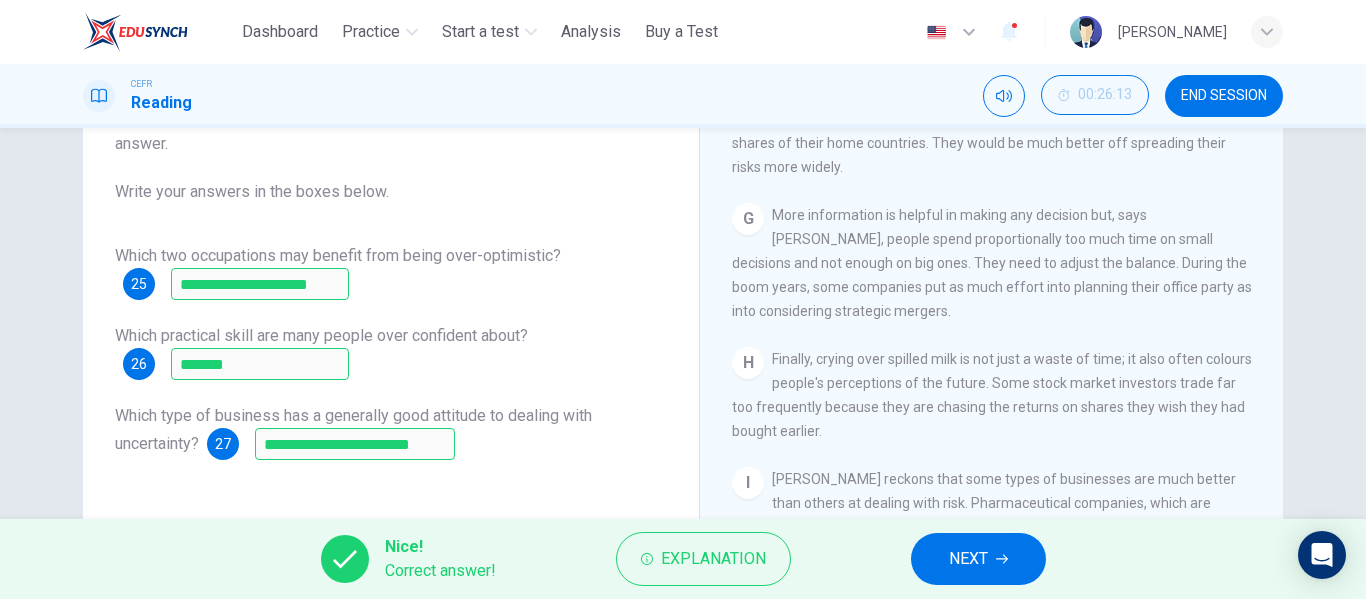 scroll, scrollTop: 200, scrollLeft: 0, axis: vertical 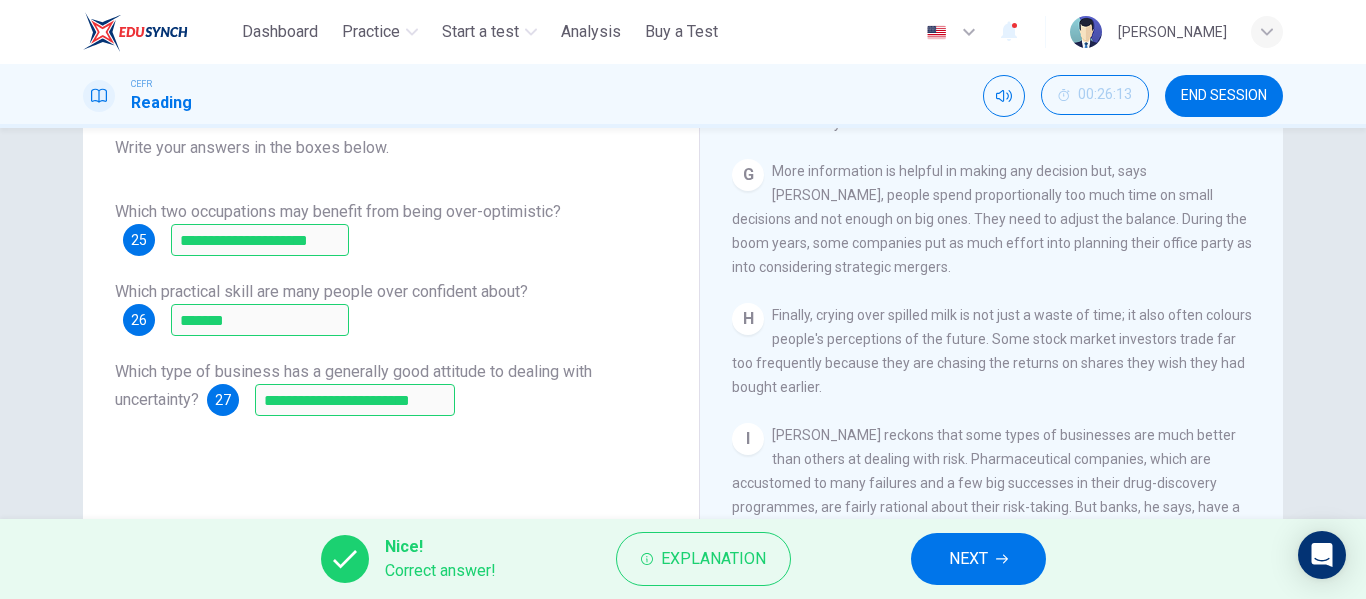 click on "NEXT" at bounding box center [968, 559] 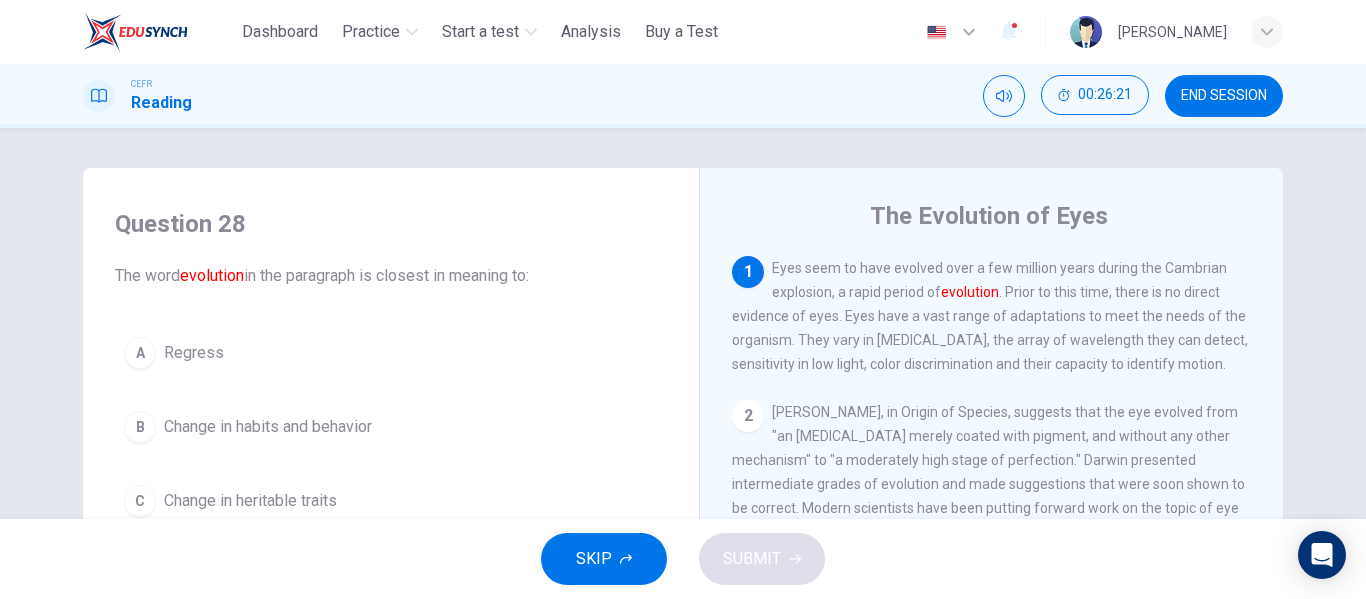 scroll, scrollTop: 100, scrollLeft: 0, axis: vertical 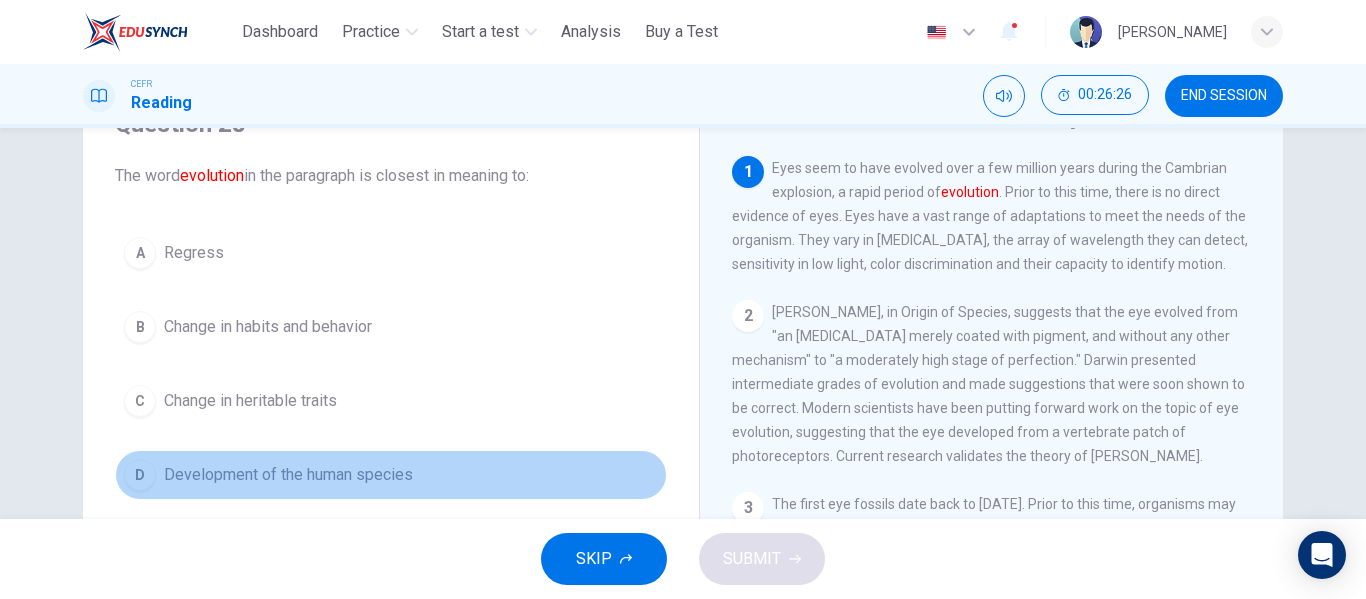 click on "Development of the human species" at bounding box center (288, 475) 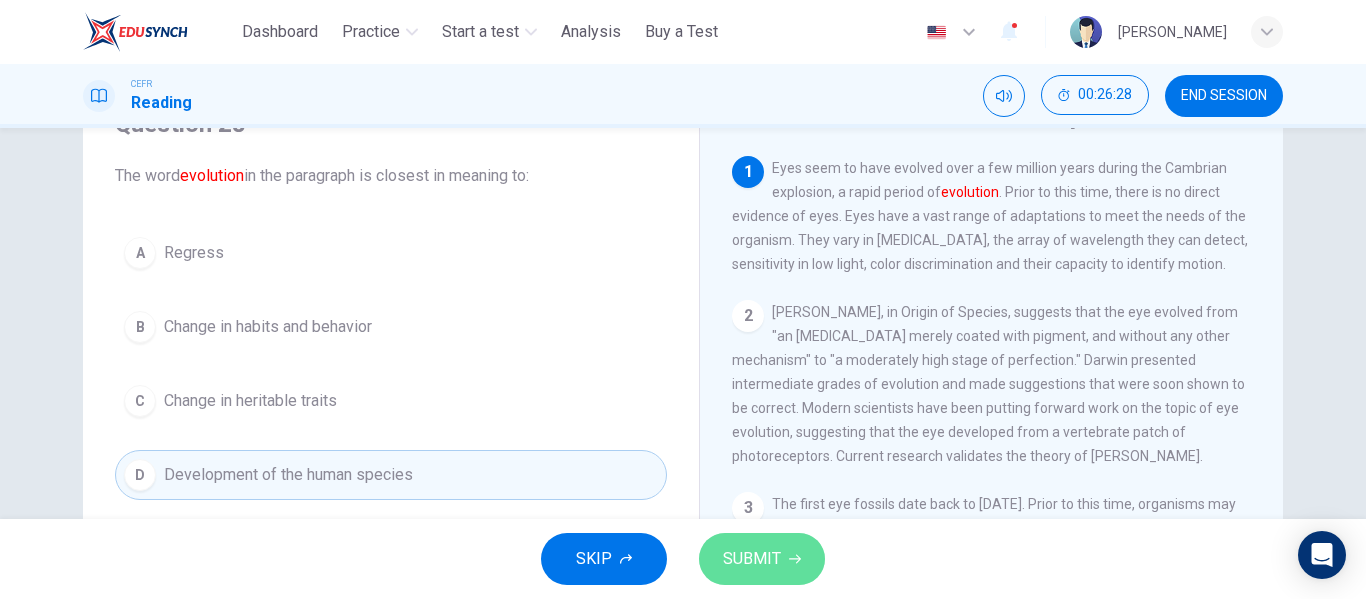 click on "SUBMIT" at bounding box center (752, 559) 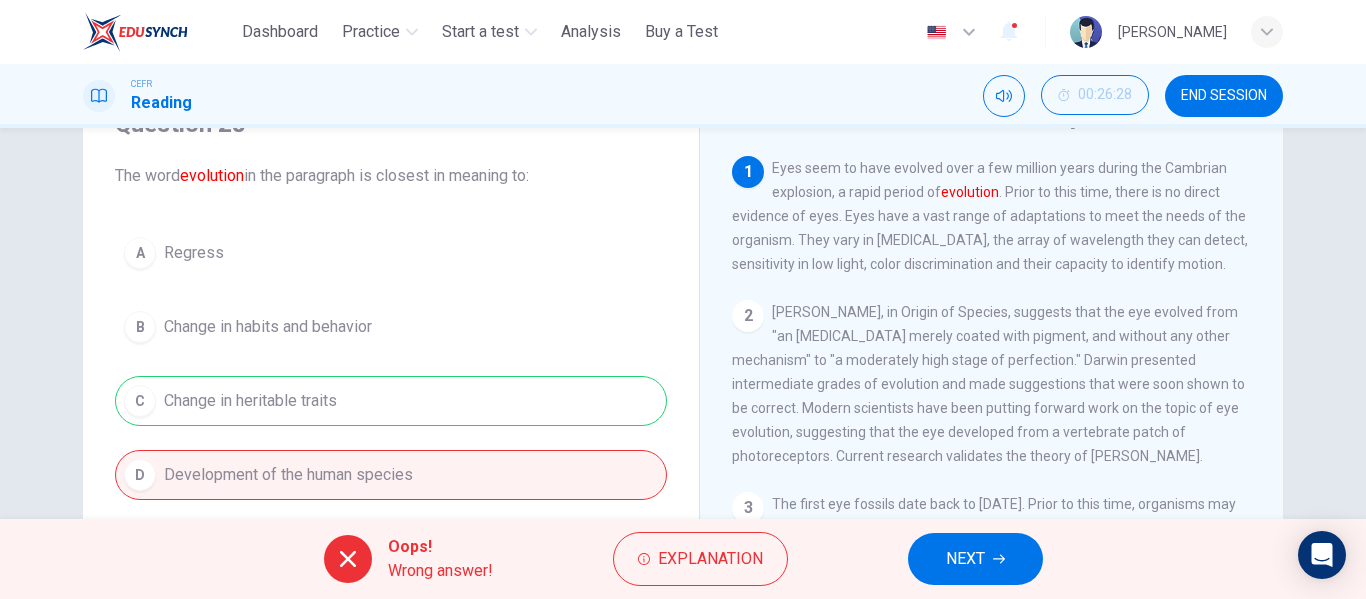 click on "NEXT" at bounding box center [975, 559] 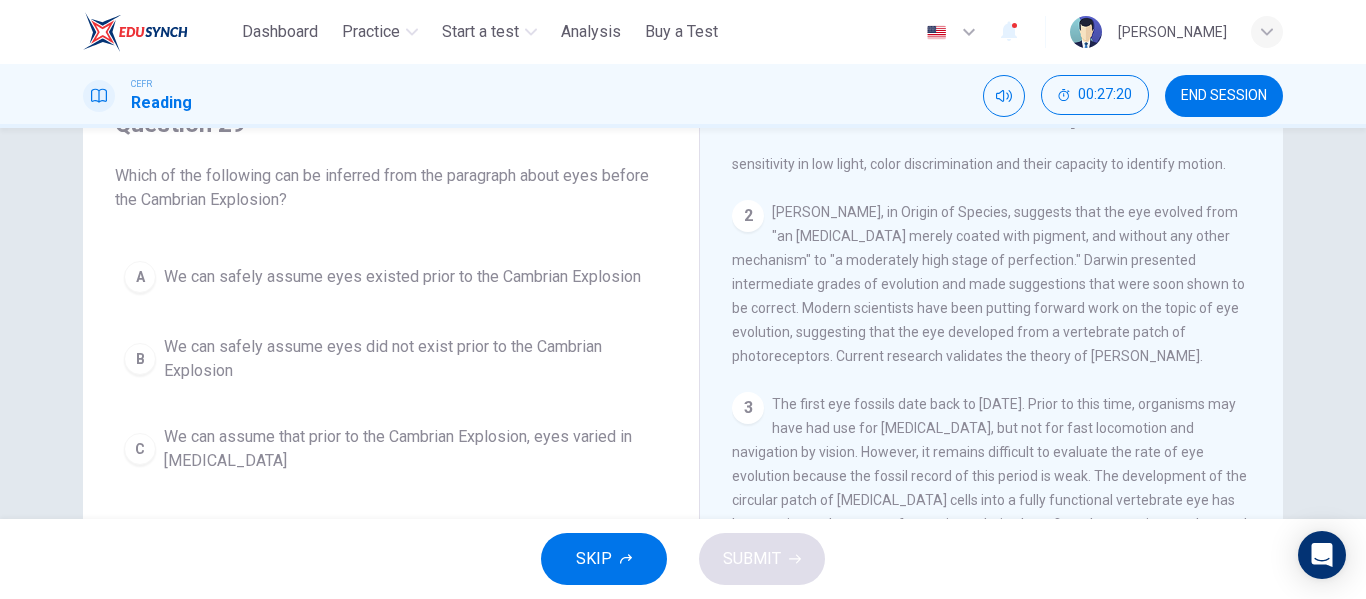 scroll, scrollTop: 0, scrollLeft: 0, axis: both 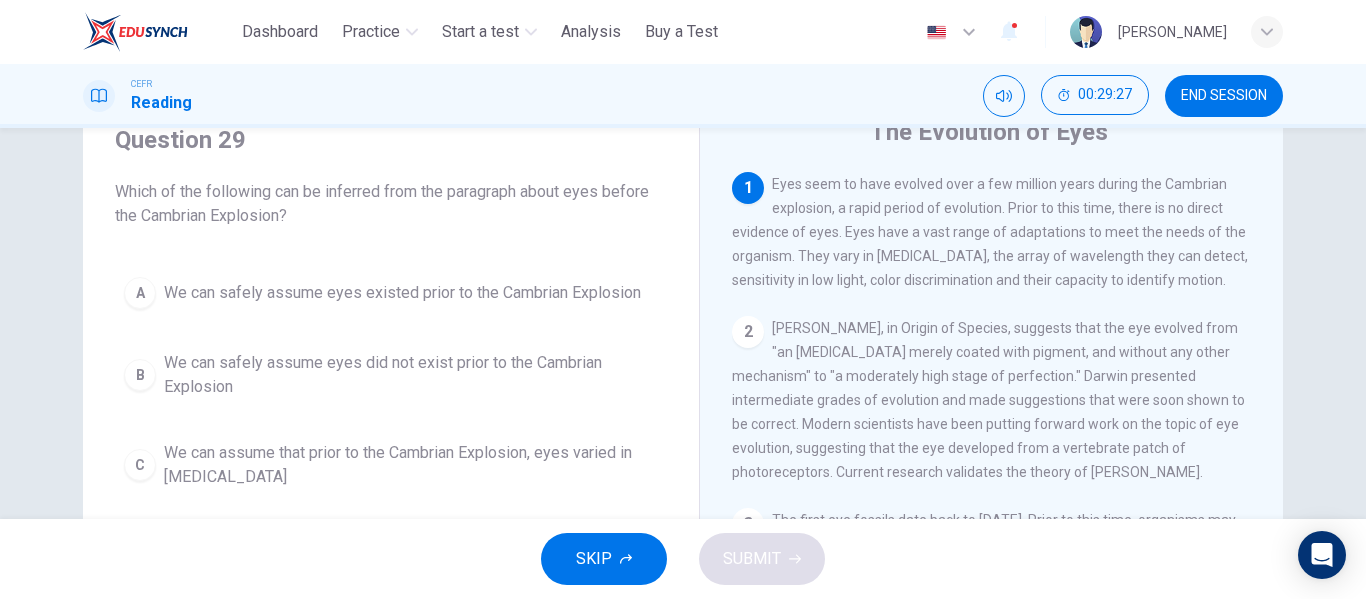 click on "We can safely assume eyes existed prior to the Cambrian Explosion" at bounding box center (402, 293) 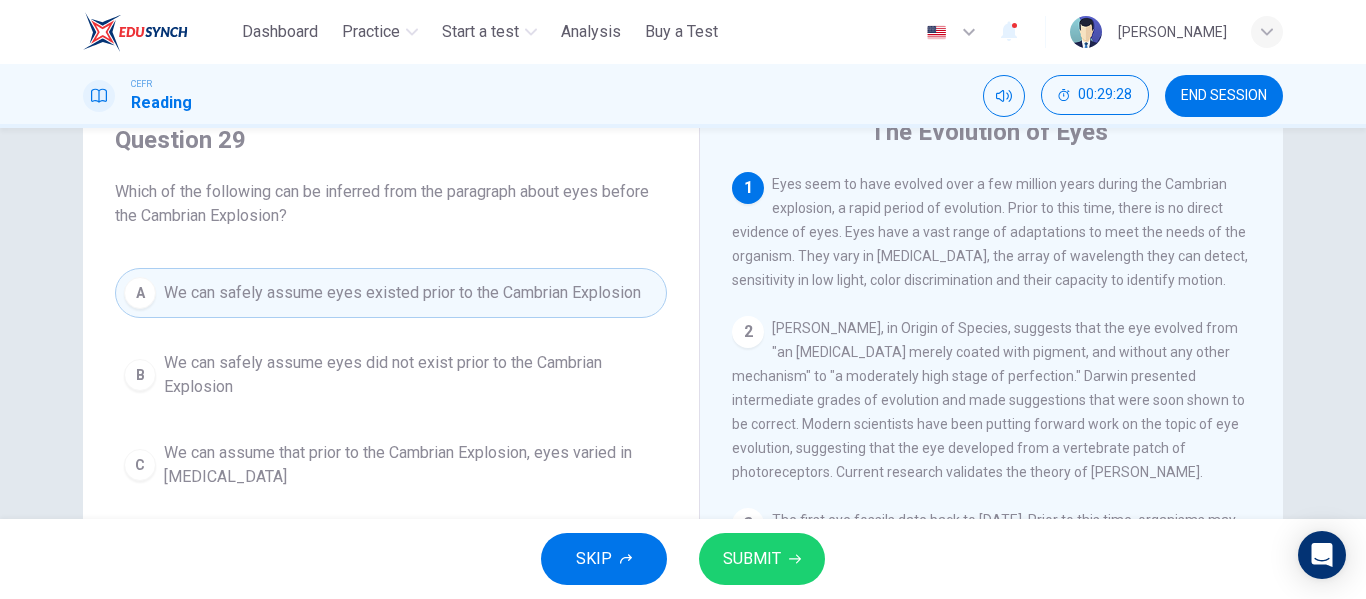 click on "SUBMIT" at bounding box center (762, 559) 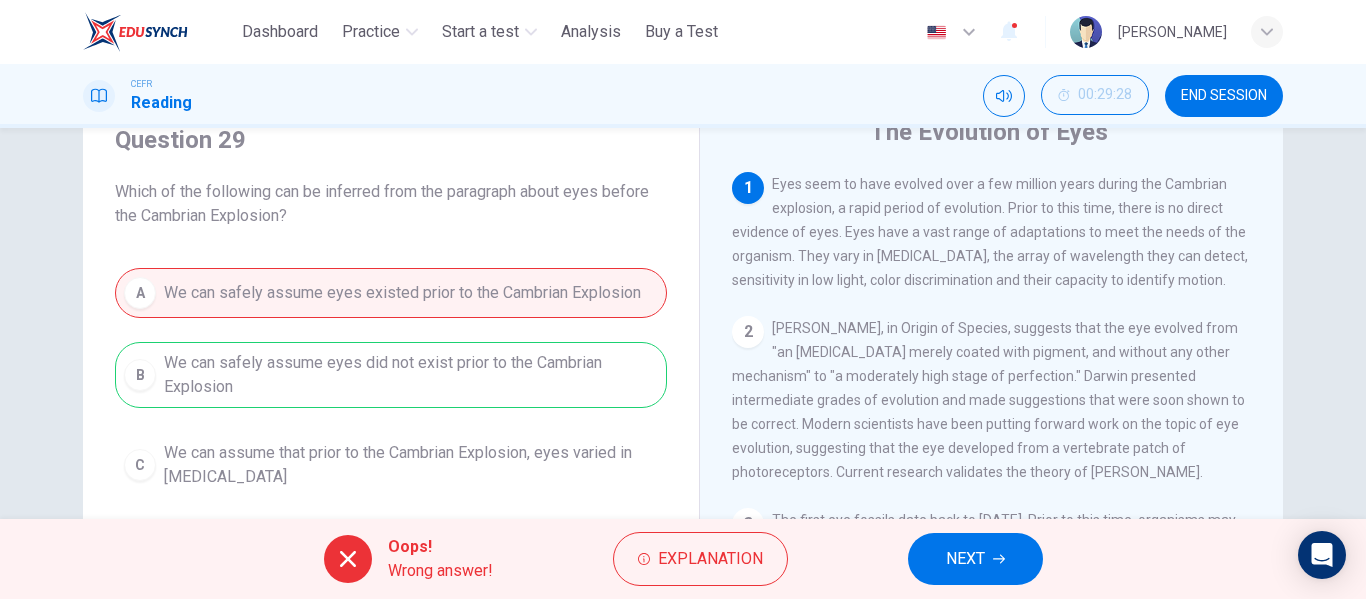 click on "NEXT" at bounding box center (975, 559) 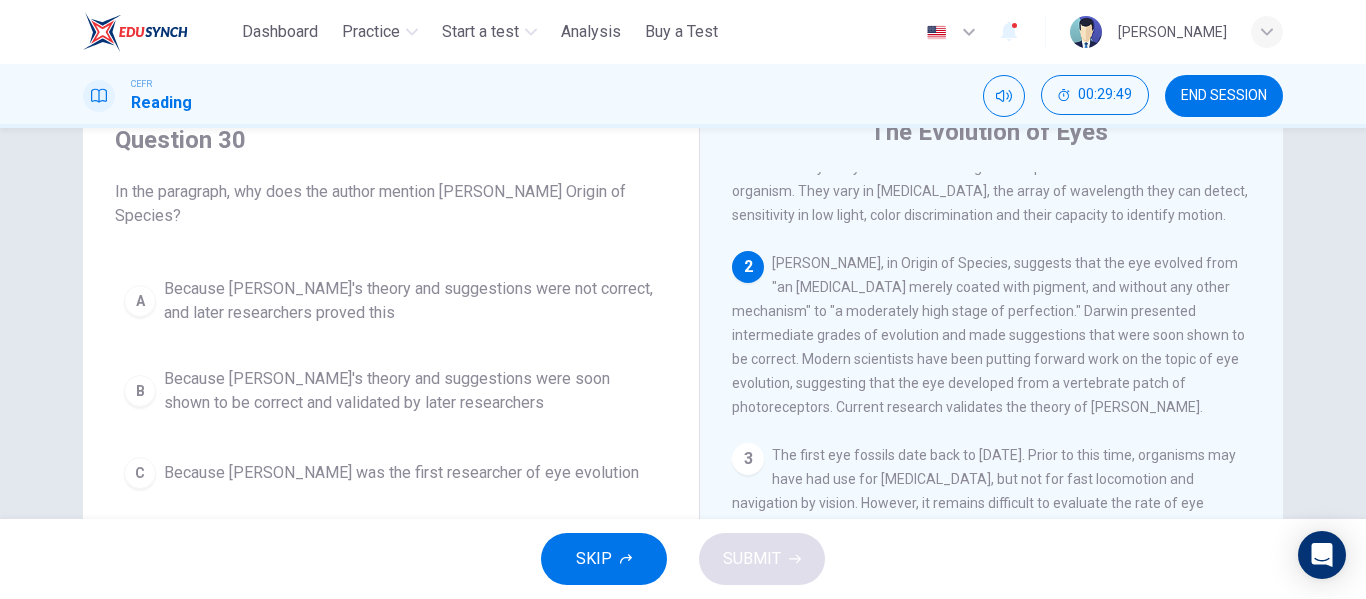 scroll, scrollTop: 100, scrollLeft: 0, axis: vertical 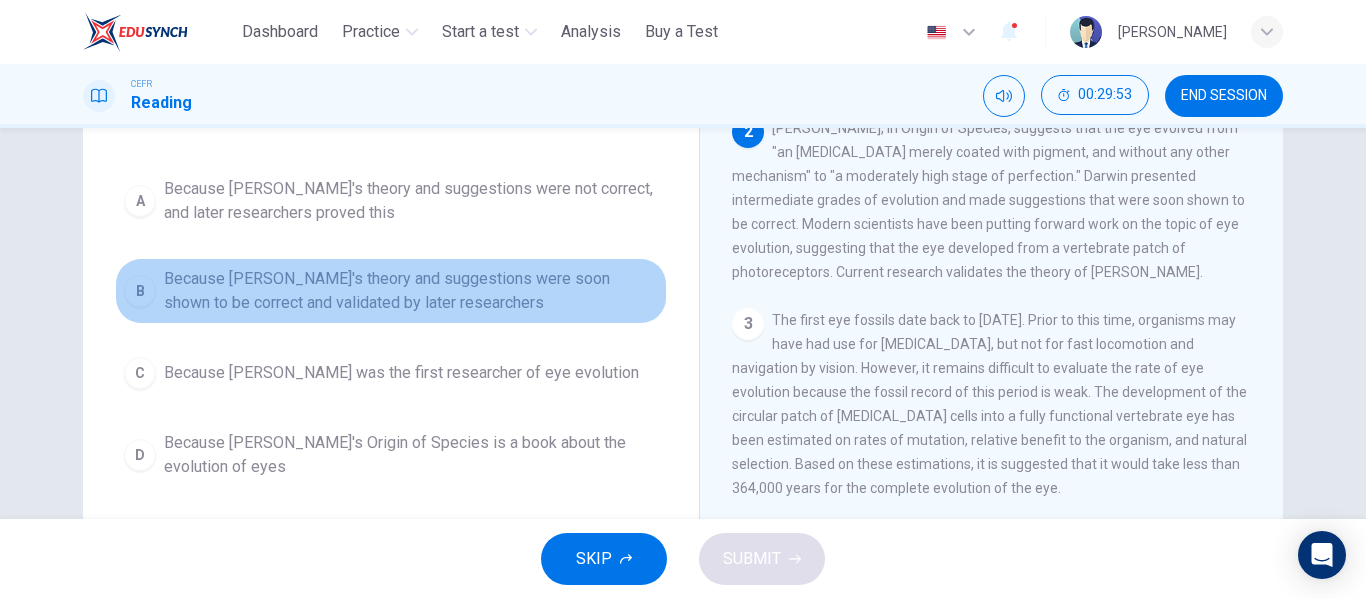 click on "Because Darwin's theory and suggestions were soon shown to be correct and validated by later researchers" at bounding box center (411, 291) 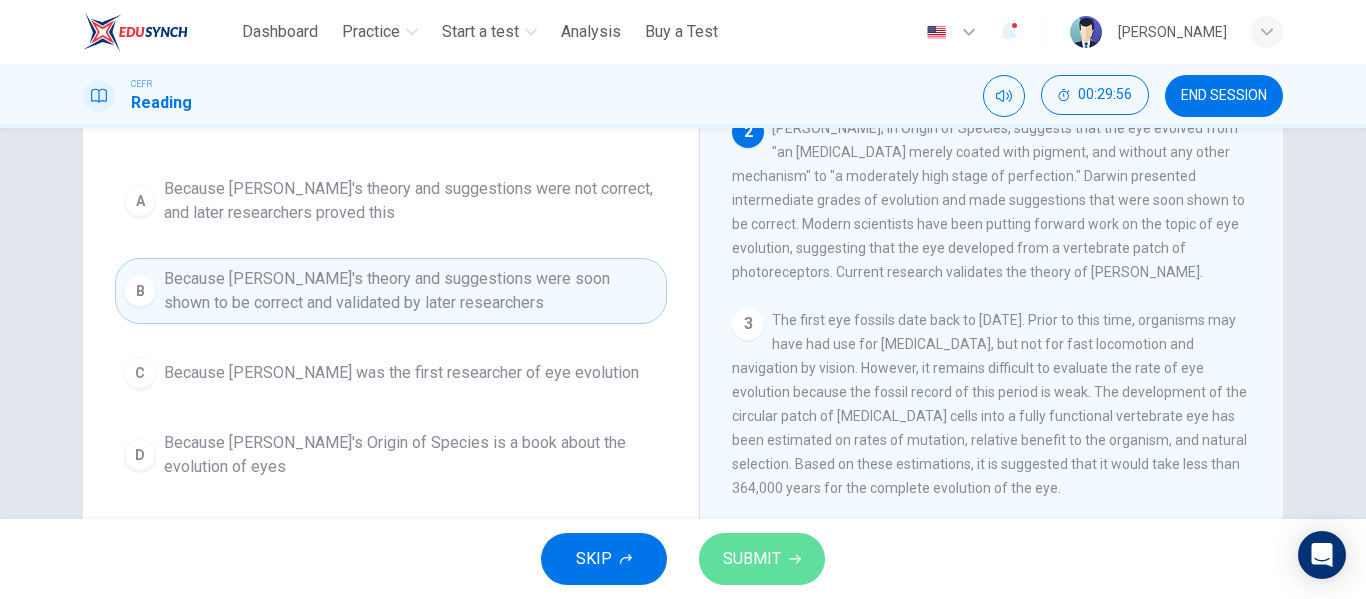 click on "SUBMIT" at bounding box center [752, 559] 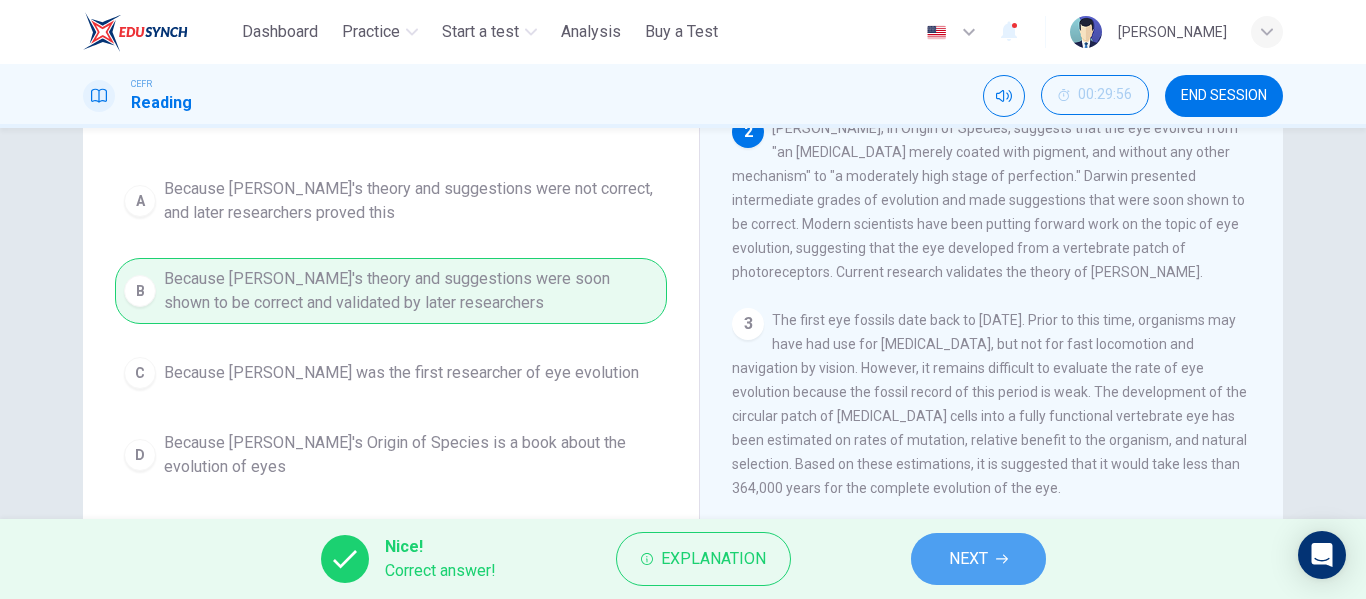 click on "NEXT" at bounding box center [968, 559] 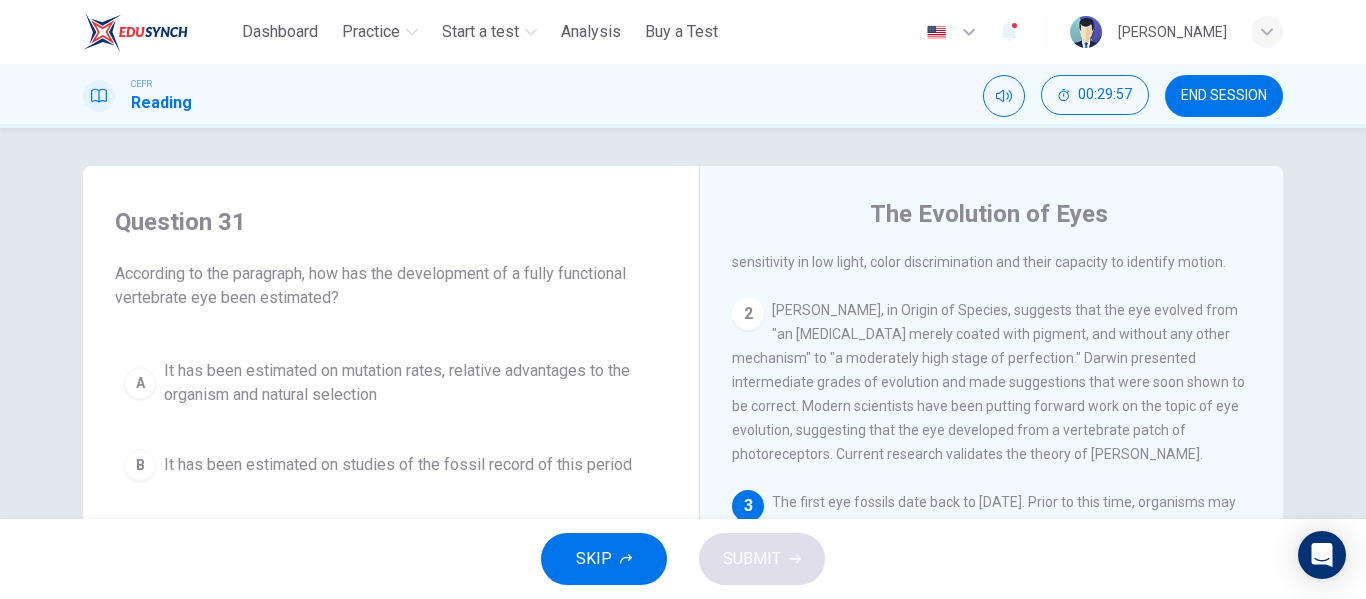 scroll, scrollTop: 0, scrollLeft: 0, axis: both 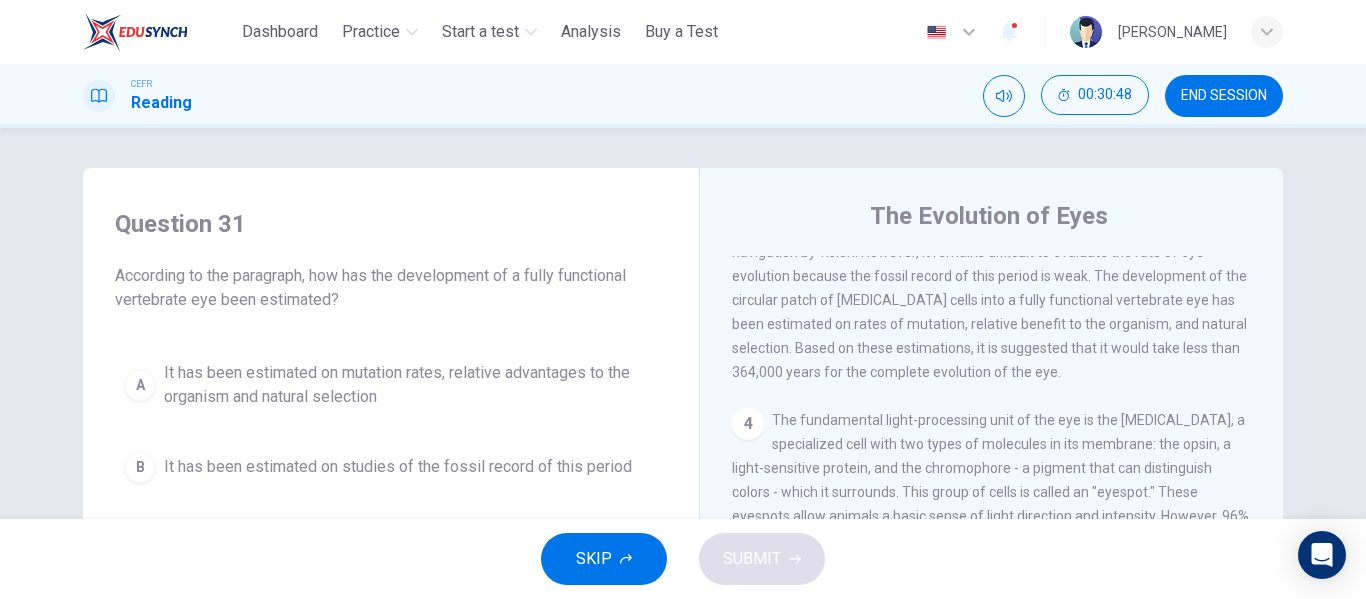 click on "It has been estimated on mutation rates, relative advantages to the organism and natural selection" at bounding box center [411, 385] 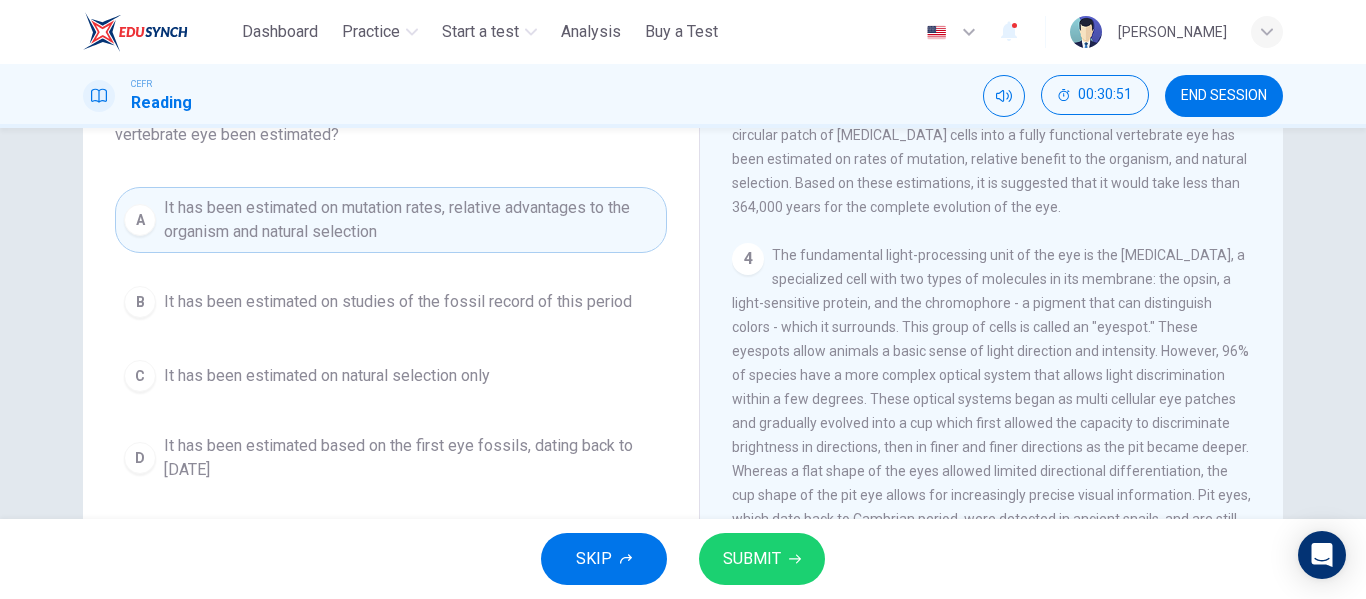 scroll, scrollTop: 200, scrollLeft: 0, axis: vertical 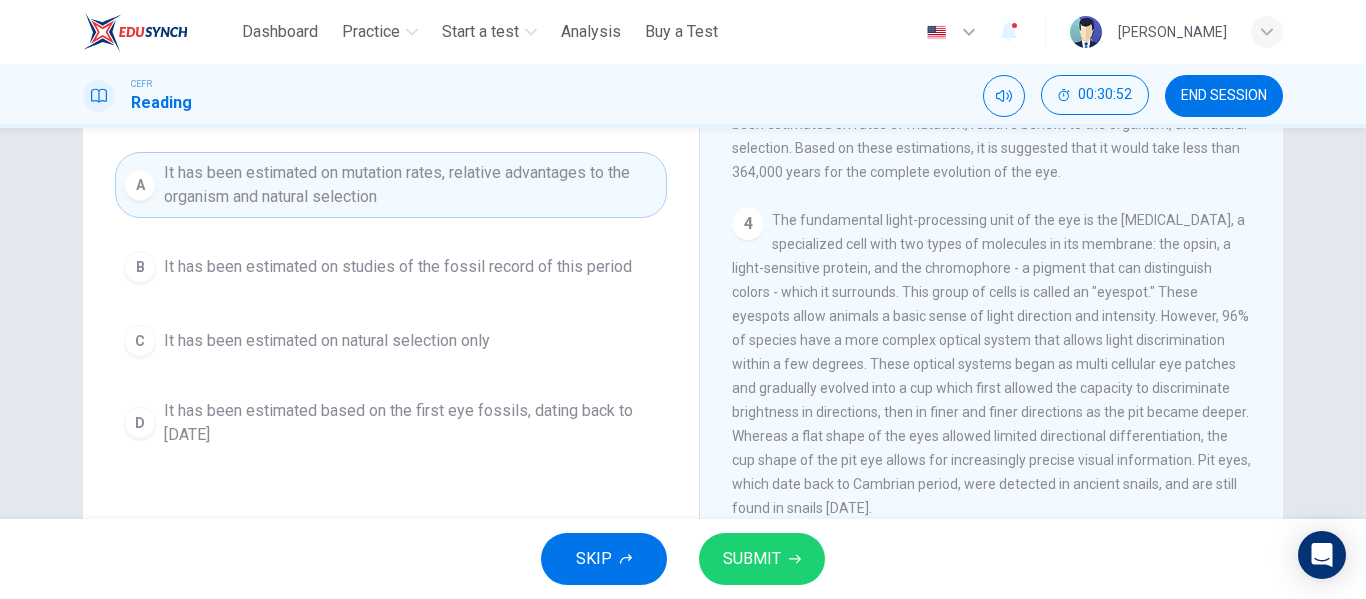 click on "SUBMIT" at bounding box center (762, 559) 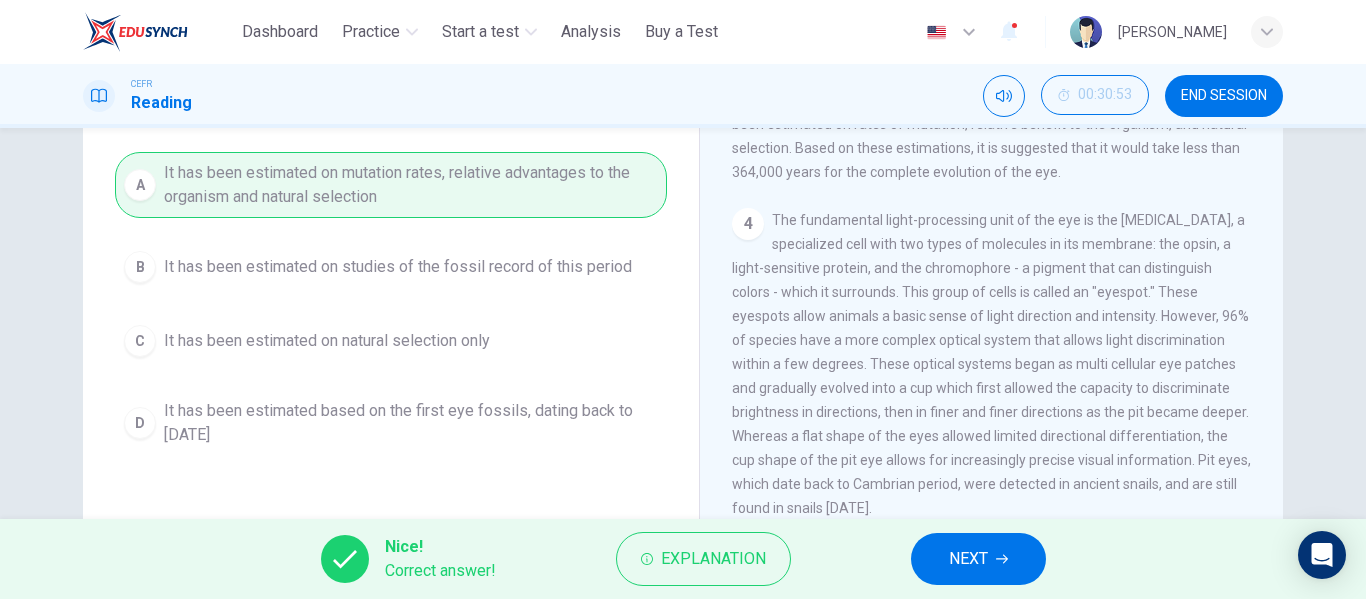 click on "NEXT" at bounding box center (968, 559) 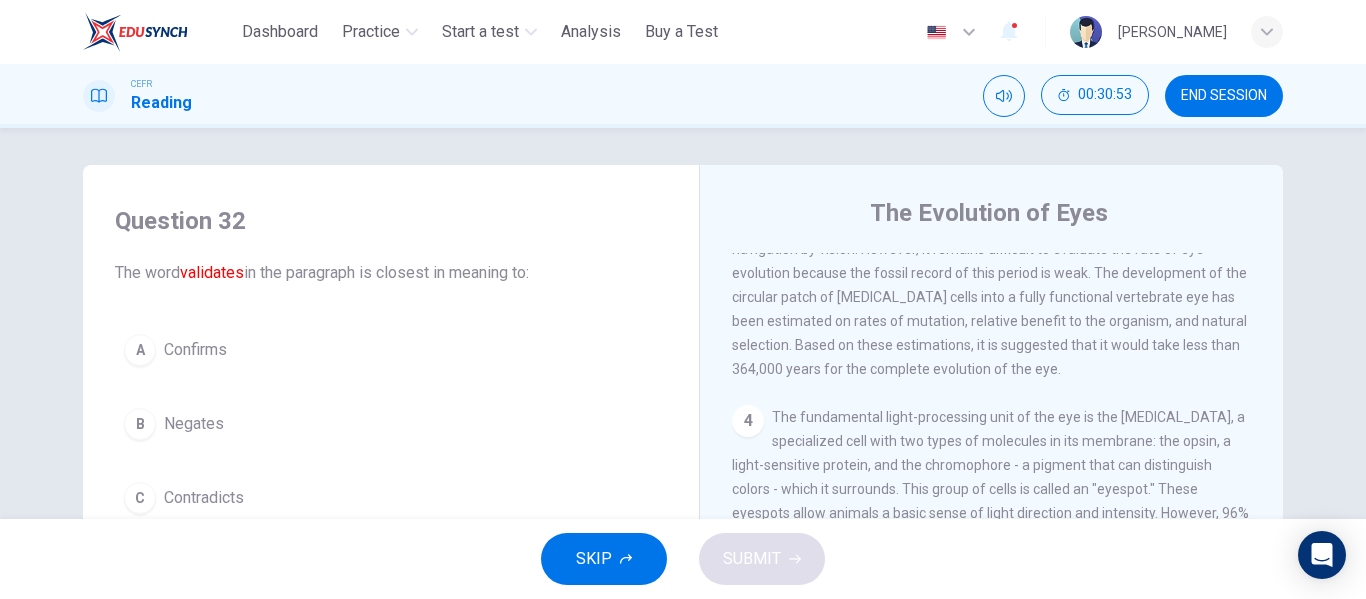 scroll, scrollTop: 0, scrollLeft: 0, axis: both 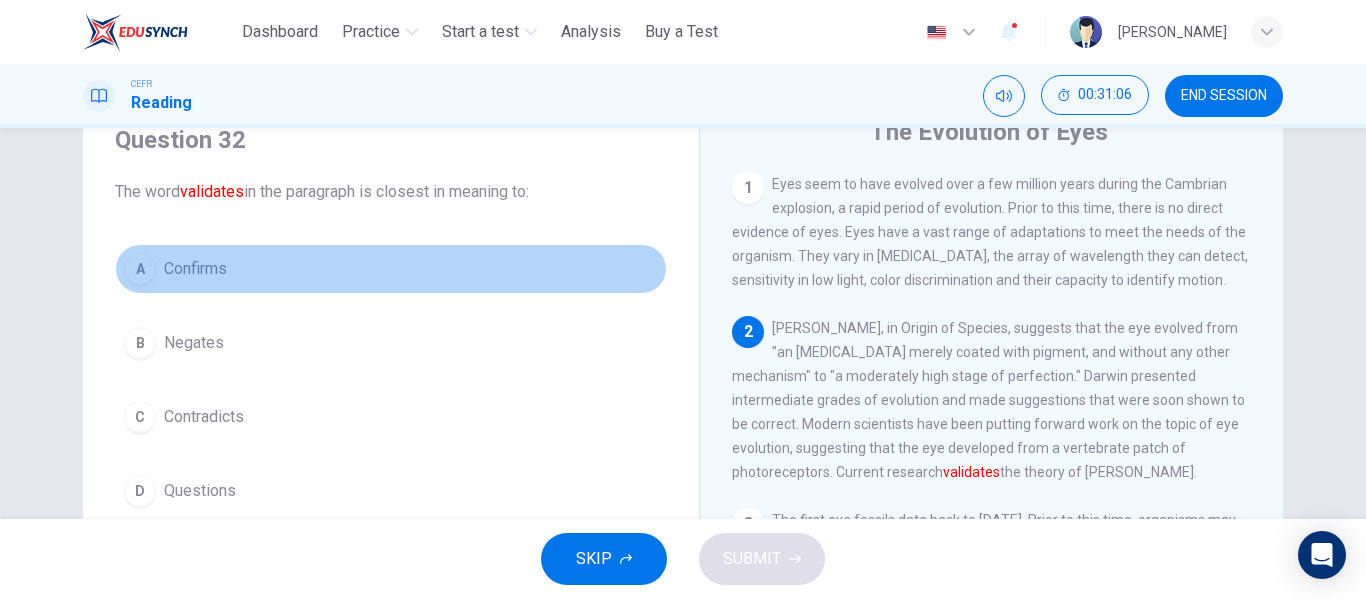 click on "A Confirms" at bounding box center [391, 269] 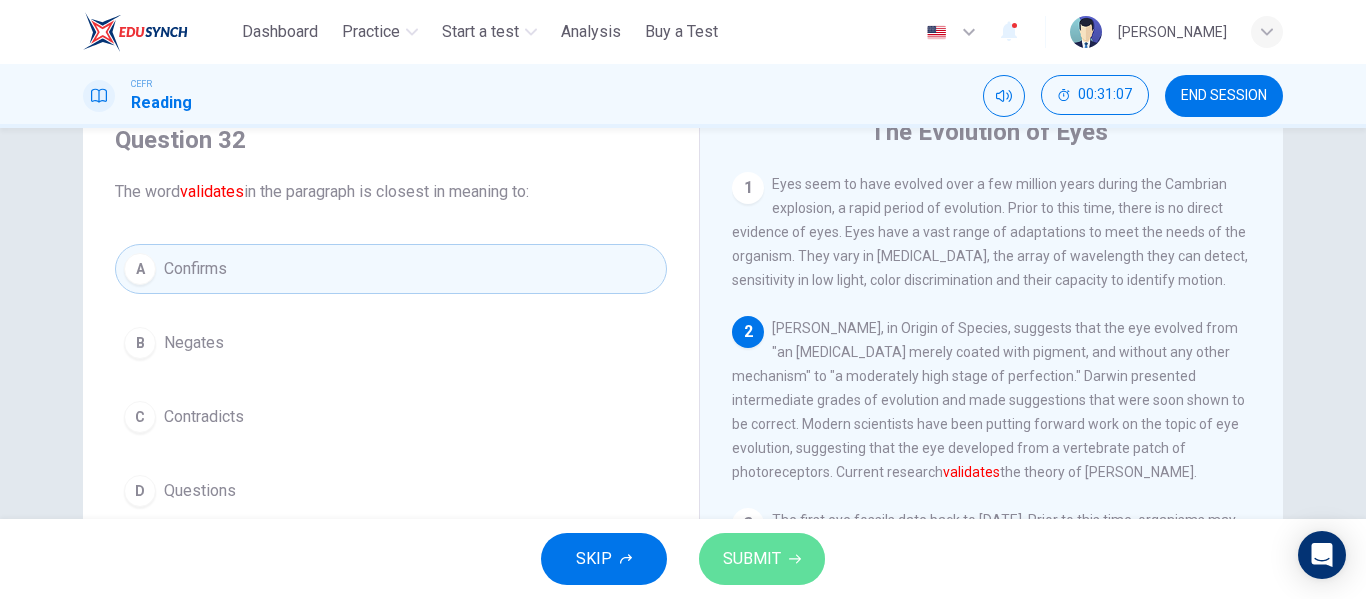click on "SUBMIT" at bounding box center [752, 559] 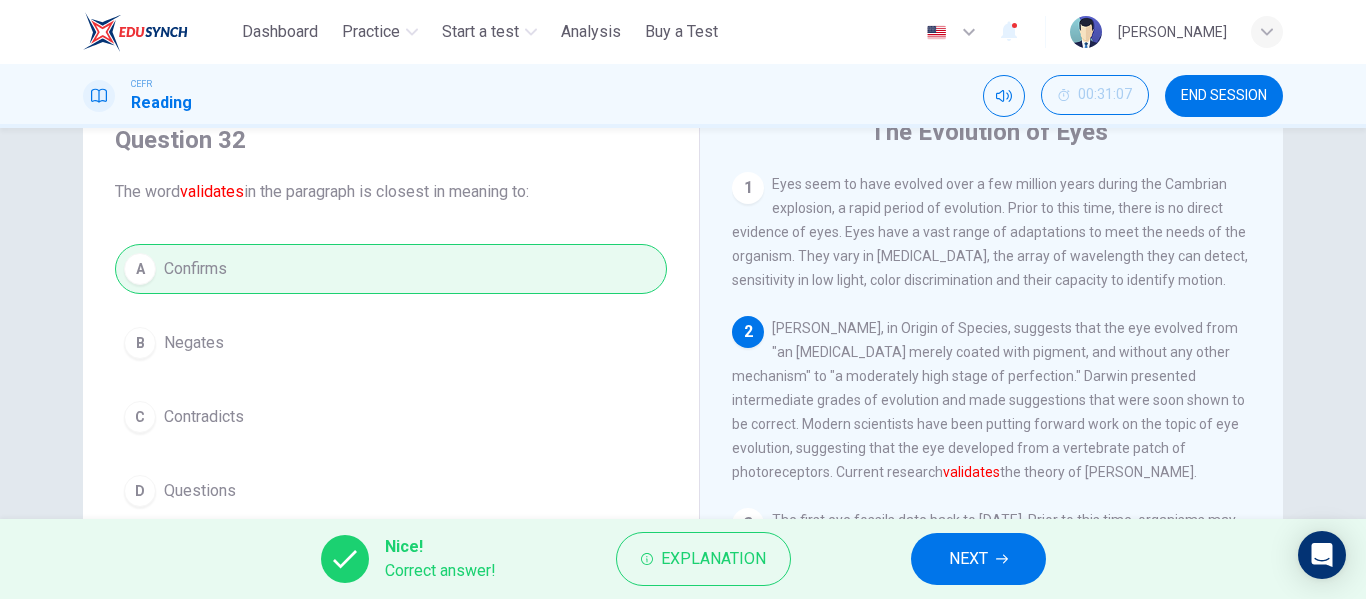 click on "NEXT" at bounding box center [978, 559] 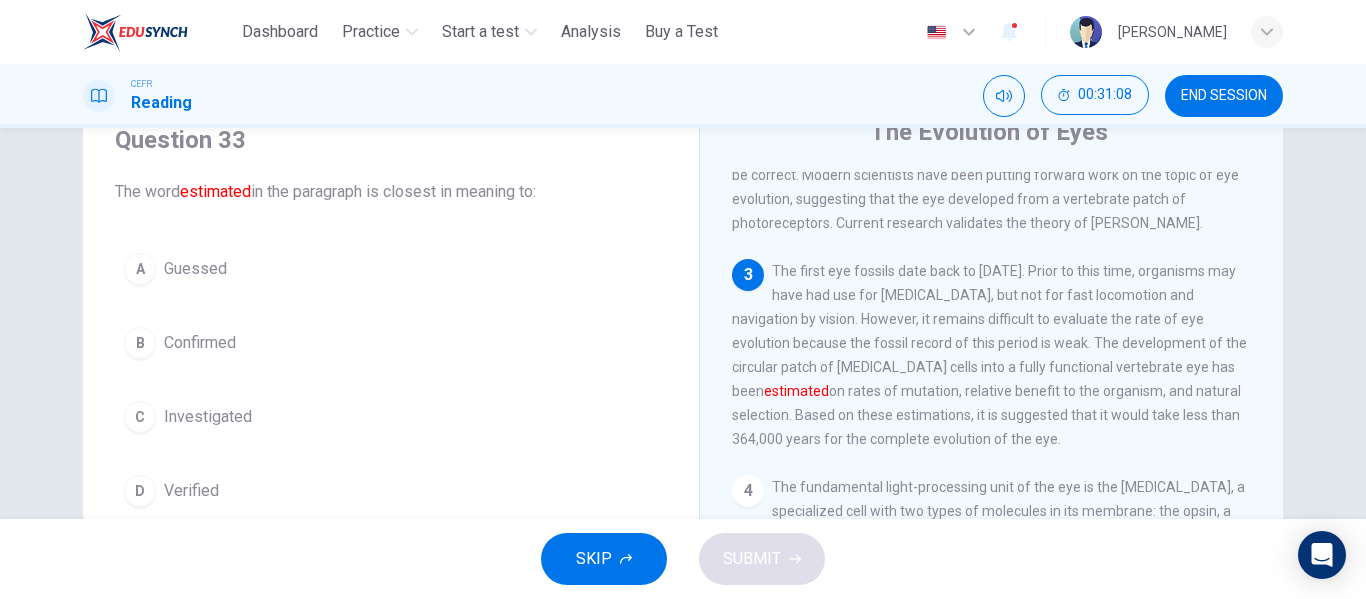 scroll, scrollTop: 300, scrollLeft: 0, axis: vertical 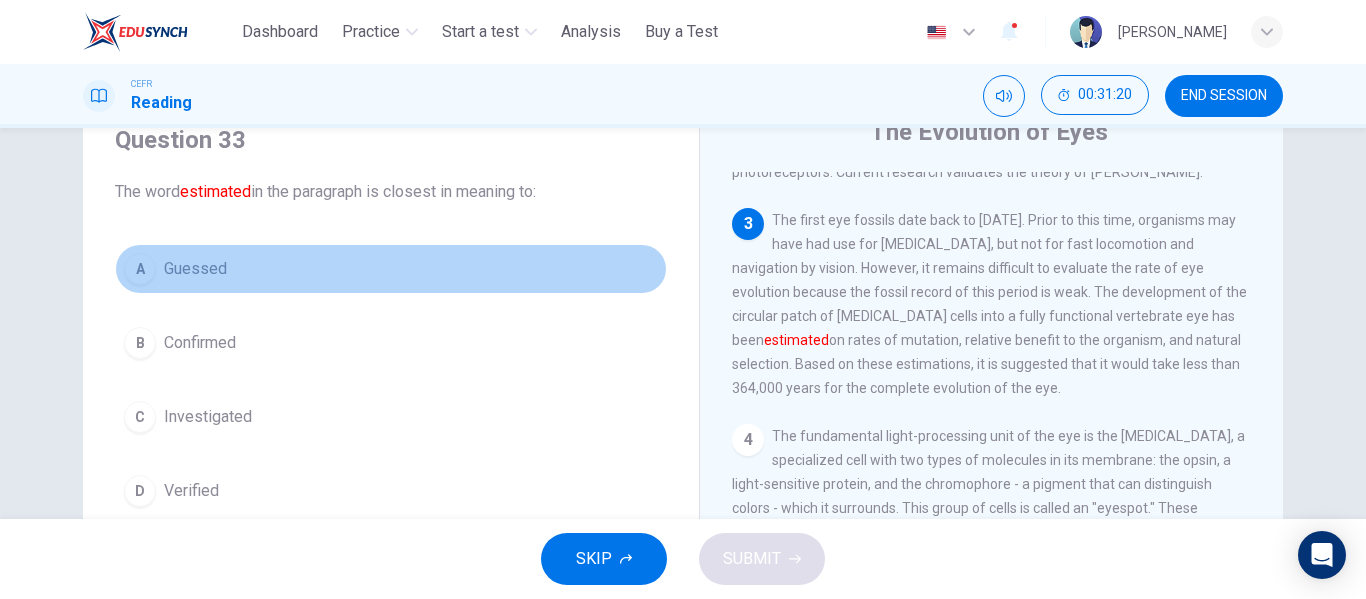click on "Guessed" at bounding box center (195, 269) 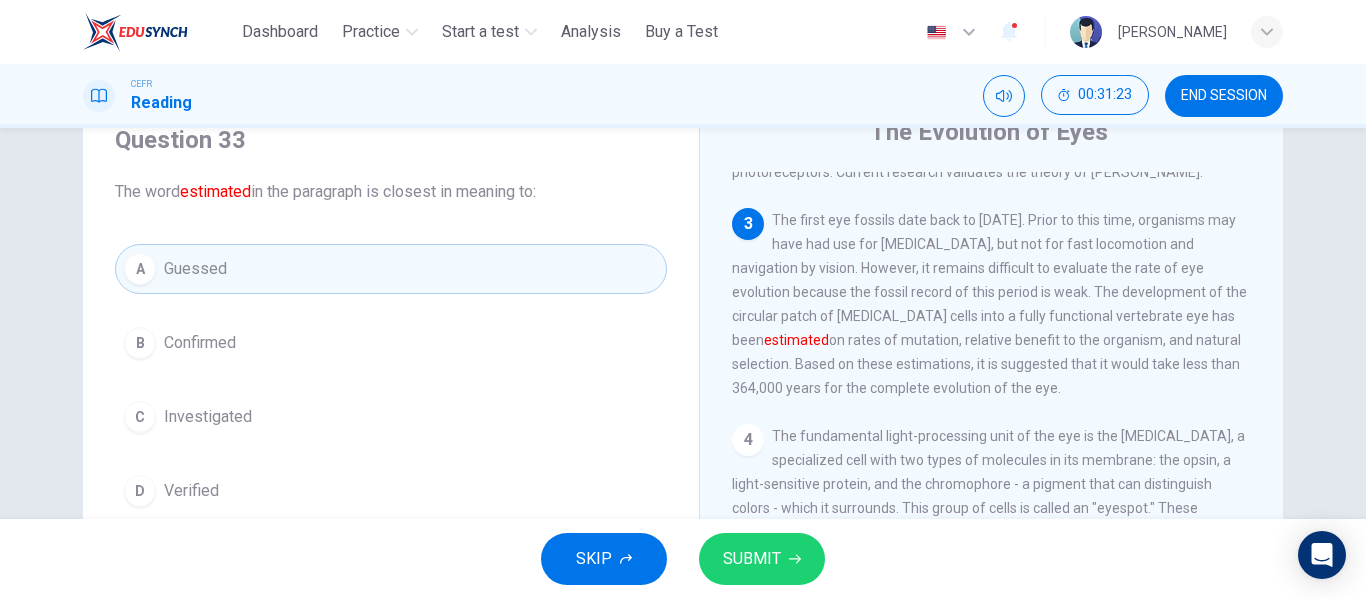 scroll, scrollTop: 184, scrollLeft: 0, axis: vertical 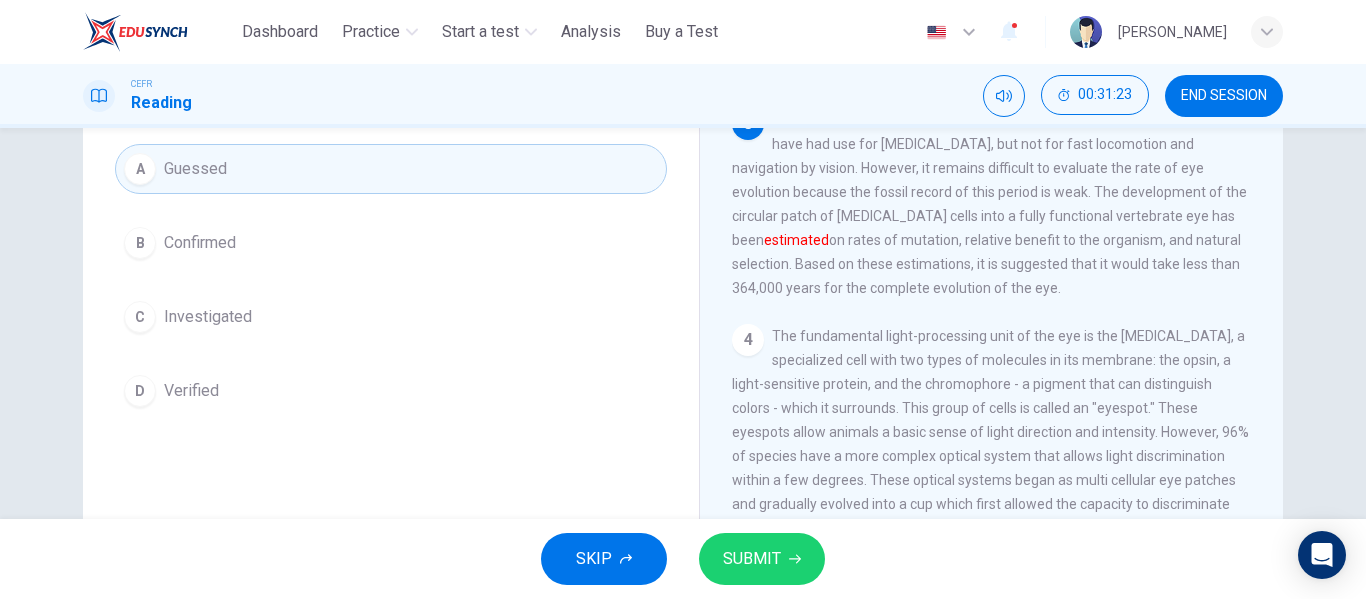 click on "SUBMIT" at bounding box center (752, 559) 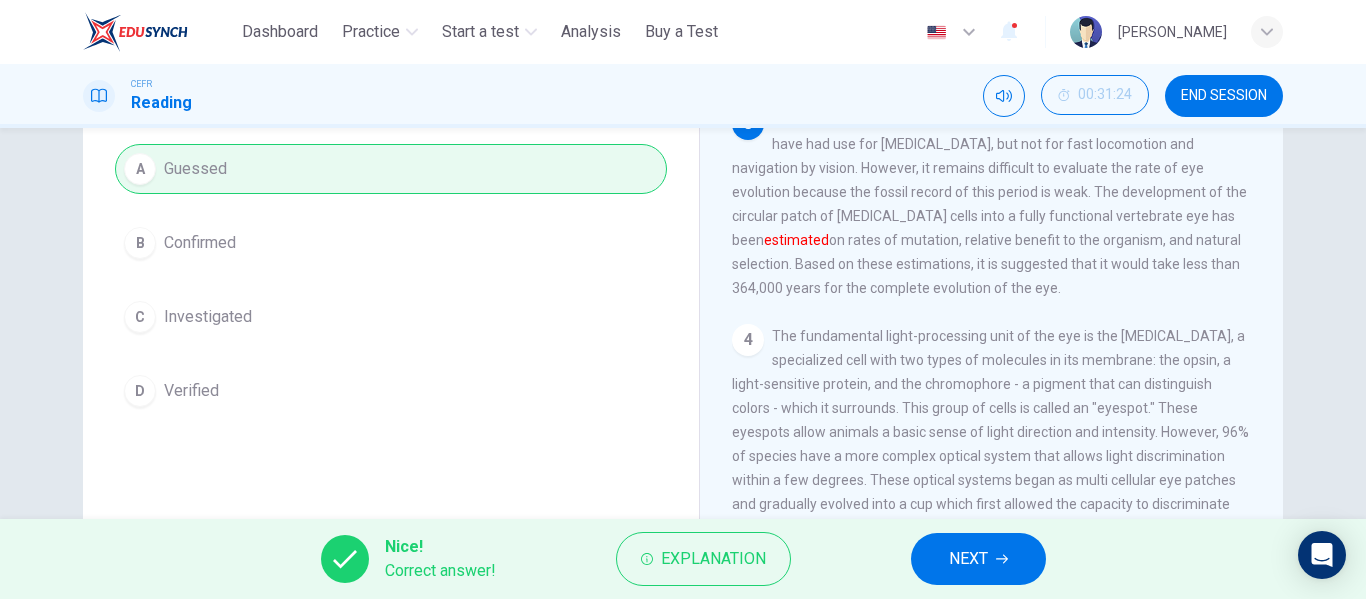 click on "NEXT" at bounding box center (978, 559) 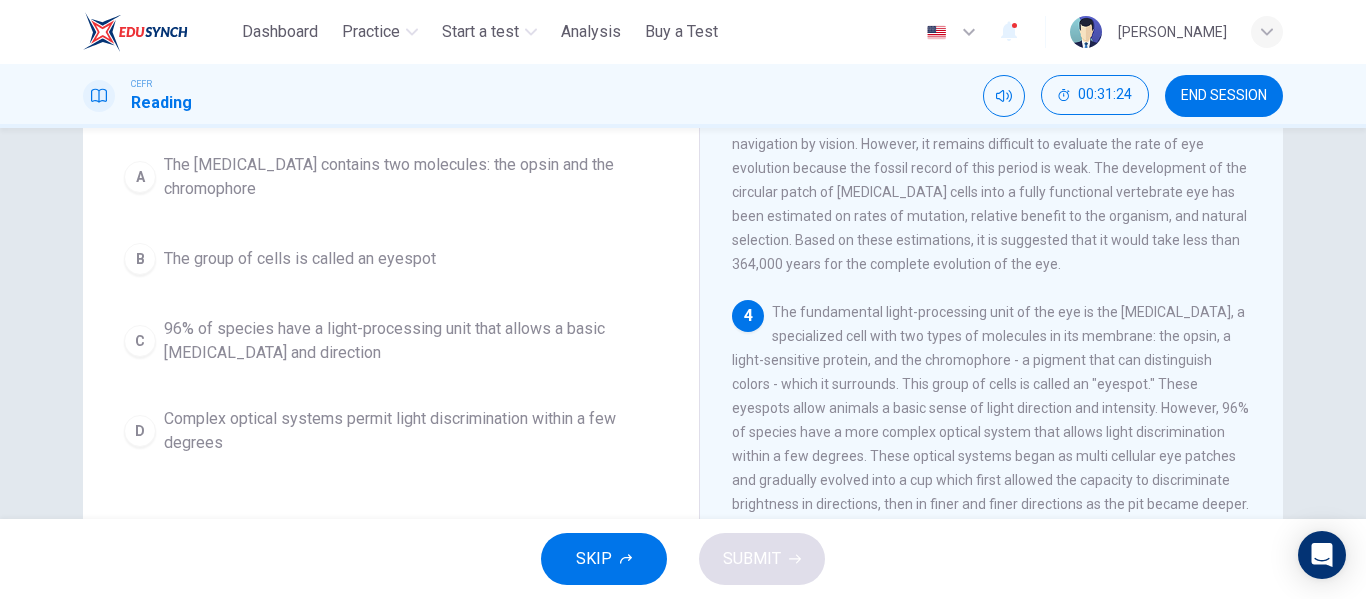 scroll, scrollTop: 8, scrollLeft: 0, axis: vertical 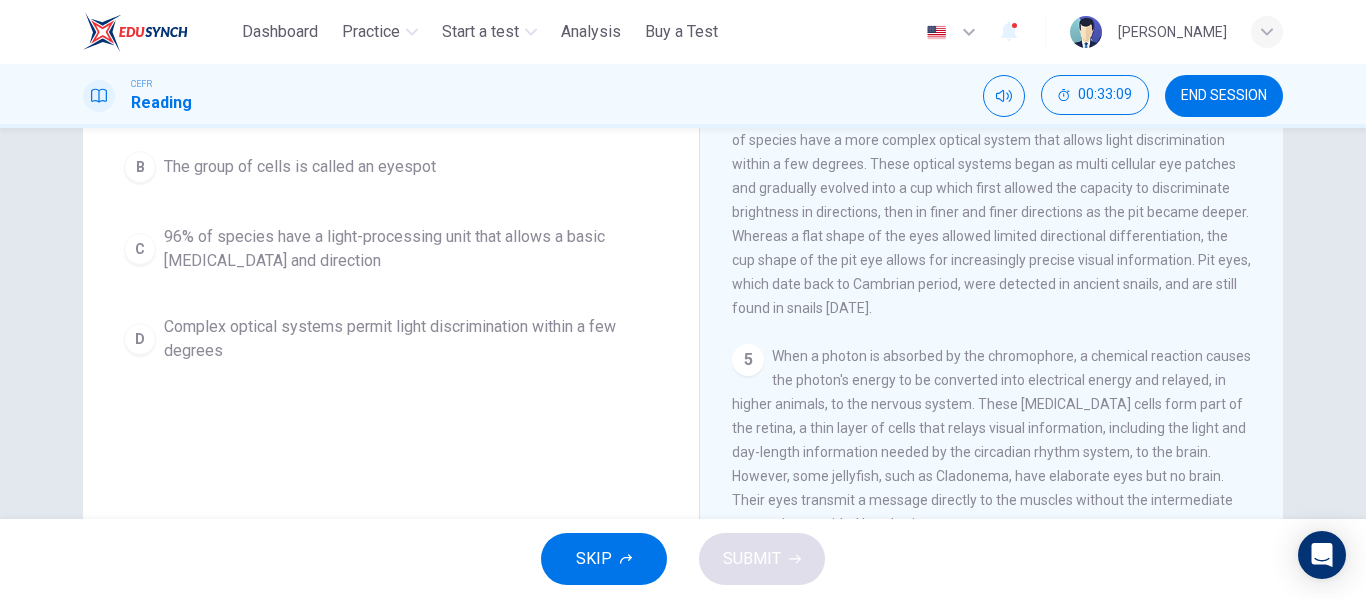 click on "96% of species have a light-processing unit that allows a basic light sensitivity and direction" at bounding box center (411, 249) 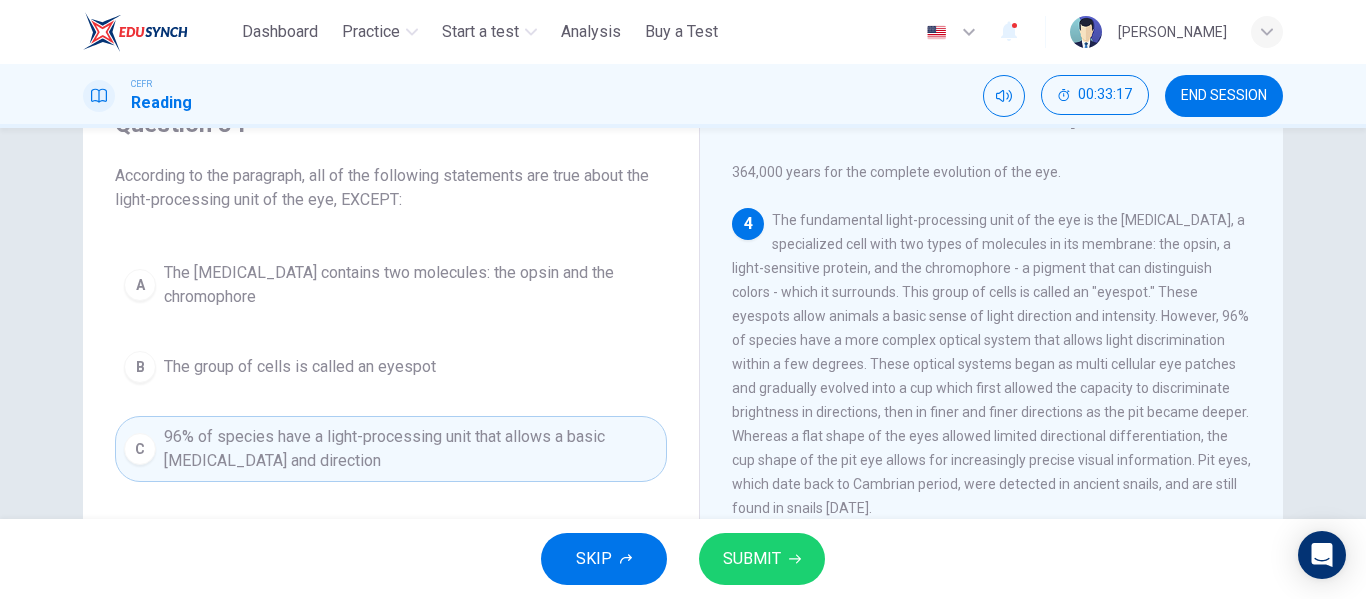 scroll, scrollTop: 300, scrollLeft: 0, axis: vertical 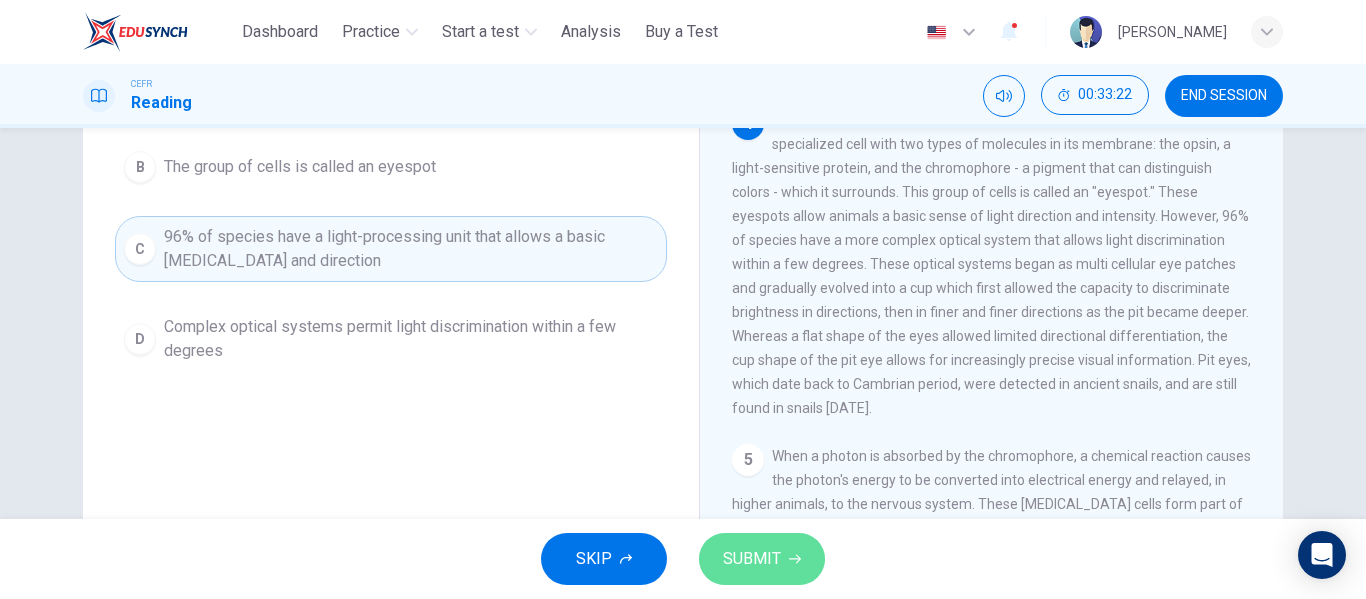 click on "SUBMIT" at bounding box center [762, 559] 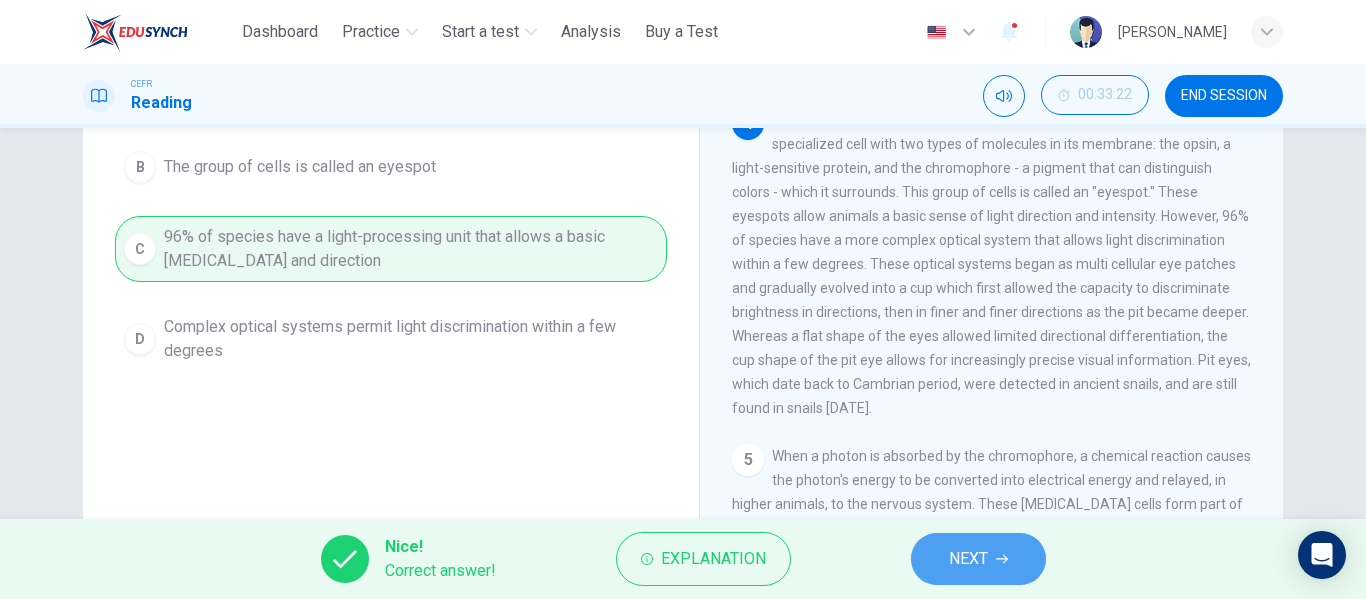 click on "NEXT" at bounding box center (968, 559) 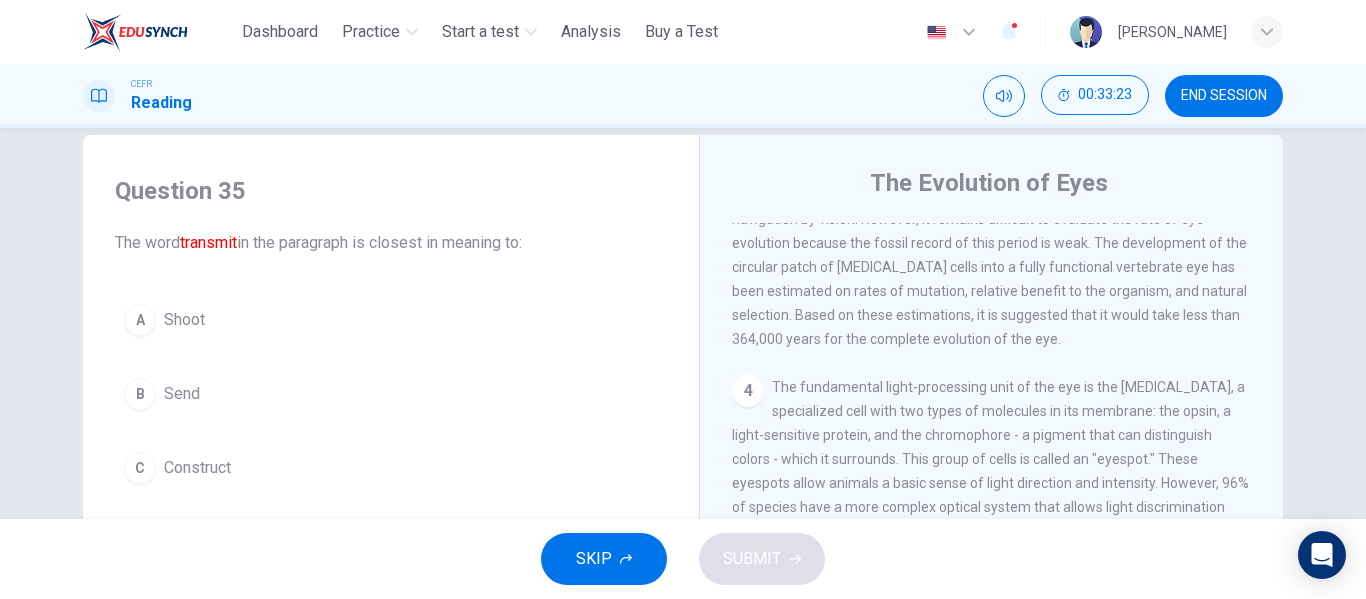 scroll, scrollTop: 0, scrollLeft: 0, axis: both 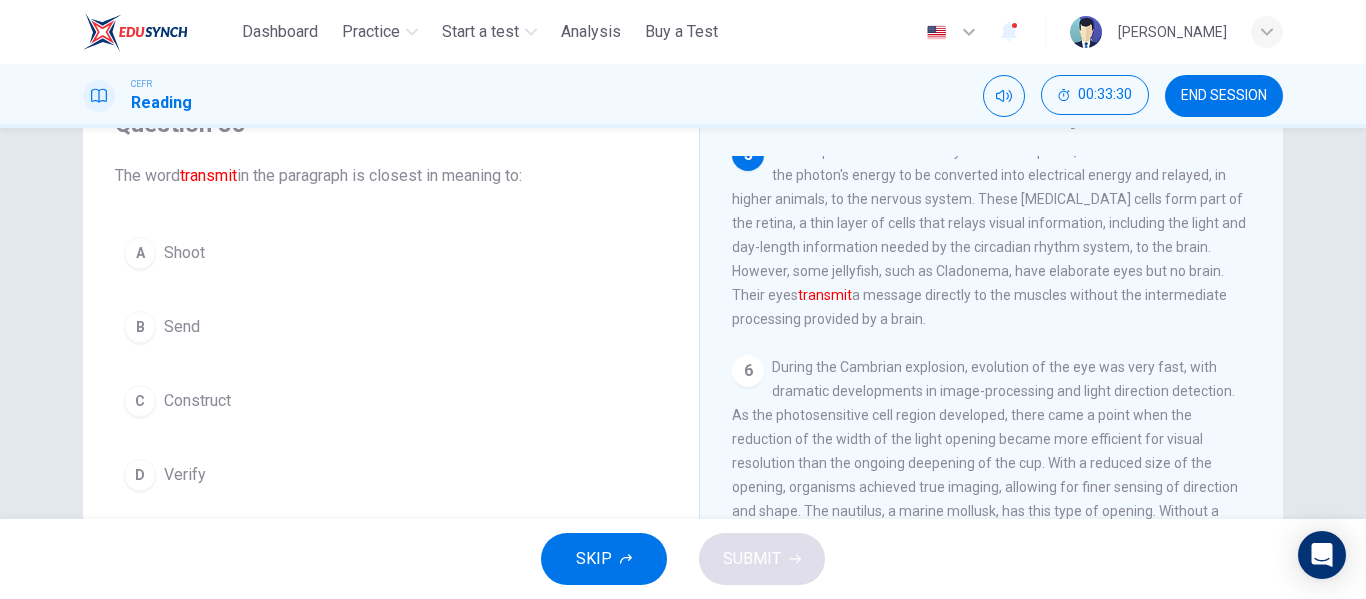 click on "Send" at bounding box center [182, 327] 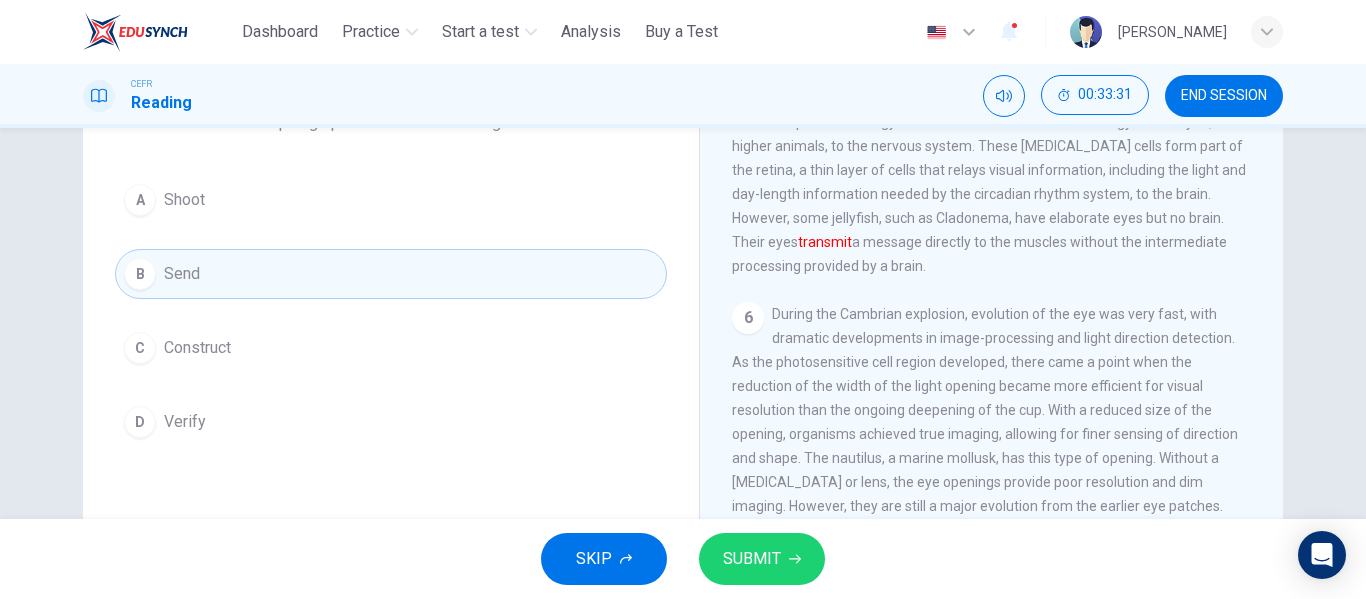 scroll, scrollTop: 200, scrollLeft: 0, axis: vertical 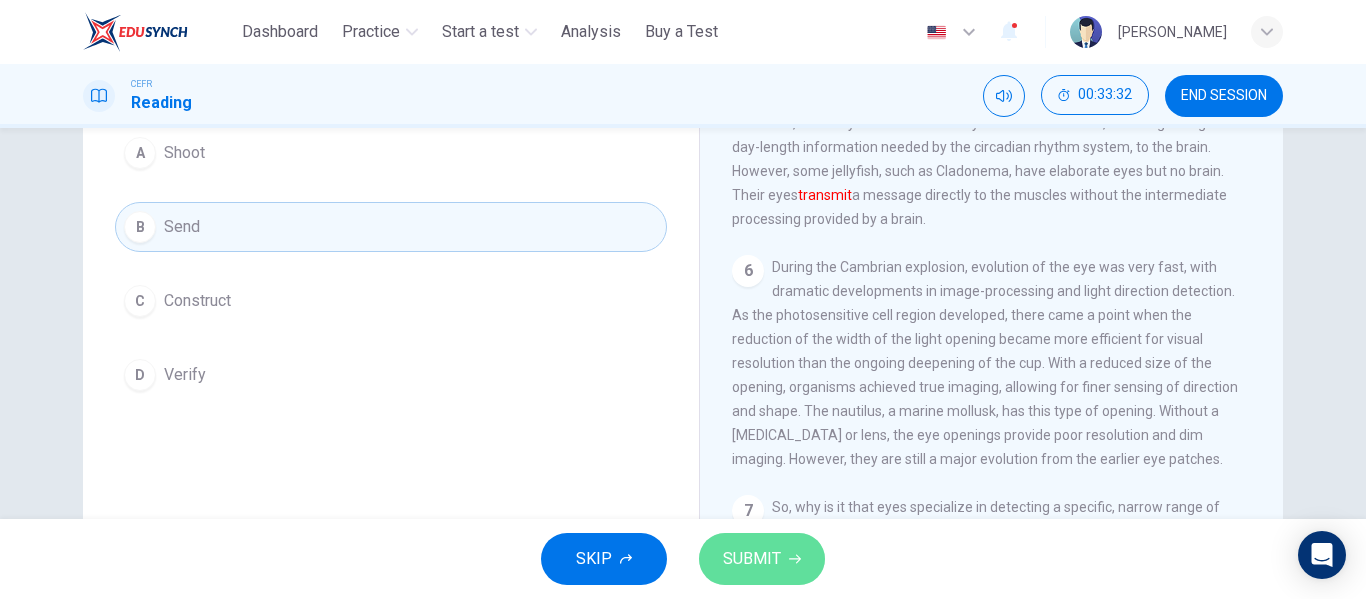 click on "SUBMIT" at bounding box center (752, 559) 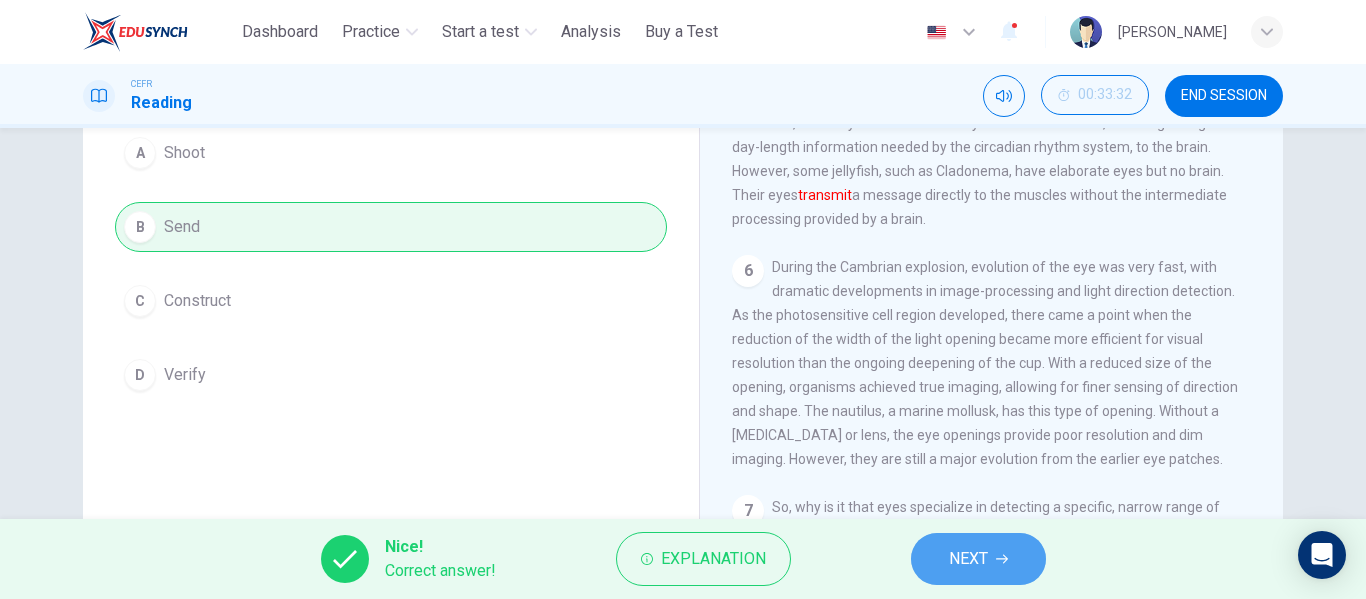 click on "NEXT" at bounding box center (978, 559) 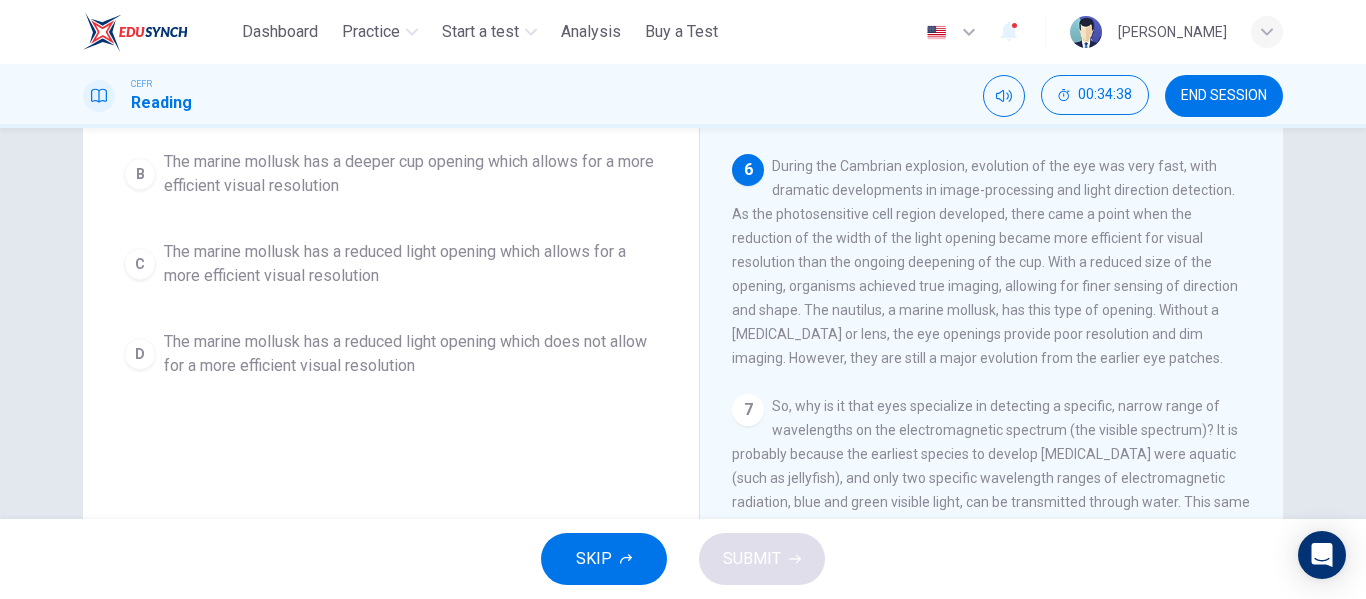 scroll, scrollTop: 324, scrollLeft: 0, axis: vertical 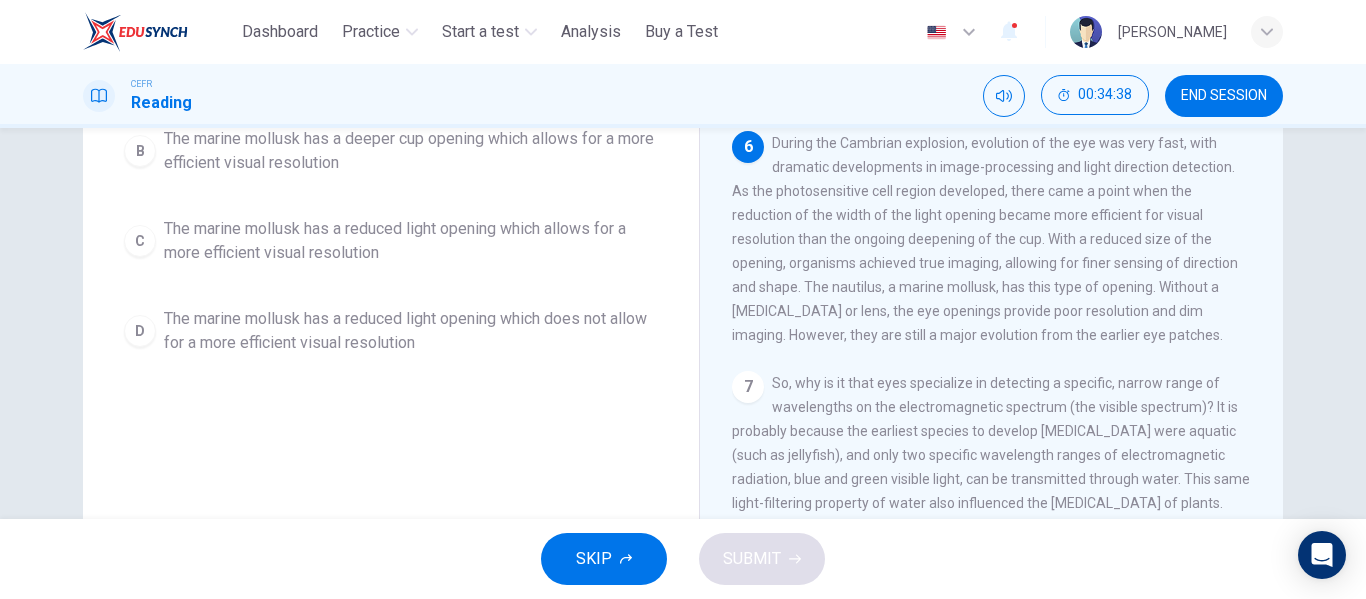 click on "The marine mollusk has a reduced light opening which allows for a more efficient visual resolution" at bounding box center (411, 241) 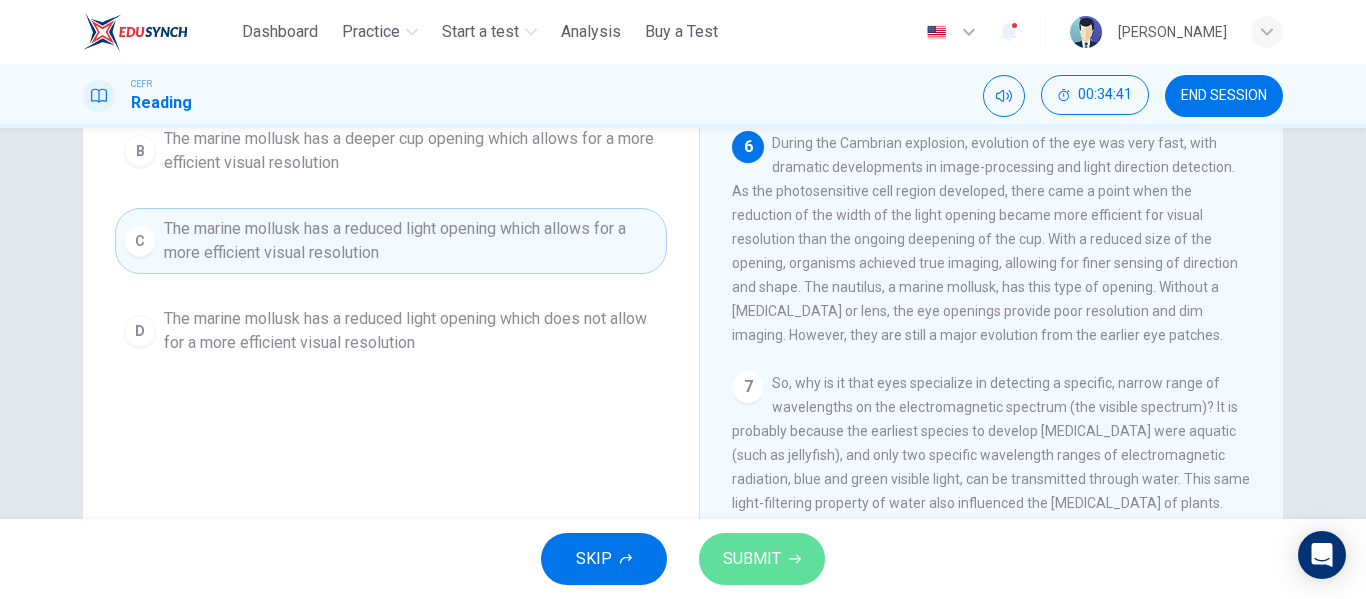 click on "SUBMIT" at bounding box center (762, 559) 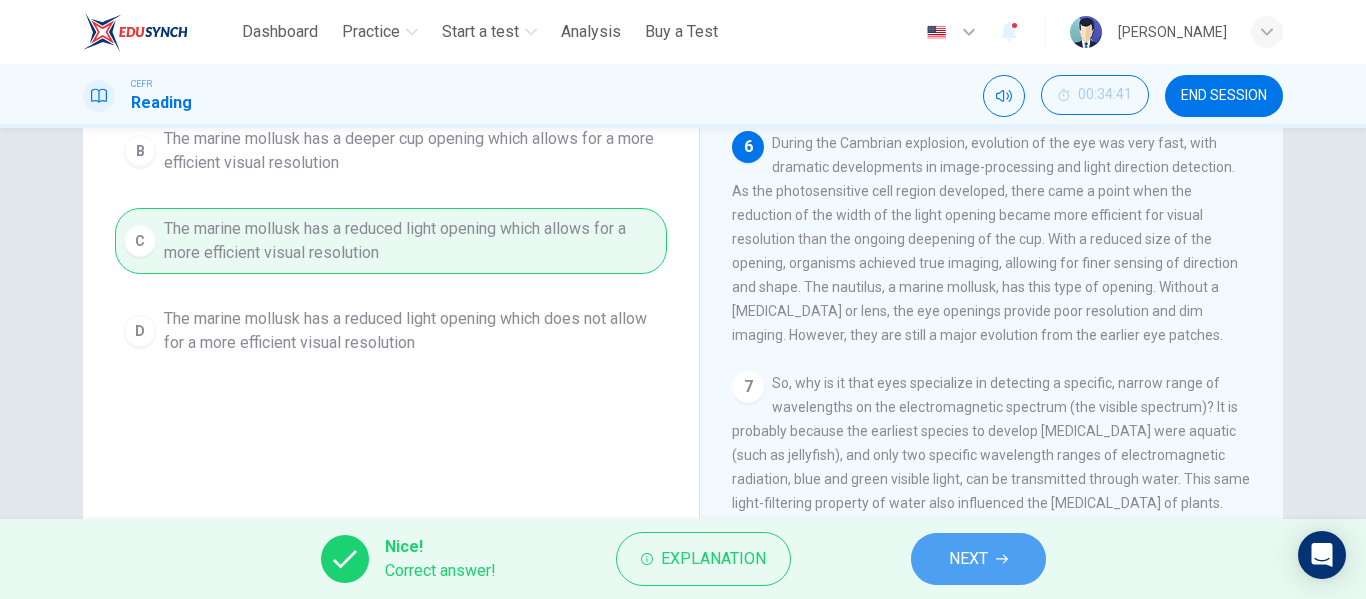 click on "NEXT" at bounding box center (978, 559) 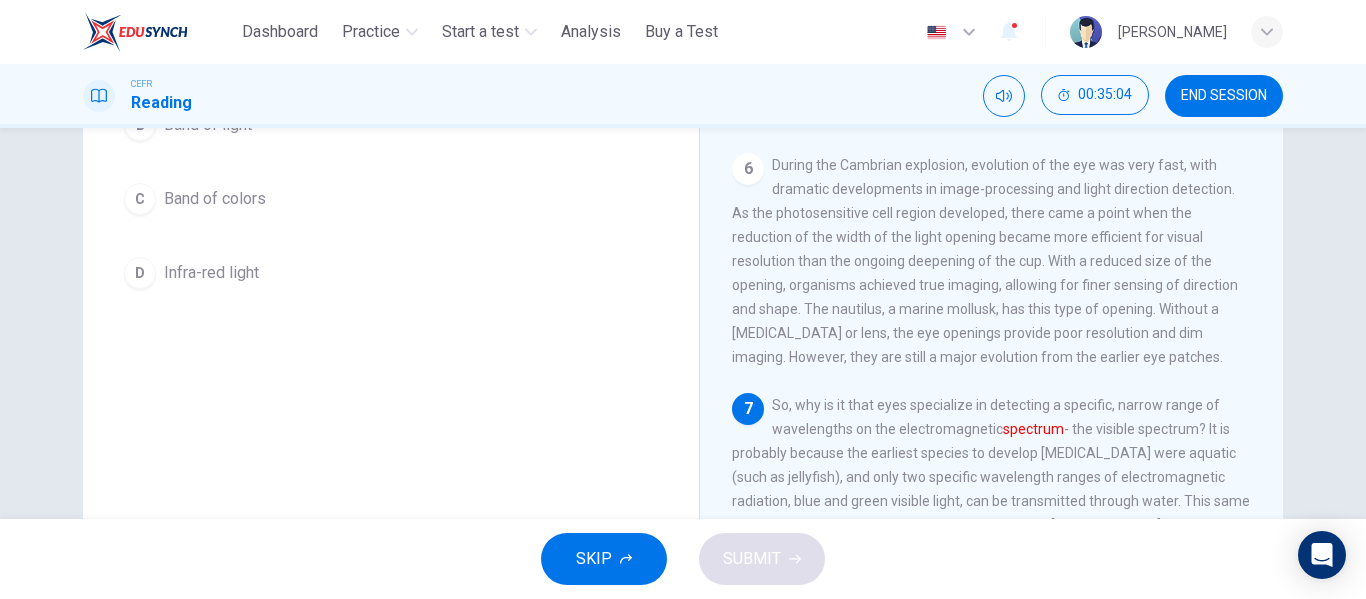 scroll, scrollTop: 84, scrollLeft: 0, axis: vertical 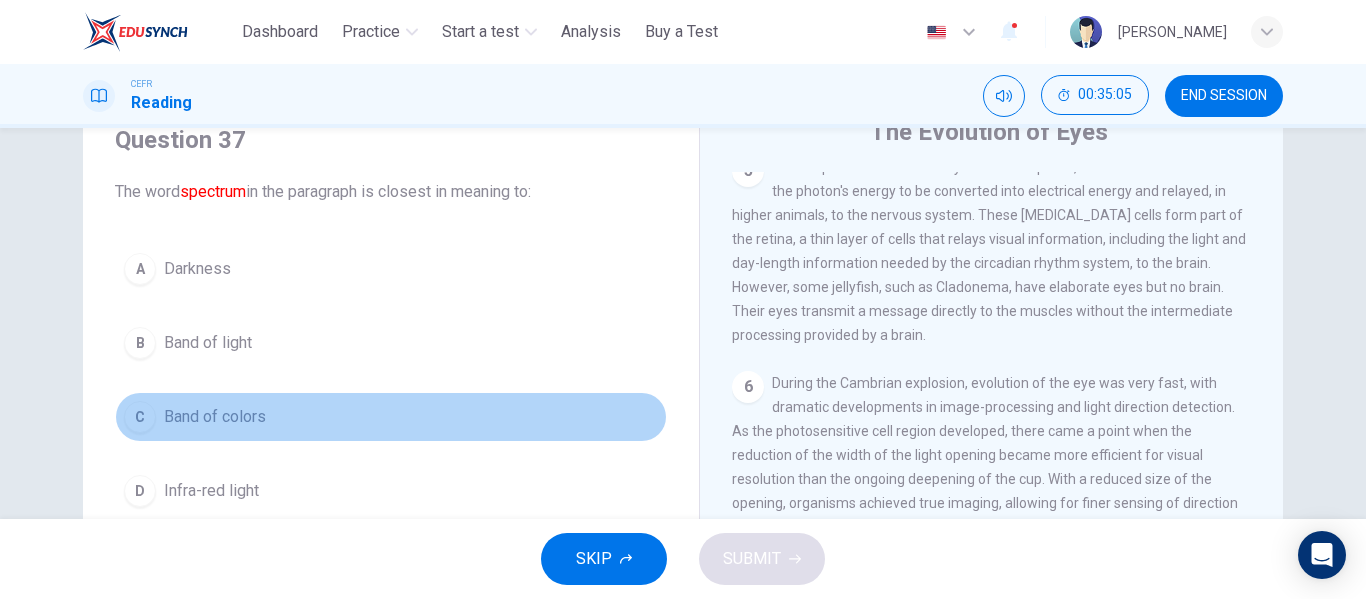 click on "Band of colors" at bounding box center (215, 417) 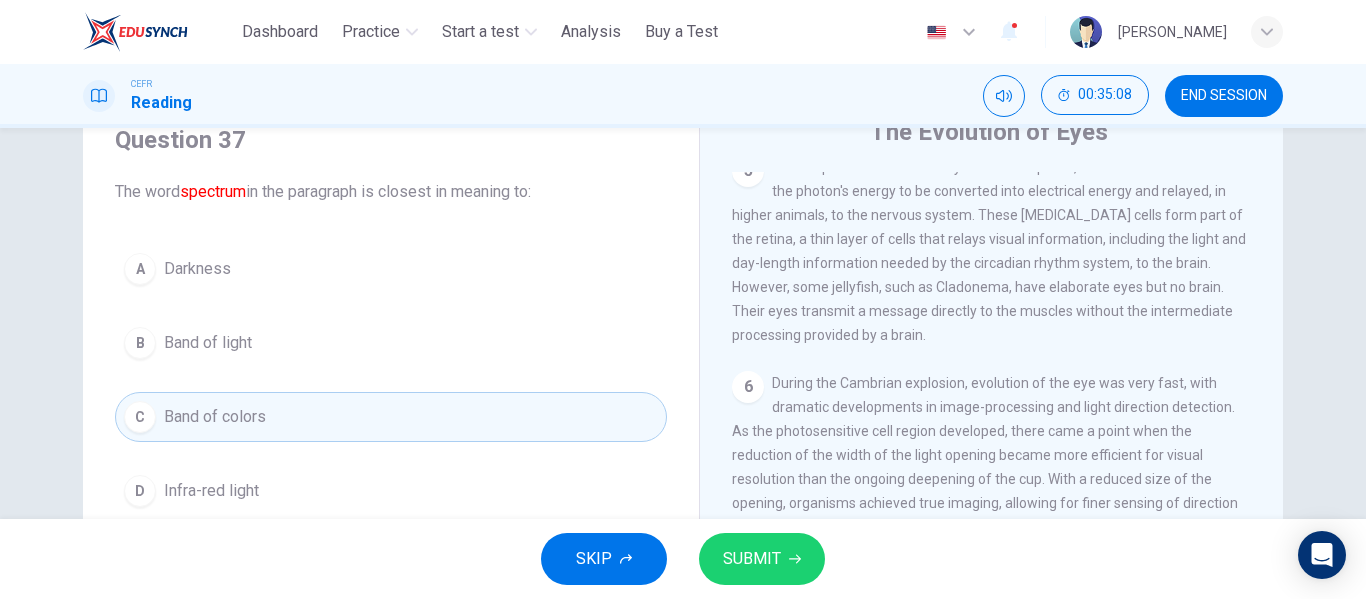 click on "SUBMIT" at bounding box center [752, 559] 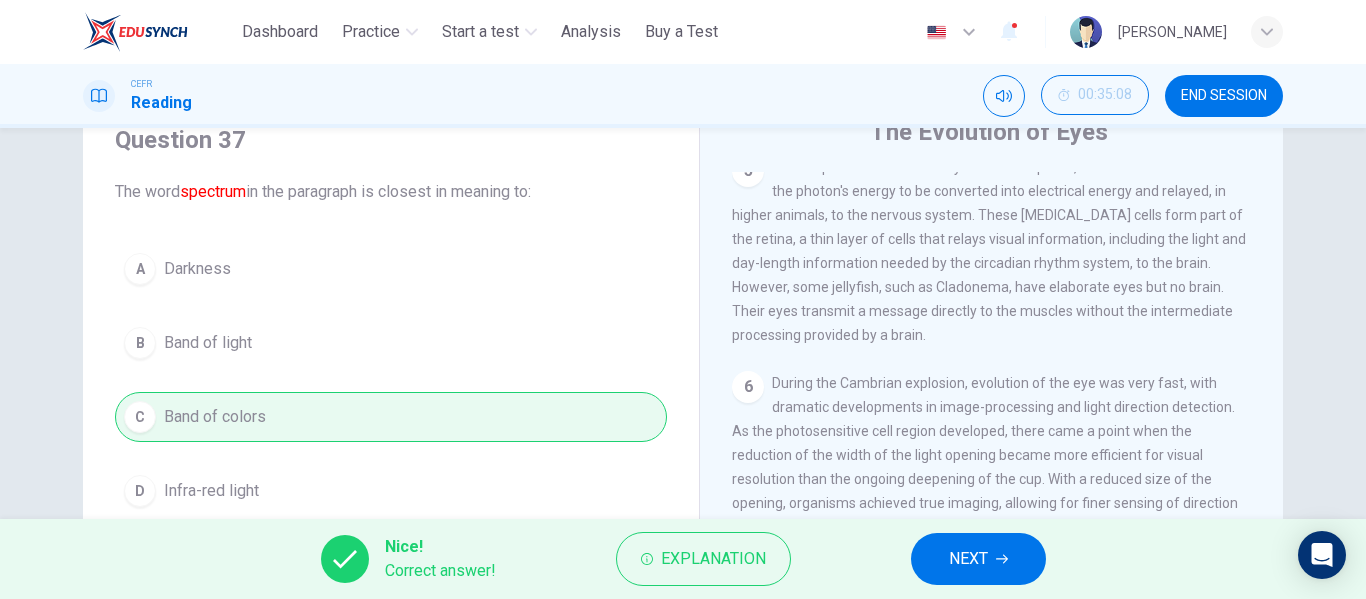 click on "NEXT" at bounding box center [978, 559] 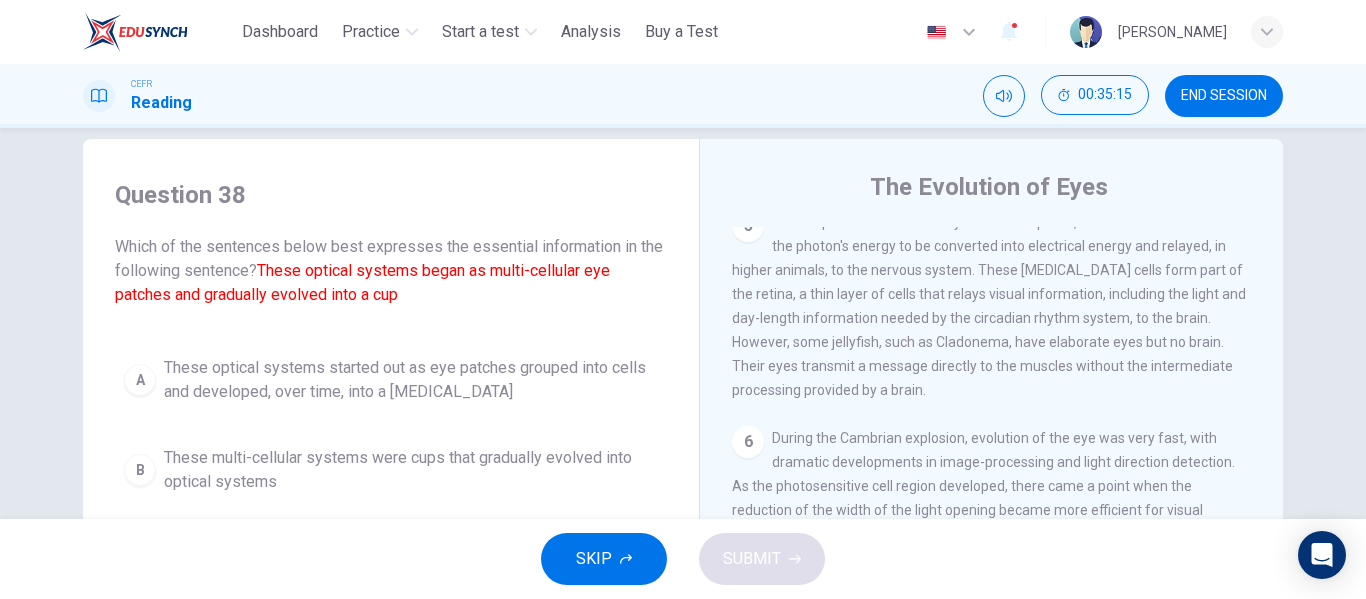 scroll, scrollTop: 0, scrollLeft: 0, axis: both 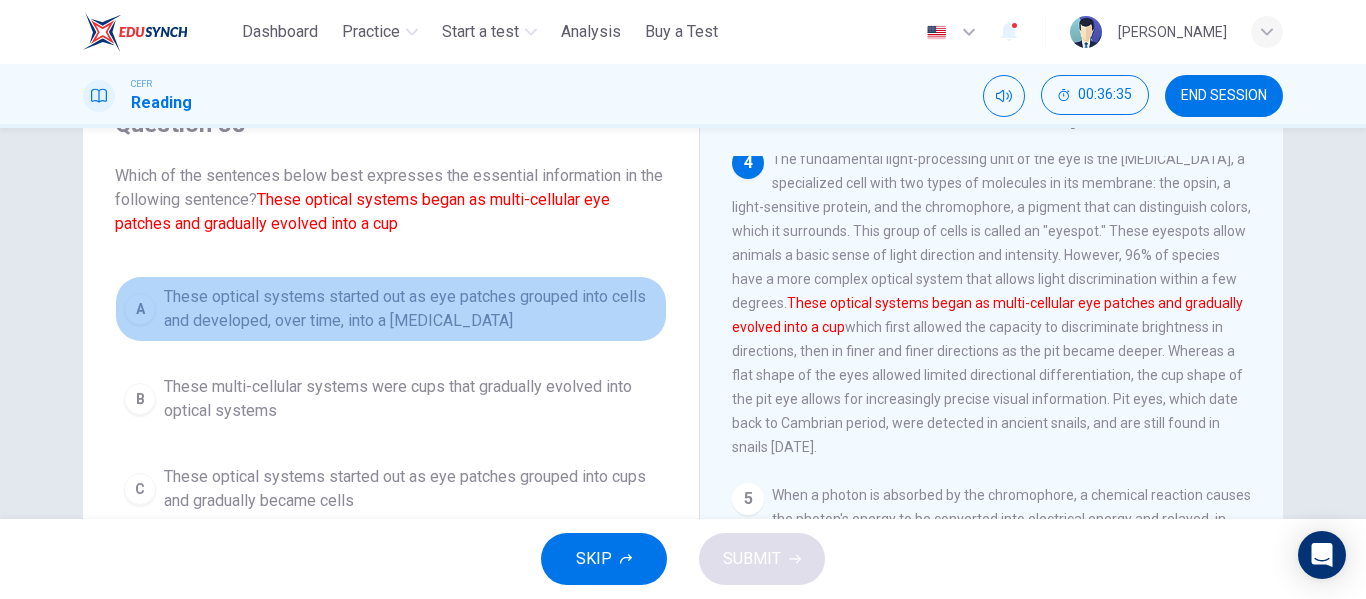 click on "These optical systems started out as eye patches grouped into cells and developed, over time, into a depression" at bounding box center [411, 309] 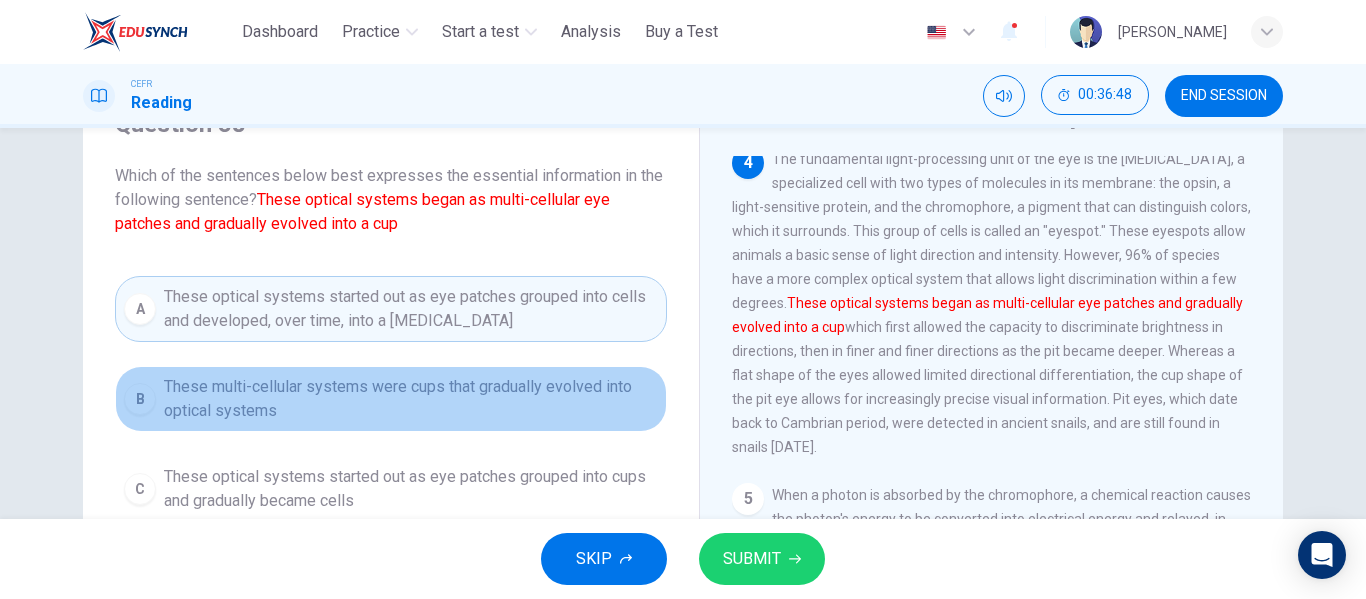 click on "These multi-cellular systems were cups that gradually evolved into optical systems" at bounding box center (411, 399) 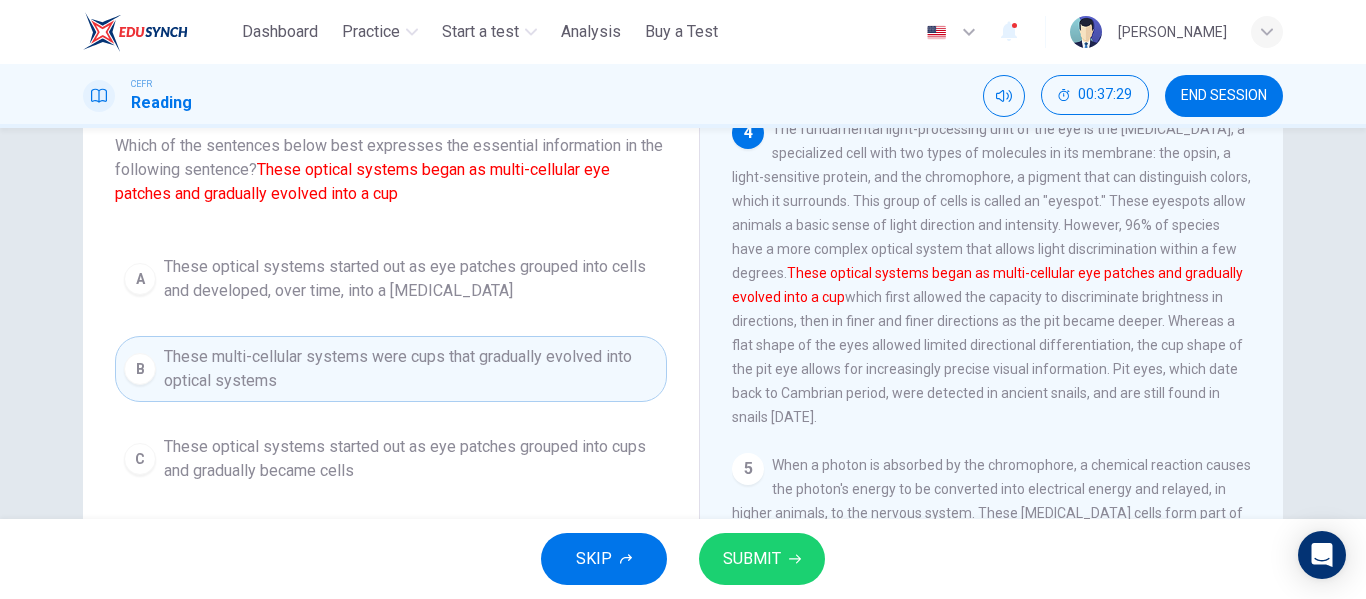 scroll, scrollTop: 100, scrollLeft: 0, axis: vertical 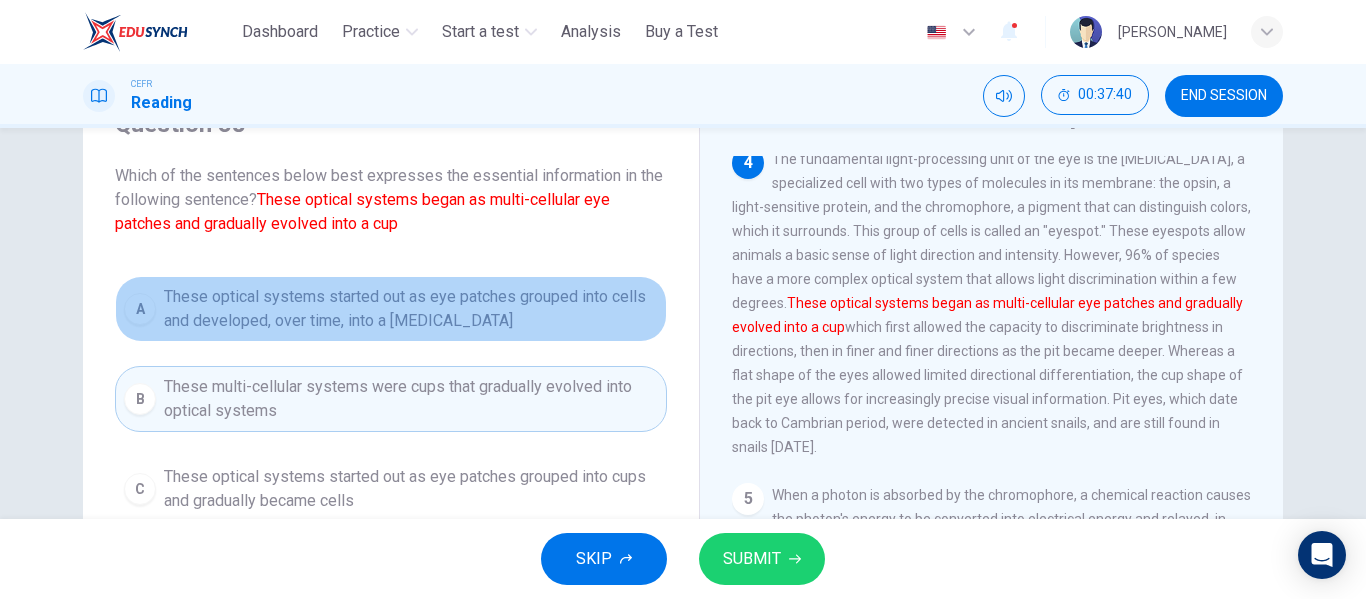 click on "These optical systems started out as eye patches grouped into cells and developed, over time, into a depression" at bounding box center (411, 309) 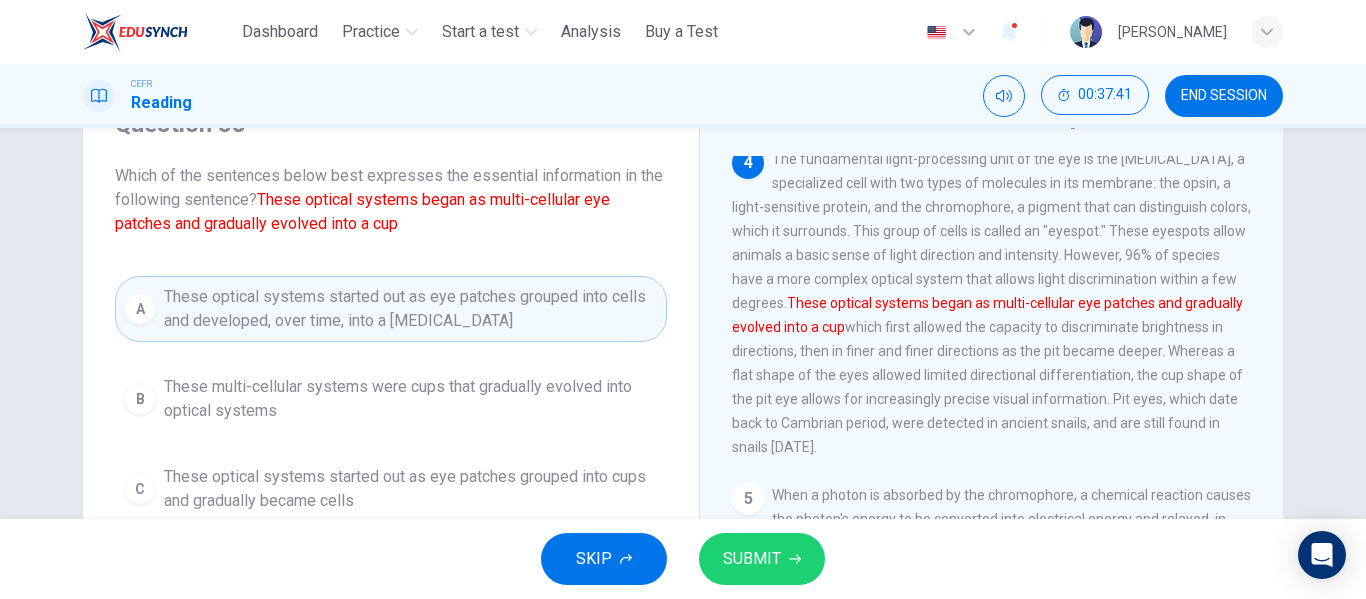 click on "SUBMIT" at bounding box center [752, 559] 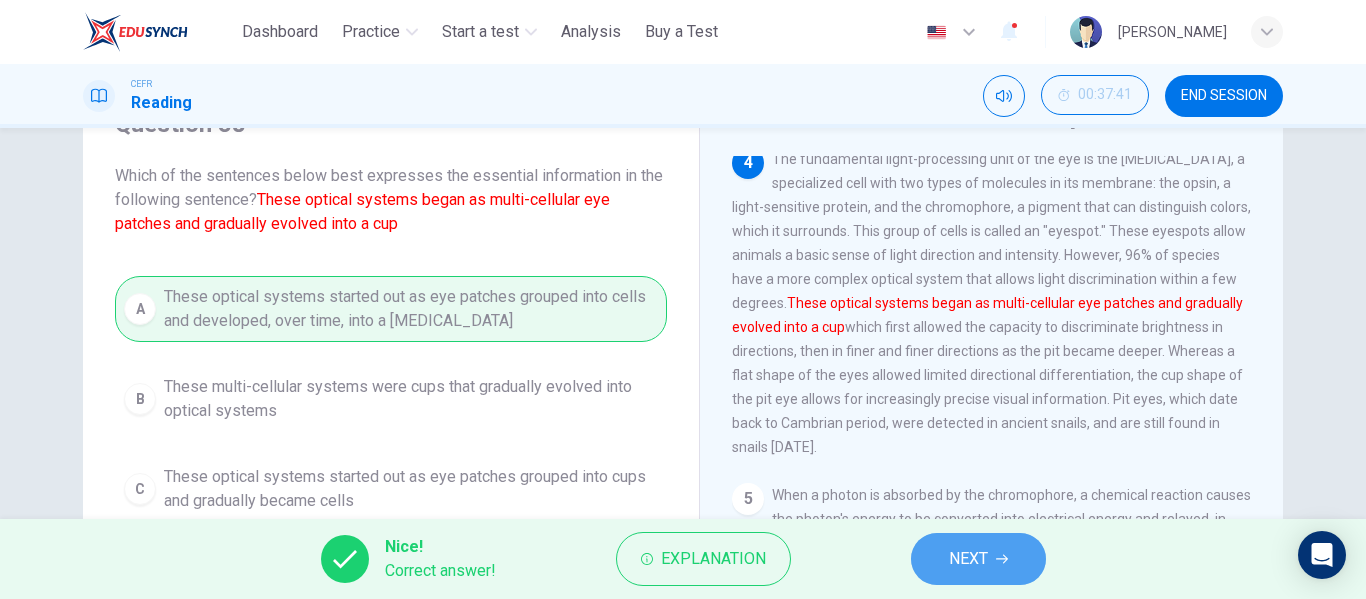 click on "NEXT" at bounding box center [968, 559] 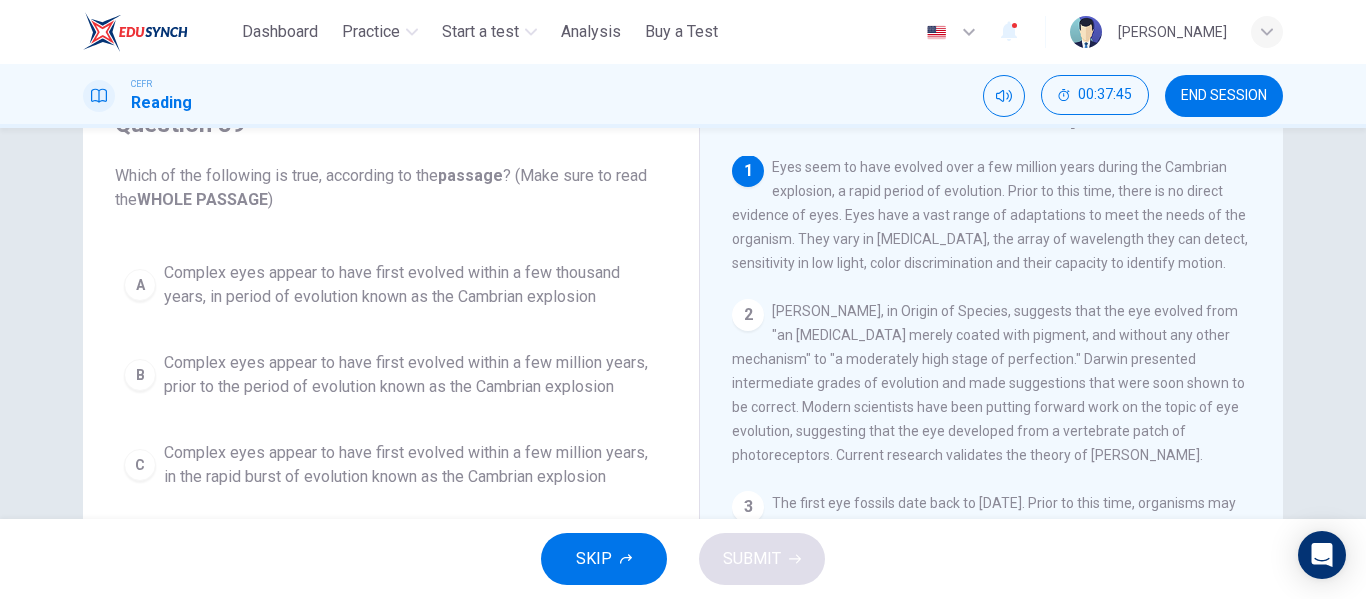 scroll, scrollTop: 0, scrollLeft: 0, axis: both 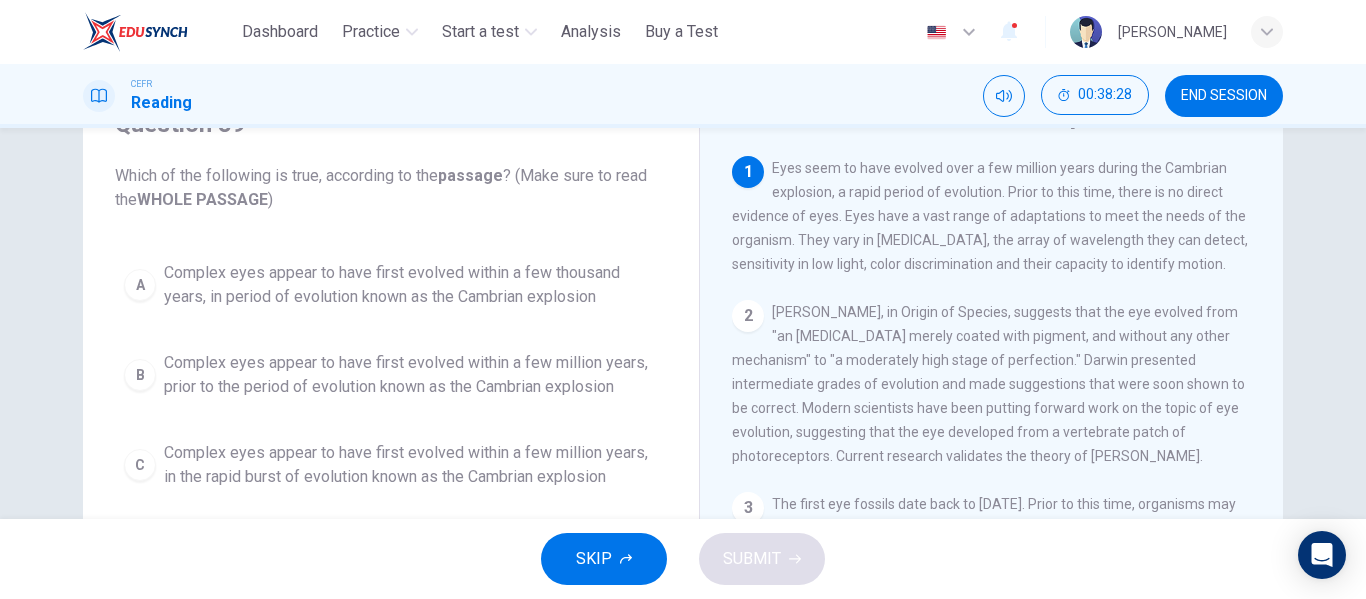 click on "Complex eyes appear to have first evolved within a few million years, prior to the period of evolution known as the Cambrian explosion" at bounding box center (411, 375) 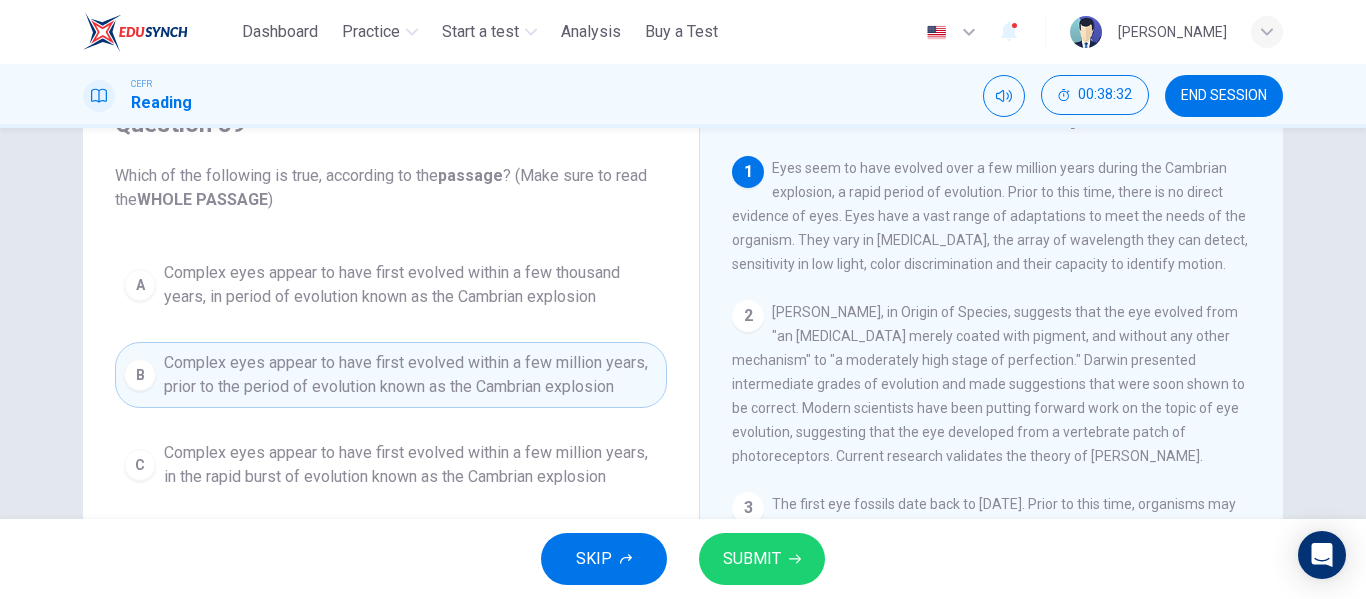 scroll, scrollTop: 200, scrollLeft: 0, axis: vertical 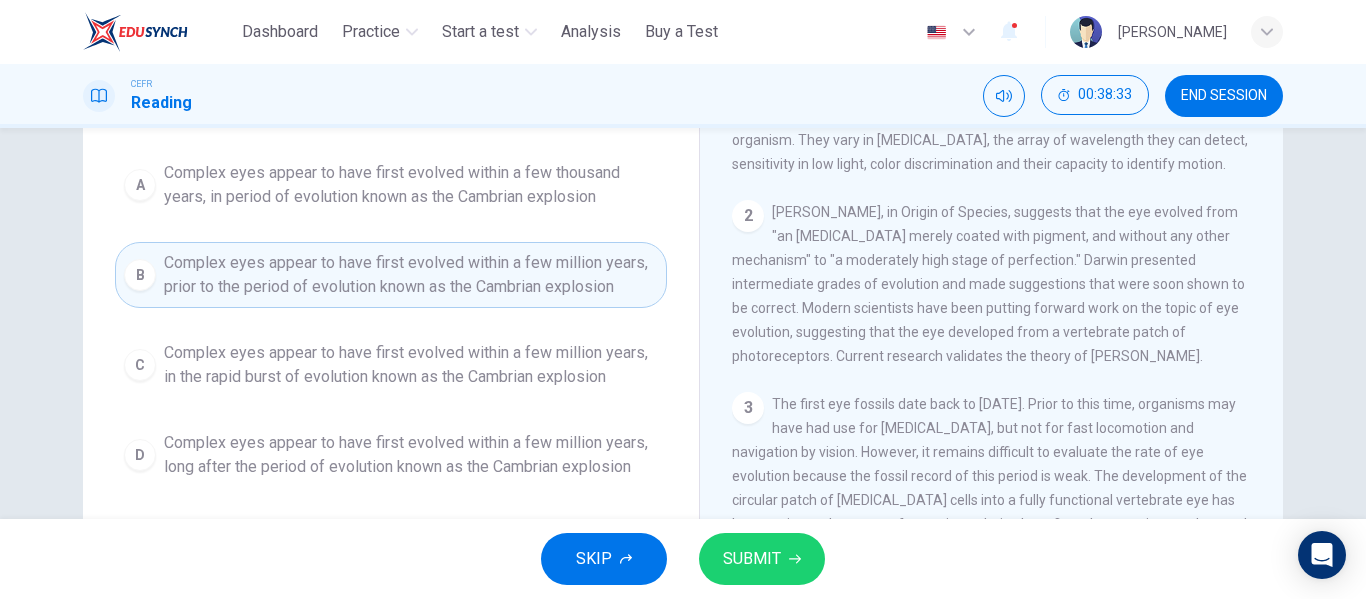 click on "Complex eyes appear to have first evolved within a few million years, in the rapid burst of evolution known as the Cambrian explosion" at bounding box center (411, 365) 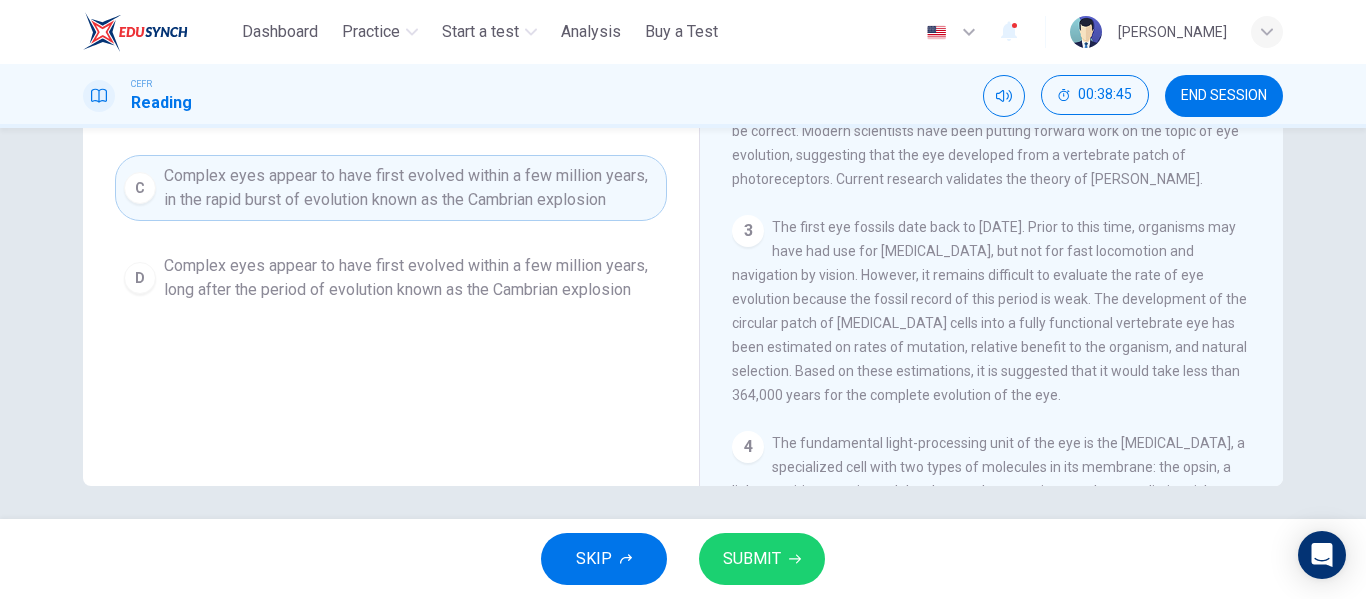 scroll, scrollTop: 384, scrollLeft: 0, axis: vertical 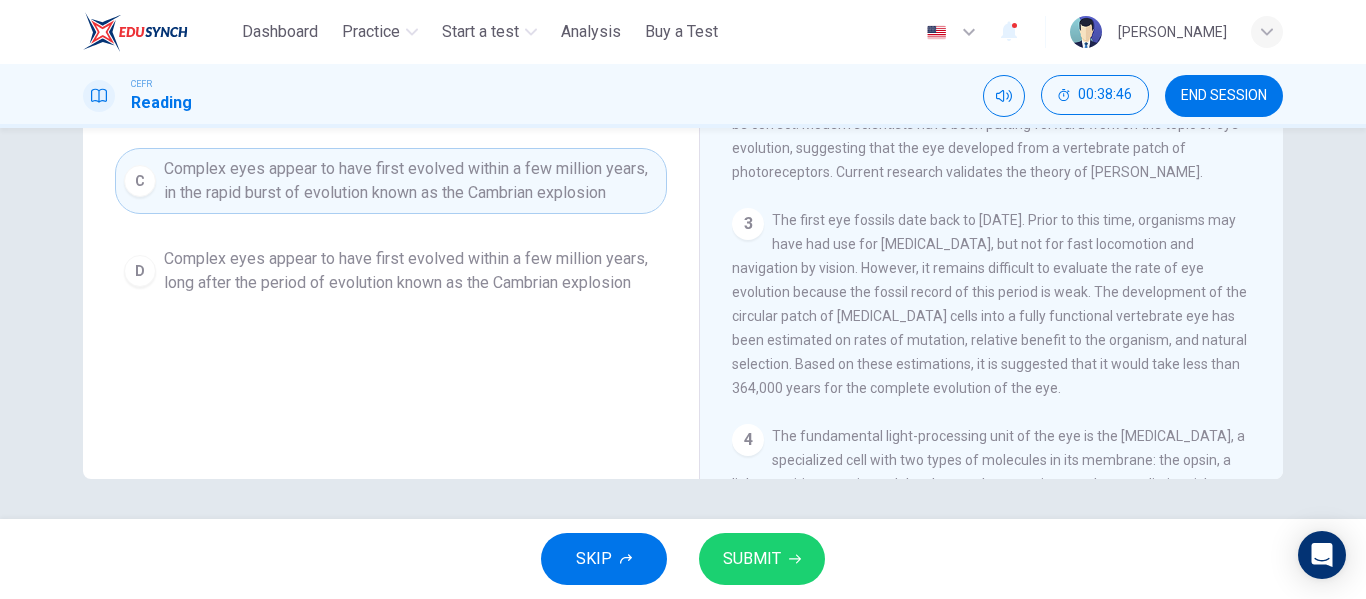 click on "SUBMIT" at bounding box center (762, 559) 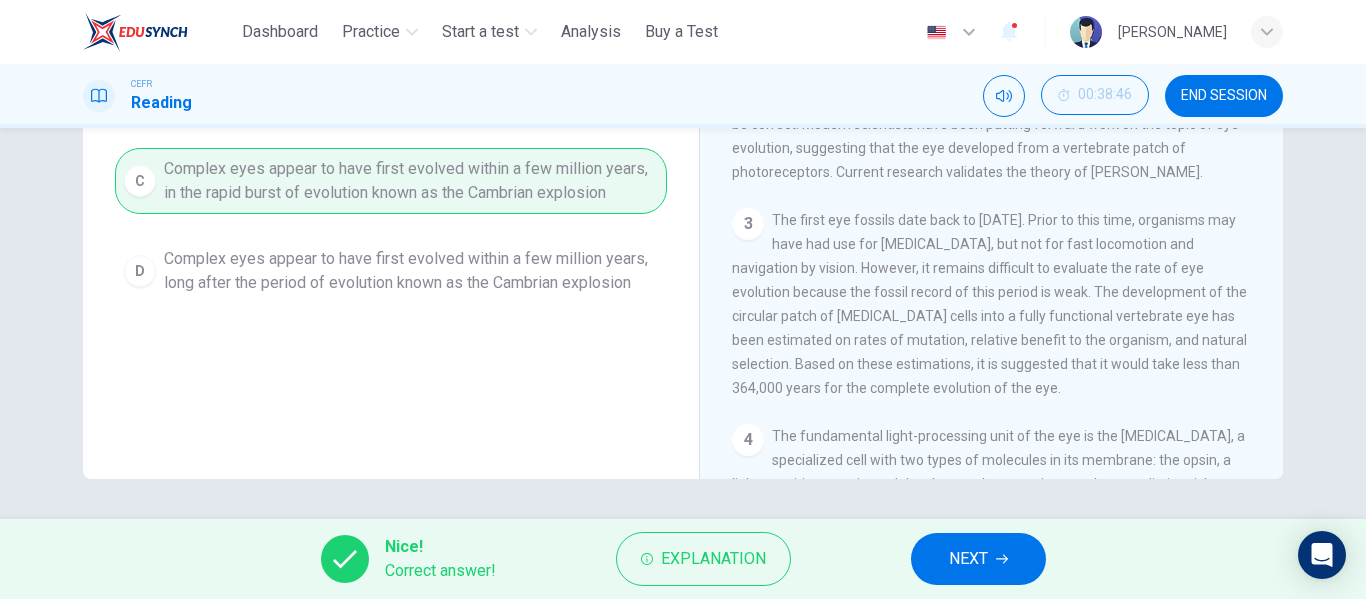 click on "NEXT" at bounding box center [978, 559] 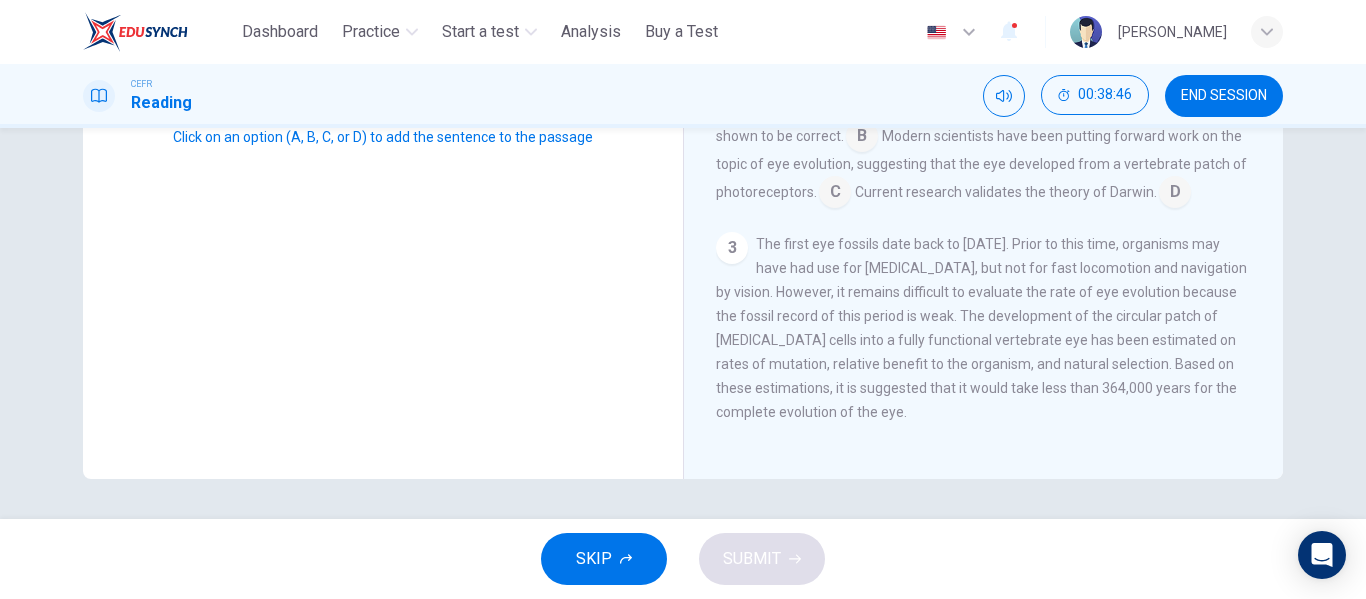 scroll, scrollTop: 149, scrollLeft: 0, axis: vertical 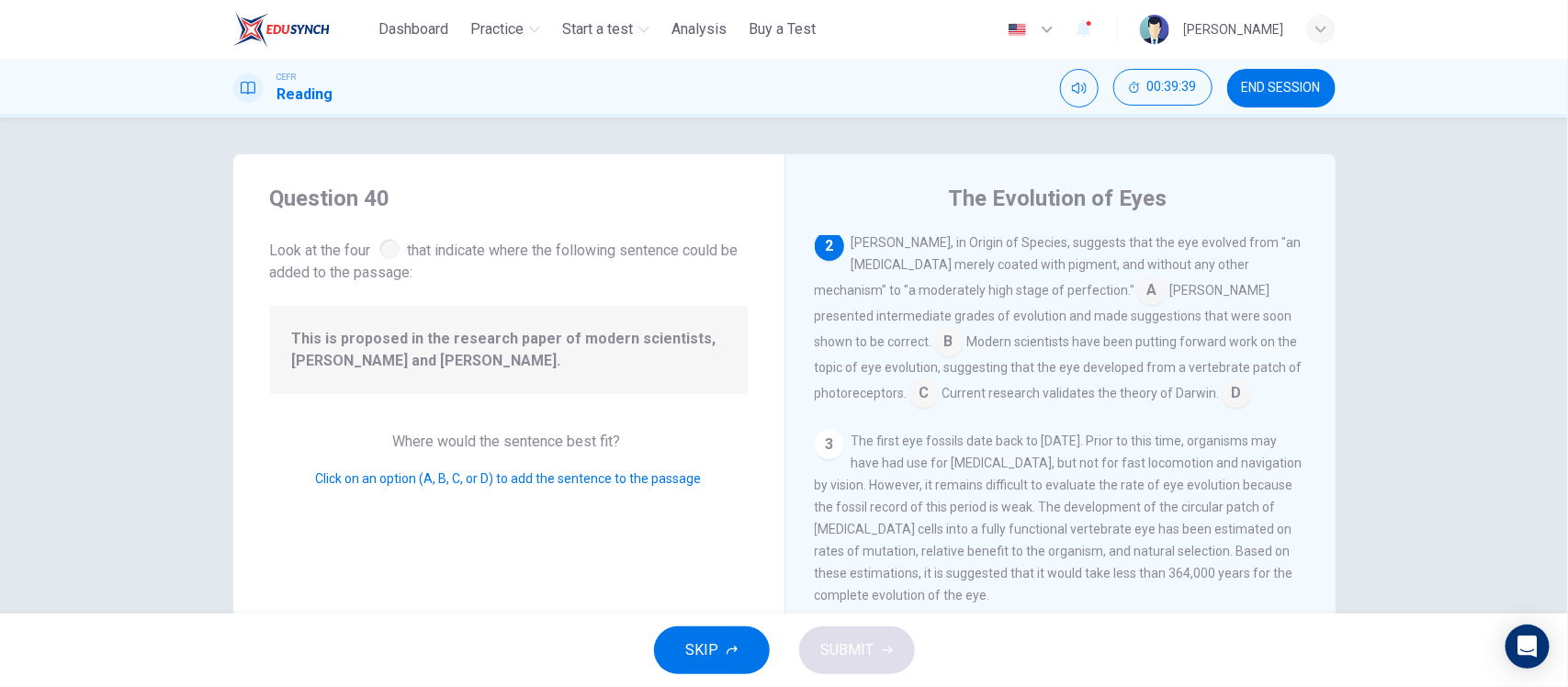 click at bounding box center (924, 395) 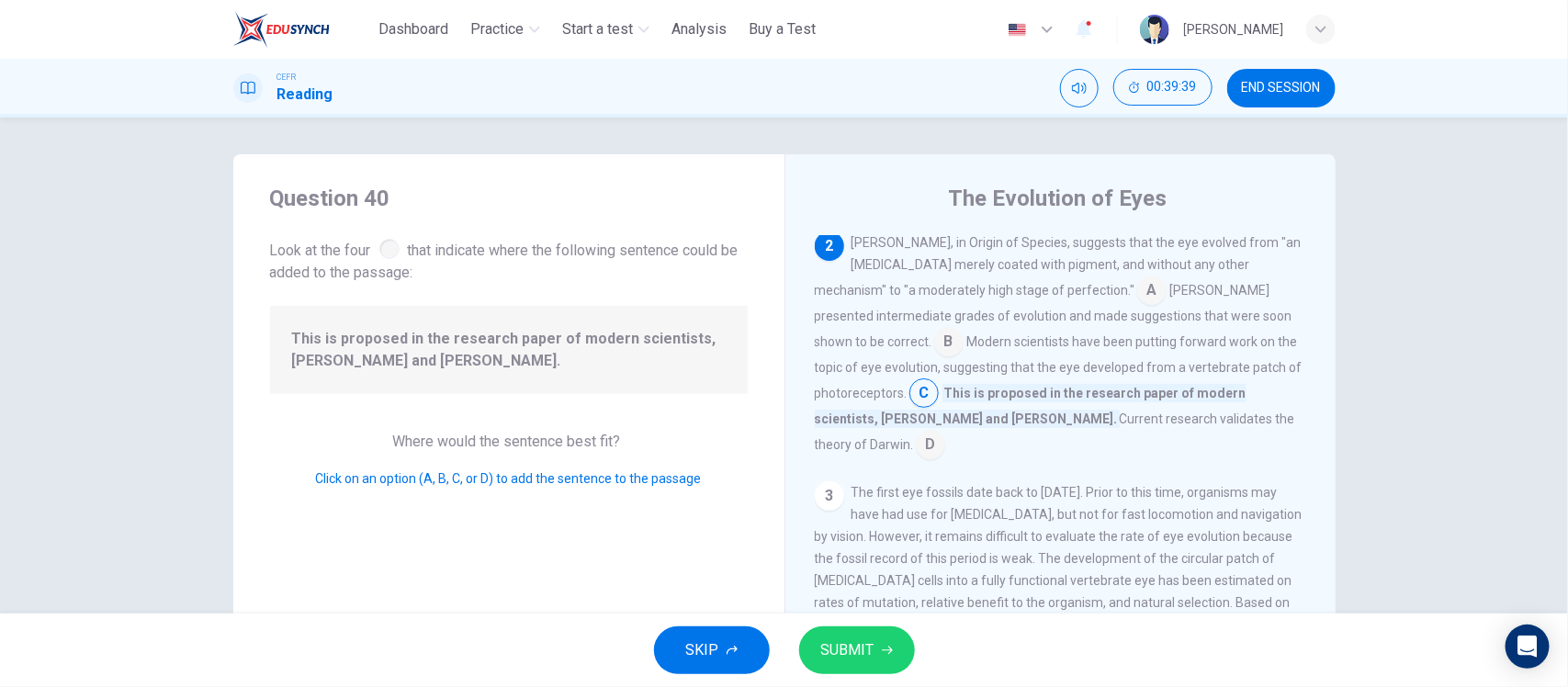 click on "SUBMIT" at bounding box center [857, 650] 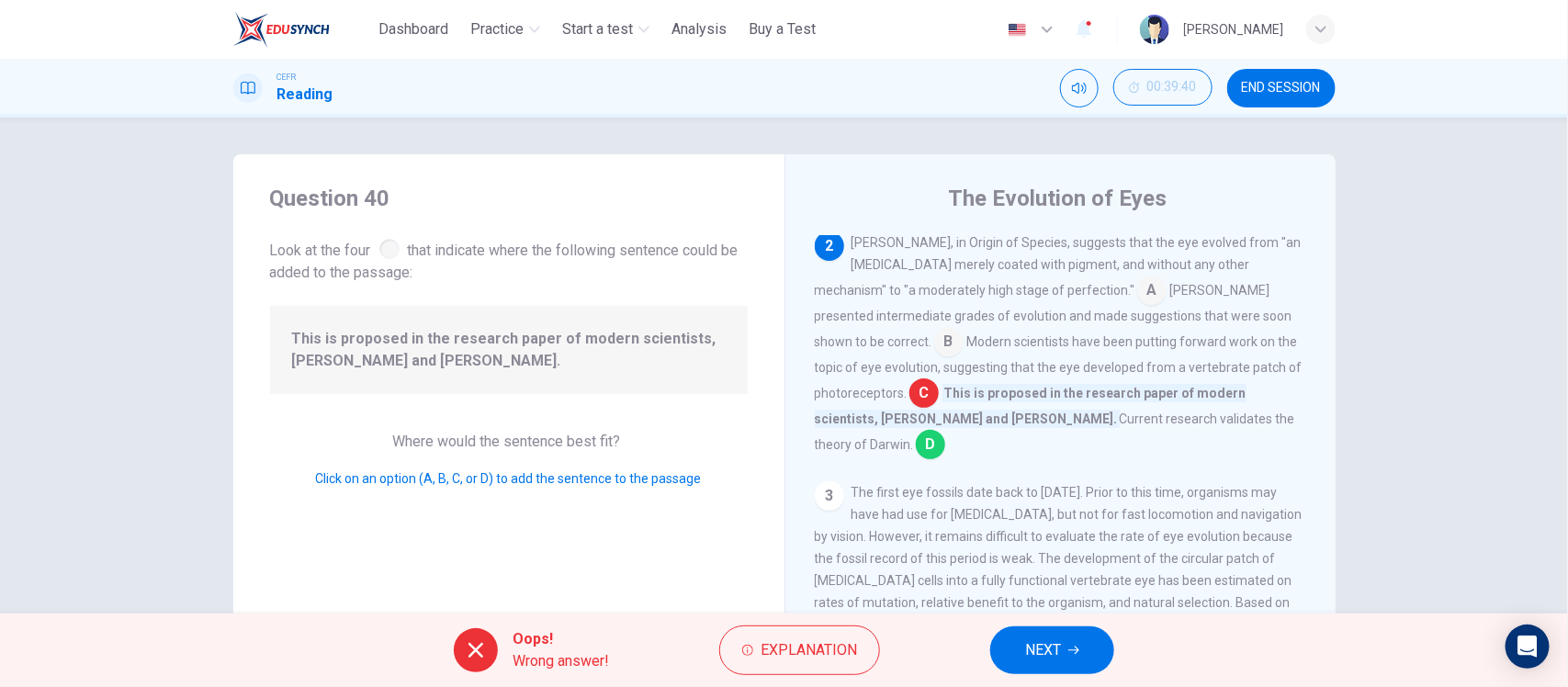 click on "NEXT" at bounding box center (1043, 650) 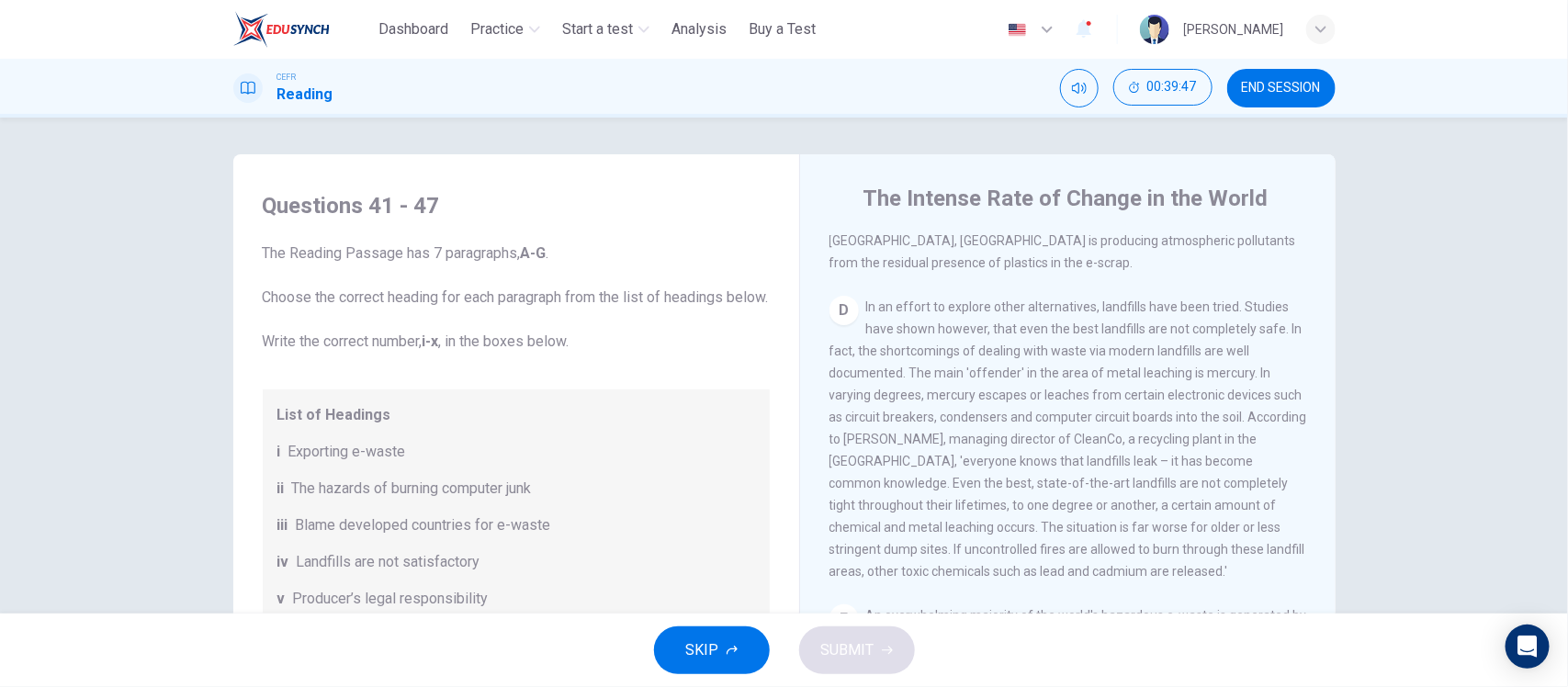 scroll, scrollTop: 989, scrollLeft: 0, axis: vertical 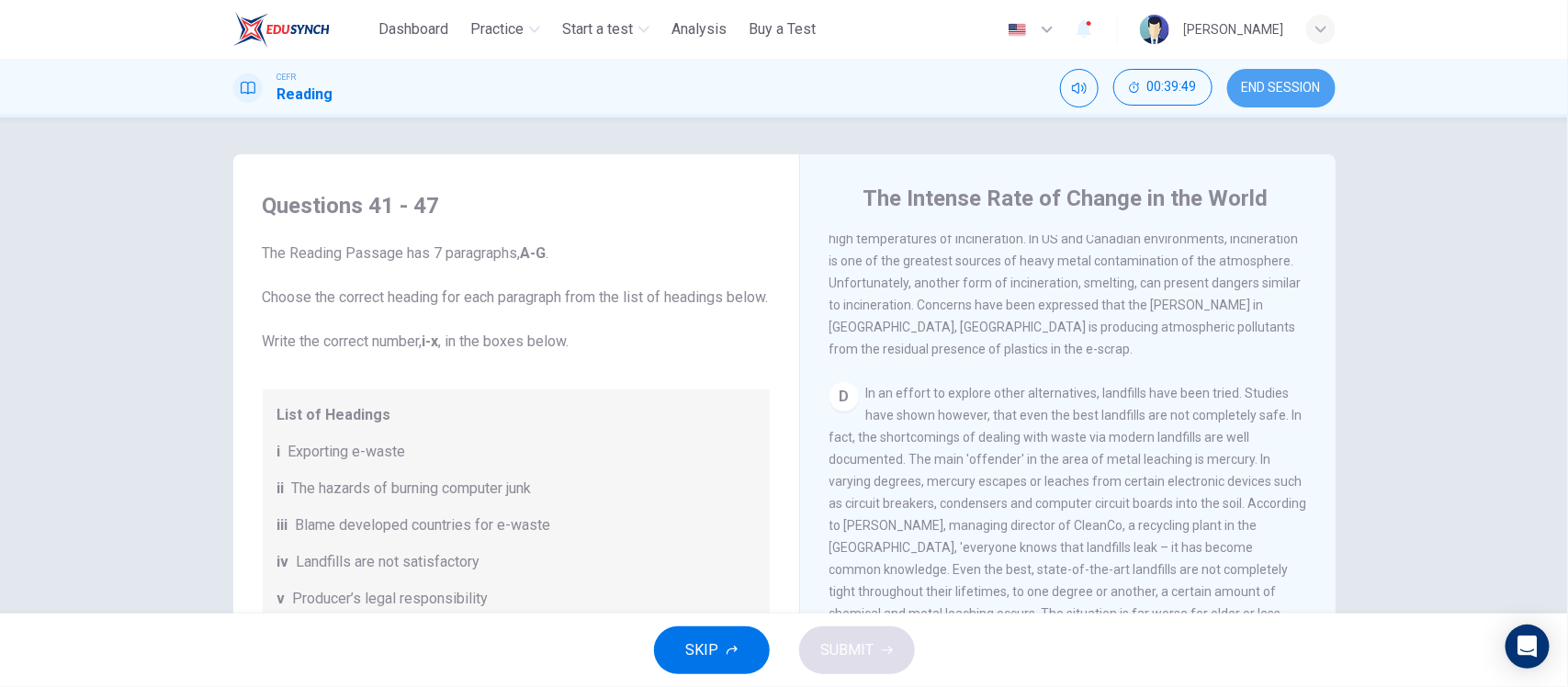 click on "END SESSION" at bounding box center (1281, 88) 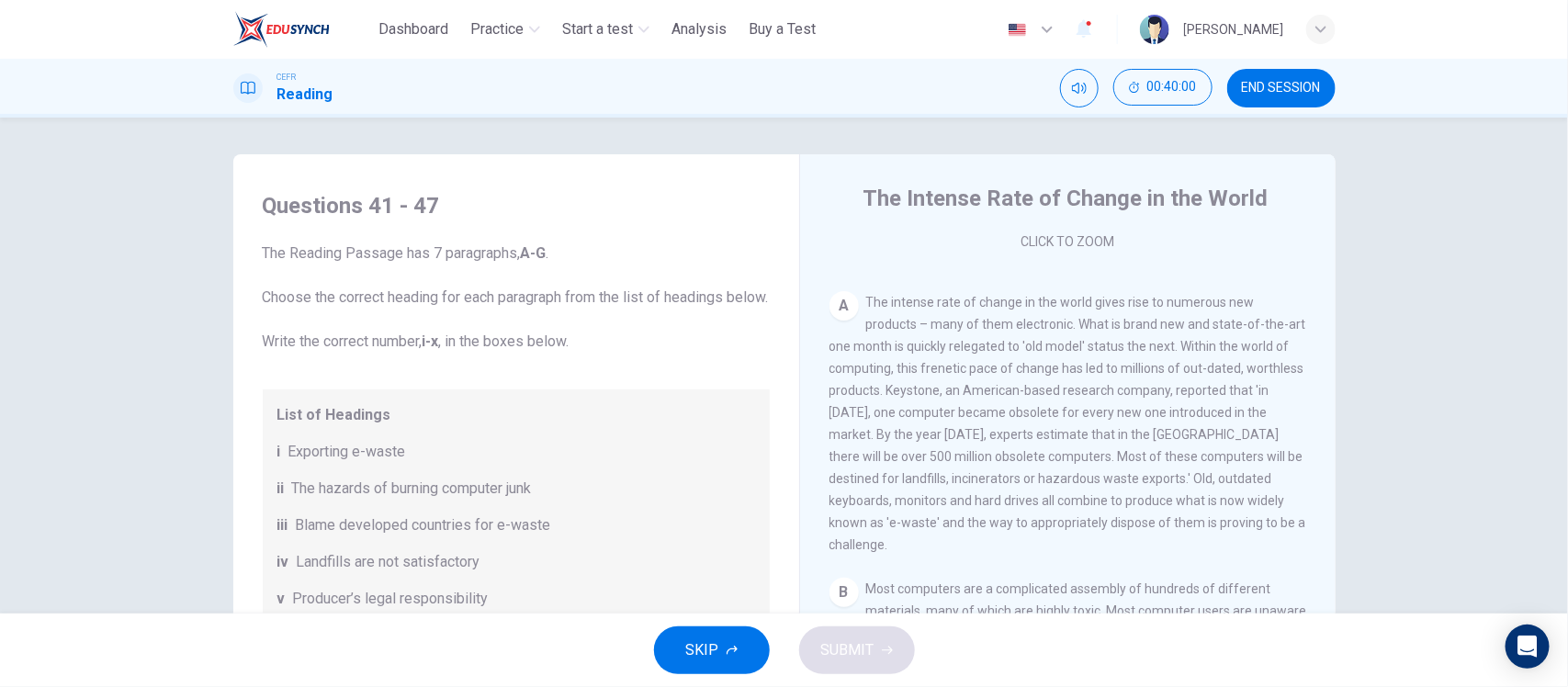 scroll, scrollTop: 300, scrollLeft: 0, axis: vertical 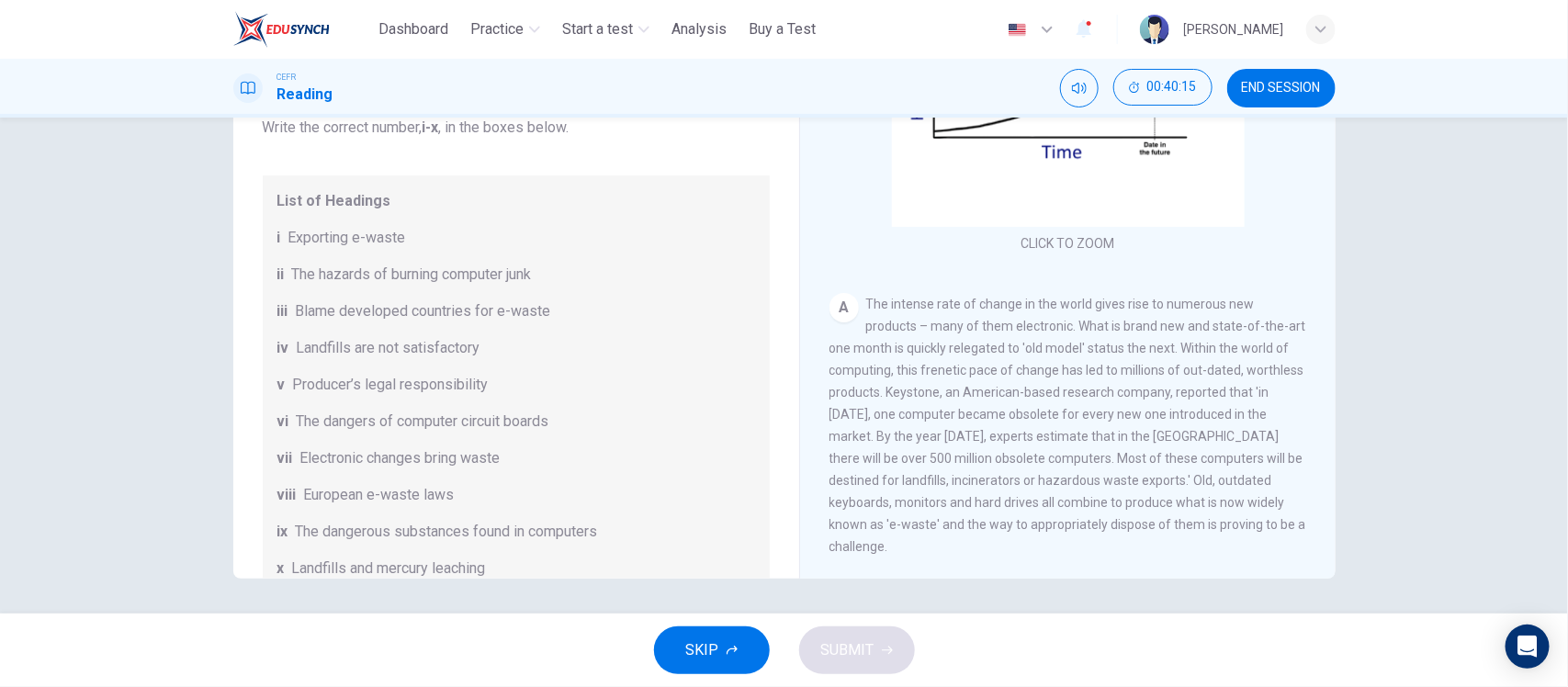 type 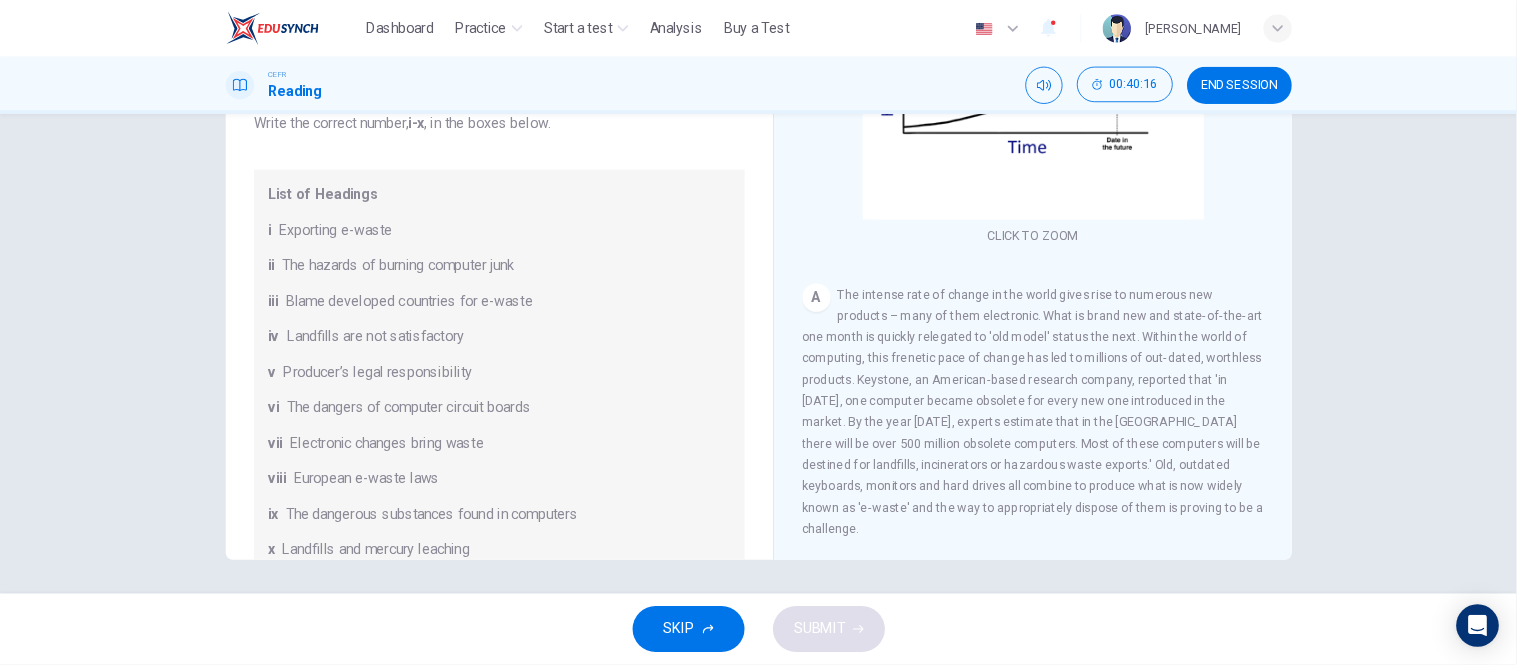scroll, scrollTop: 233, scrollLeft: 0, axis: vertical 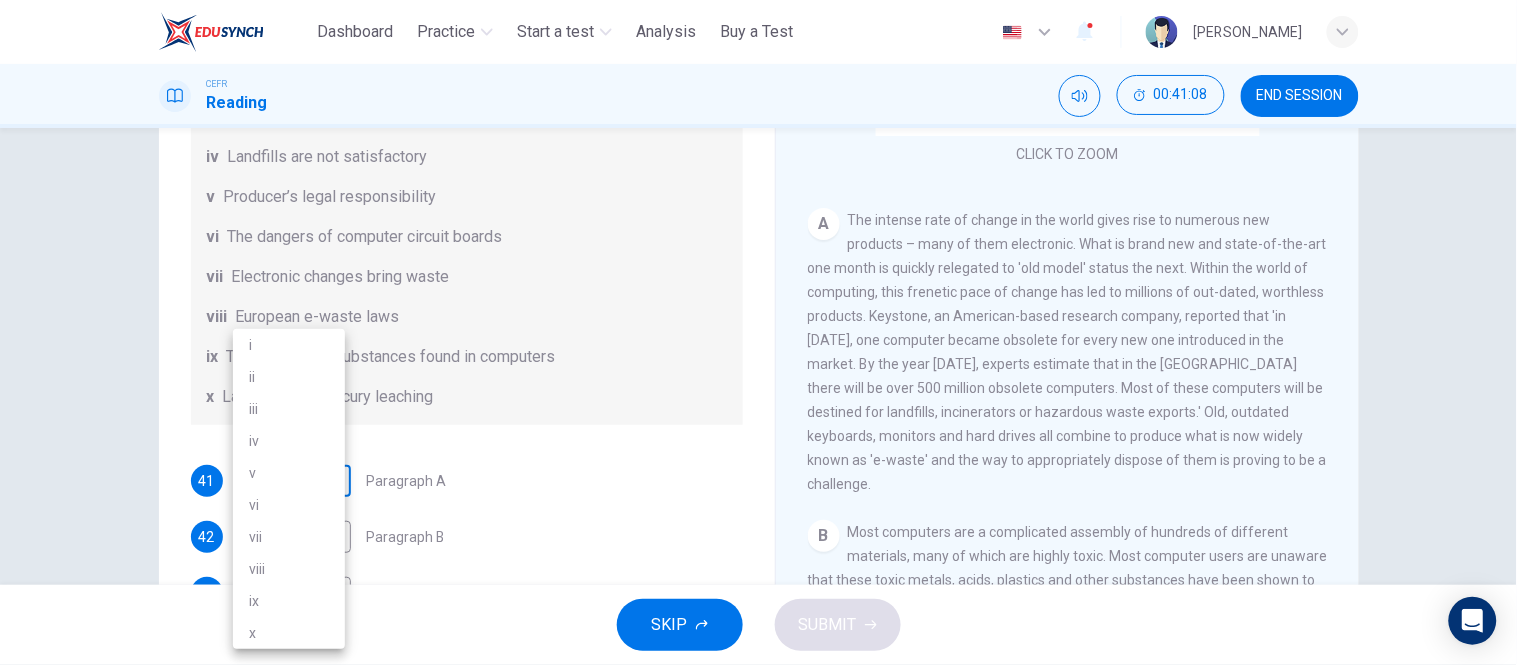 click on "This site uses cookies, as explained in our  Privacy Policy . If you agree to the use of cookies, please click the Accept button and continue to browse our site.   Privacy Policy Accept Dashboard Practice Start a test Analysis Buy a Test English ** ​ SHASMEEN ALEENA BINTI SAIFUL BAHTIAR  CEFR Reading 00:41:08 END SESSION Questions 41 - 47 The Reading Passage has 7 paragraphs,  A-G .
Choose the correct heading for each paragraph from the list of headings below.
Write the correct number,  i-x , in the boxes below. List of Headings i Exporting e-waste ii The hazards of burning computer junk iii Blame developed countries for e-waste iv Landfills are not satisfactory v Producer’s legal responsibility vi The dangers of computer circuit boards vii Electronic changes bring waste viii European e-waste laws ix The dangerous substances found in computers x Landfills and mercury leaching 41 ​ ​ Paragraph A 42 ​ ​ Paragraph B 43 ​ ​ Paragraph C 44 ​ ​ Paragraph D 45 ​ ​ Paragraph E 46 ​ ​ 47" at bounding box center (758, 332) 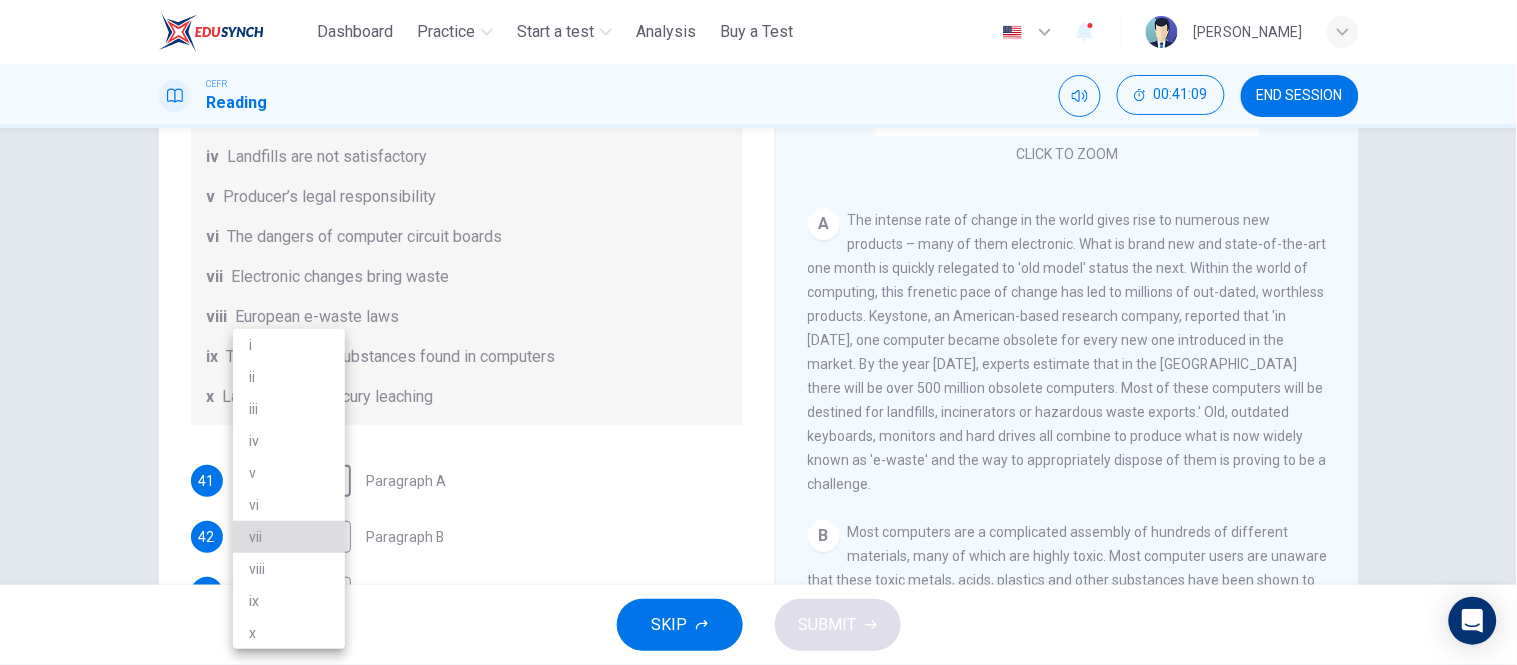 click on "vii" at bounding box center [289, 537] 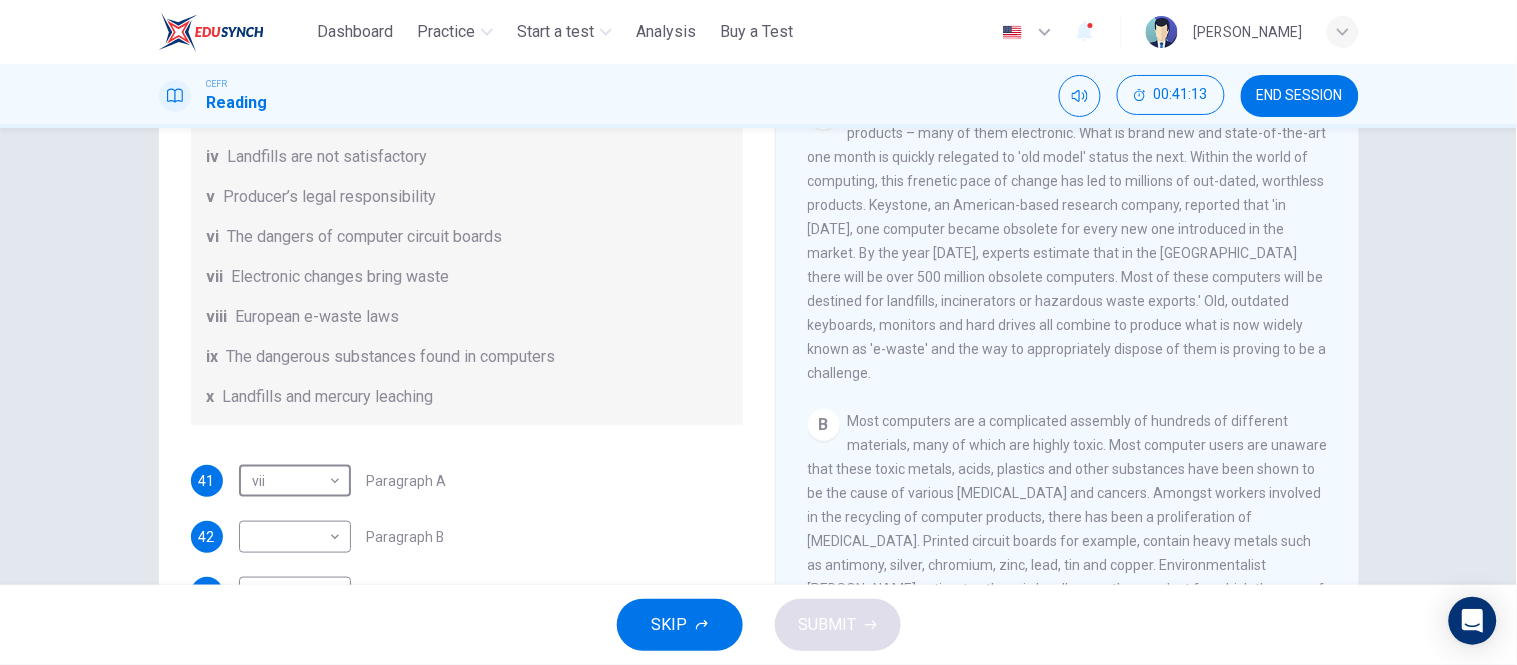 scroll, scrollTop: 458, scrollLeft: 0, axis: vertical 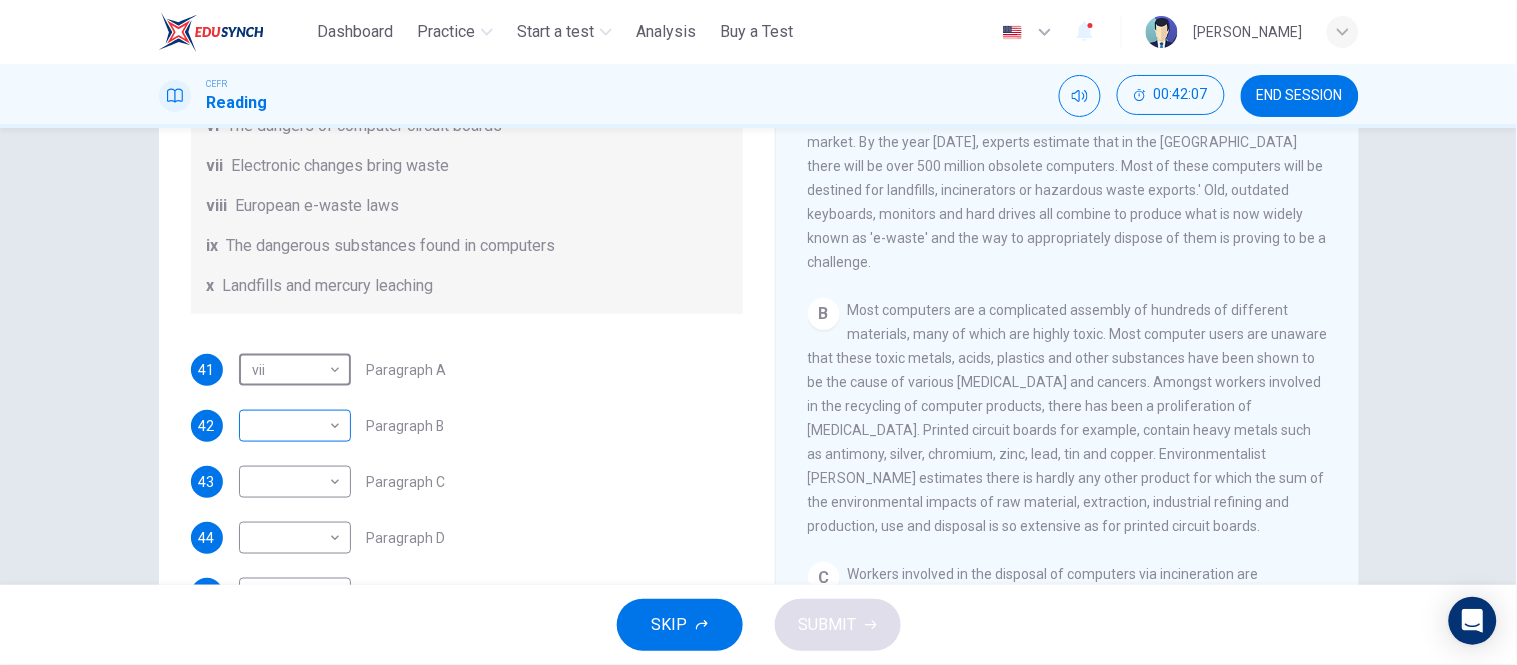 click on "This site uses cookies, as explained in our  Privacy Policy . If you agree to the use of cookies, please click the Accept button and continue to browse our site.   Privacy Policy Accept Dashboard Practice Start a test Analysis Buy a Test English ** ​ SHASMEEN ALEENA BINTI SAIFUL BAHTIAR  CEFR Reading 00:42:07 END SESSION Questions 41 - 47 The Reading Passage has 7 paragraphs,  A-G .
Choose the correct heading for each paragraph from the list of headings below.
Write the correct number,  i-x , in the boxes below. List of Headings i Exporting e-waste ii The hazards of burning computer junk iii Blame developed countries for e-waste iv Landfills are not satisfactory v Producer’s legal responsibility vi The dangers of computer circuit boards vii Electronic changes bring waste viii European e-waste laws ix The dangerous substances found in computers x Landfills and mercury leaching 41 vii *** ​ Paragraph A 42 ​ ​ Paragraph B 43 ​ ​ Paragraph C 44 ​ ​ Paragraph D 45 ​ ​ Paragraph E 46 ​ ​" at bounding box center [758, 332] 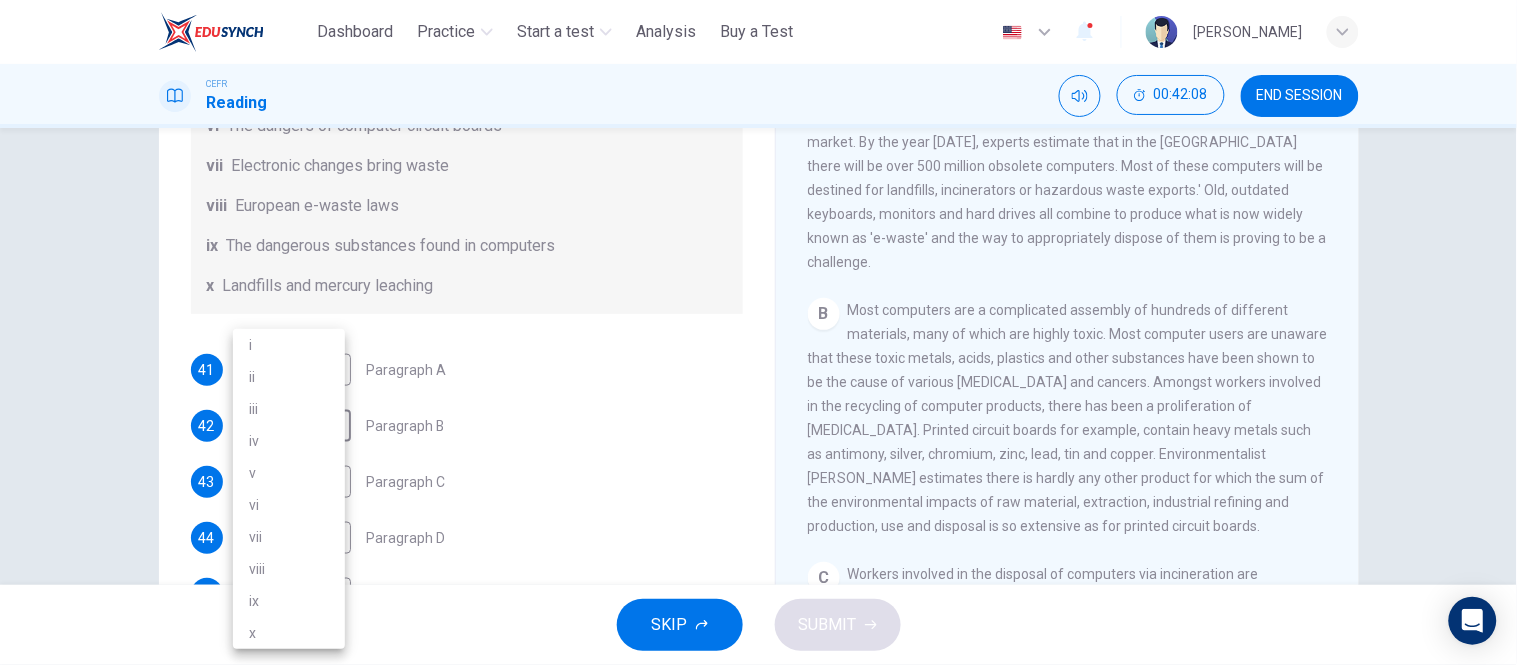 click on "ix" at bounding box center [289, 601] 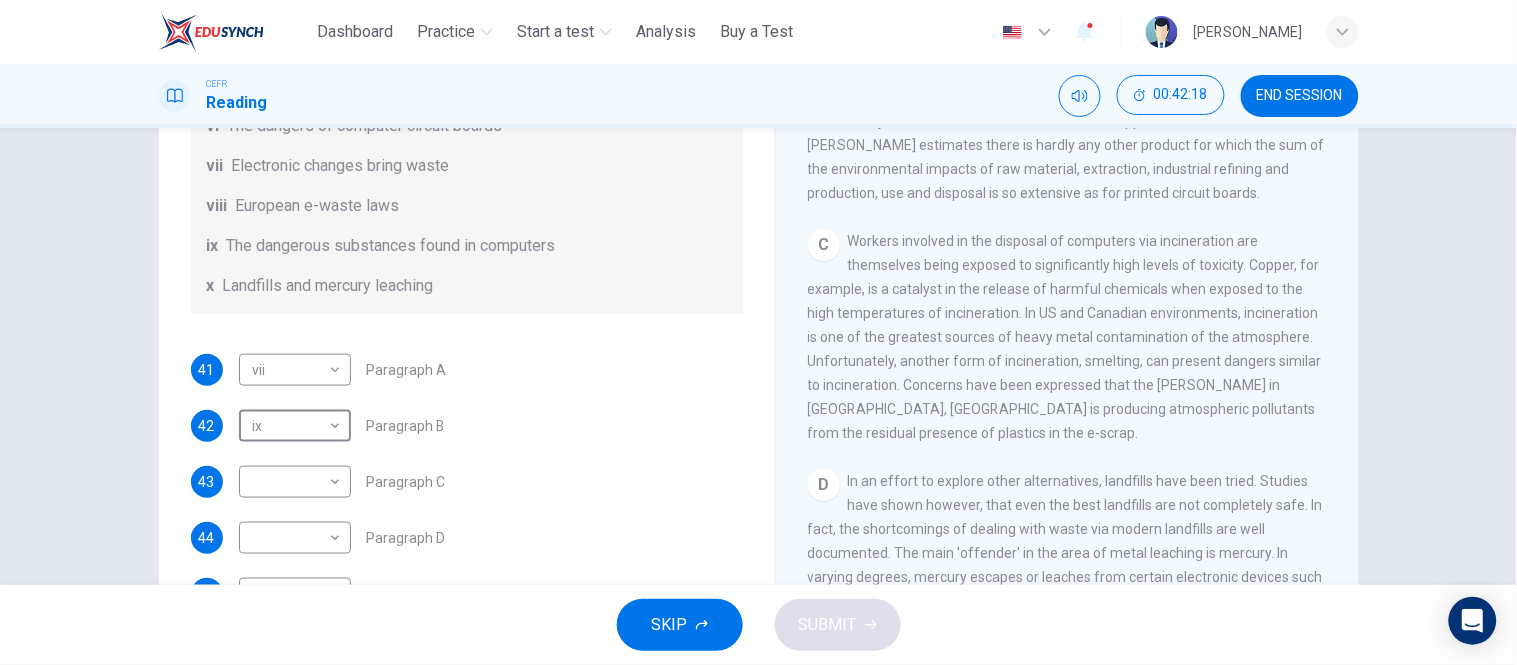 scroll, scrollTop: 792, scrollLeft: 0, axis: vertical 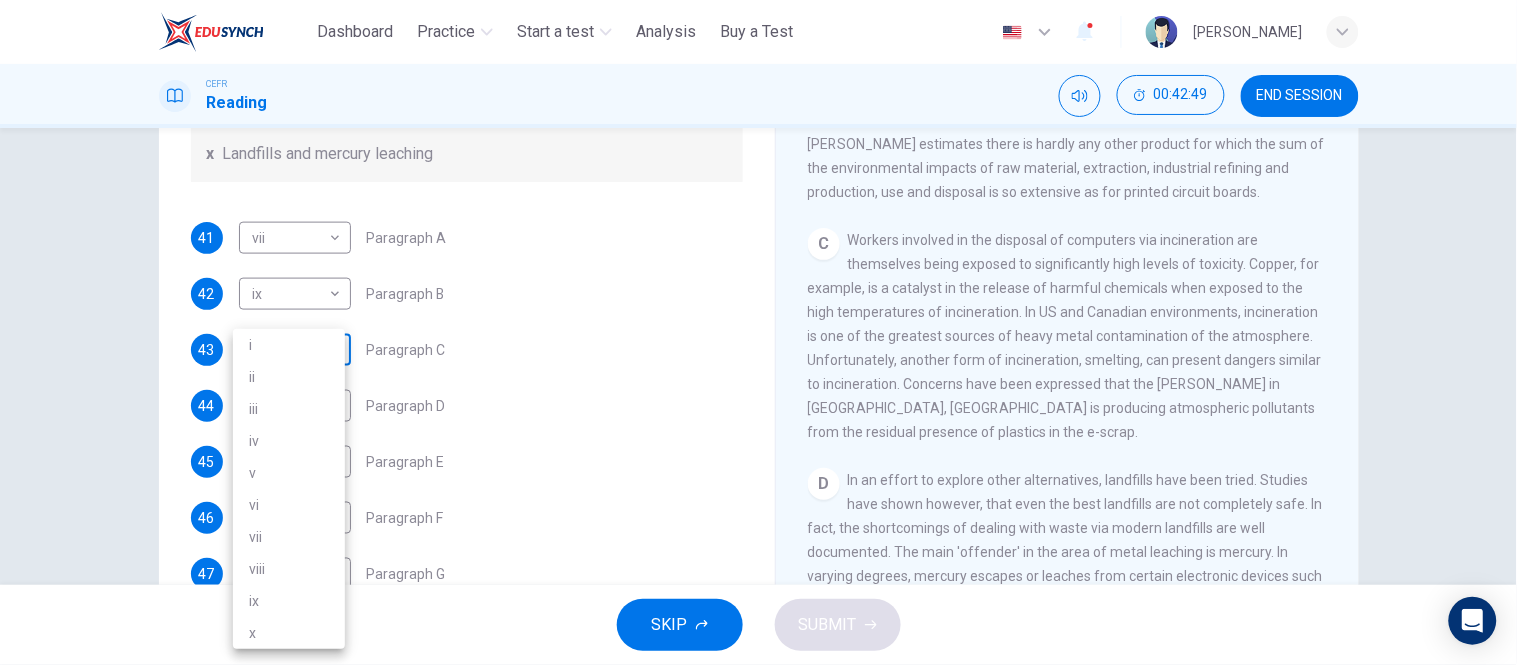 click on "This site uses cookies, as explained in our  Privacy Policy . If you agree to the use of cookies, please click the Accept button and continue to browse our site.   Privacy Policy Accept Dashboard Practice Start a test Analysis Buy a Test English ** ​ SHASMEEN ALEENA BINTI SAIFUL BAHTIAR  CEFR Reading 00:42:49 END SESSION Questions 41 - 47 The Reading Passage has 7 paragraphs,  A-G .
Choose the correct heading for each paragraph from the list of headings below.
Write the correct number,  i-x , in the boxes below. List of Headings i Exporting e-waste ii The hazards of burning computer junk iii Blame developed countries for e-waste iv Landfills are not satisfactory v Producer’s legal responsibility vi The dangers of computer circuit boards vii Electronic changes bring waste viii European e-waste laws ix The dangerous substances found in computers x Landfills and mercury leaching 41 vii *** ​ Paragraph A 42 ix ** ​ Paragraph B 43 ​ ​ Paragraph C 44 ​ ​ Paragraph D 45 ​ ​ Paragraph E 46 ​ A" at bounding box center (758, 332) 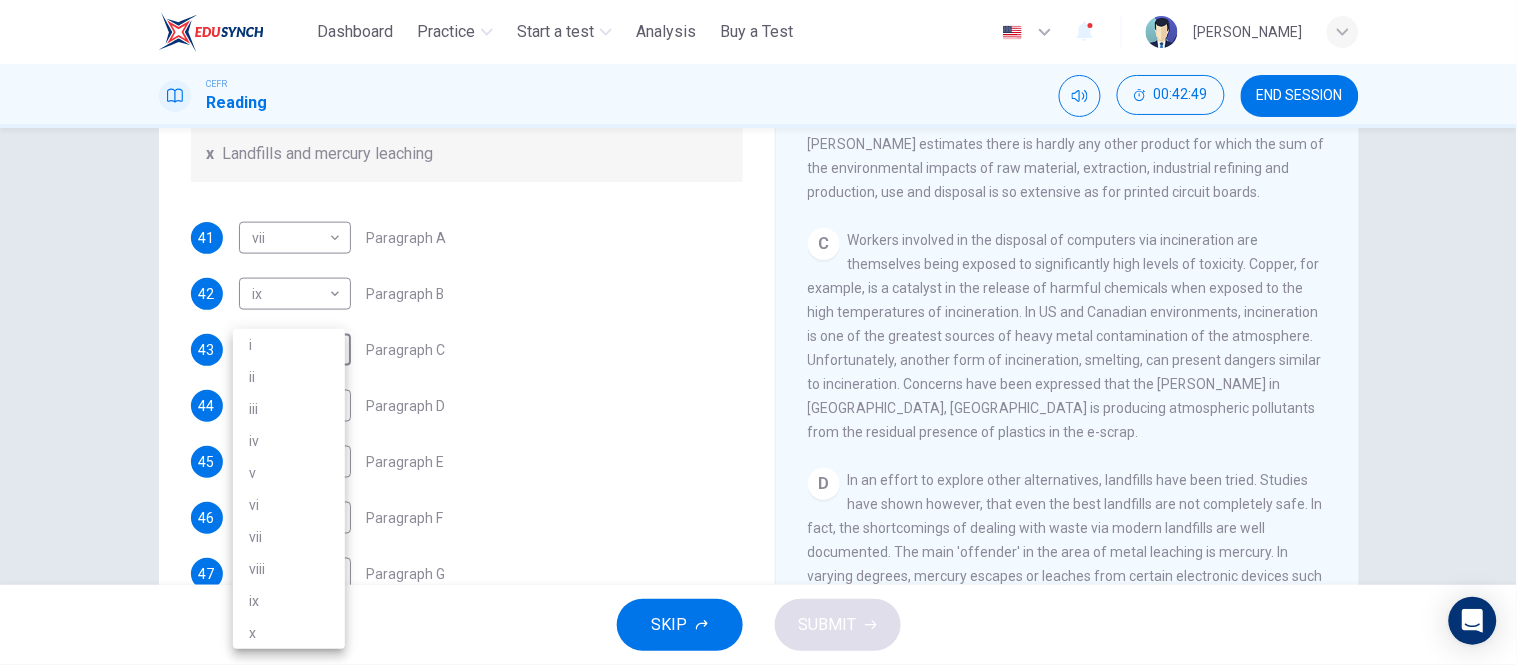 click on "ii" at bounding box center [289, 377] 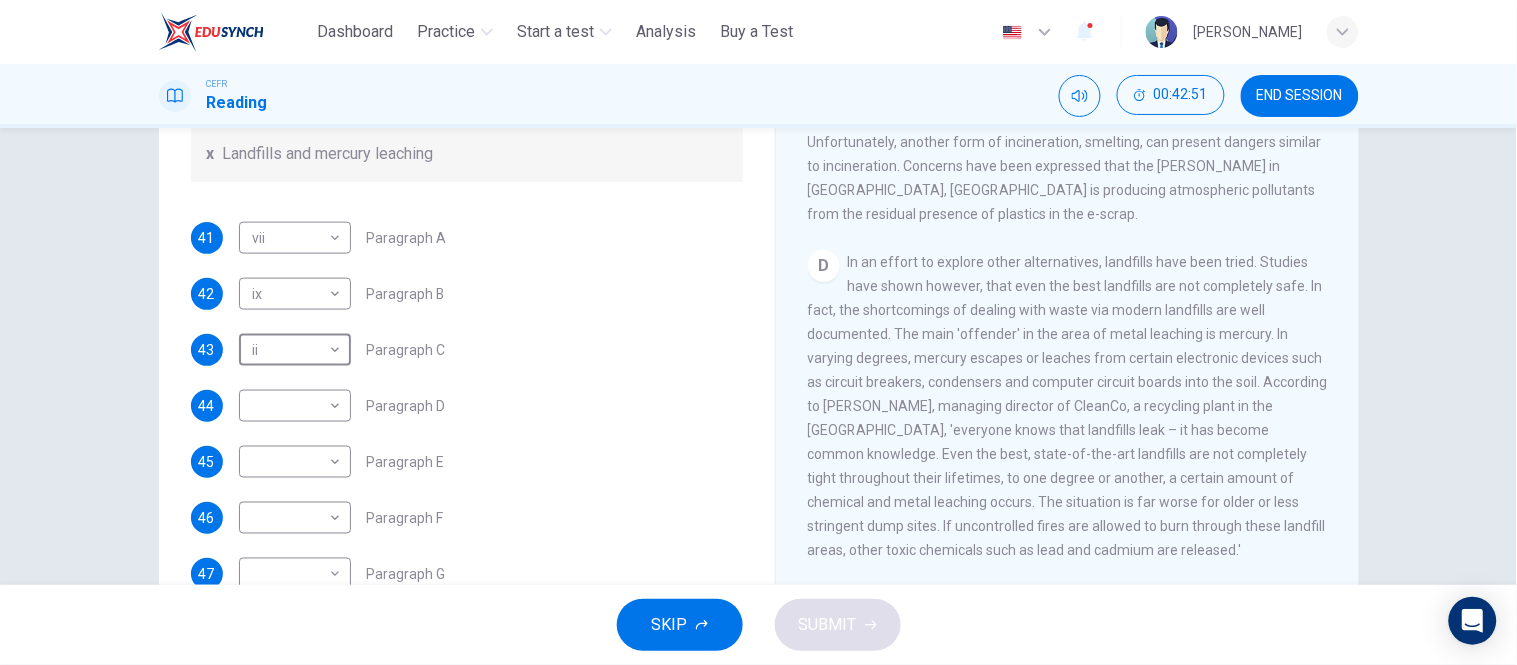 scroll, scrollTop: 1014, scrollLeft: 0, axis: vertical 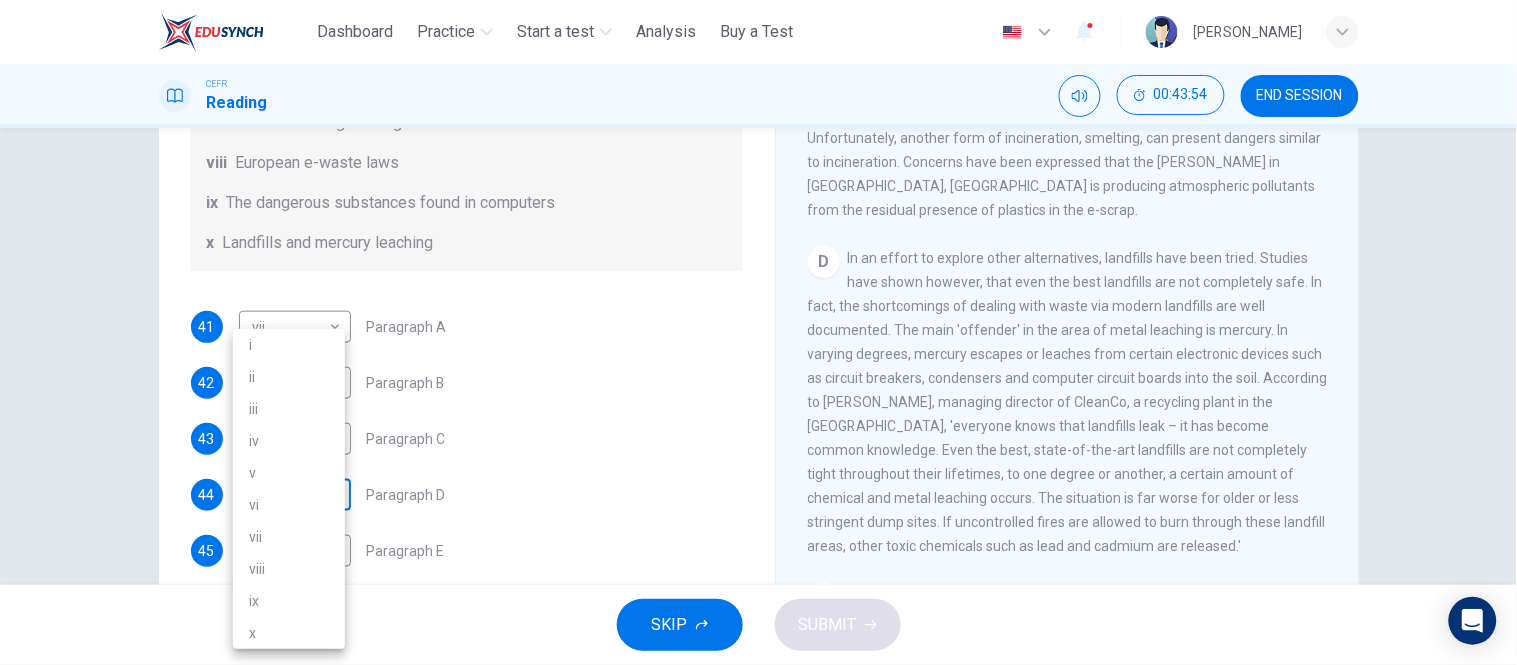 click on "This site uses cookies, as explained in our  Privacy Policy . If you agree to the use of cookies, please click the Accept button and continue to browse our site.   Privacy Policy Accept Dashboard Practice Start a test Analysis Buy a Test English ** ​ SHASMEEN ALEENA BINTI SAIFUL BAHTIAR  CEFR Reading 00:43:54 END SESSION Questions 41 - 47 The Reading Passage has 7 paragraphs,  A-G .
Choose the correct heading for each paragraph from the list of headings below.
Write the correct number,  i-x , in the boxes below. List of Headings i Exporting e-waste ii The hazards of burning computer junk iii Blame developed countries for e-waste iv Landfills are not satisfactory v Producer’s legal responsibility vi The dangers of computer circuit boards vii Electronic changes bring waste viii European e-waste laws ix The dangerous substances found in computers x Landfills and mercury leaching 41 vii *** ​ Paragraph A 42 ix ** ​ Paragraph B 43 ii ** ​ Paragraph C 44 ​ ​ Paragraph D 45 ​ ​ Paragraph E 46 ​" at bounding box center [758, 332] 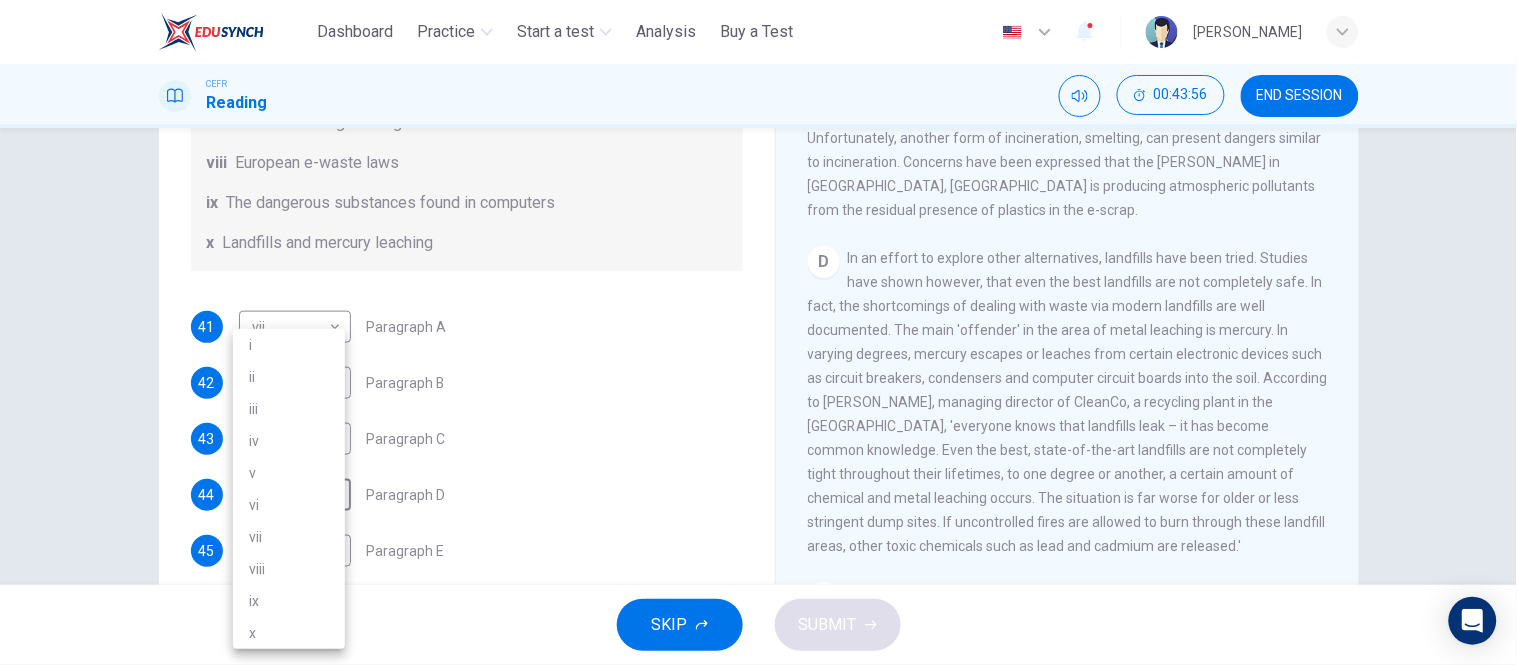 click on "x" at bounding box center [289, 633] 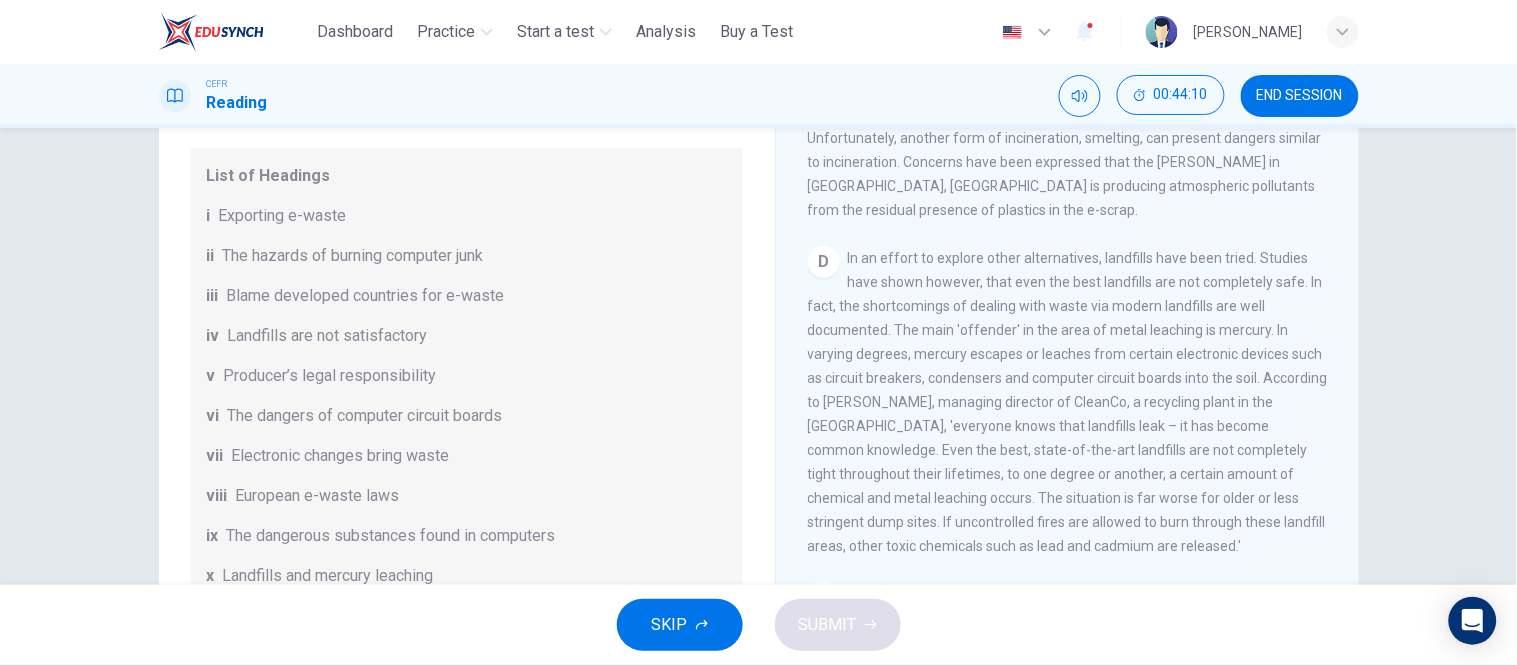 scroll, scrollTop: 154, scrollLeft: 0, axis: vertical 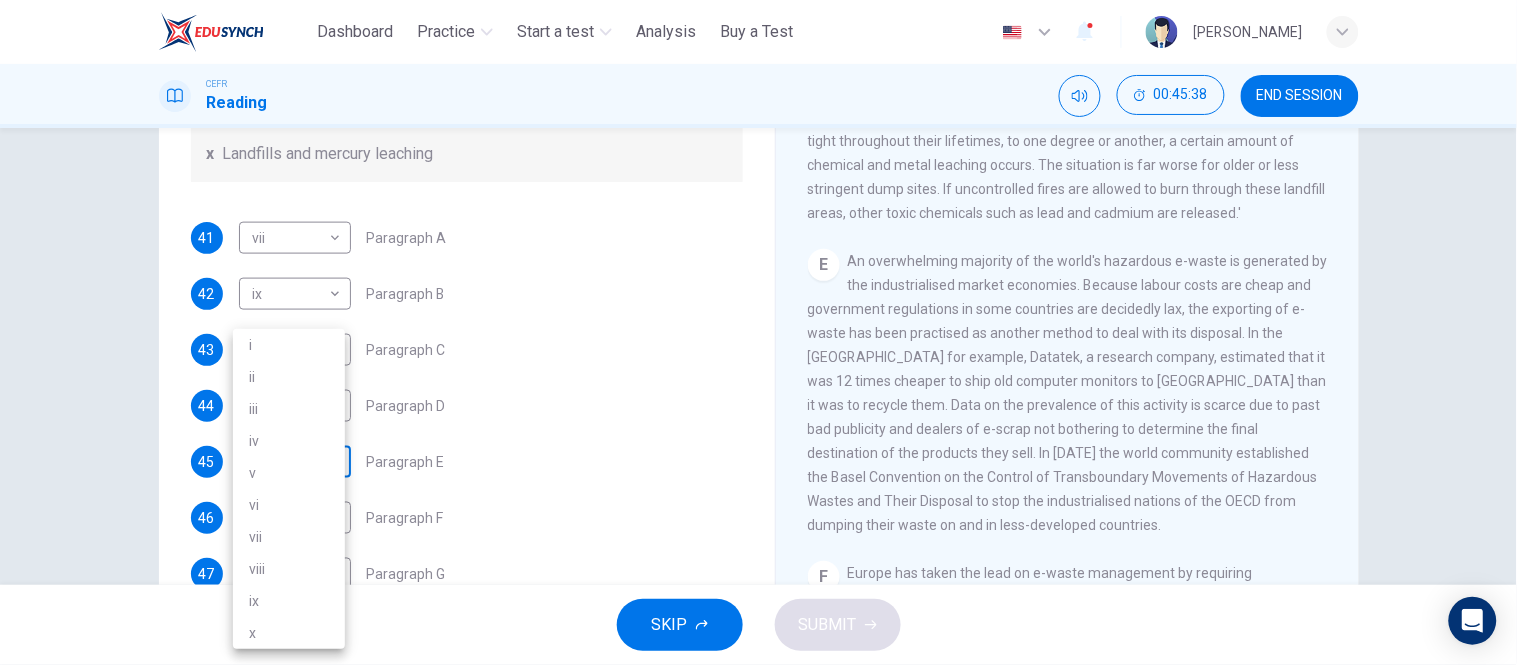 click on "This site uses cookies, as explained in our  Privacy Policy . If you agree to the use of cookies, please click the Accept button and continue to browse our site.   Privacy Policy Accept Dashboard Practice Start a test Analysis Buy a Test English ** ​ SHASMEEN ALEENA BINTI SAIFUL BAHTIAR  CEFR Reading 00:45:38 END SESSION Questions 41 - 47 The Reading Passage has 7 paragraphs,  A-G .
Choose the correct heading for each paragraph from the list of headings below.
Write the correct number,  i-x , in the boxes below. List of Headings i Exporting e-waste ii The hazards of burning computer junk iii Blame developed countries for e-waste iv Landfills are not satisfactory v Producer’s legal responsibility vi The dangers of computer circuit boards vii Electronic changes bring waste viii European e-waste laws ix The dangerous substances found in computers x Landfills and mercury leaching 41 vii *** ​ Paragraph A 42 ix ** ​ Paragraph B 43 ii ** ​ Paragraph C 44 x * ​ Paragraph D 45 ​ ​ Paragraph E 46 ​" at bounding box center [758, 332] 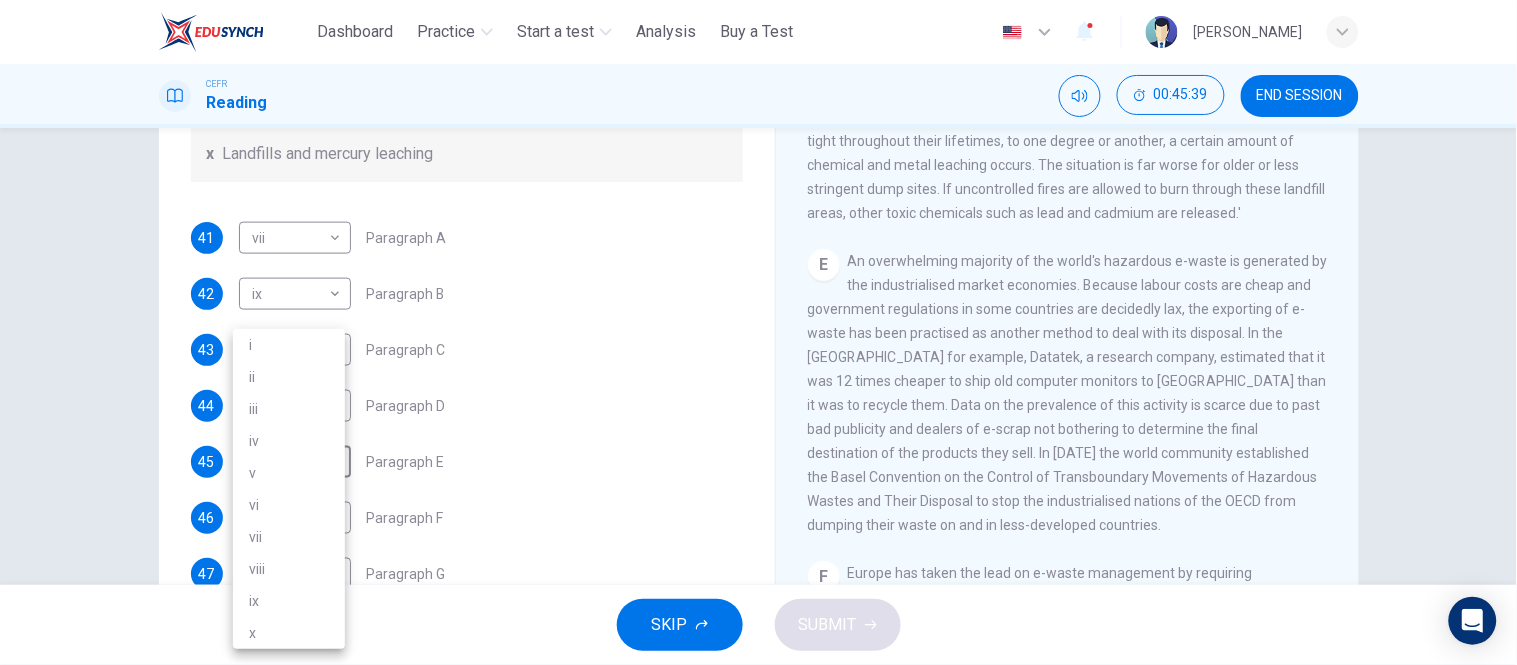 click on "v" at bounding box center [289, 473] 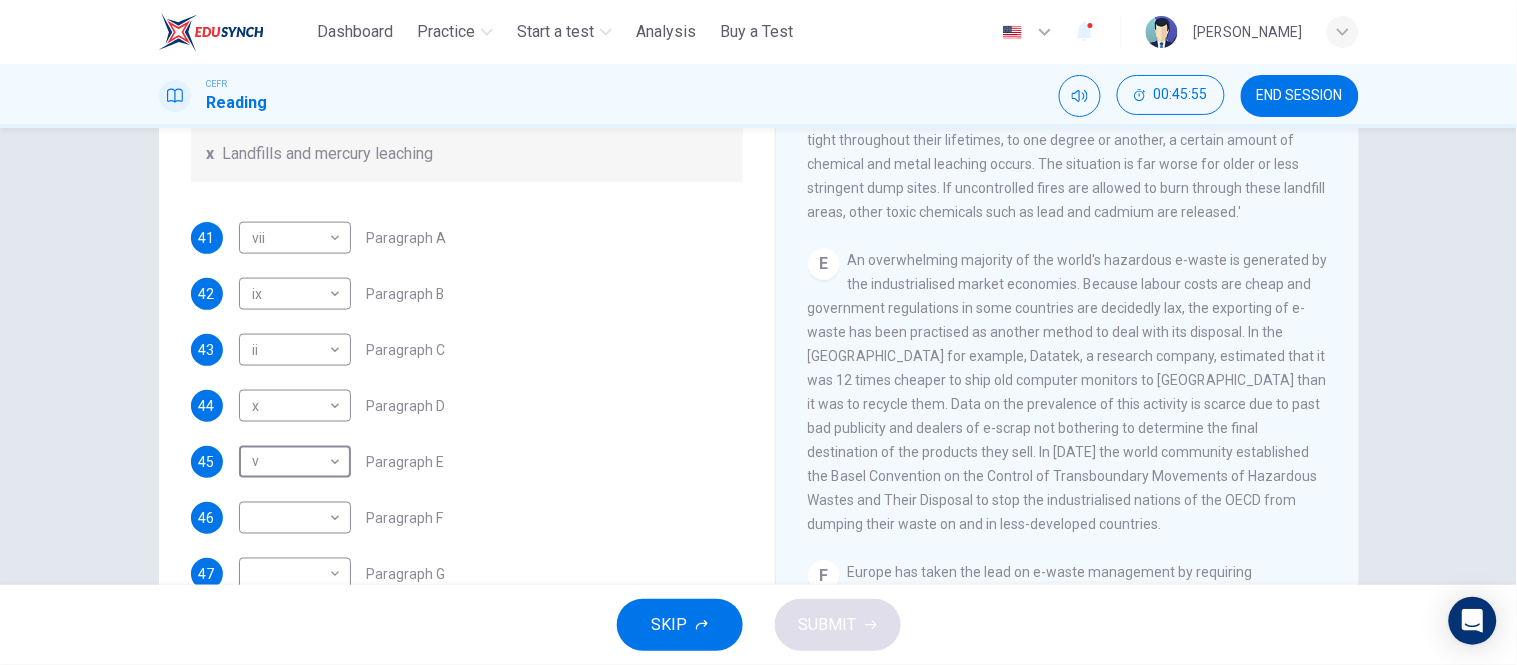 scroll, scrollTop: 1347, scrollLeft: 0, axis: vertical 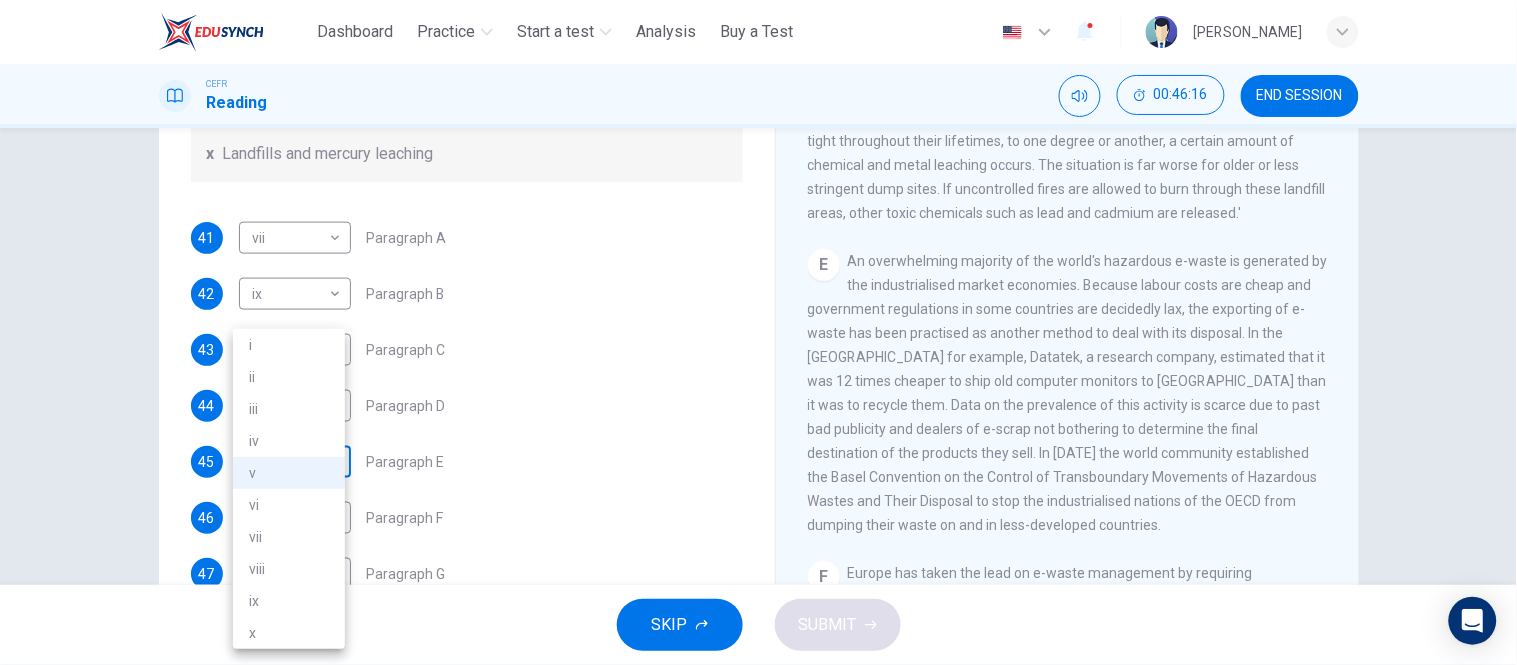 click on "This site uses cookies, as explained in our  Privacy Policy . If you agree to the use of cookies, please click the Accept button and continue to browse our site.   Privacy Policy Accept Dashboard Practice Start a test Analysis Buy a Test English ** ​ SHASMEEN ALEENA BINTI SAIFUL BAHTIAR  CEFR Reading 00:46:16 END SESSION Questions 41 - 47 The Reading Passage has 7 paragraphs,  A-G .
Choose the correct heading for each paragraph from the list of headings below.
Write the correct number,  i-x , in the boxes below. List of Headings i Exporting e-waste ii The hazards of burning computer junk iii Blame developed countries for e-waste iv Landfills are not satisfactory v Producer’s legal responsibility vi The dangers of computer circuit boards vii Electronic changes bring waste viii European e-waste laws ix The dangerous substances found in computers x Landfills and mercury leaching 41 vii *** ​ Paragraph A 42 ix ** ​ Paragraph B 43 ii ** ​ Paragraph C 44 x * ​ Paragraph D 45 v * ​ Paragraph E 46 ​" at bounding box center [758, 332] 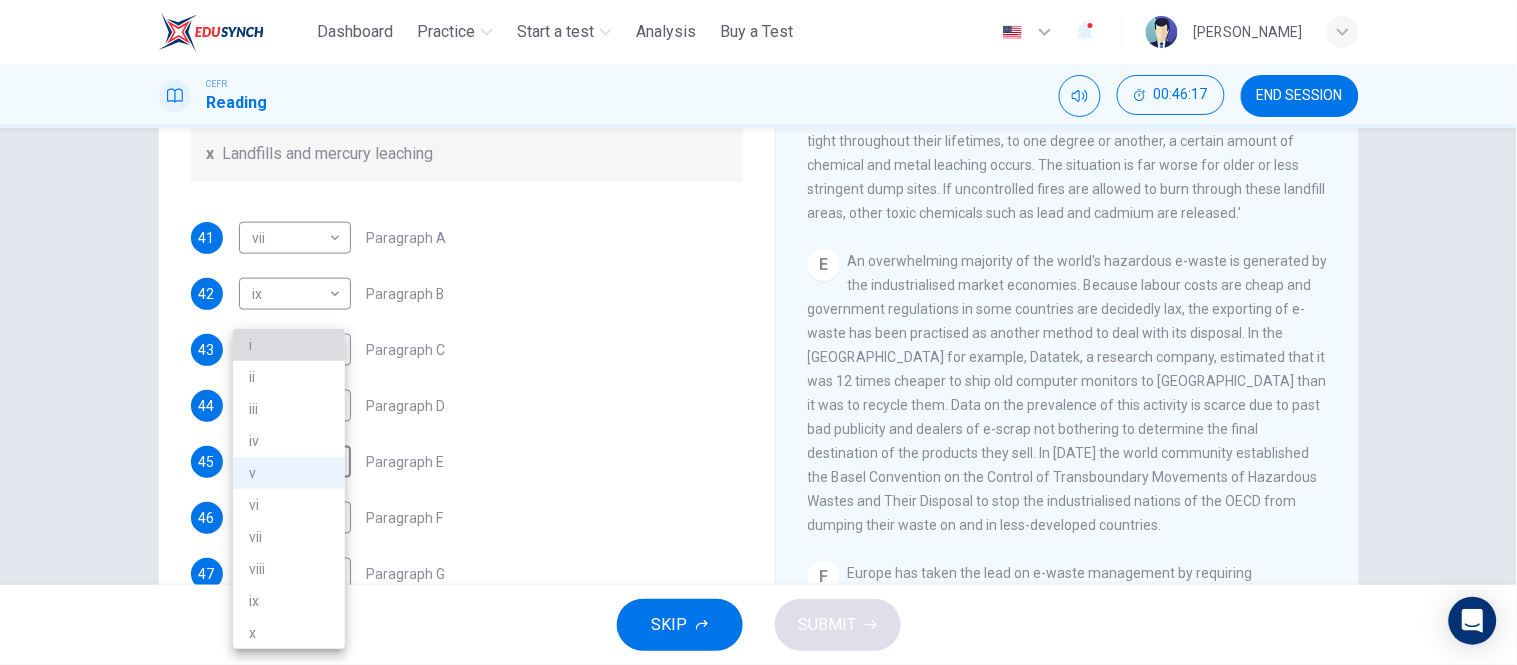 click on "i" at bounding box center [289, 345] 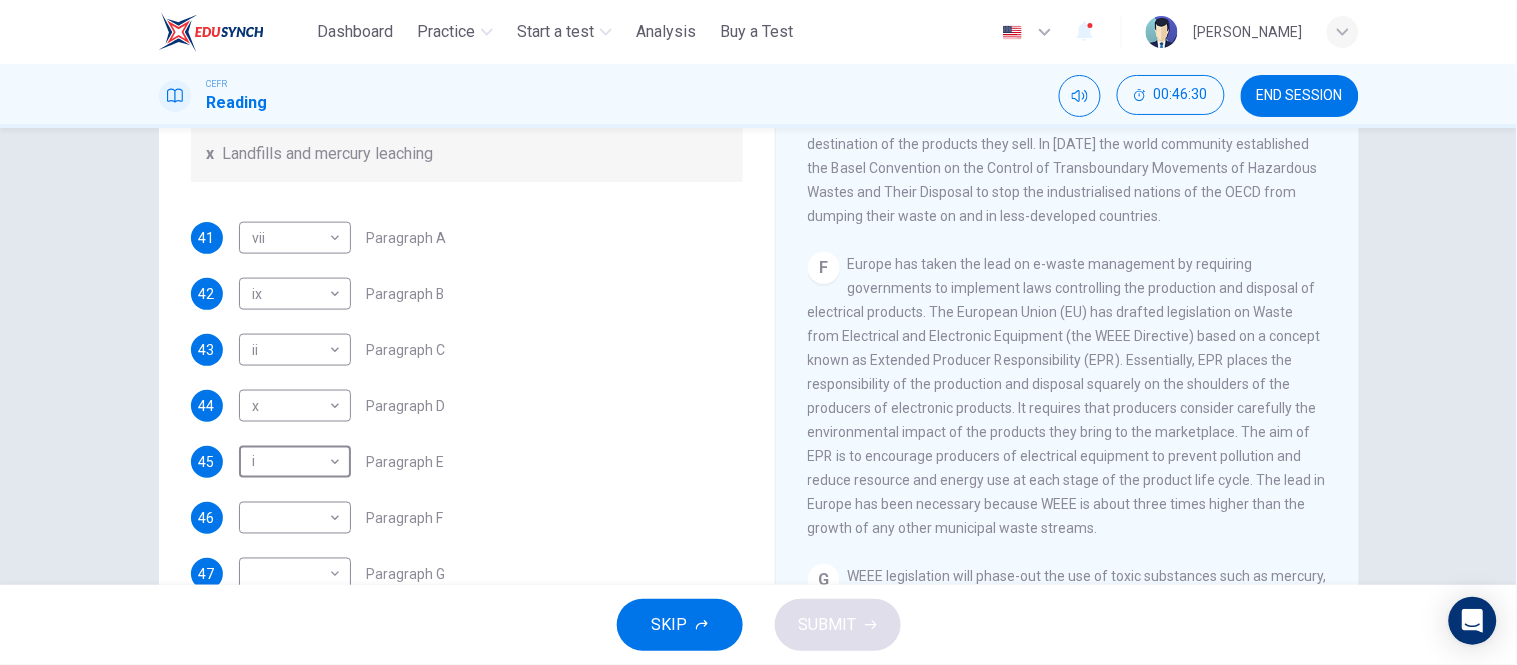 scroll, scrollTop: 1681, scrollLeft: 0, axis: vertical 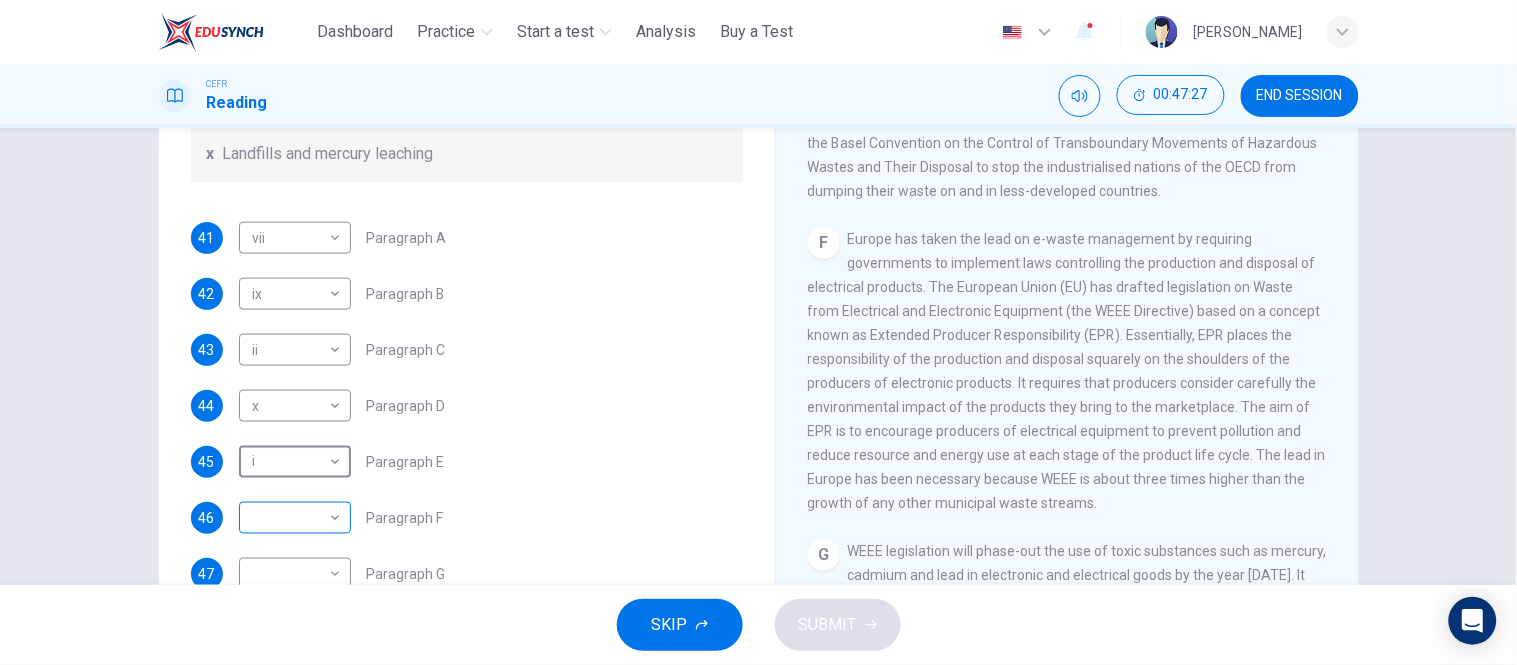 click on "This site uses cookies, as explained in our  Privacy Policy . If you agree to the use of cookies, please click the Accept button and continue to browse our site.   Privacy Policy Accept Dashboard Practice Start a test Analysis Buy a Test English ** ​ SHASMEEN ALEENA BINTI SAIFUL BAHTIAR  CEFR Reading 00:47:27 END SESSION Questions 41 - 47 The Reading Passage has 7 paragraphs,  A-G .
Choose the correct heading for each paragraph from the list of headings below.
Write the correct number,  i-x , in the boxes below. List of Headings i Exporting e-waste ii The hazards of burning computer junk iii Blame developed countries for e-waste iv Landfills are not satisfactory v Producer’s legal responsibility vi The dangers of computer circuit boards vii Electronic changes bring waste viii European e-waste laws ix The dangerous substances found in computers x Landfills and mercury leaching 41 vii *** ​ Paragraph A 42 ix ** ​ Paragraph B 43 ii ** ​ Paragraph C 44 x * ​ Paragraph D 45 i * ​ Paragraph E 46 ​" at bounding box center (758, 332) 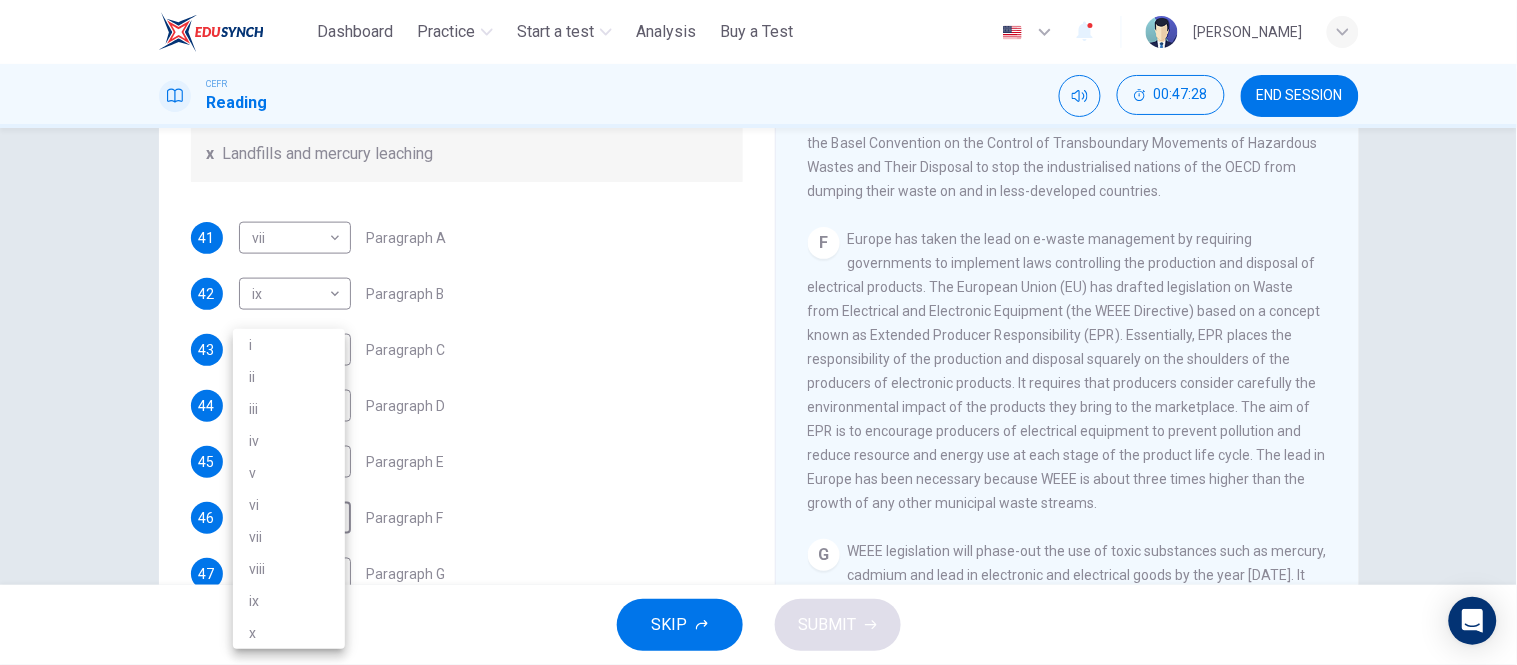 click on "viii" at bounding box center (289, 569) 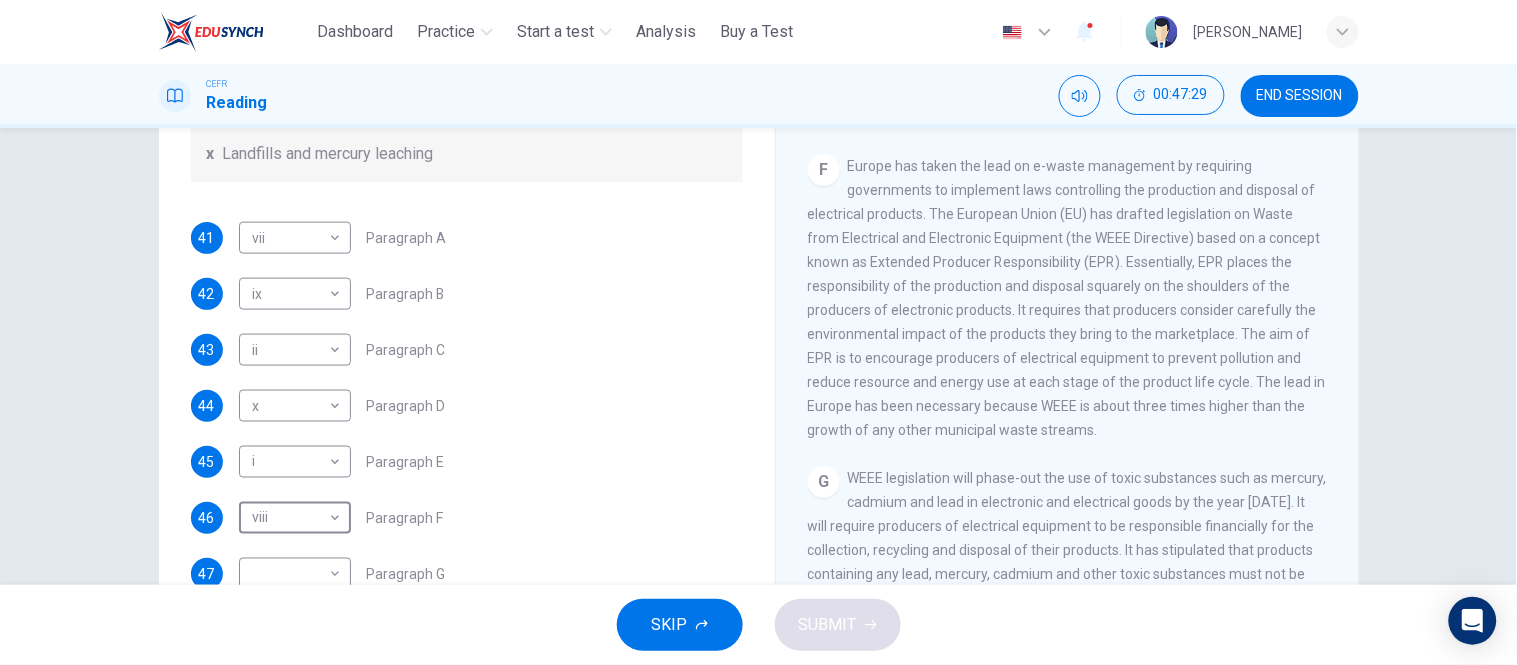 scroll, scrollTop: 1853, scrollLeft: 0, axis: vertical 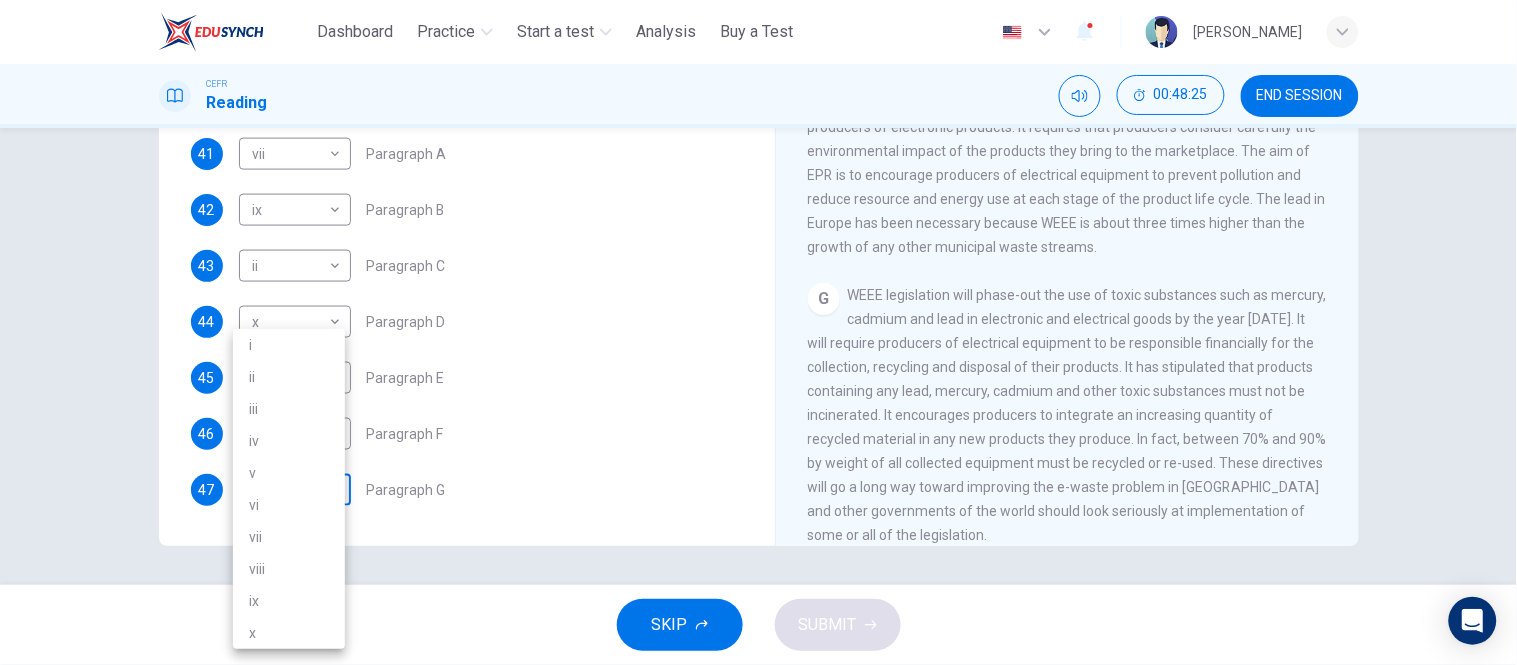 click on "This site uses cookies, as explained in our  Privacy Policy . If you agree to the use of cookies, please click the Accept button and continue to browse our site.   Privacy Policy Accept Dashboard Practice Start a test Analysis Buy a Test English ** ​ SHASMEEN ALEENA BINTI SAIFUL BAHTIAR  CEFR Reading 00:48:25 END SESSION Questions 41 - 47 The Reading Passage has 7 paragraphs,  A-G .
Choose the correct heading for each paragraph from the list of headings below.
Write the correct number,  i-x , in the boxes below. List of Headings i Exporting e-waste ii The hazards of burning computer junk iii Blame developed countries for e-waste iv Landfills are not satisfactory v Producer’s legal responsibility vi The dangers of computer circuit boards vii Electronic changes bring waste viii European e-waste laws ix The dangerous substances found in computers x Landfills and mercury leaching 41 vii *** ​ Paragraph A 42 ix ** ​ Paragraph B 43 ii ** ​ Paragraph C 44 x * ​ Paragraph D 45 i * ​ Paragraph E 46 ​" at bounding box center (758, 332) 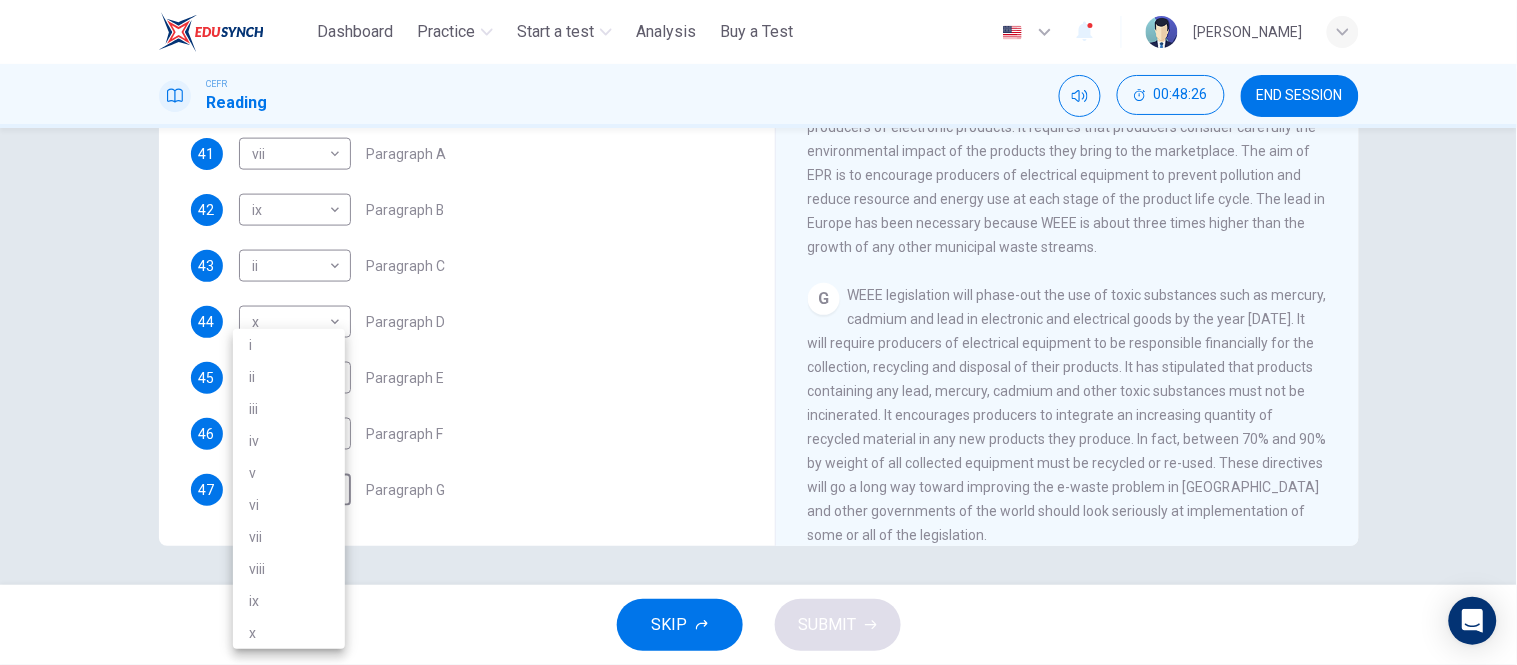 click on "v" at bounding box center (289, 473) 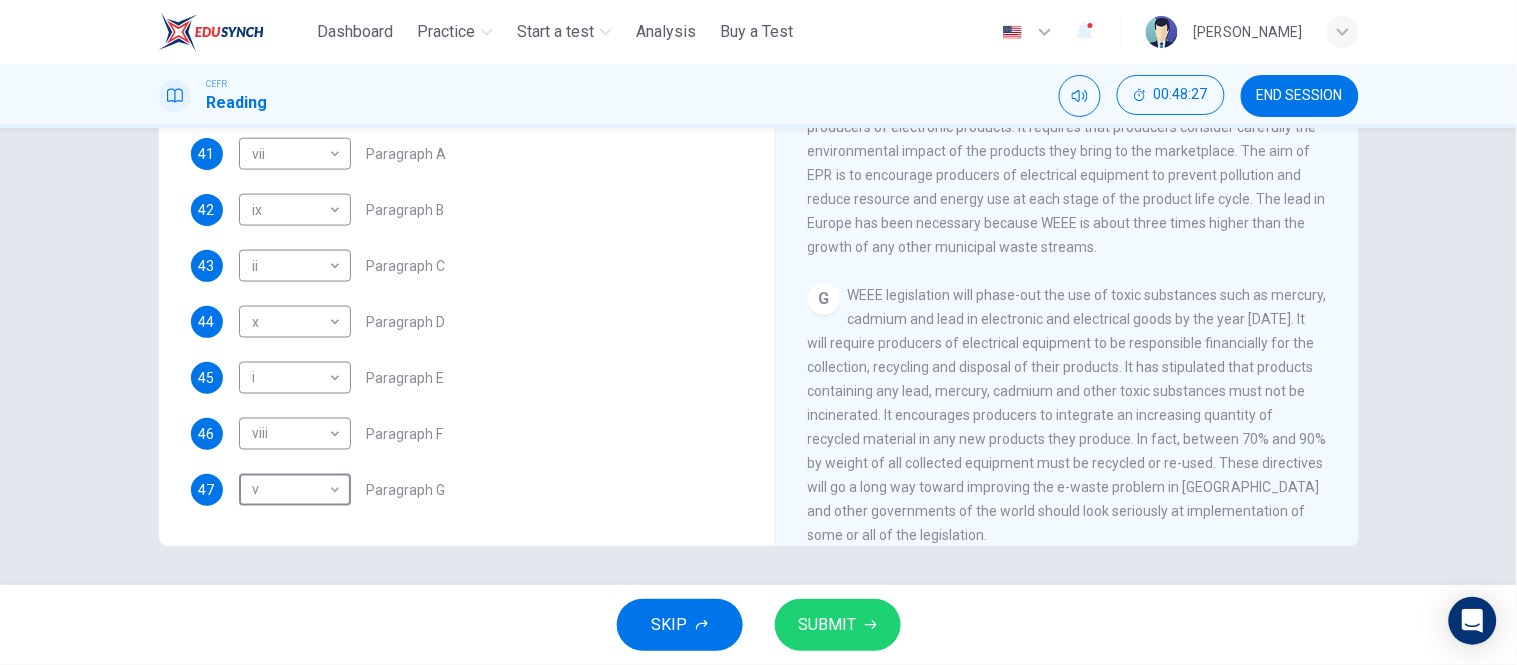click on "SUBMIT" at bounding box center [828, 625] 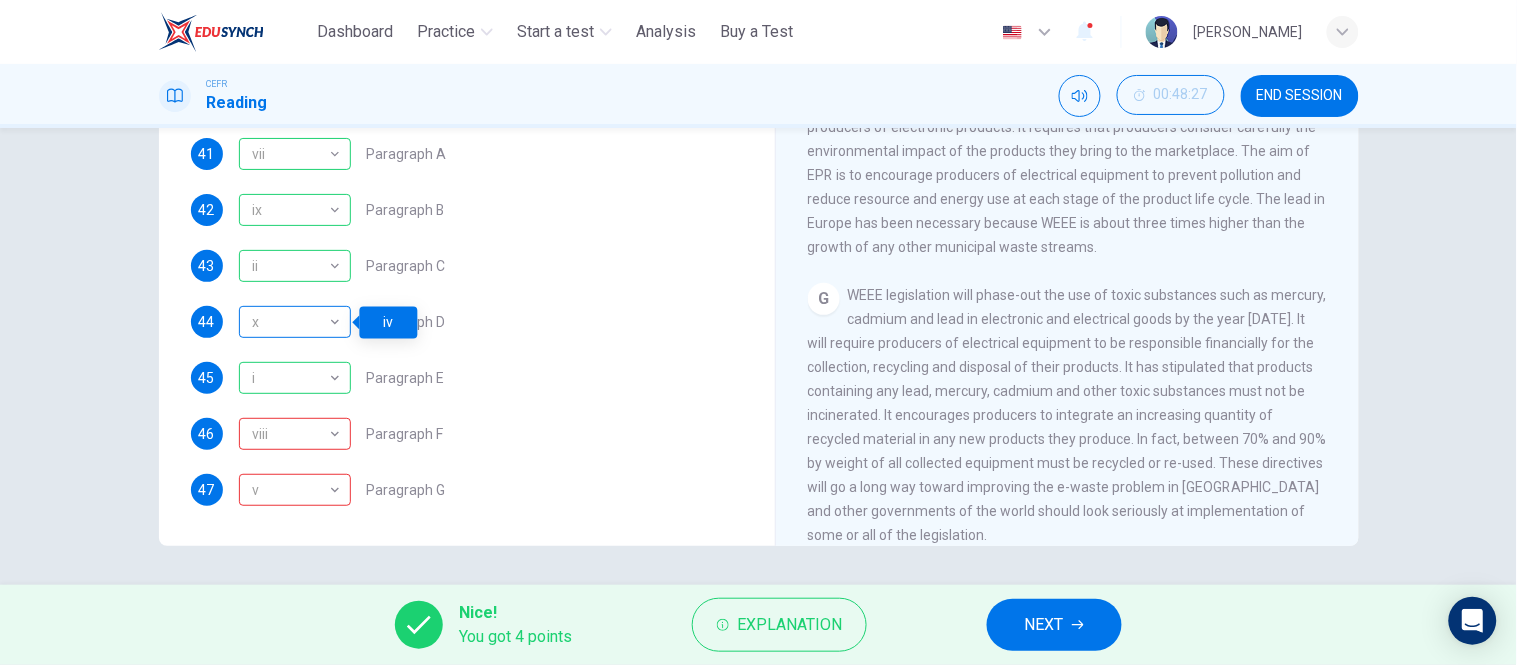 click on "x" at bounding box center [291, 322] 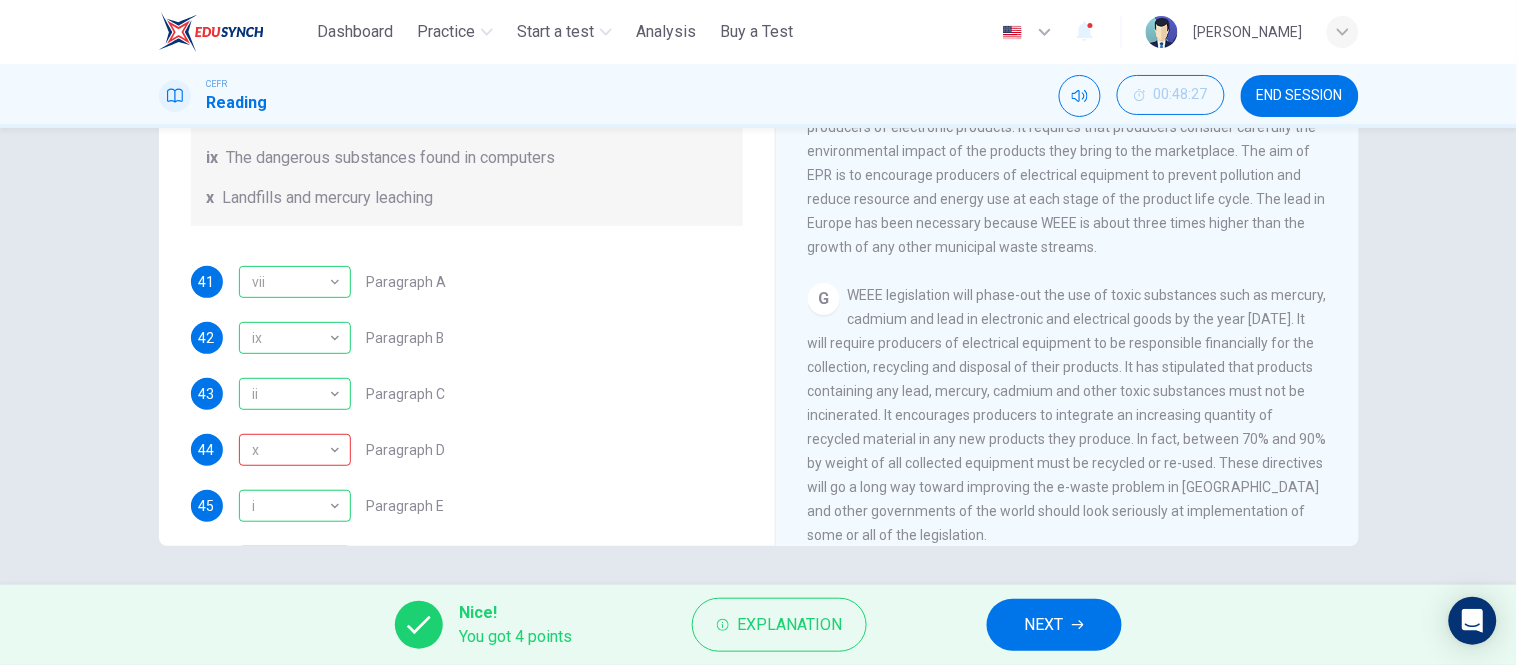 scroll, scrollTop: 376, scrollLeft: 0, axis: vertical 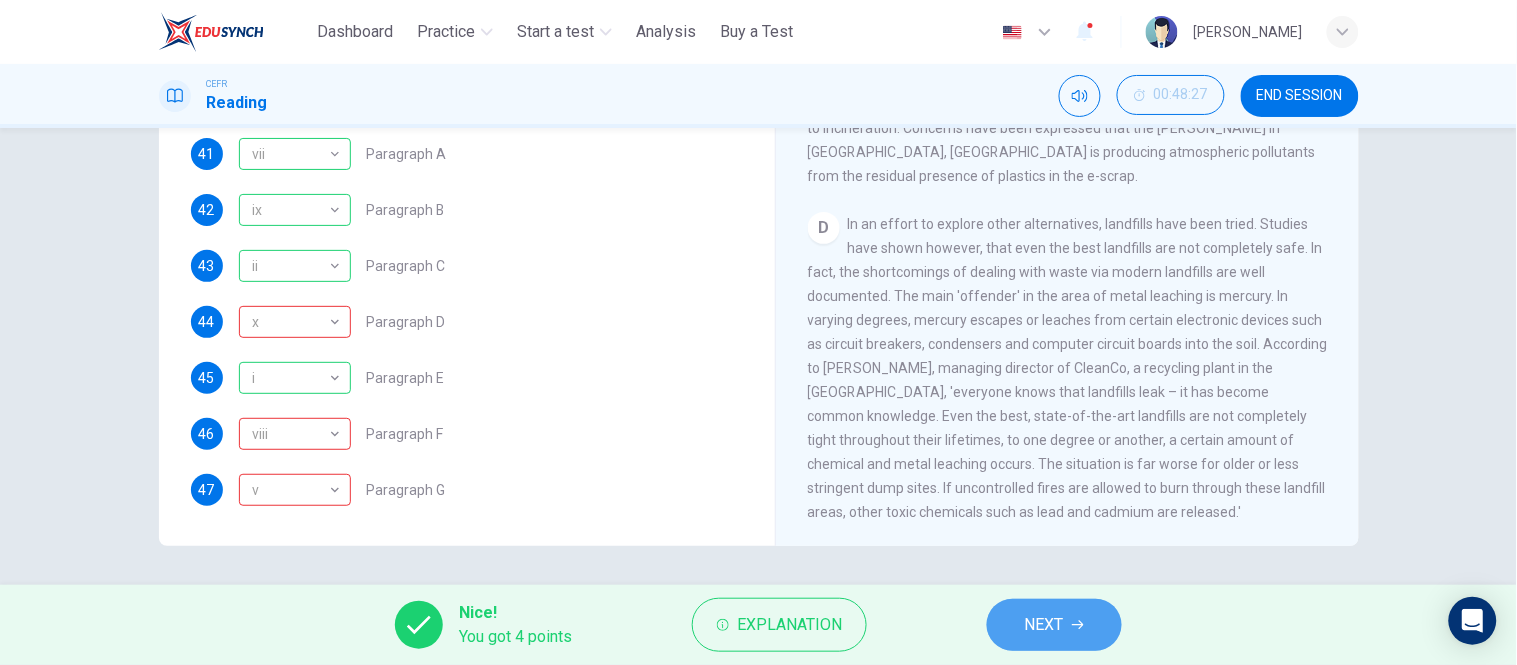 click on "NEXT" at bounding box center (1054, 625) 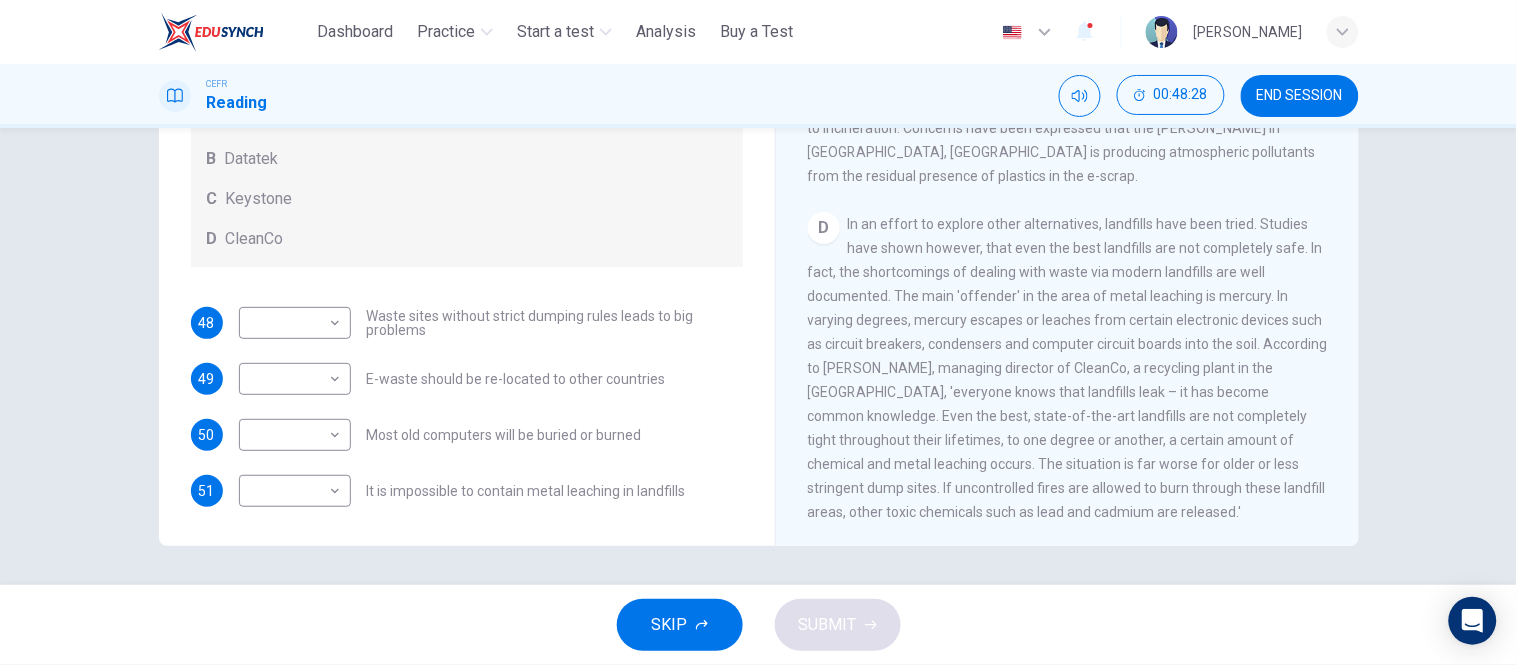 scroll, scrollTop: 0, scrollLeft: 0, axis: both 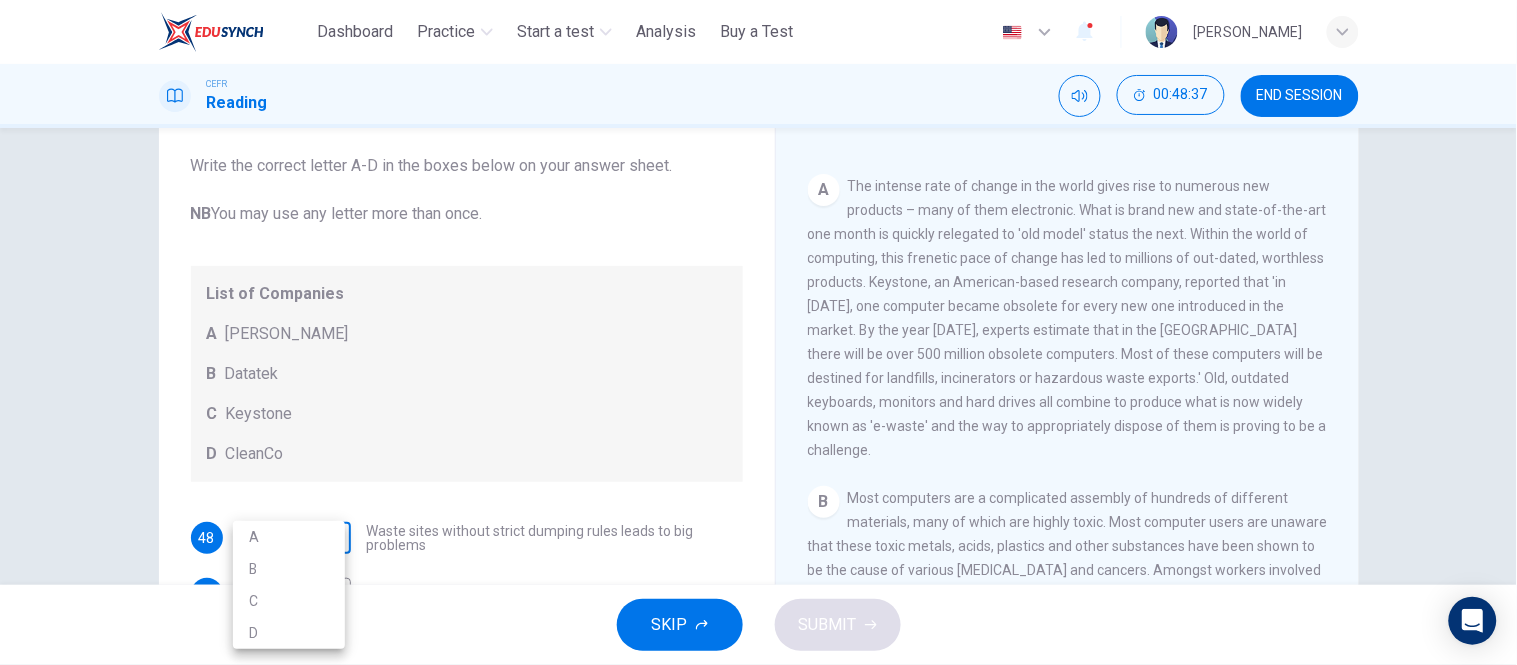 click on "This site uses cookies, as explained in our  Privacy Policy . If you agree to the use of cookies, please click the Accept button and continue to browse our site.   Privacy Policy Accept Dashboard Practice Start a test Analysis Buy a Test English ** ​ SHASMEEN ALEENA BINTI SAIFUL BAHTIAR  CEFR Reading 00:48:37 END SESSION Questions 48 - 51 Look at the following list of statements and the list of
companies below.
Match each statement with the correct company. Write the correct letter A-D in the boxes below on your answer sheet.
NB  You may use any letter more than once. List of Companies A Noranda Smelter B Datatek C Keystone D CleanCo 48 ​ ​ Waste sites without strict dumping rules leads to big problems 49 ​ ​ E-waste should be re-located to other countries 50 ​ ​ Most old computers will be buried or burned 51 ​ ​ It is impossible to contain metal leaching in landfills The Intense Rate of Change in the World CLICK TO ZOOM Click to Zoom A B C D E F G SKIP SUBMIT
Dashboard Practice" at bounding box center (758, 332) 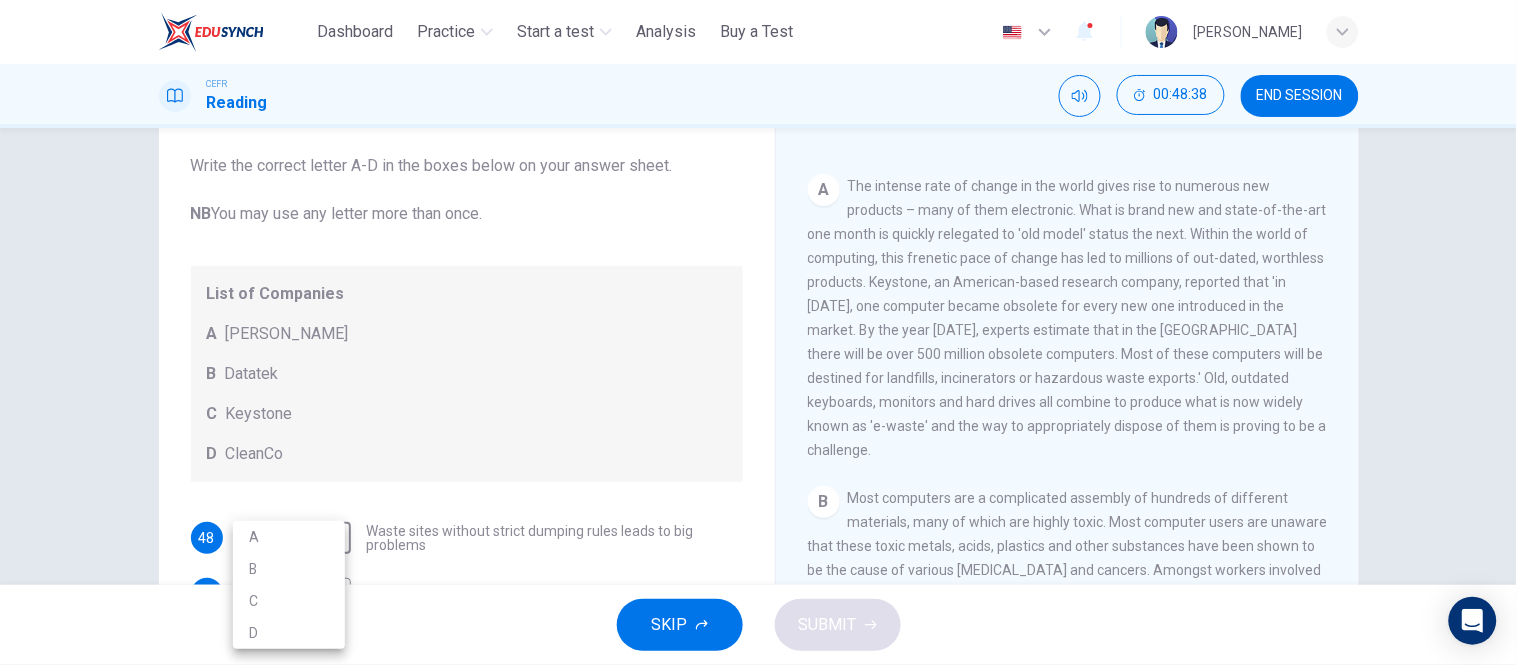 click at bounding box center [758, 332] 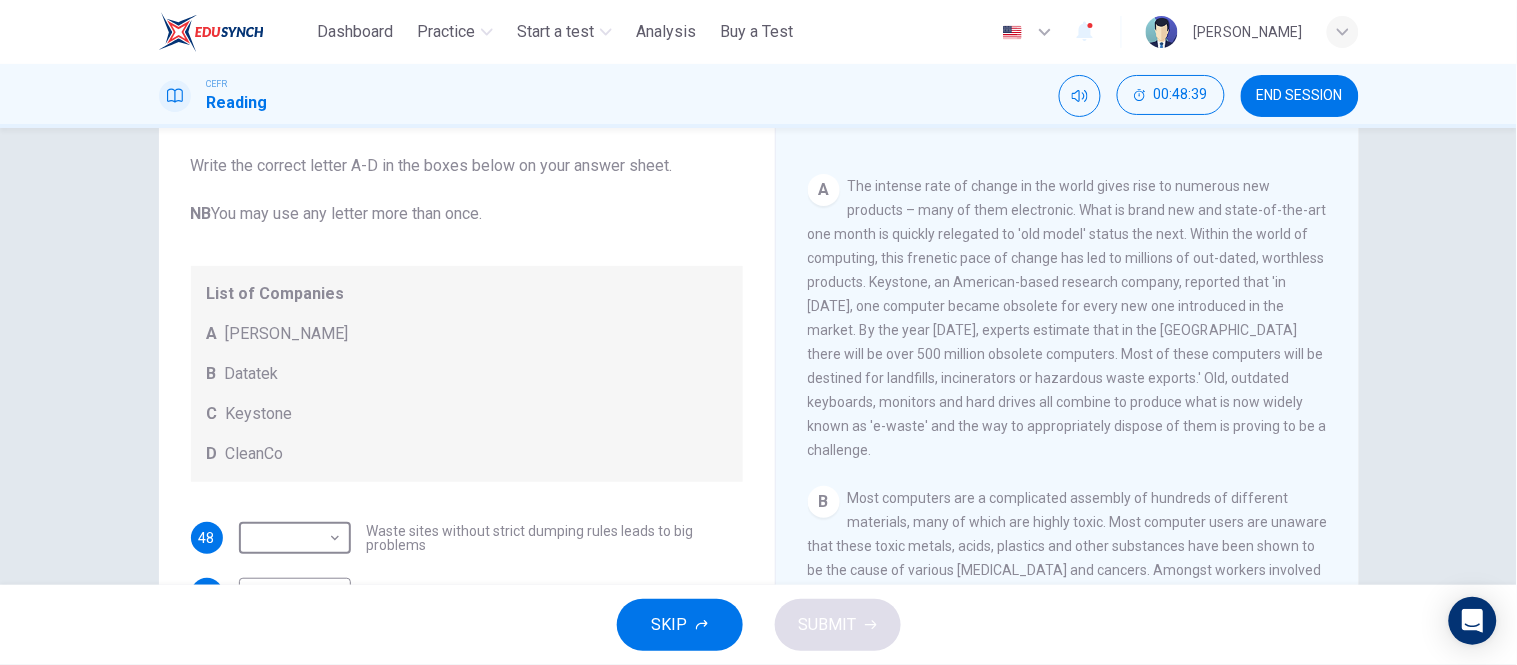 scroll, scrollTop: 104, scrollLeft: 0, axis: vertical 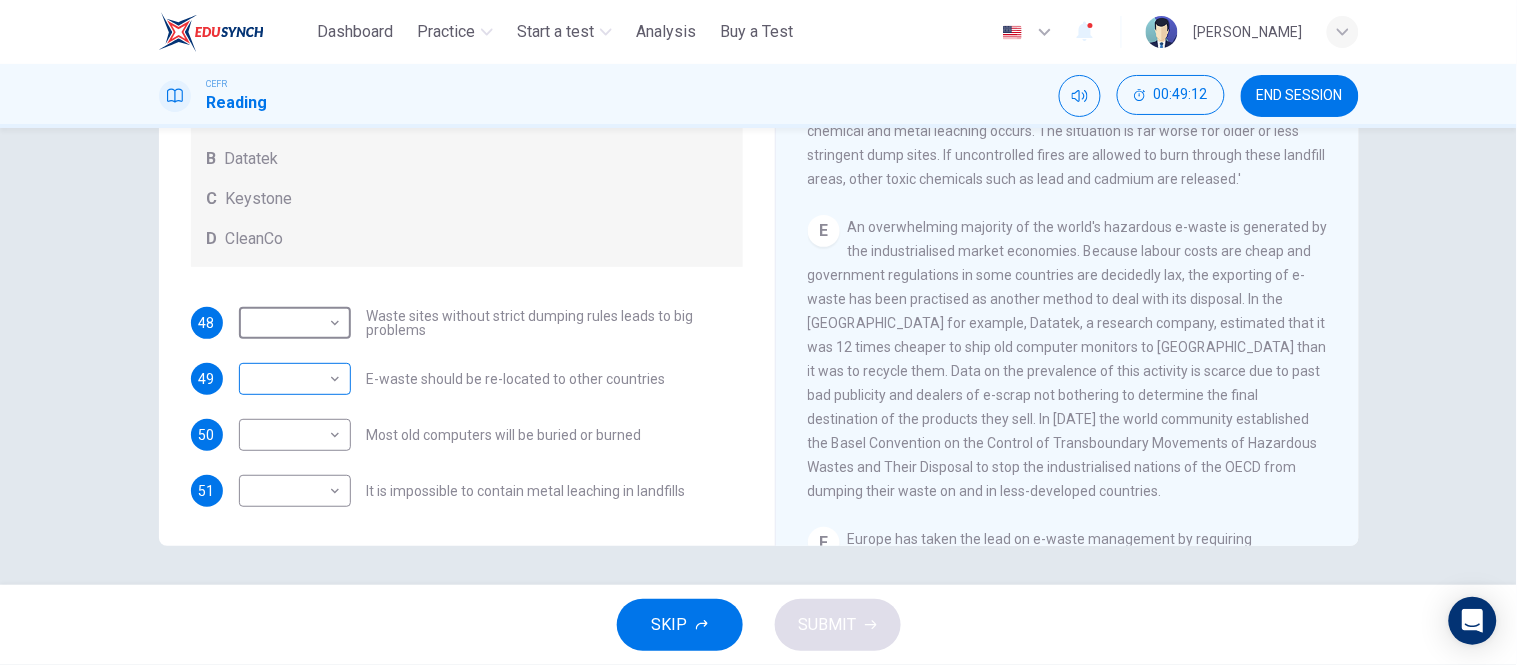 click on "This site uses cookies, as explained in our  Privacy Policy . If you agree to the use of cookies, please click the Accept button and continue to browse our site.   Privacy Policy Accept Dashboard Practice Start a test Analysis Buy a Test English ** ​ SHASMEEN ALEENA BINTI SAIFUL BAHTIAR  CEFR Reading 00:49:12 END SESSION Questions 48 - 51 Look at the following list of statements and the list of
companies below.
Match each statement with the correct company. Write the correct letter A-D in the boxes below on your answer sheet.
NB  You may use any letter more than once. List of Companies A Noranda Smelter B Datatek C Keystone D CleanCo 48 ​ ​ Waste sites without strict dumping rules leads to big problems 49 ​ ​ E-waste should be re-located to other countries 50 ​ ​ Most old computers will be buried or burned 51 ​ ​ It is impossible to contain metal leaching in landfills The Intense Rate of Change in the World CLICK TO ZOOM Click to Zoom A B C D E F G SKIP SUBMIT
Dashboard Practice" at bounding box center [758, 332] 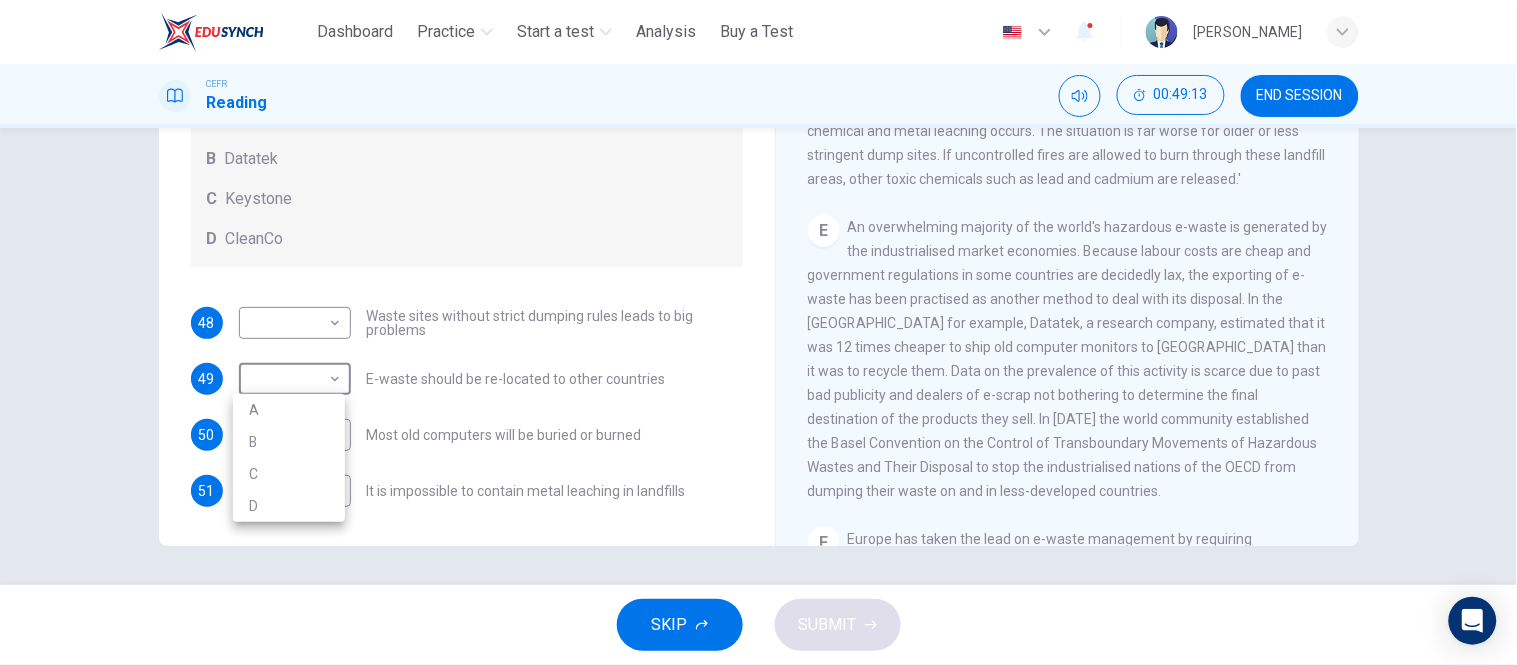 click on "B" at bounding box center (289, 442) 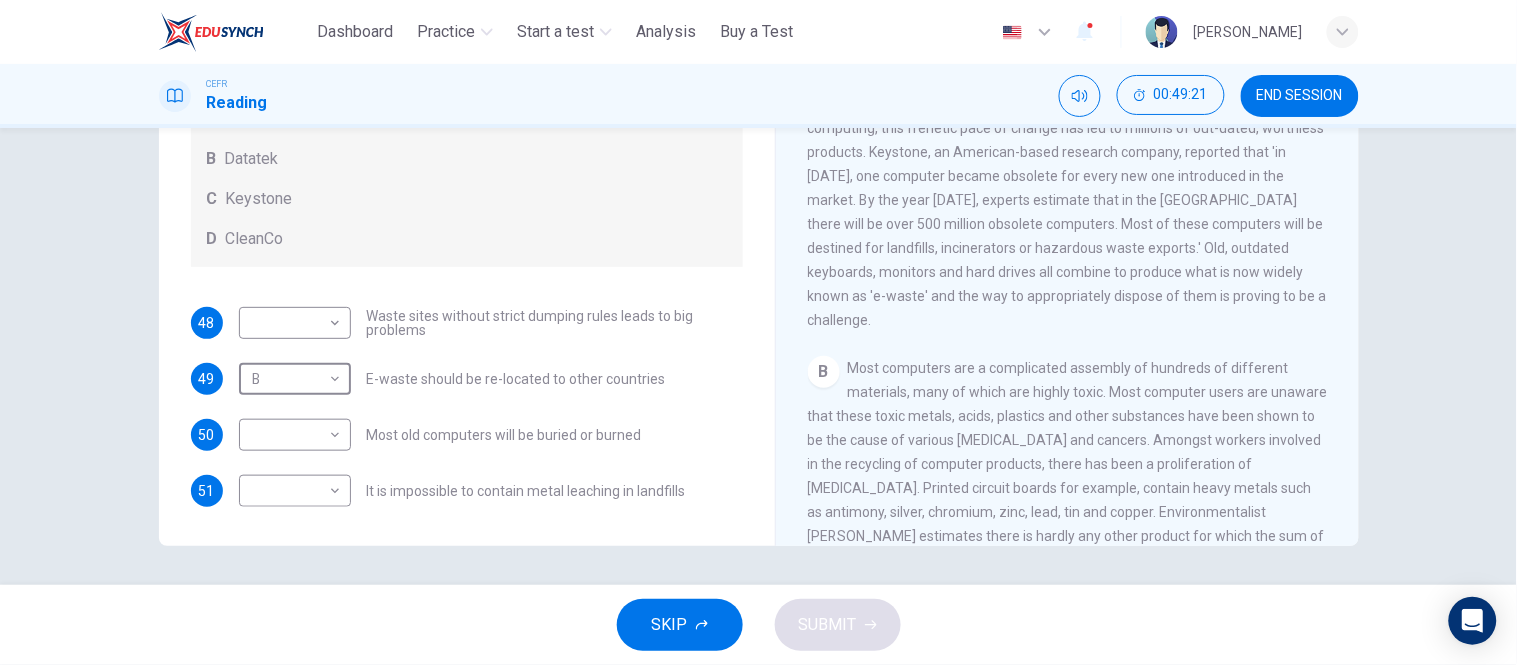 scroll, scrollTop: 186, scrollLeft: 0, axis: vertical 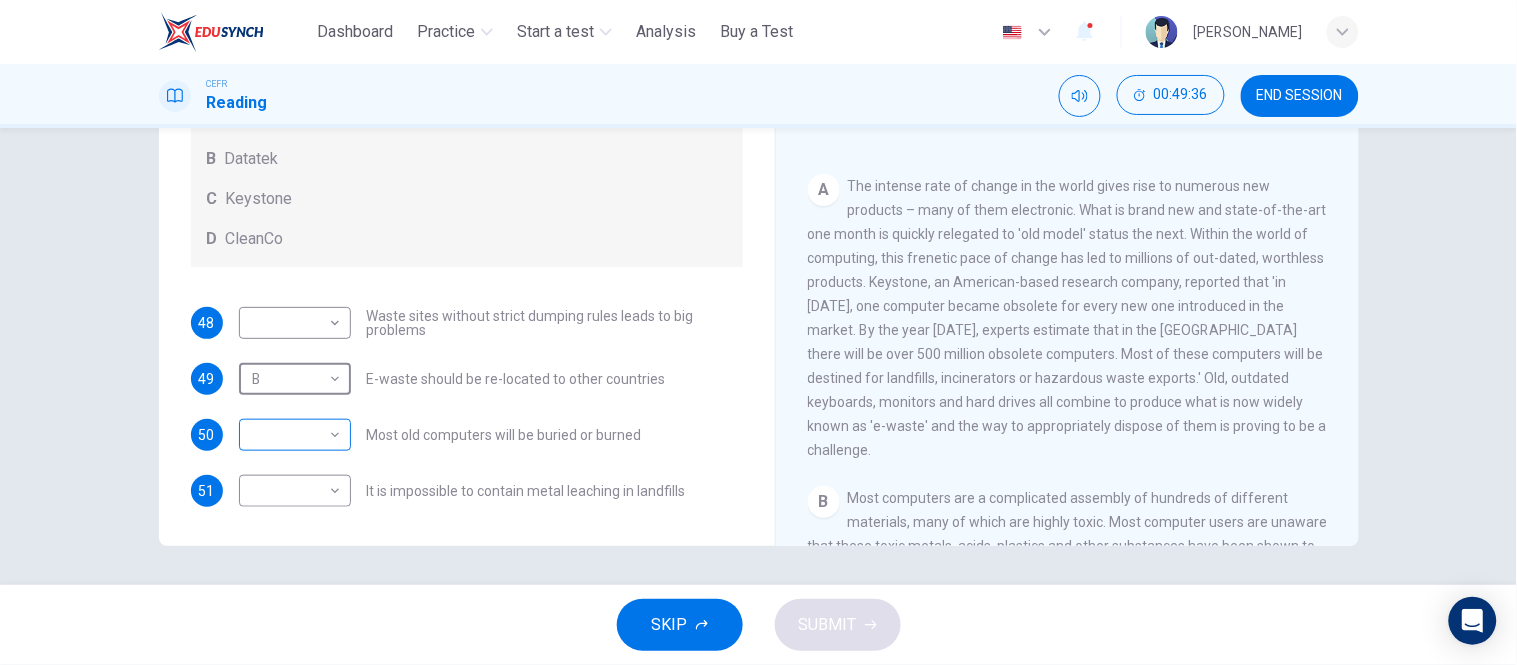 click on "This site uses cookies, as explained in our  Privacy Policy . If you agree to the use of cookies, please click the Accept button and continue to browse our site.   Privacy Policy Accept Dashboard Practice Start a test Analysis Buy a Test English ** ​ SHASMEEN ALEENA BINTI SAIFUL BAHTIAR  CEFR Reading 00:49:36 END SESSION Questions 48 - 51 Look at the following list of statements and the list of
companies below.
Match each statement with the correct company. Write the correct letter A-D in the boxes below on your answer sheet.
NB  You may use any letter more than once. List of Companies A Noranda Smelter B Datatek C Keystone D CleanCo 48 ​ ​ Waste sites without strict dumping rules leads to big problems 49 B * ​ E-waste should be re-located to other countries 50 ​ ​ Most old computers will be buried or burned 51 ​ ​ It is impossible to contain metal leaching in landfills The Intense Rate of Change in the World CLICK TO ZOOM Click to Zoom A B C D E F G SKIP SUBMIT
Dashboard Practice" at bounding box center [758, 332] 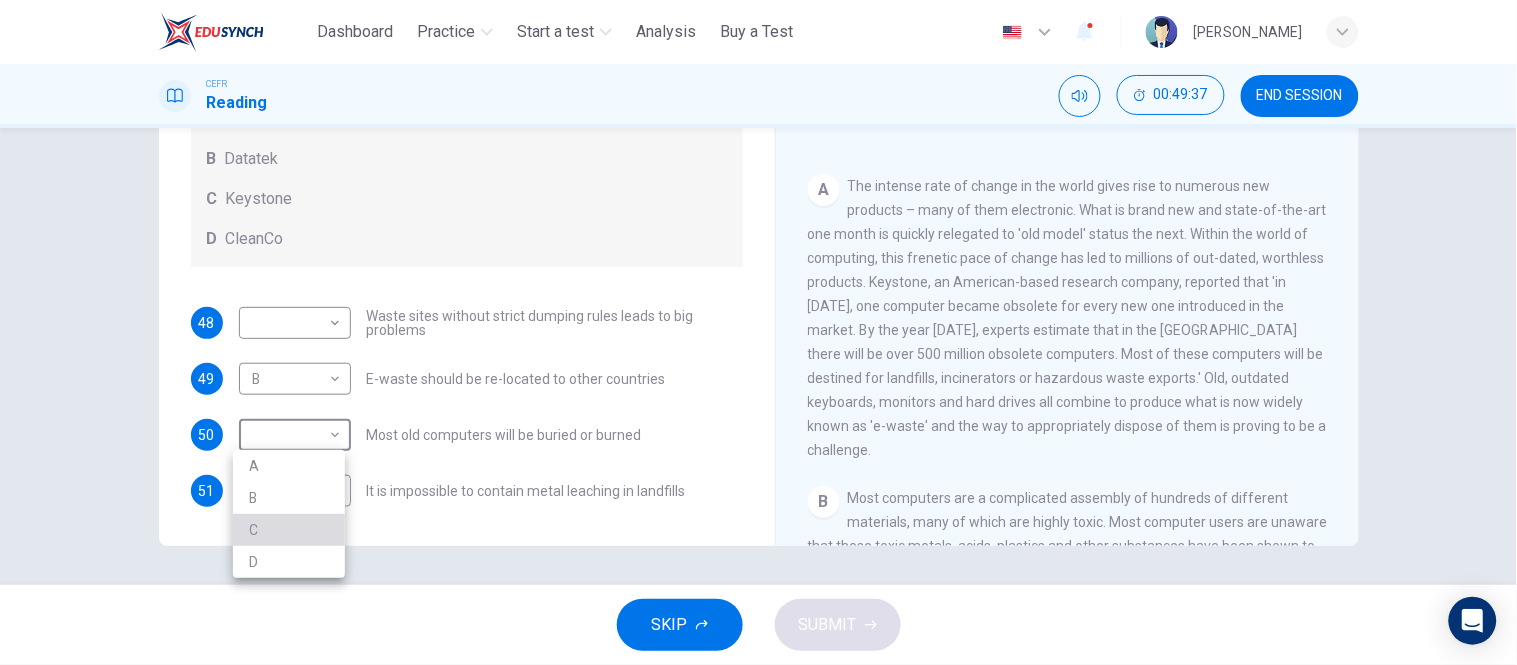 click on "C" at bounding box center (289, 530) 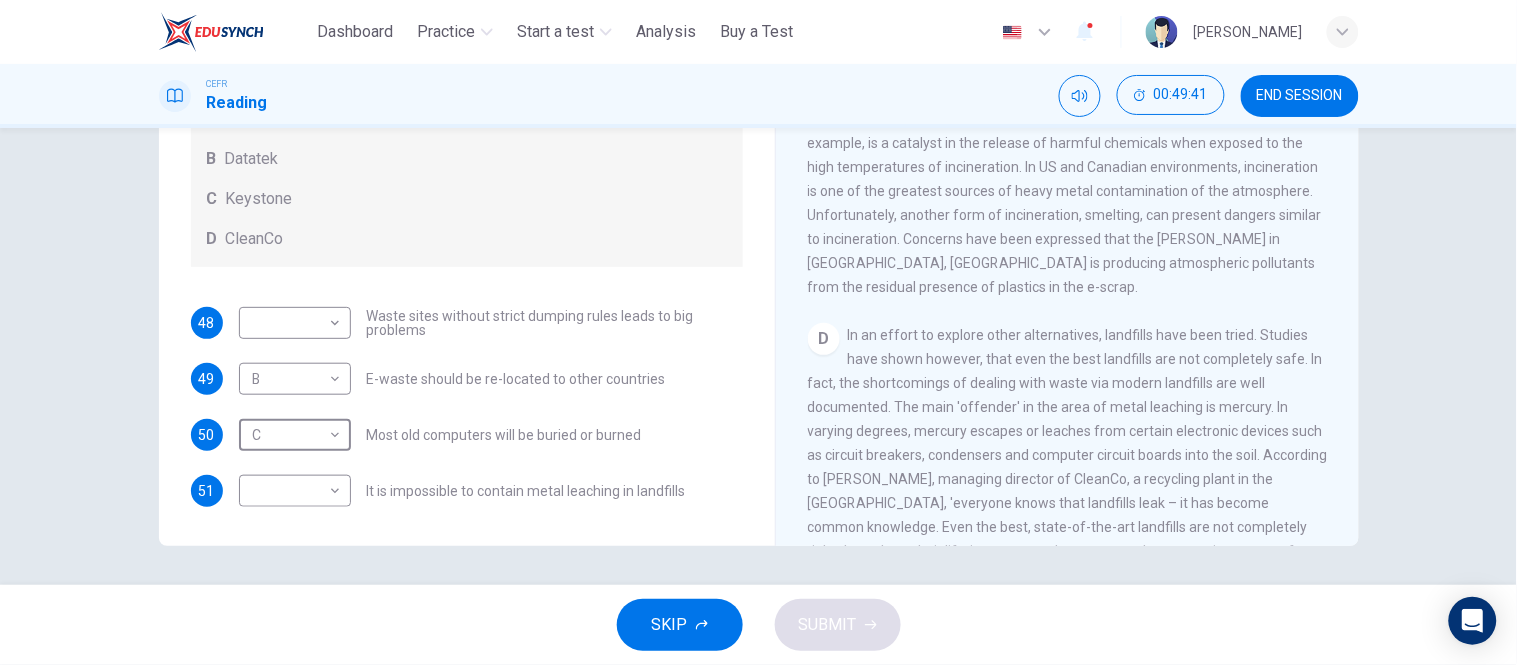 scroll, scrollTop: 964, scrollLeft: 0, axis: vertical 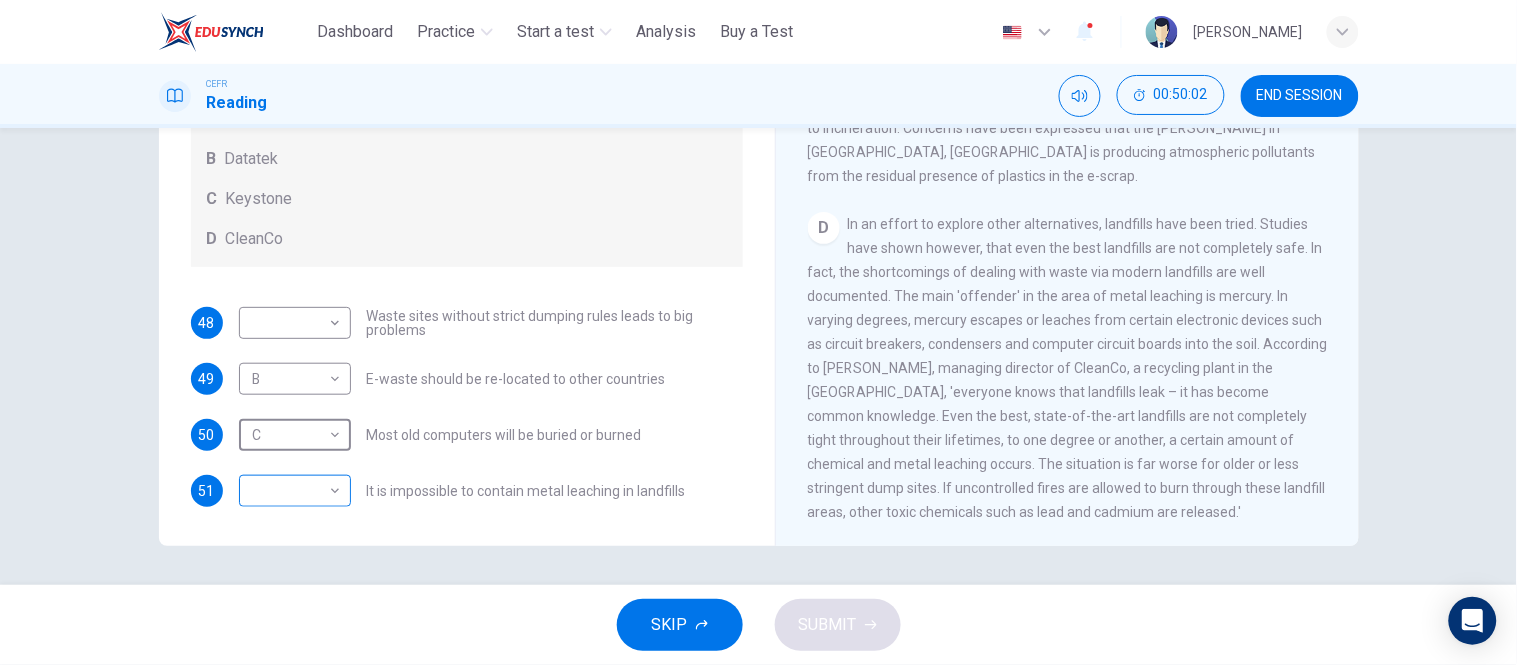 click on "This site uses cookies, as explained in our  Privacy Policy . If you agree to the use of cookies, please click the Accept button and continue to browse our site.   Privacy Policy Accept Dashboard Practice Start a test Analysis Buy a Test English ** ​ SHASMEEN ALEENA BINTI SAIFUL BAHTIAR  CEFR Reading 00:50:02 END SESSION Questions 48 - 51 Look at the following list of statements and the list of
companies below.
Match each statement with the correct company. Write the correct letter A-D in the boxes below on your answer sheet.
NB  You may use any letter more than once. List of Companies A Noranda Smelter B Datatek C Keystone D CleanCo 48 ​ ​ Waste sites without strict dumping rules leads to big problems 49 B * ​ E-waste should be re-located to other countries 50 C * ​ Most old computers will be buried or burned 51 ​ ​ It is impossible to contain metal leaching in landfills The Intense Rate of Change in the World CLICK TO ZOOM Click to Zoom A B C D E F G SKIP SUBMIT
Dashboard Practice" at bounding box center (758, 332) 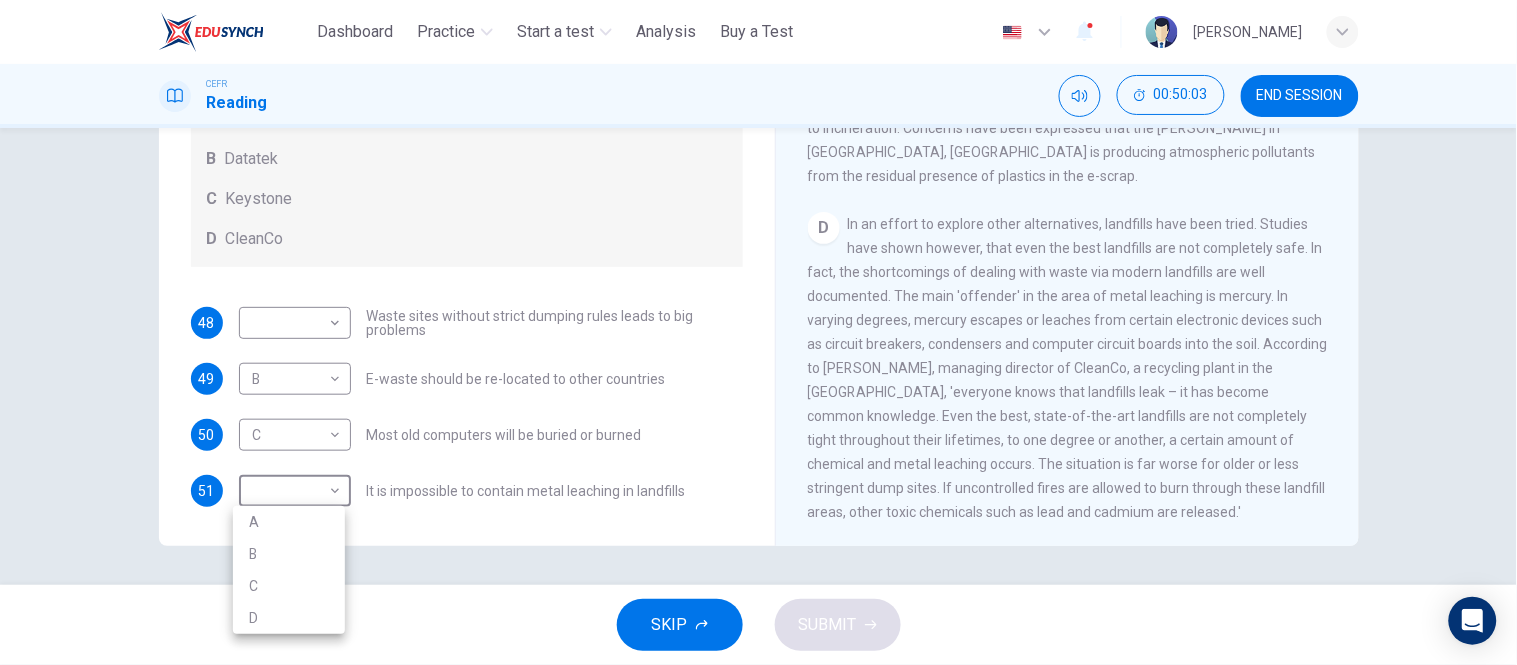 click on "D" at bounding box center (289, 618) 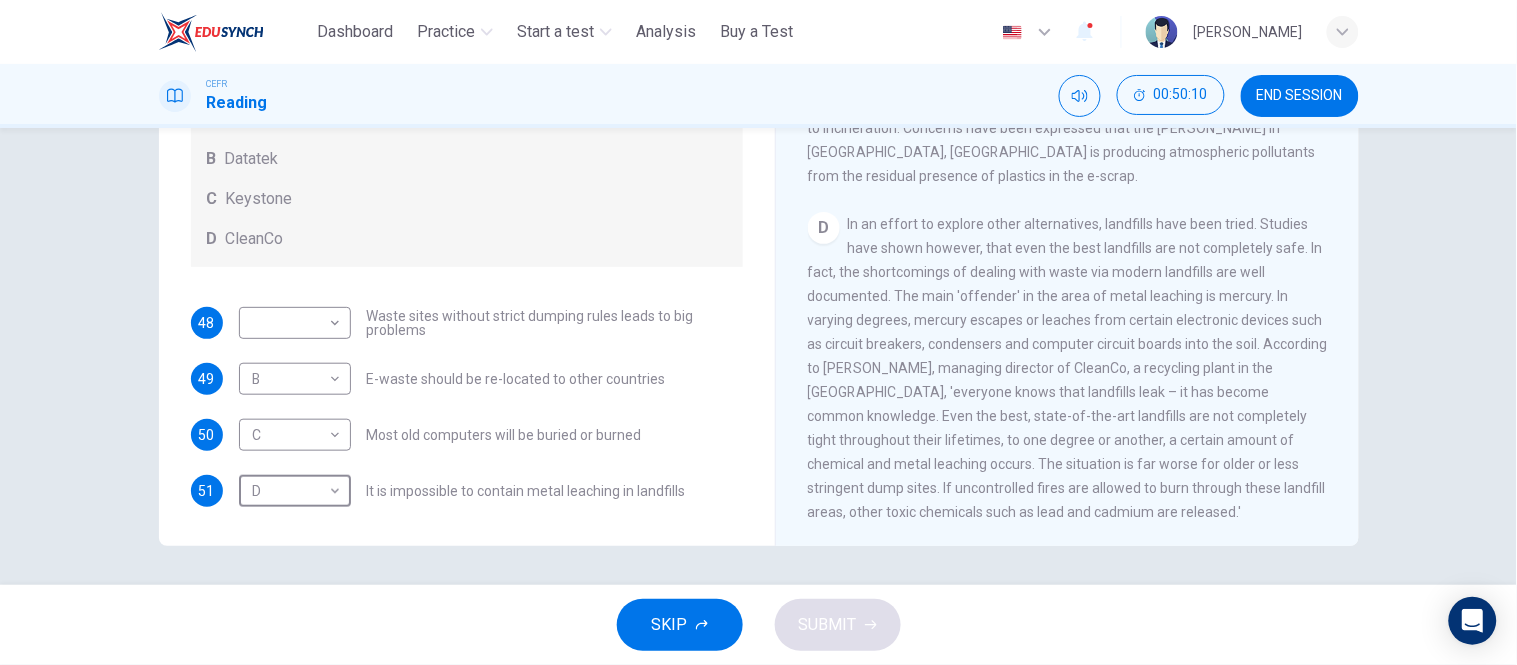 scroll, scrollTop: 0, scrollLeft: 0, axis: both 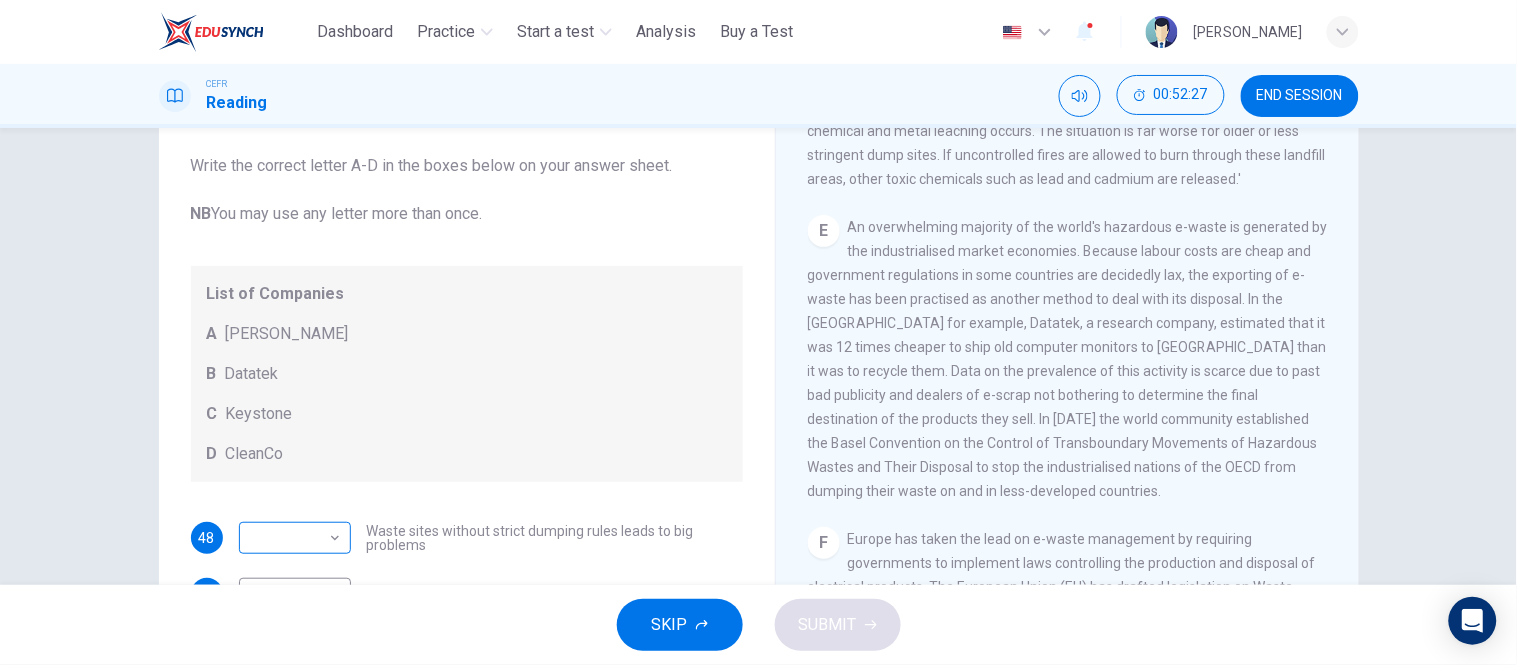 click on "This site uses cookies, as explained in our  Privacy Policy . If you agree to the use of cookies, please click the Accept button and continue to browse our site.   Privacy Policy Accept Dashboard Practice Start a test Analysis Buy a Test English ** ​ SHASMEEN ALEENA BINTI SAIFUL BAHTIAR  CEFR Reading 00:52:27 END SESSION Questions 48 - 51 Look at the following list of statements and the list of
companies below.
Match each statement with the correct company. Write the correct letter A-D in the boxes below on your answer sheet.
NB  You may use any letter more than once. List of Companies A Noranda Smelter B Datatek C Keystone D CleanCo 48 ​ ​ Waste sites without strict dumping rules leads to big problems 49 B * ​ E-waste should be re-located to other countries 50 C * ​ Most old computers will be buried or burned 51 D * ​ It is impossible to contain metal leaching in landfills The Intense Rate of Change in the World CLICK TO ZOOM Click to Zoom A B C D E F G SKIP SUBMIT
Dashboard Practice" at bounding box center (758, 332) 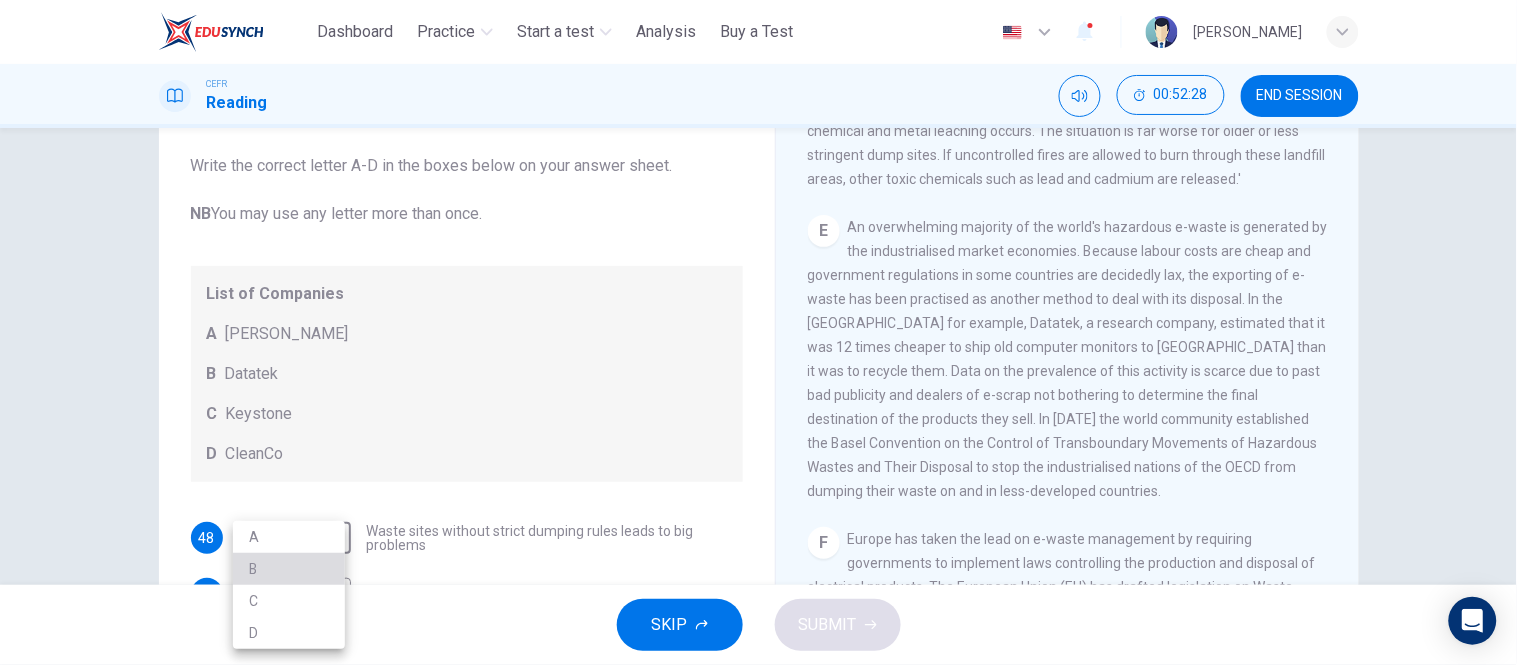 click on "B" at bounding box center [289, 569] 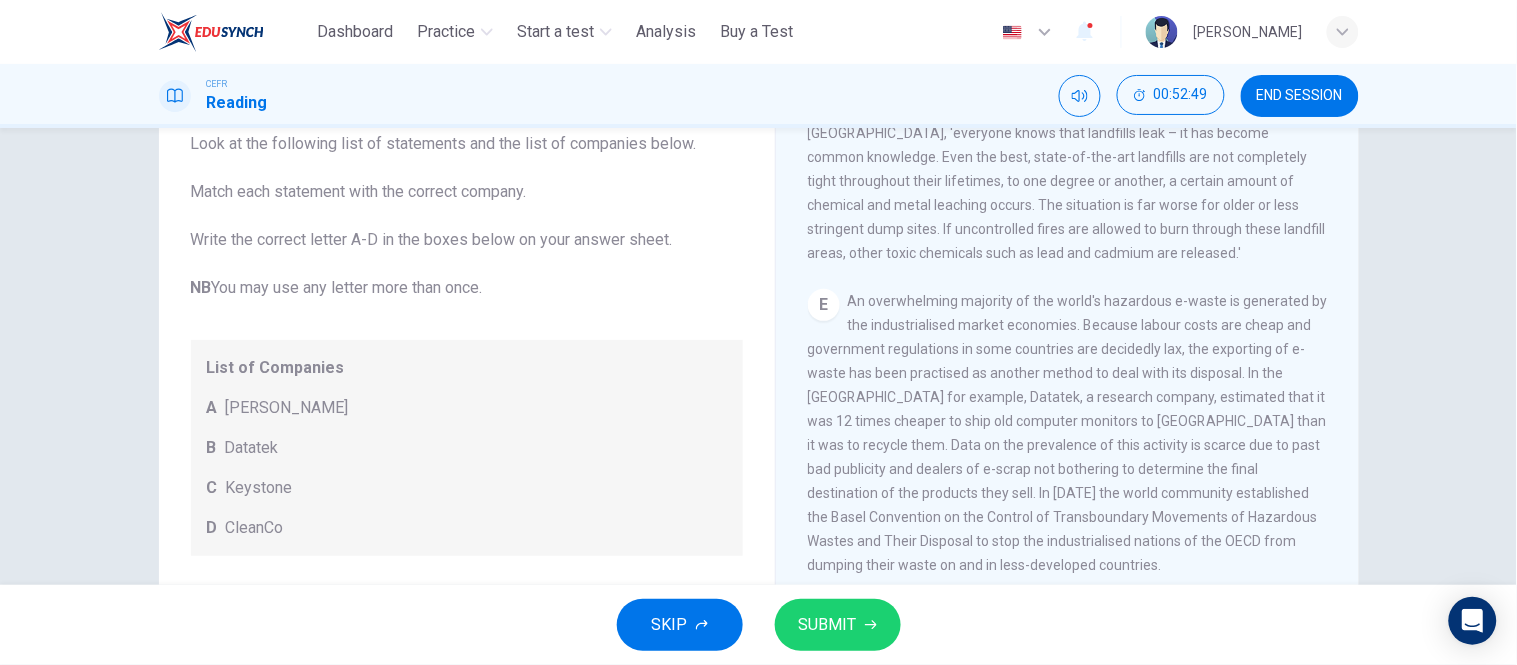 scroll, scrollTop: 95, scrollLeft: 0, axis: vertical 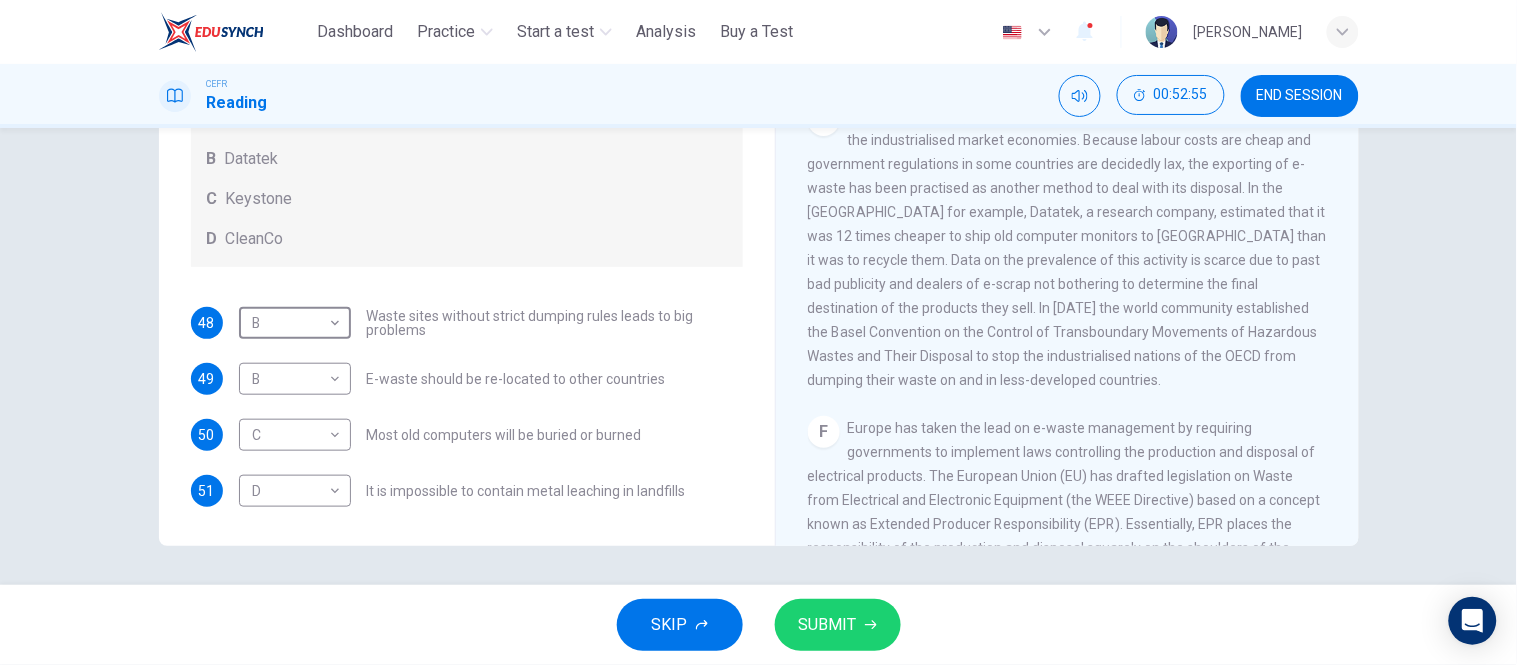 click on "SUBMIT" at bounding box center (838, 625) 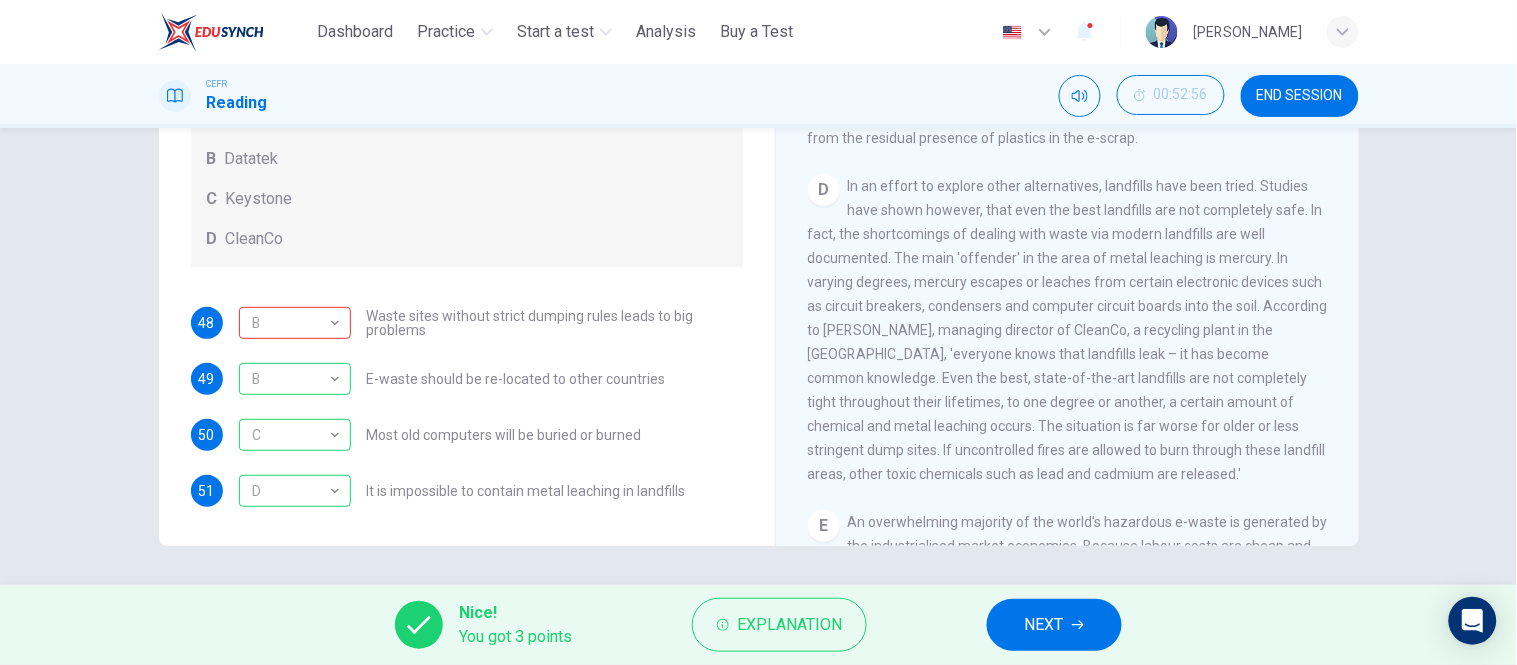 scroll, scrollTop: 964, scrollLeft: 0, axis: vertical 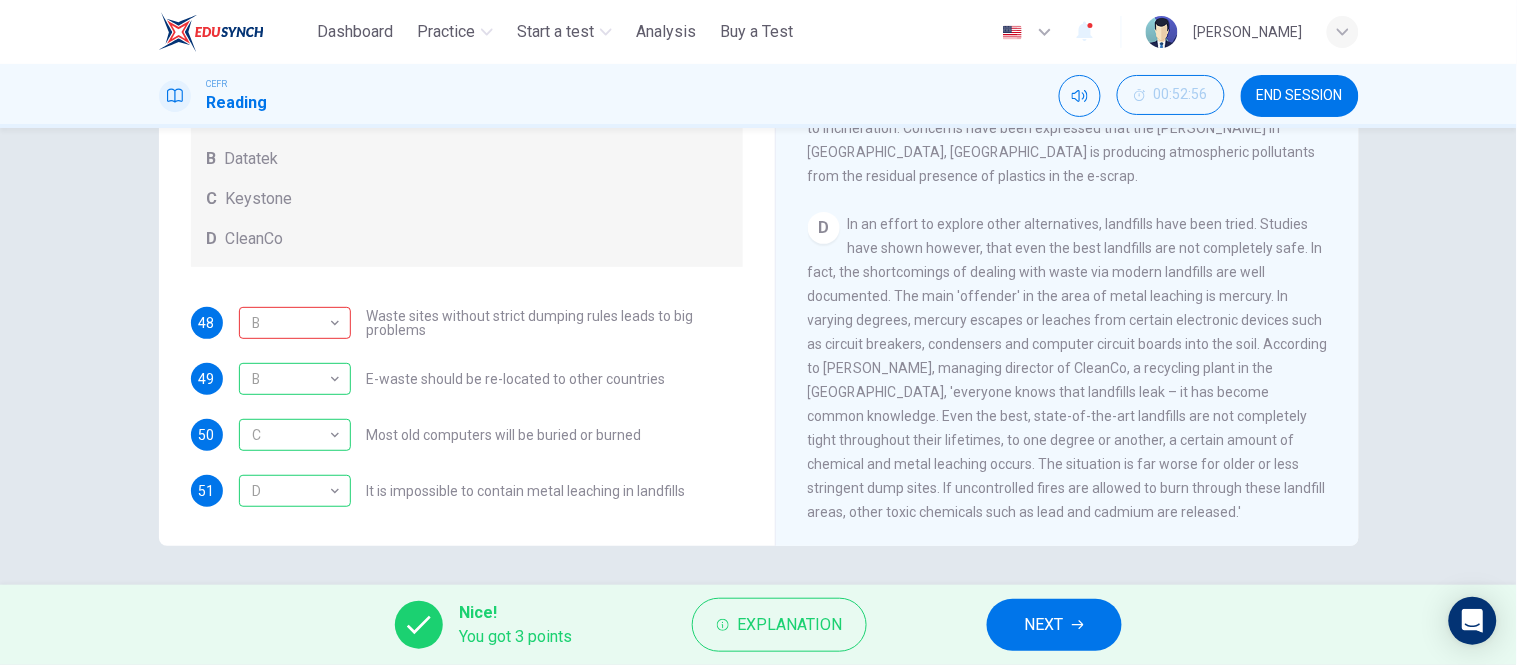 click on "NEXT" at bounding box center (1044, 625) 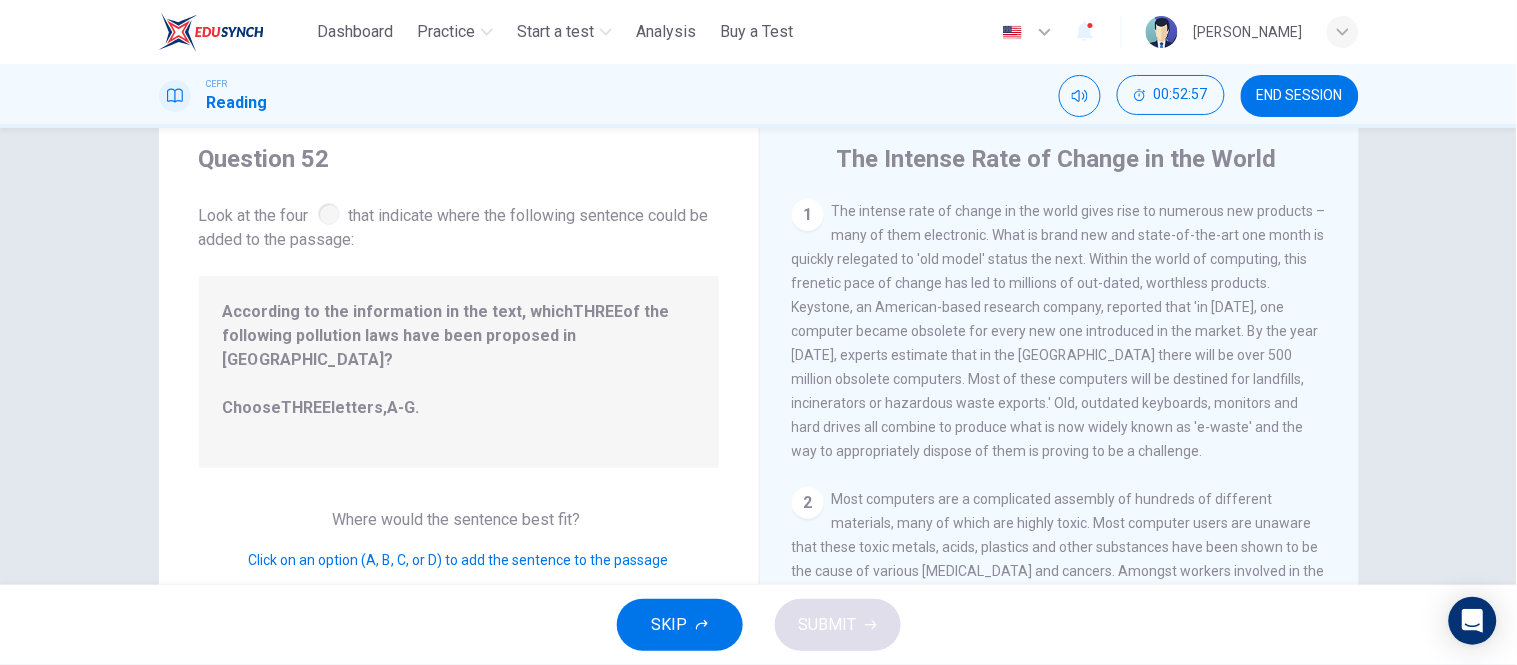 scroll, scrollTop: 0, scrollLeft: 0, axis: both 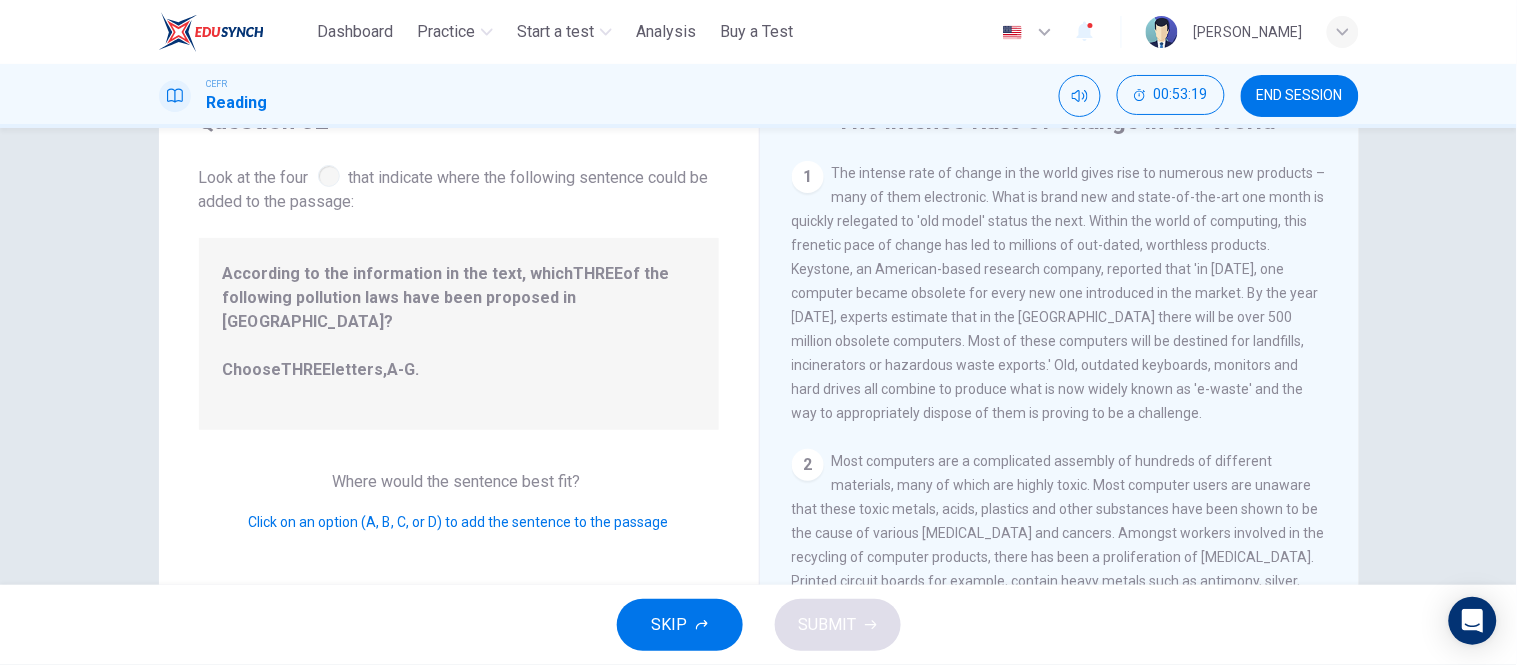 click on "Click on an option (A, B, C, or D) to add the sentence to the passage" at bounding box center [459, 522] 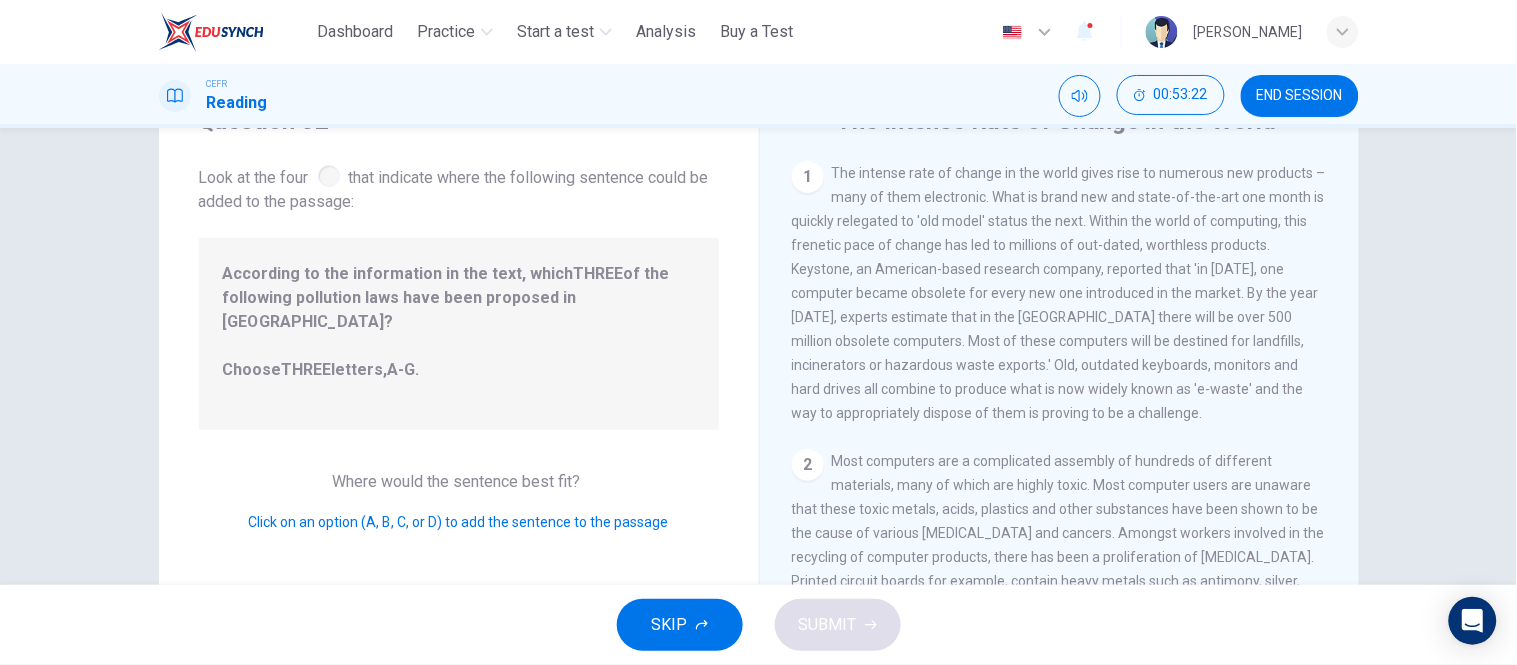 click on "According to the information in the text, which  THREE  of the following pollution laws have been proposed in Europe? Choose  THREE  letters,  A-G ." at bounding box center (459, 334) 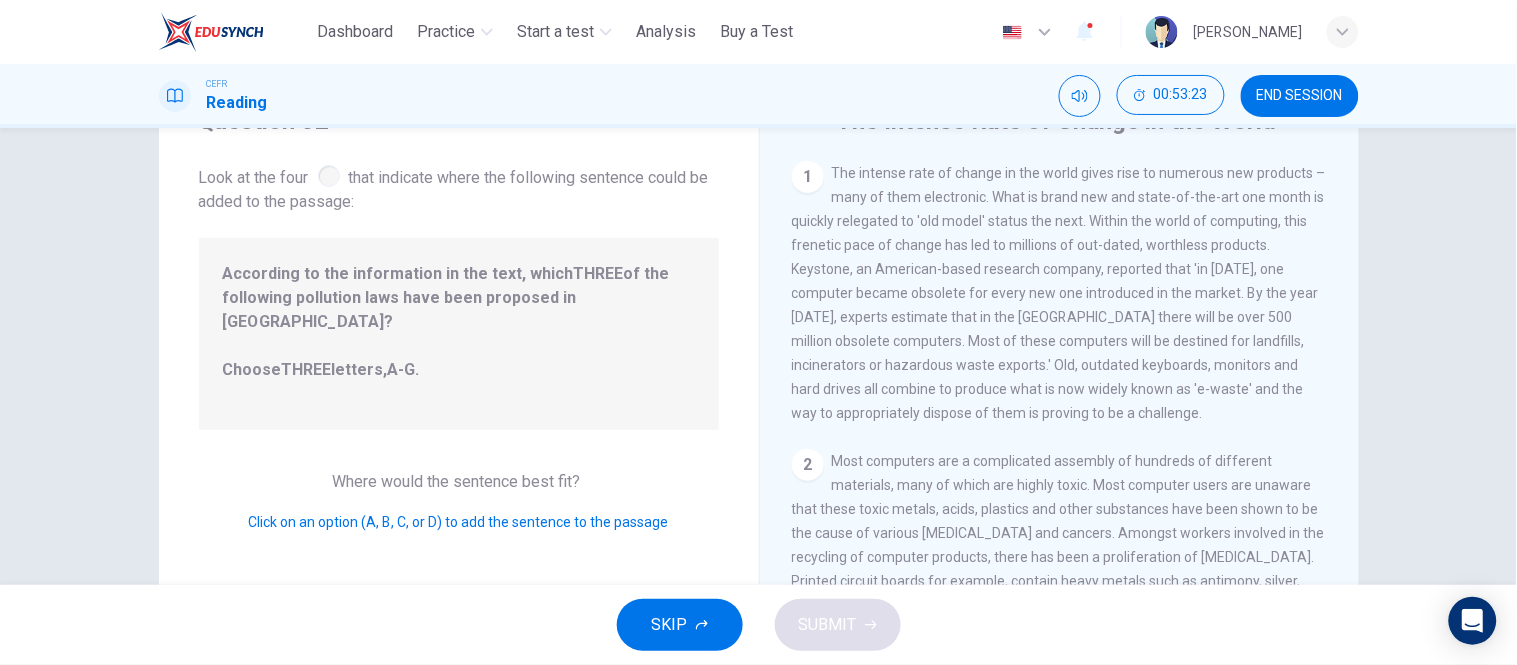 click at bounding box center (329, 176) 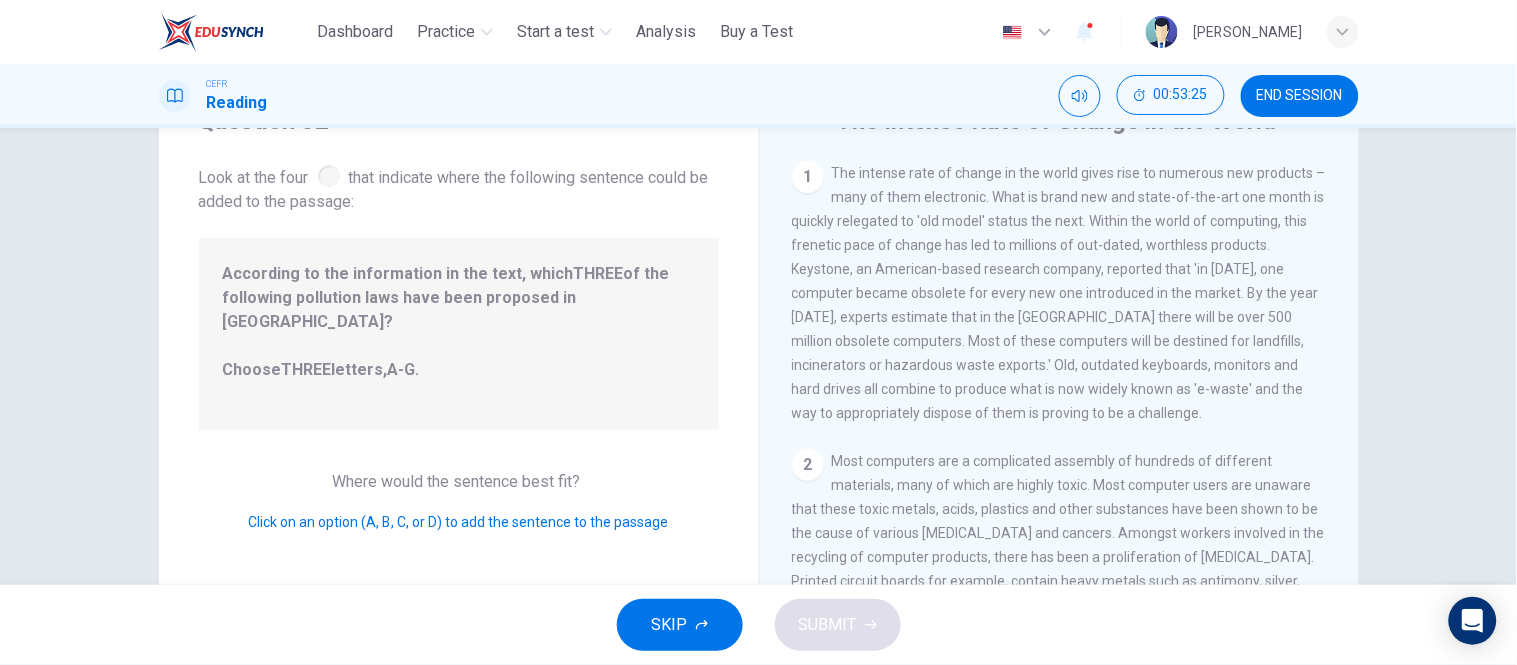 click on "1" at bounding box center [808, 177] 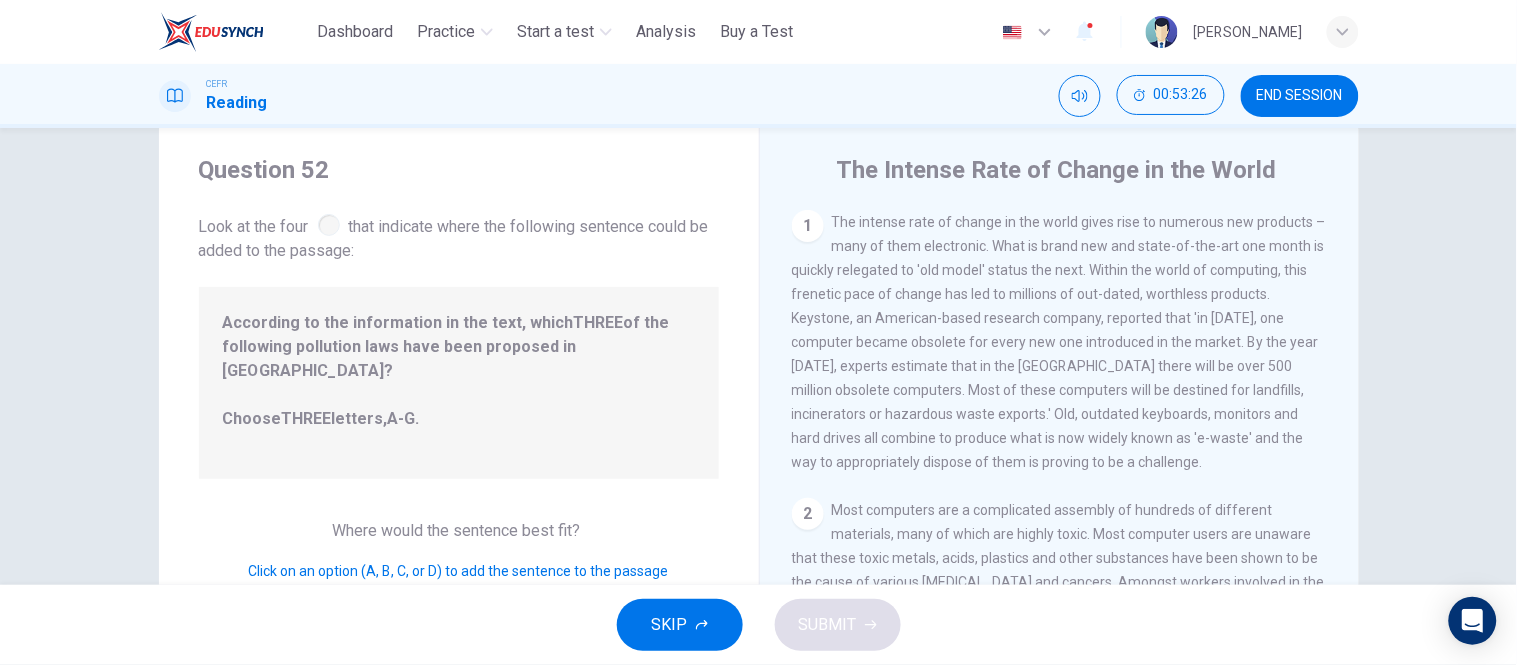 scroll, scrollTop: 0, scrollLeft: 0, axis: both 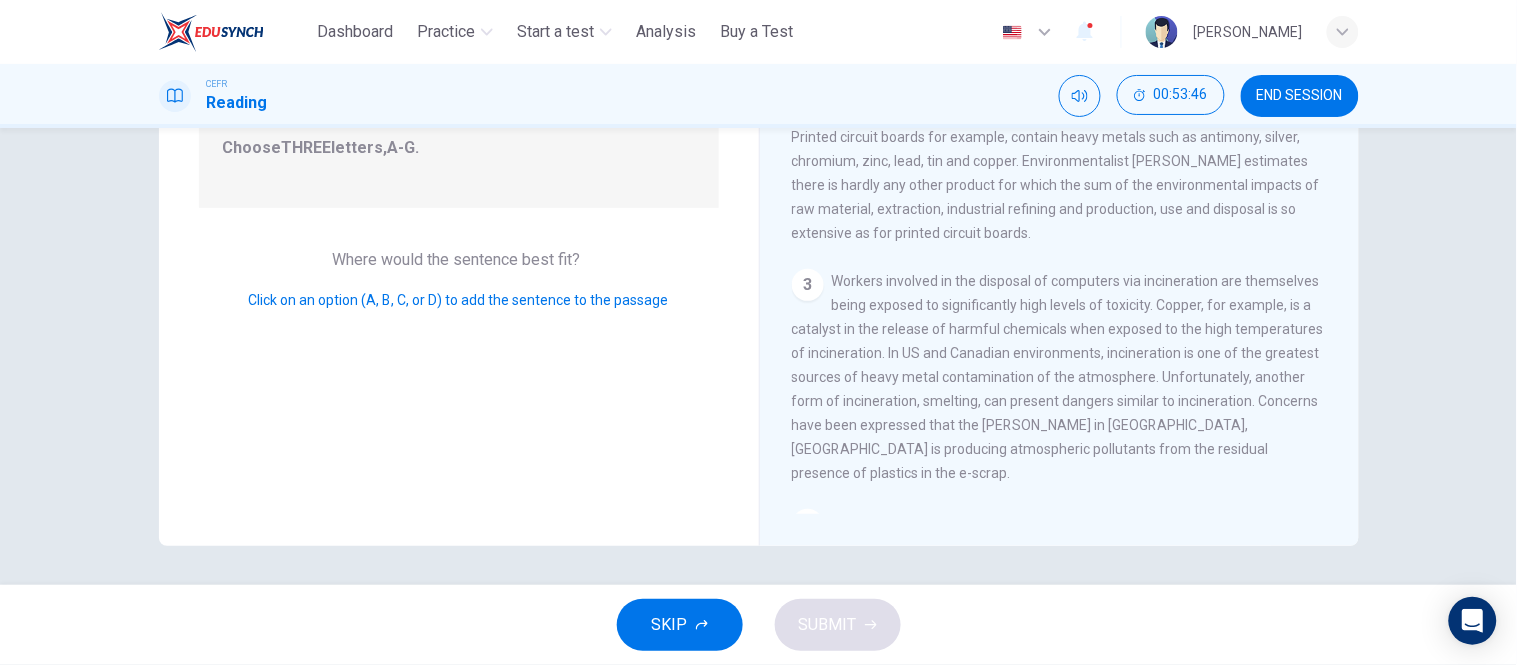 click on "Click on an option (A, B, C, or D) to add the sentence to the passage" at bounding box center (459, 300) 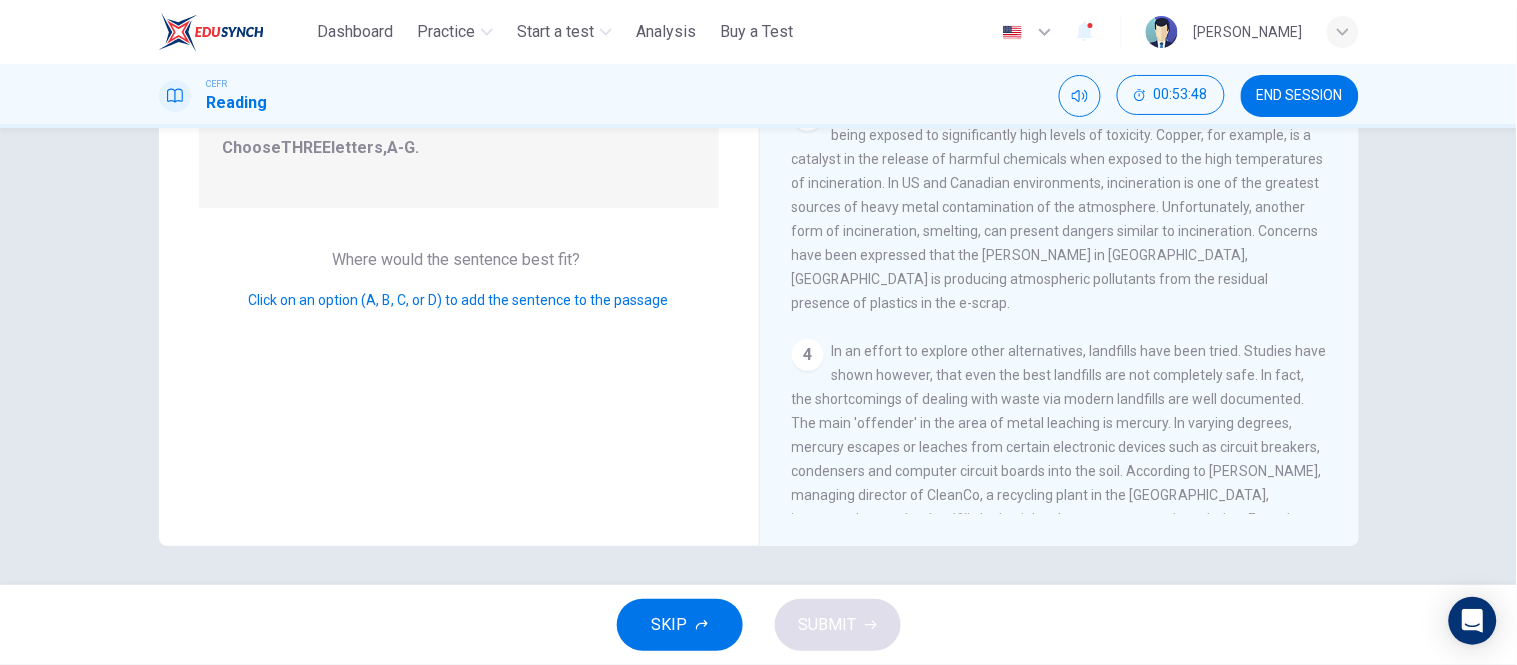 scroll, scrollTop: 0, scrollLeft: 0, axis: both 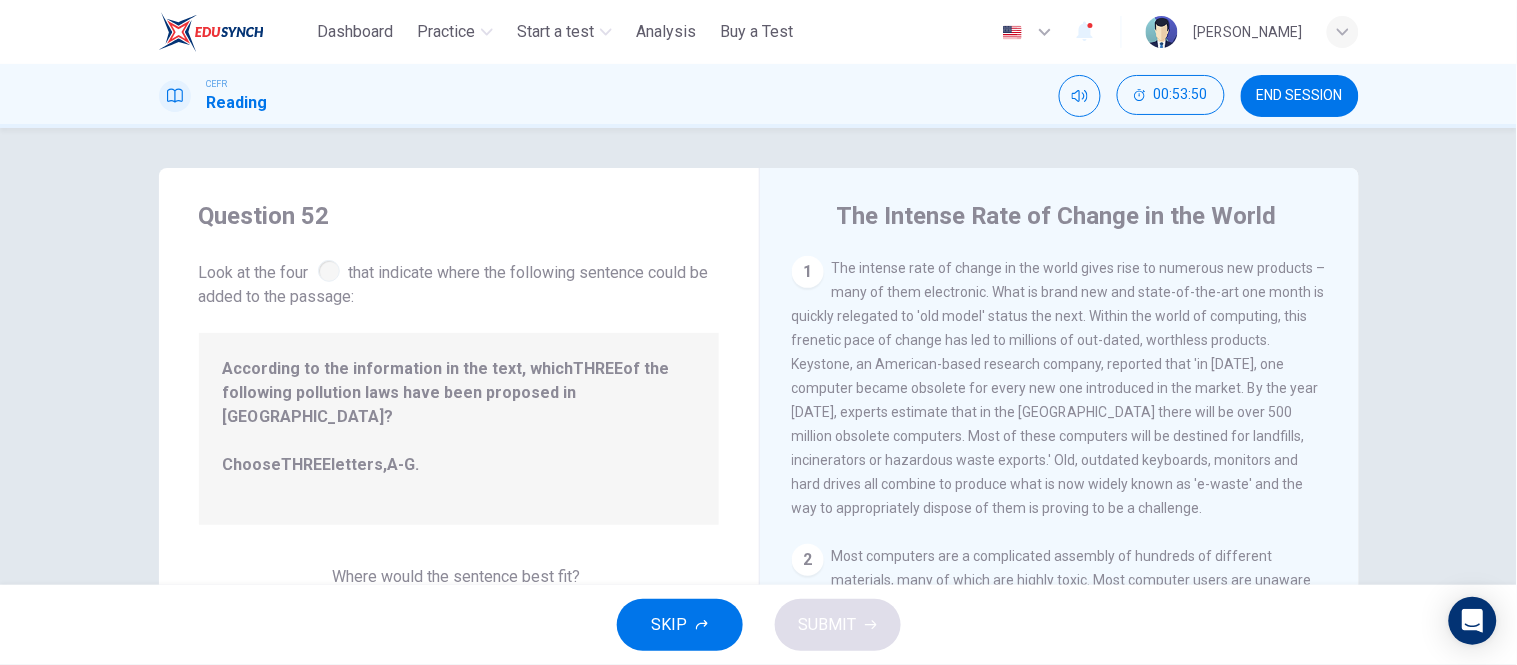 drag, startPoint x: 1311, startPoint y: 98, endPoint x: 930, endPoint y: 115, distance: 381.3791 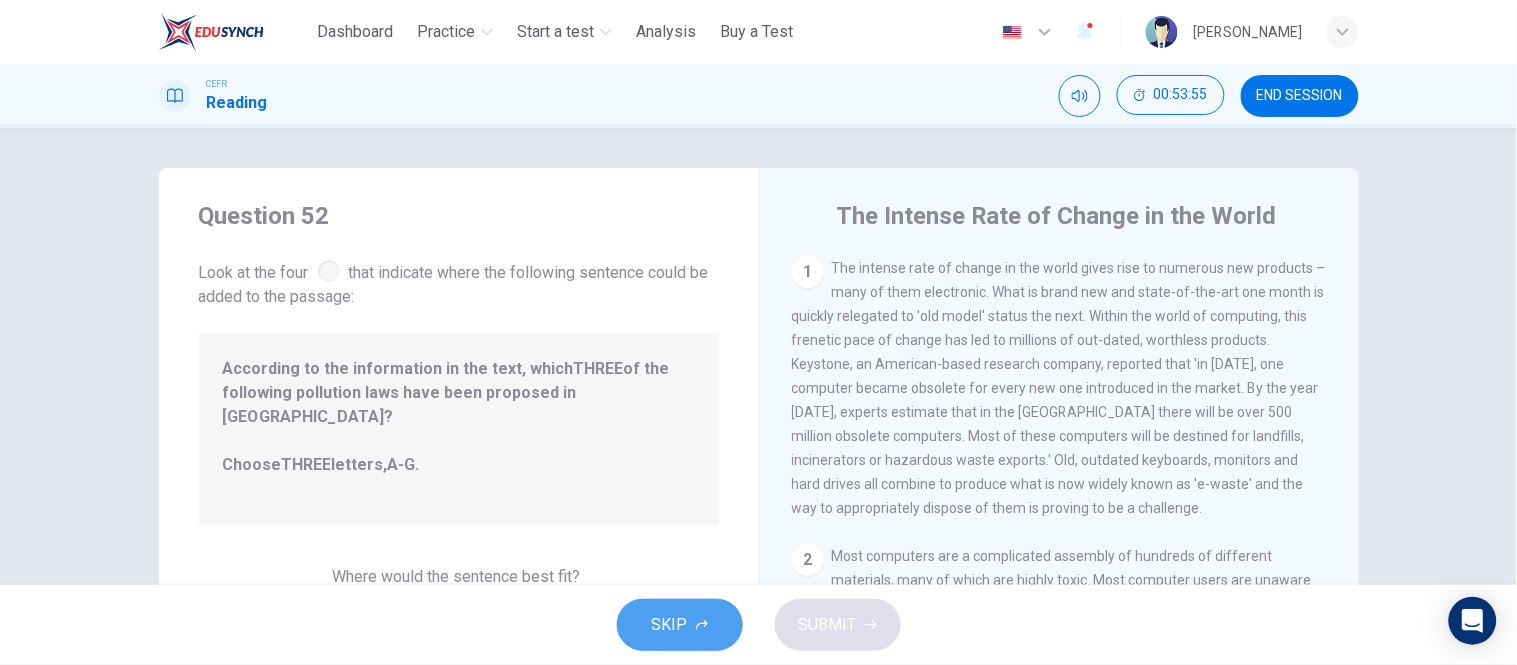 click on "SKIP" at bounding box center [680, 625] 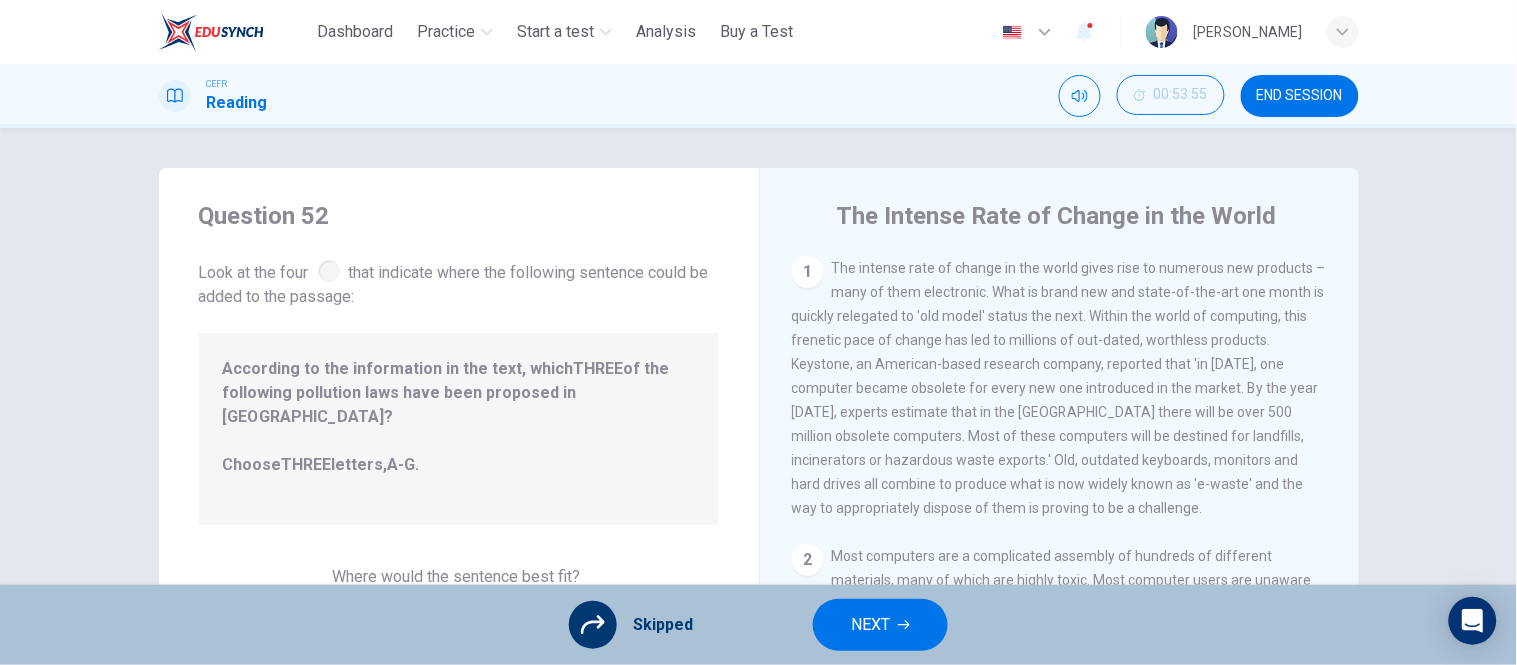 click on "NEXT" at bounding box center [880, 625] 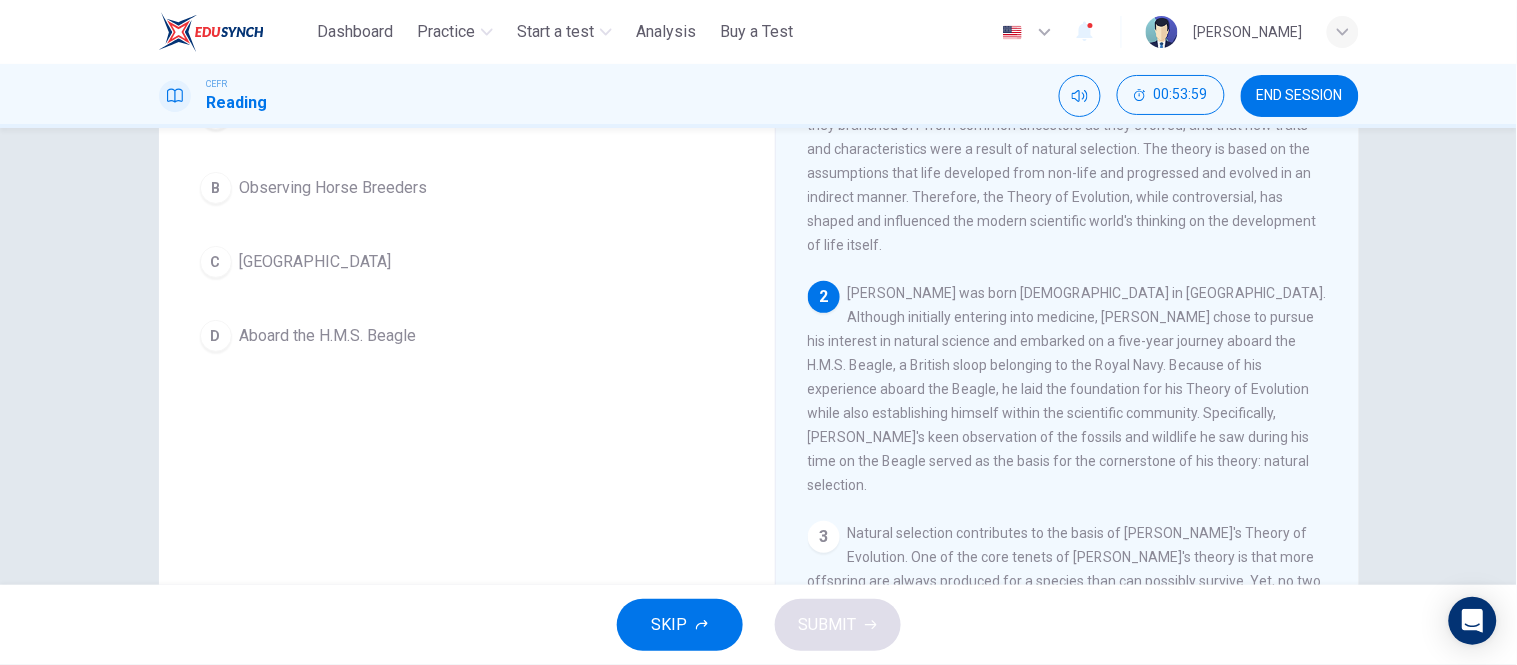 scroll, scrollTop: 317, scrollLeft: 0, axis: vertical 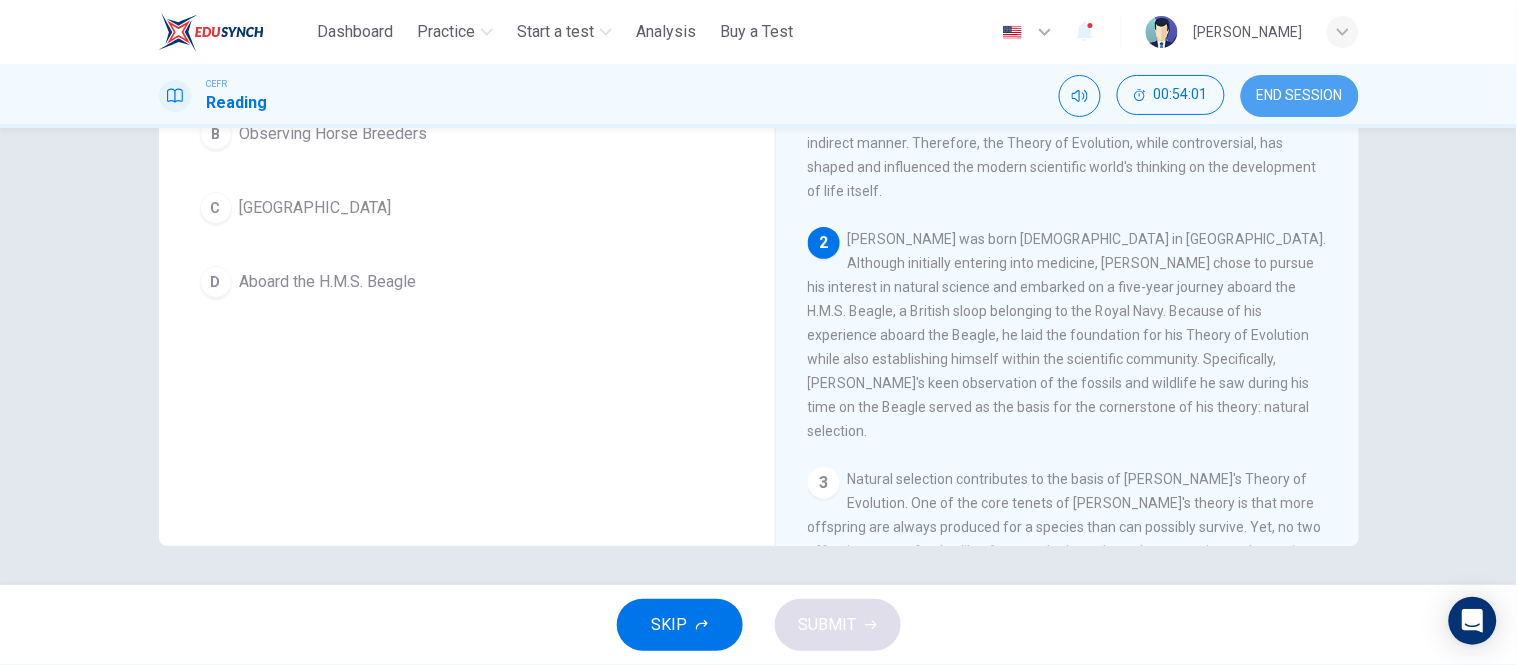 click on "END SESSION" at bounding box center [1300, 96] 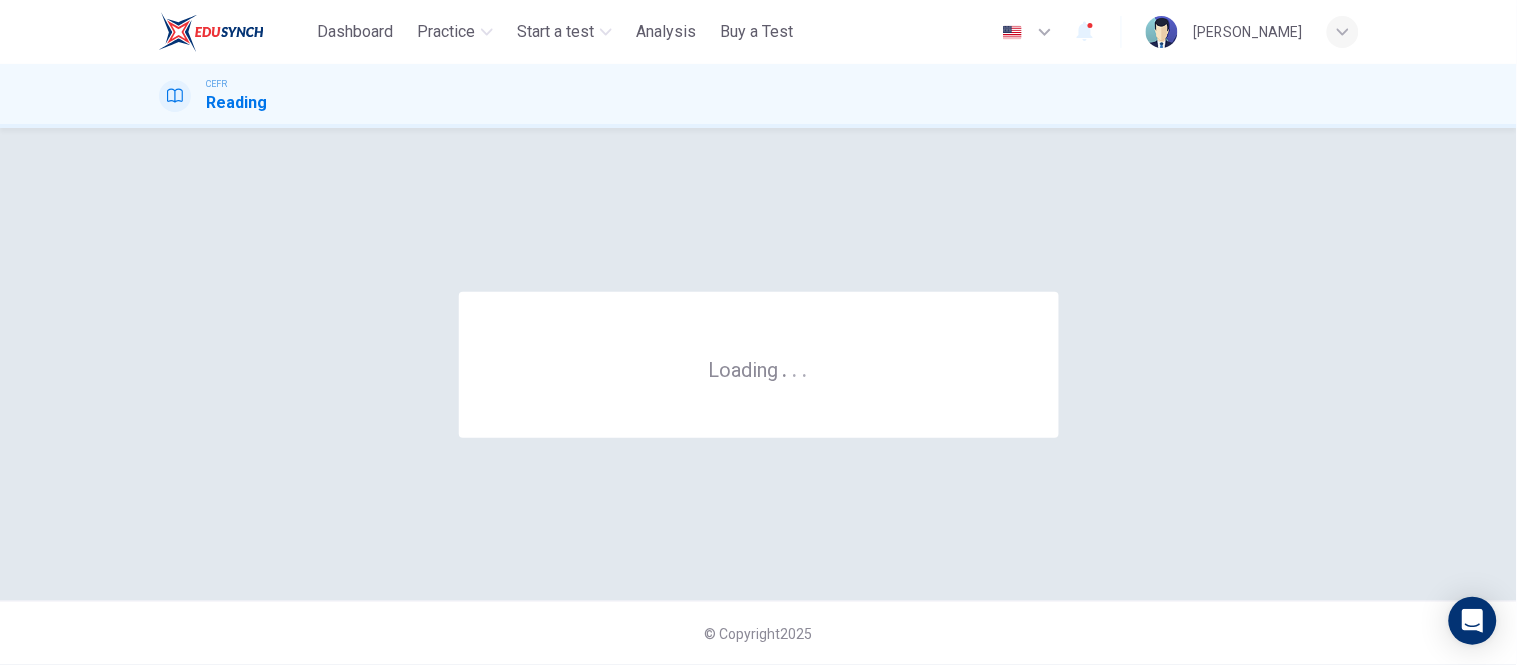 scroll, scrollTop: 0, scrollLeft: 0, axis: both 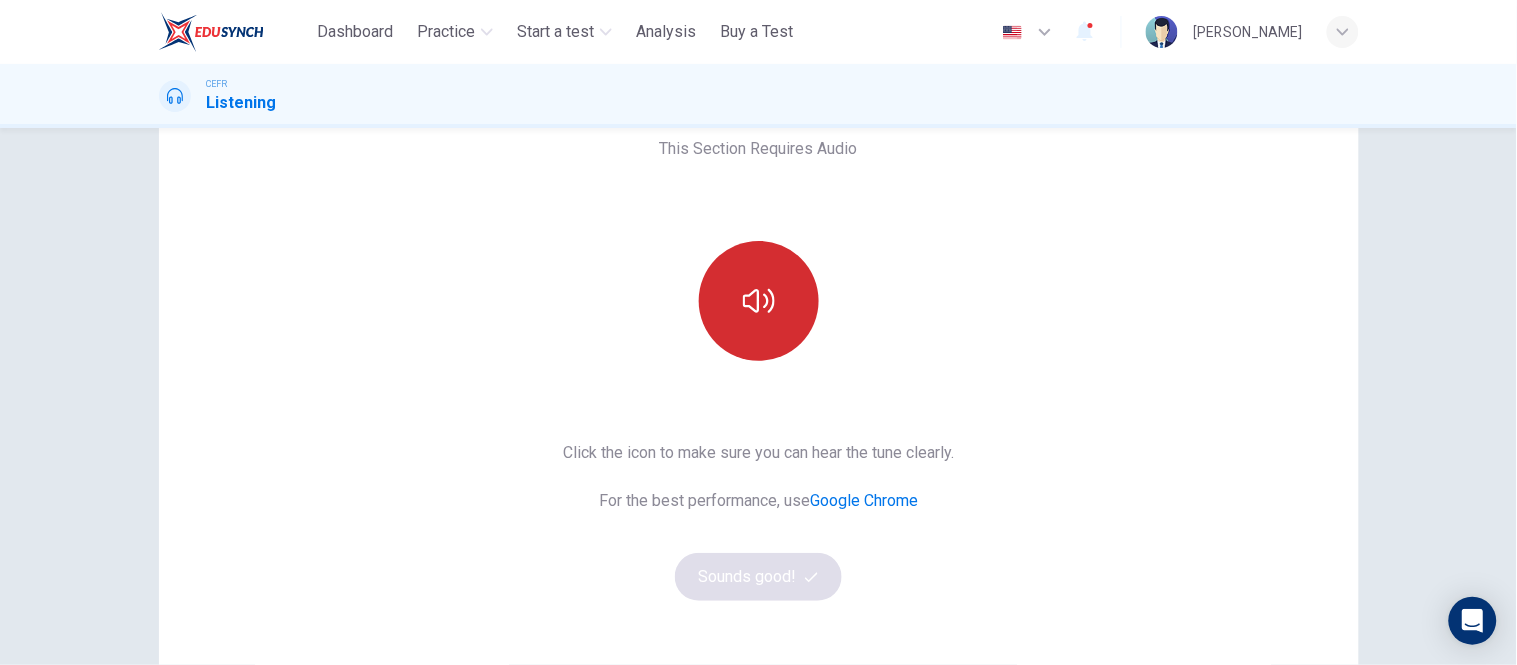 click at bounding box center [759, 301] 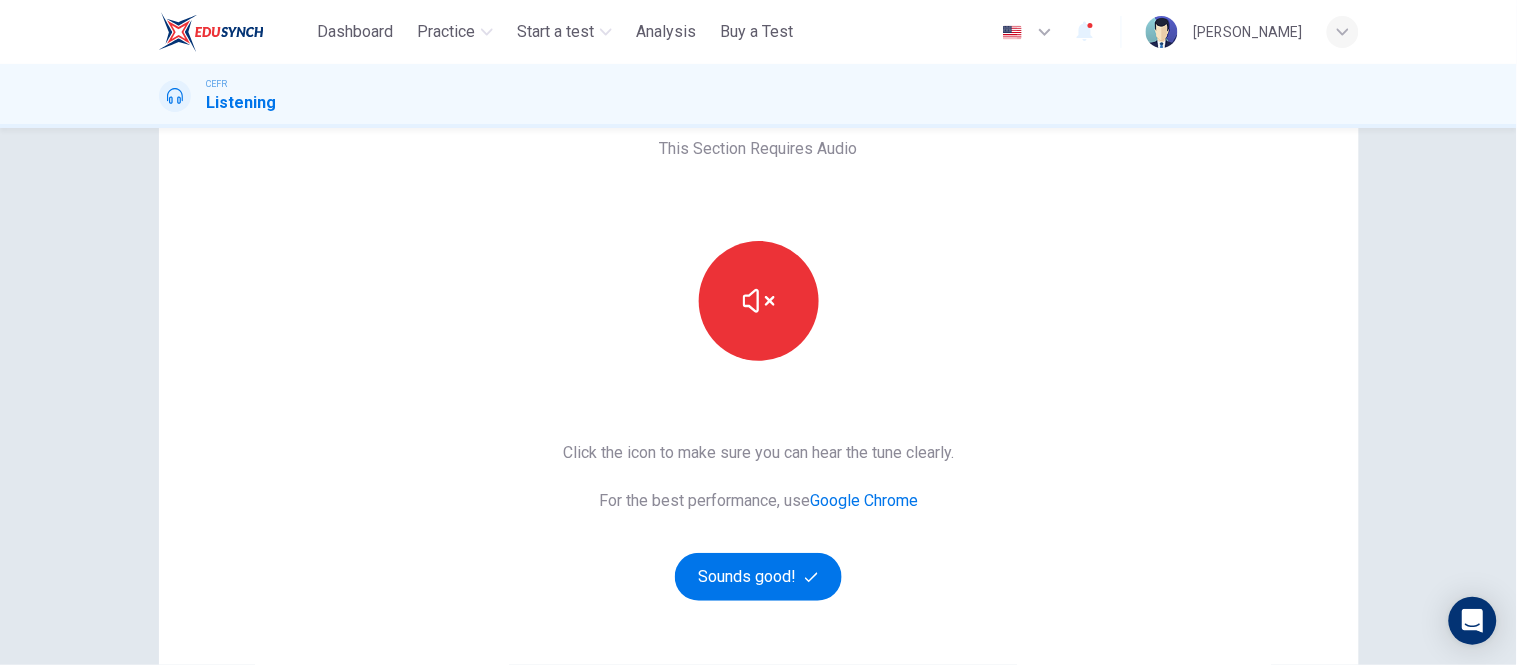type 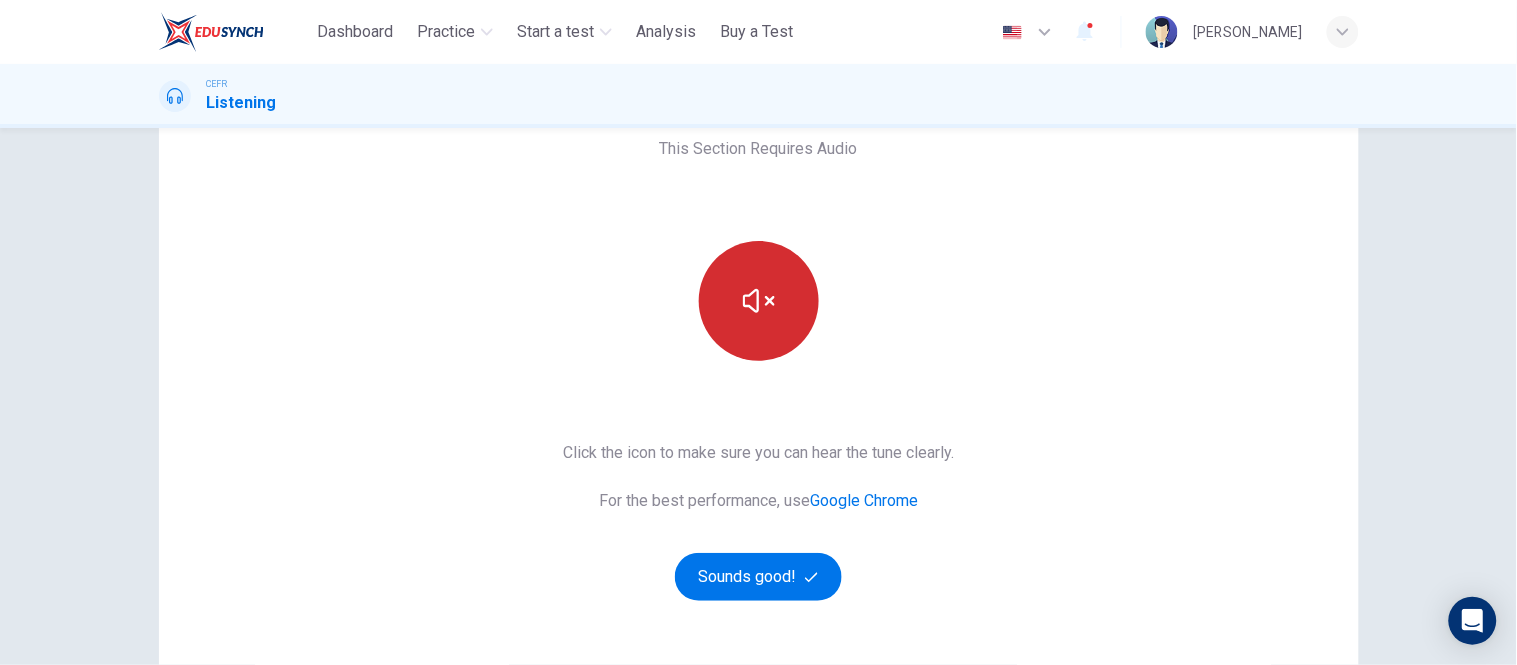 click at bounding box center [759, 301] 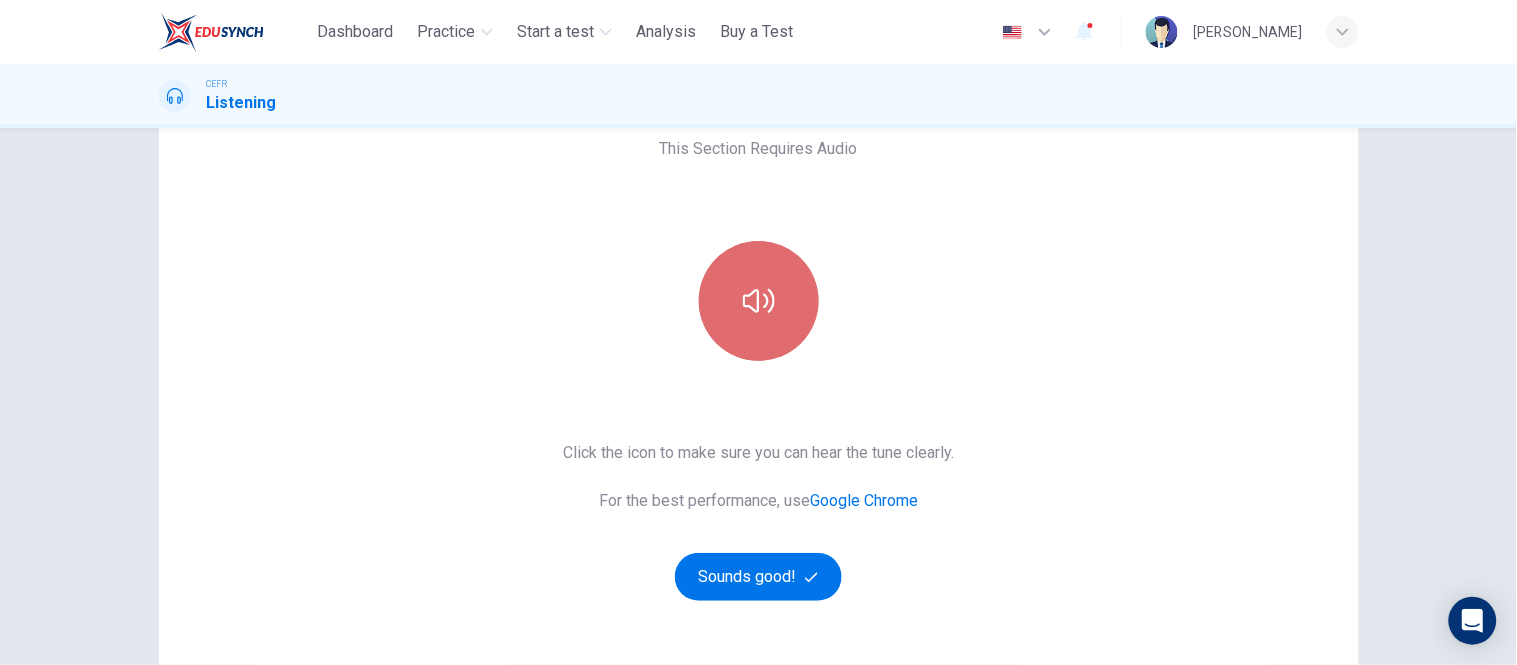 click at bounding box center (759, 301) 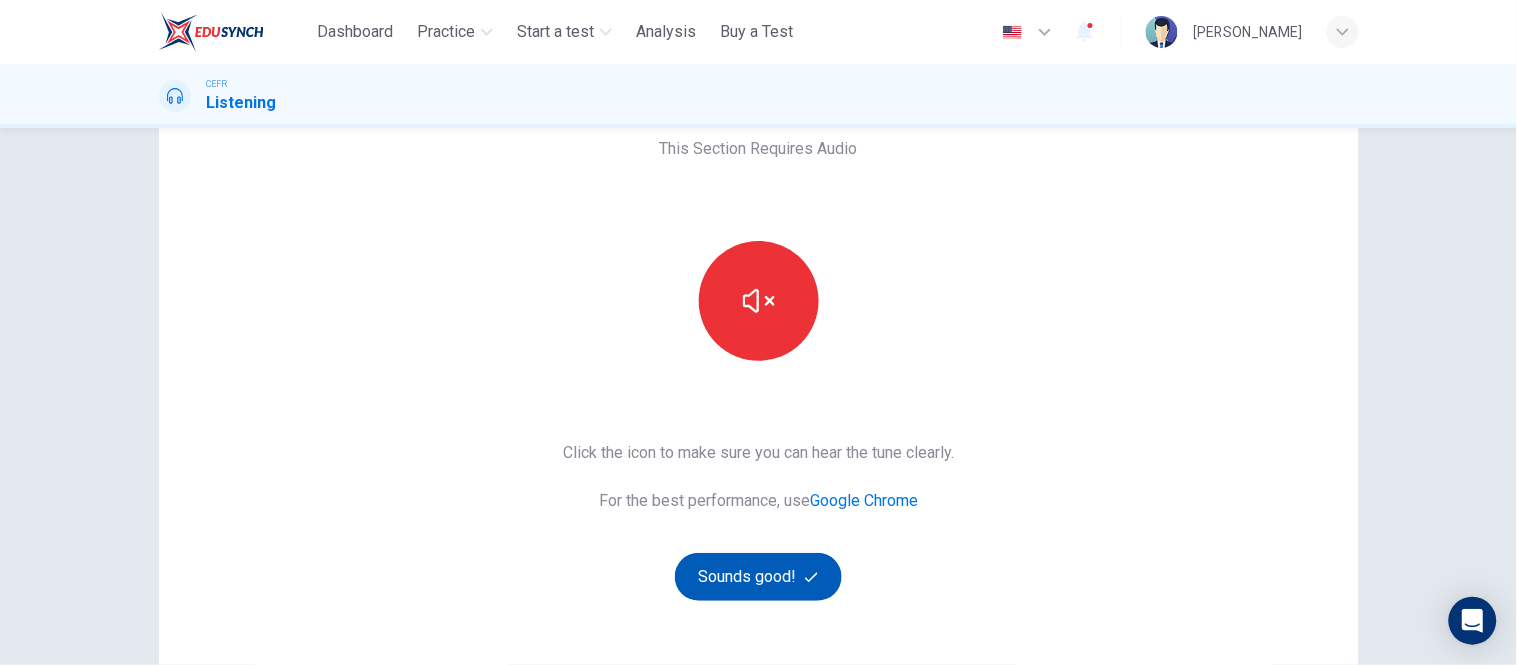click 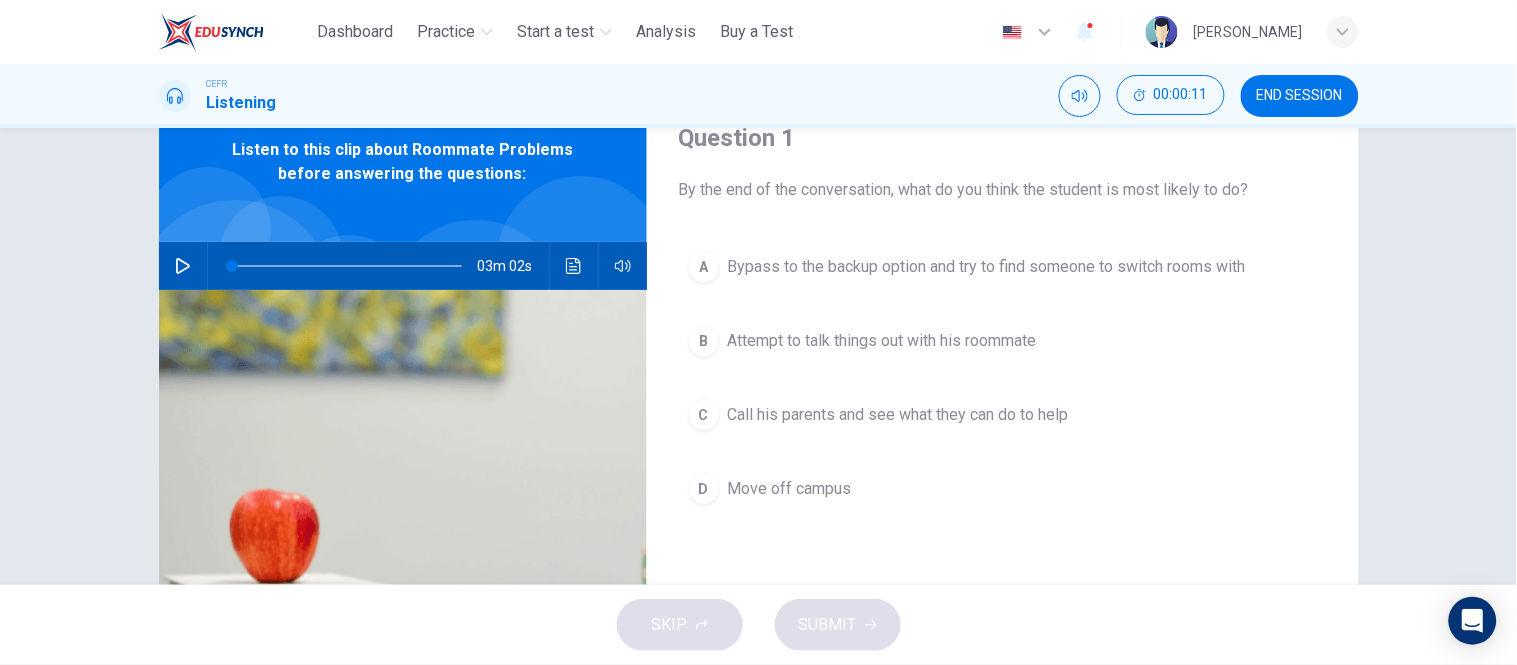 scroll, scrollTop: 111, scrollLeft: 0, axis: vertical 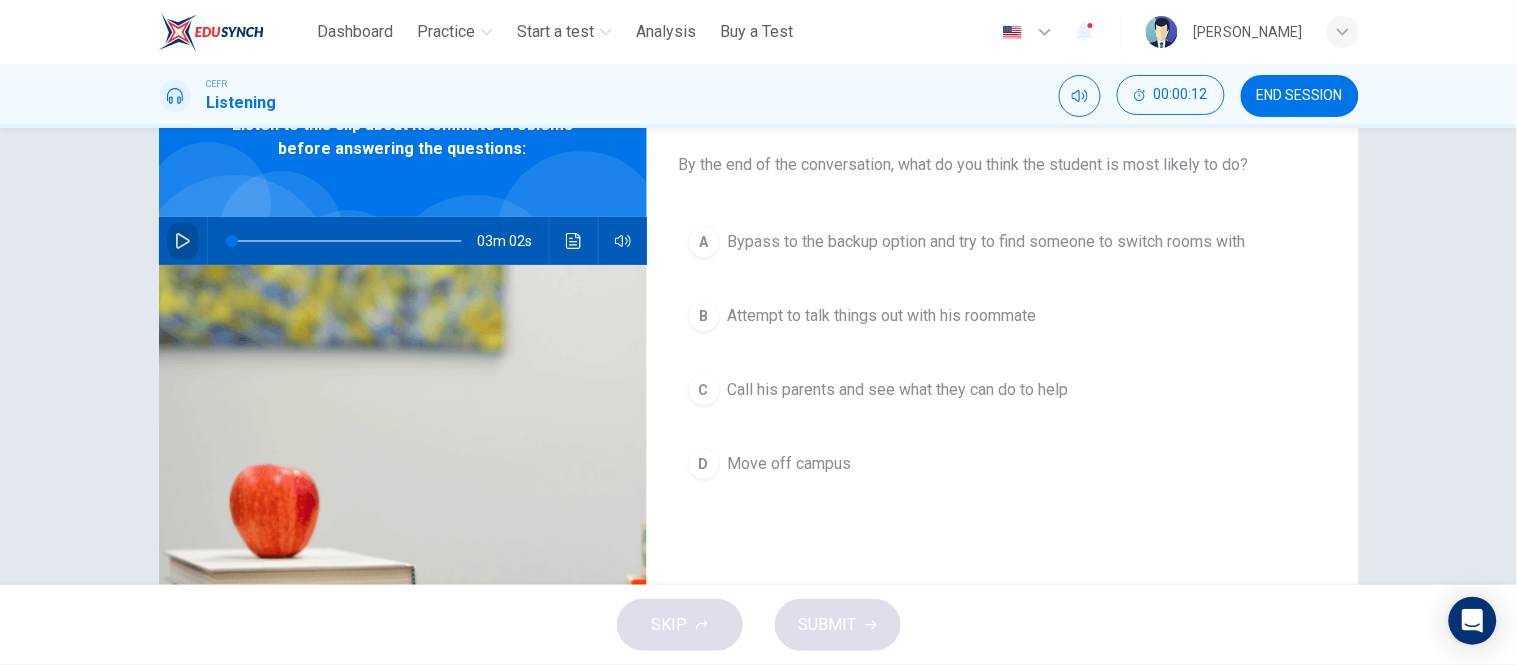 click 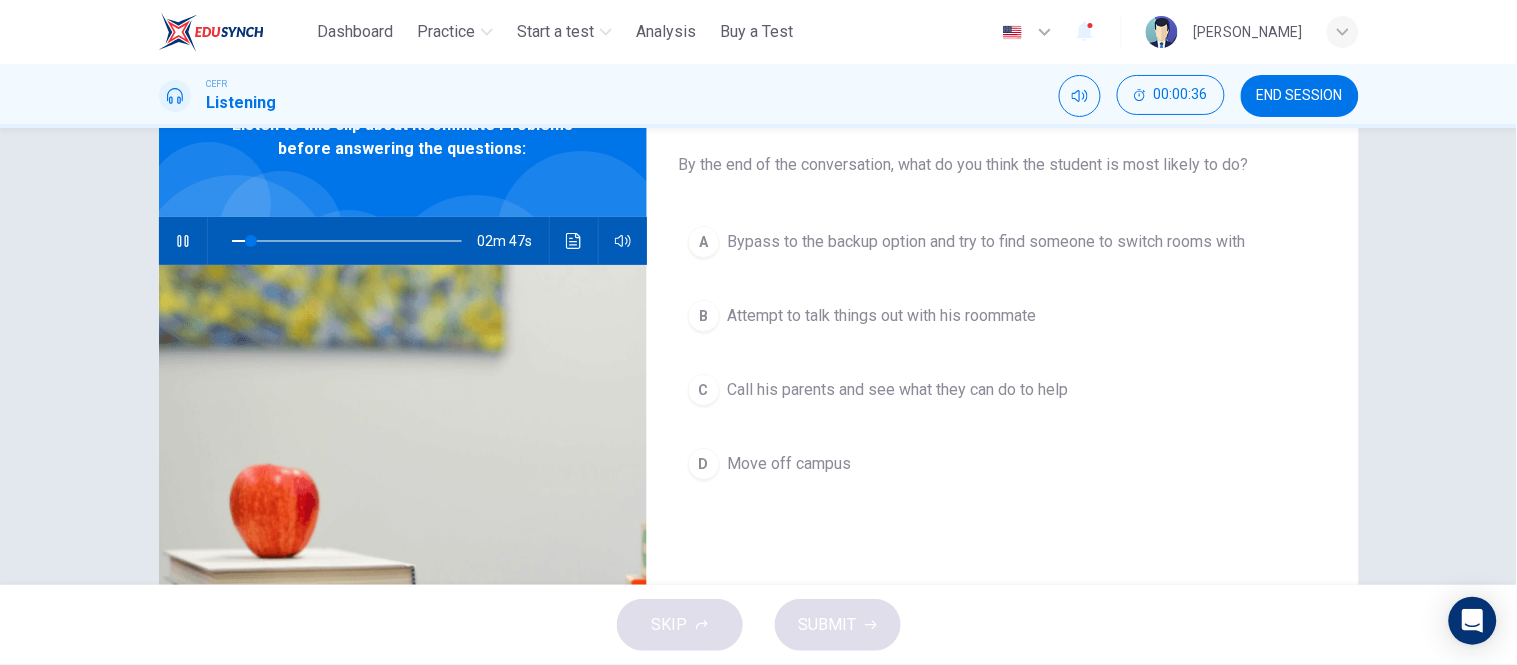 scroll, scrollTop: 0, scrollLeft: 0, axis: both 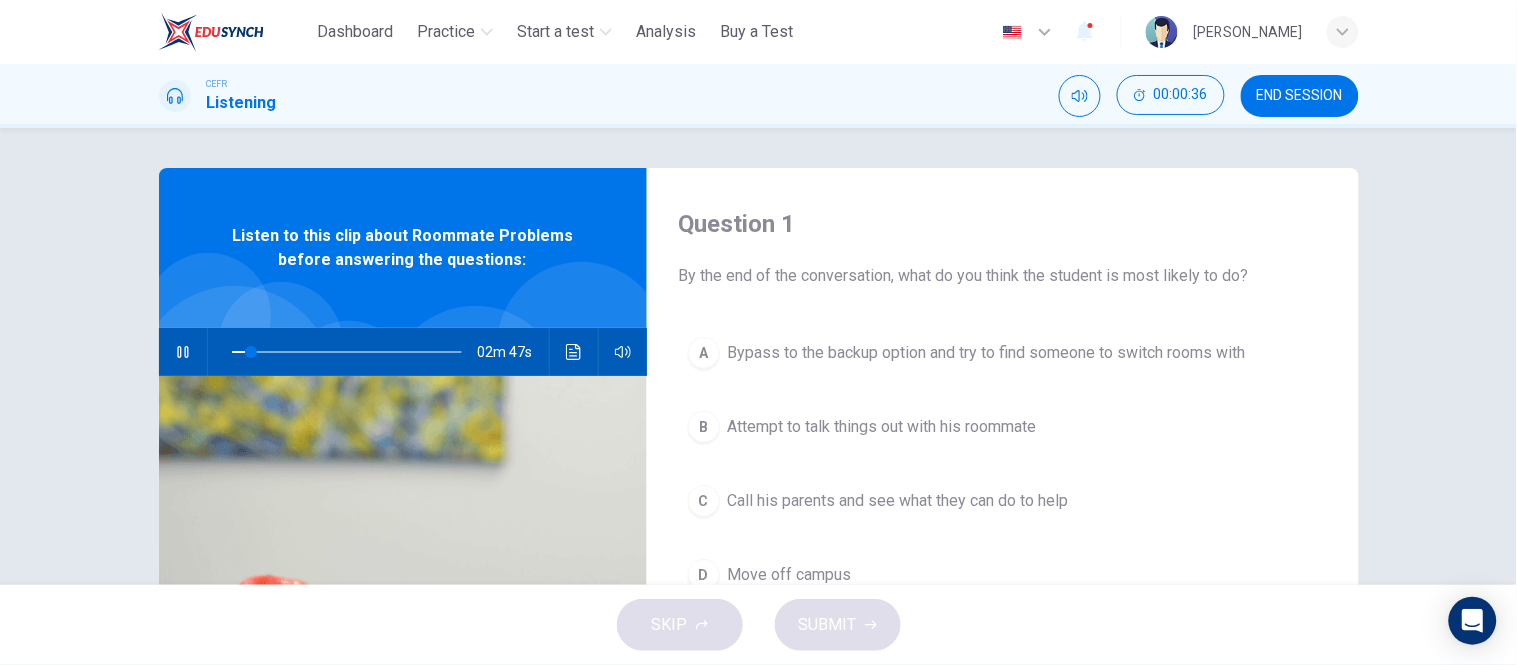 click on "Attempt to talk things out with his roommate" at bounding box center (882, 427) 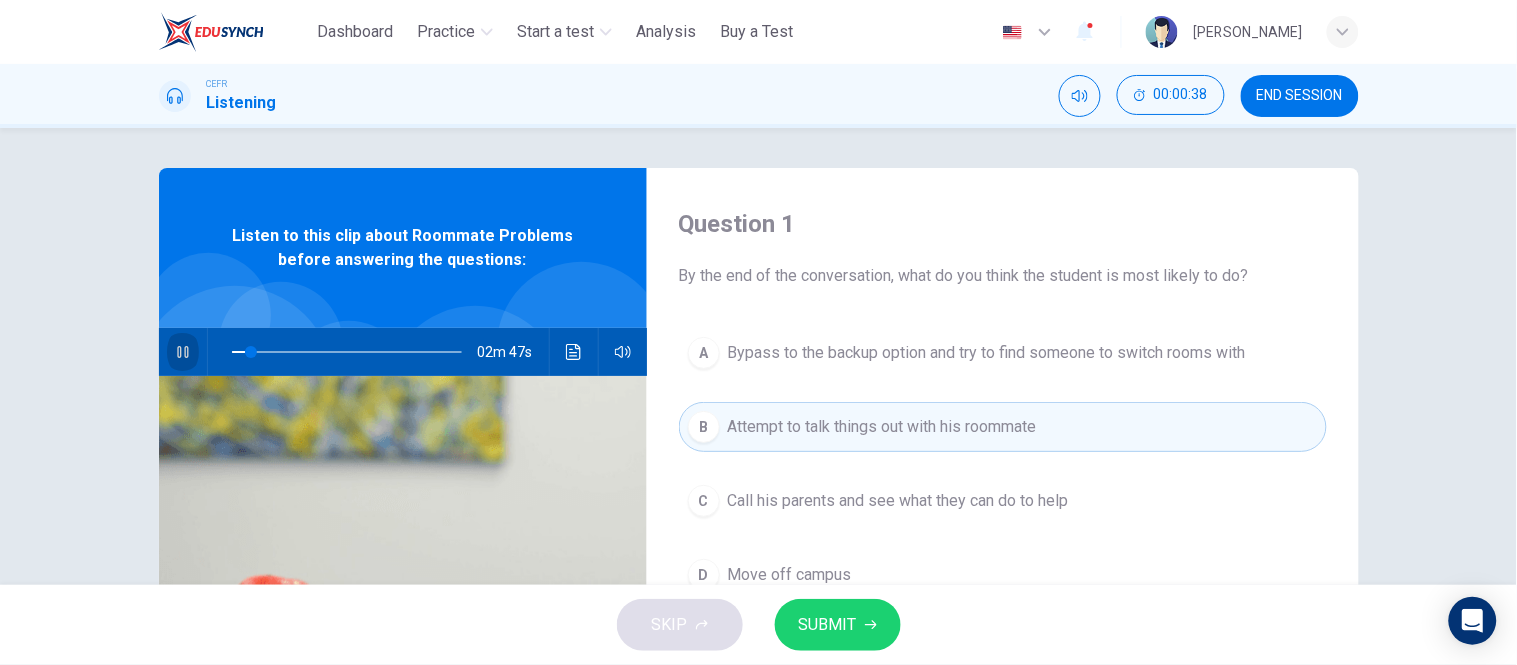 click 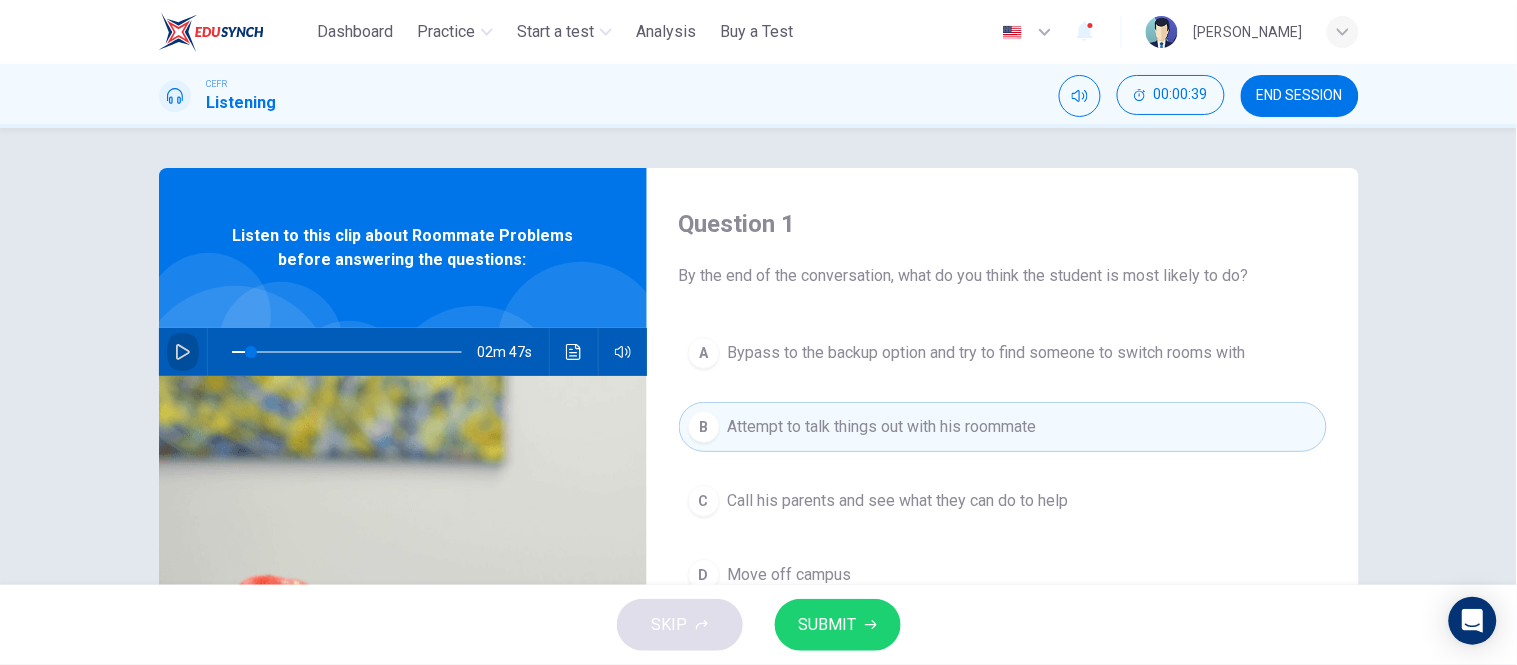 click at bounding box center [183, 352] 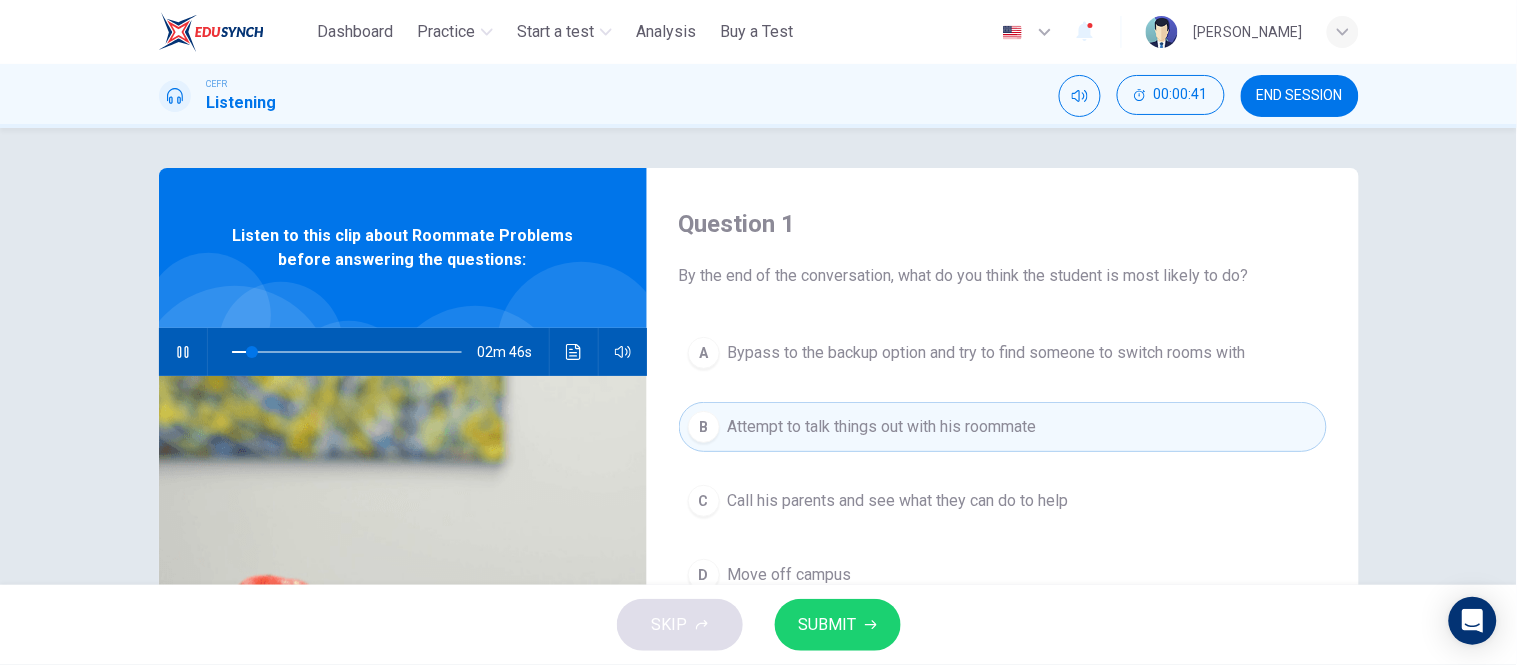 type on "*" 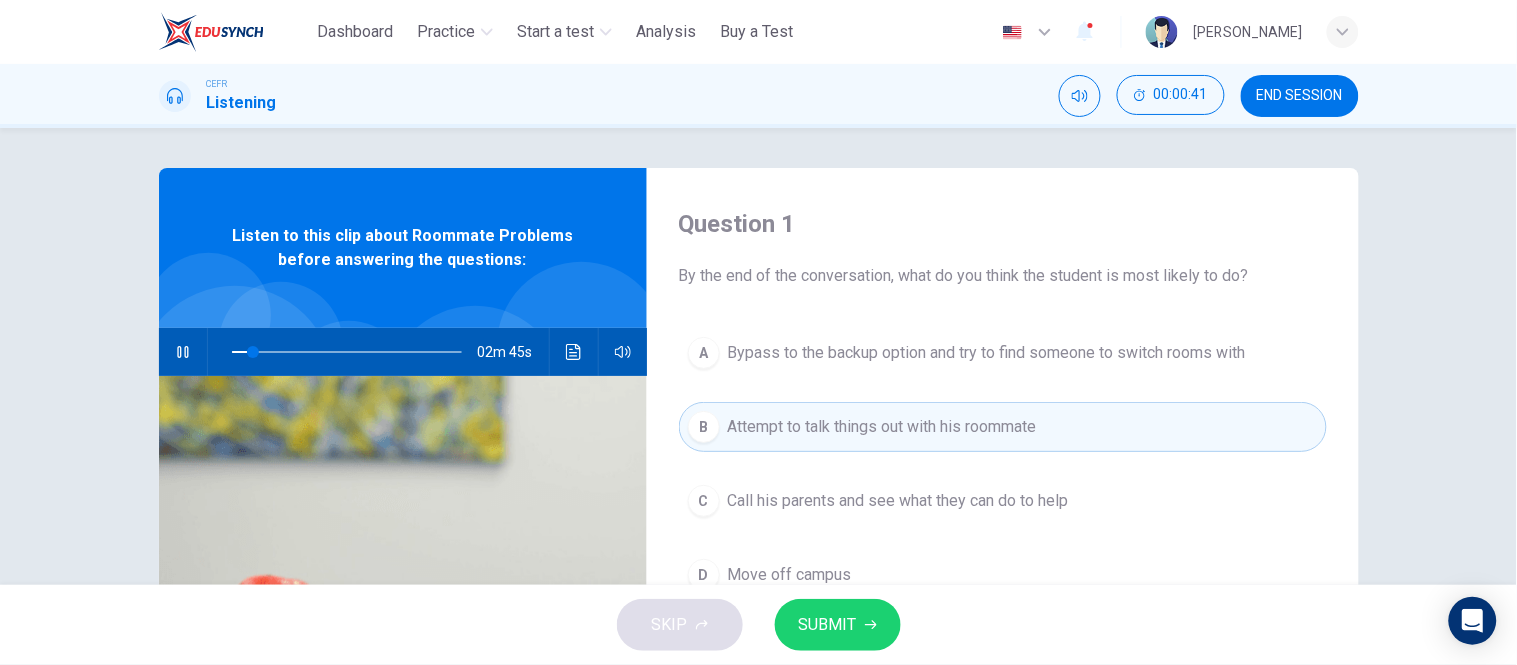 type 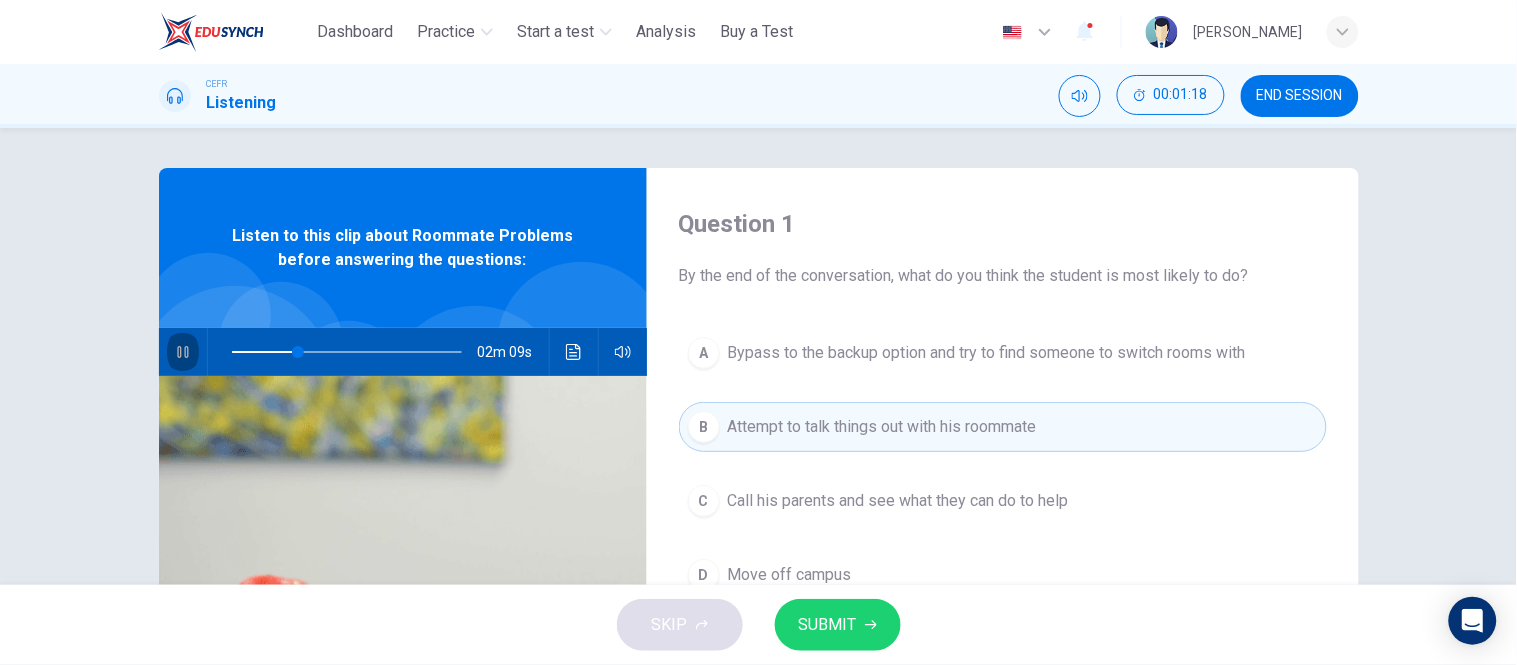 click at bounding box center (183, 352) 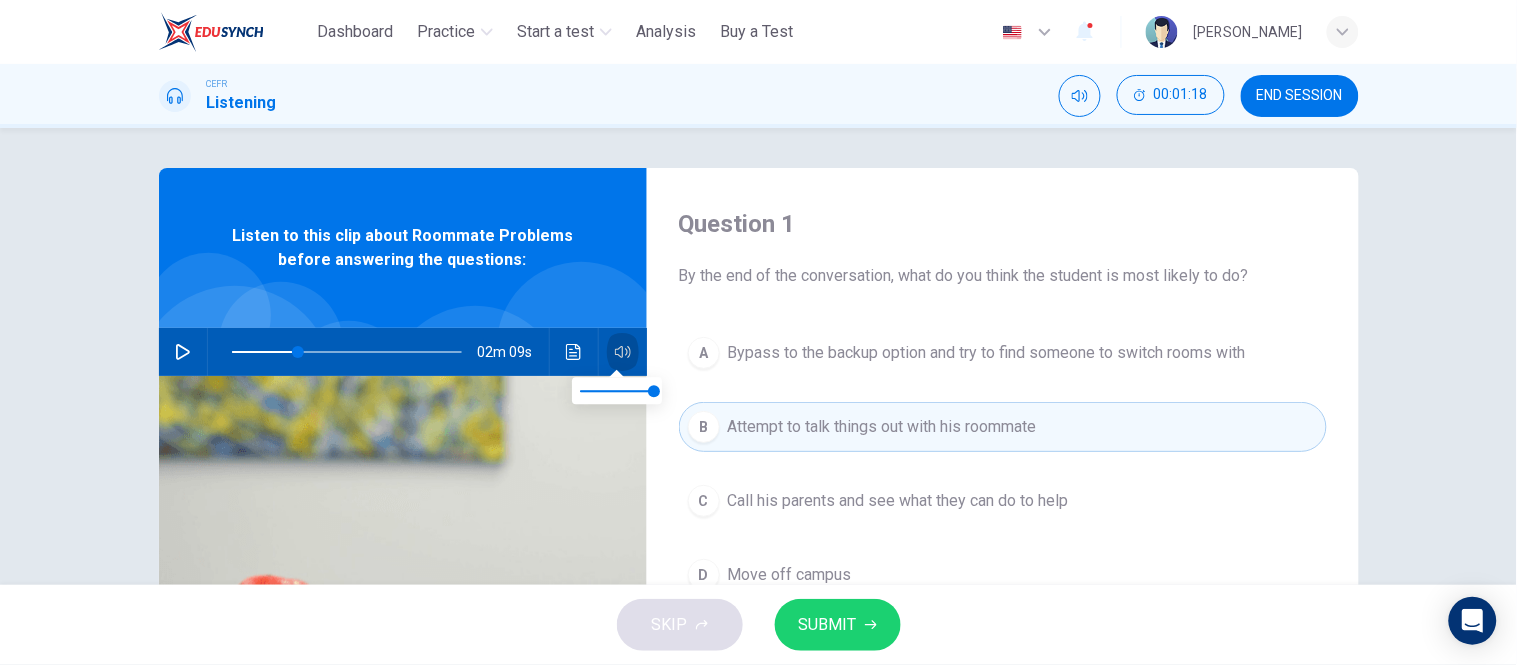click 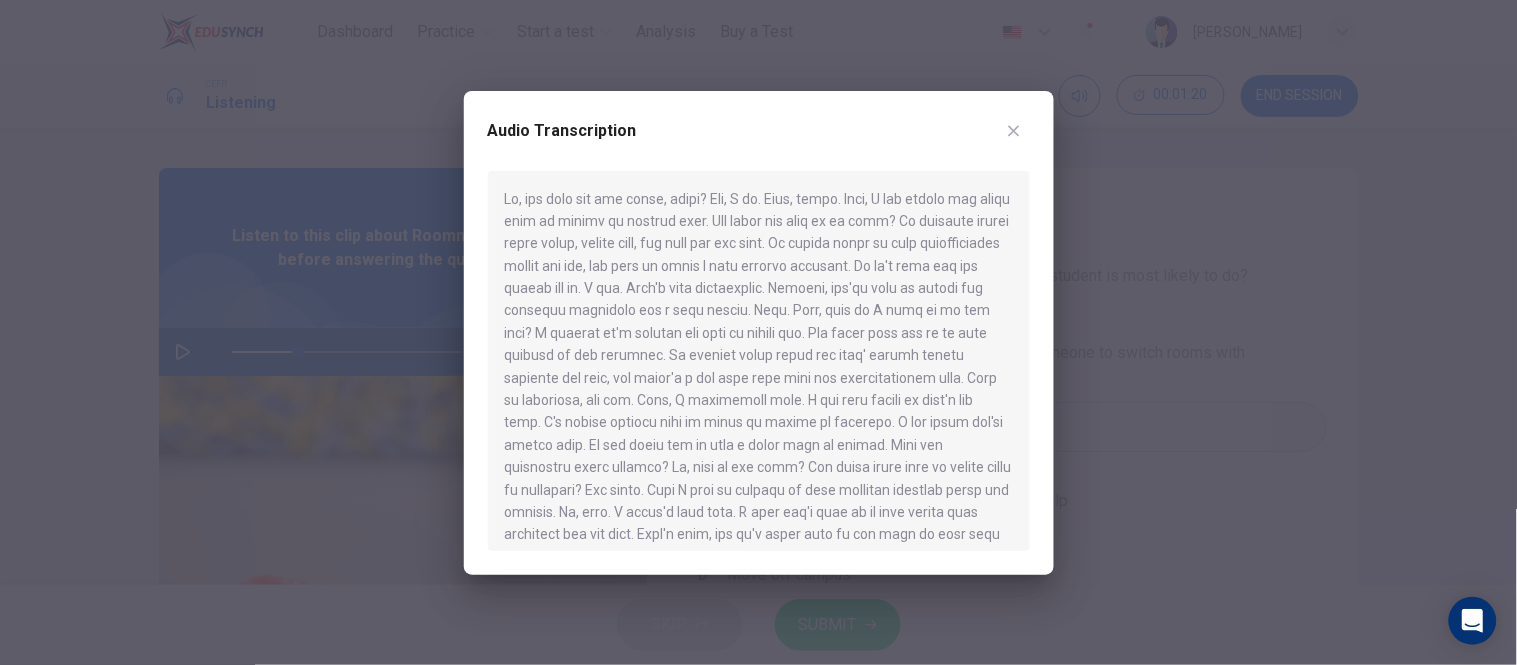click at bounding box center [1014, 131] 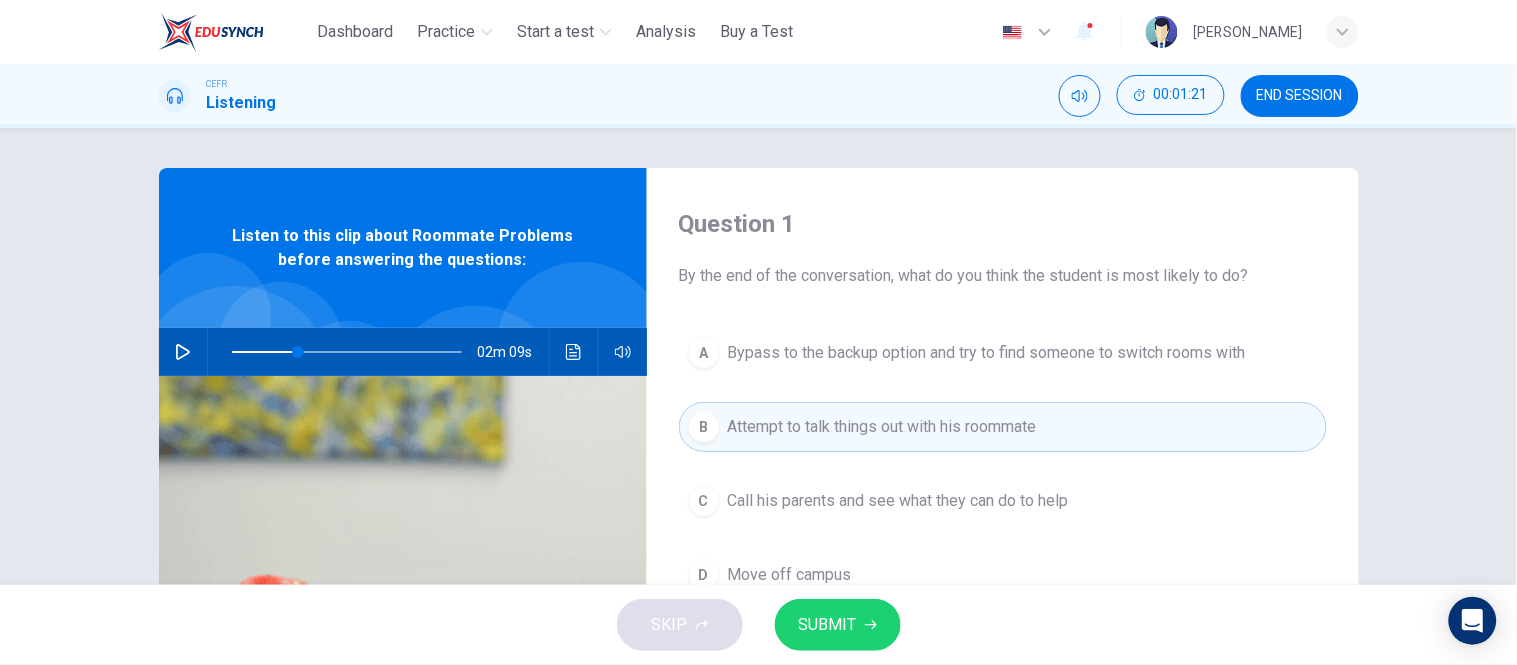 click 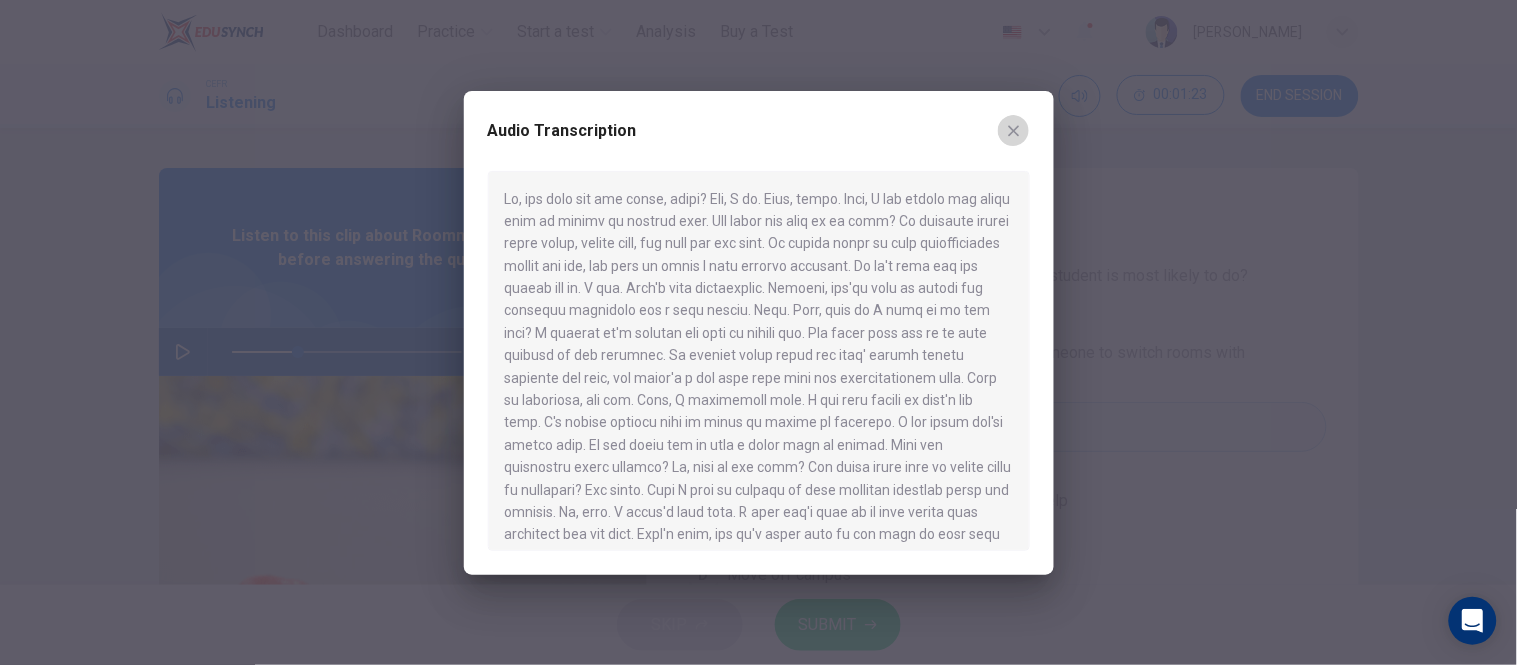 click 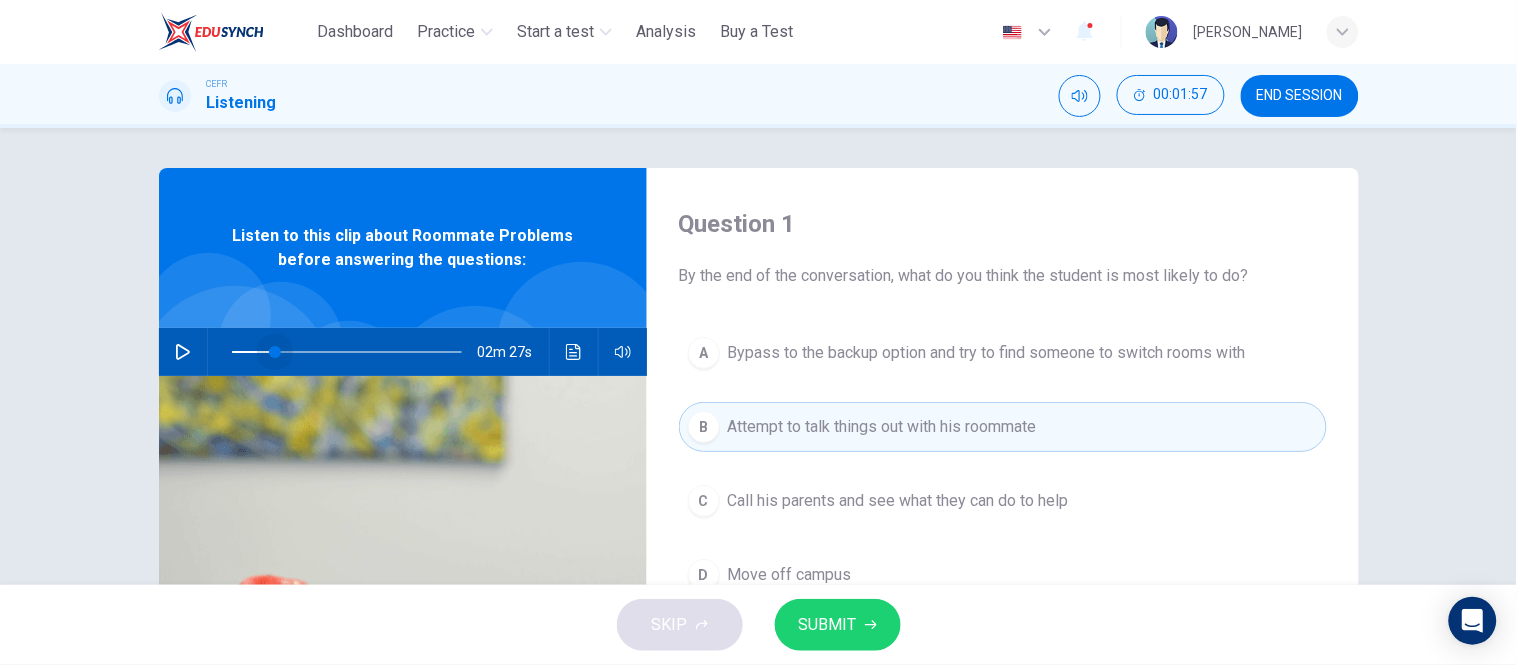 drag, startPoint x: 283, startPoint y: 351, endPoint x: 146, endPoint y: 334, distance: 138.05072 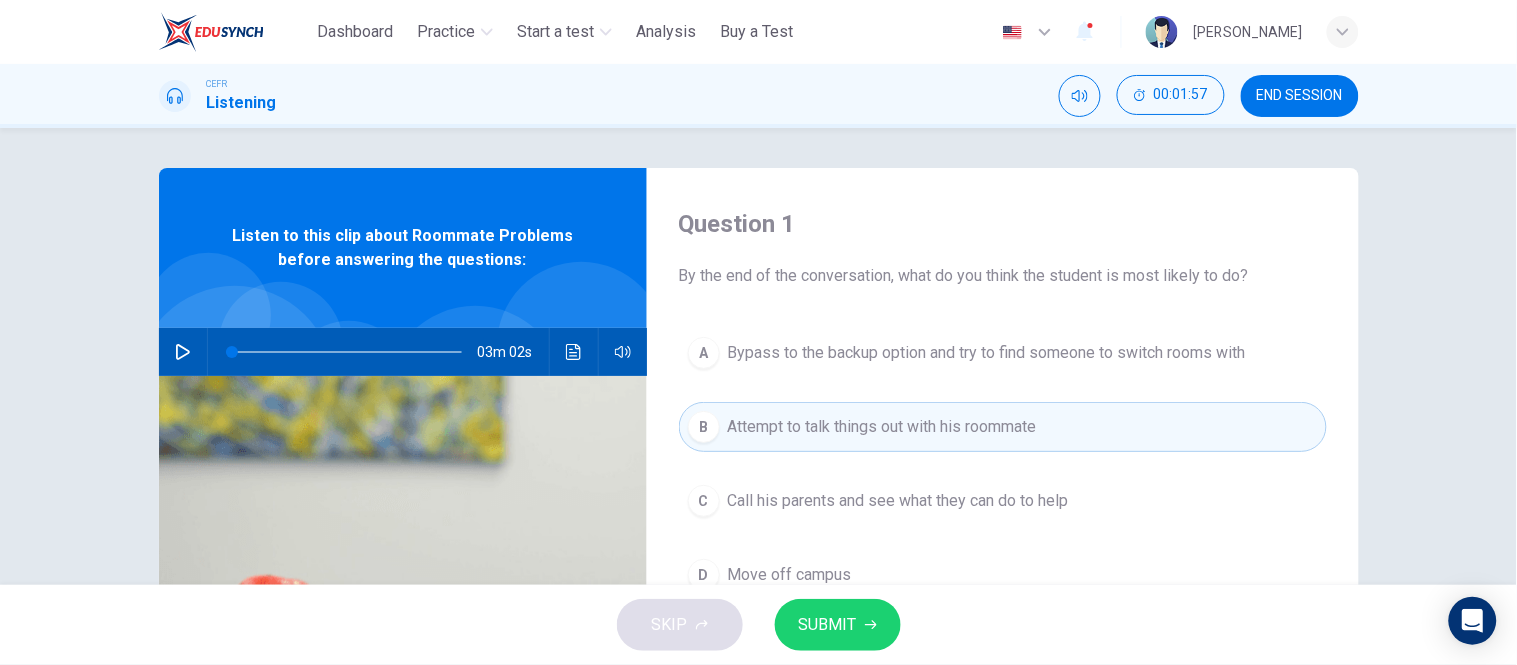 click at bounding box center [183, 352] 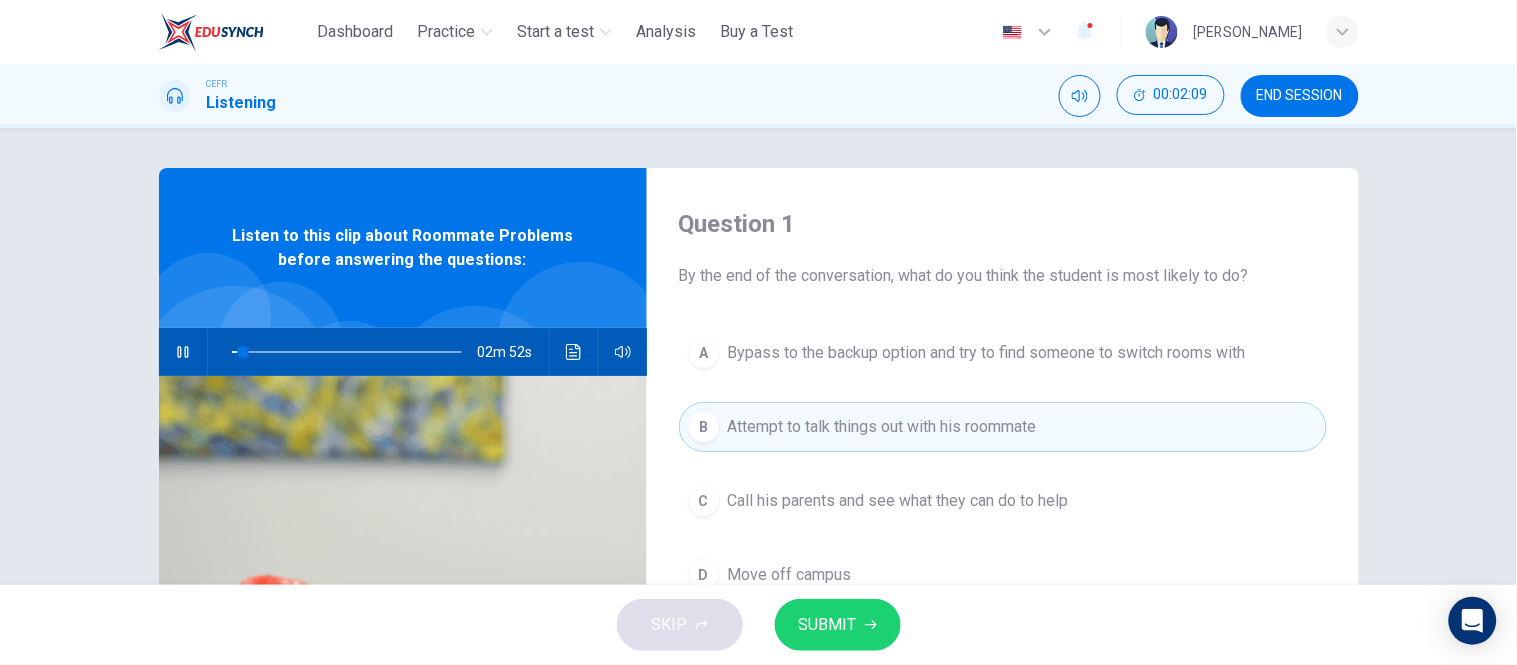 click 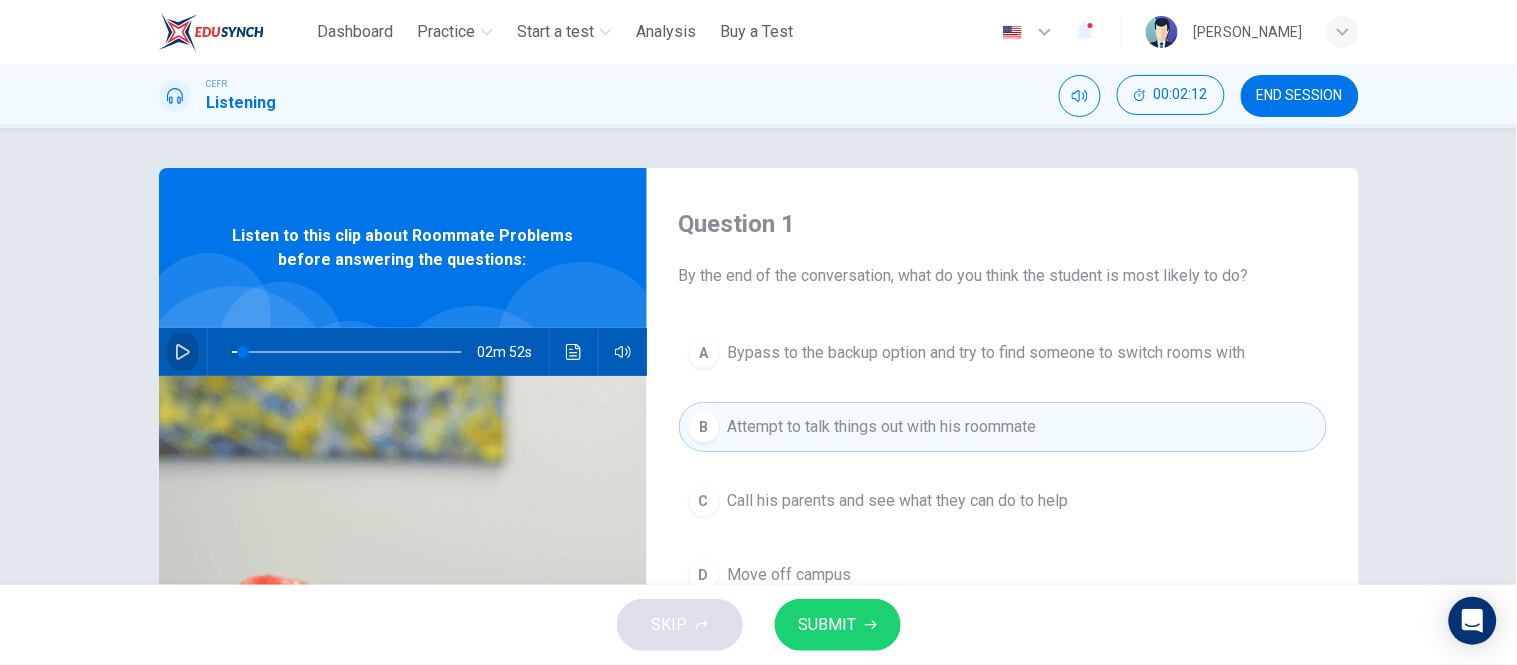 click 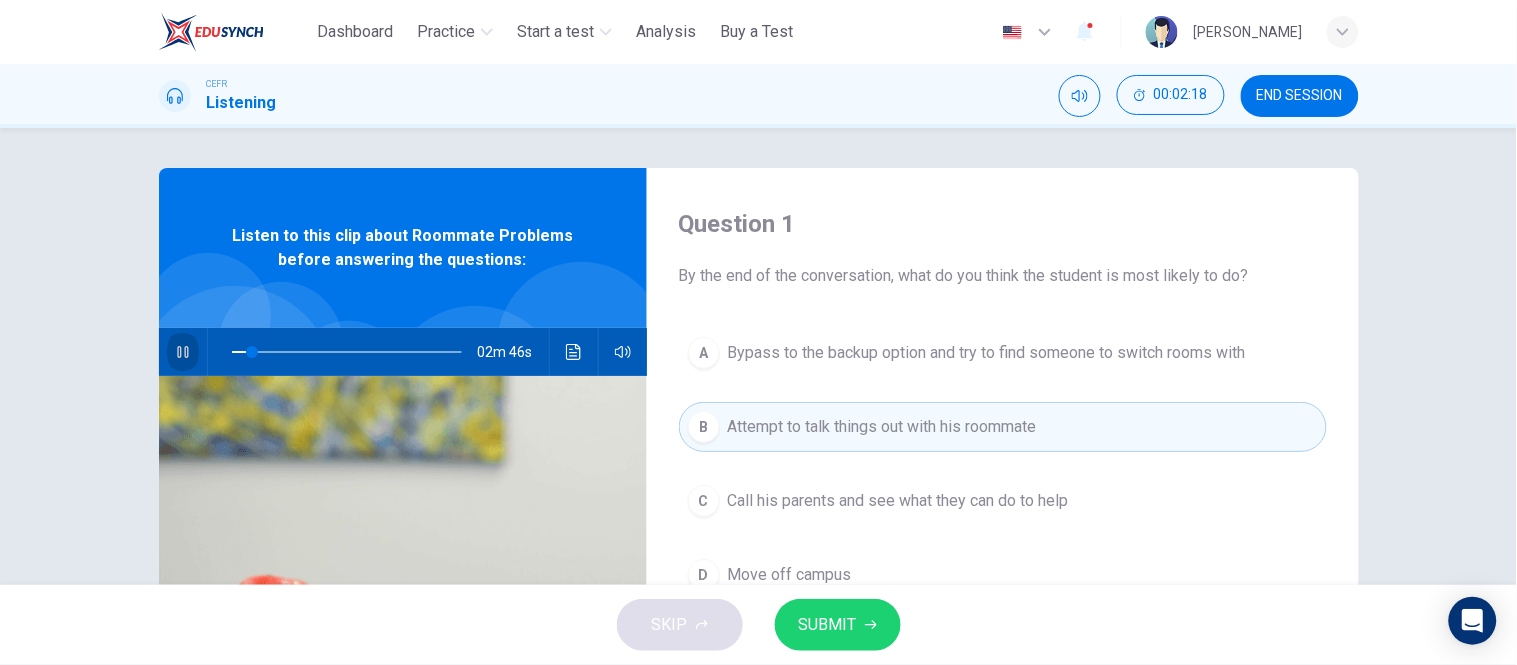 click at bounding box center (183, 352) 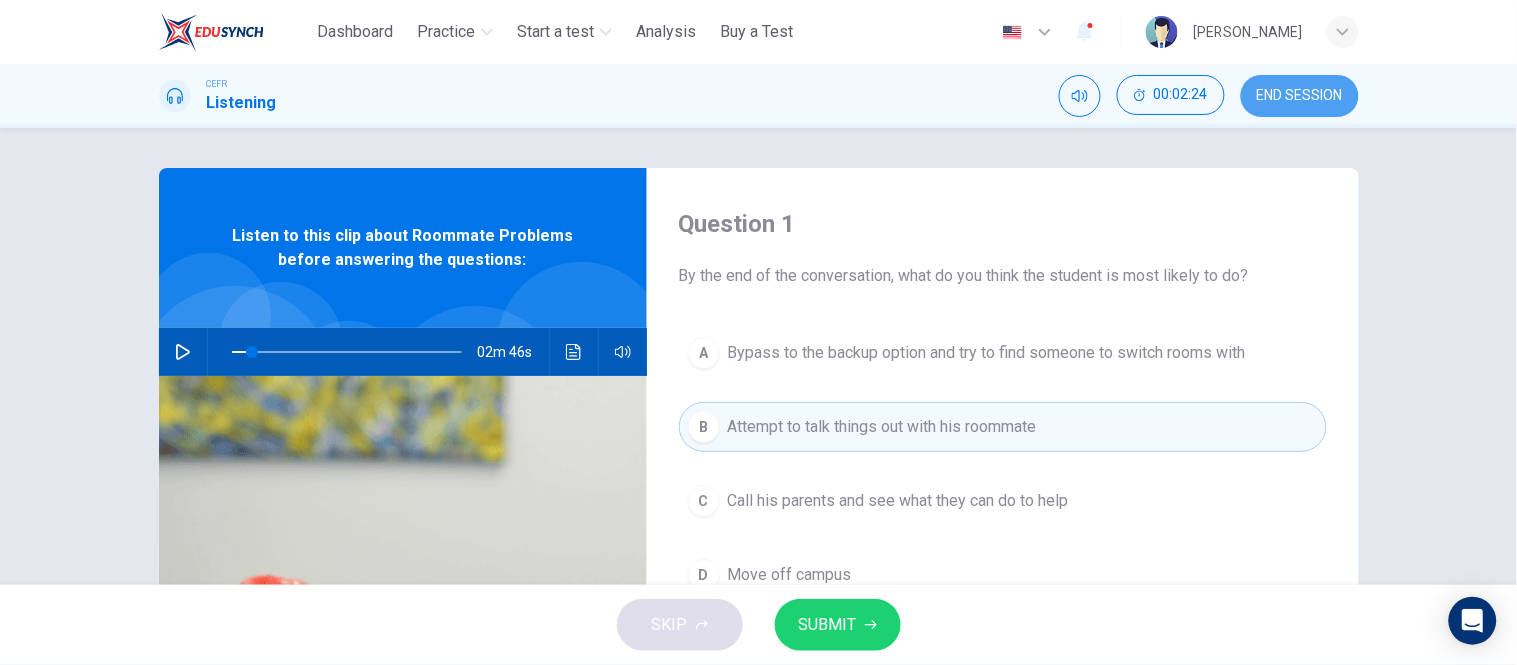 drag, startPoint x: 1285, startPoint y: 92, endPoint x: 874, endPoint y: 83, distance: 411.09854 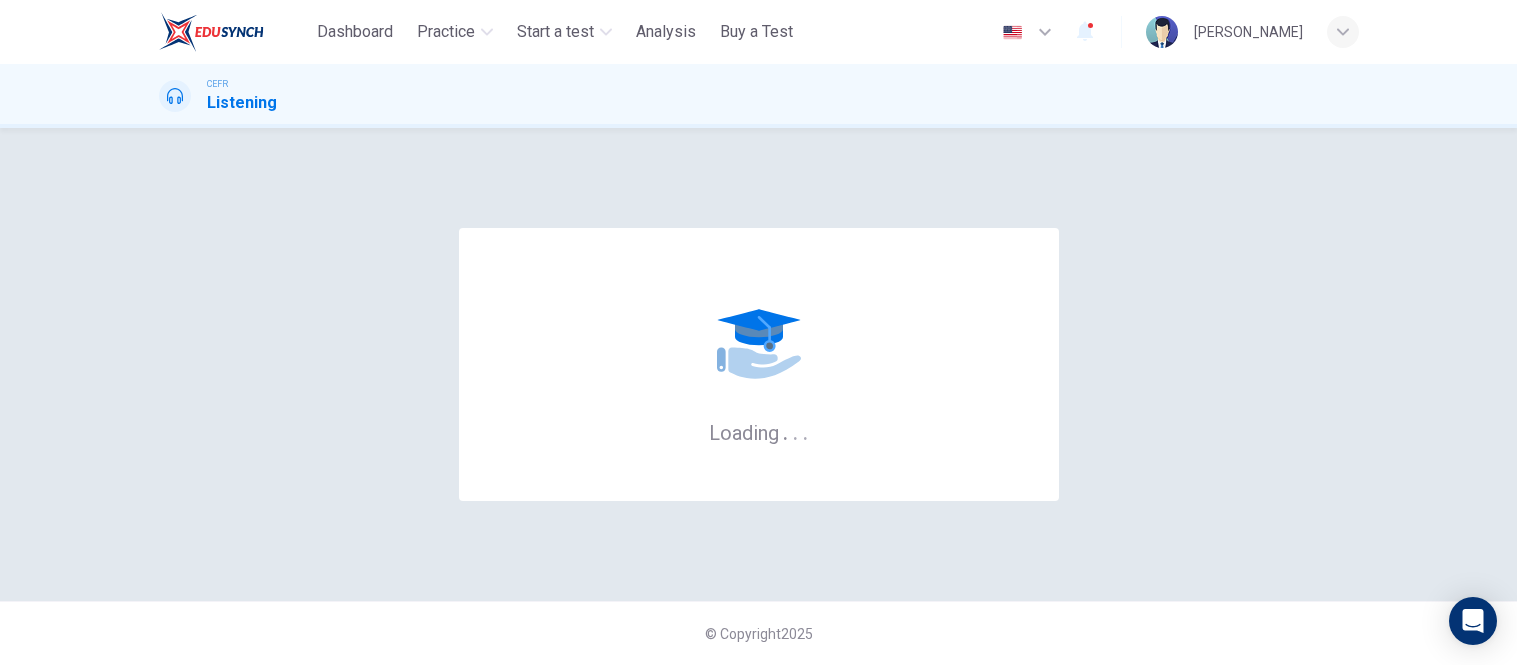 scroll, scrollTop: 0, scrollLeft: 0, axis: both 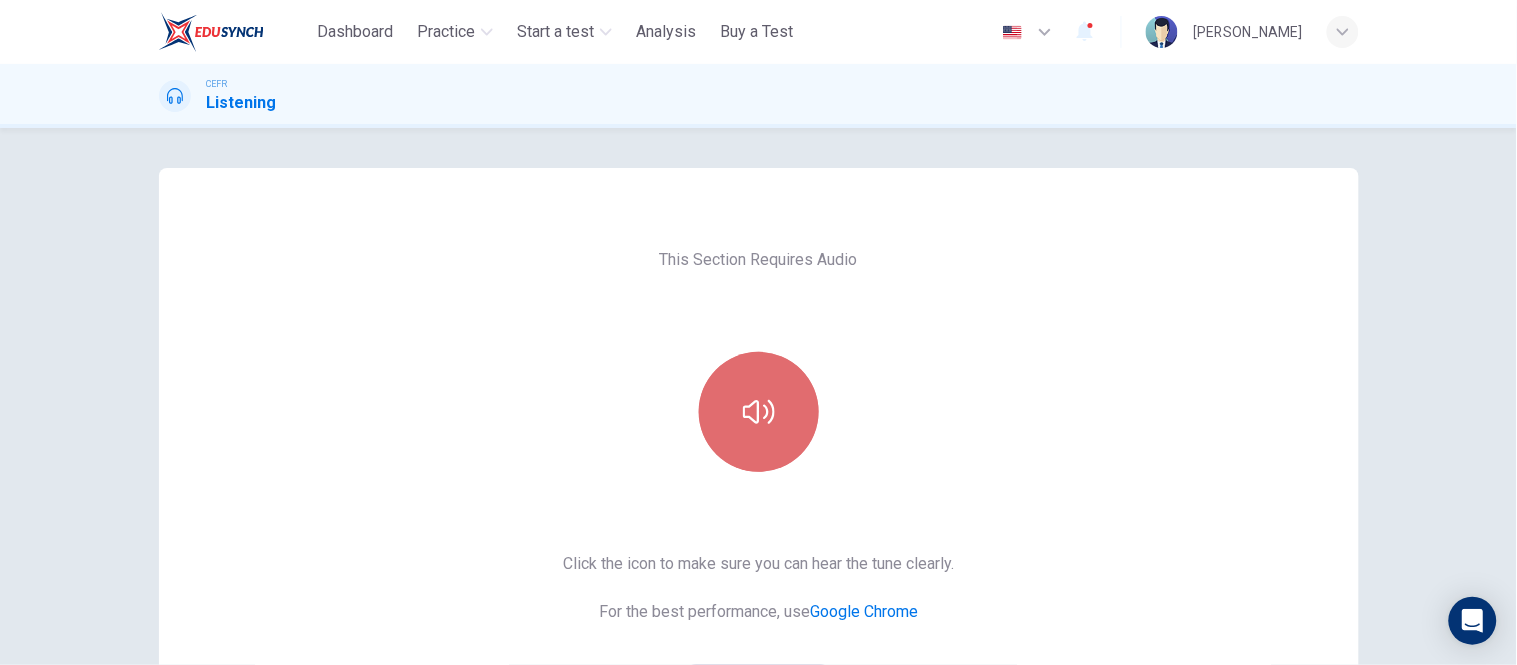 click at bounding box center [759, 412] 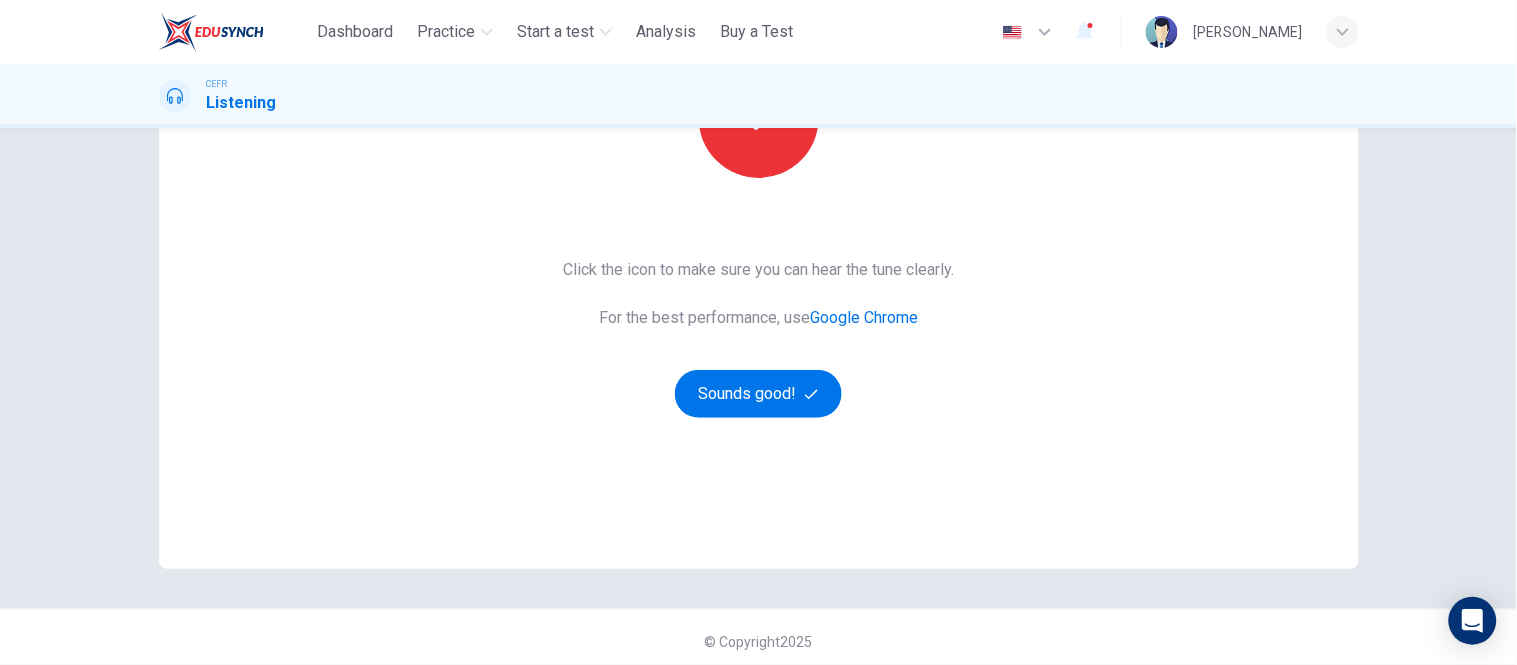 scroll, scrollTop: 301, scrollLeft: 0, axis: vertical 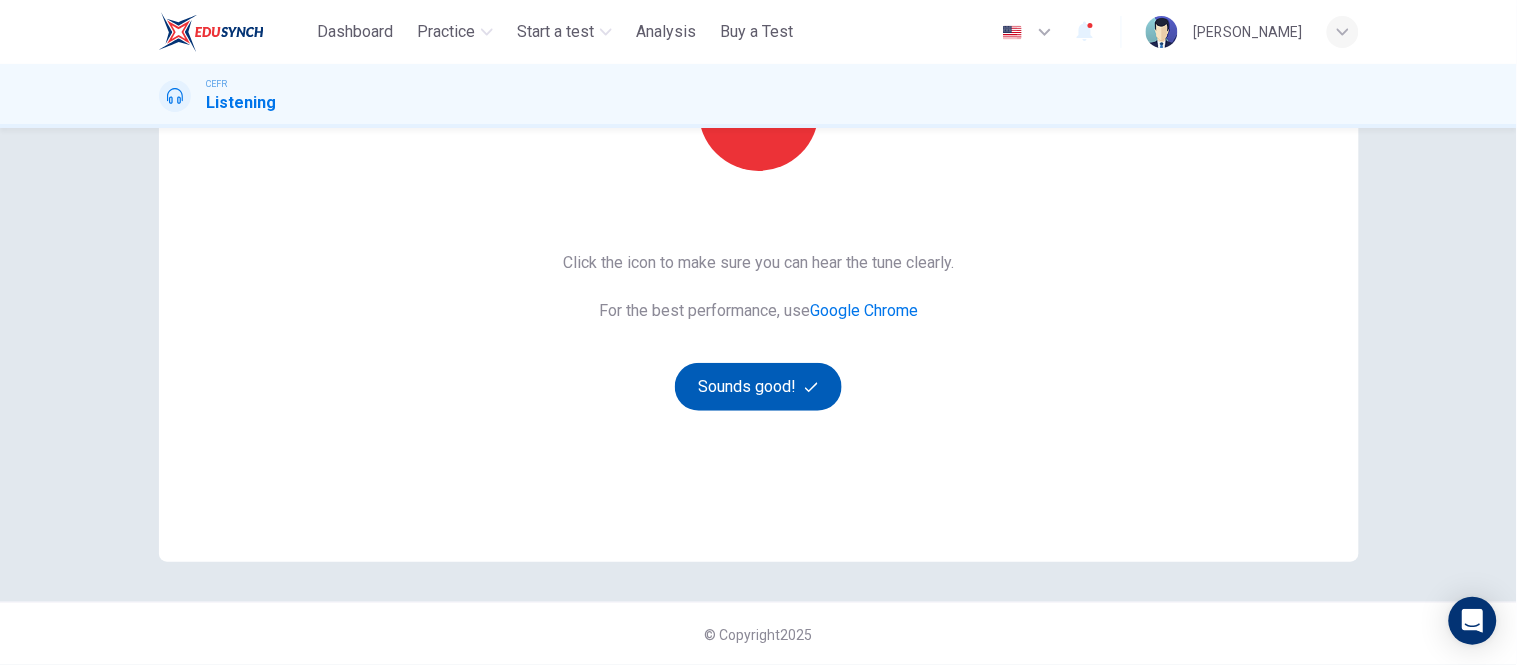 click on "Sounds good!" at bounding box center [759, 387] 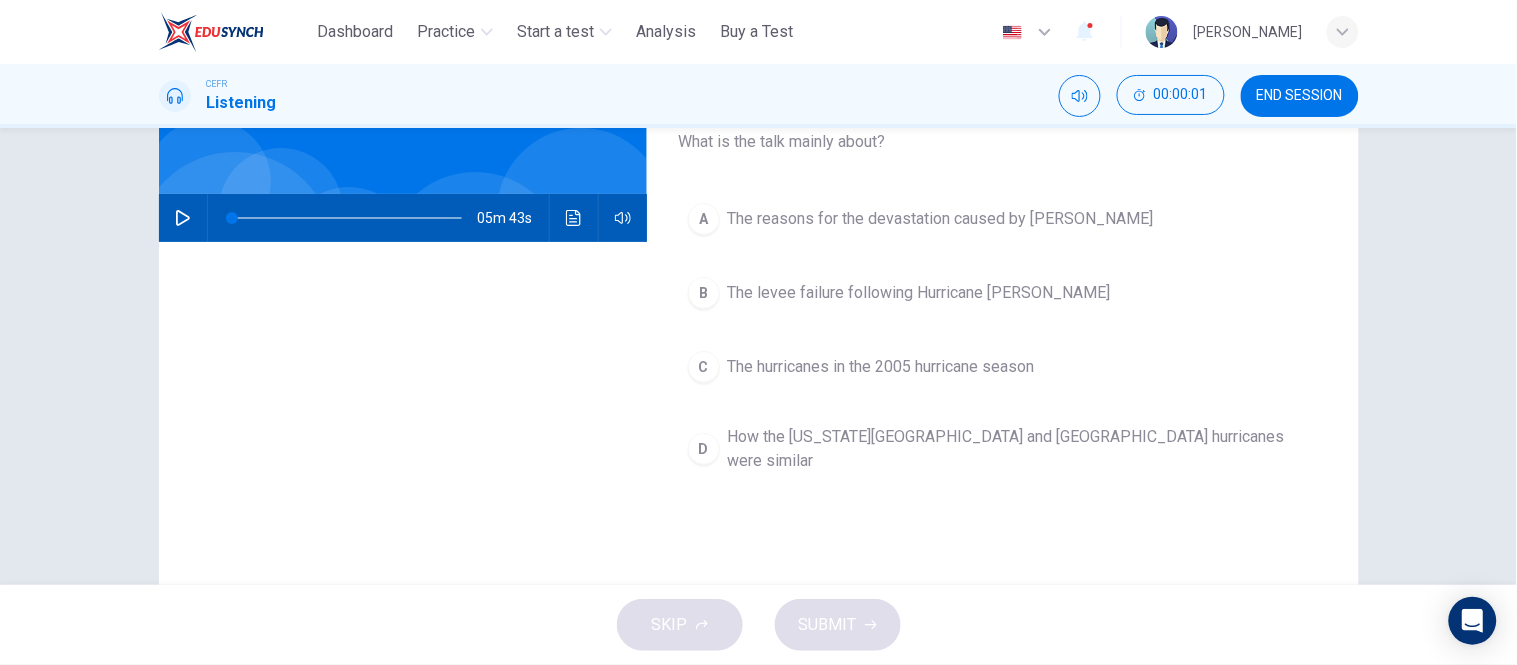 scroll, scrollTop: 0, scrollLeft: 0, axis: both 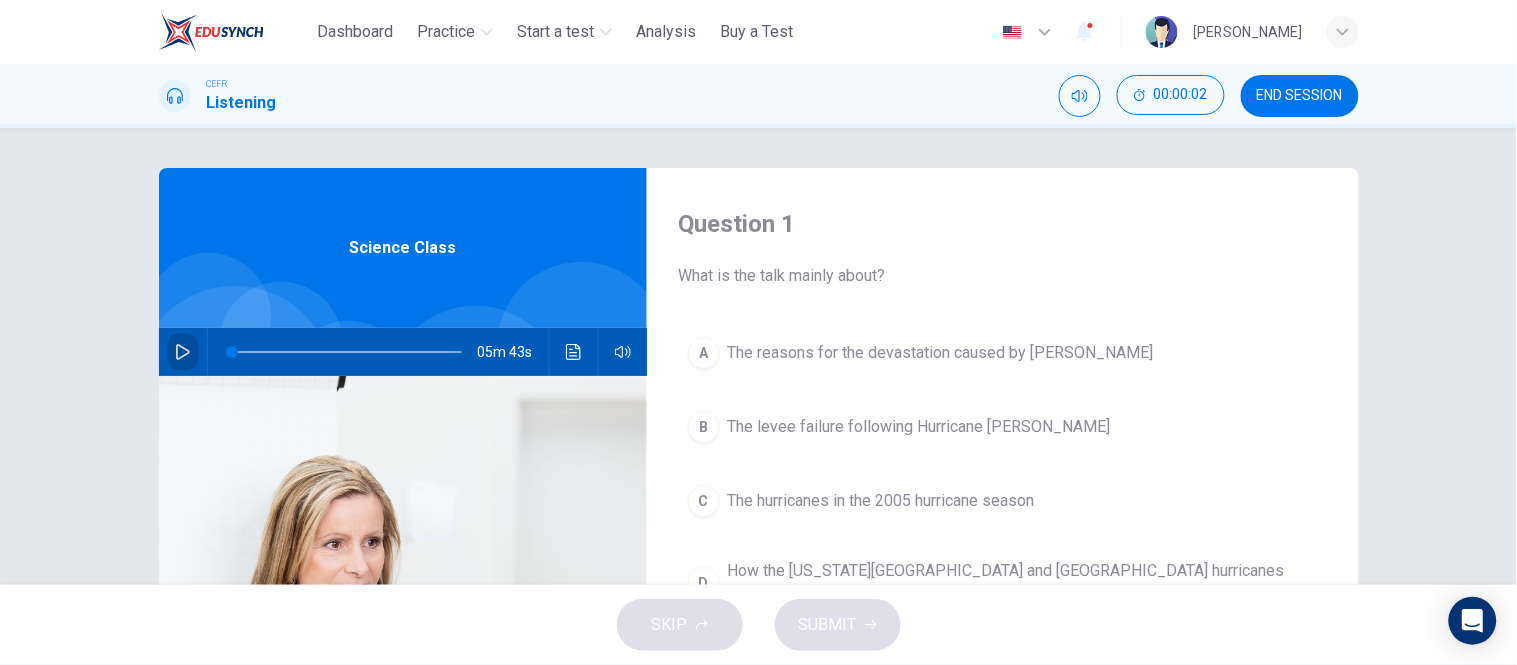 click at bounding box center (183, 352) 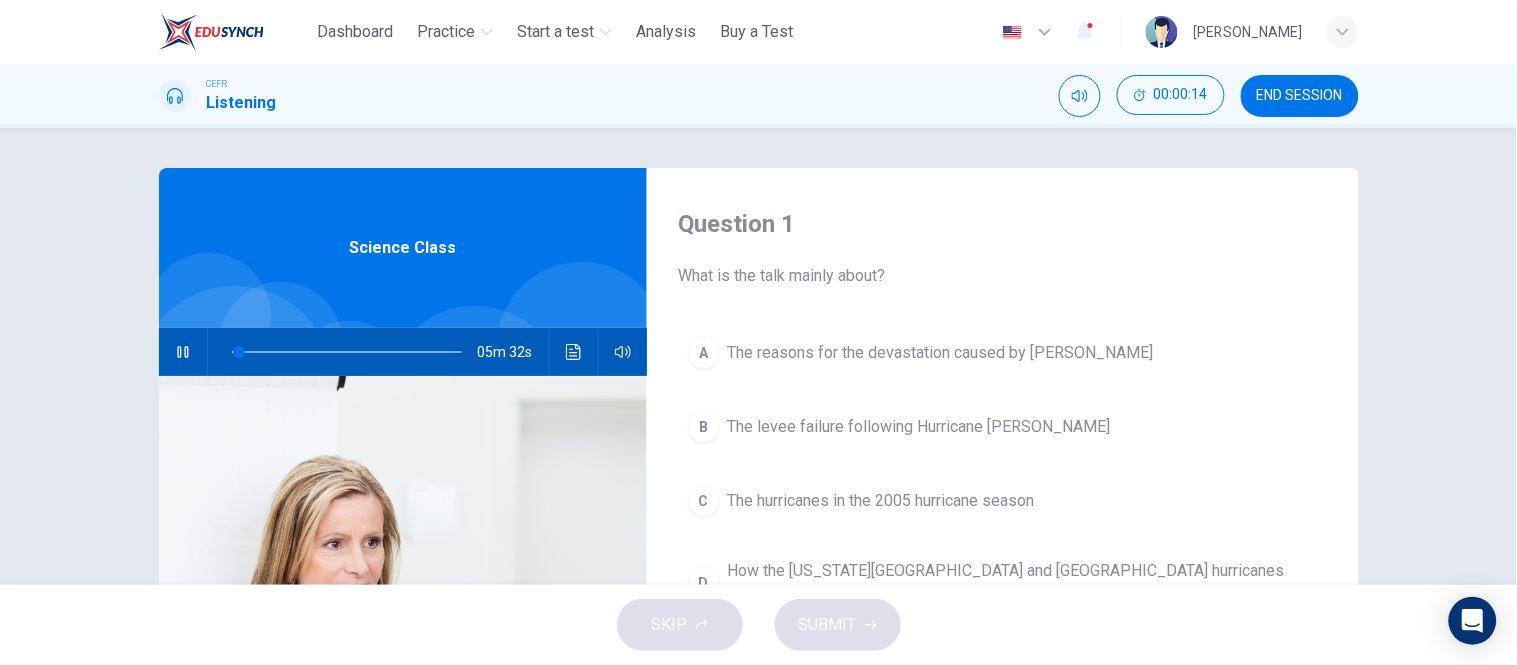 type on "*" 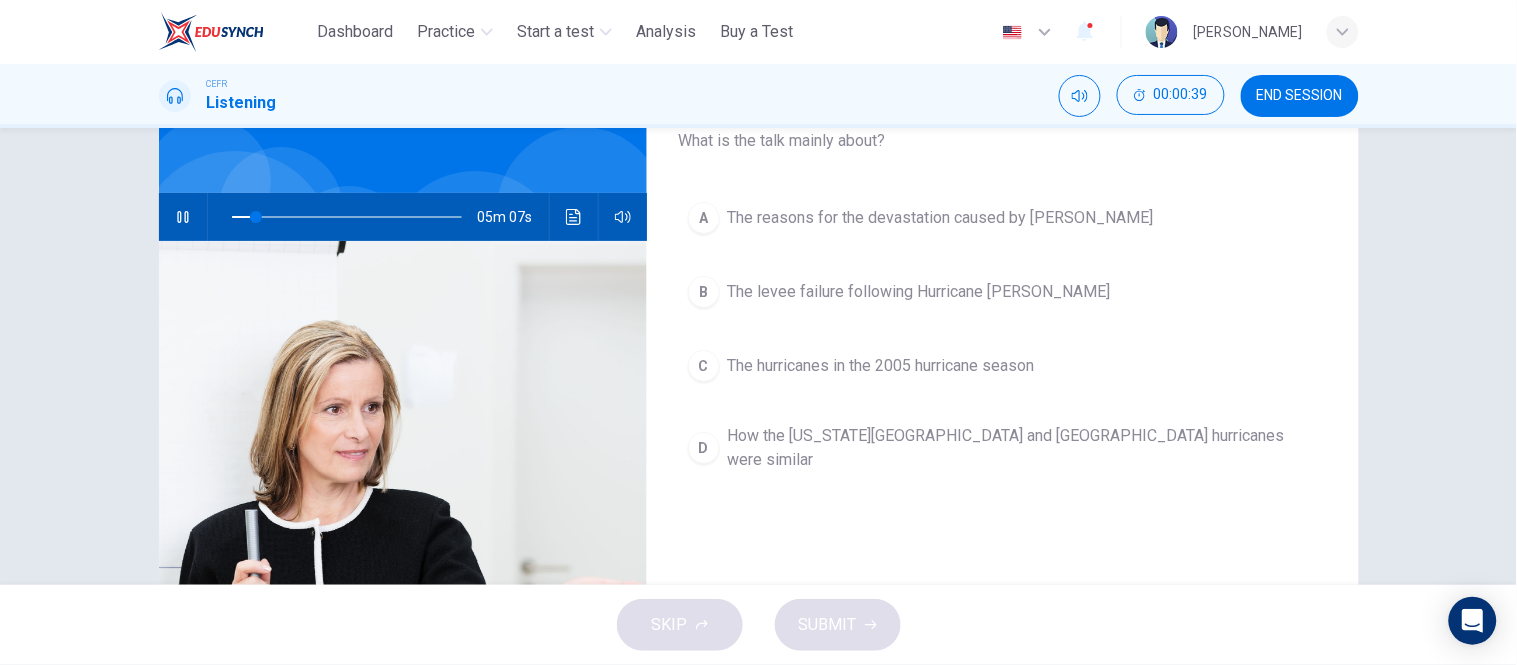 scroll, scrollTop: 111, scrollLeft: 0, axis: vertical 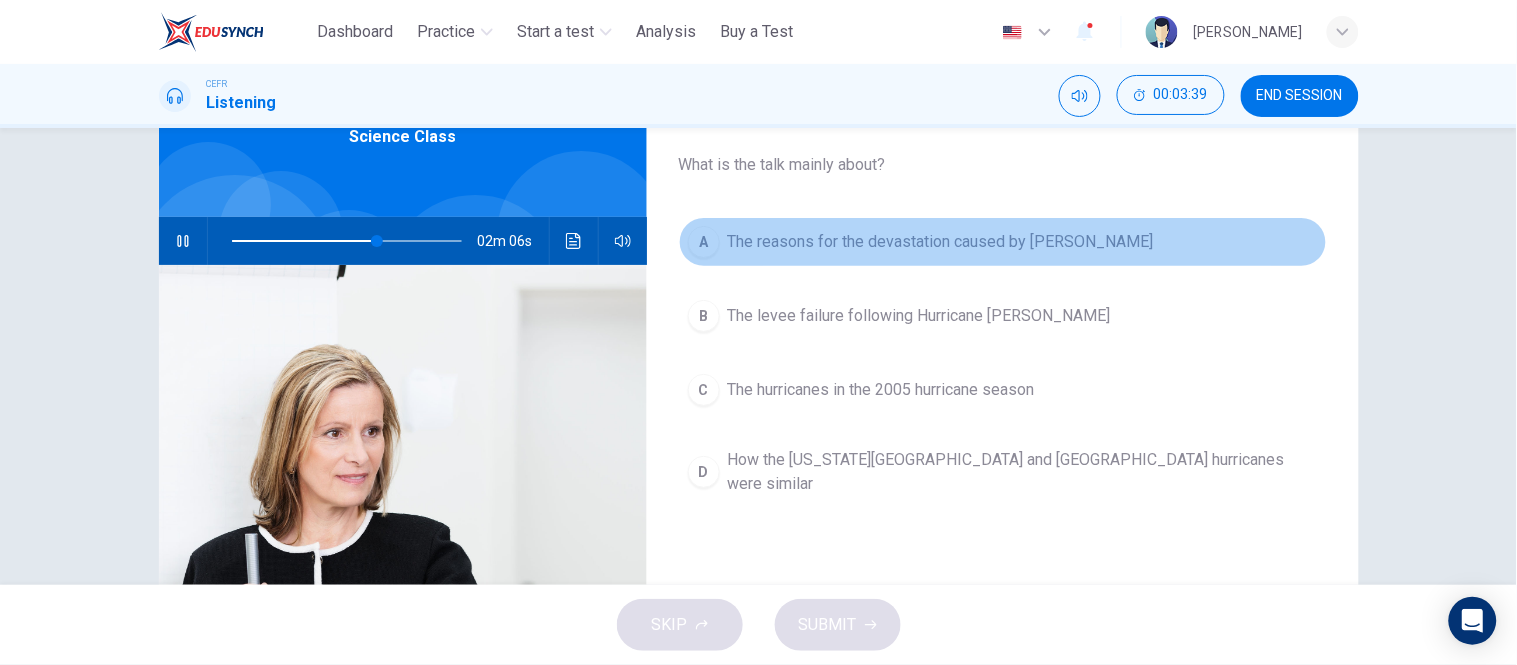 click on "The reasons for the devastation caused by Katrina" at bounding box center (941, 242) 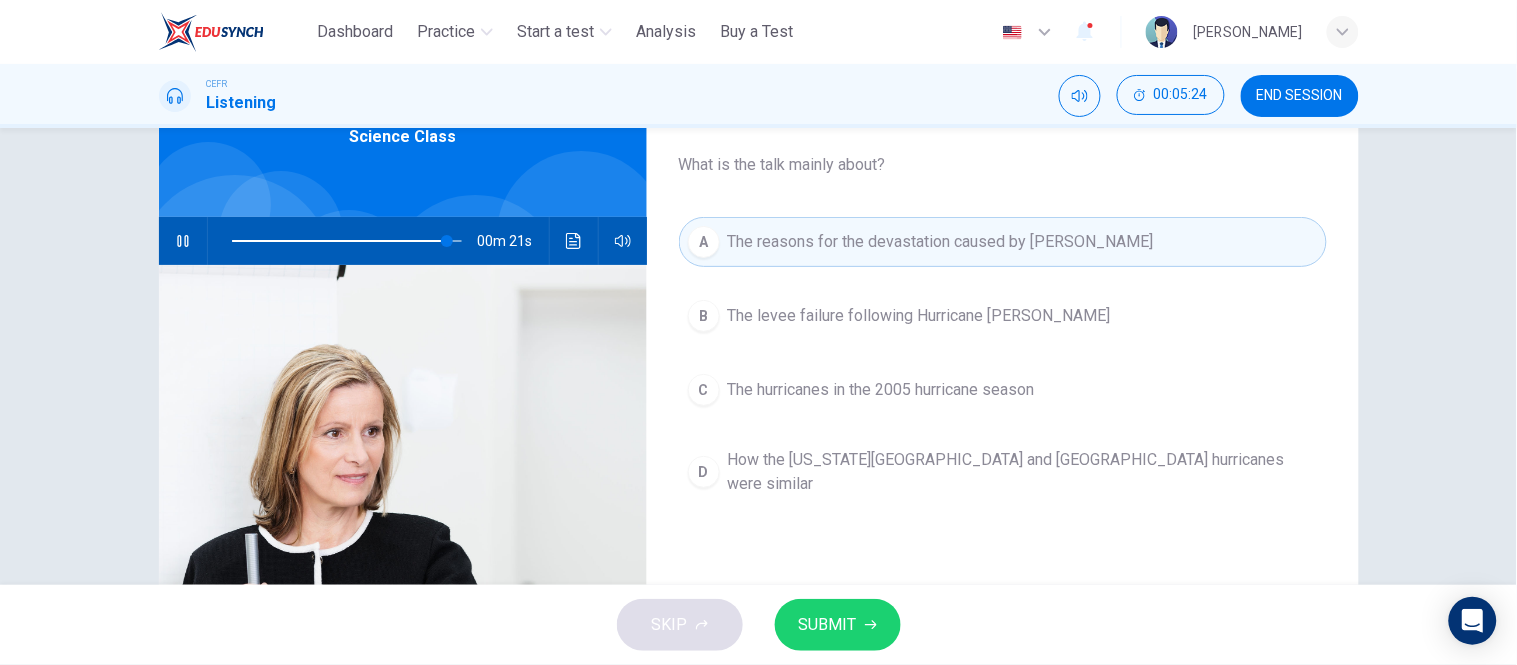 click on "SUBMIT" at bounding box center (828, 625) 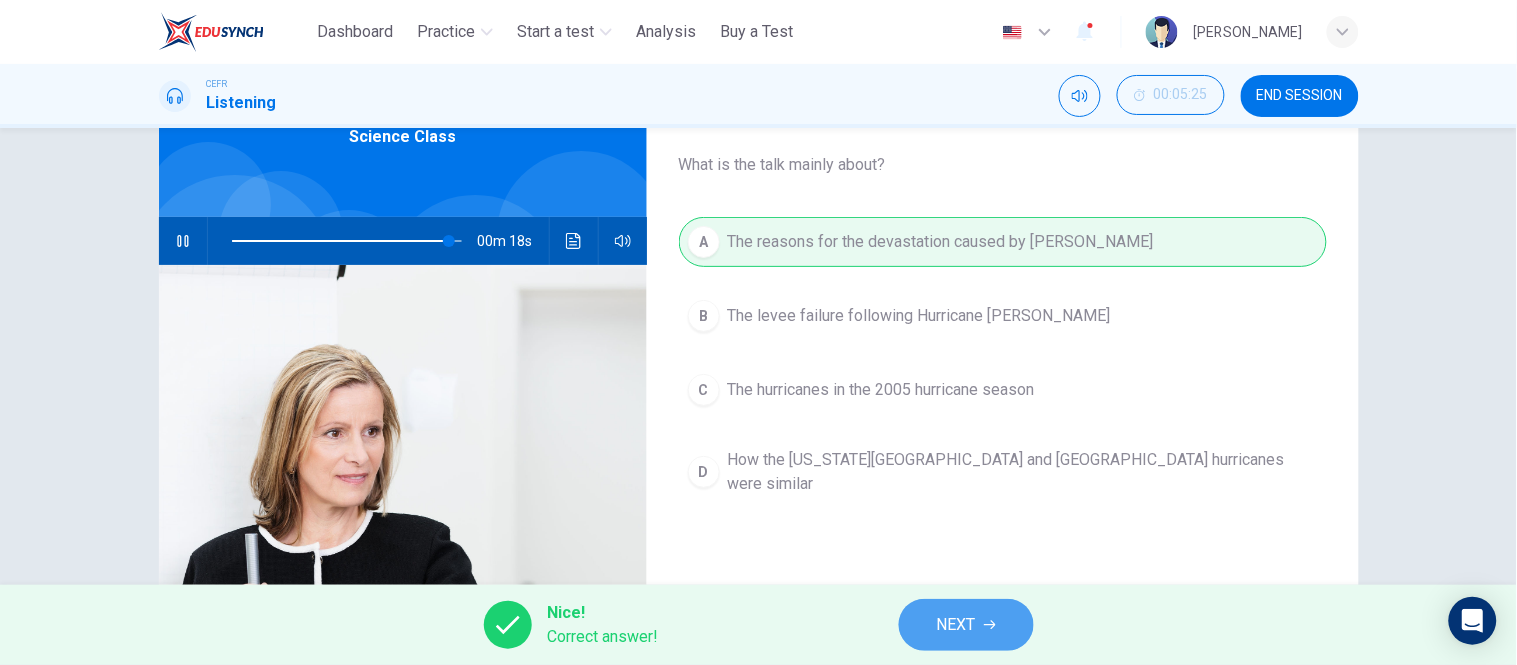 click on "NEXT" at bounding box center [966, 625] 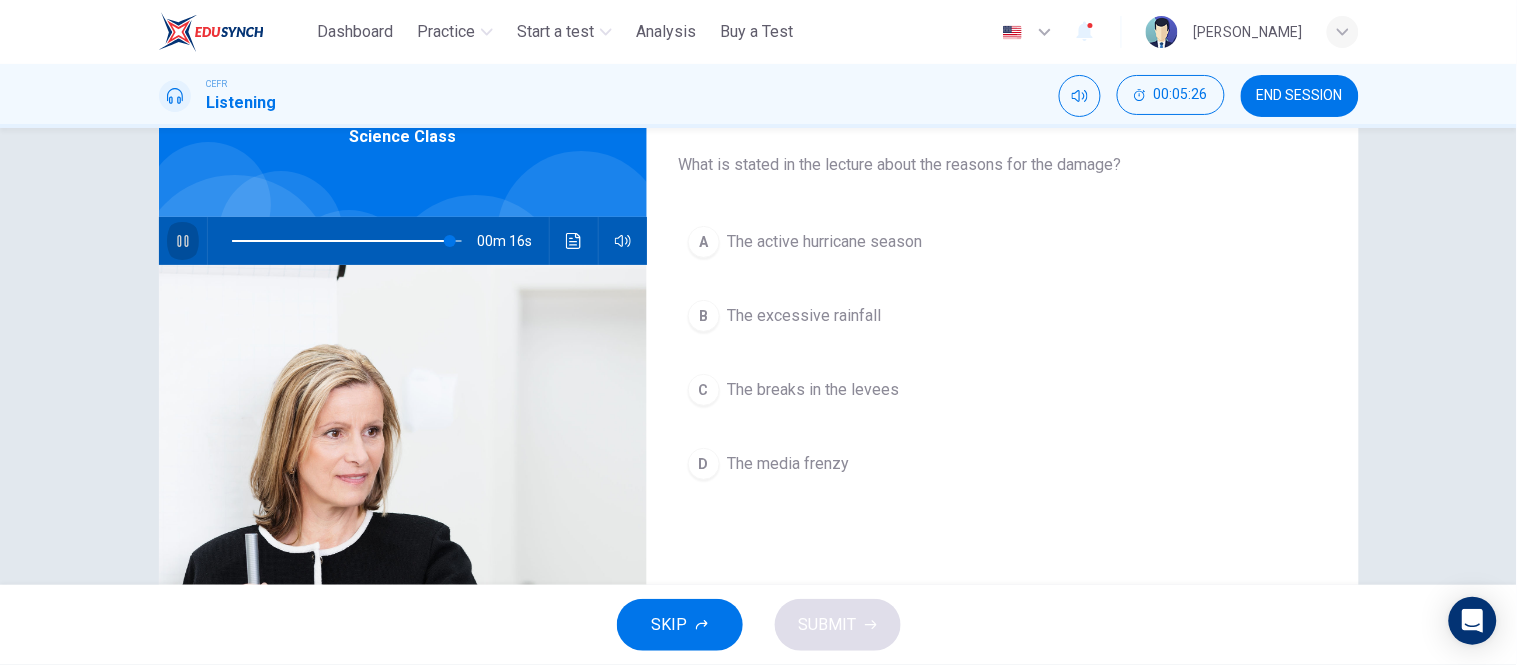 click 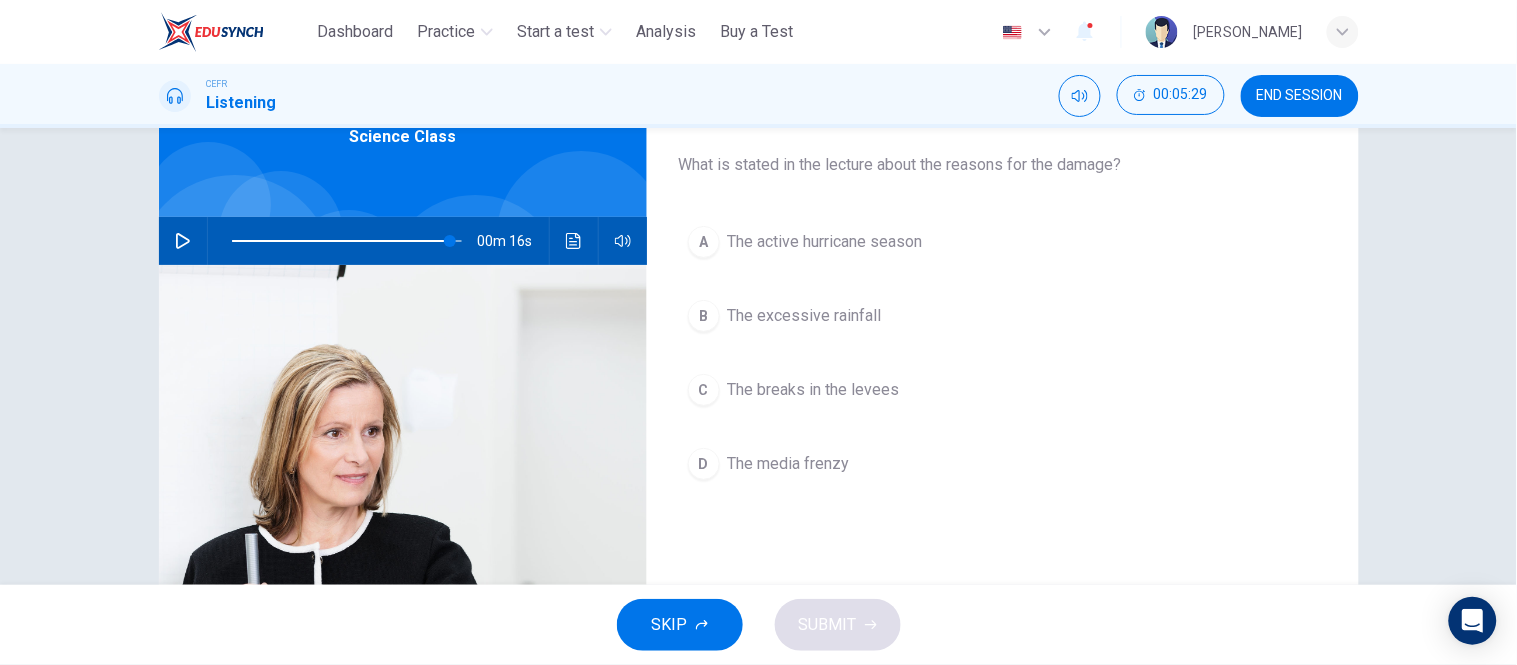 click on "SKIP SUBMIT" at bounding box center (758, 625) 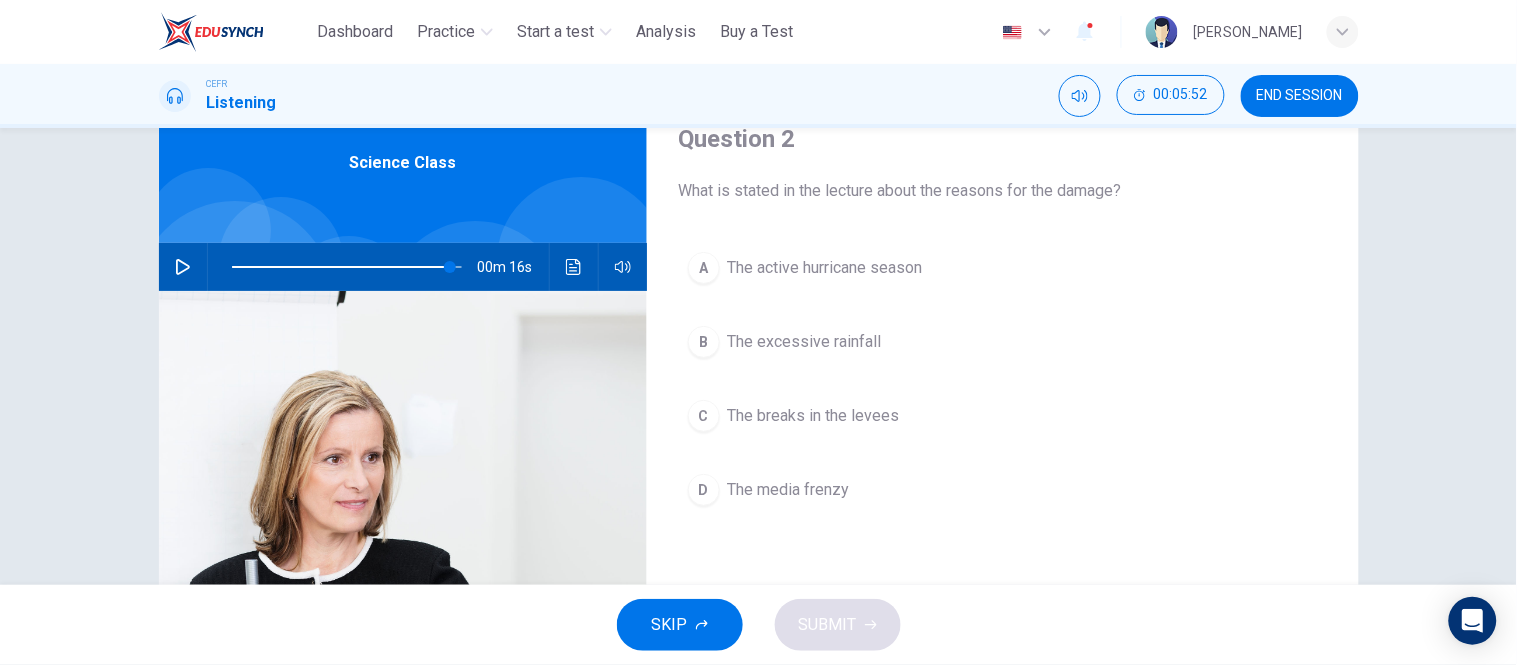 scroll, scrollTop: 111, scrollLeft: 0, axis: vertical 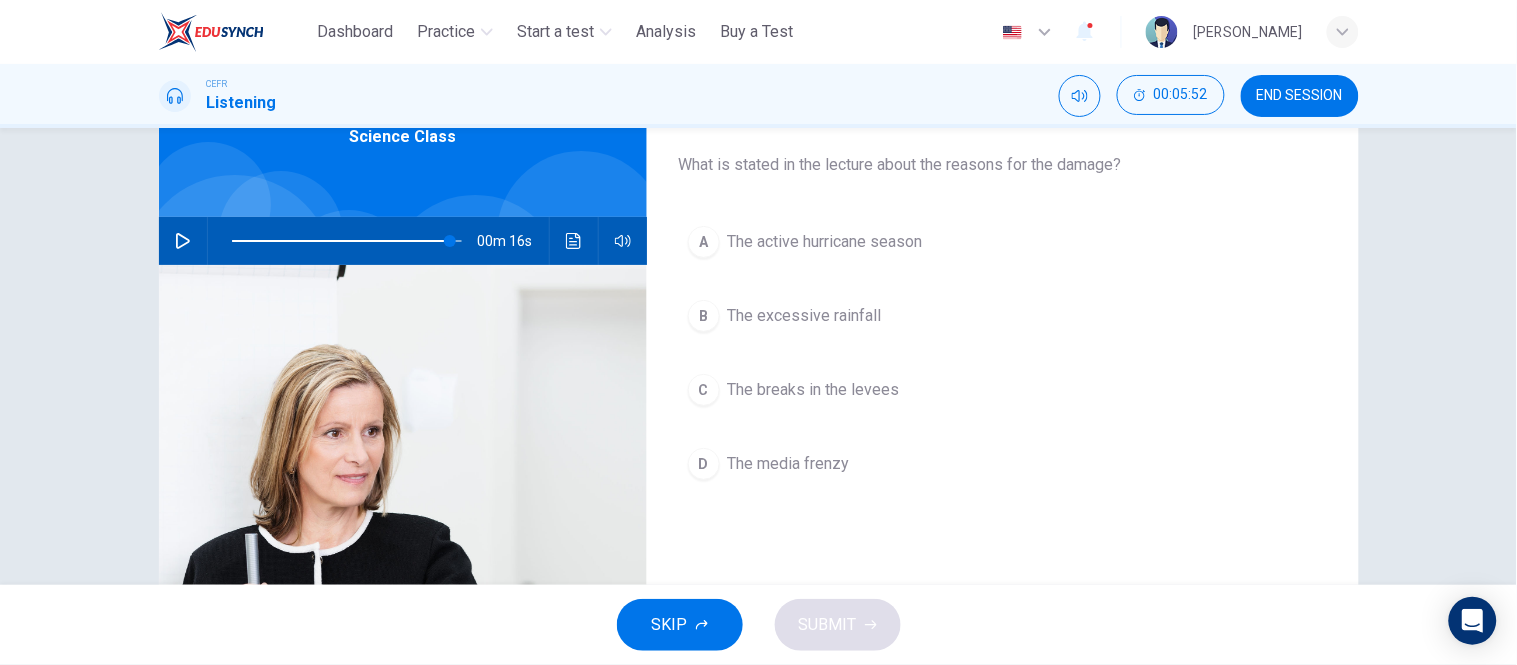 click on "The breaks in the levees" at bounding box center (814, 390) 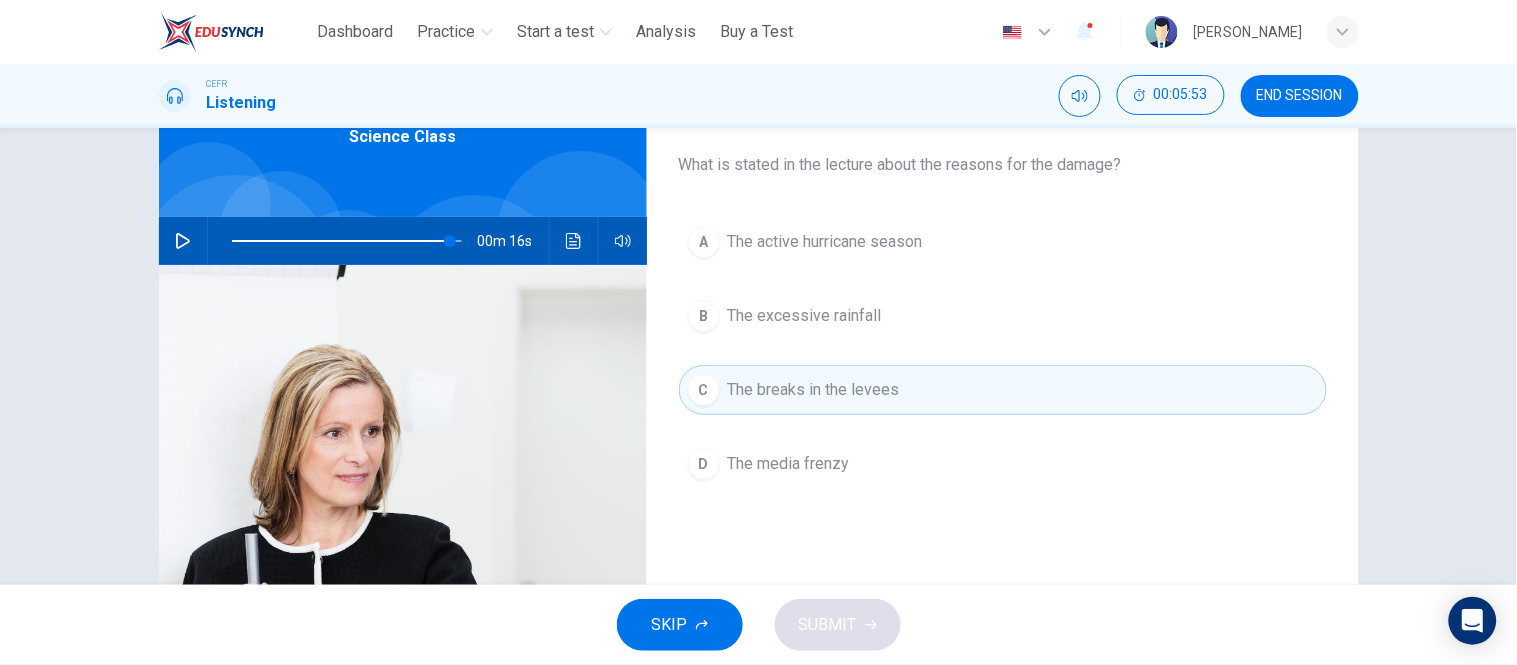 click on "The excessive rainfall" at bounding box center [805, 316] 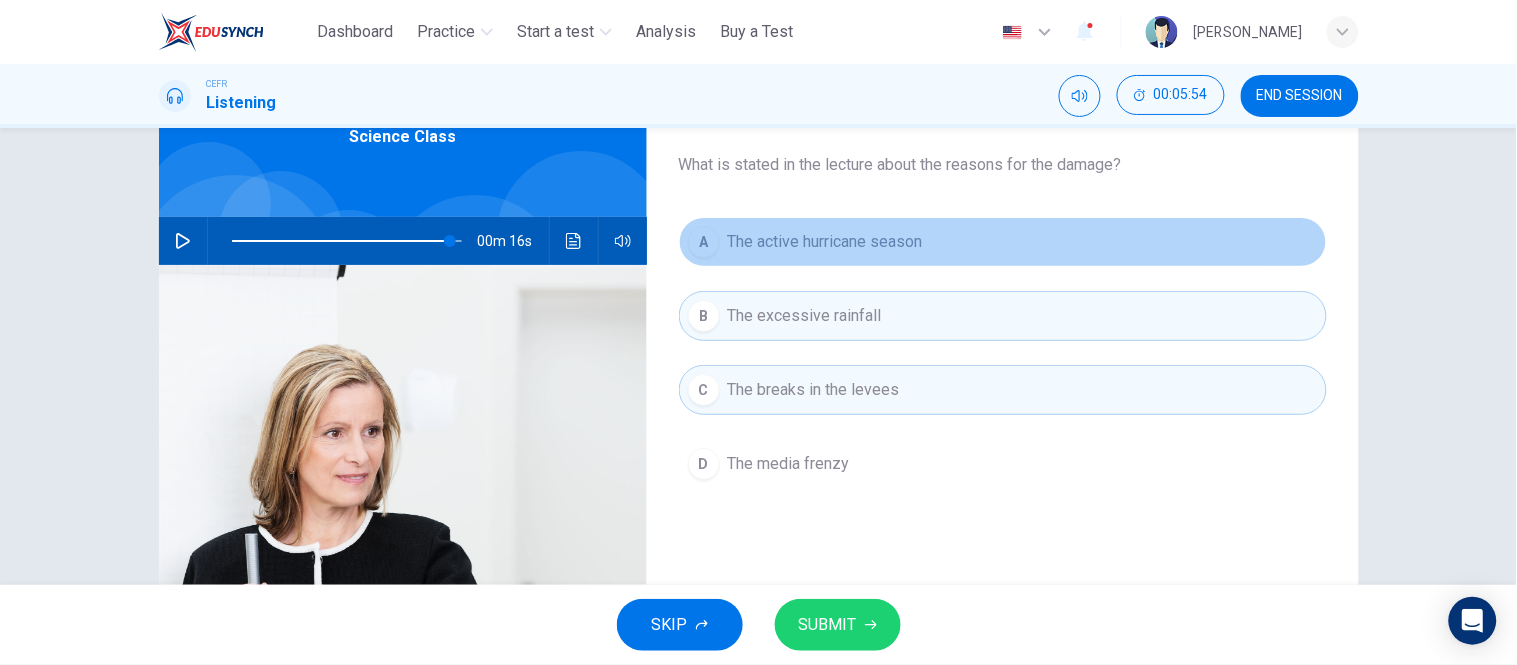 click on "The active hurricane season" at bounding box center [825, 242] 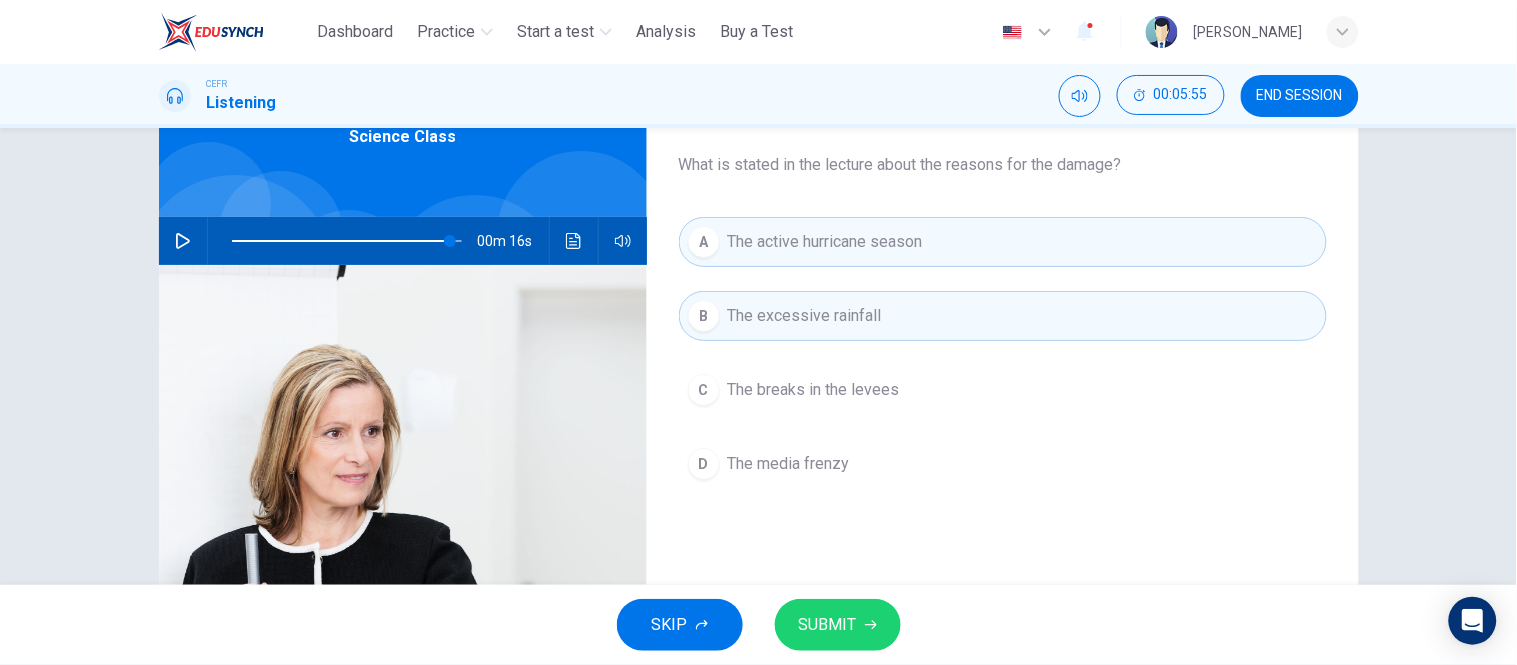 click on "C The breaks in the levees" at bounding box center [1003, 390] 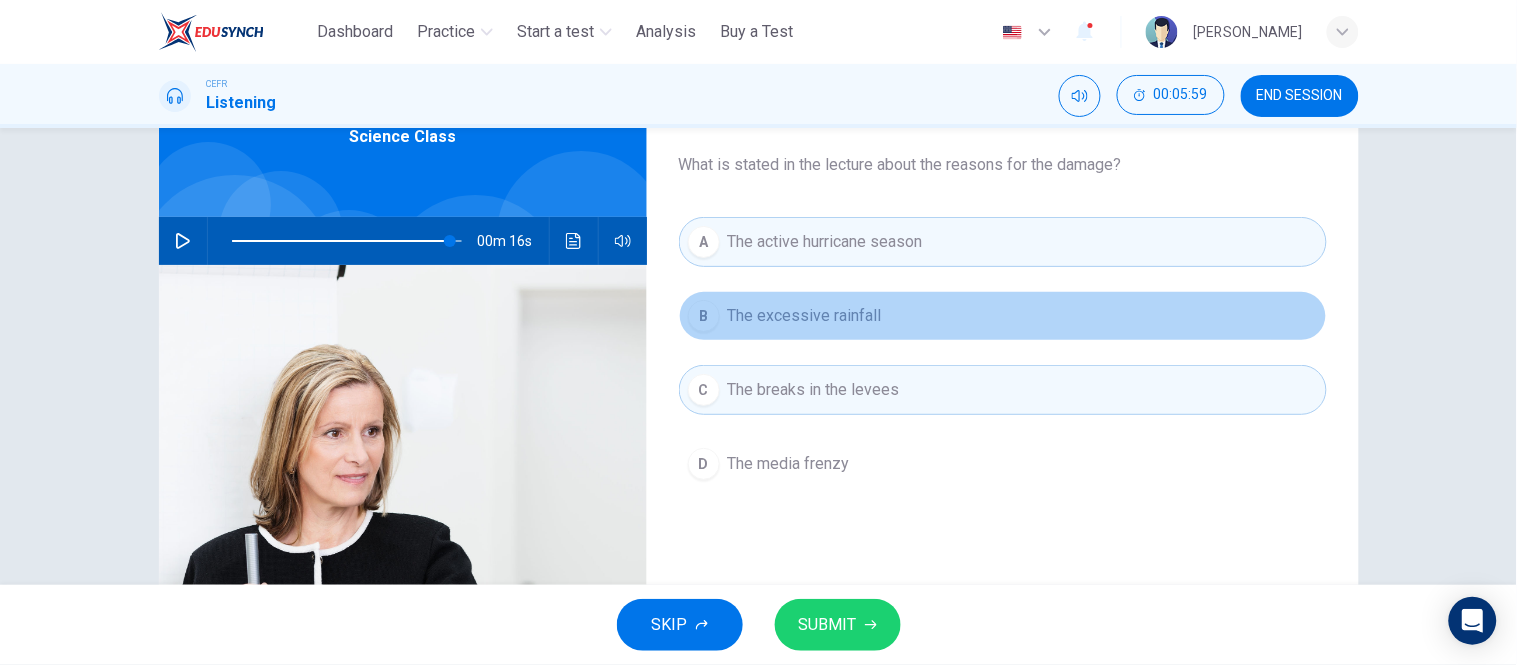 click on "B The excessive rainfall" at bounding box center (1003, 316) 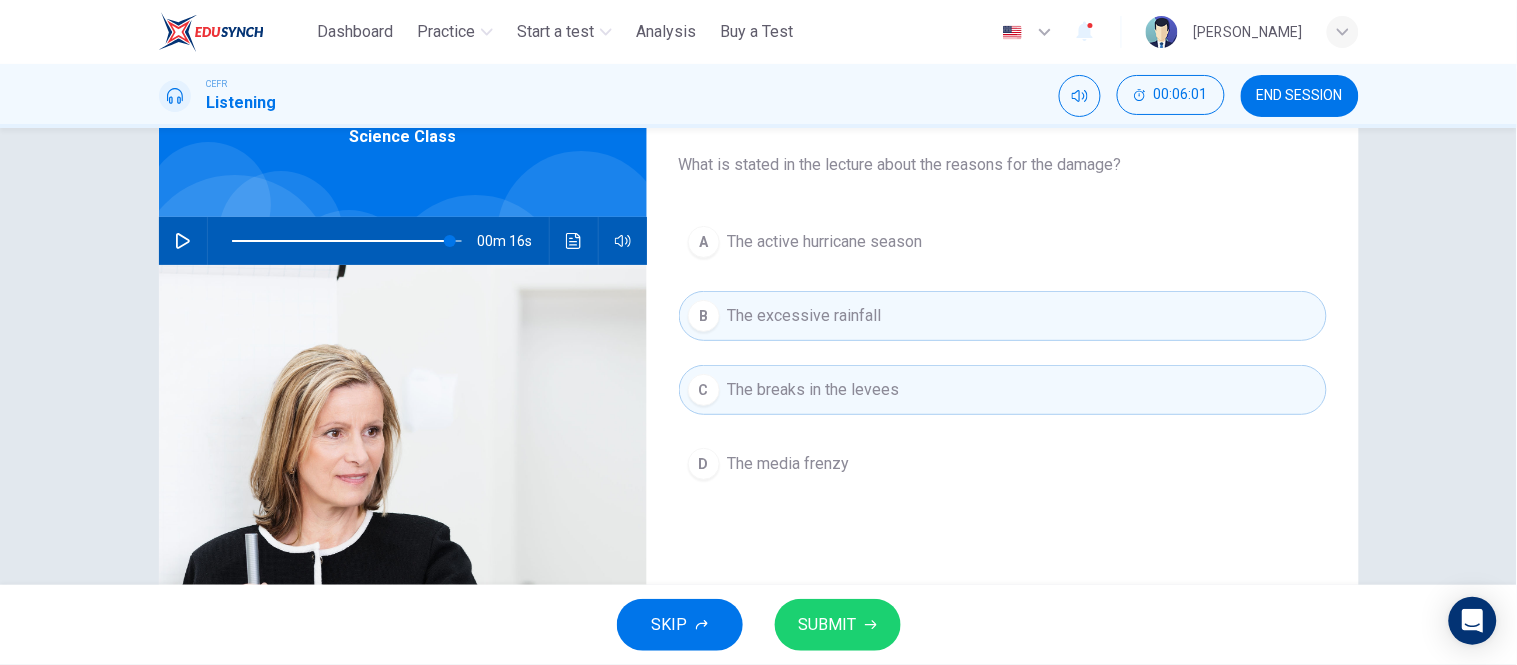 click on "SUBMIT" at bounding box center [828, 625] 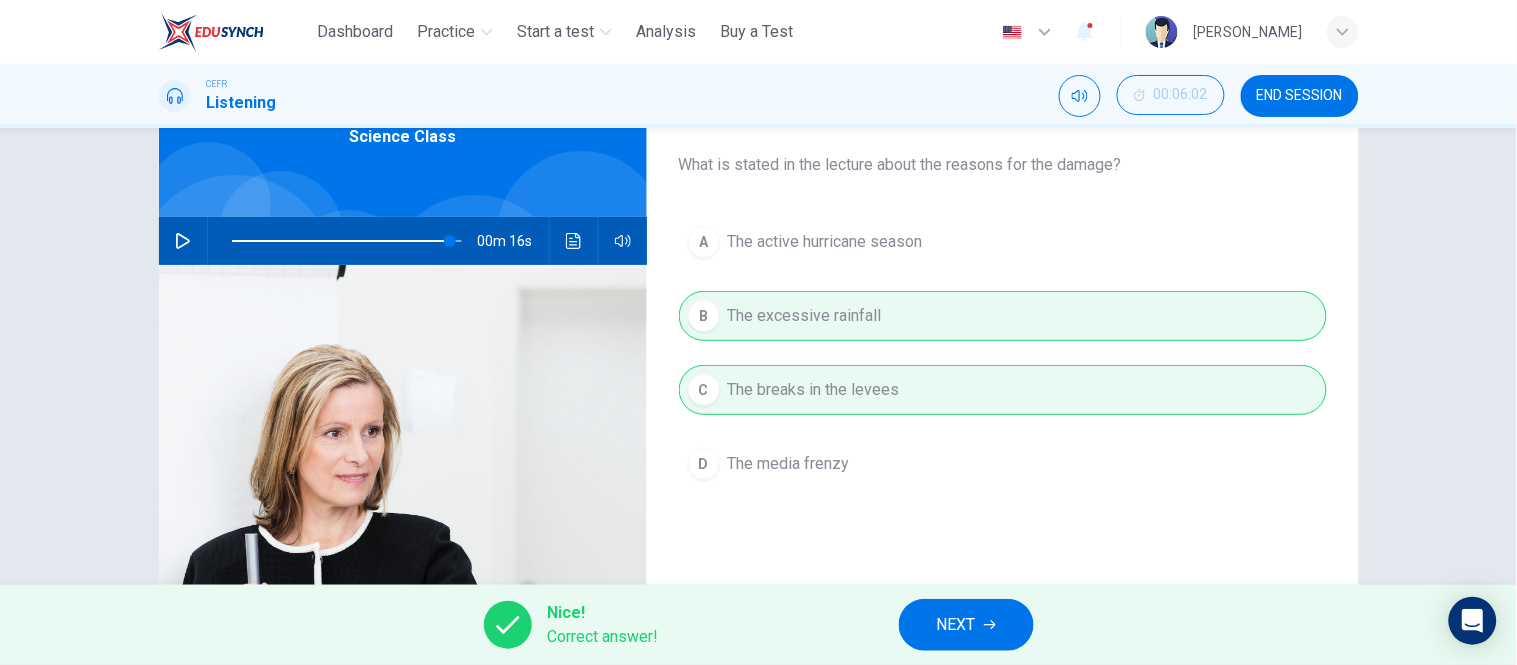 click on "NEXT" at bounding box center [966, 625] 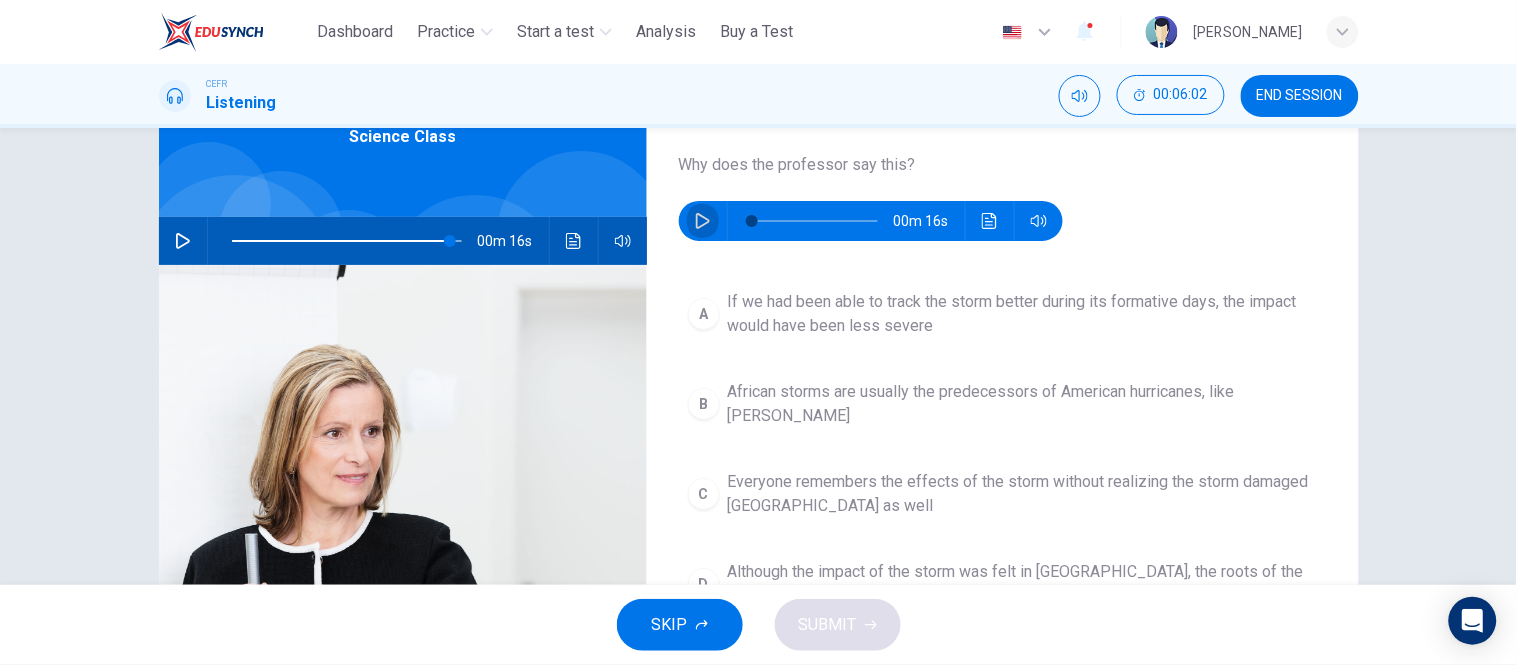 click 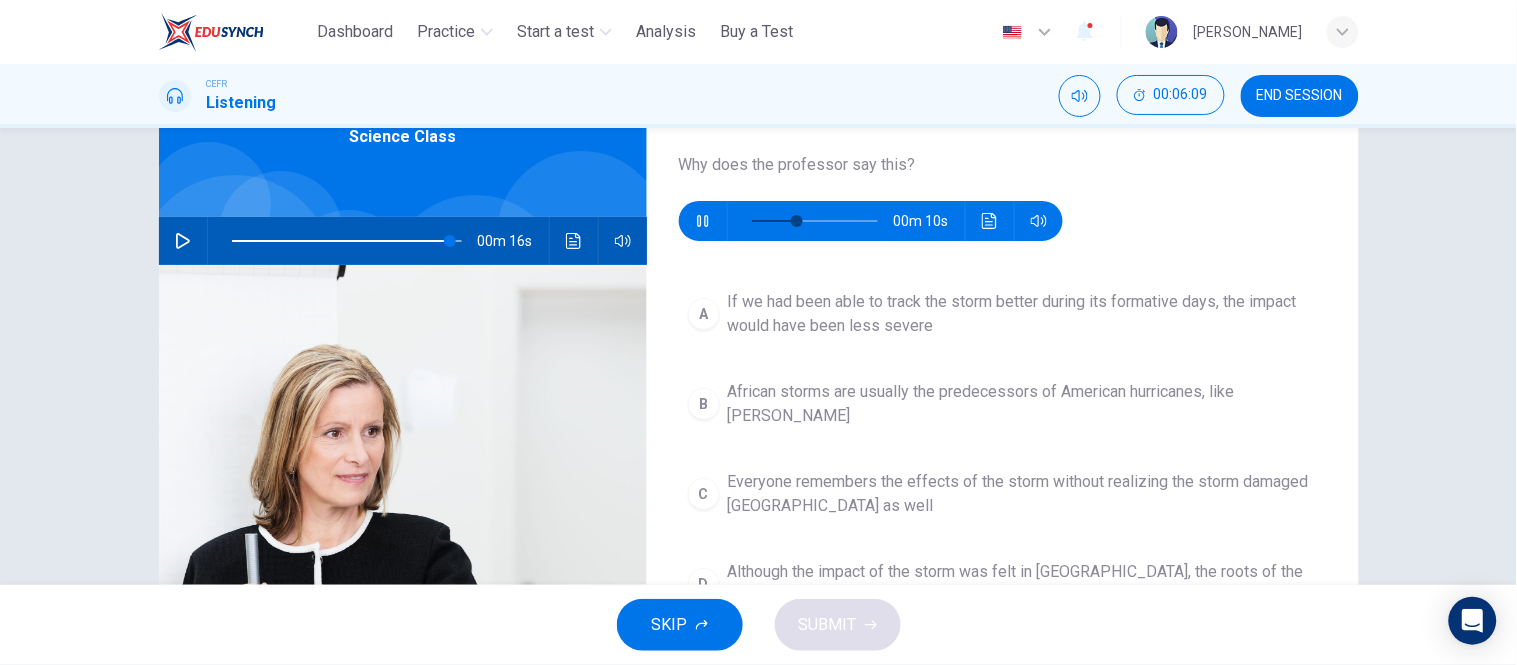 scroll, scrollTop: 222, scrollLeft: 0, axis: vertical 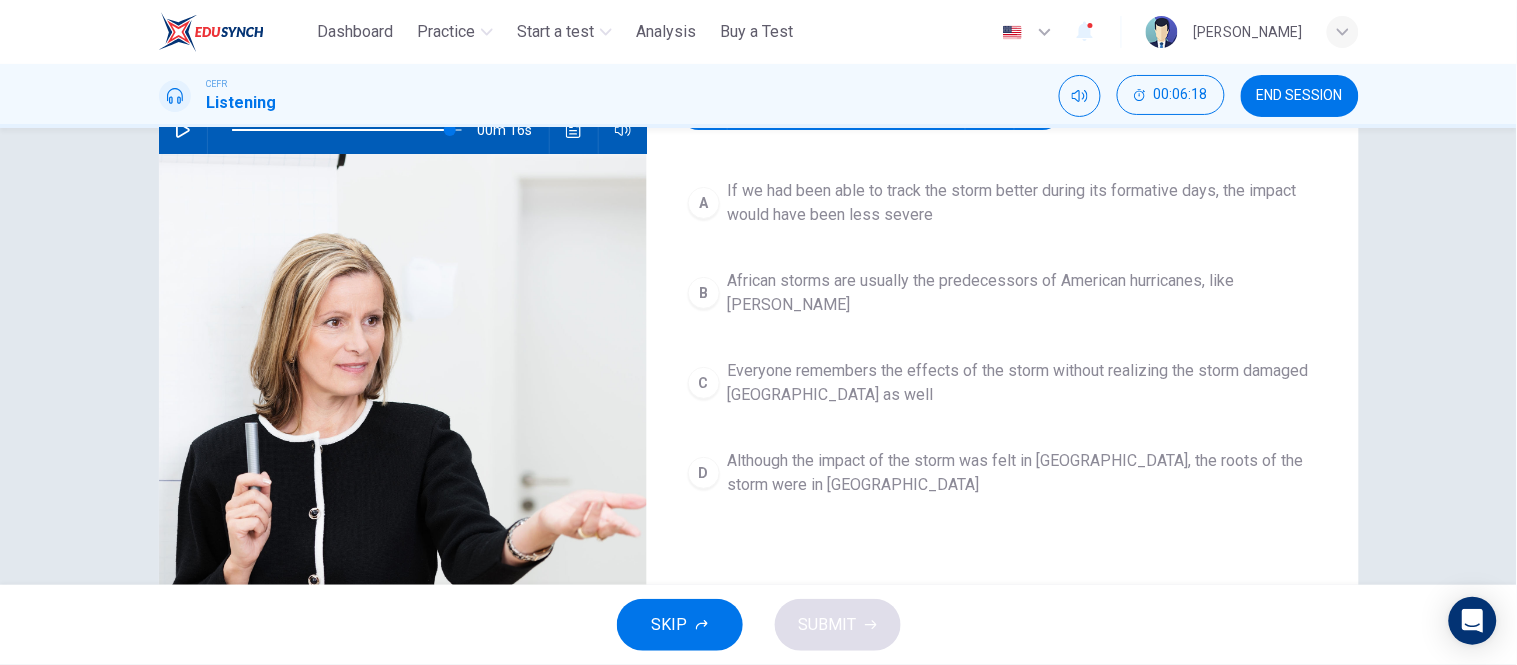 type on "*" 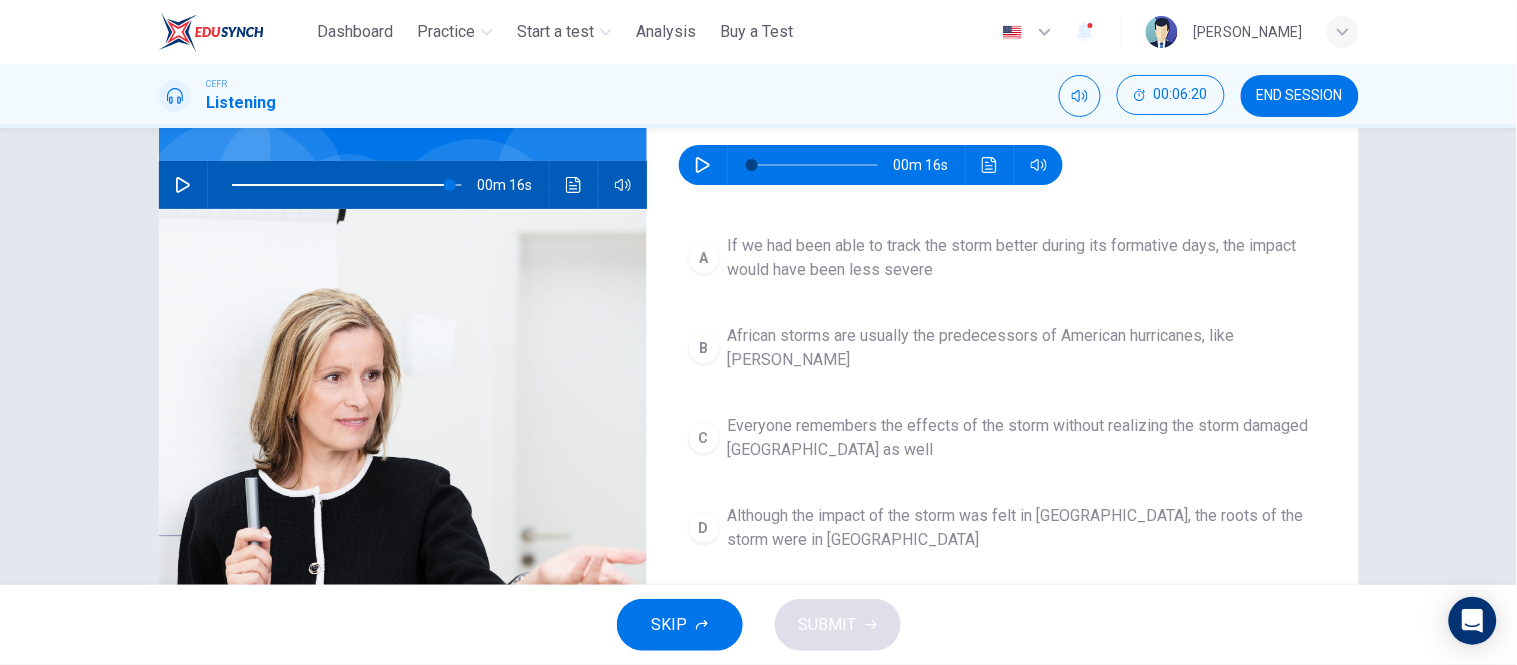 scroll, scrollTop: 222, scrollLeft: 0, axis: vertical 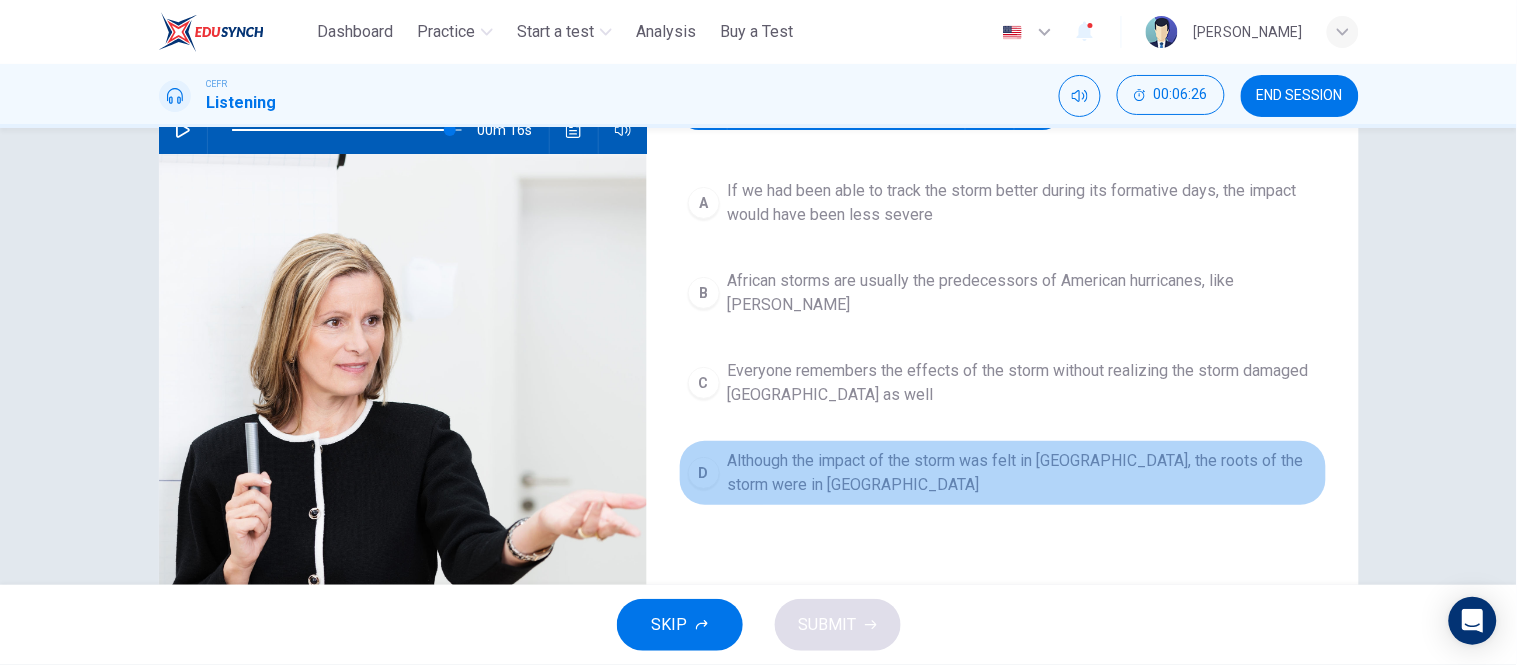 click on "Although the impact of the storm was felt in New Orleans, the roots of the storm were in Africa" at bounding box center (1023, 473) 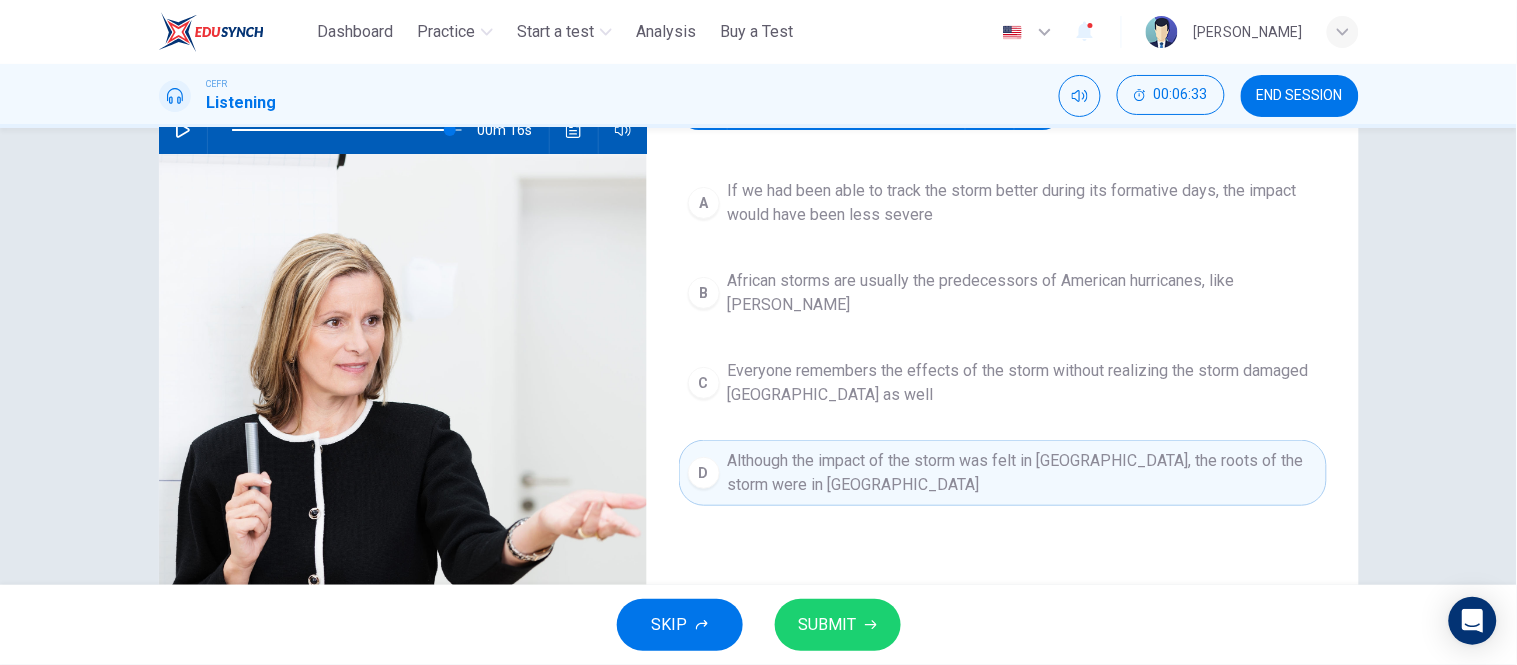 click on "SUBMIT" at bounding box center [838, 625] 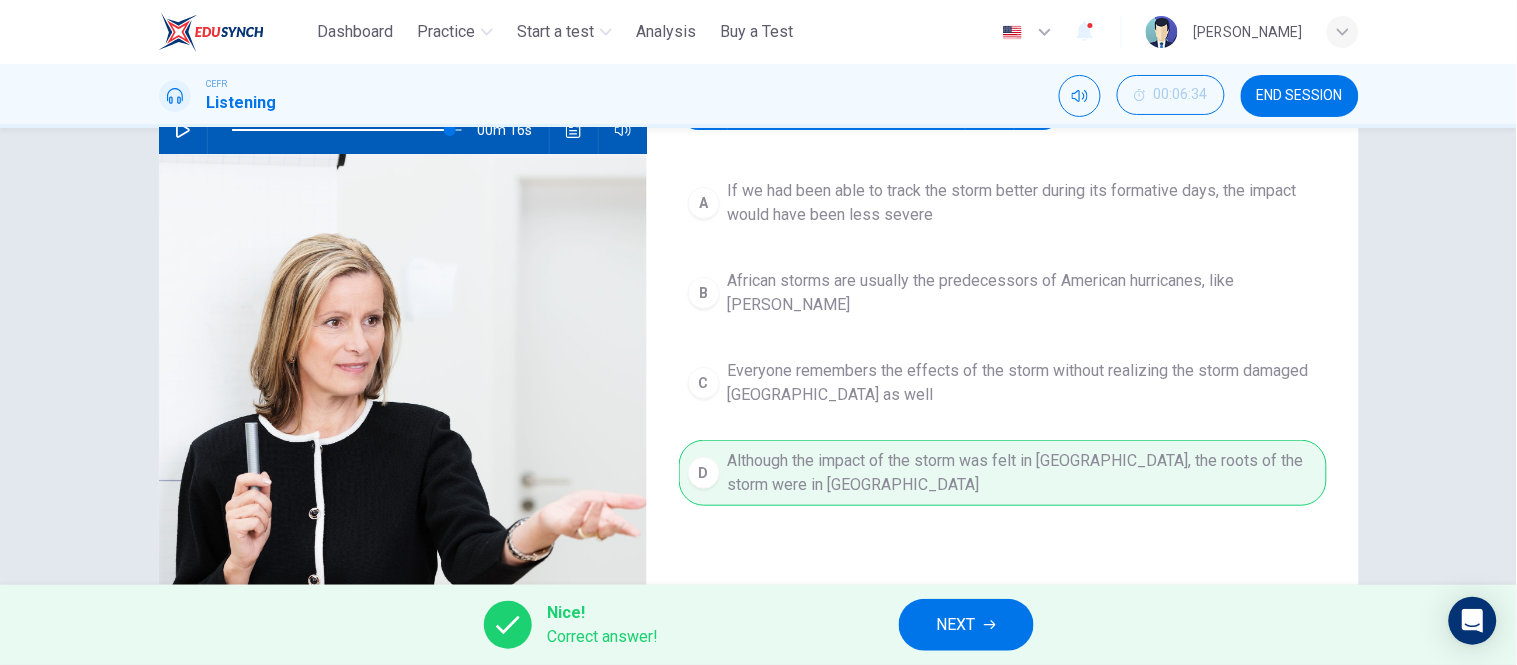 click on "NEXT" at bounding box center (966, 625) 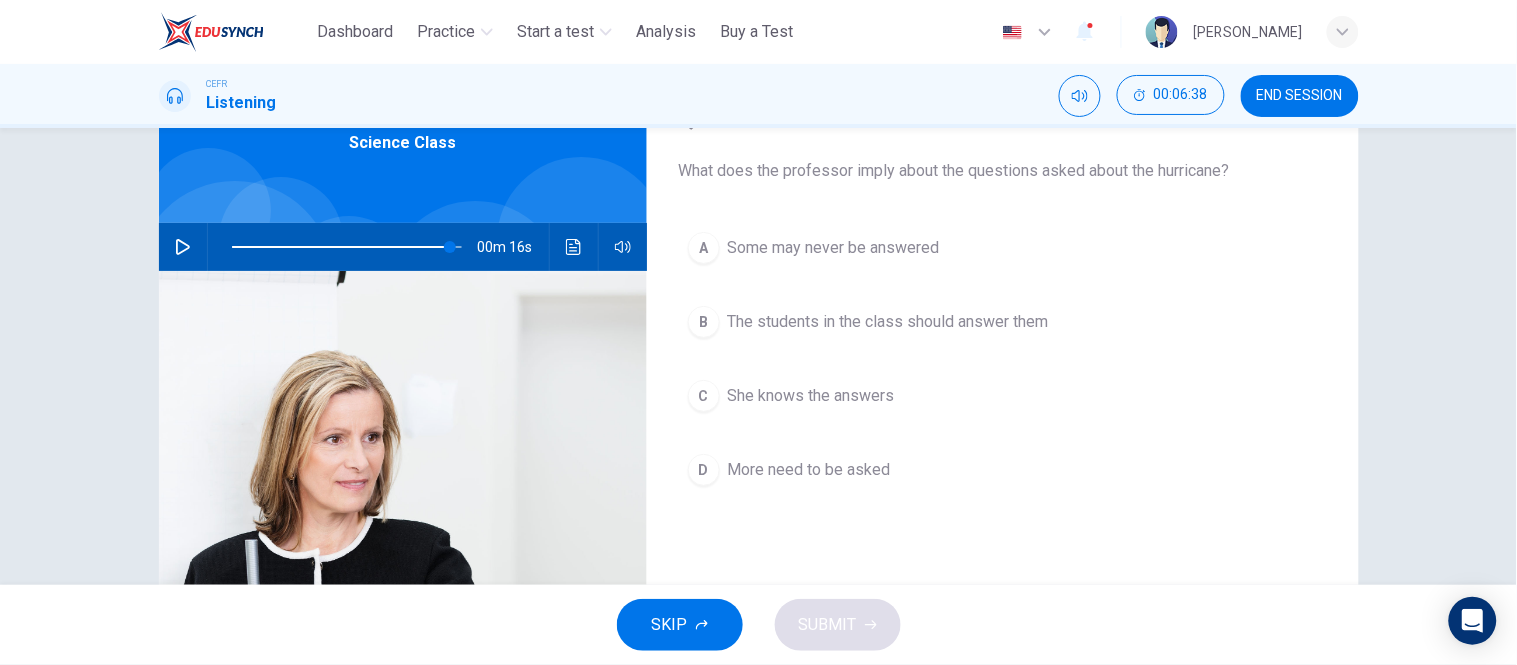 scroll, scrollTop: 111, scrollLeft: 0, axis: vertical 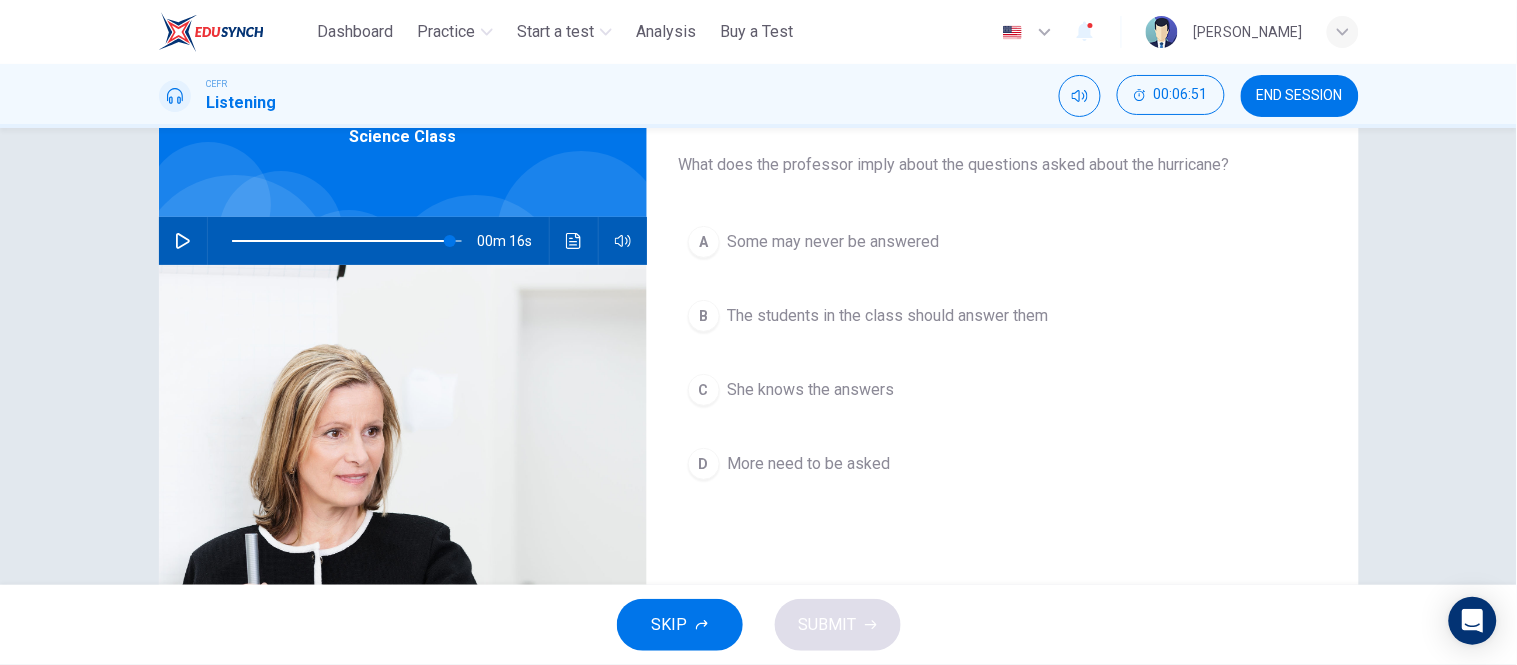 click on "Some may never be answered" at bounding box center [834, 242] 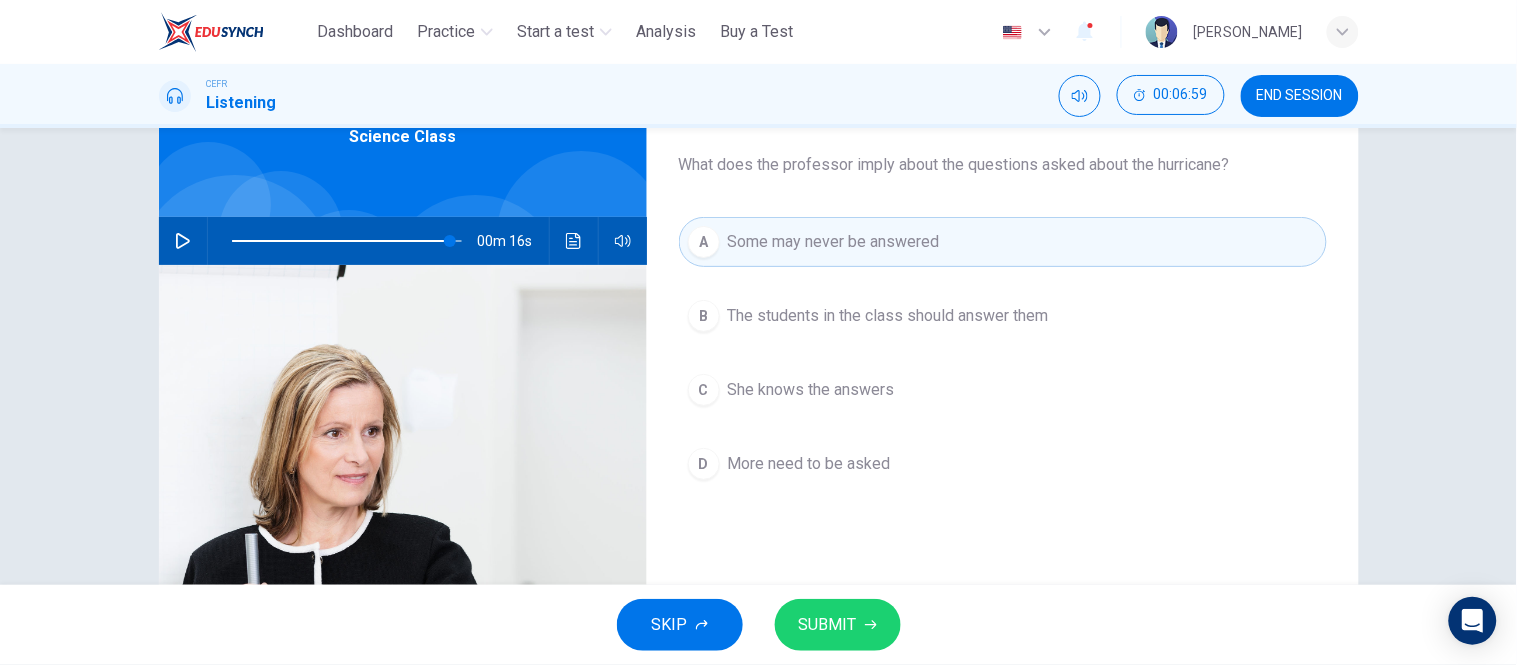 click on "SUBMIT" at bounding box center (838, 625) 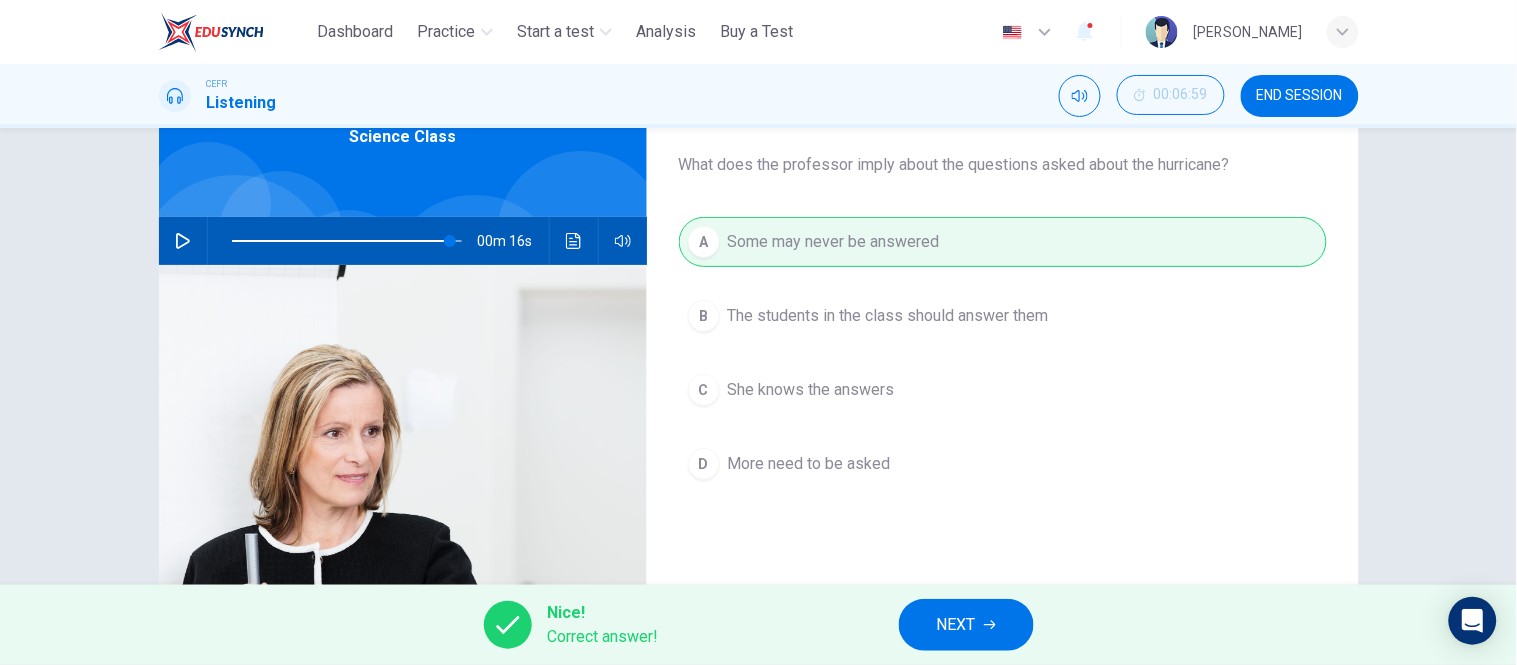 click on "NEXT" at bounding box center [956, 625] 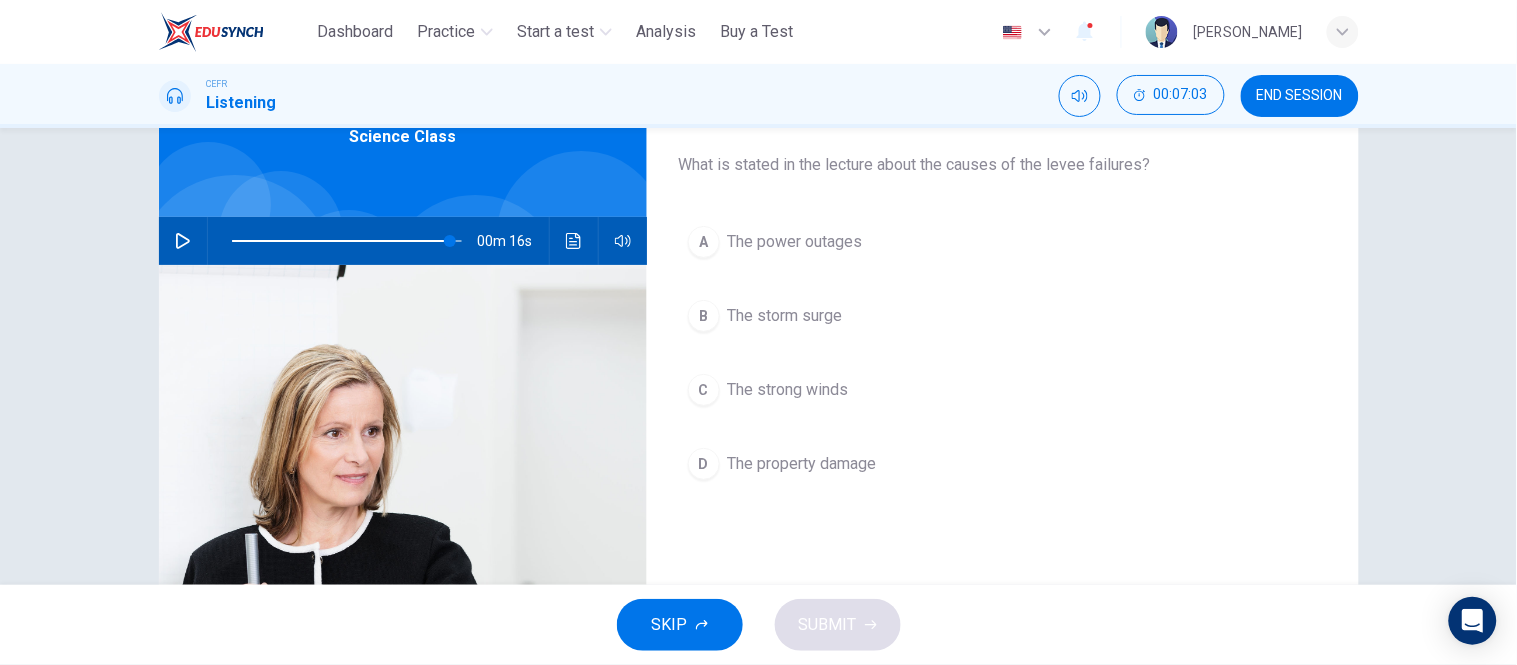 click on "The power outages" at bounding box center (795, 242) 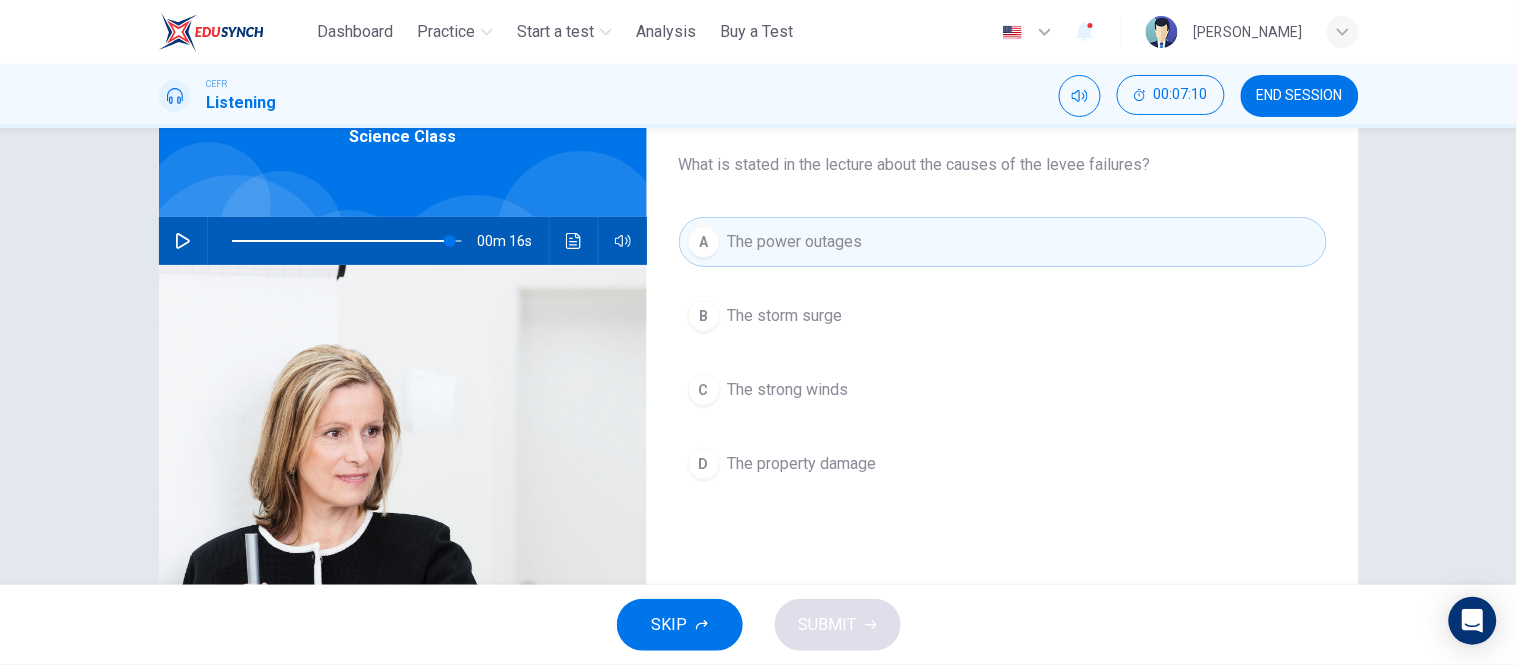 click on "B The storm surge" at bounding box center [1003, 316] 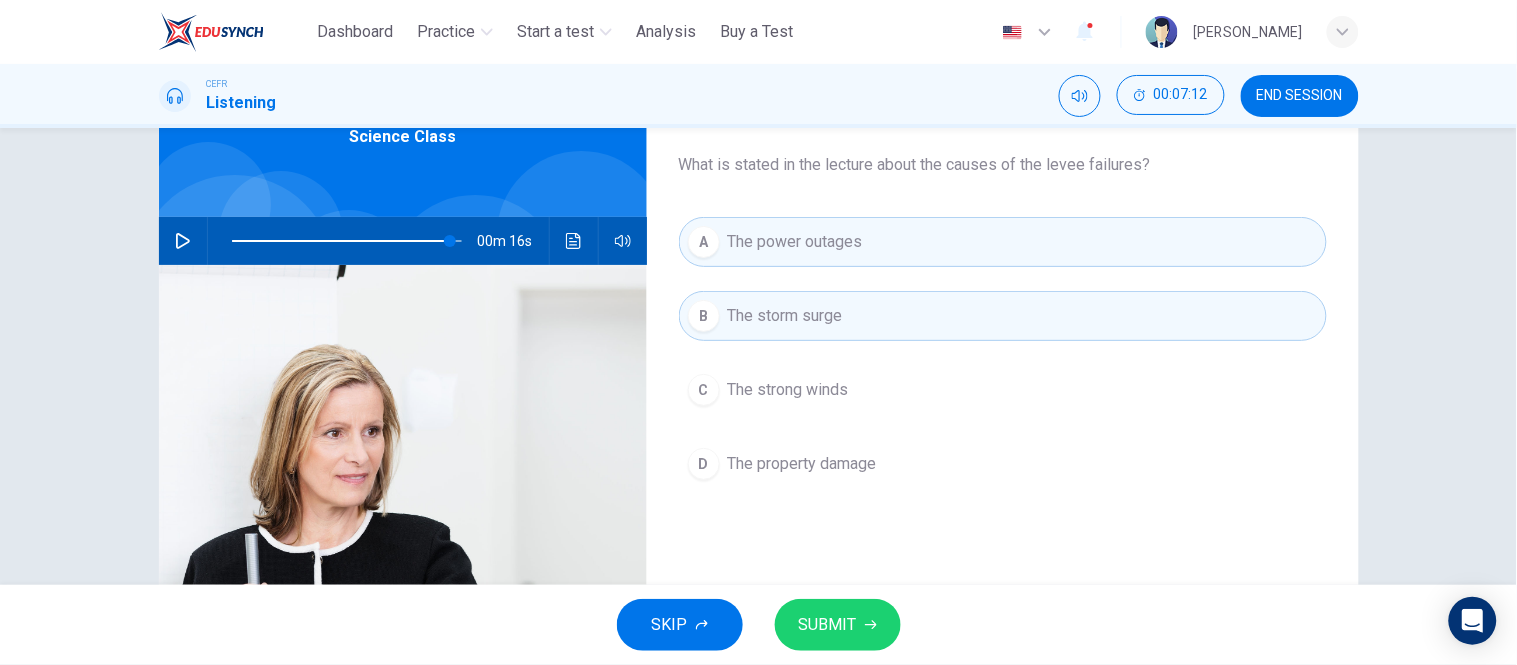 click on "SUBMIT" at bounding box center [838, 625] 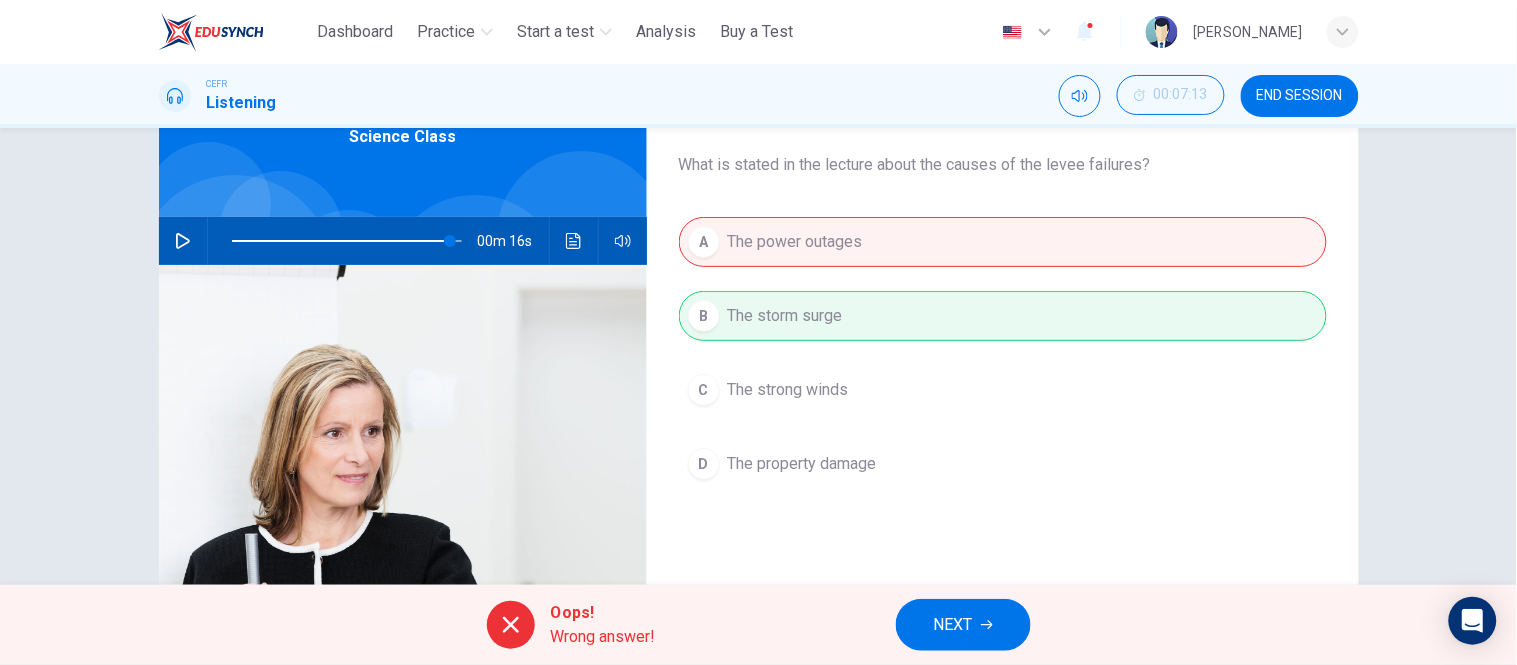 click on "A The power outages B The storm surge C The strong winds D The property damage" at bounding box center (1003, 373) 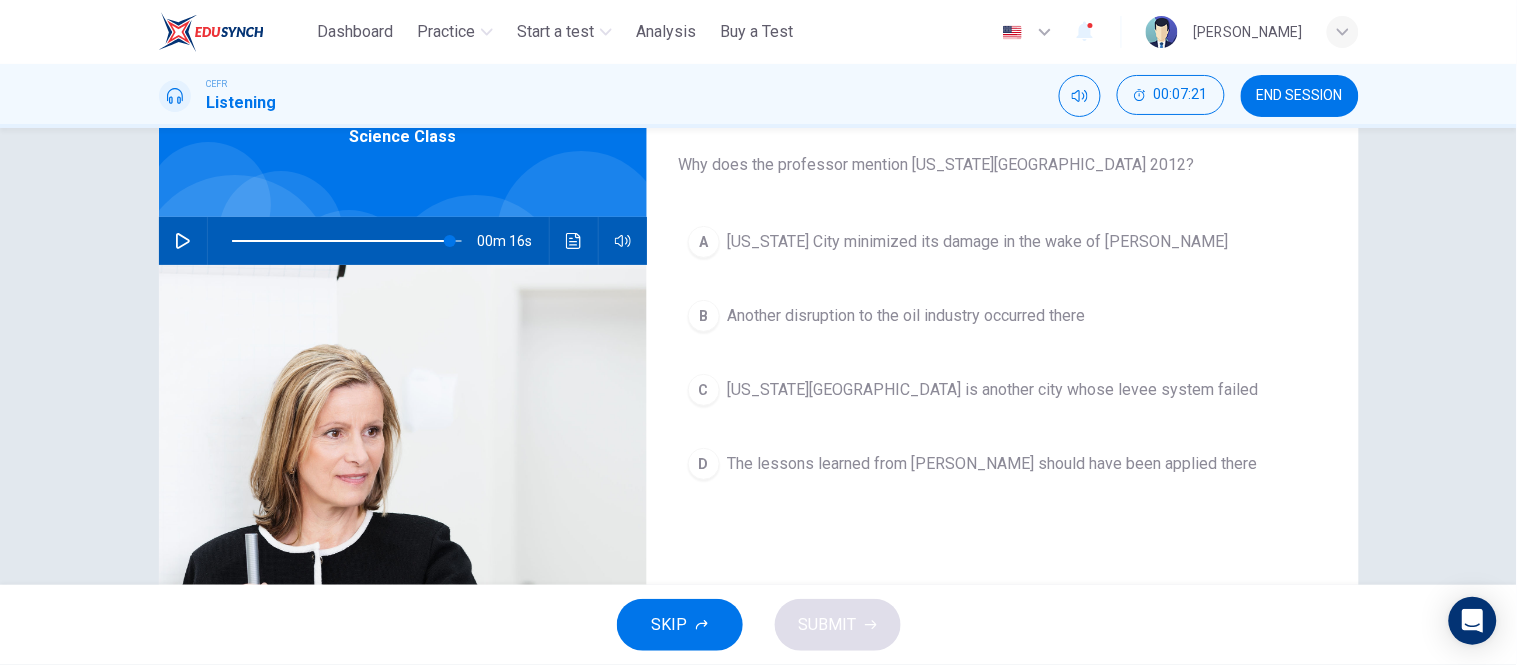 click on "The lessons learned from Katrina should have been applied there" at bounding box center [993, 464] 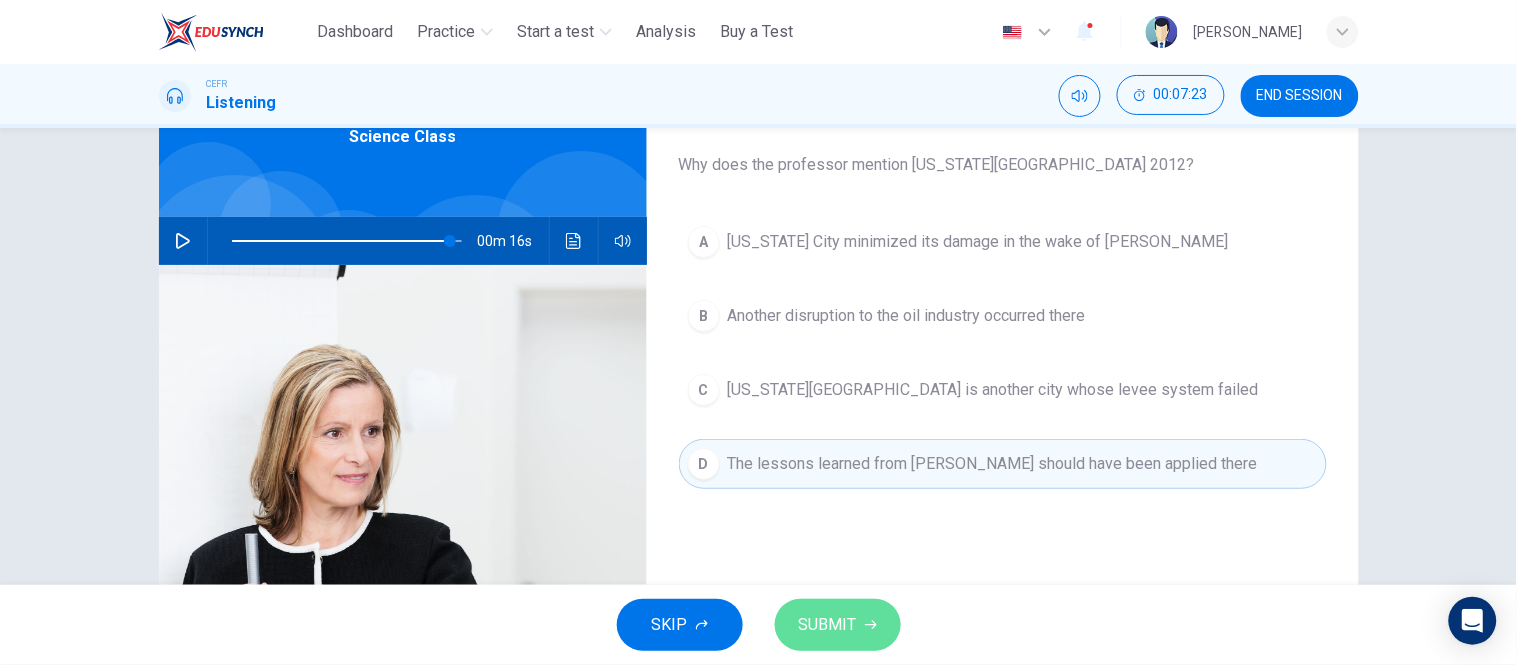 click 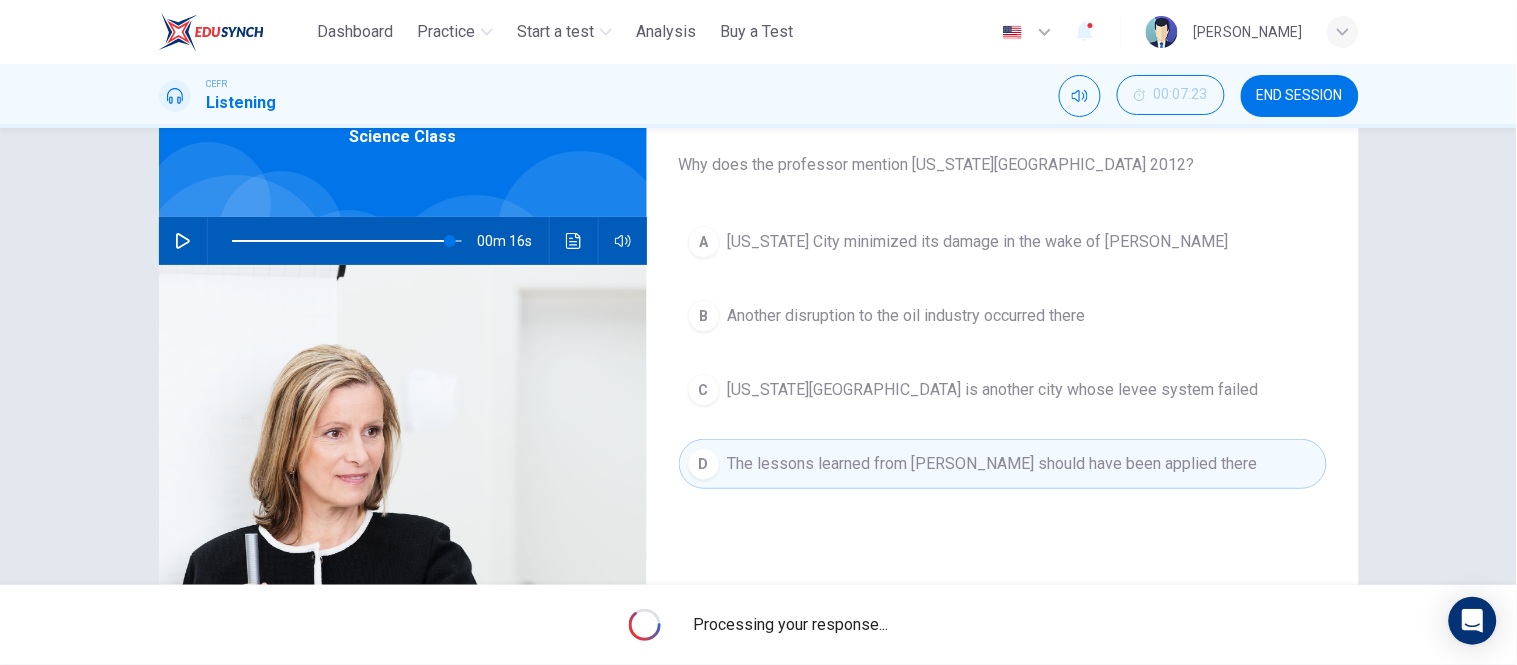 type on "**" 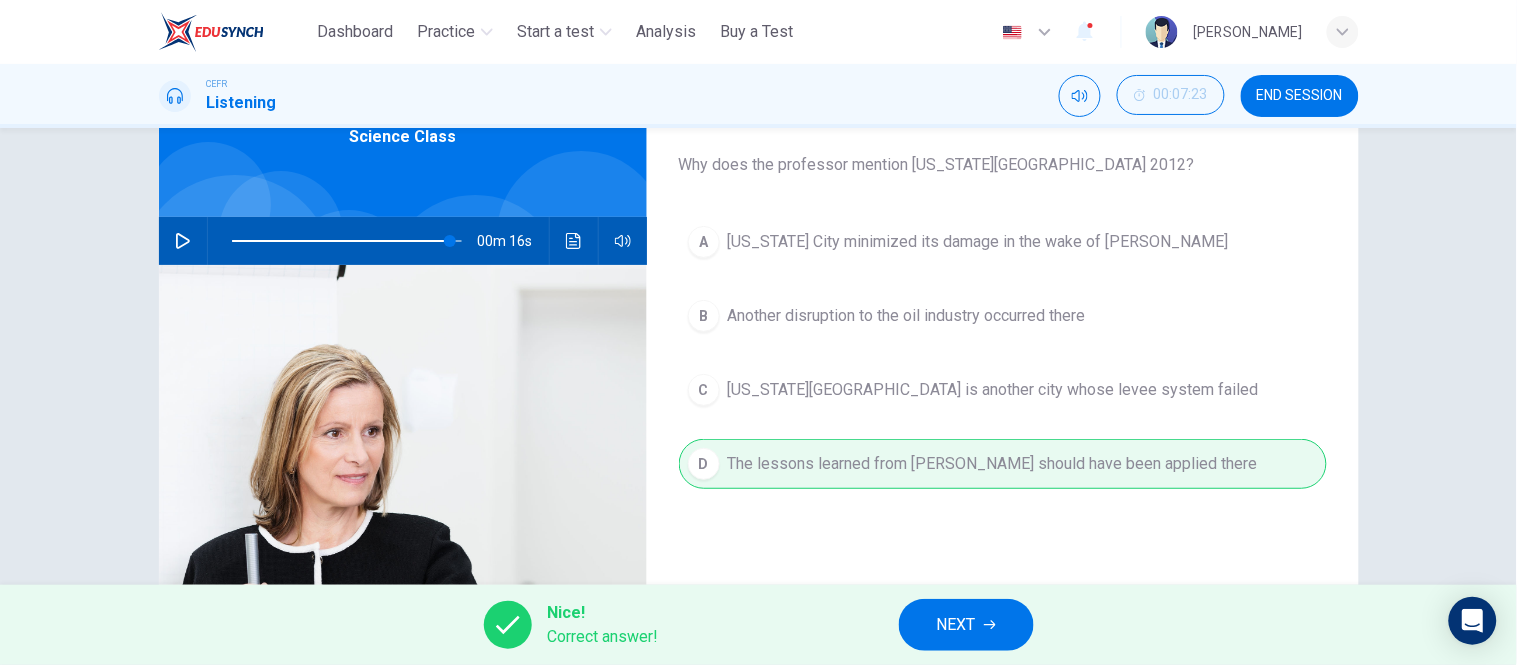 click on "NEXT" at bounding box center (956, 625) 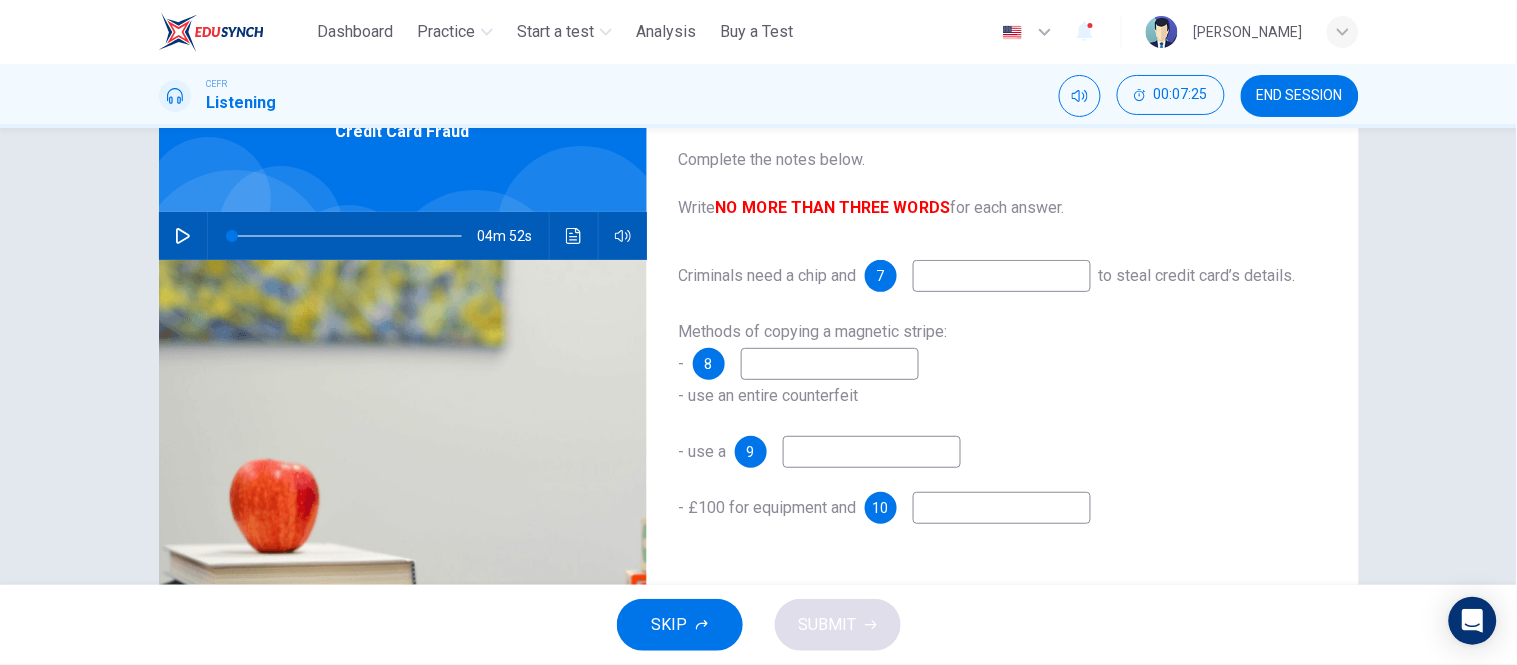 scroll, scrollTop: 111, scrollLeft: 0, axis: vertical 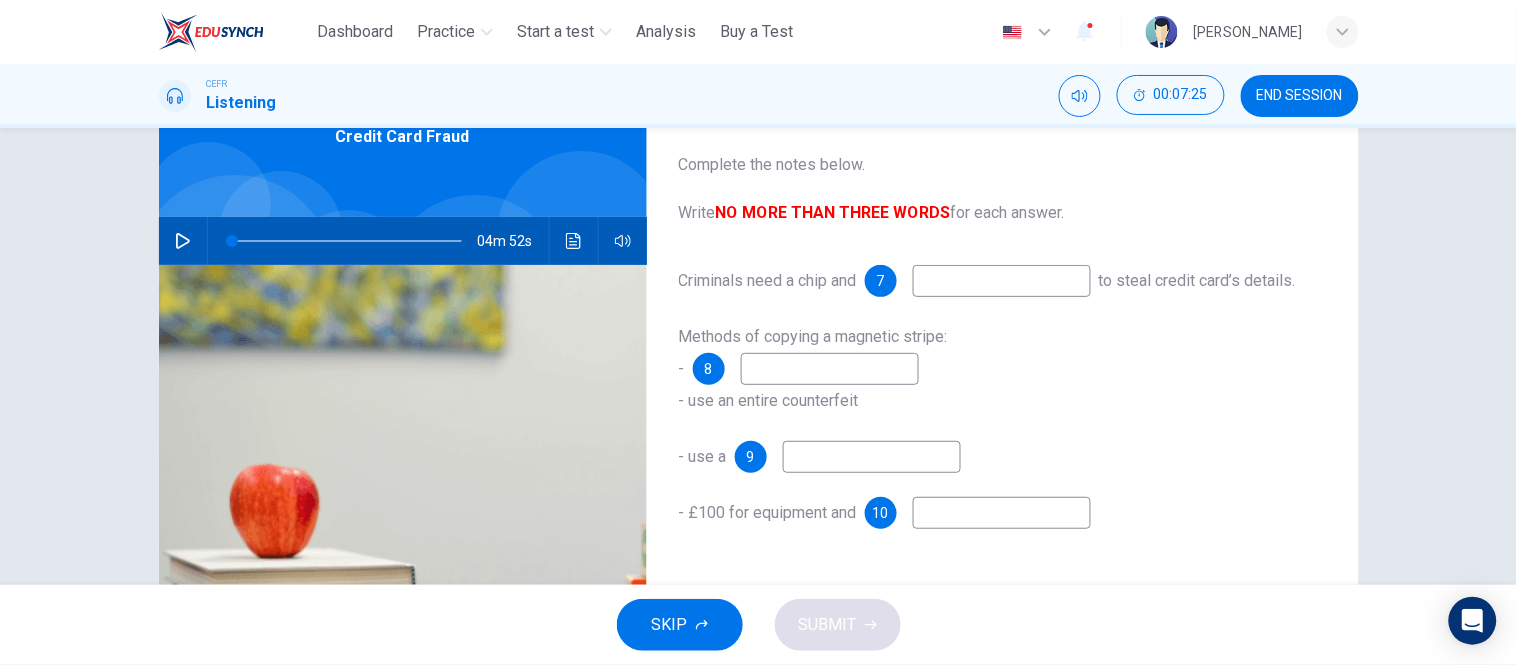 click 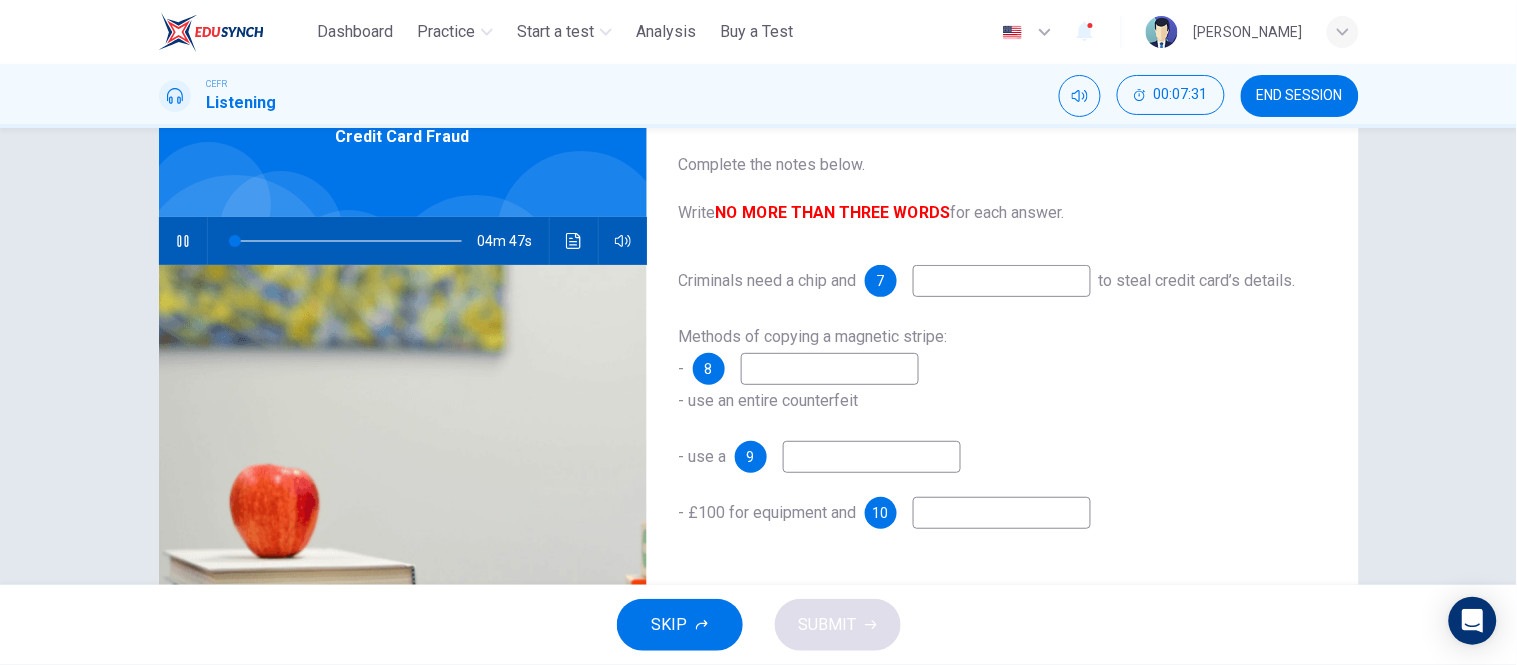 click at bounding box center [1002, 281] 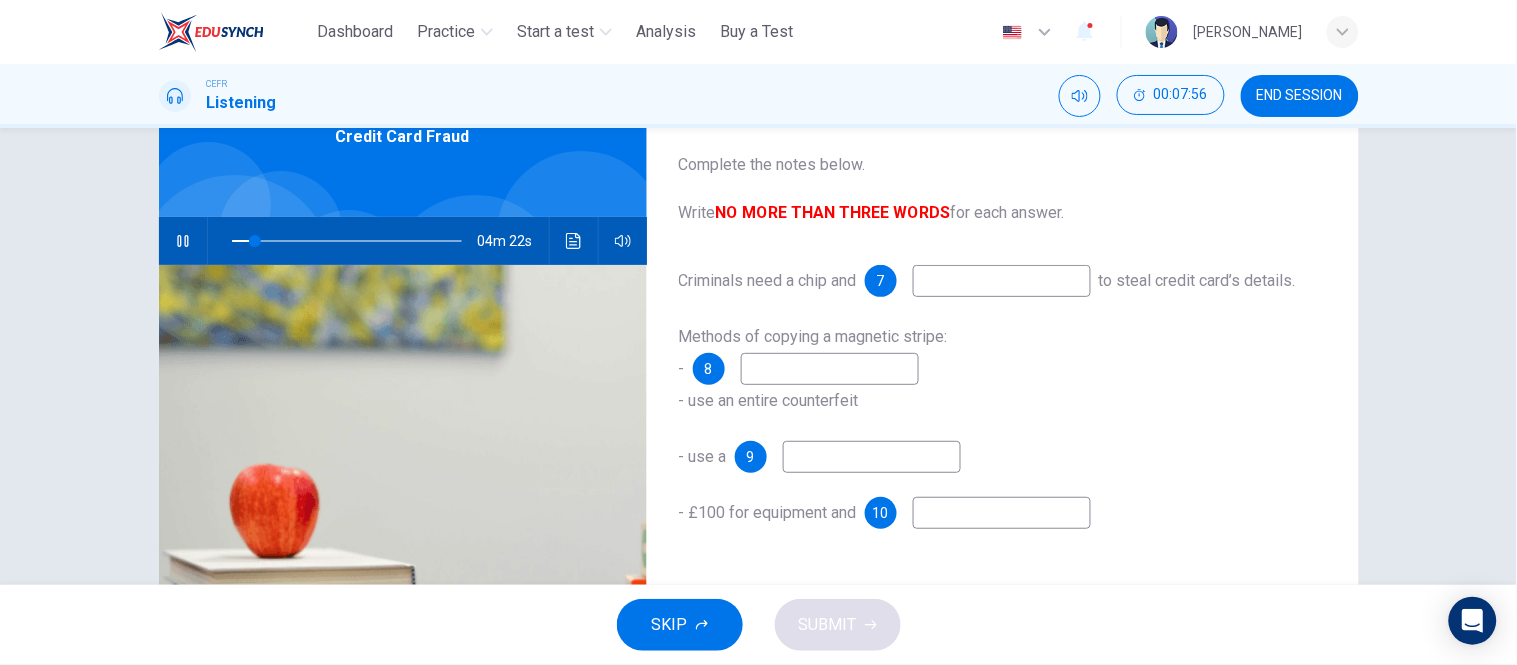 type on "**" 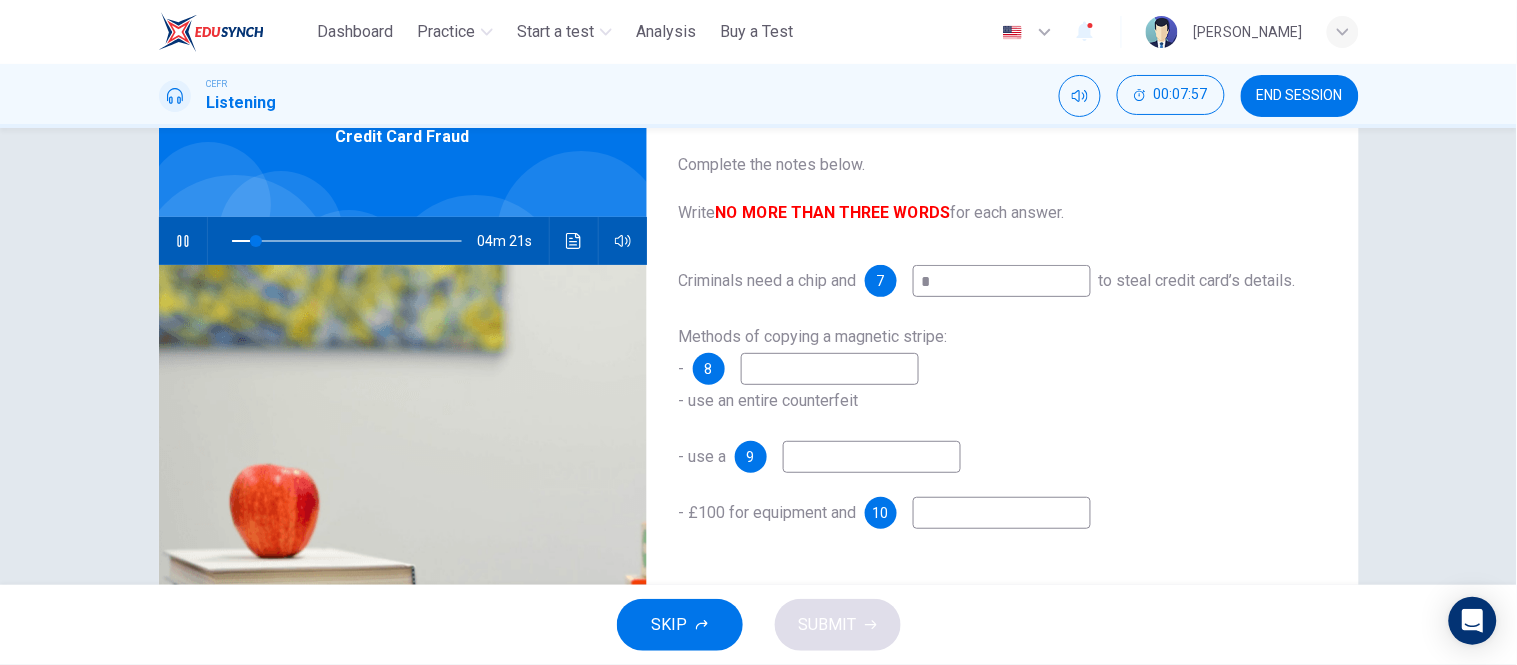 type on "**" 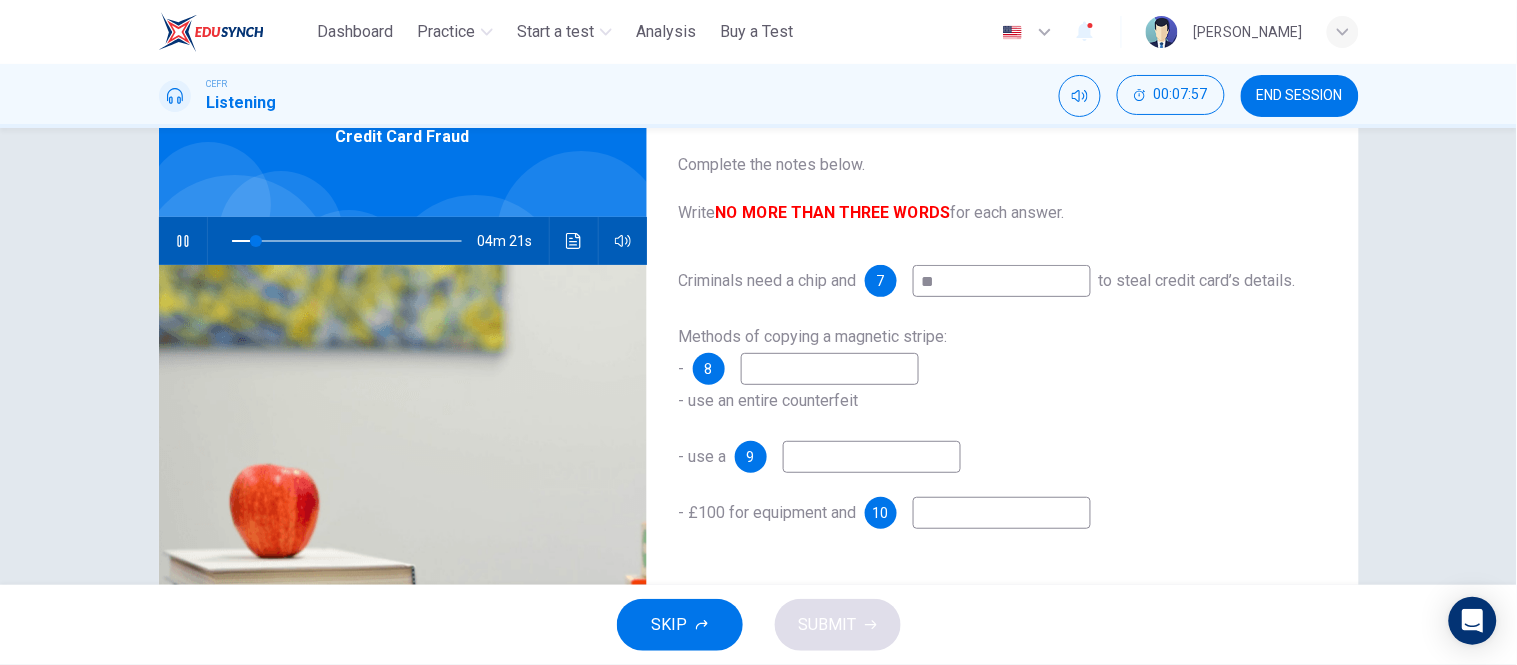 type on "**" 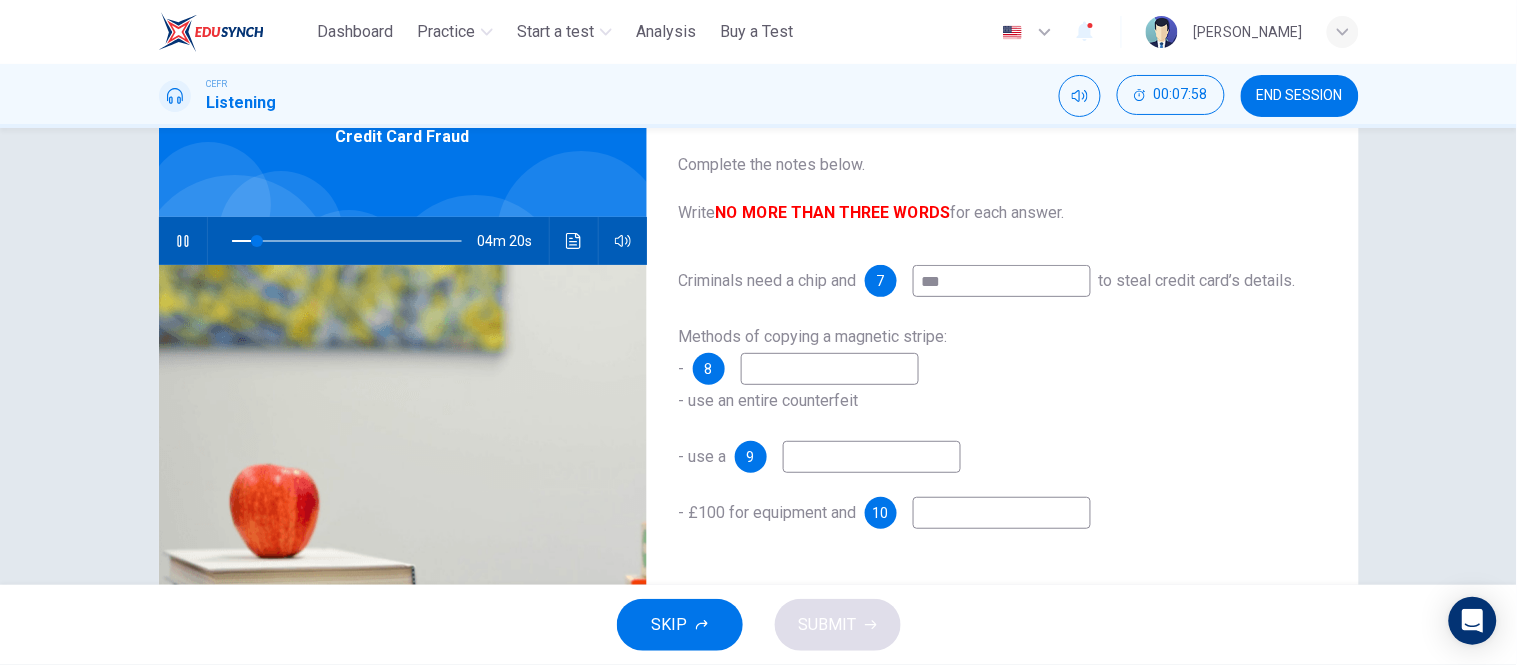 type on "**" 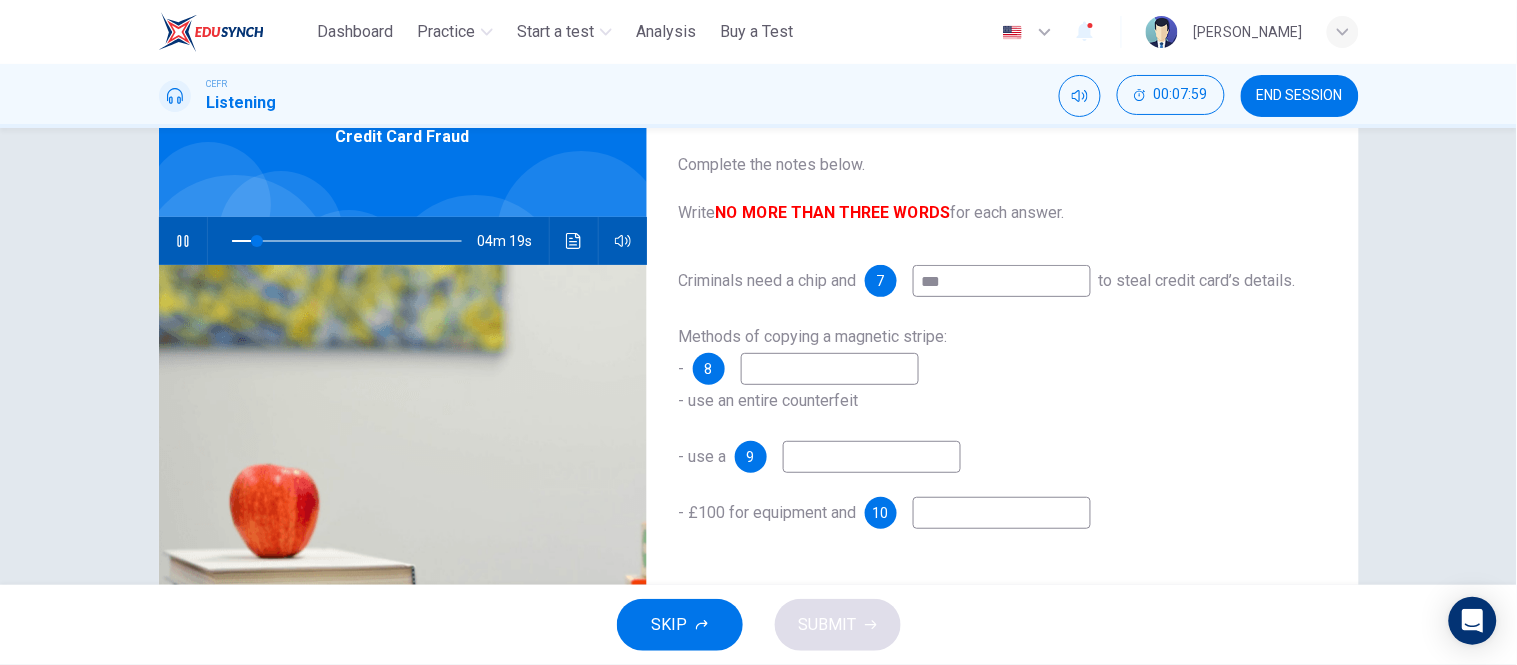 type on "***" 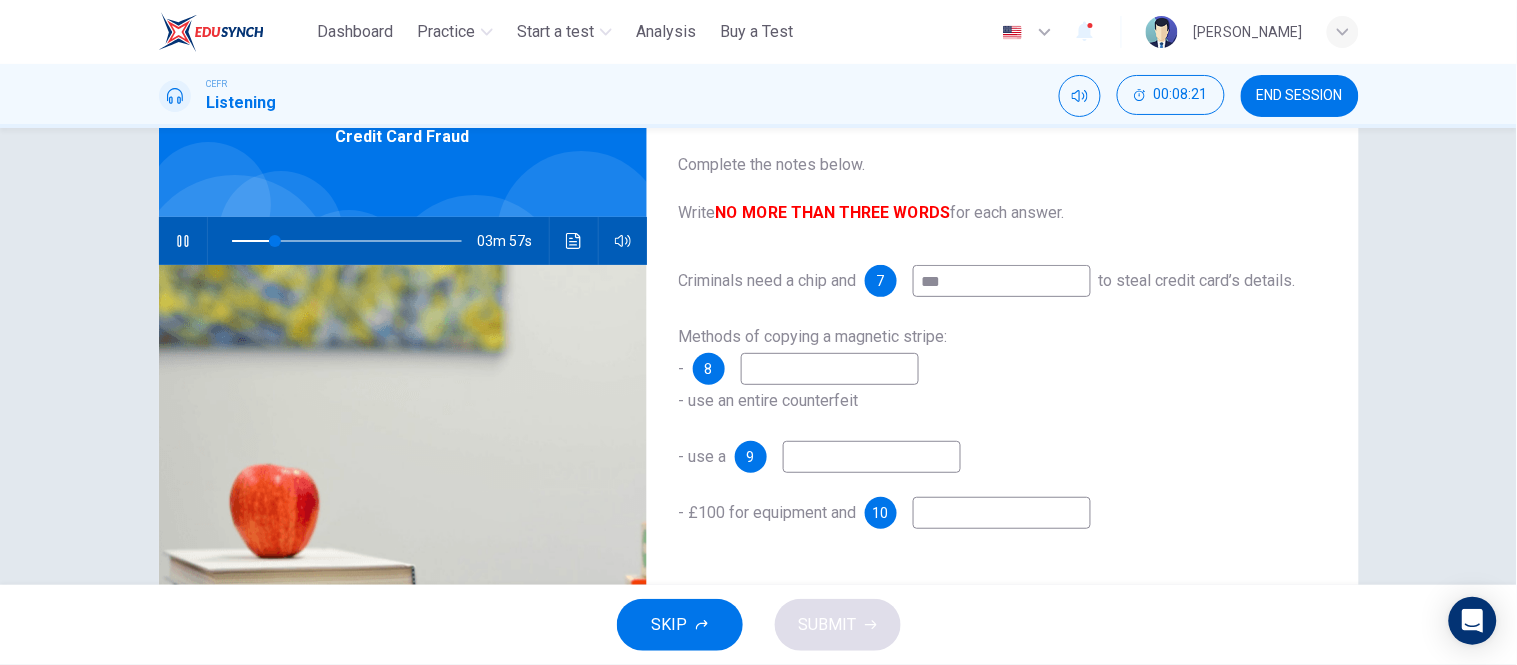 type on "**" 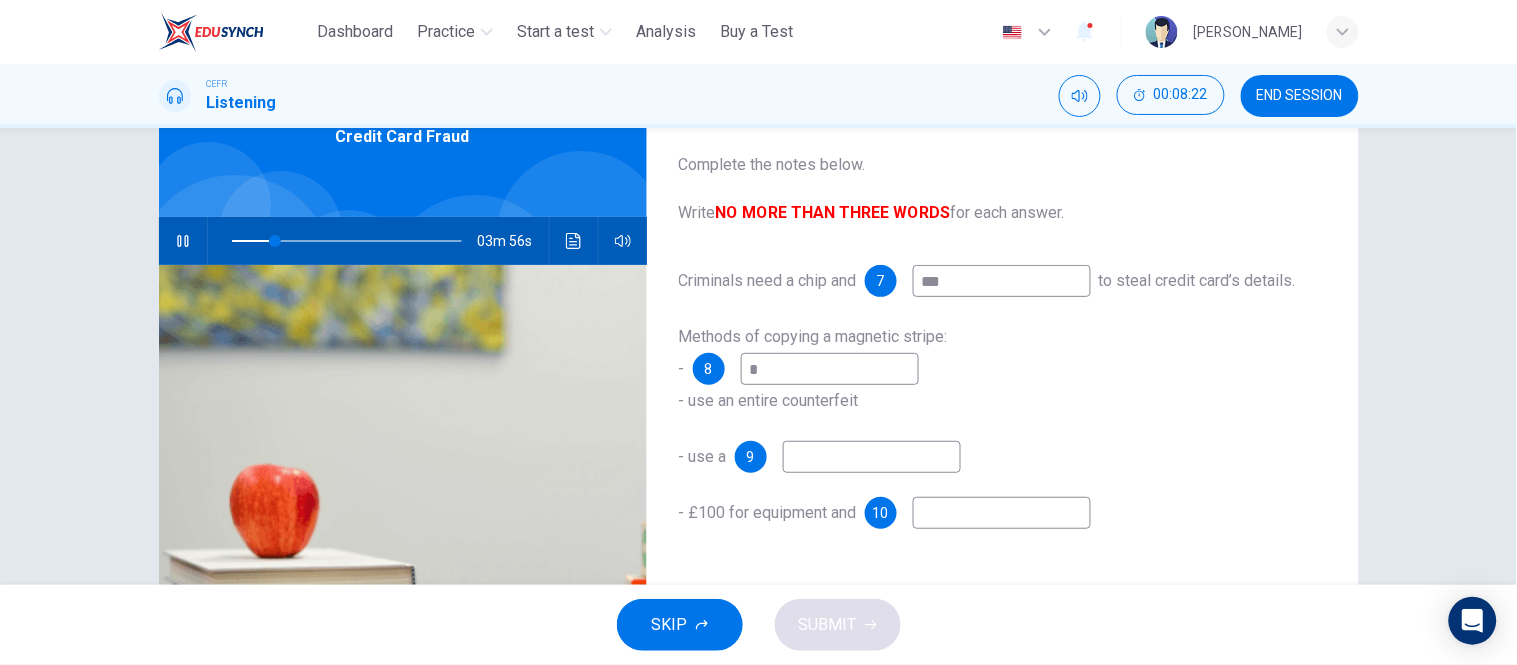 type on "**" 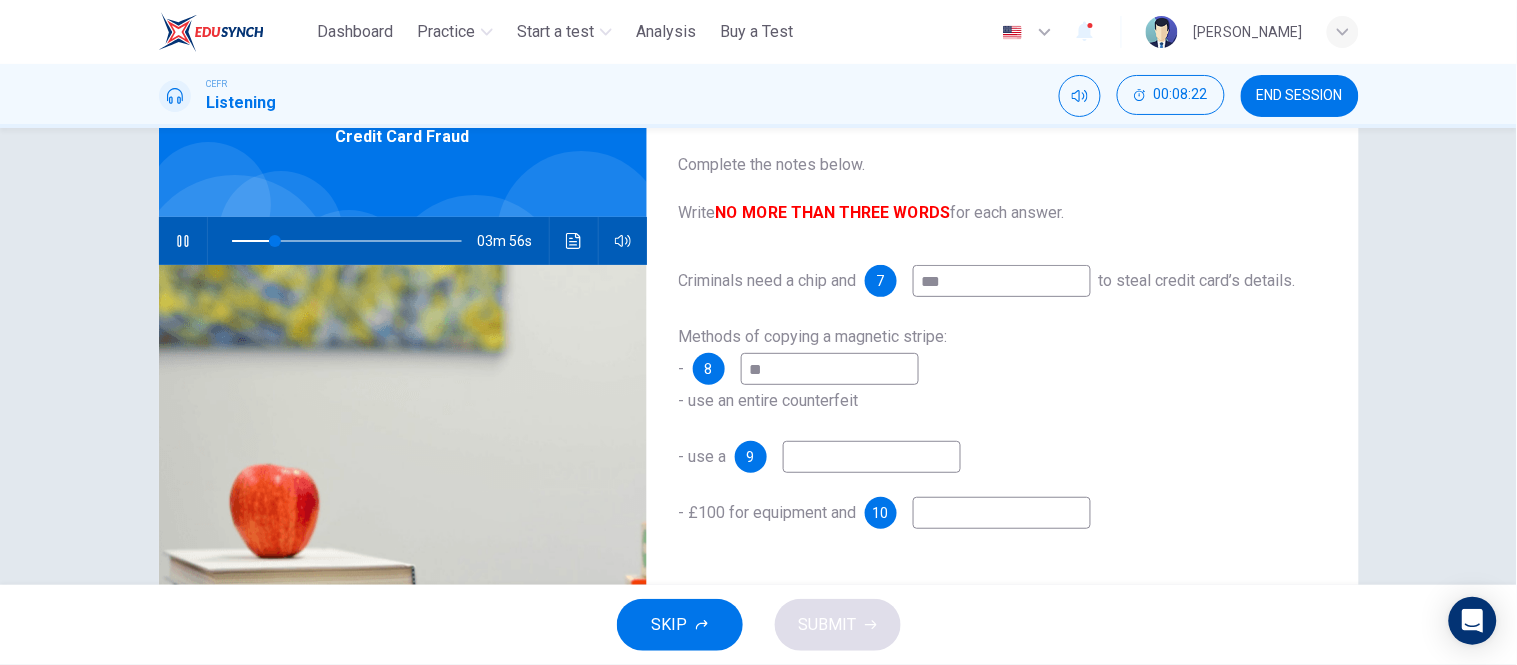 type on "**" 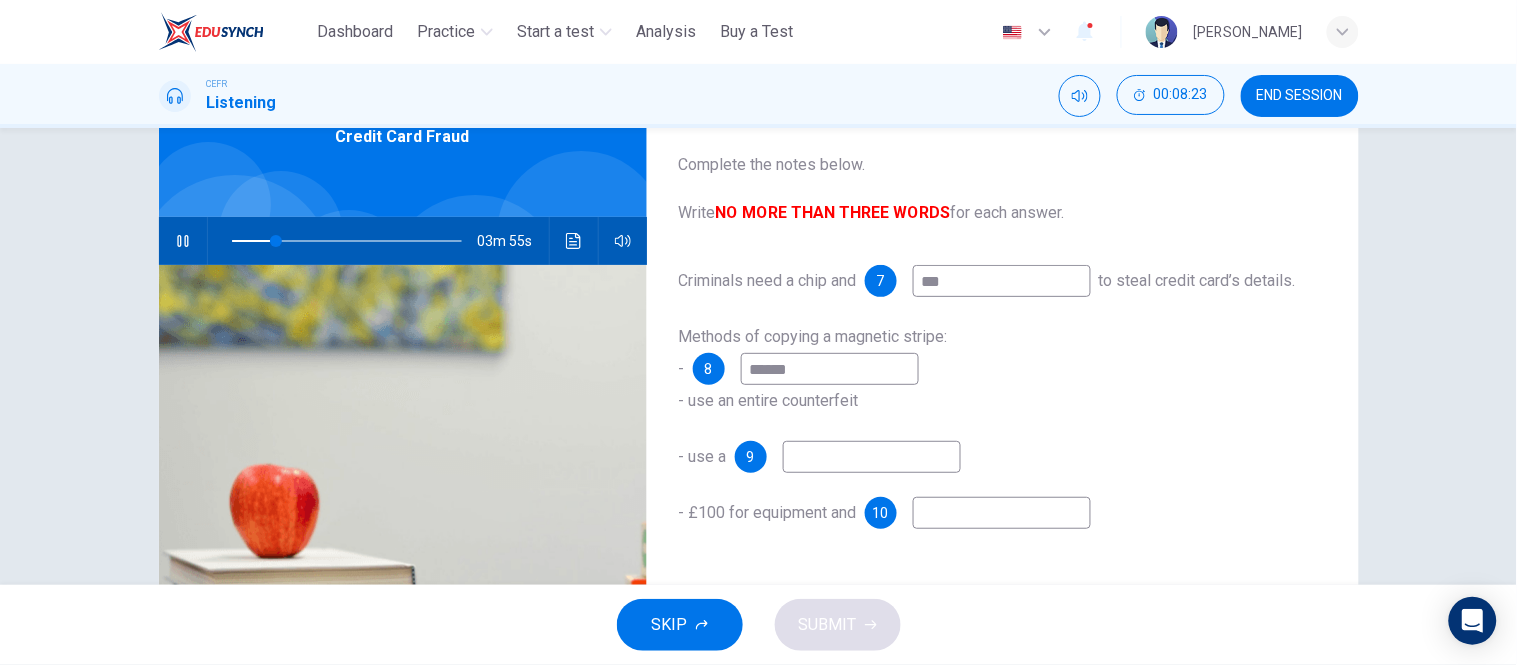 type on "******" 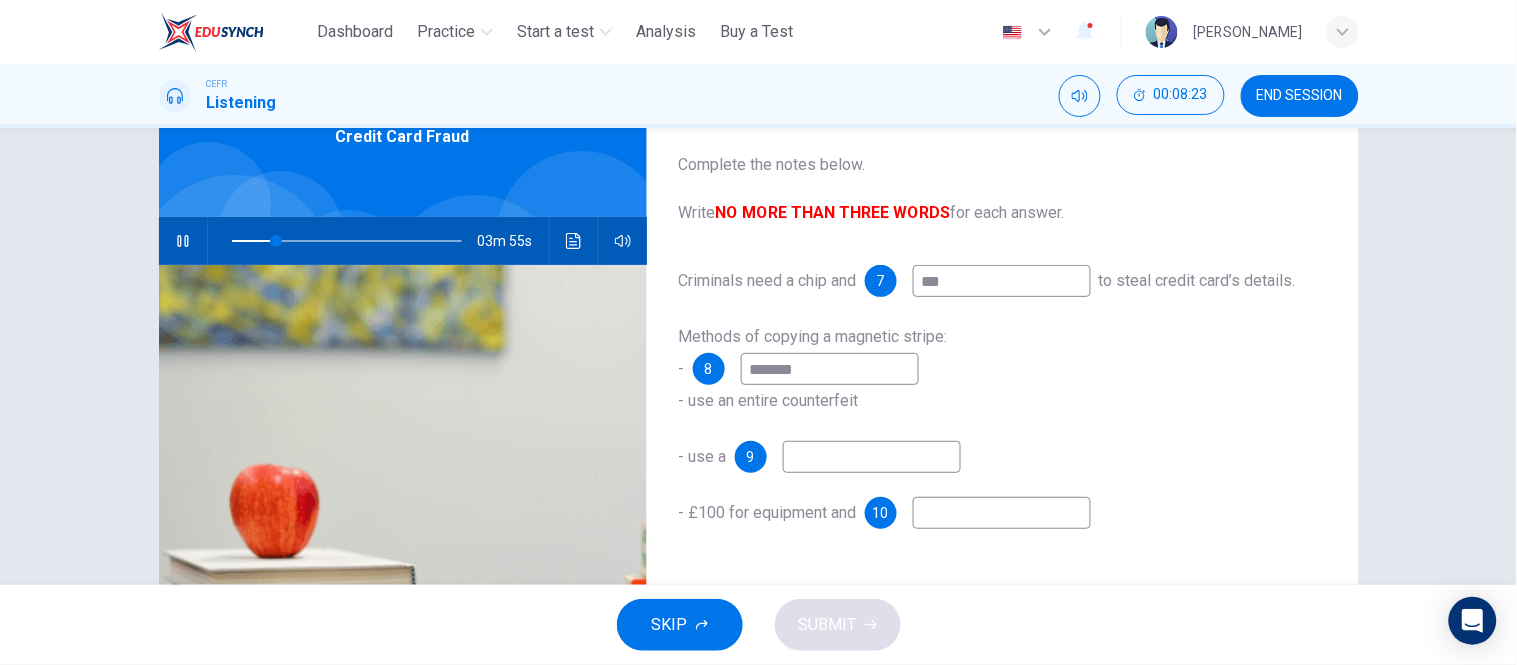 type on "**" 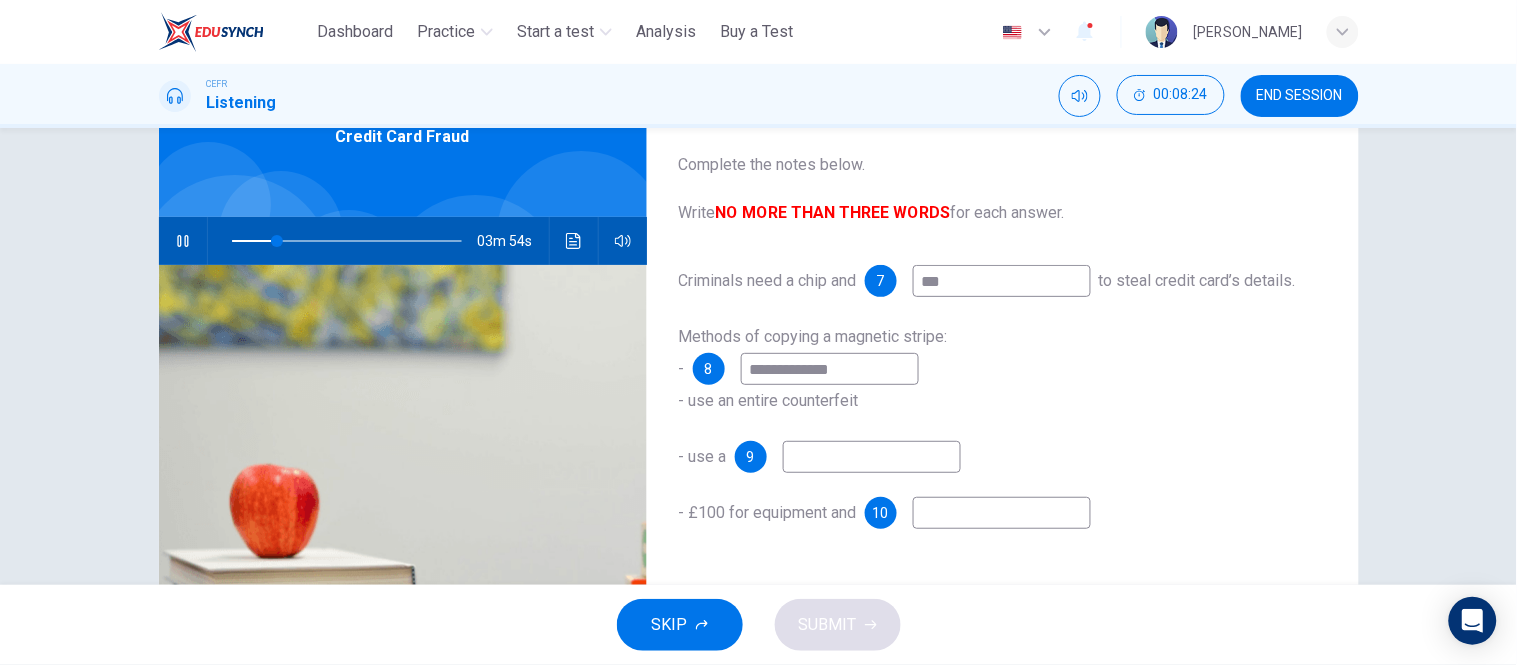 type on "**********" 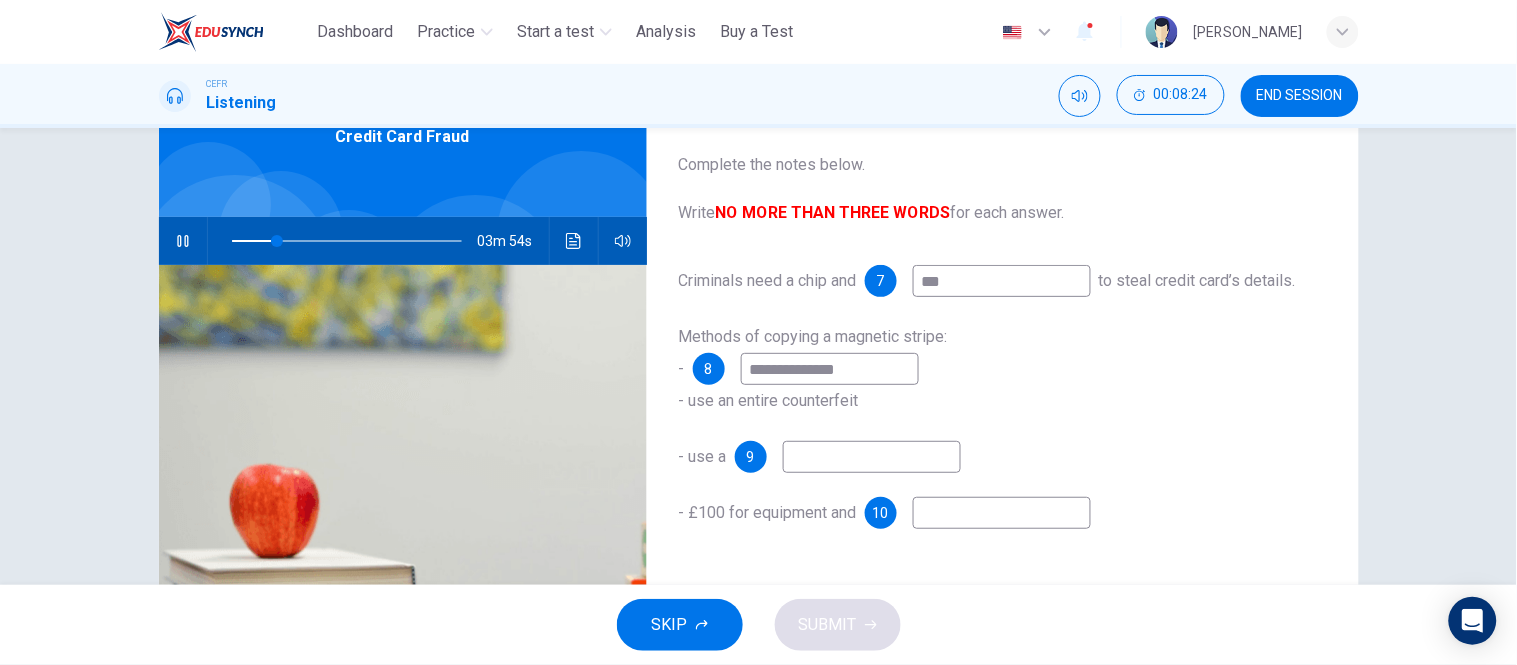type on "**" 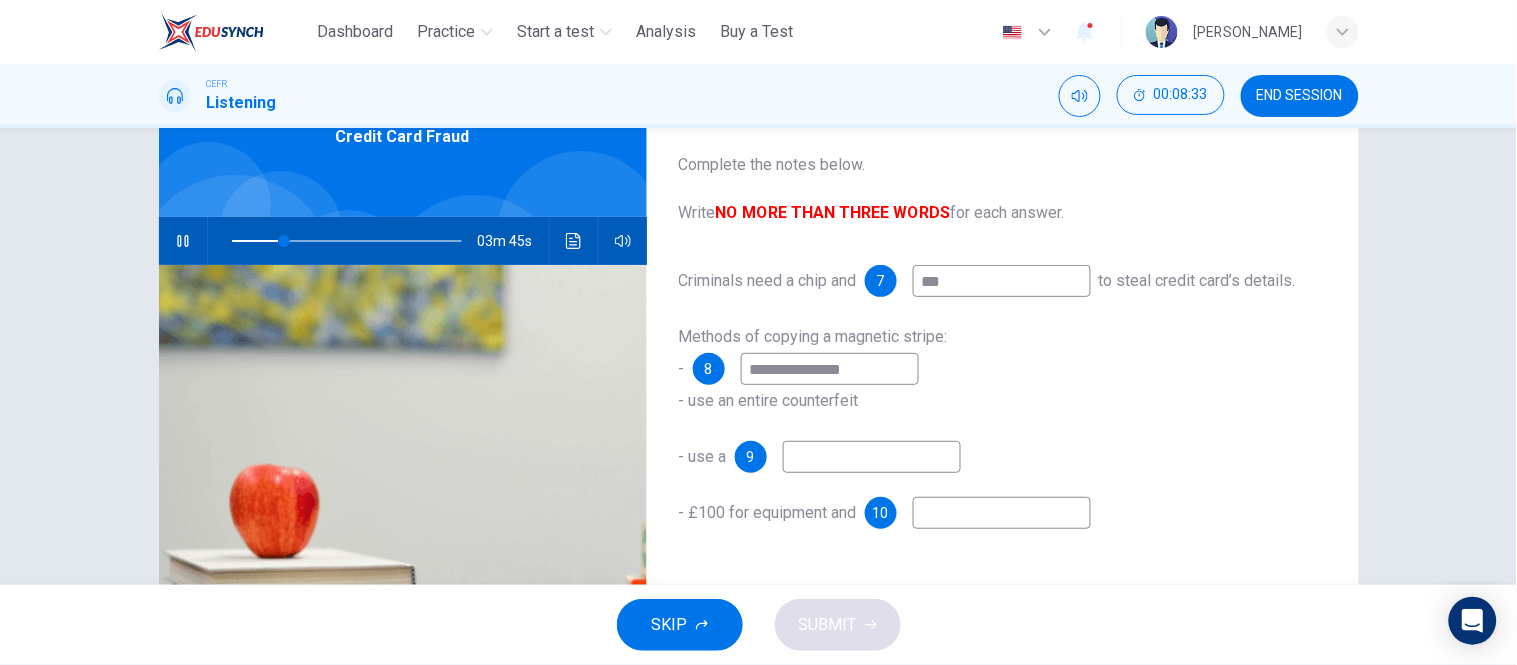 type on "**" 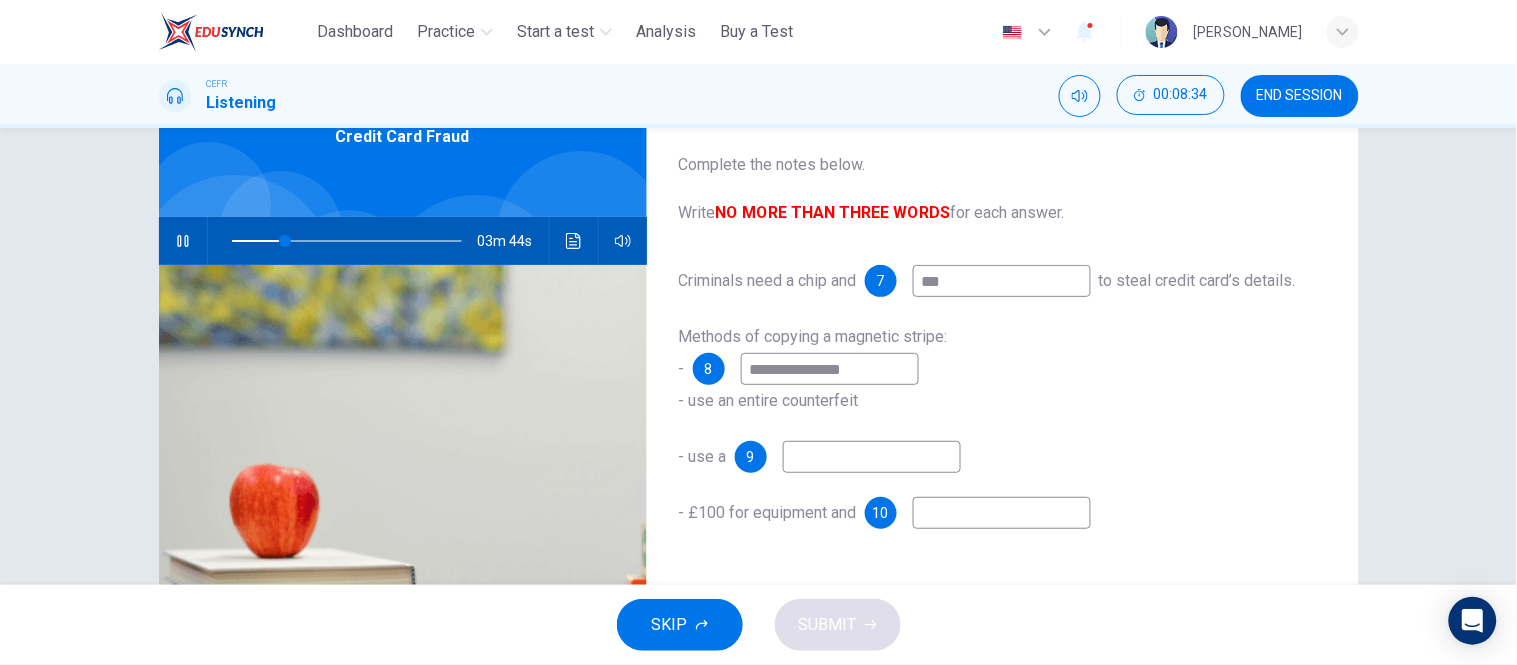 type on "**********" 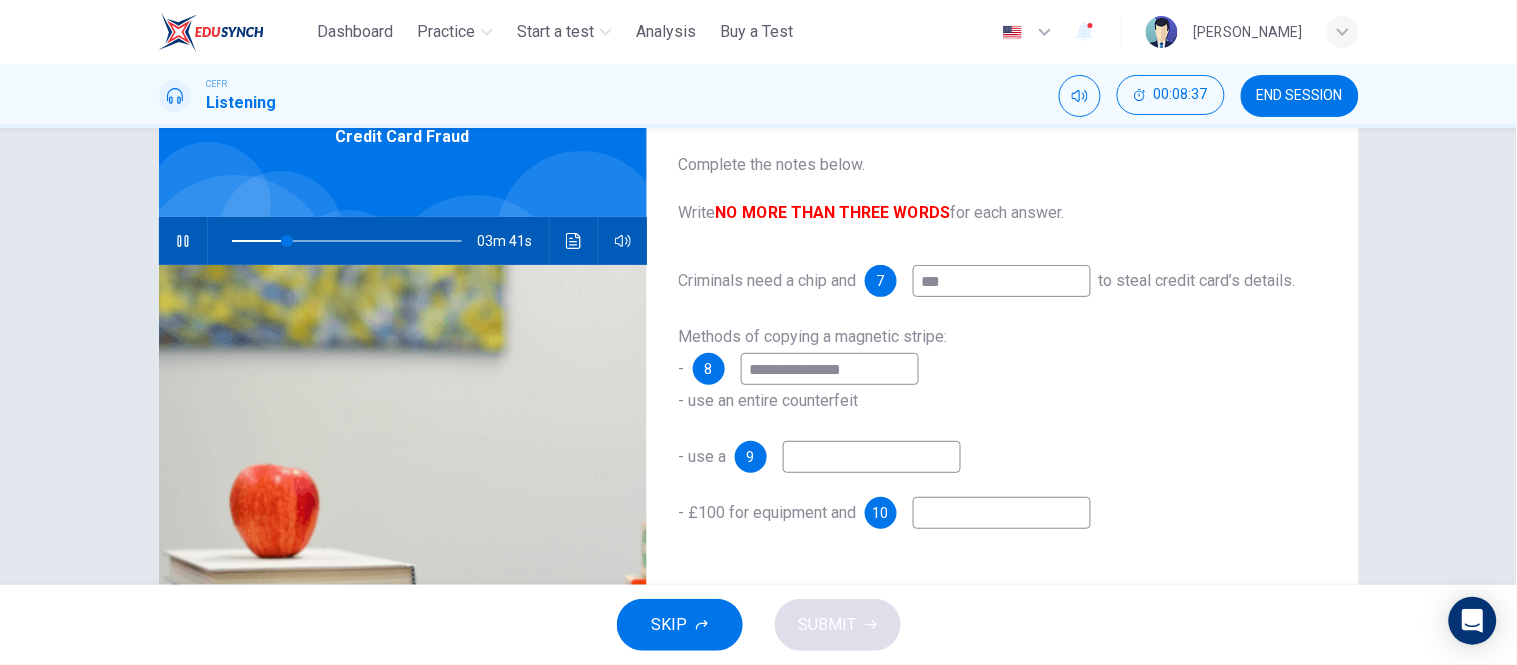 type on "**" 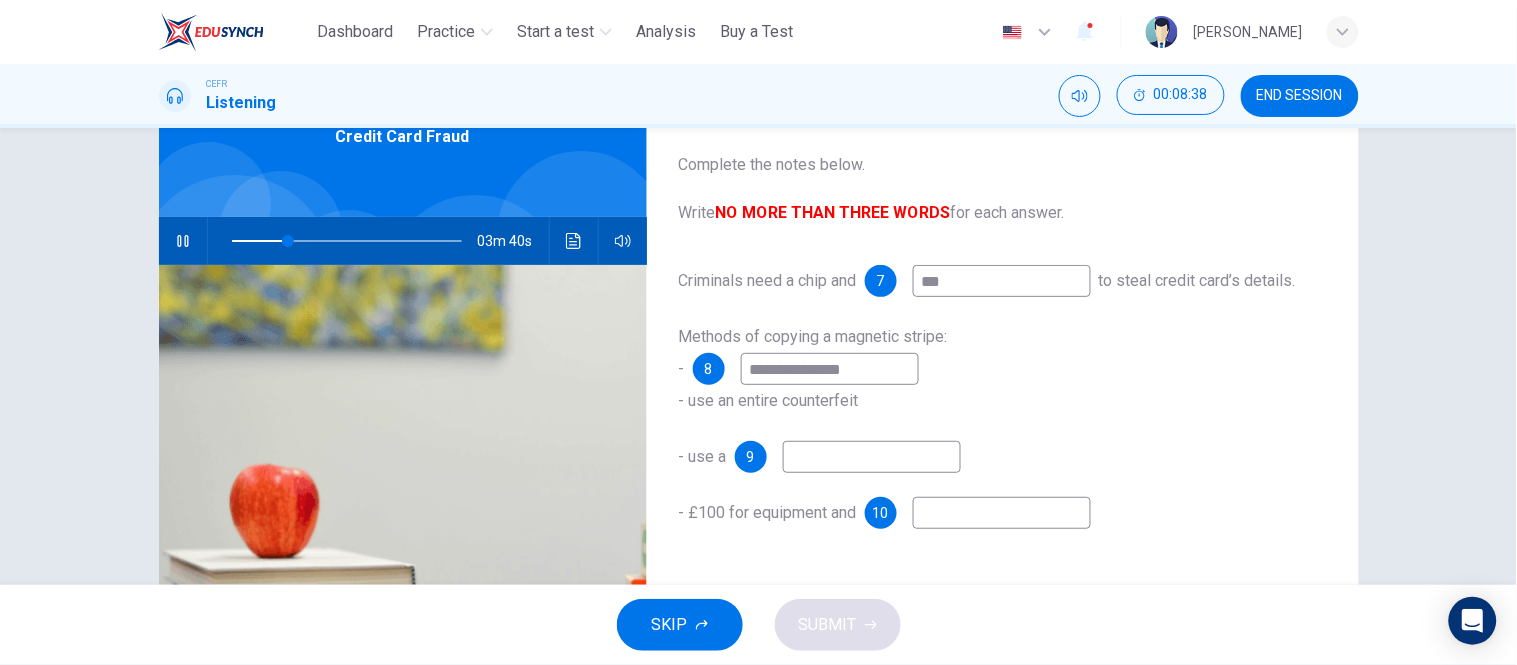 type on "**********" 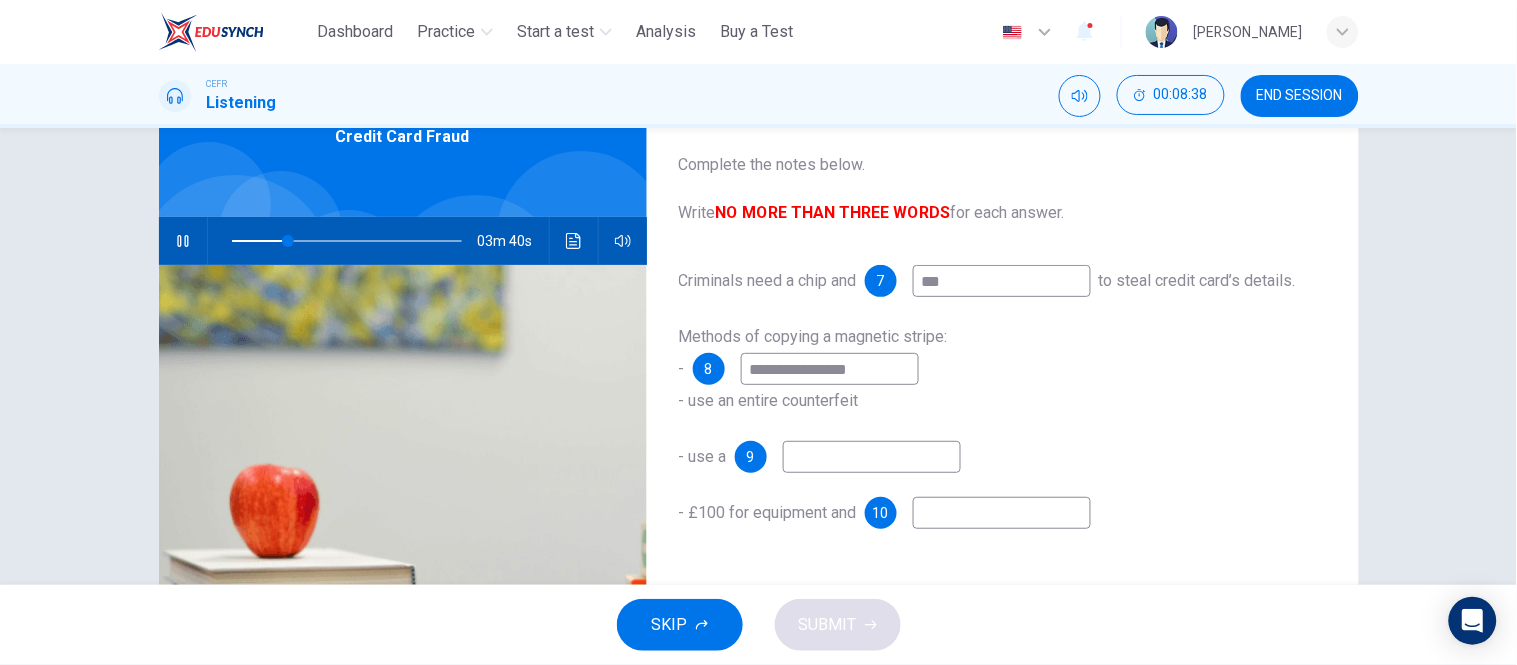 type on "**" 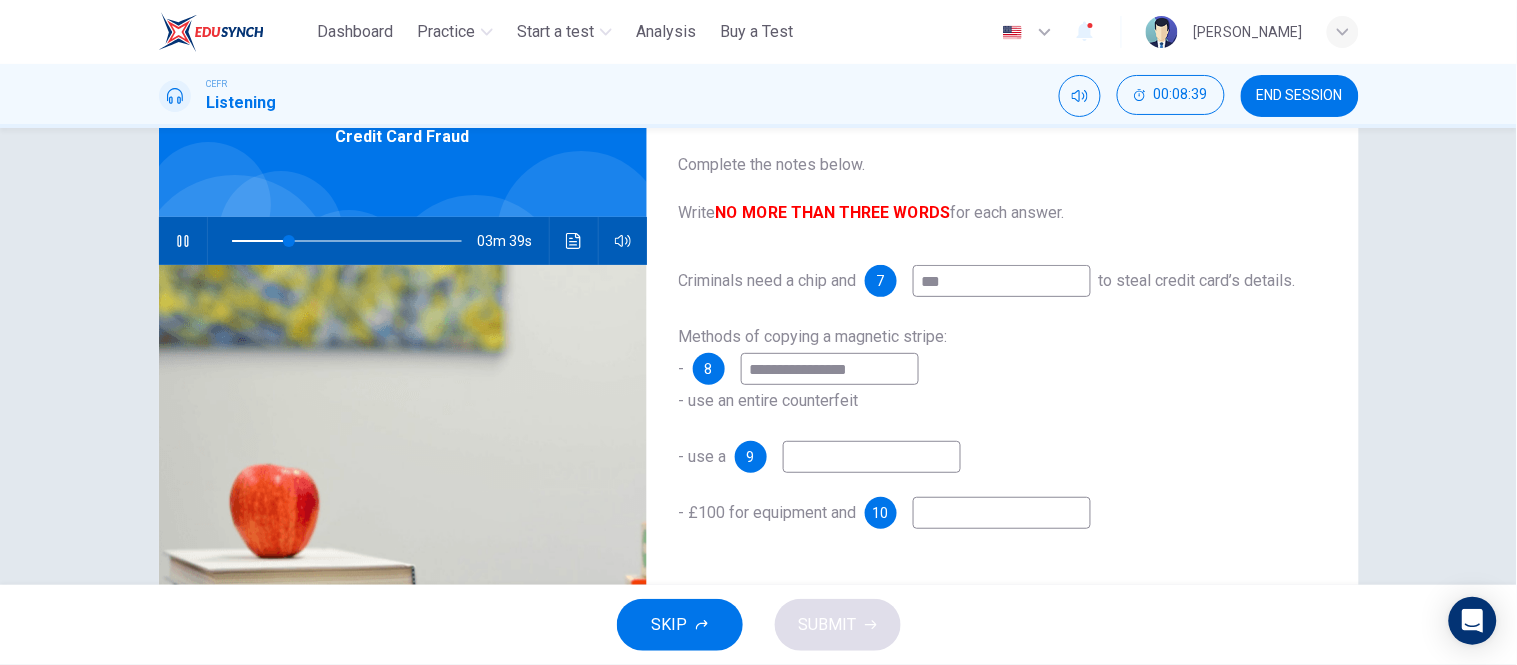 type on "**********" 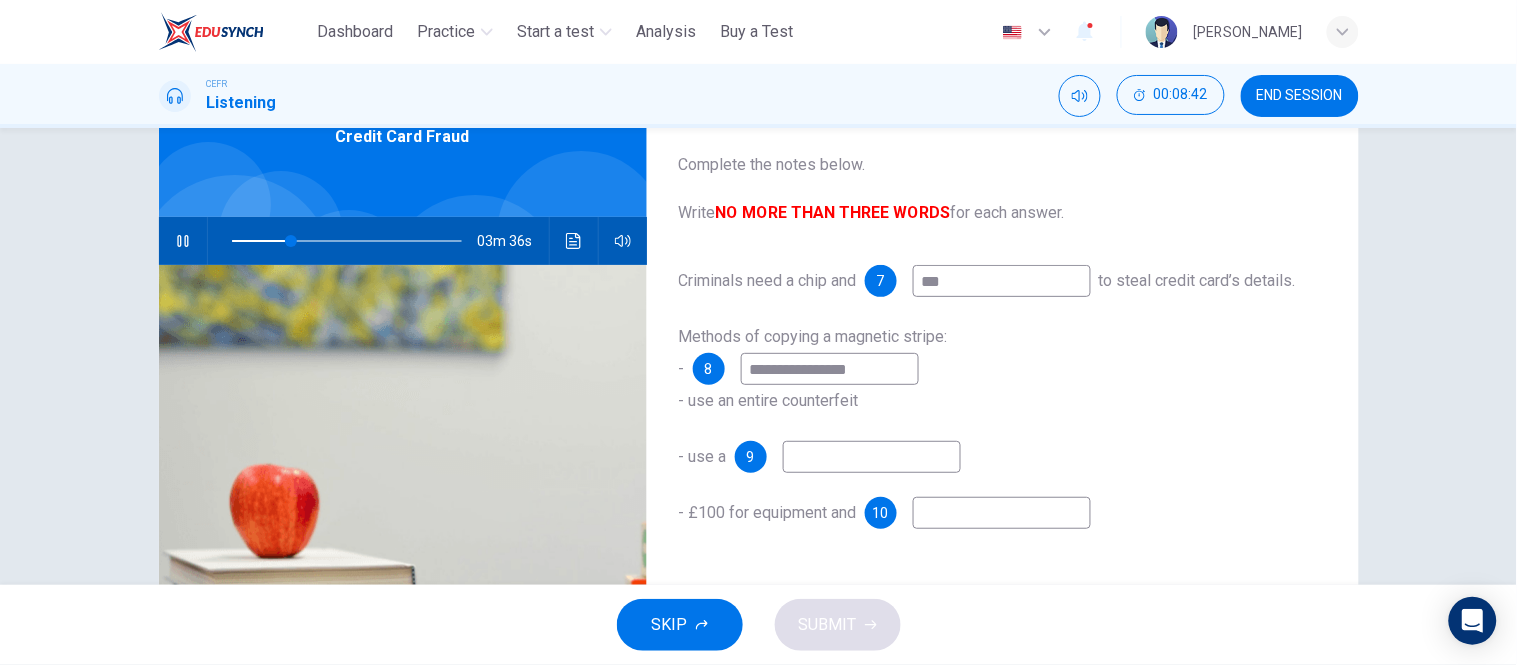click on "**********" at bounding box center [830, 369] 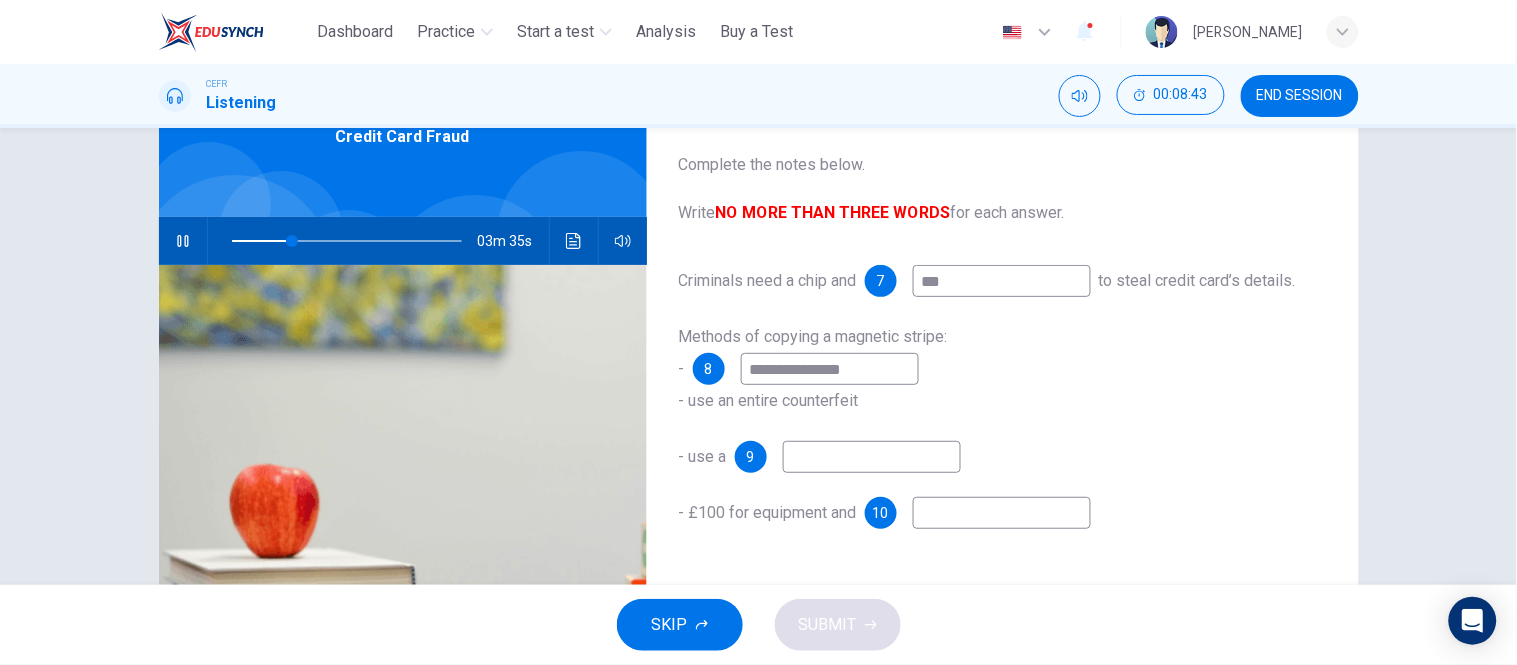 type on "**********" 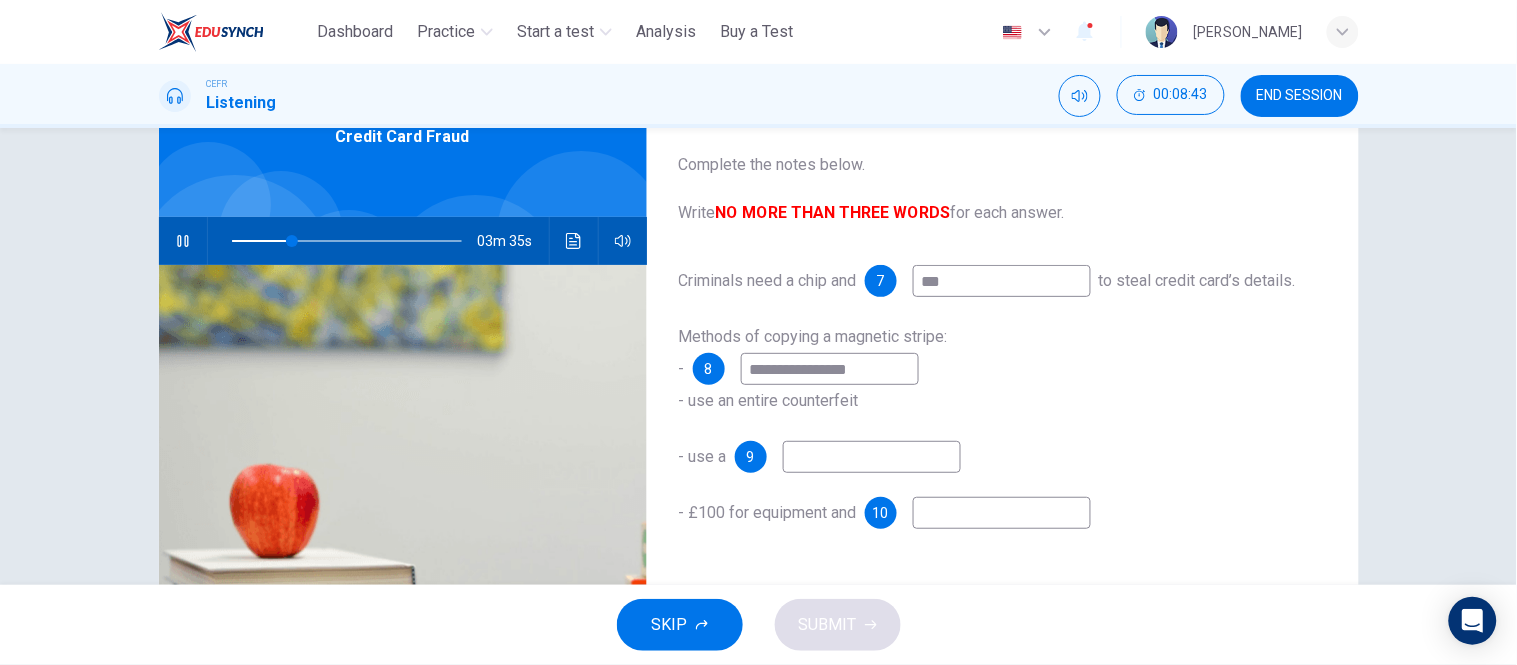 type on "**" 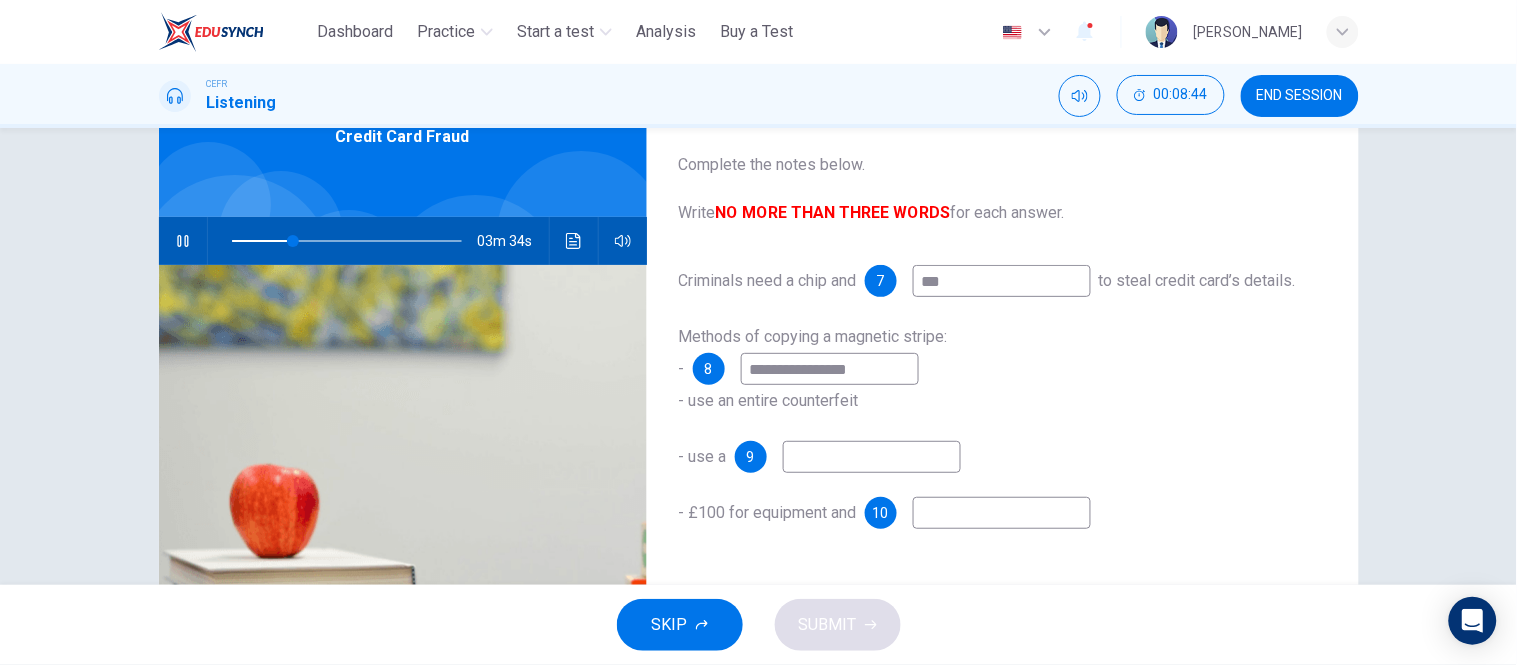 type on "**********" 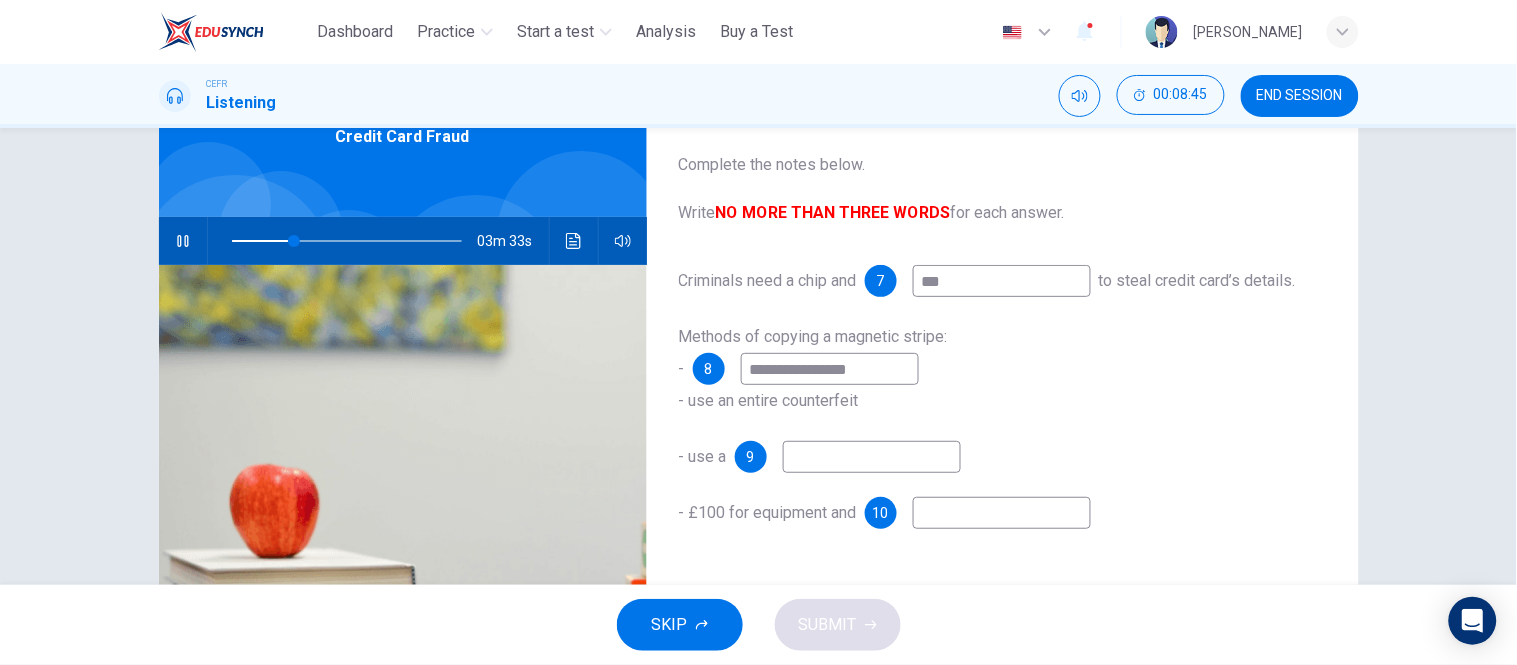 type on "*" 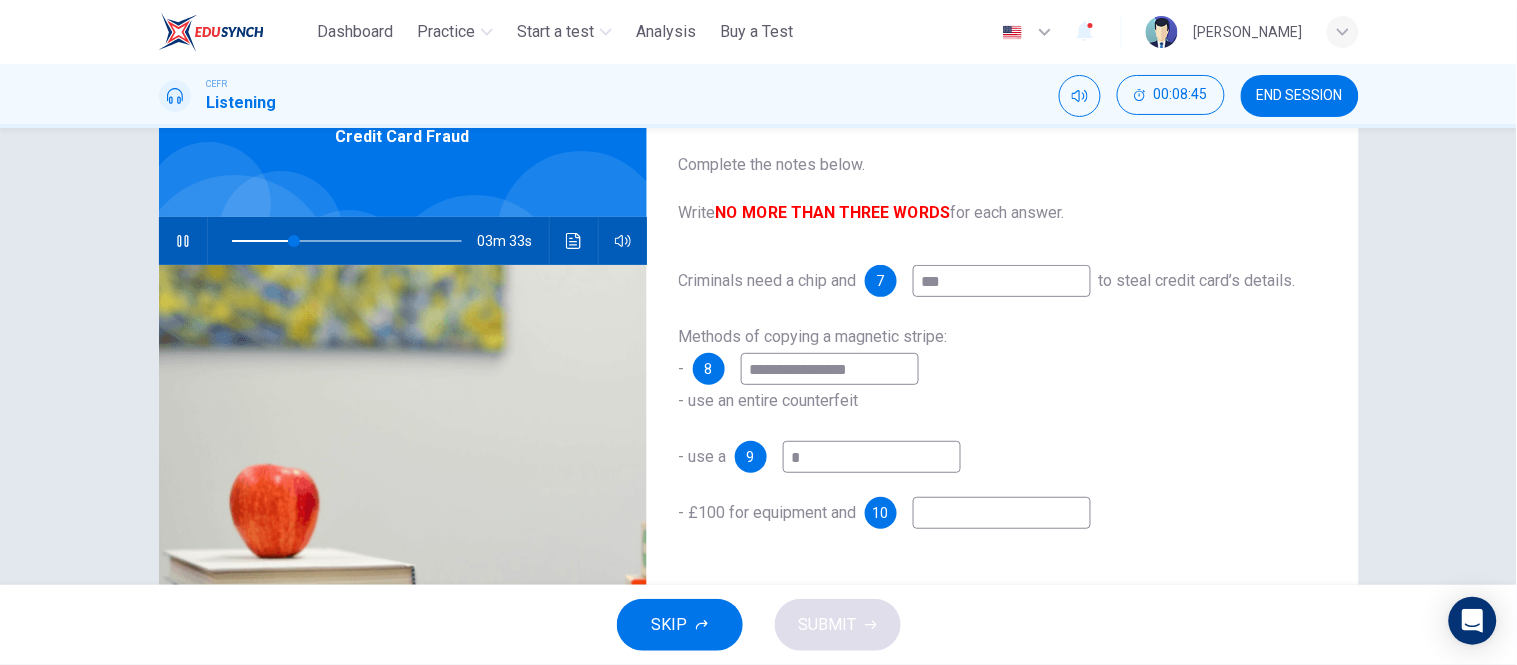 type on "**" 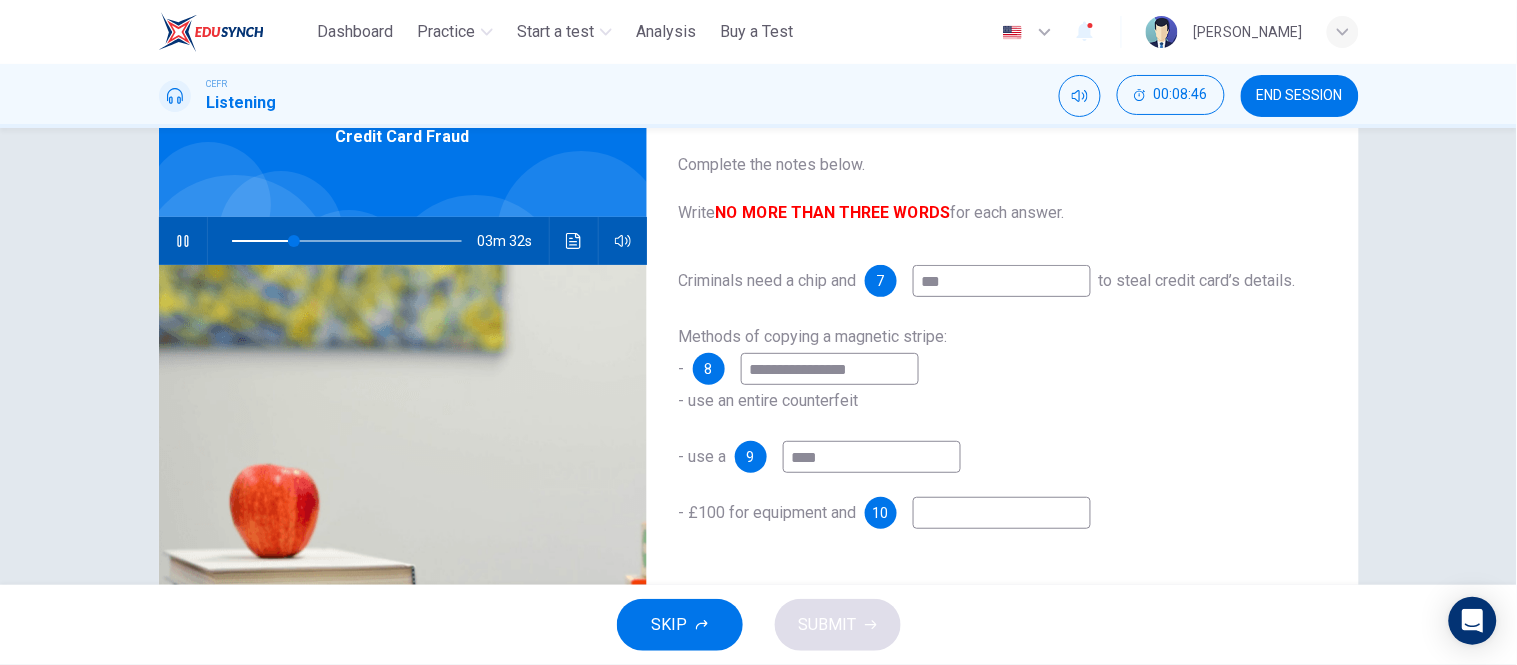 type on "*****" 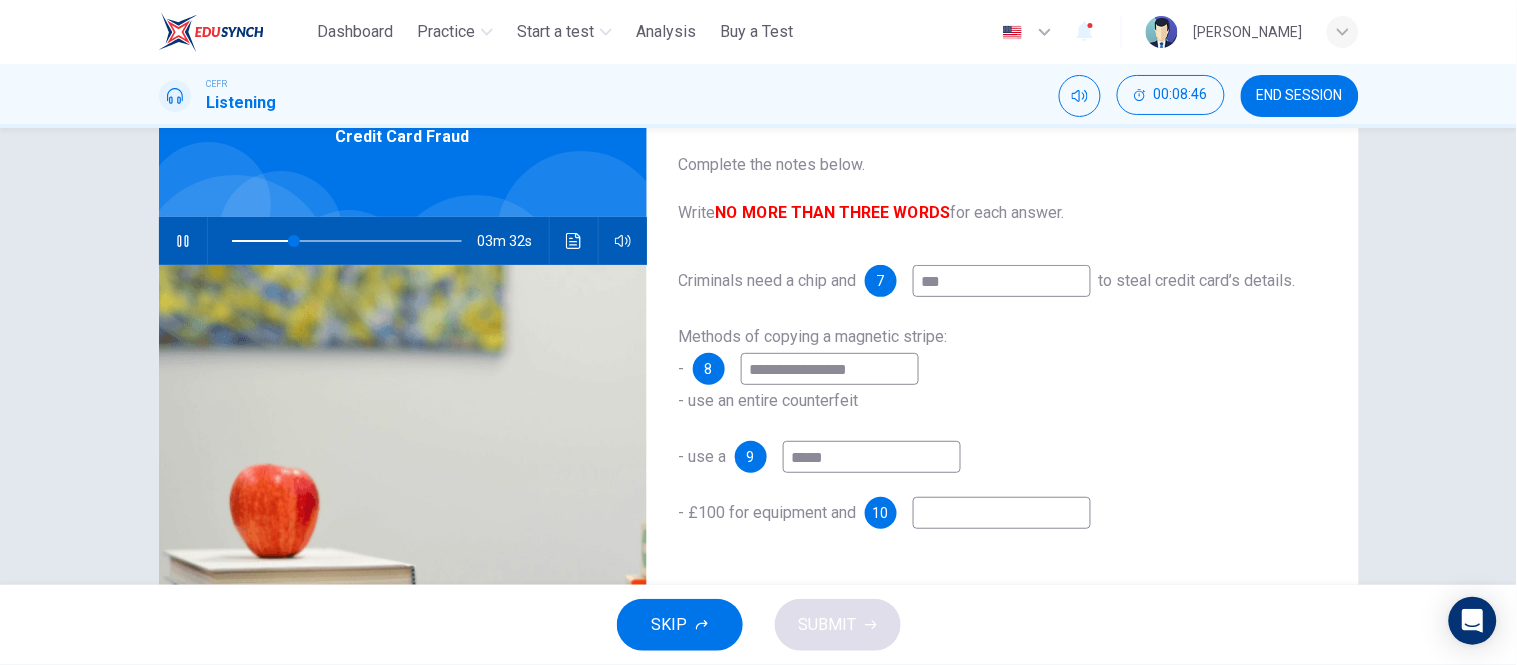 type on "**" 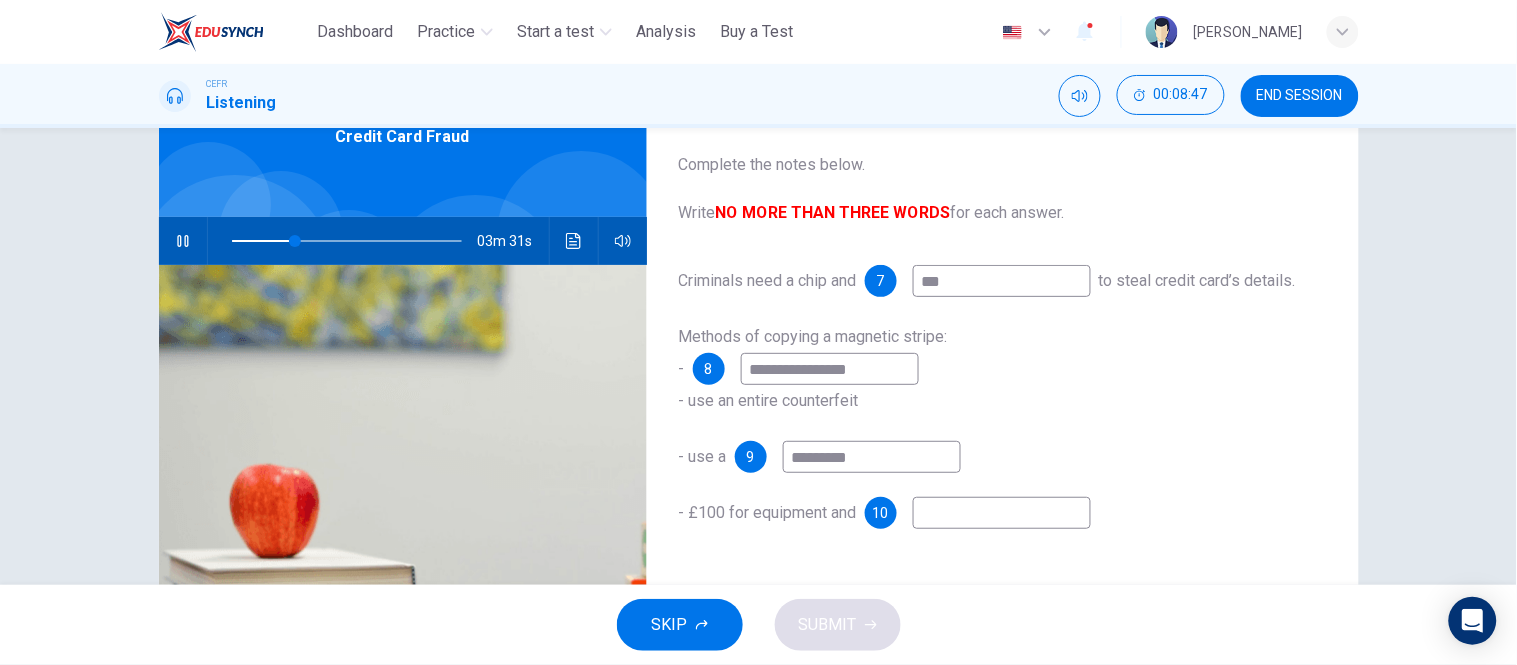 type on "*********" 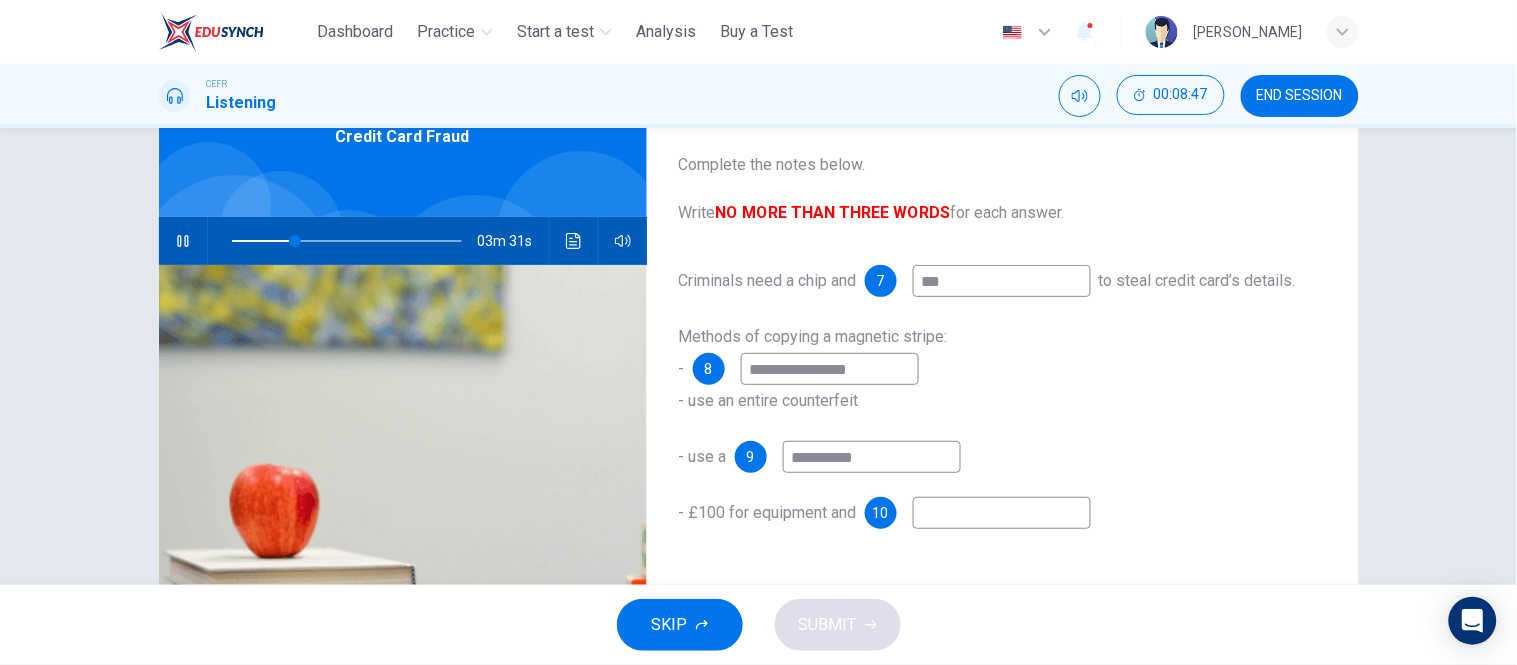 type on "**" 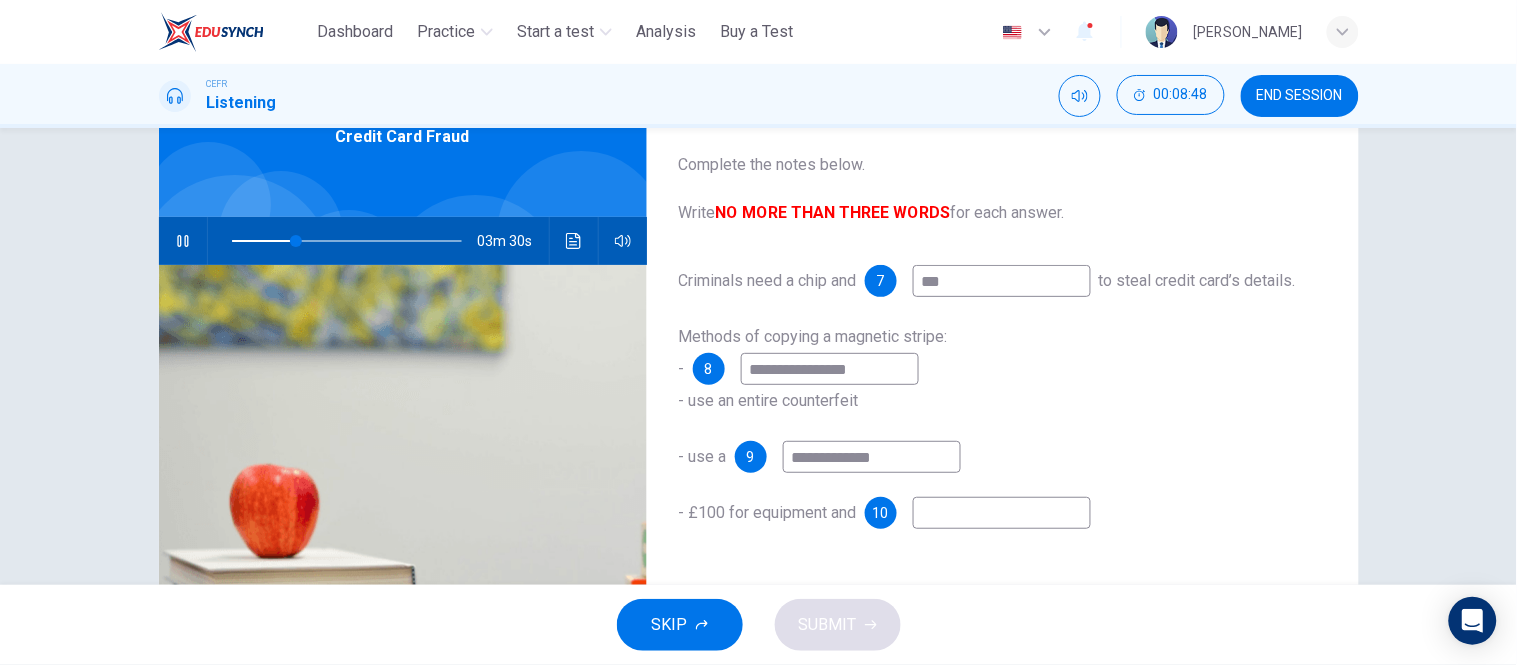 type on "**********" 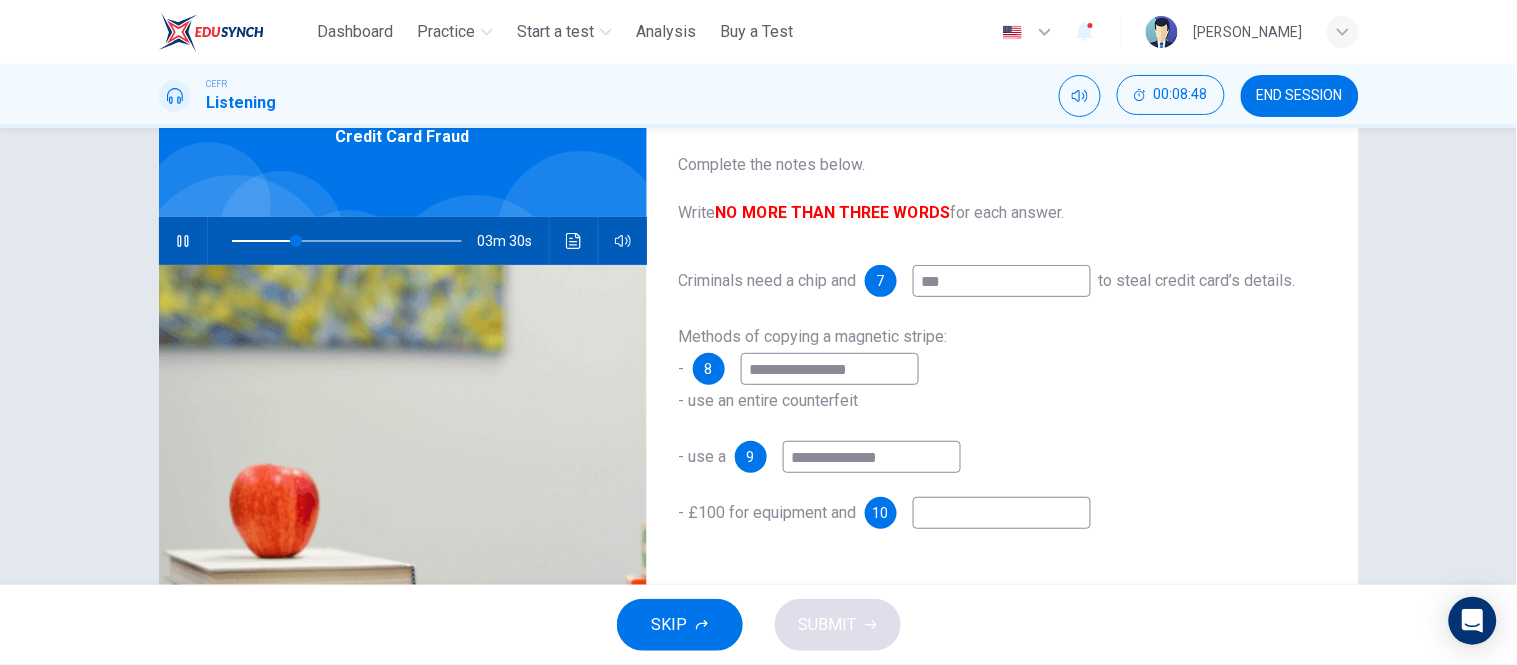 type on "**" 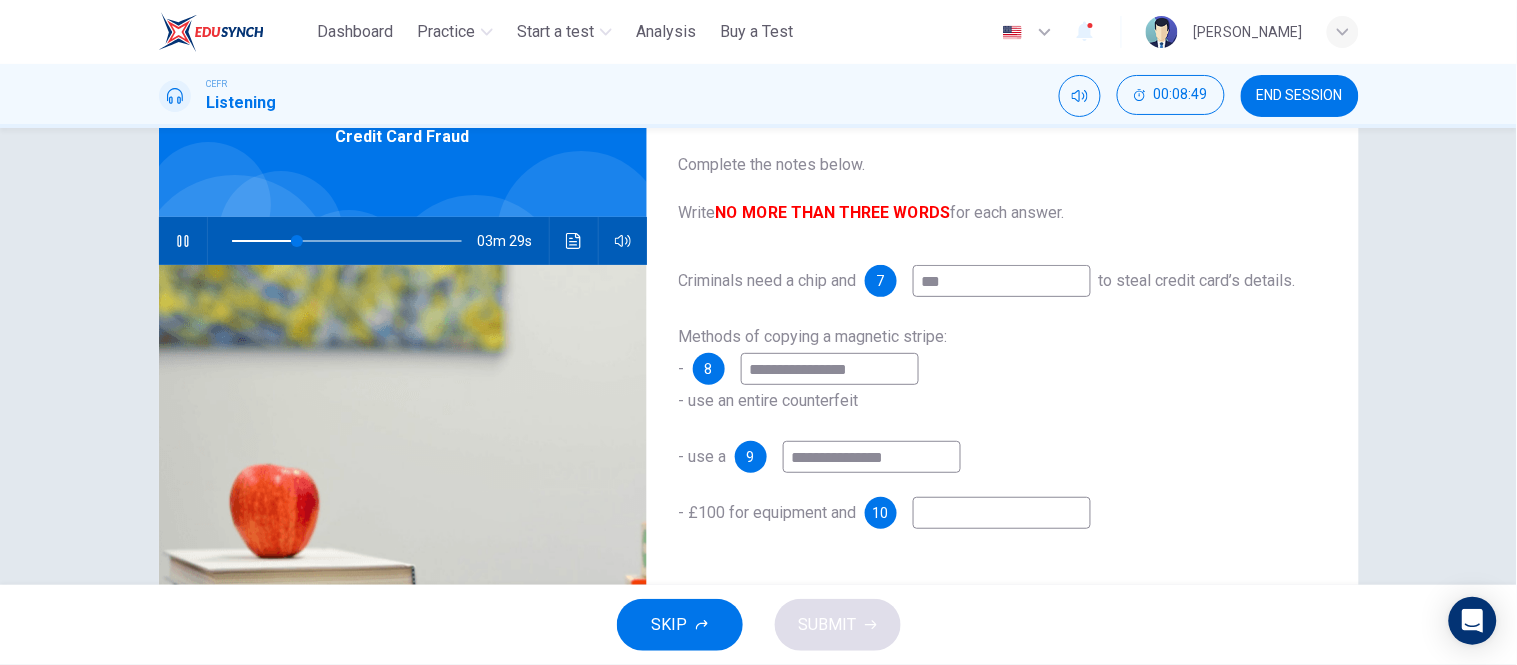 type on "**********" 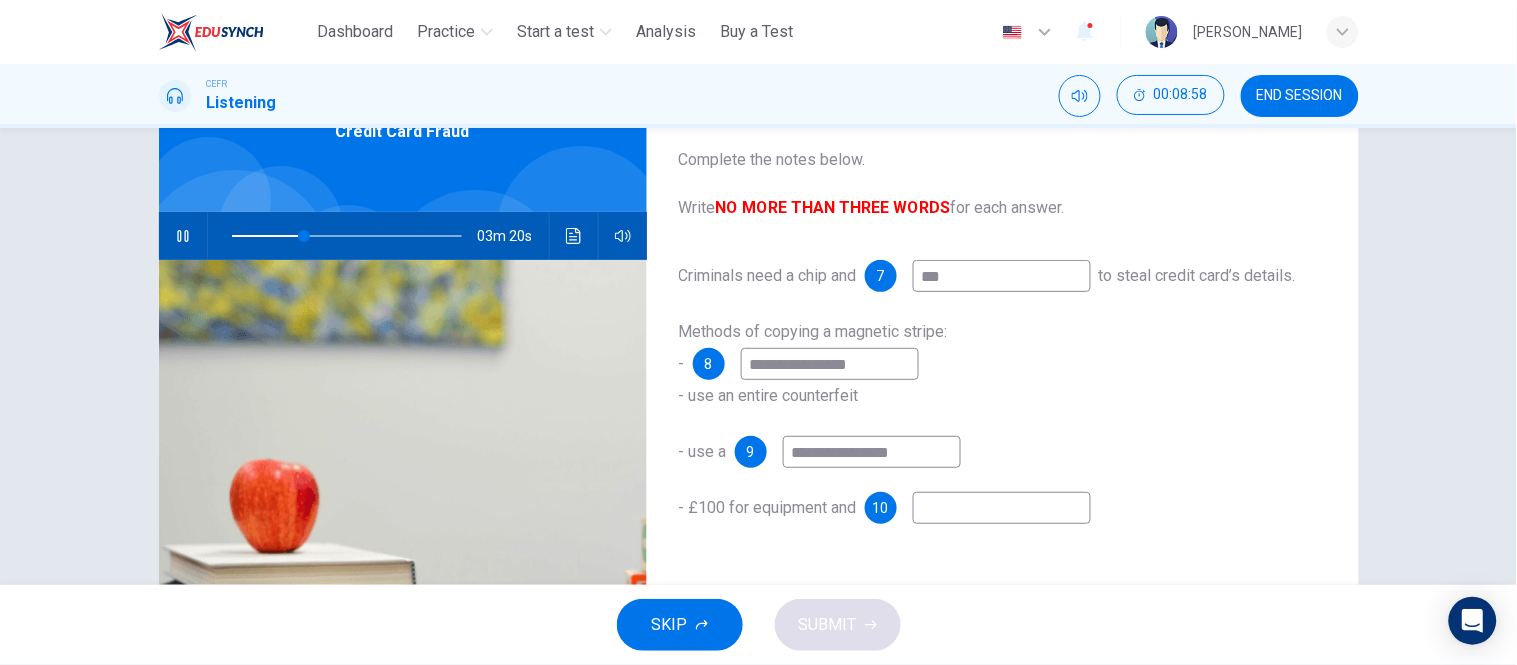 scroll, scrollTop: 111, scrollLeft: 0, axis: vertical 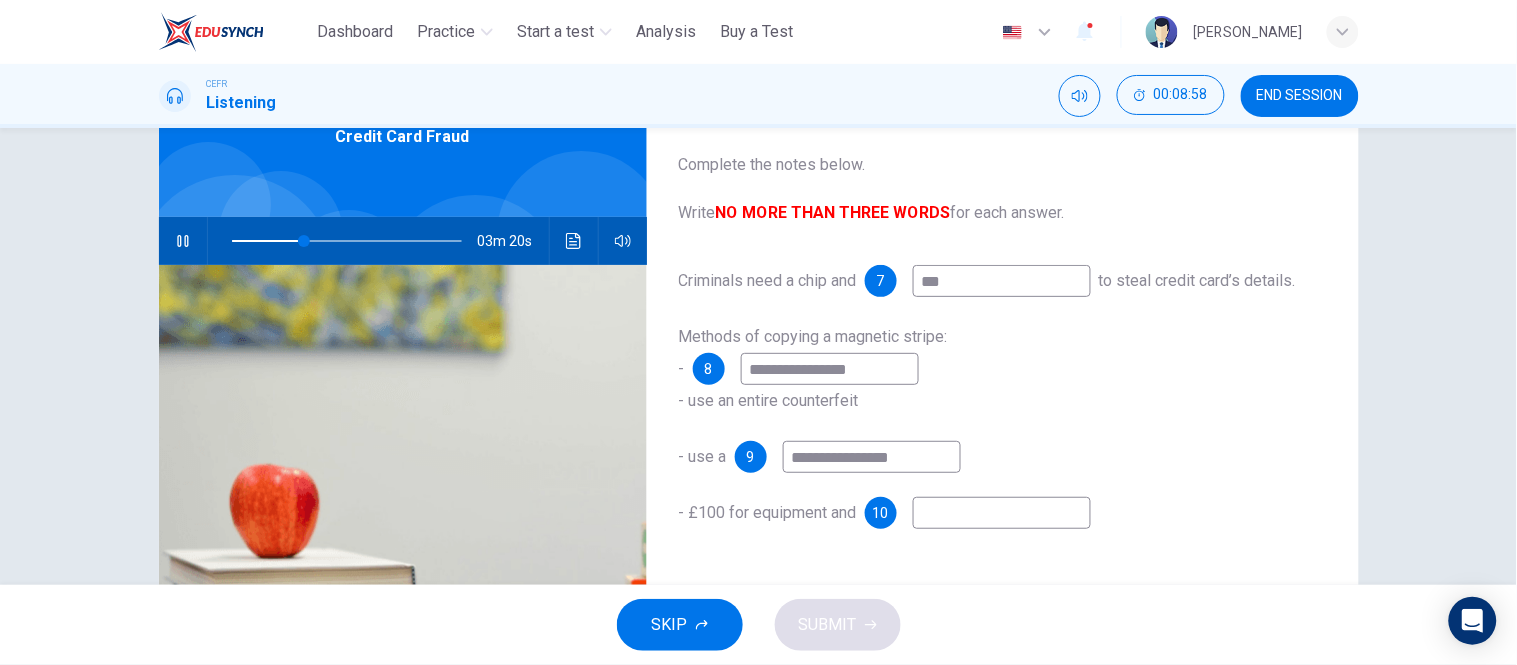 type on "**" 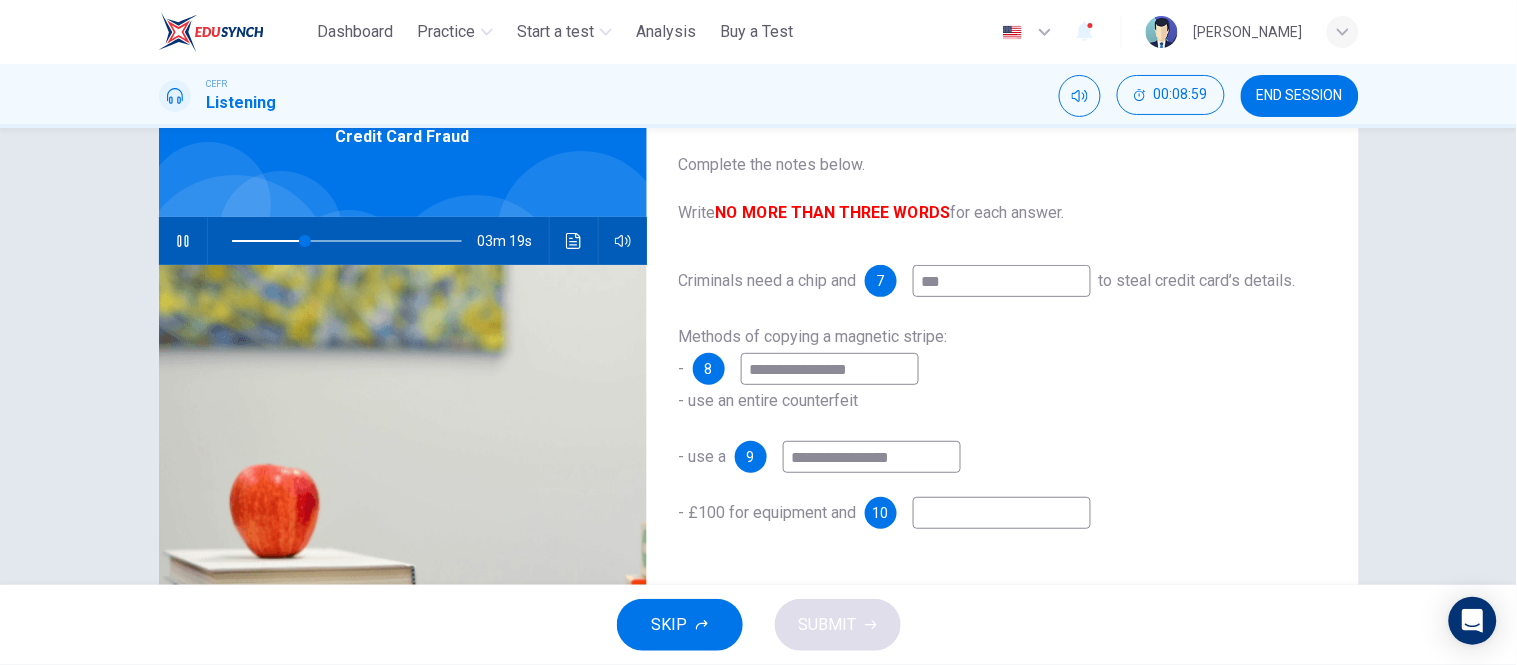 type on "**********" 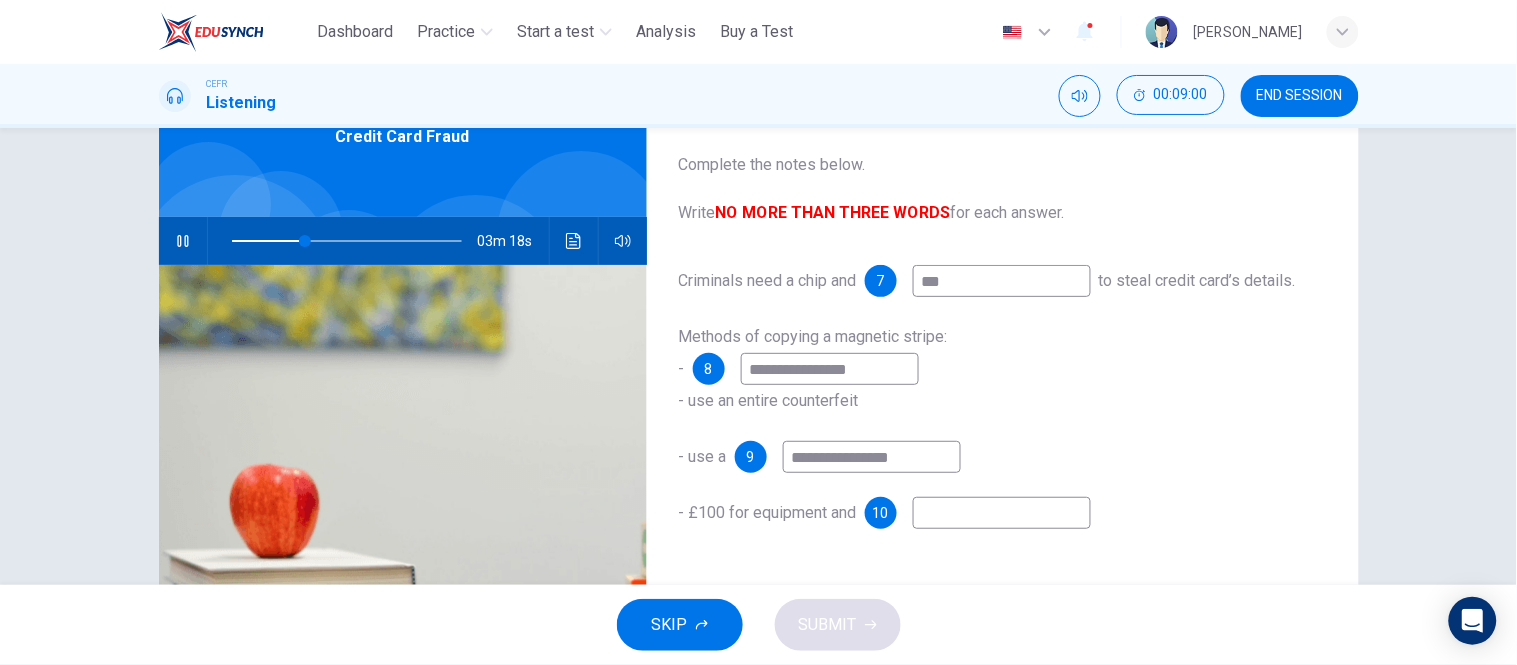 type on "**" 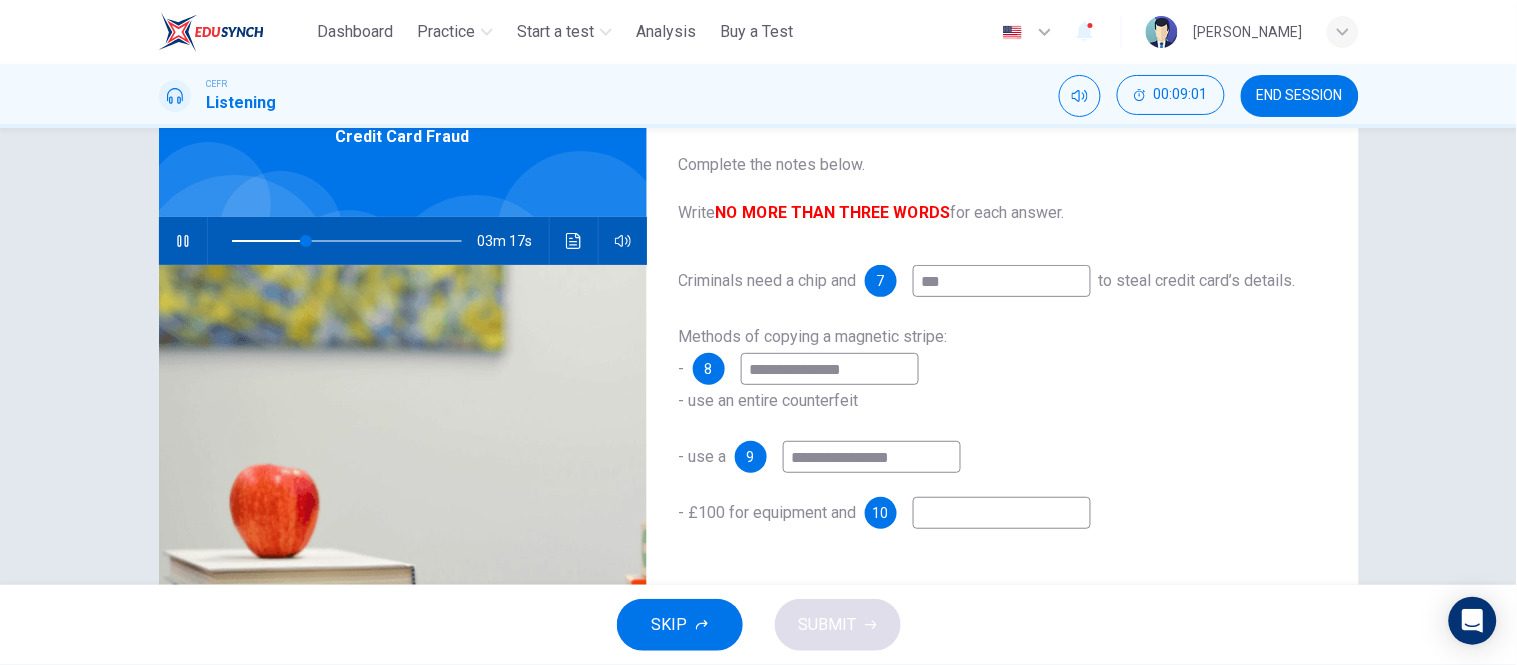 type on "**********" 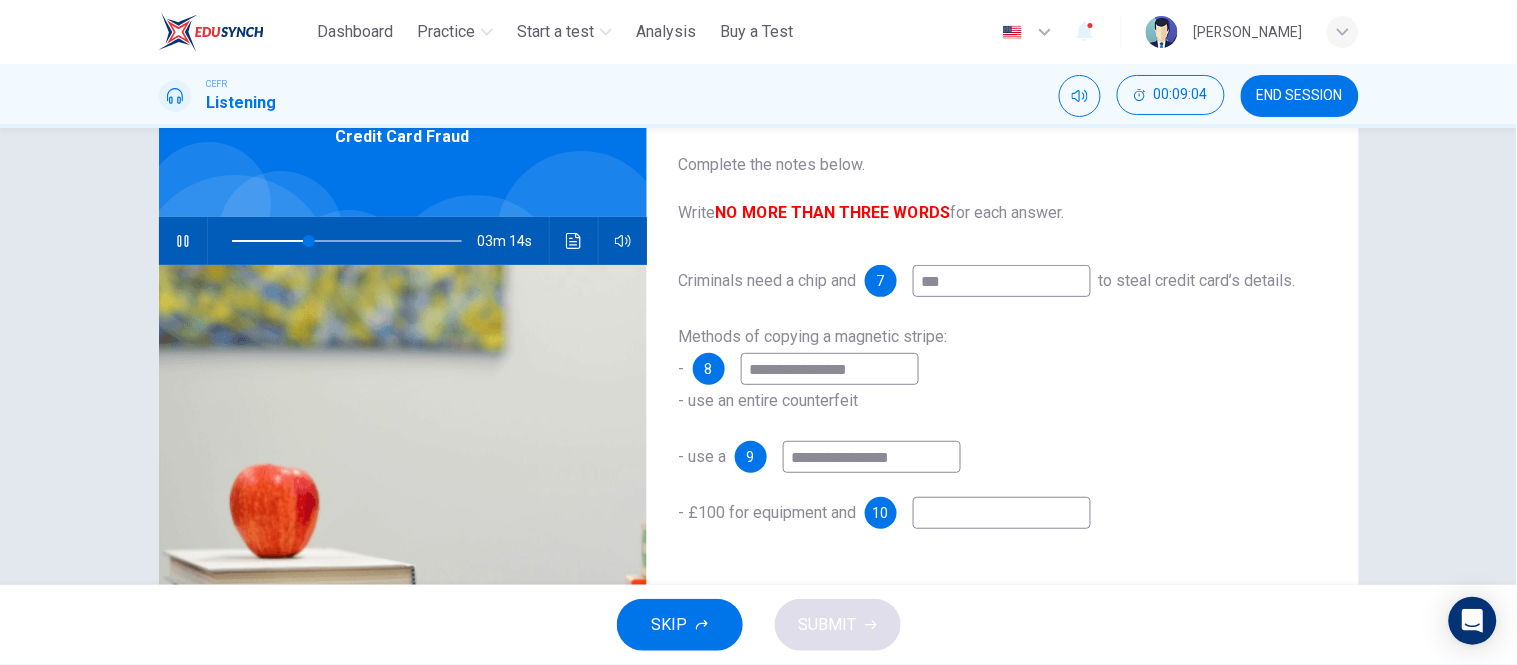 scroll, scrollTop: 222, scrollLeft: 0, axis: vertical 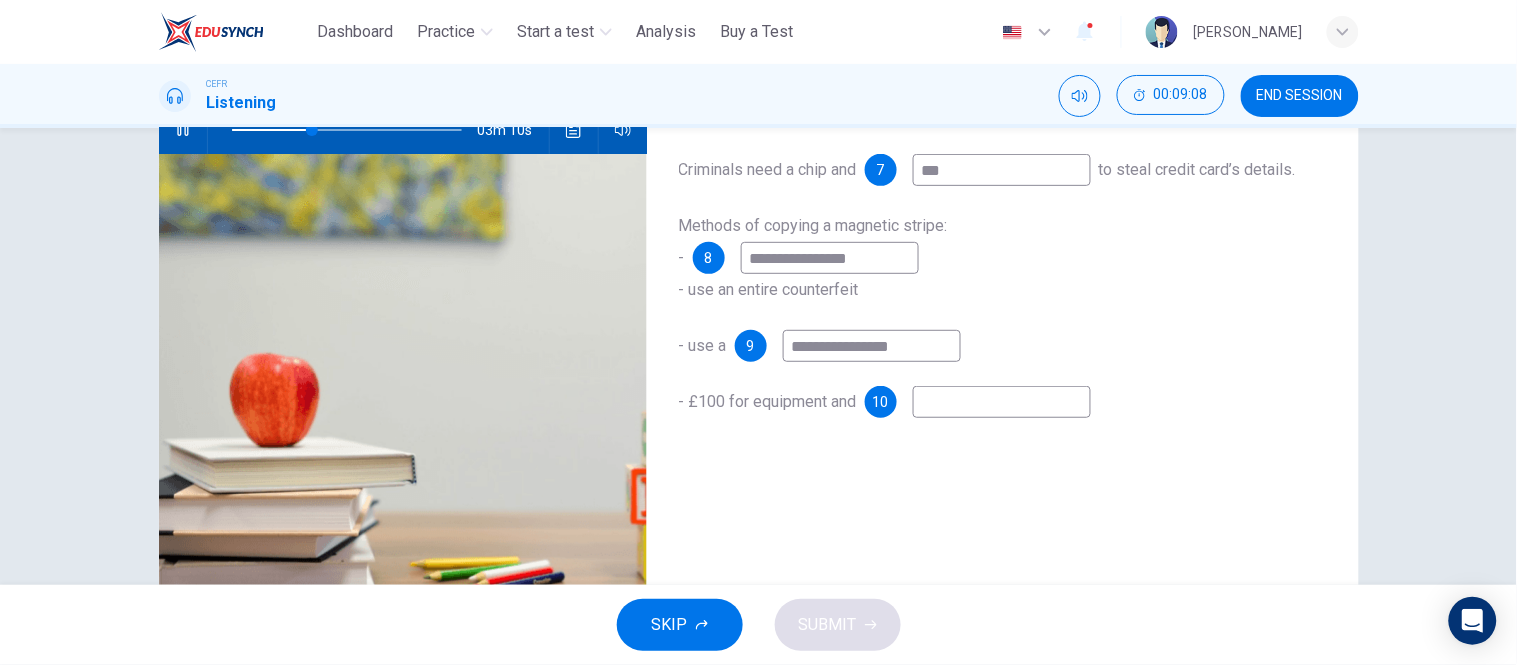 type on "**" 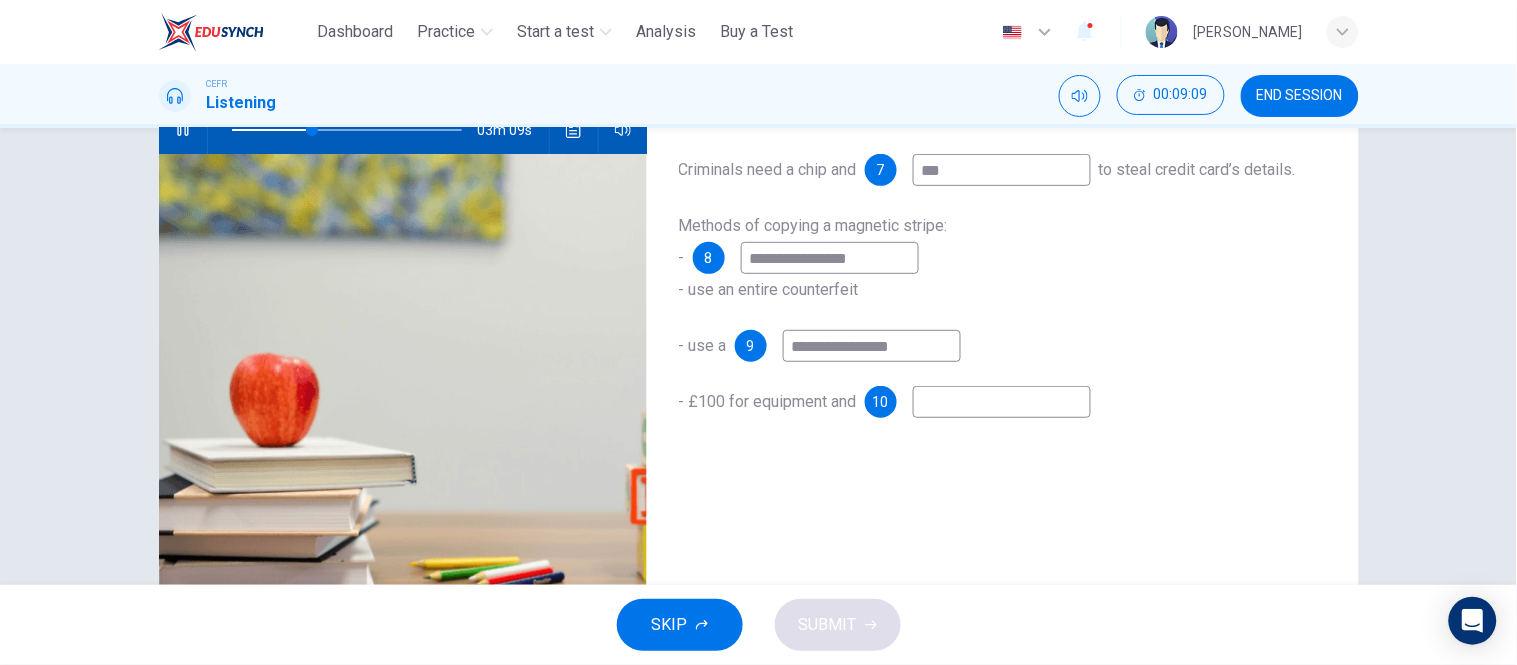 type on "**********" 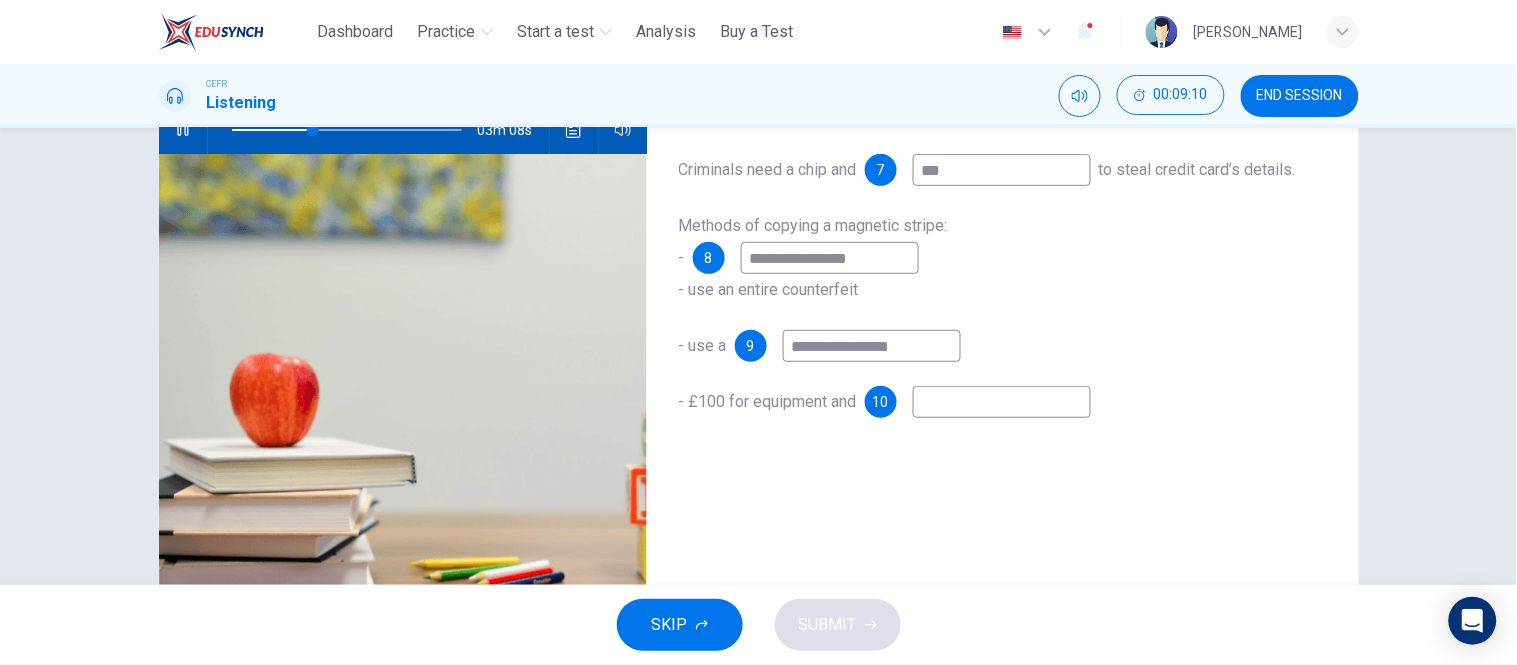 type on "**" 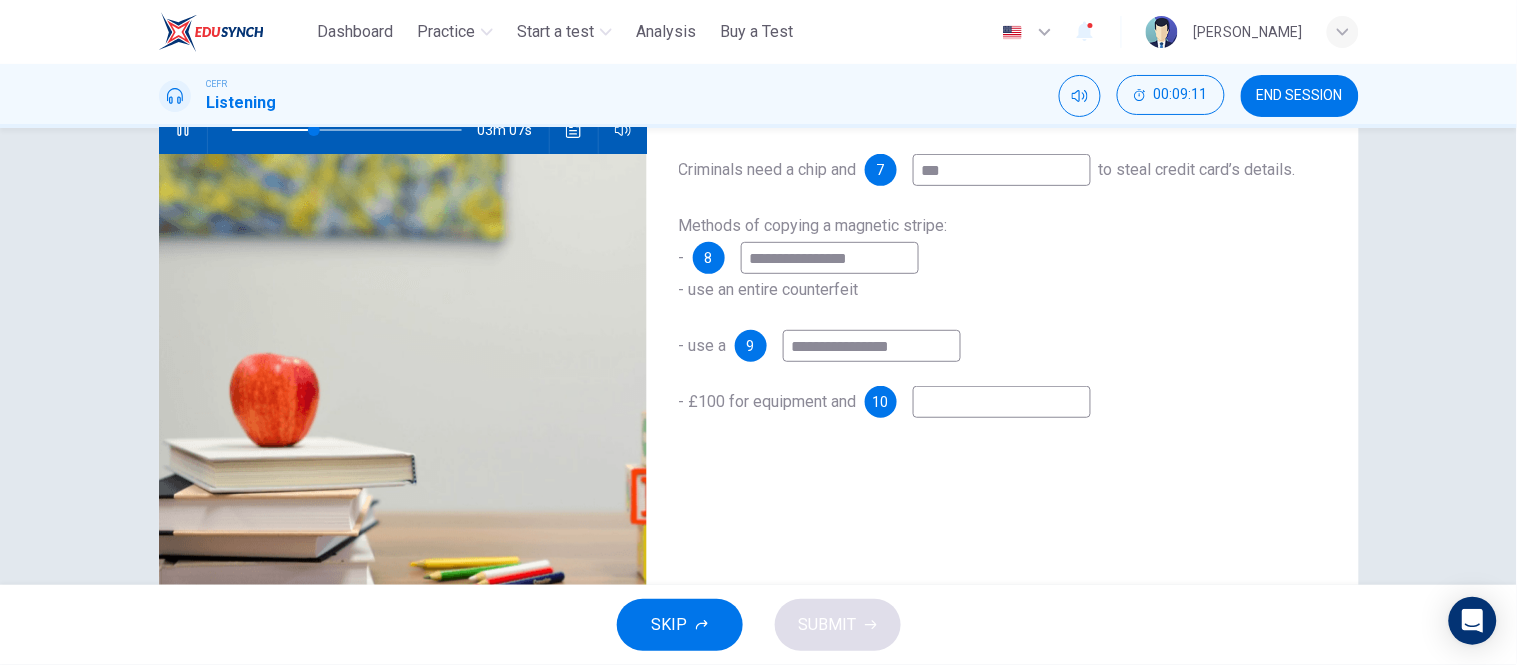 type on "*" 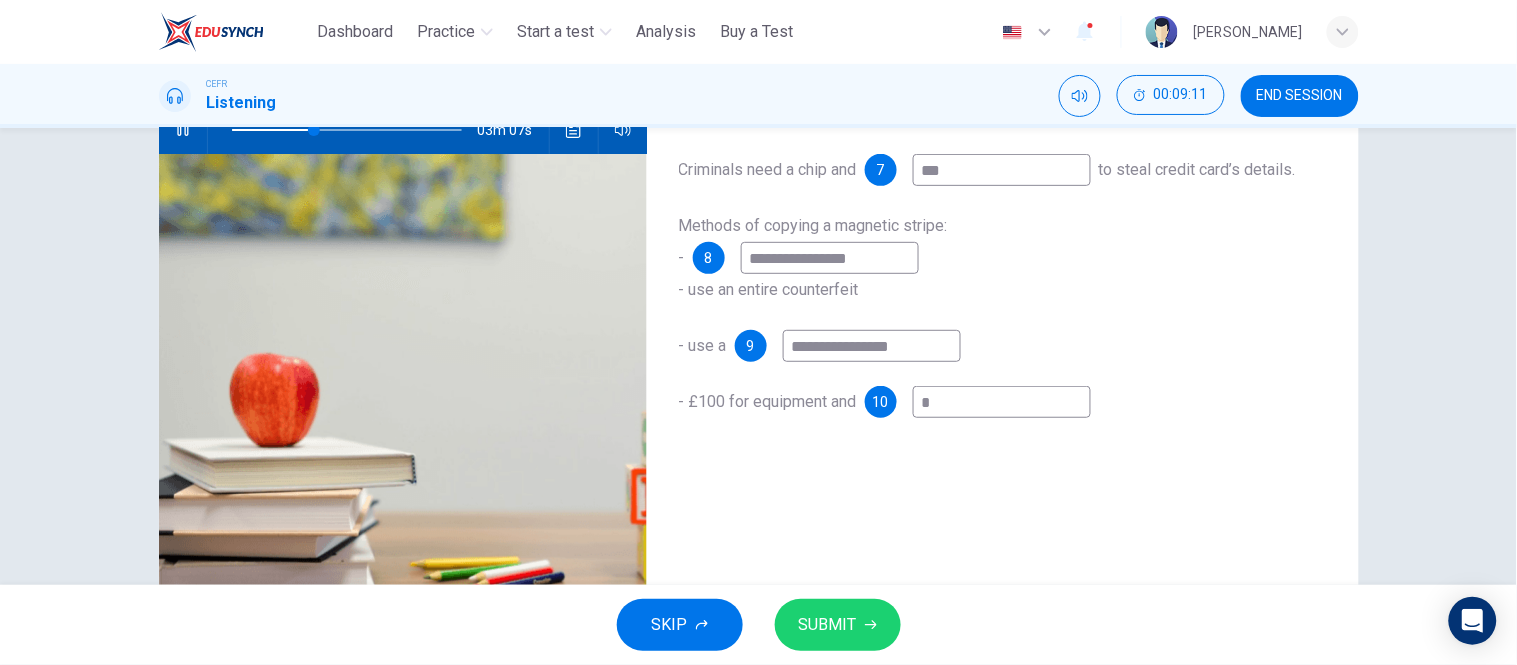type on "**" 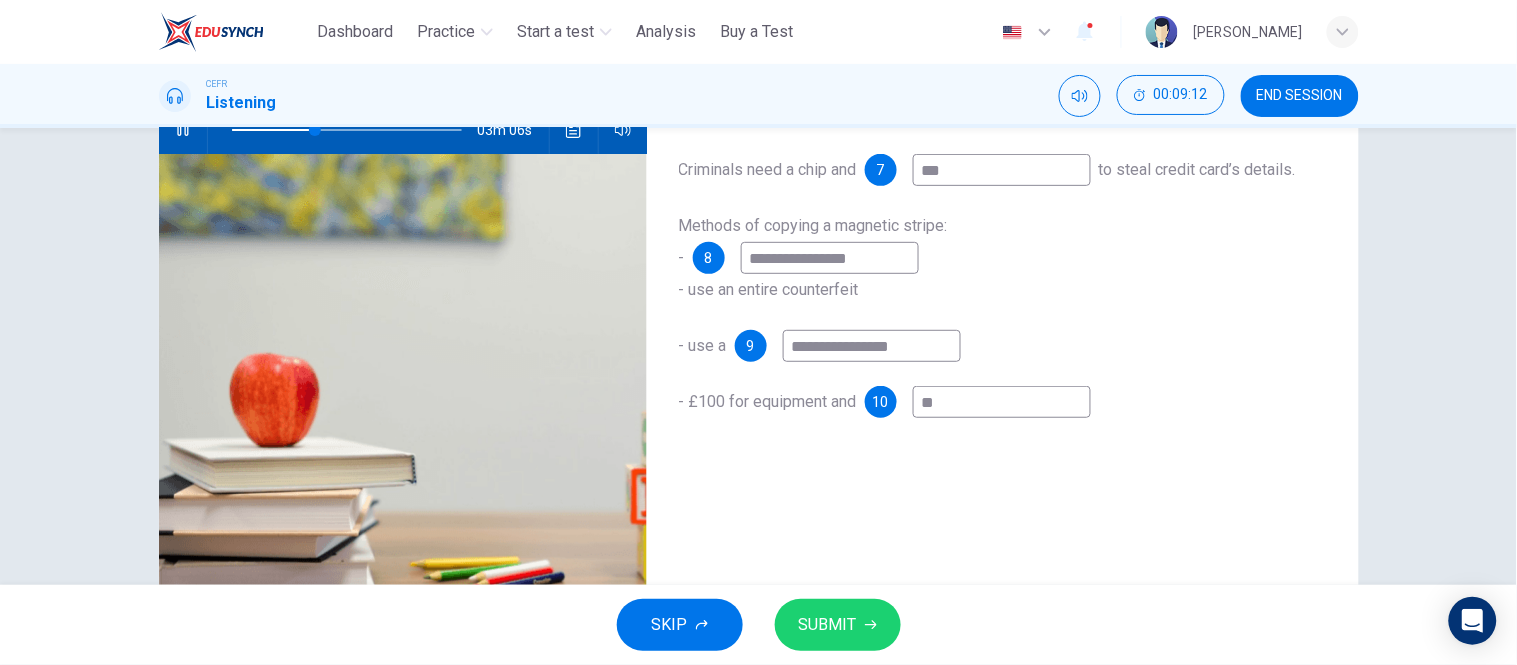 type on "***" 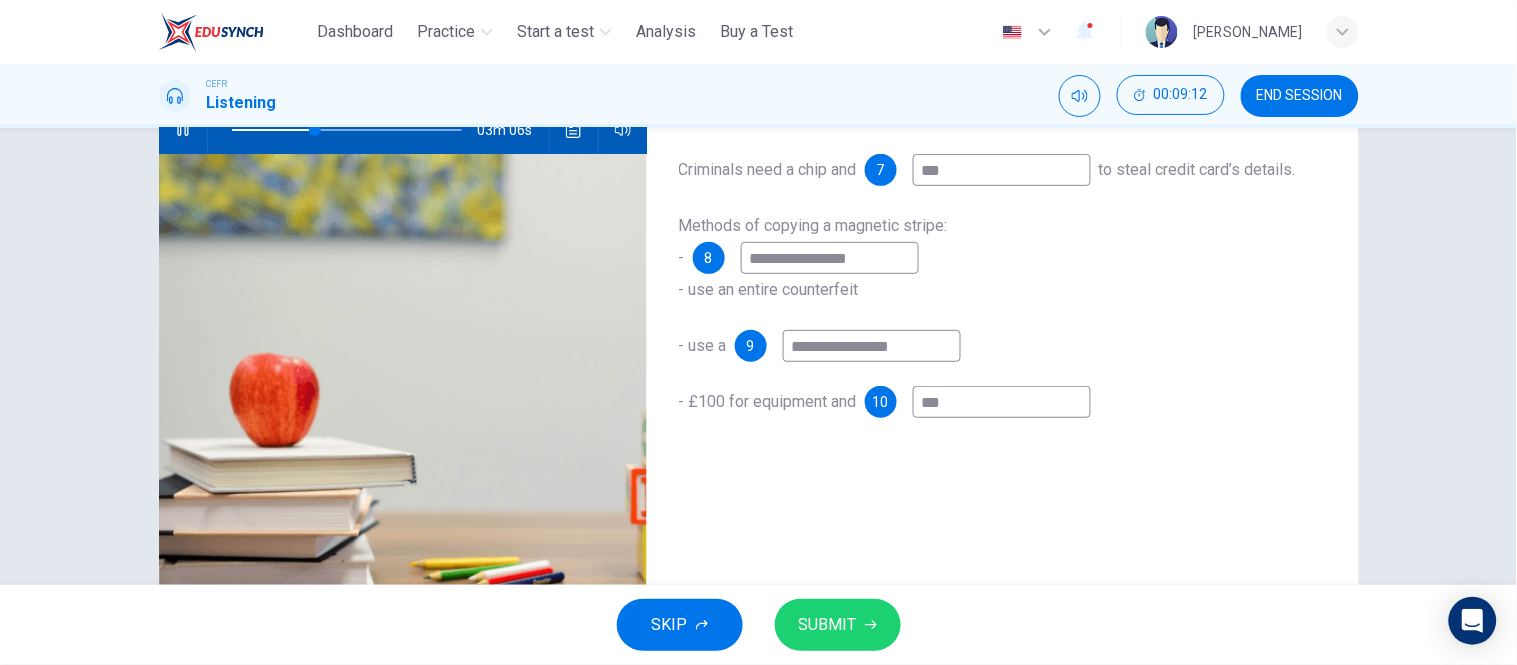 type on "**" 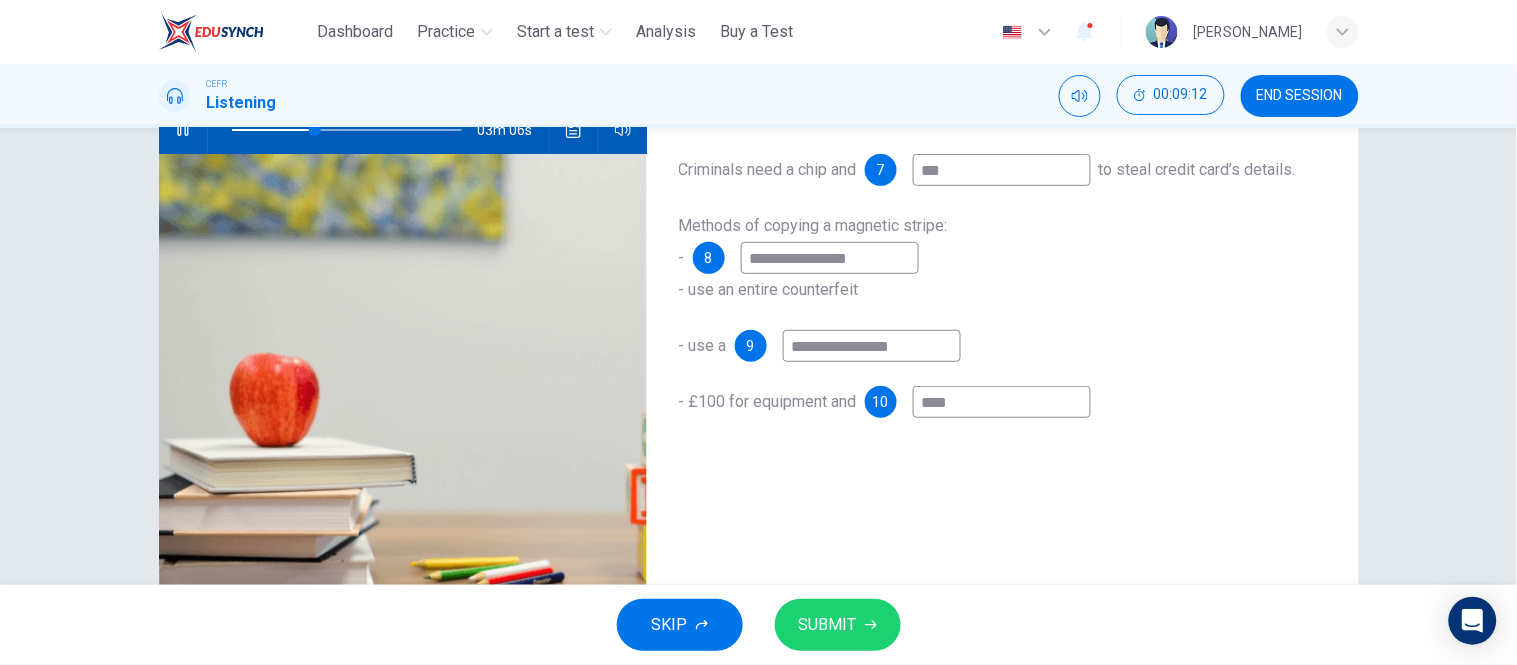 type on "**" 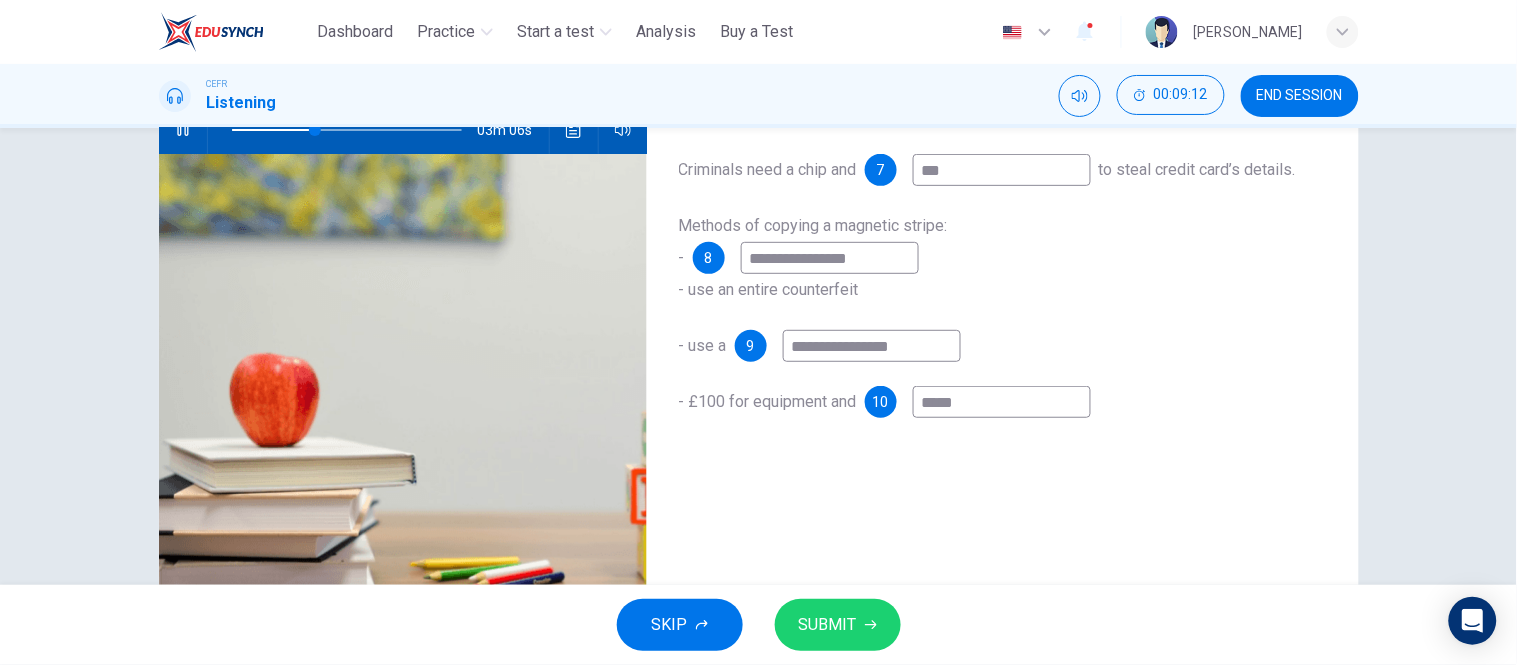 type on "**" 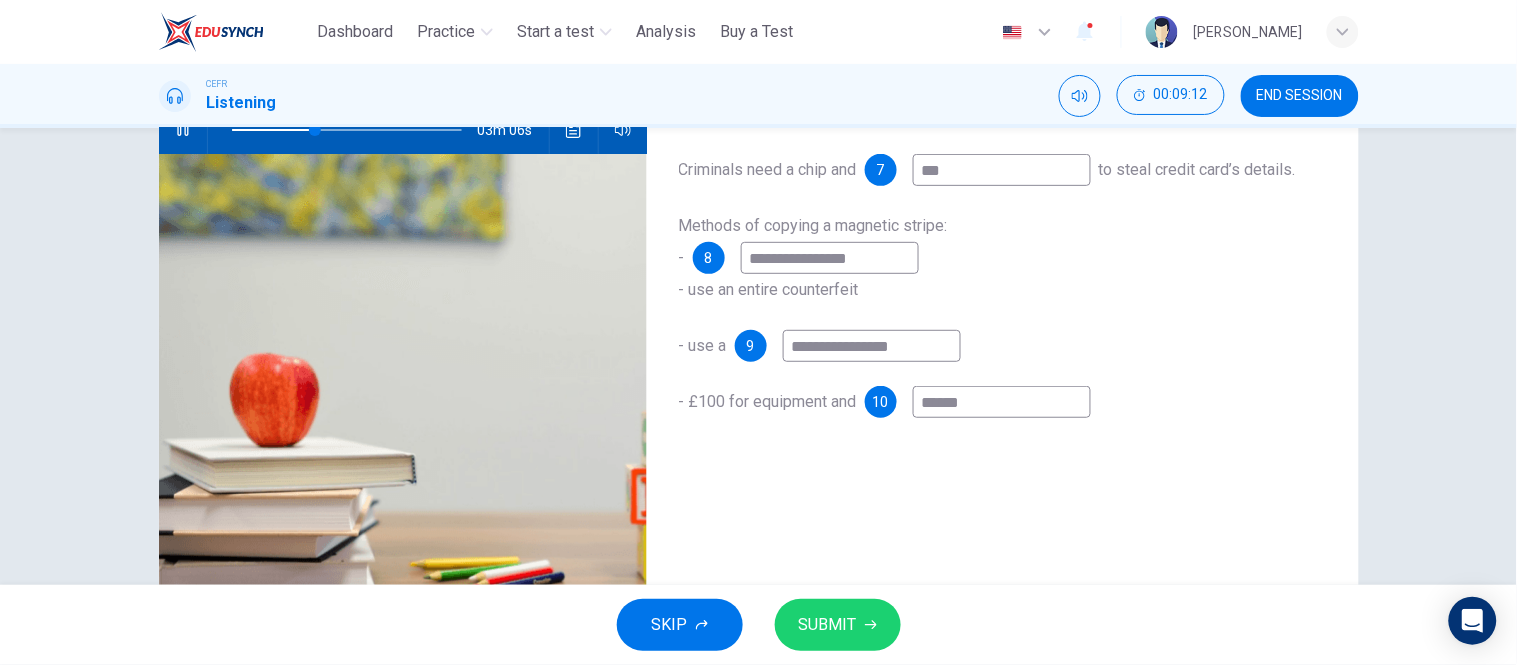 type on "**" 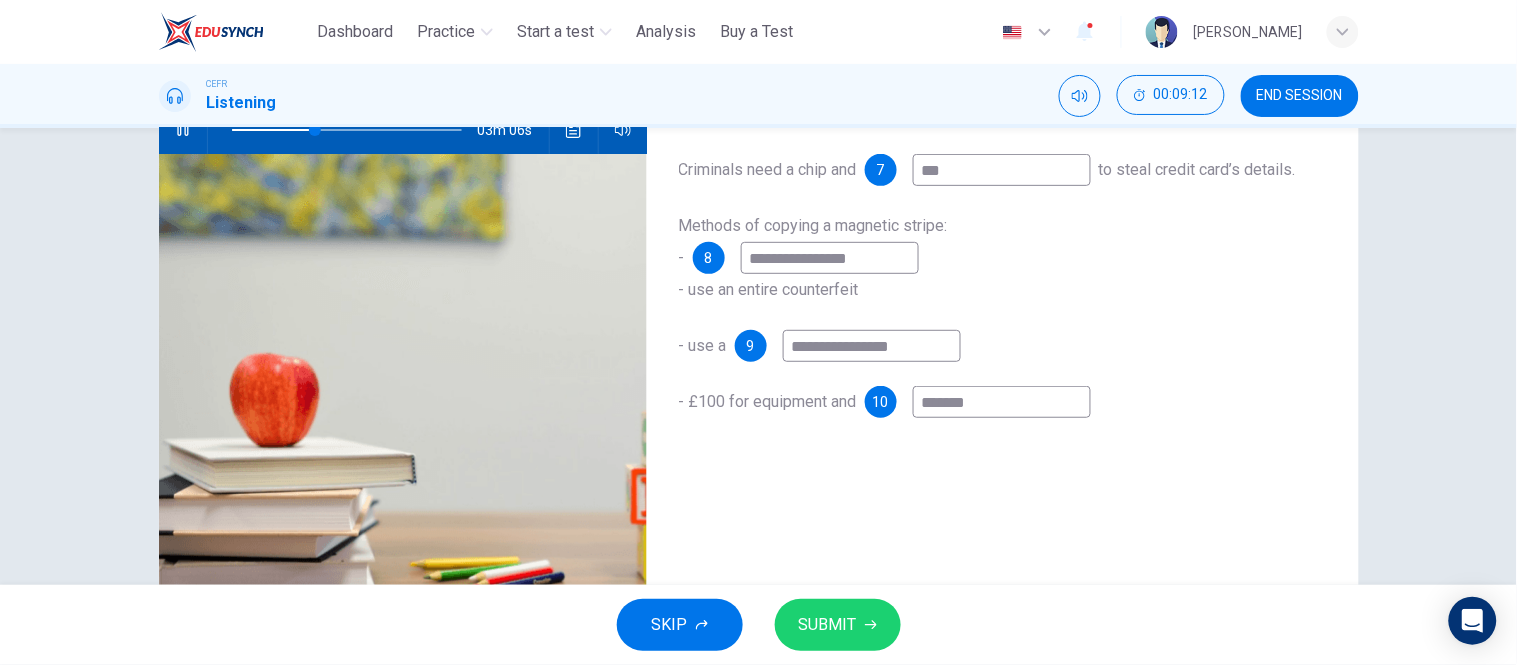 type on "**" 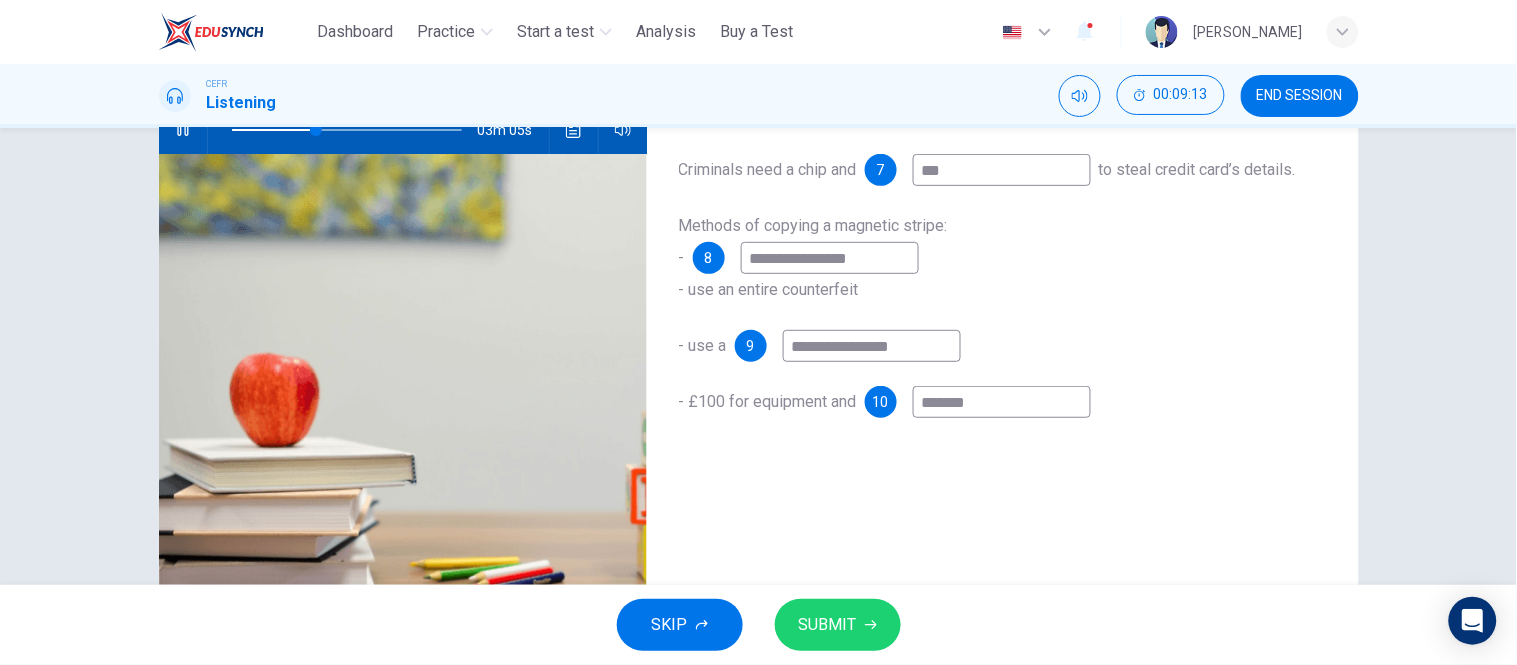 type on "********" 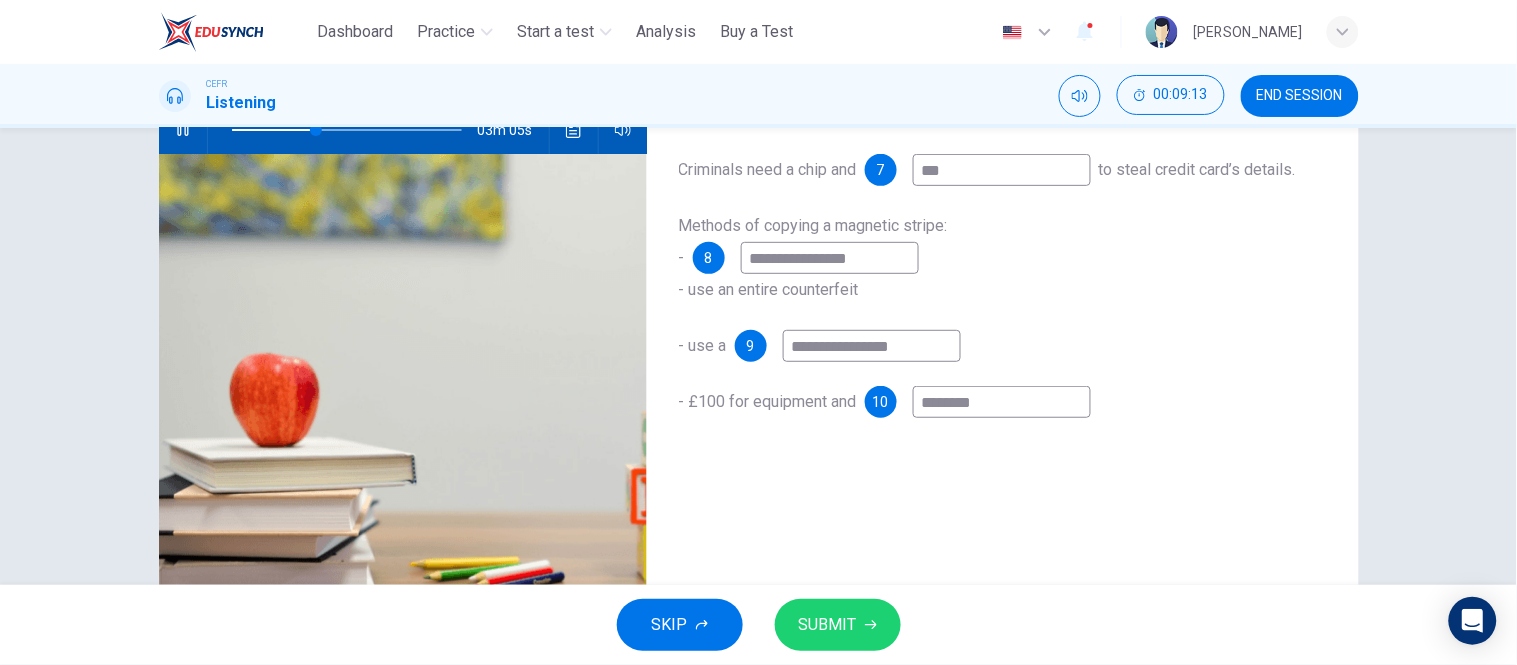 type on "**" 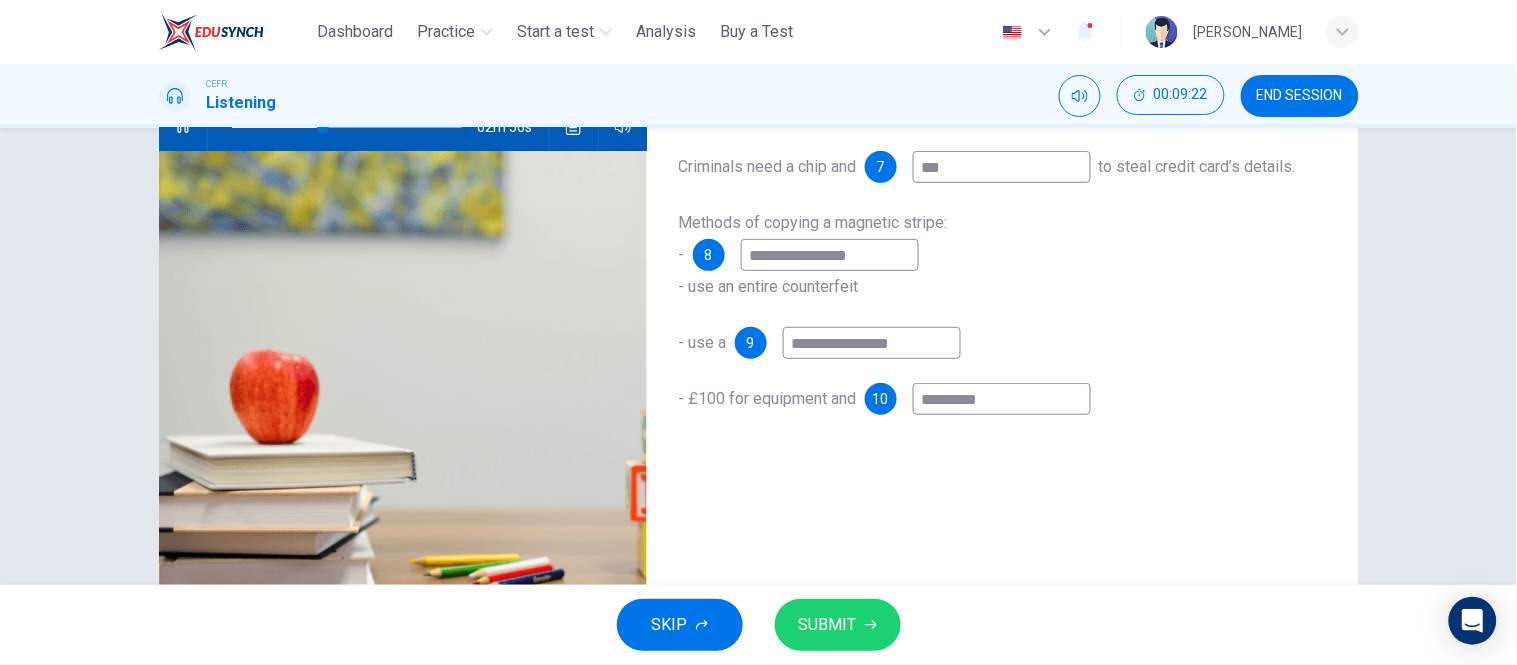 scroll, scrollTop: 95, scrollLeft: 0, axis: vertical 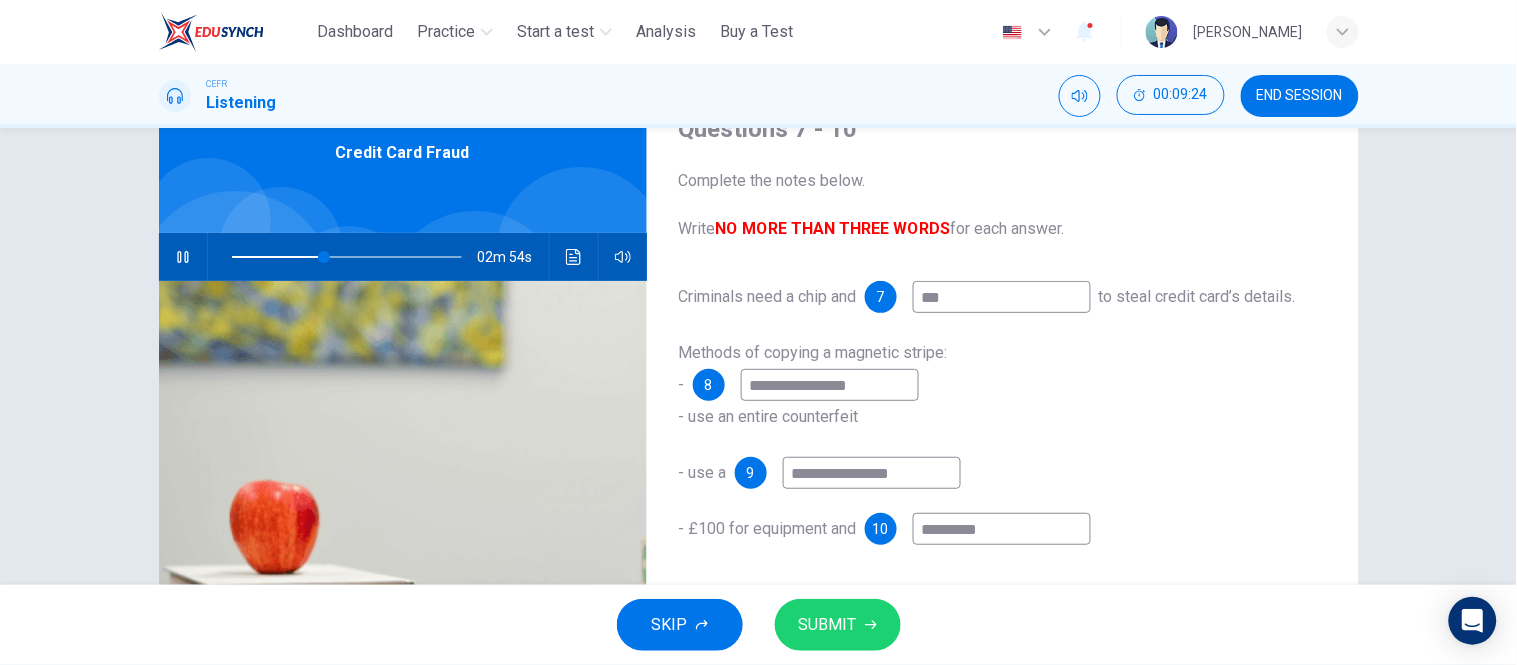 type on "**" 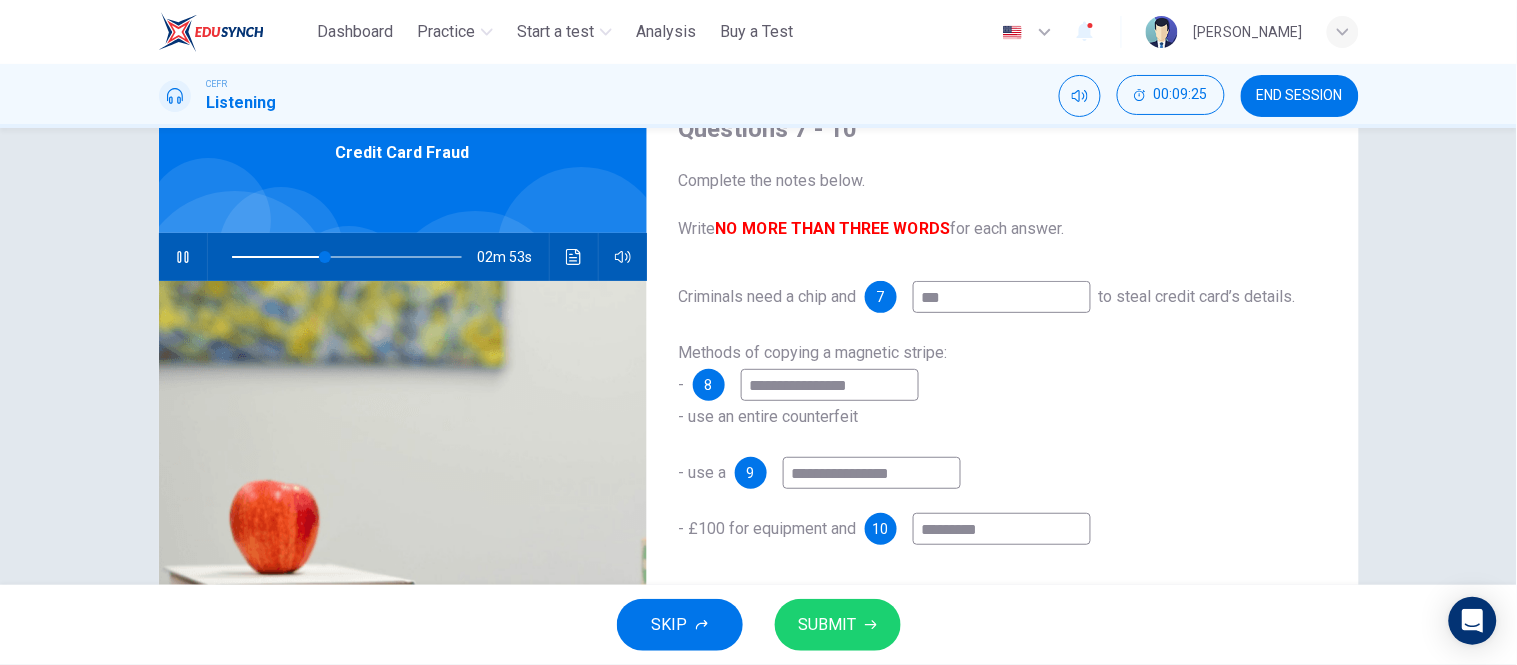 type on "*********" 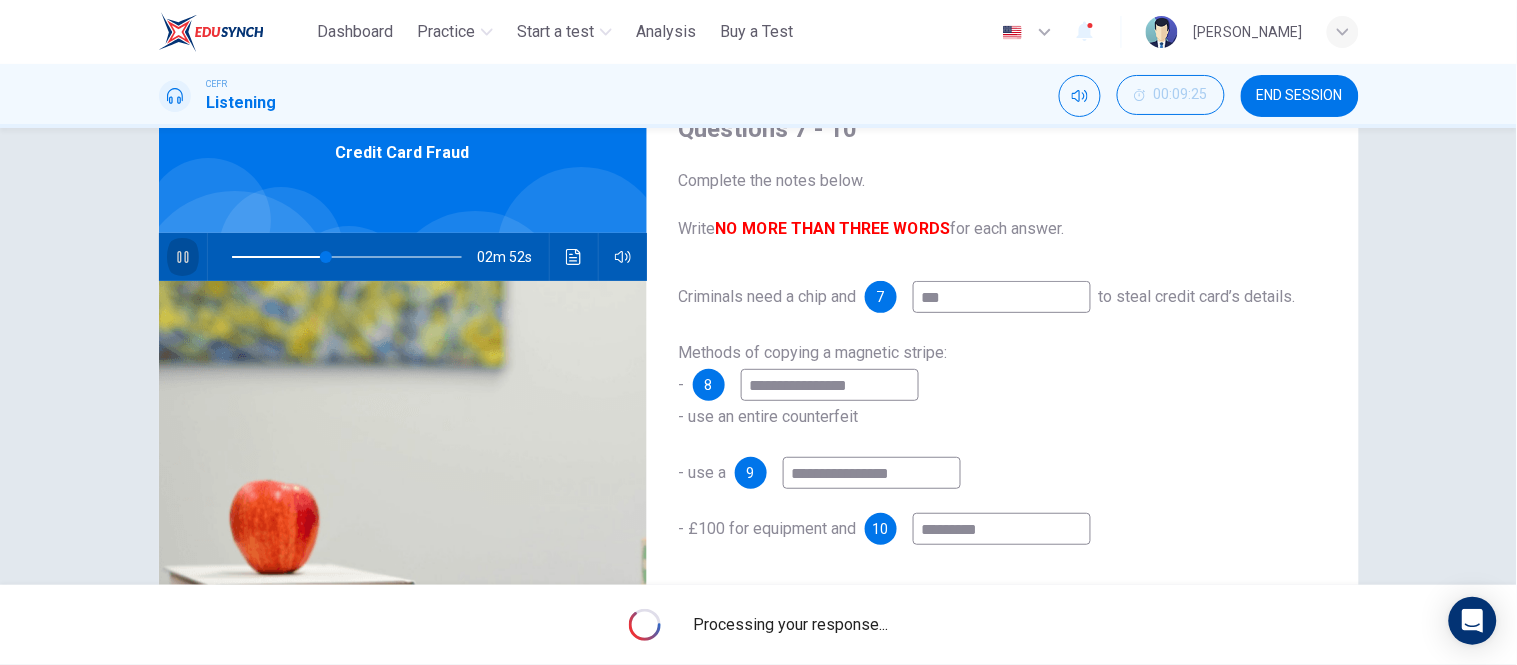 click 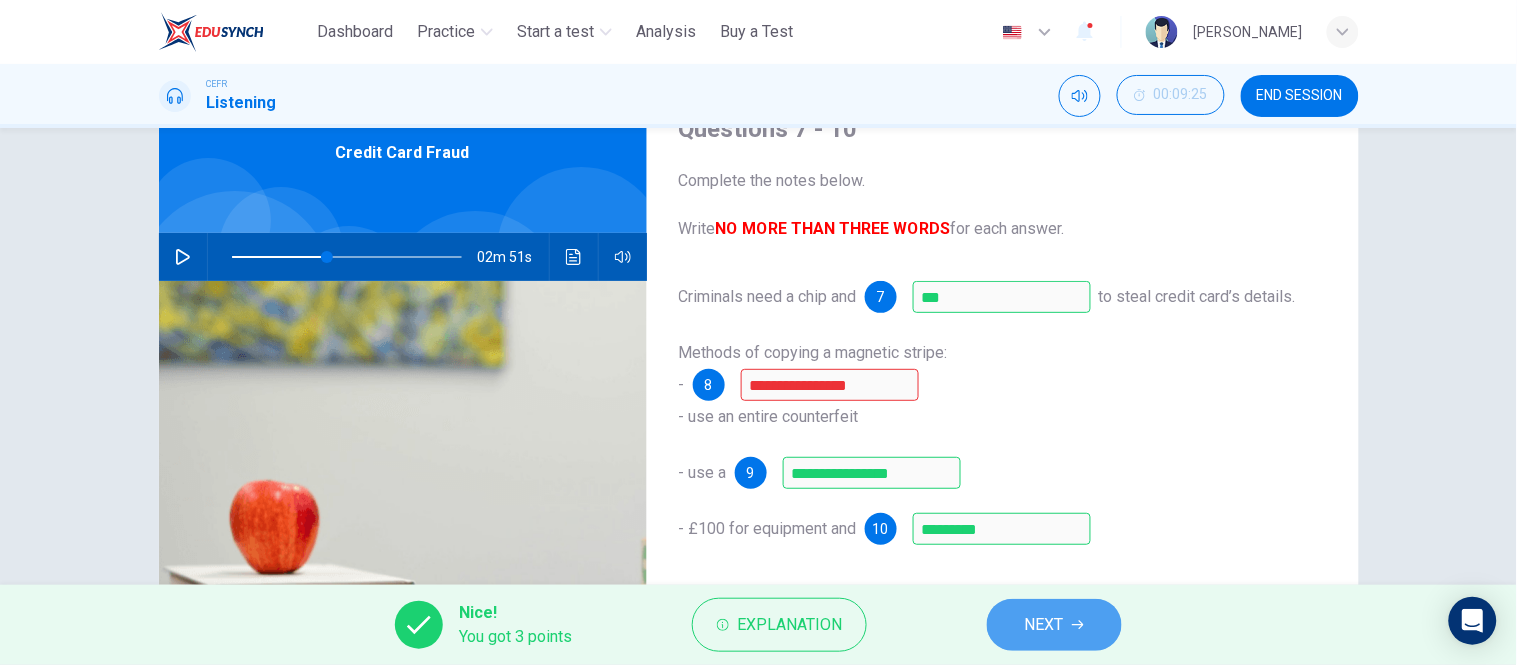 click on "NEXT" at bounding box center [1054, 625] 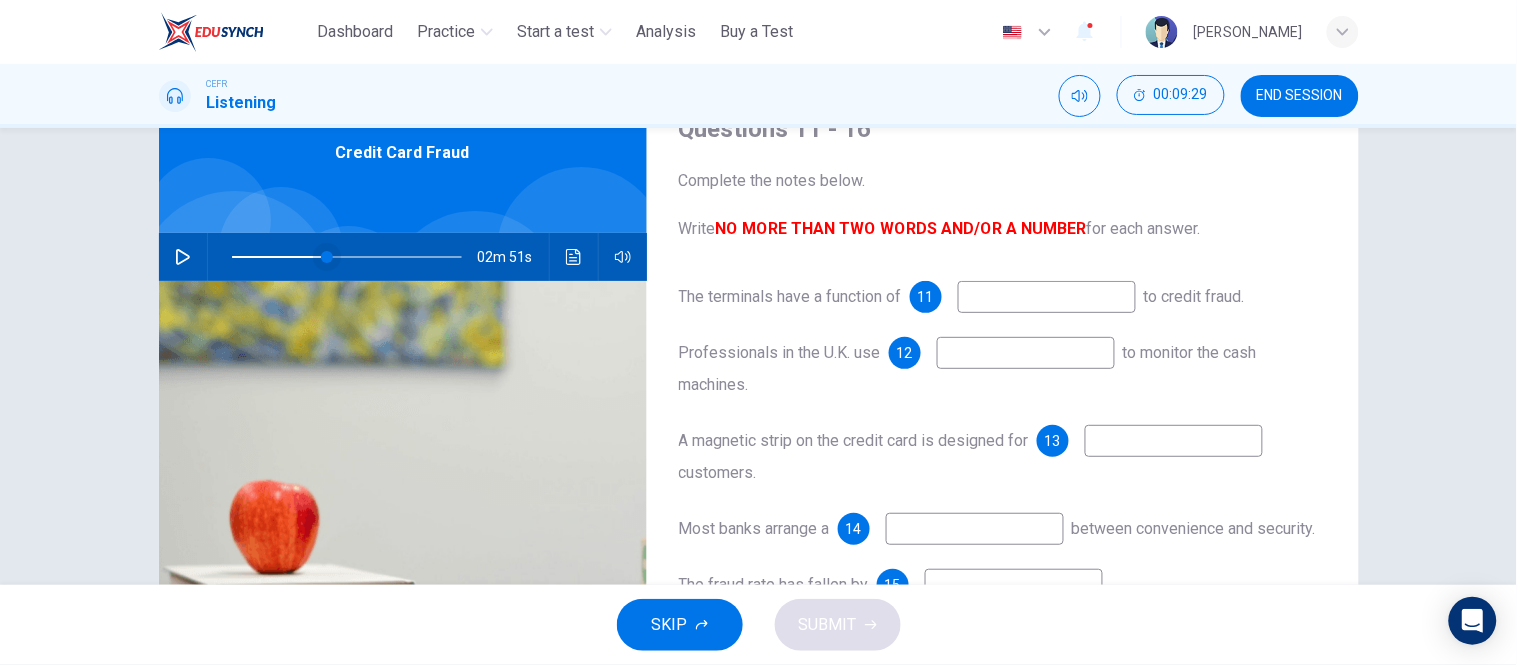 click at bounding box center (327, 257) 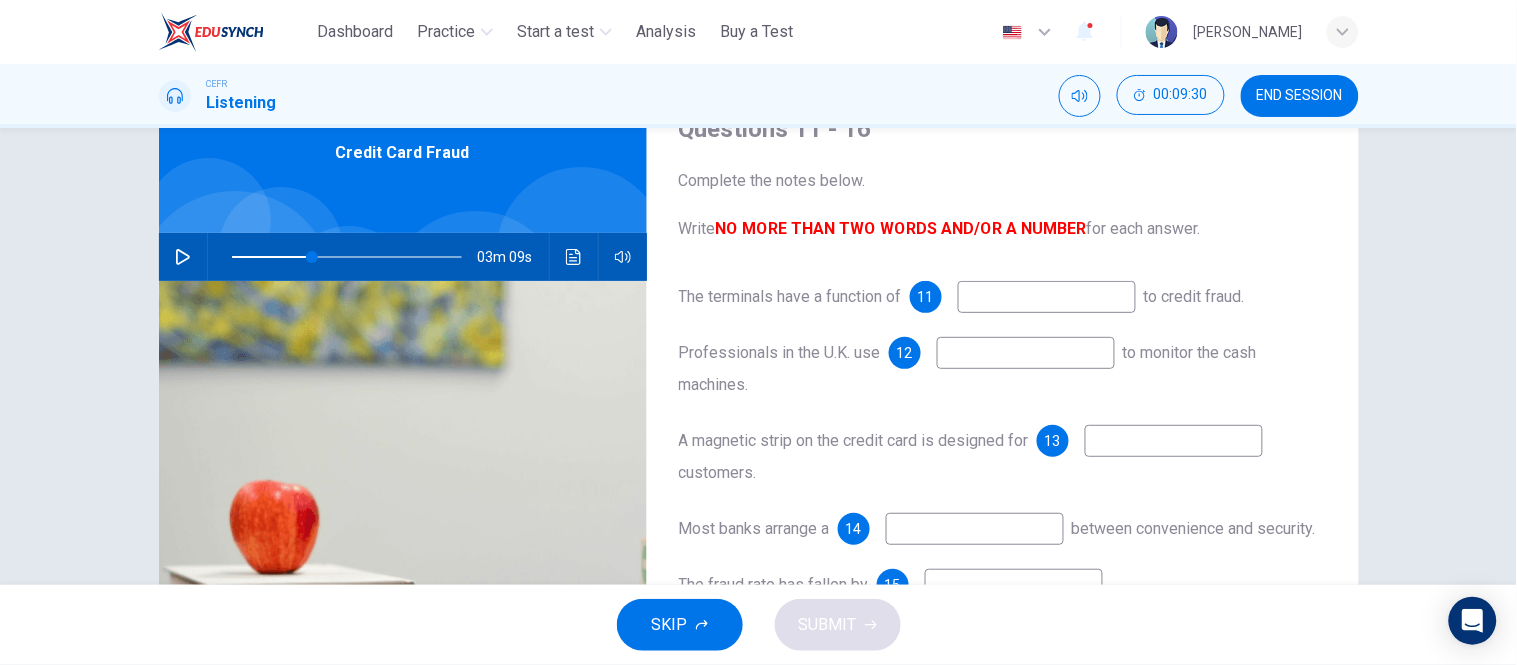 click on "03m 09s" at bounding box center (403, 257) 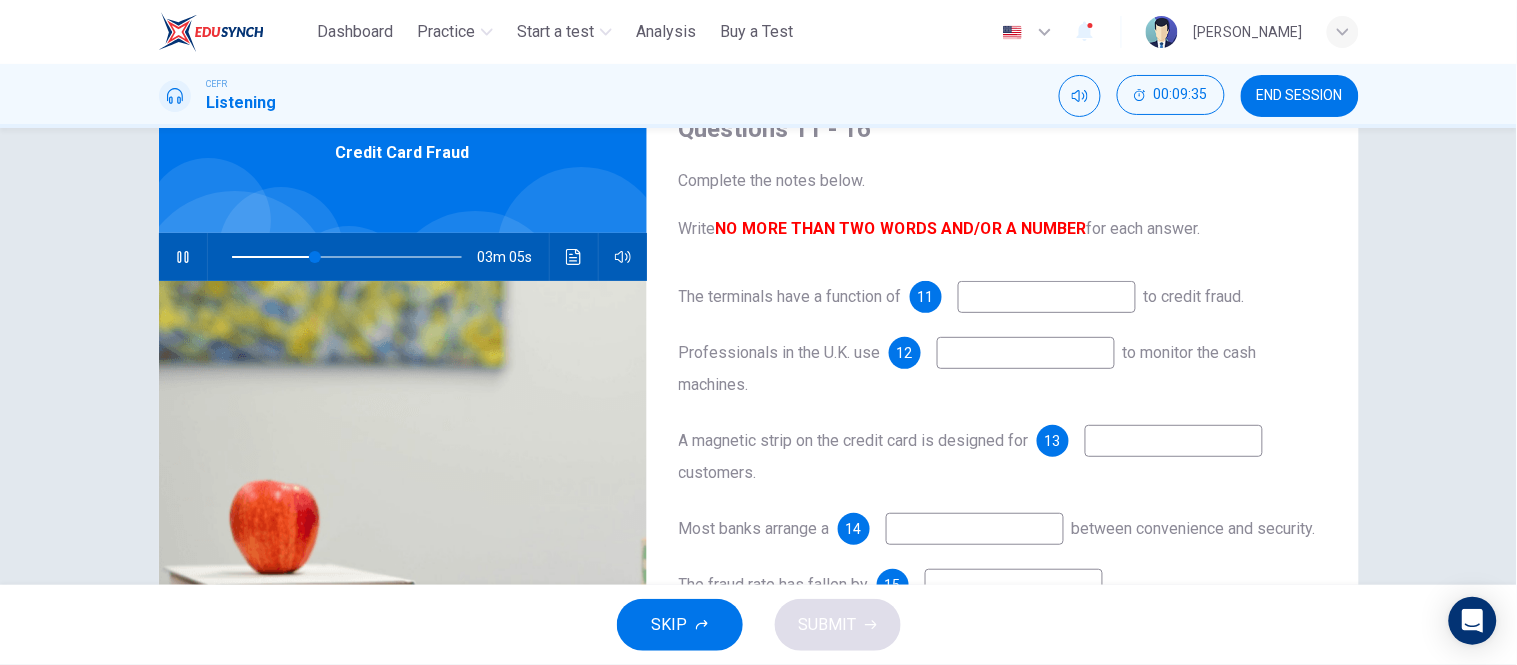 click at bounding box center (1047, 297) 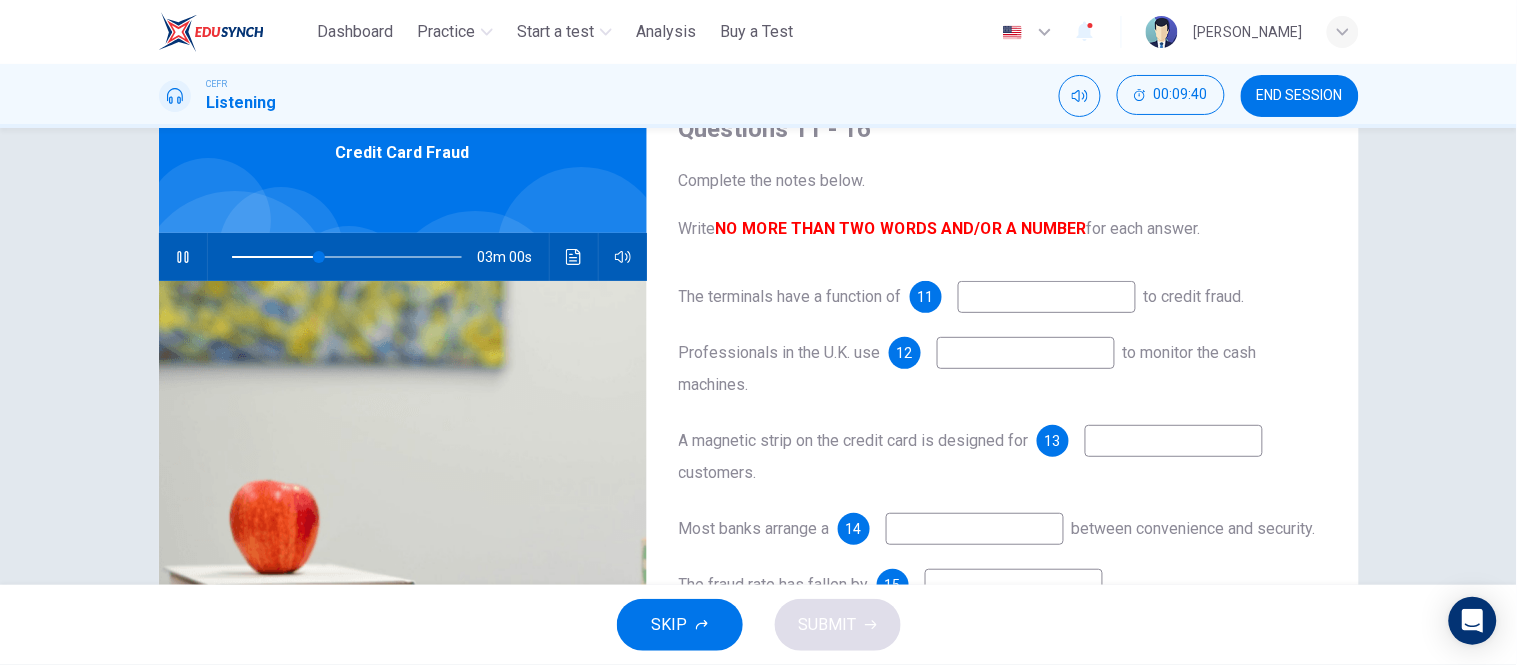 type on "**" 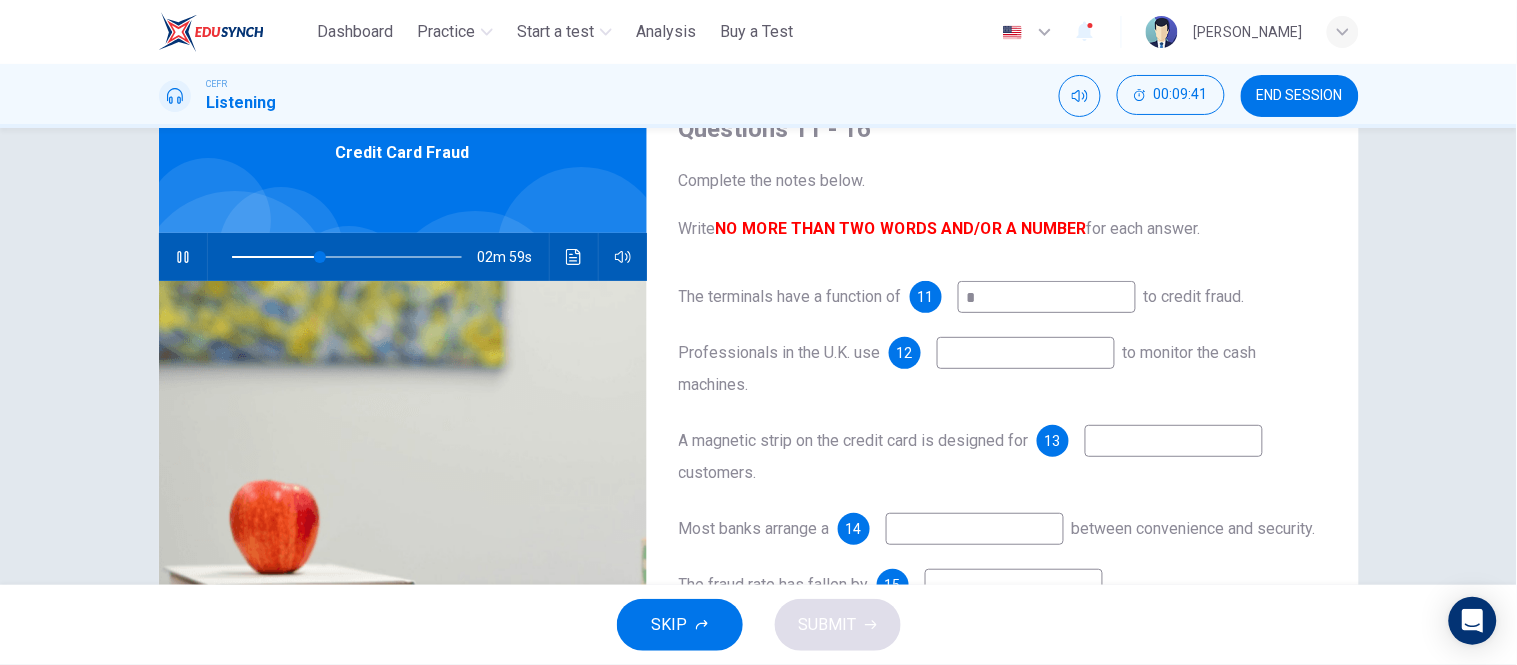 type on "**" 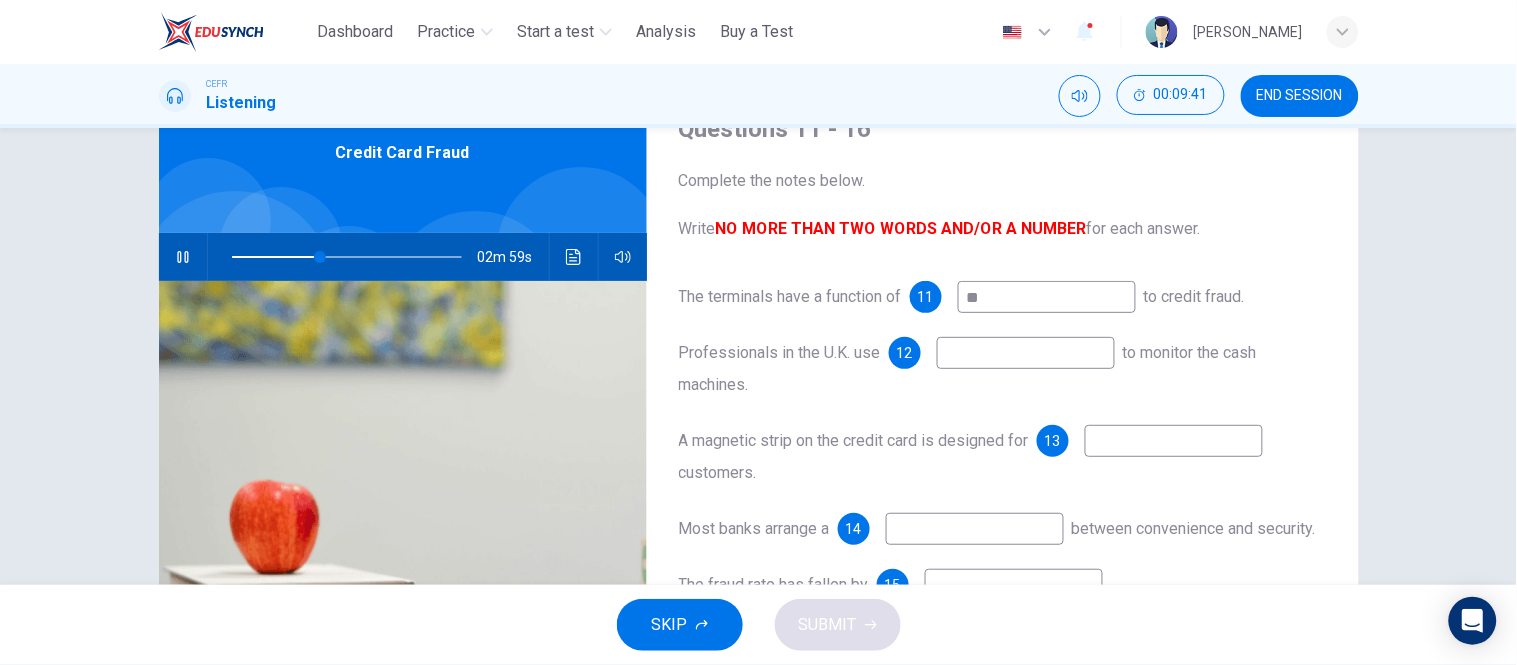 type on "**" 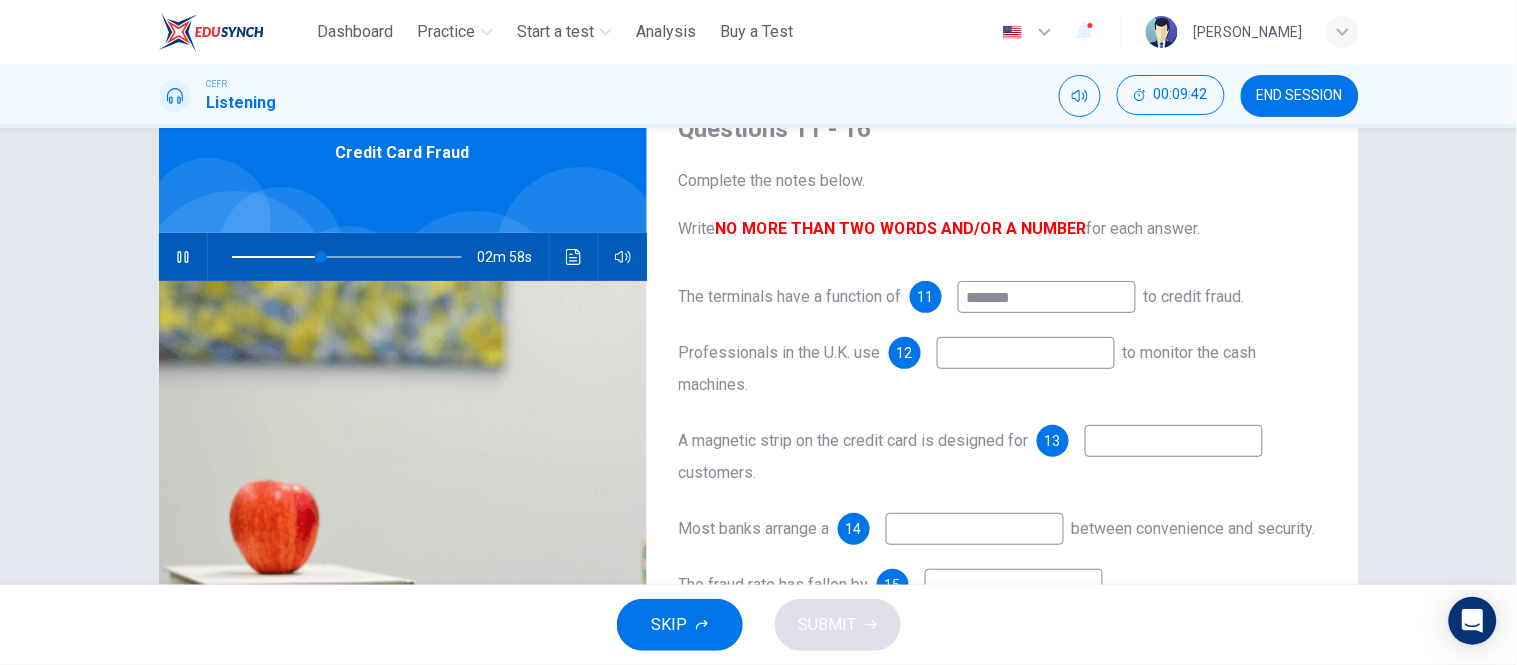type on "********" 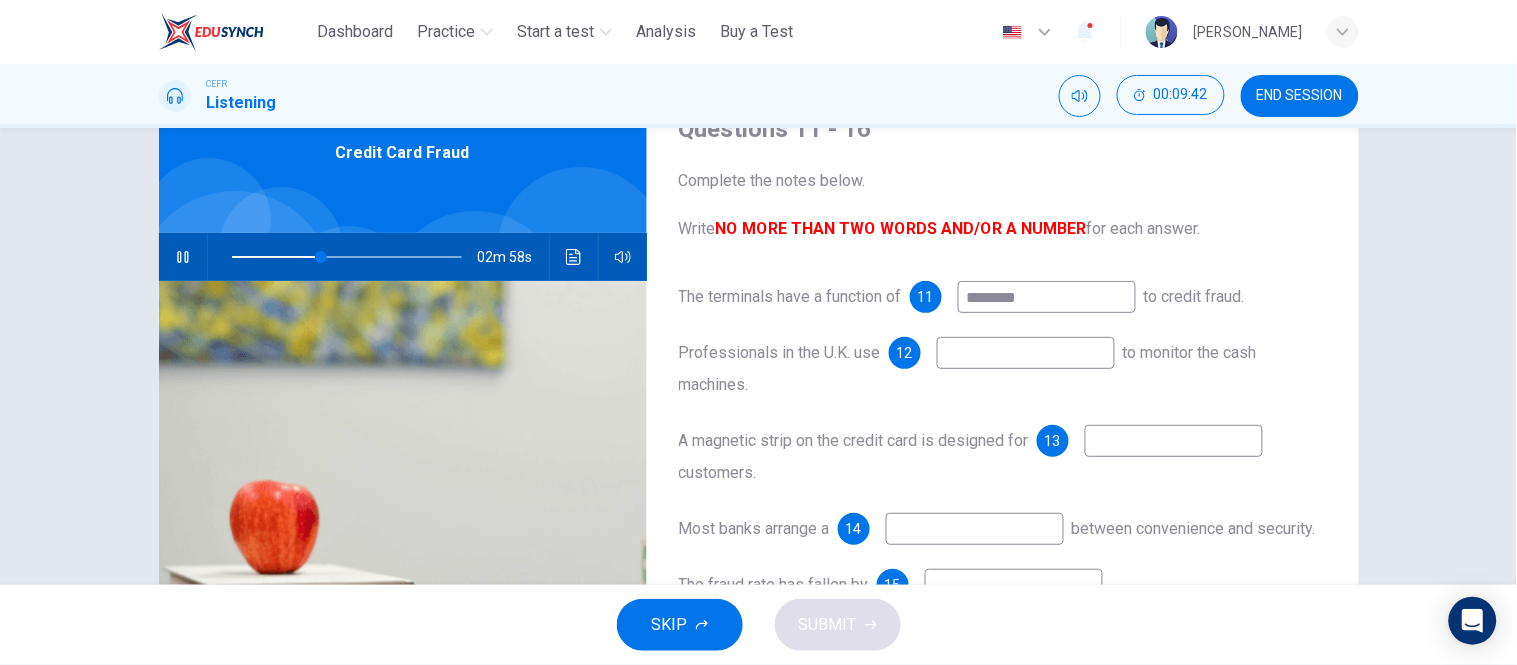 type on "**" 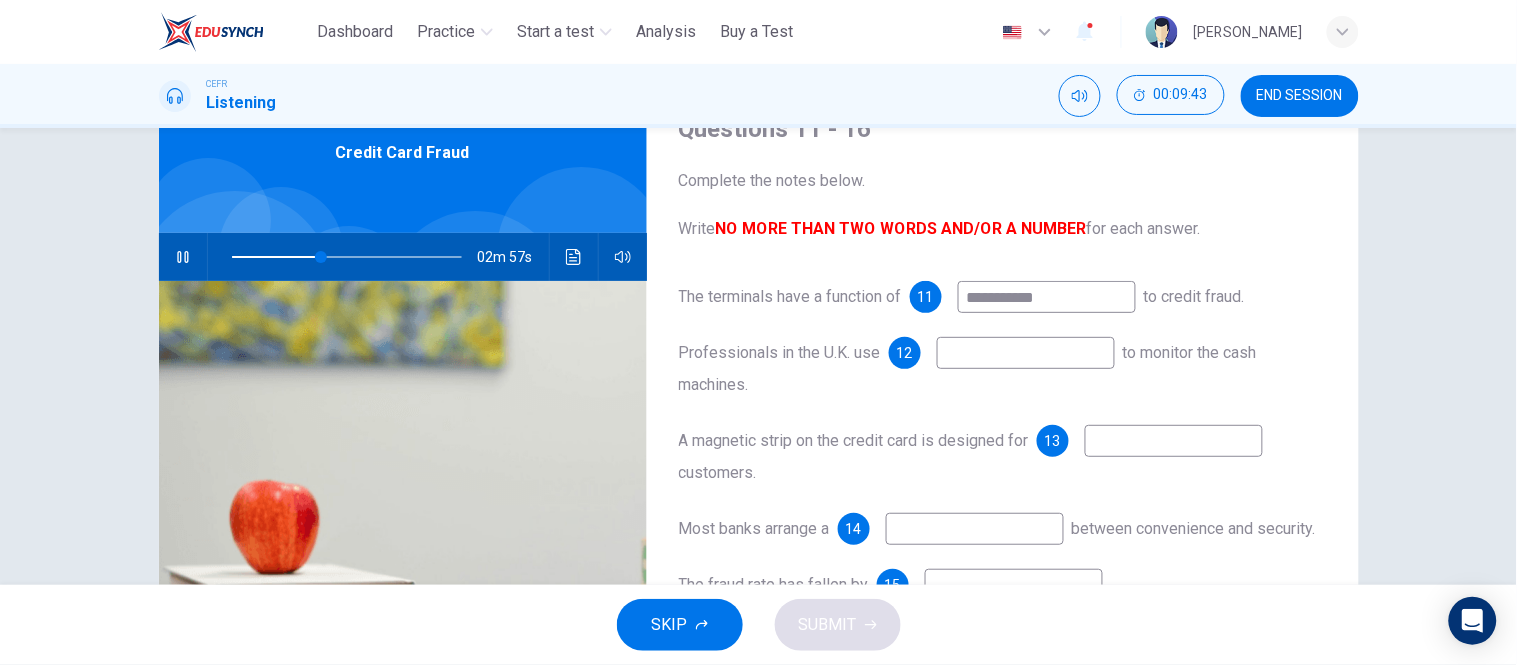 type on "**********" 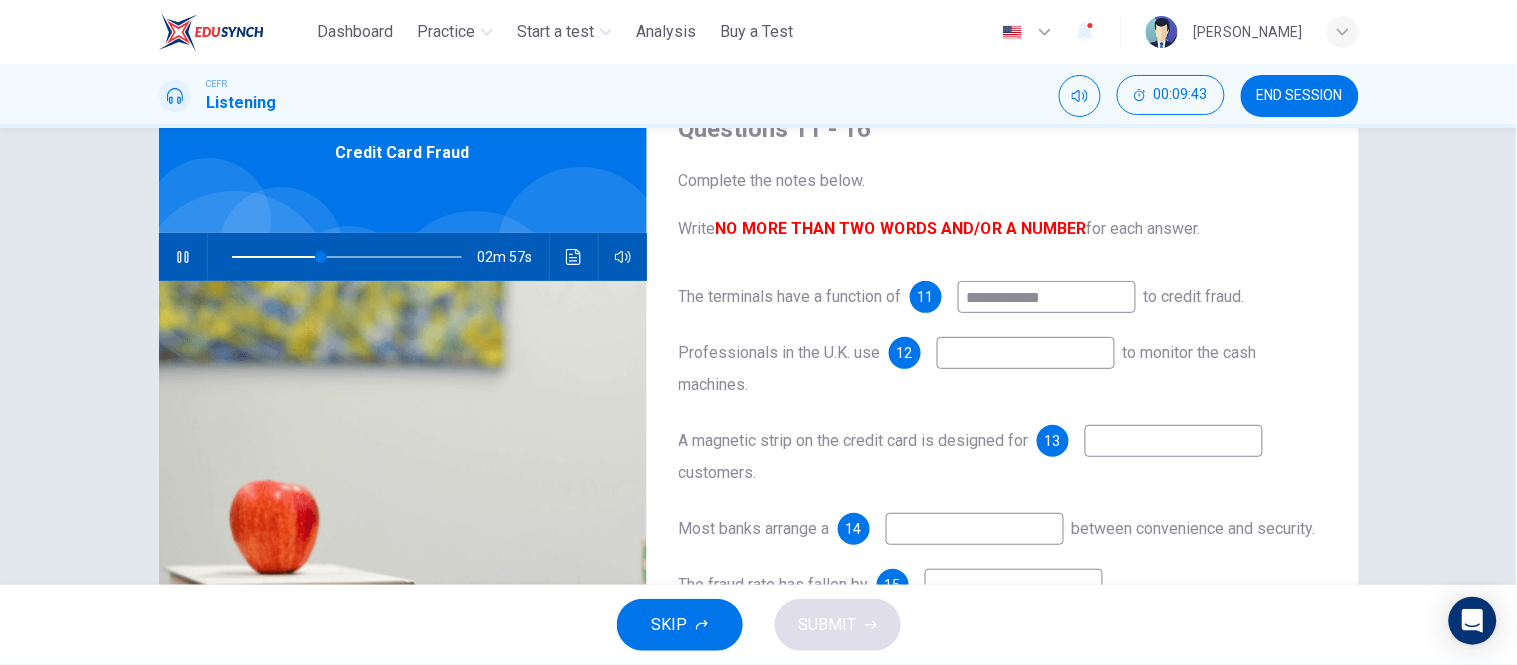 type on "**" 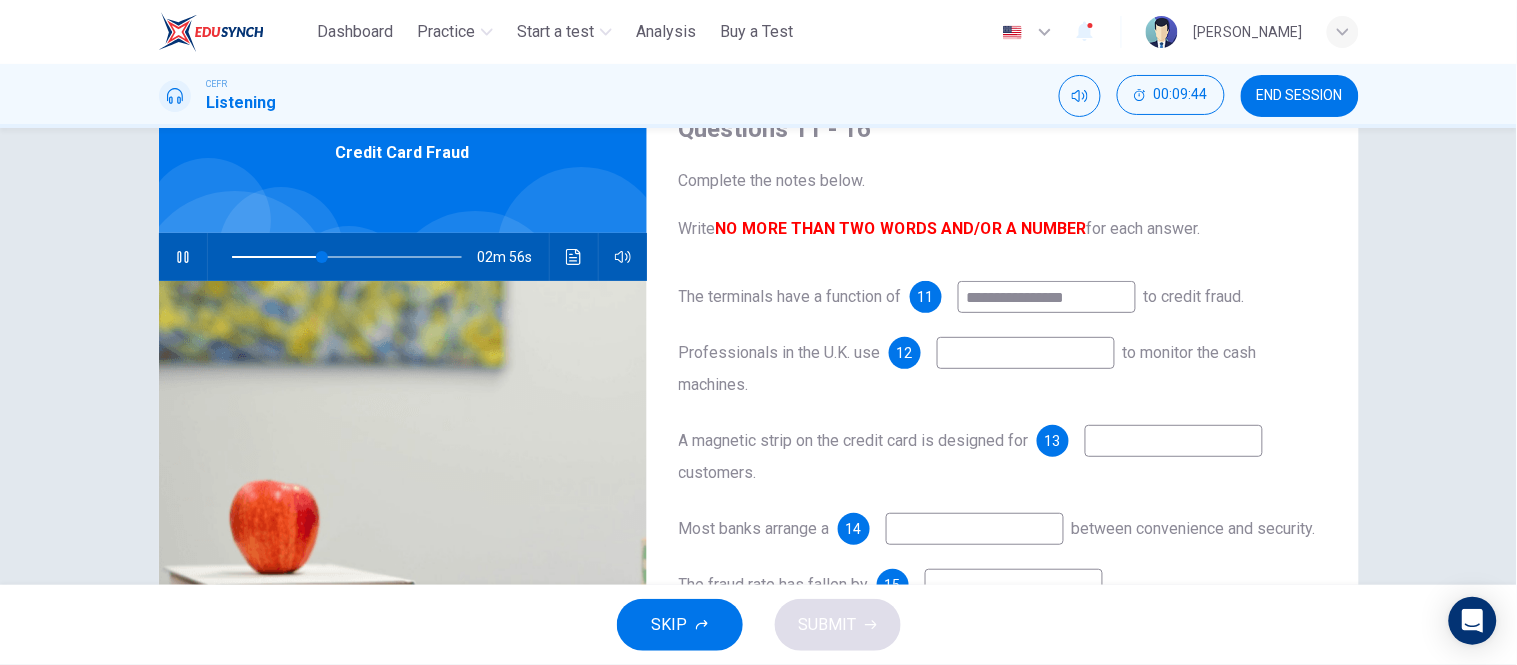 type on "**********" 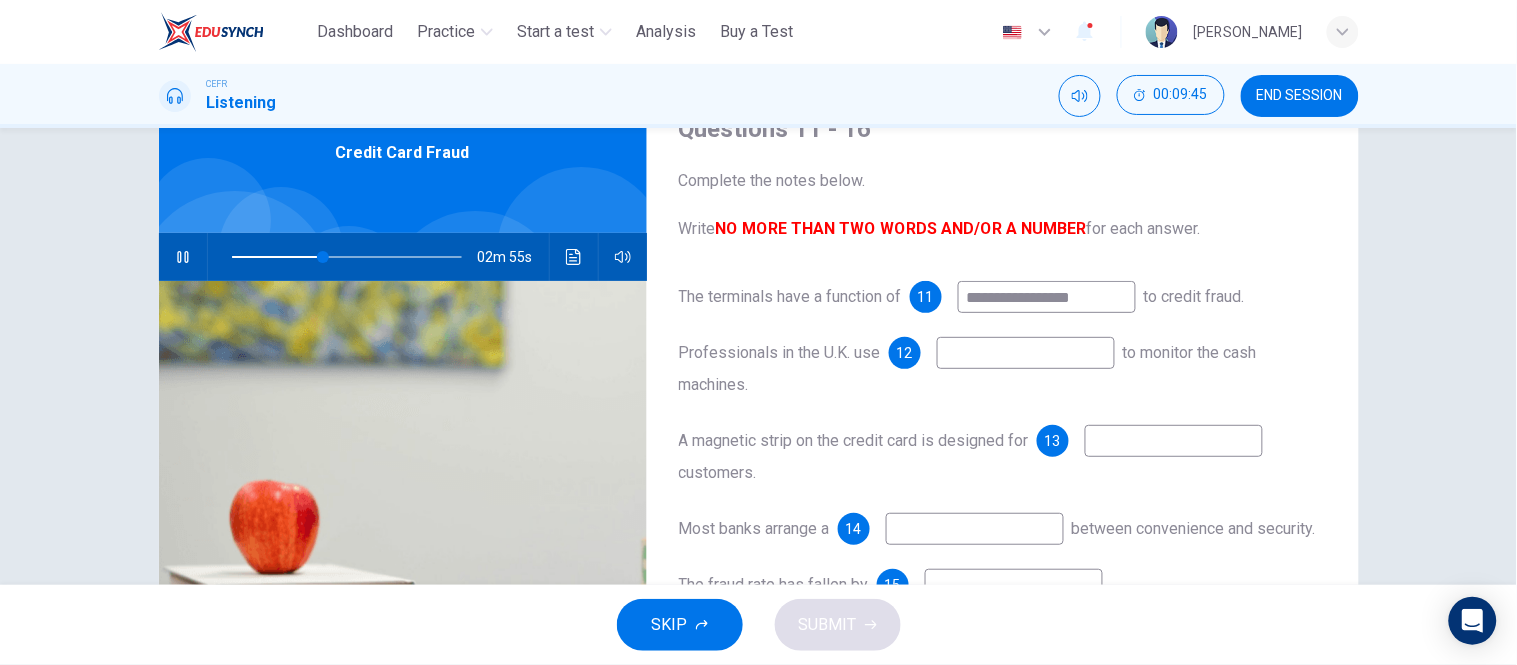 type on "**" 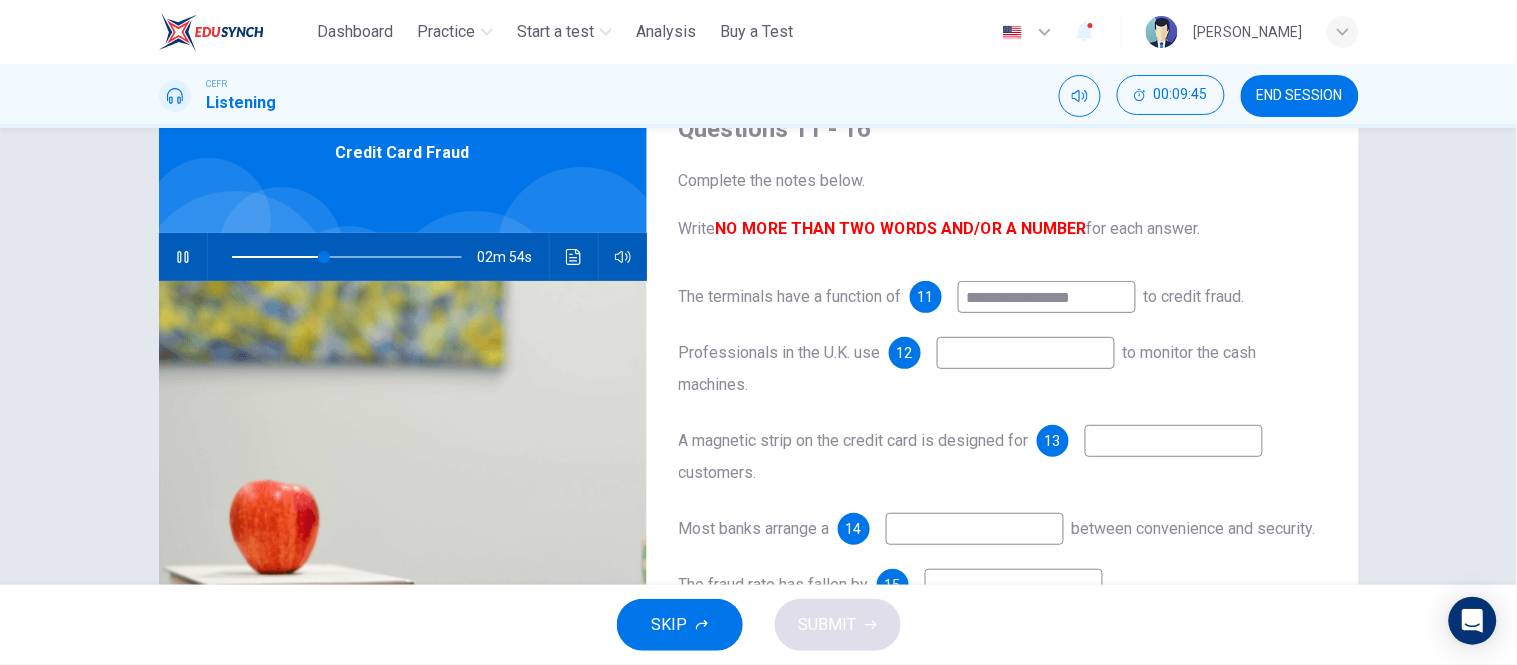 type on "**********" 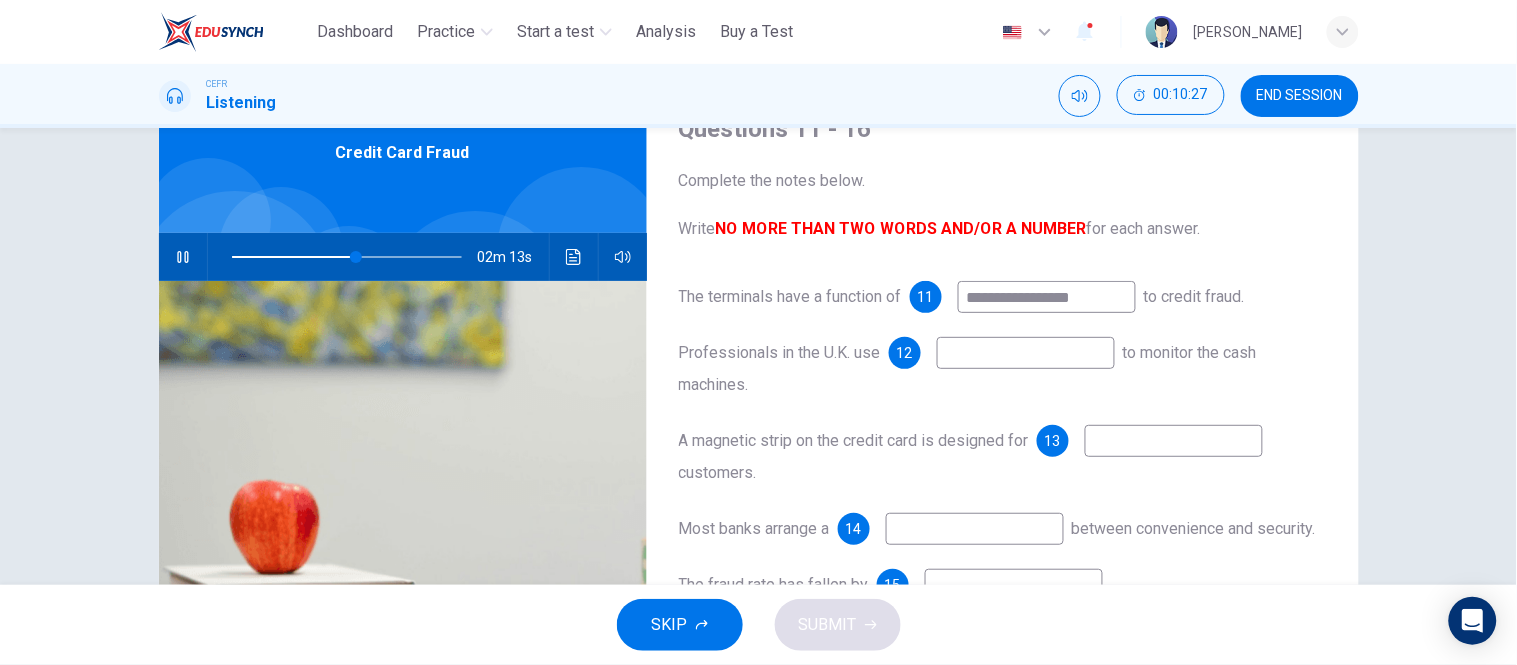 type on "**" 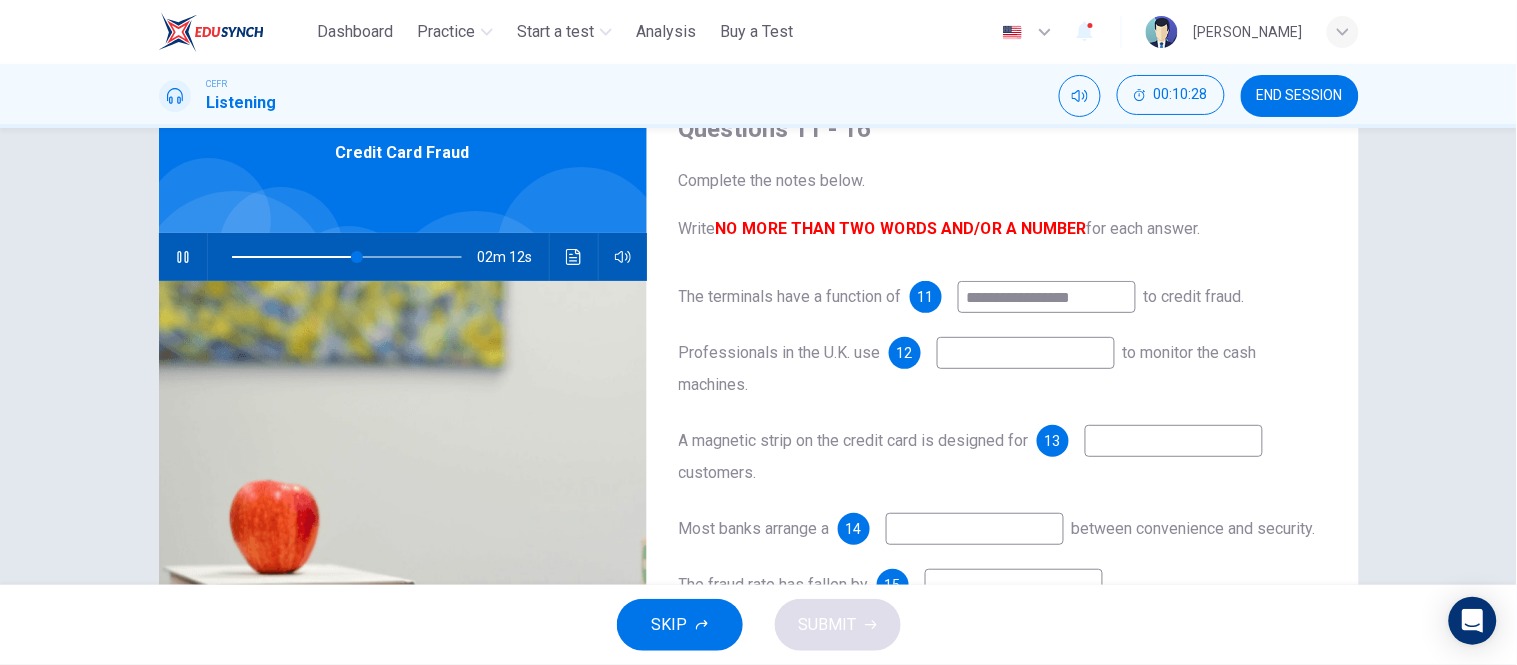 type on "*" 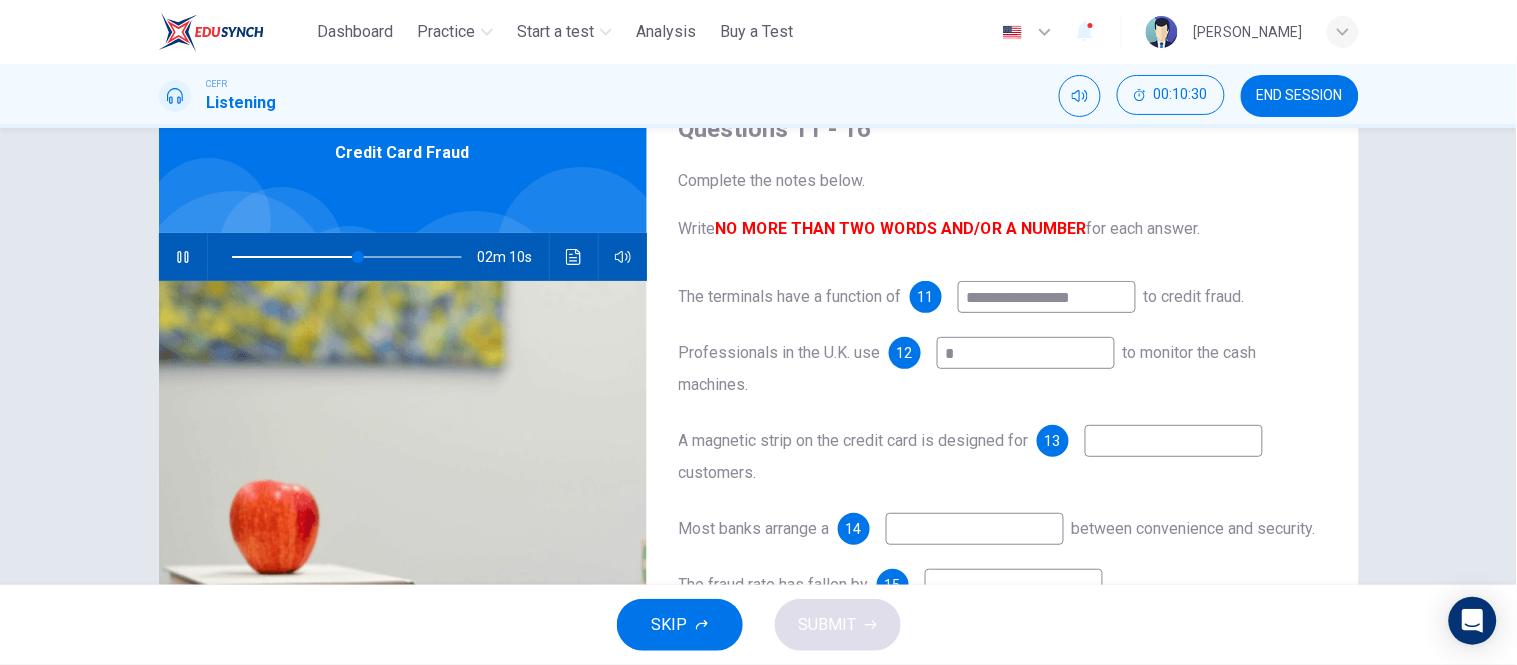 type on "**" 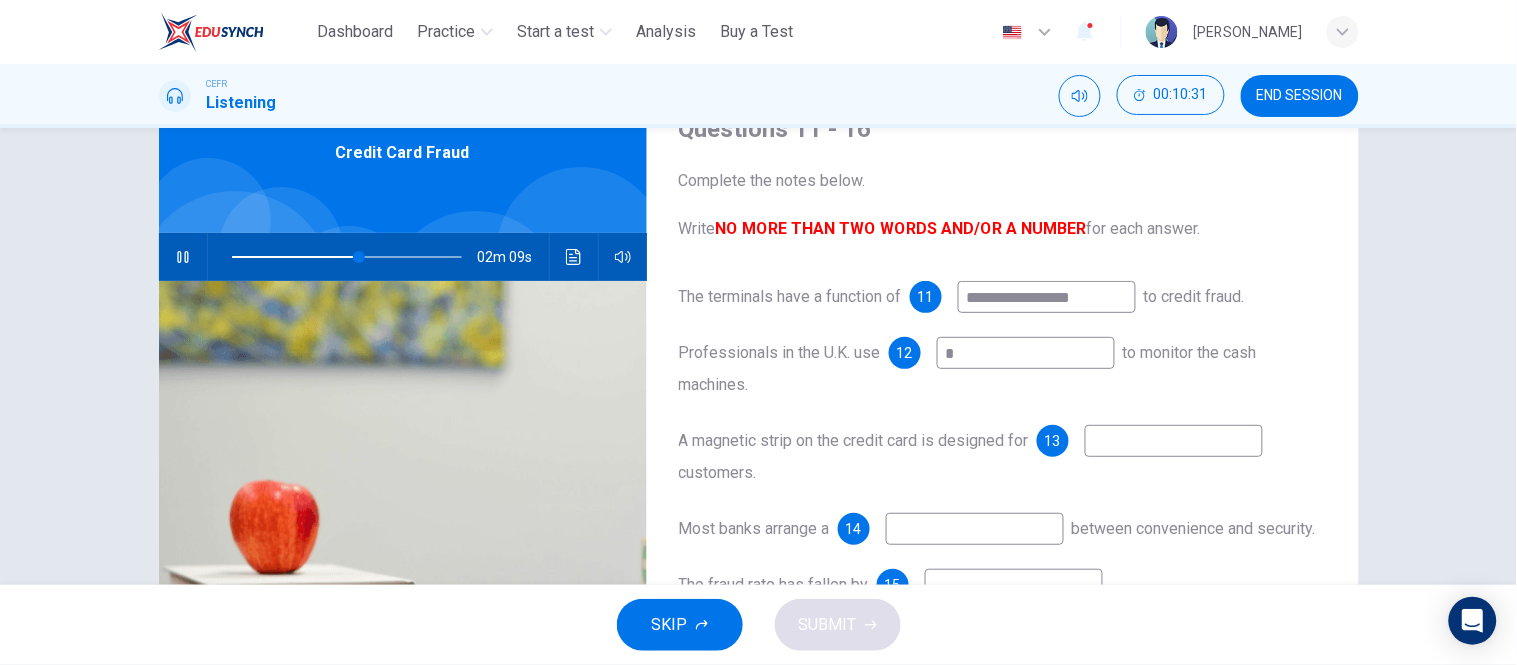 type 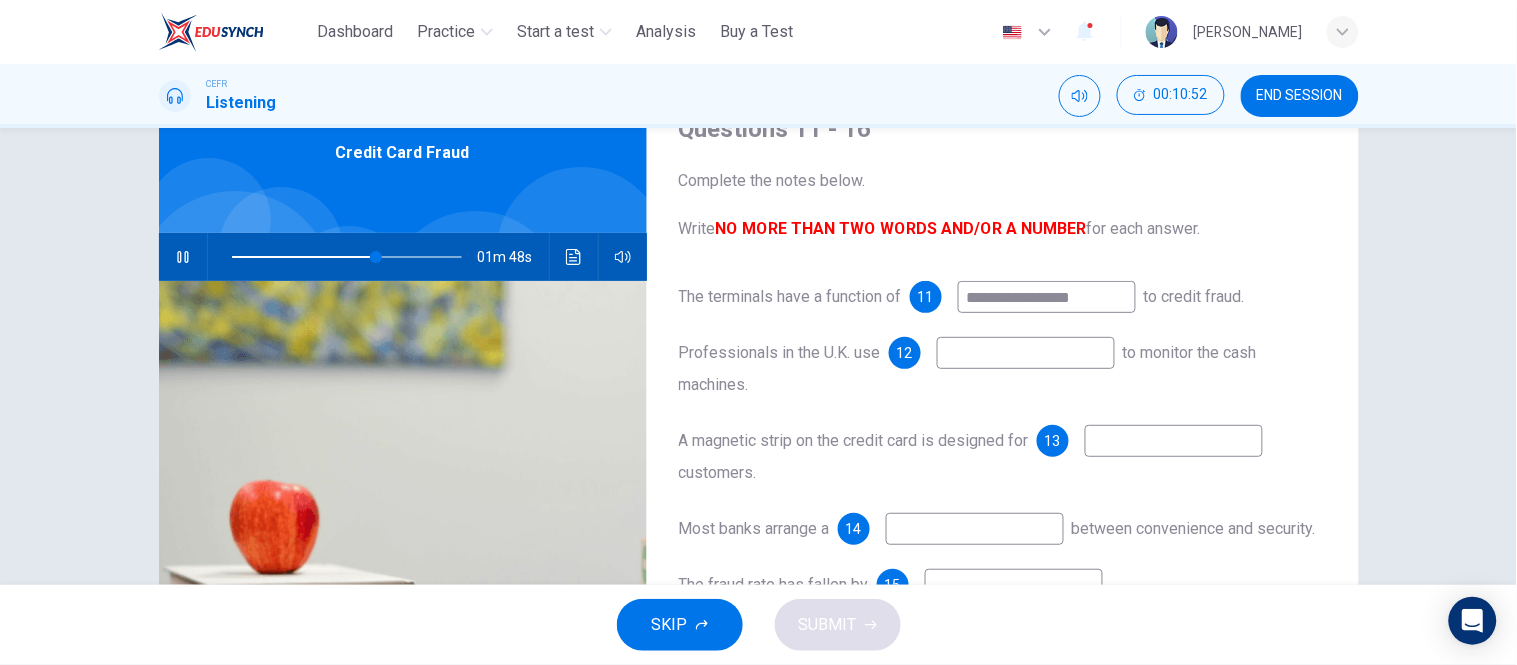 type on "**" 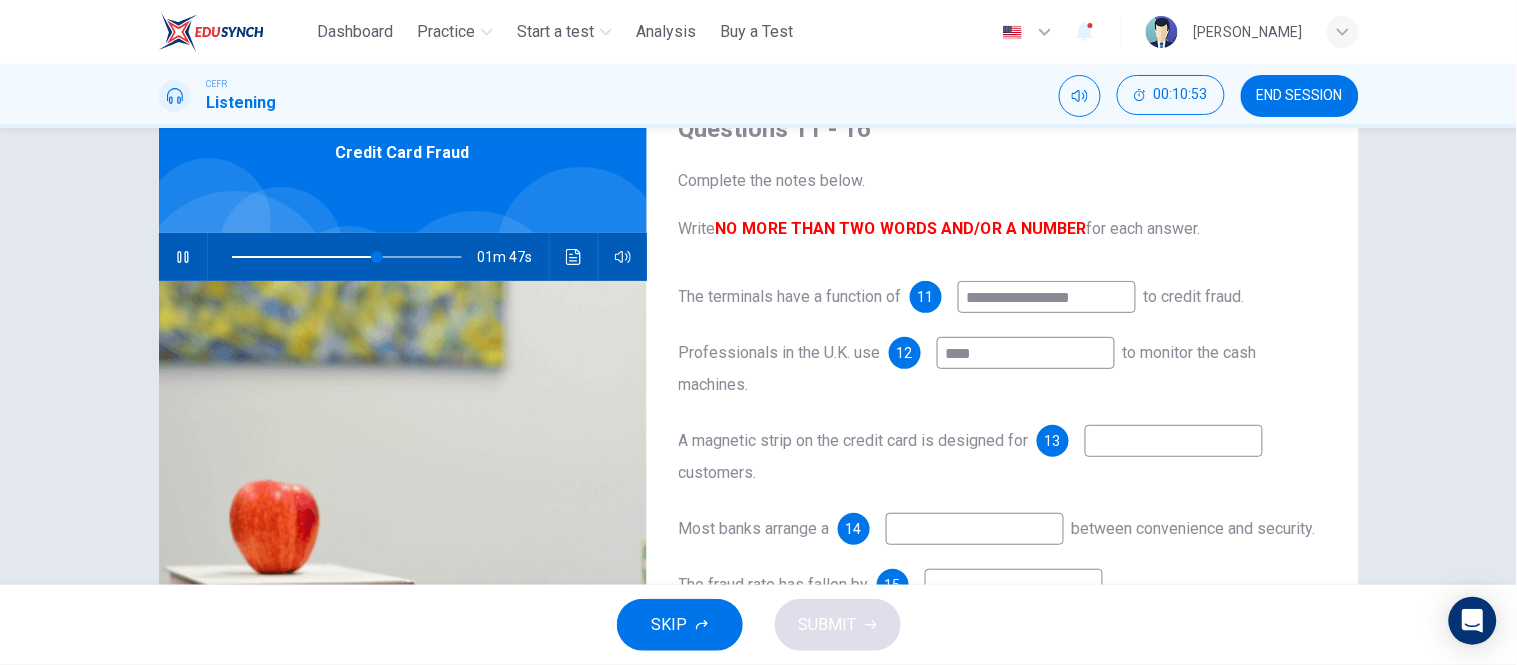 type on "*****" 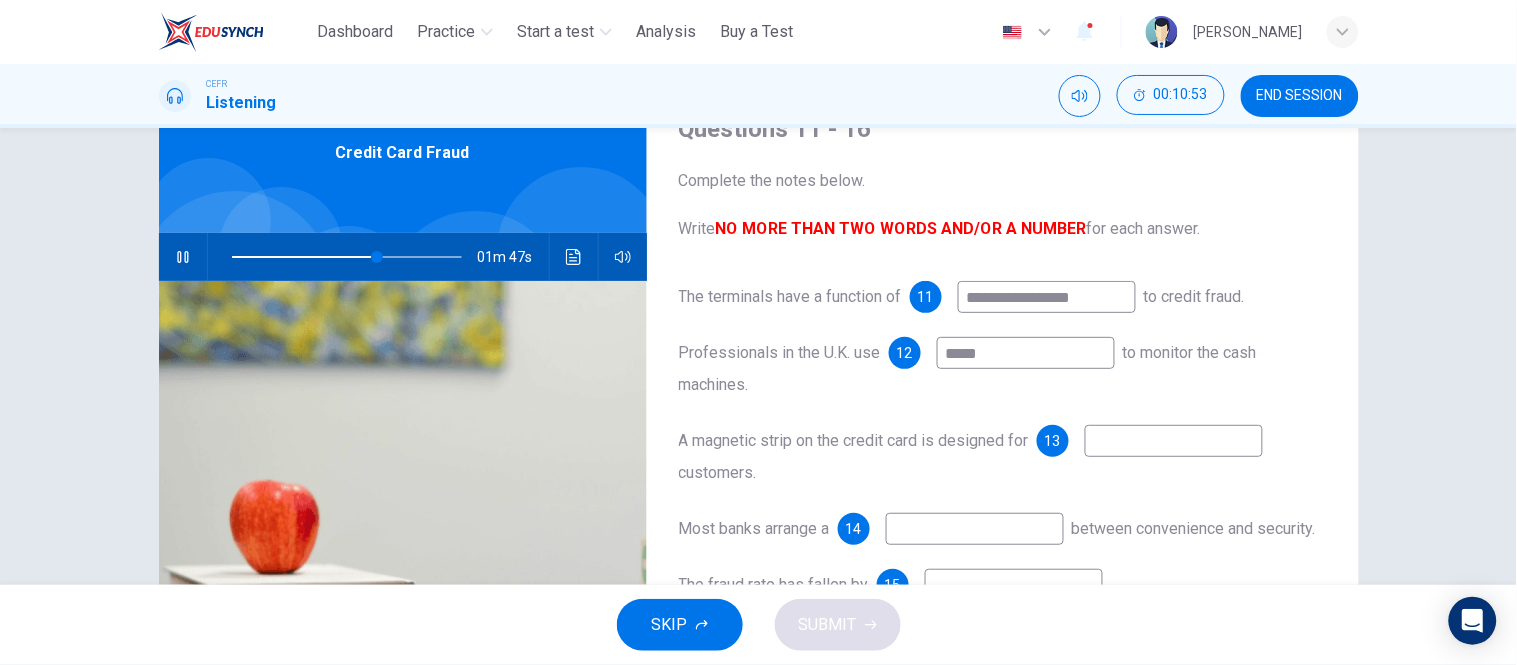 type on "**" 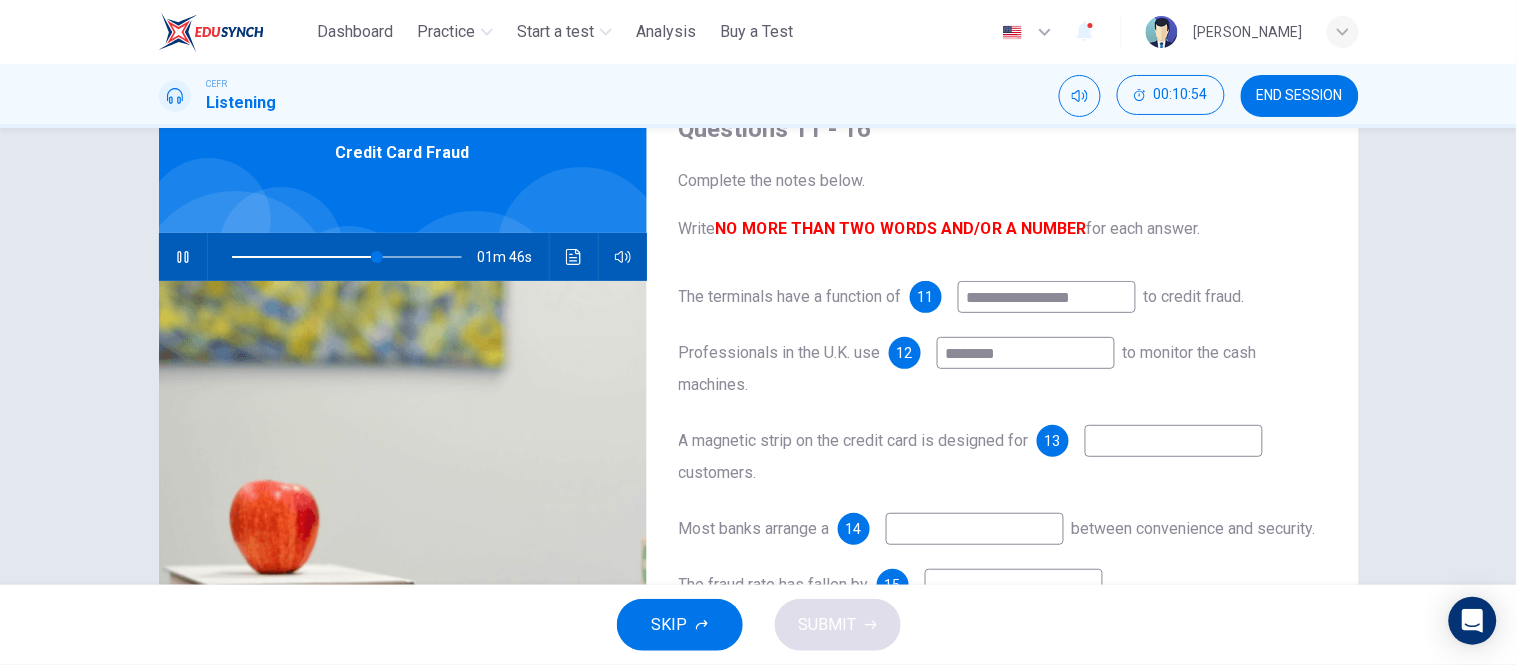 type on "********" 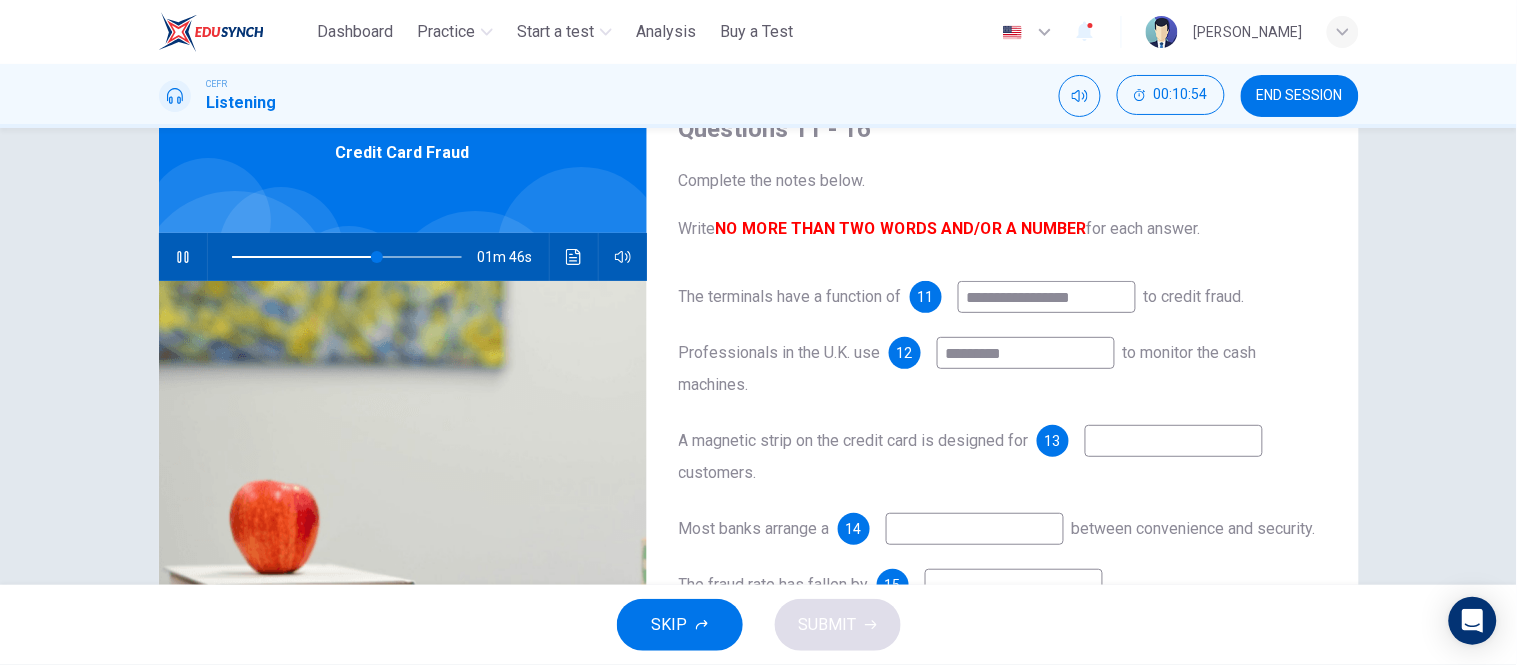type on "**" 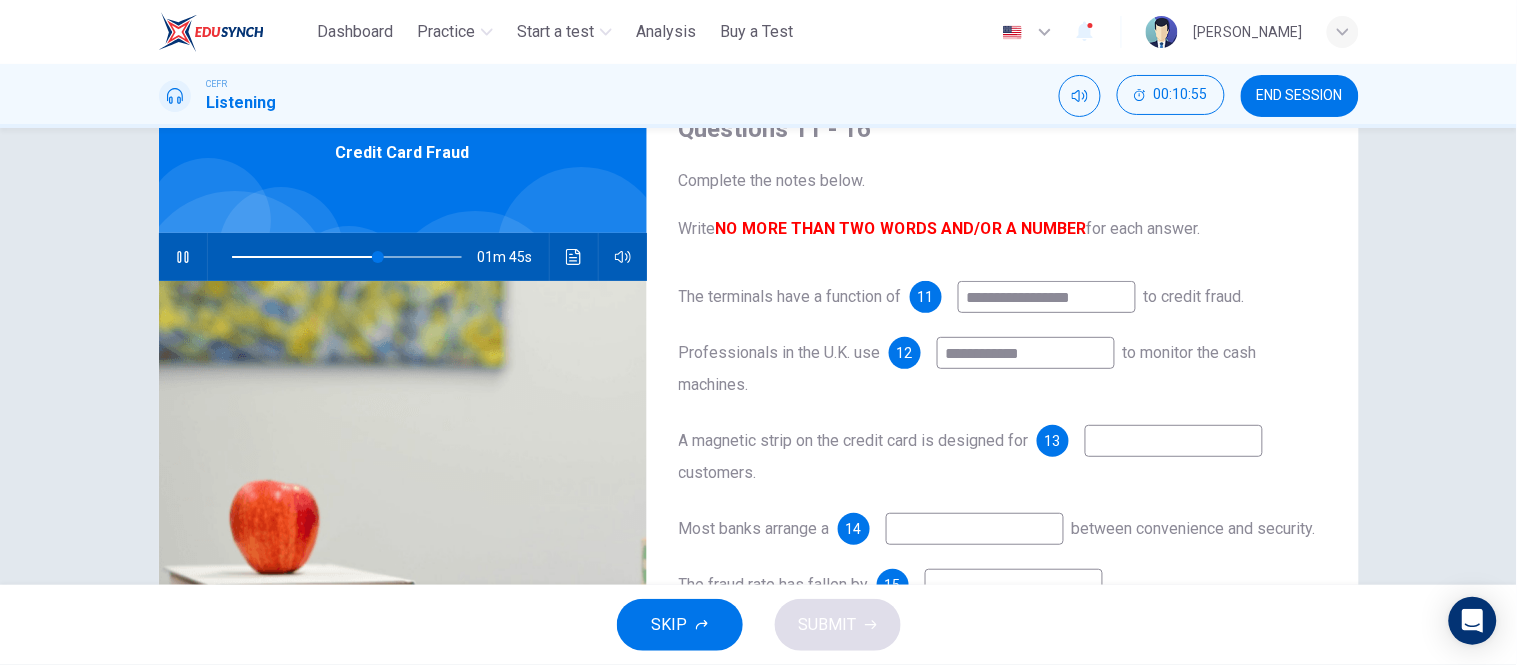 type on "**********" 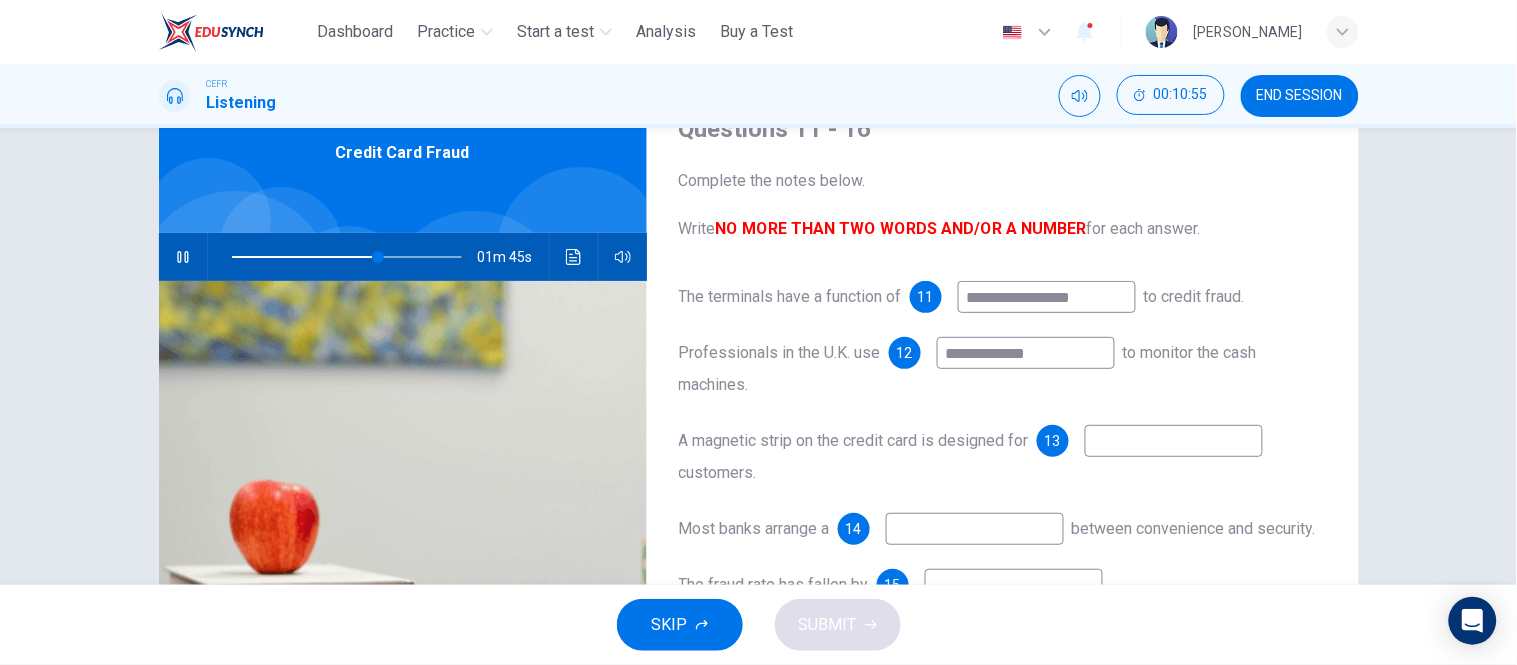 type on "**" 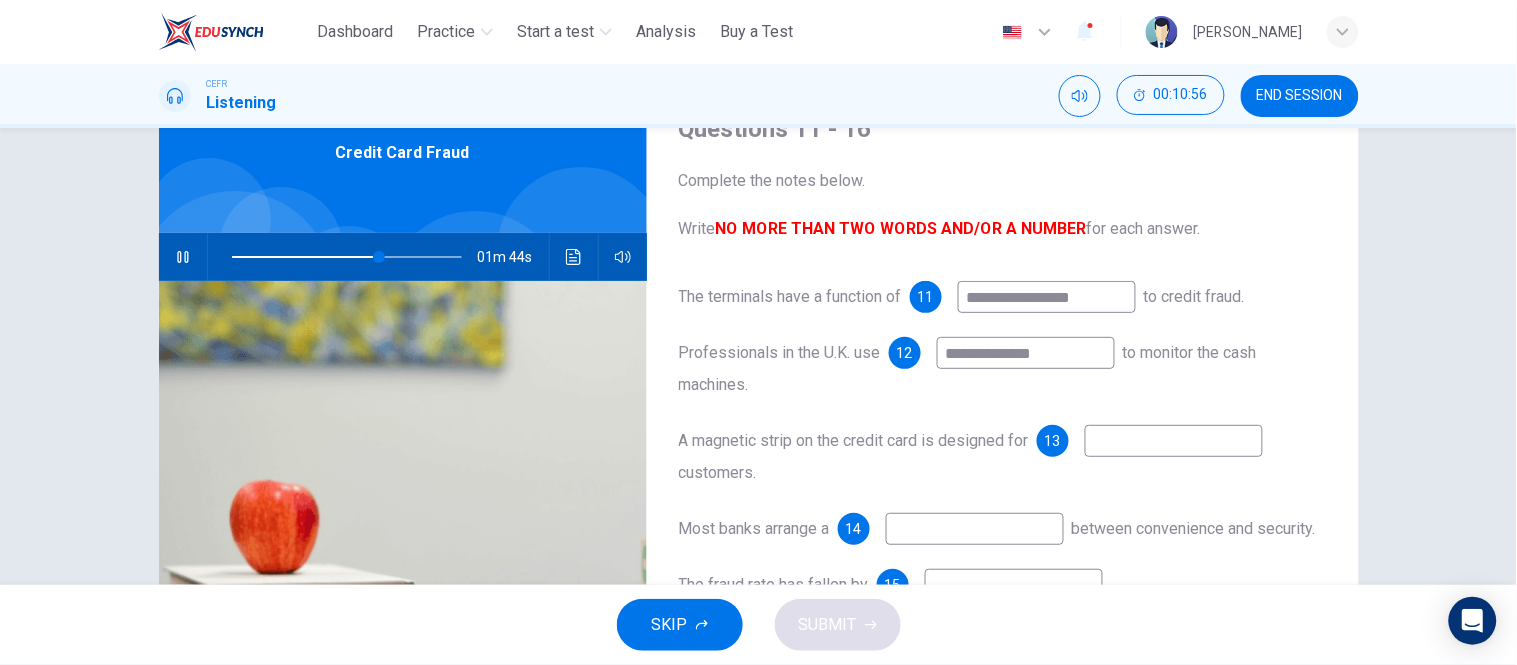 type on "**********" 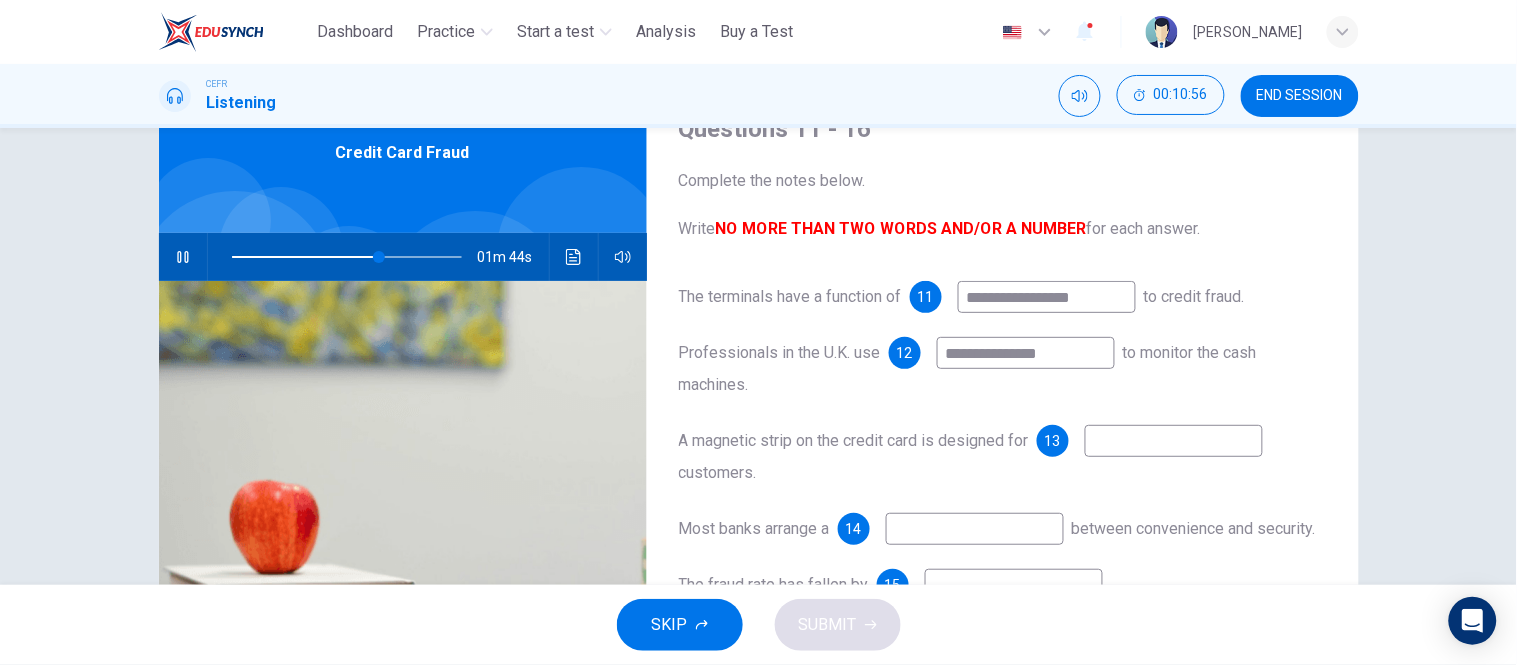 type on "**" 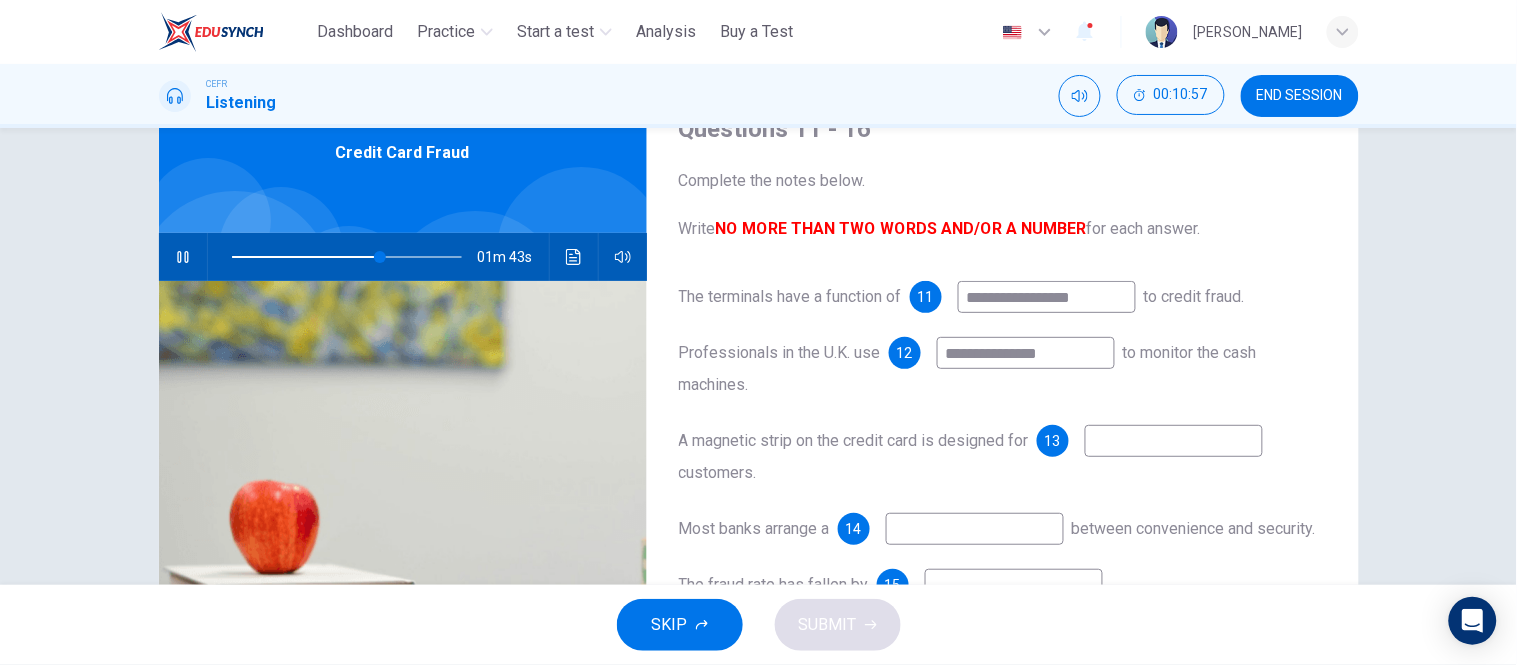 type on "**********" 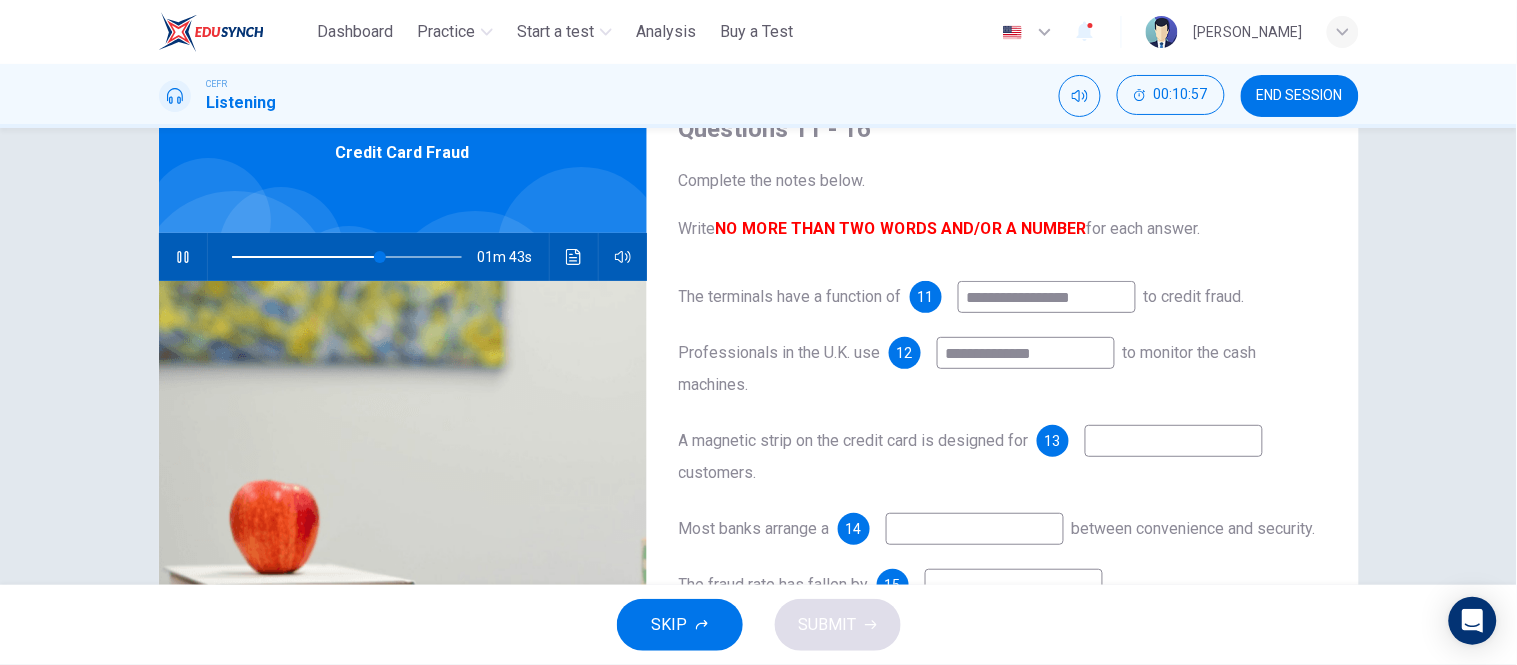 type on "**" 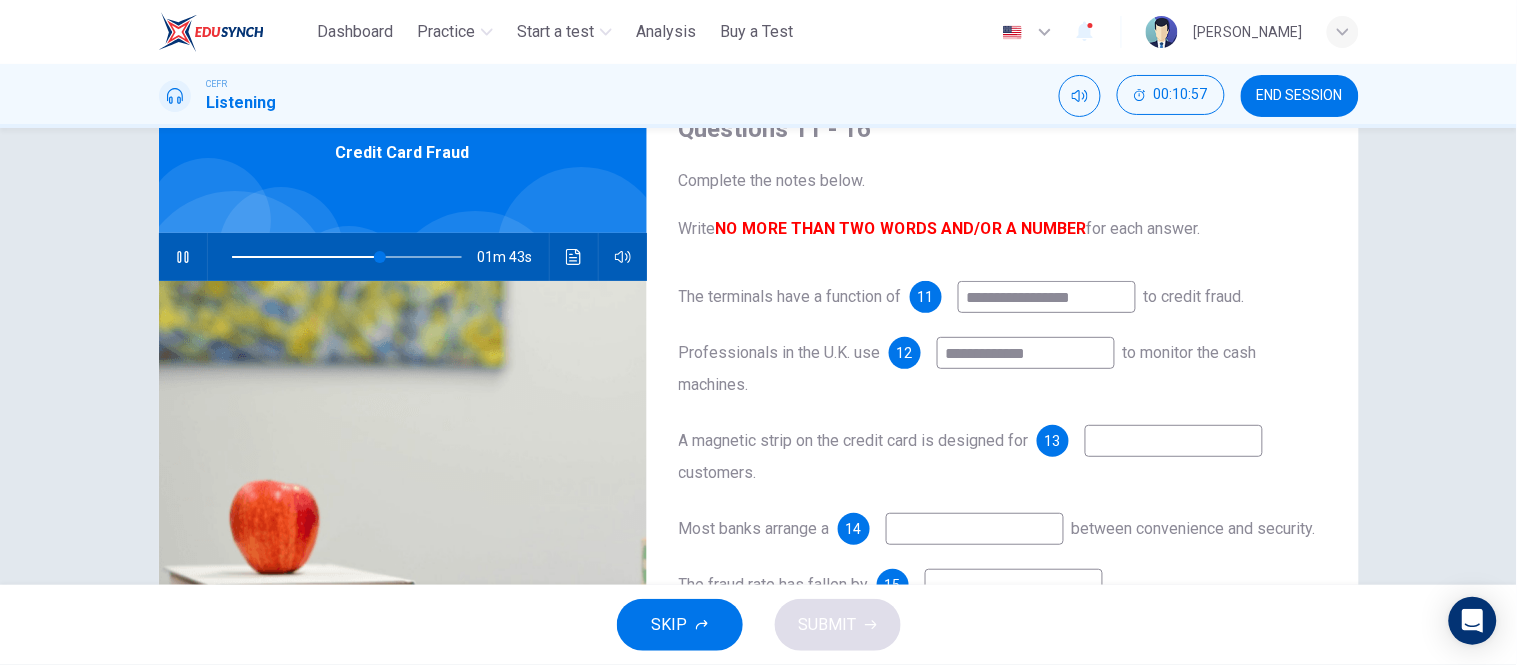 type on "**" 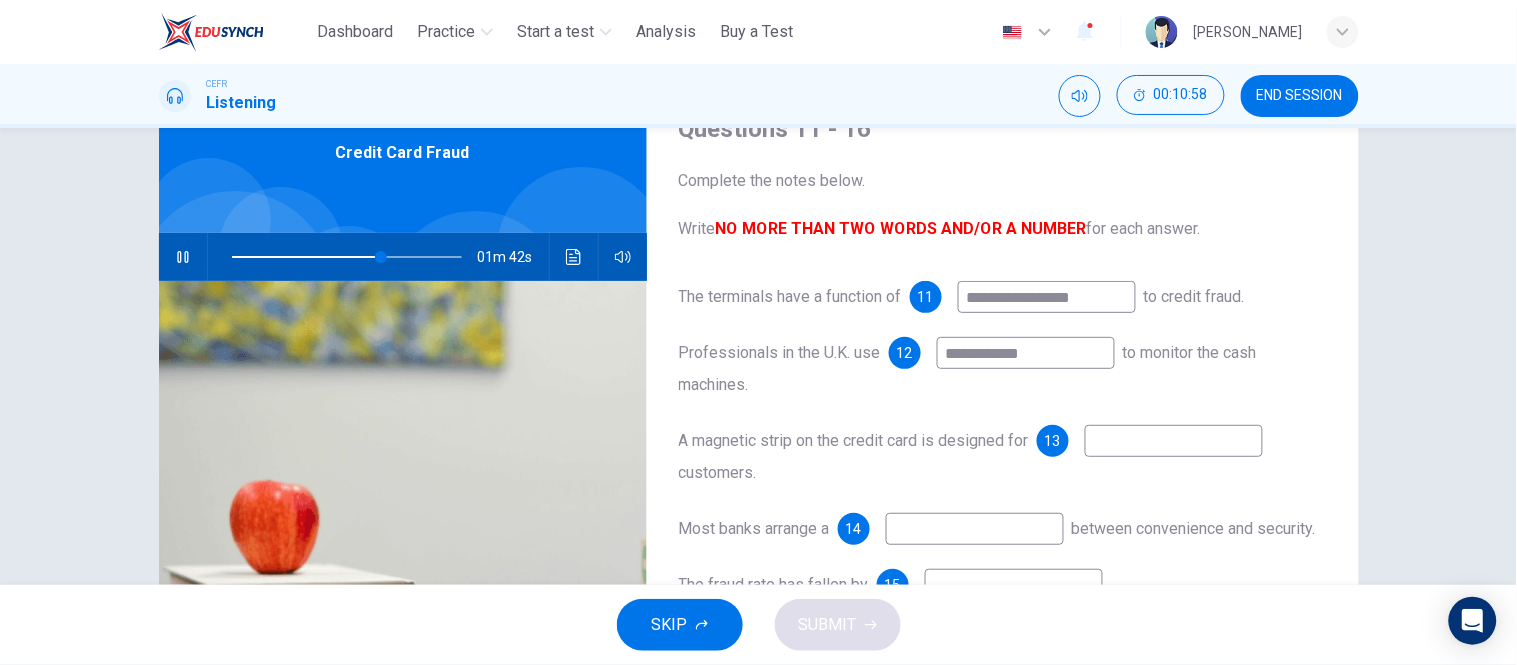 type on "**********" 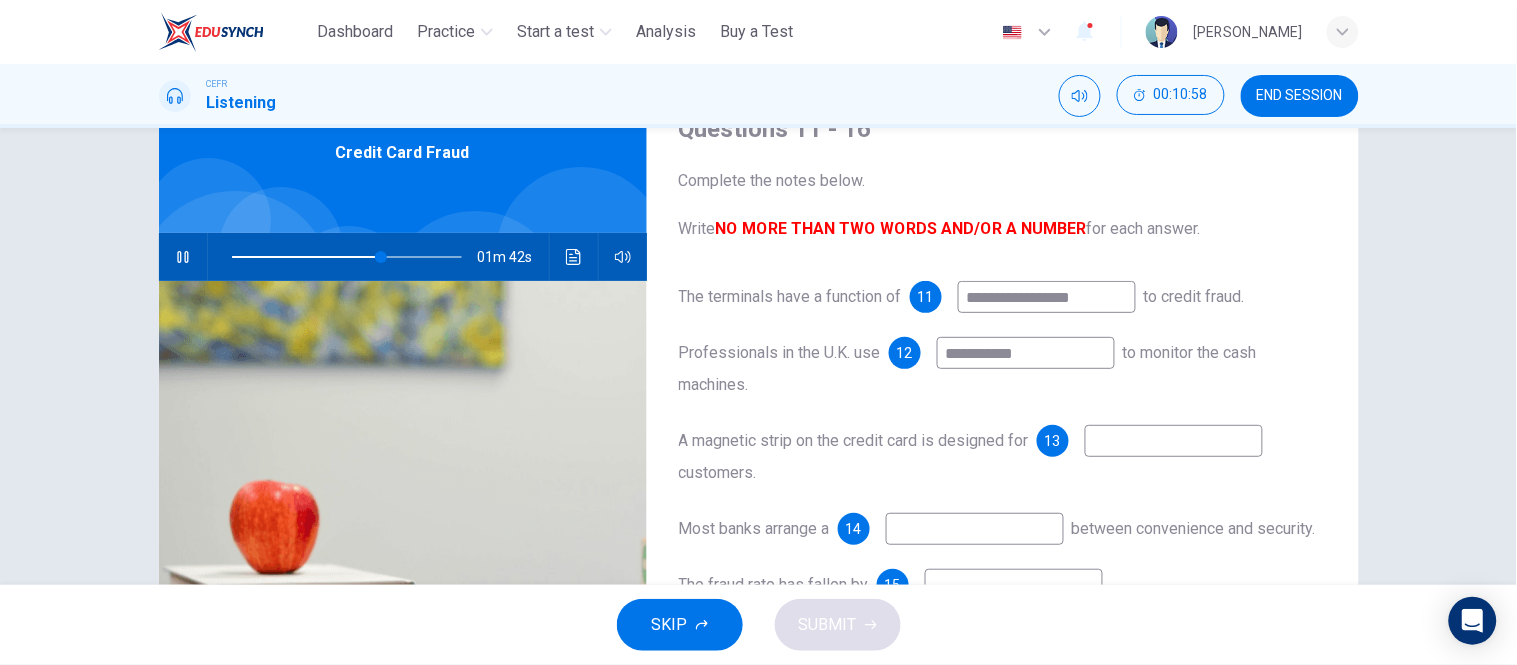 type on "**" 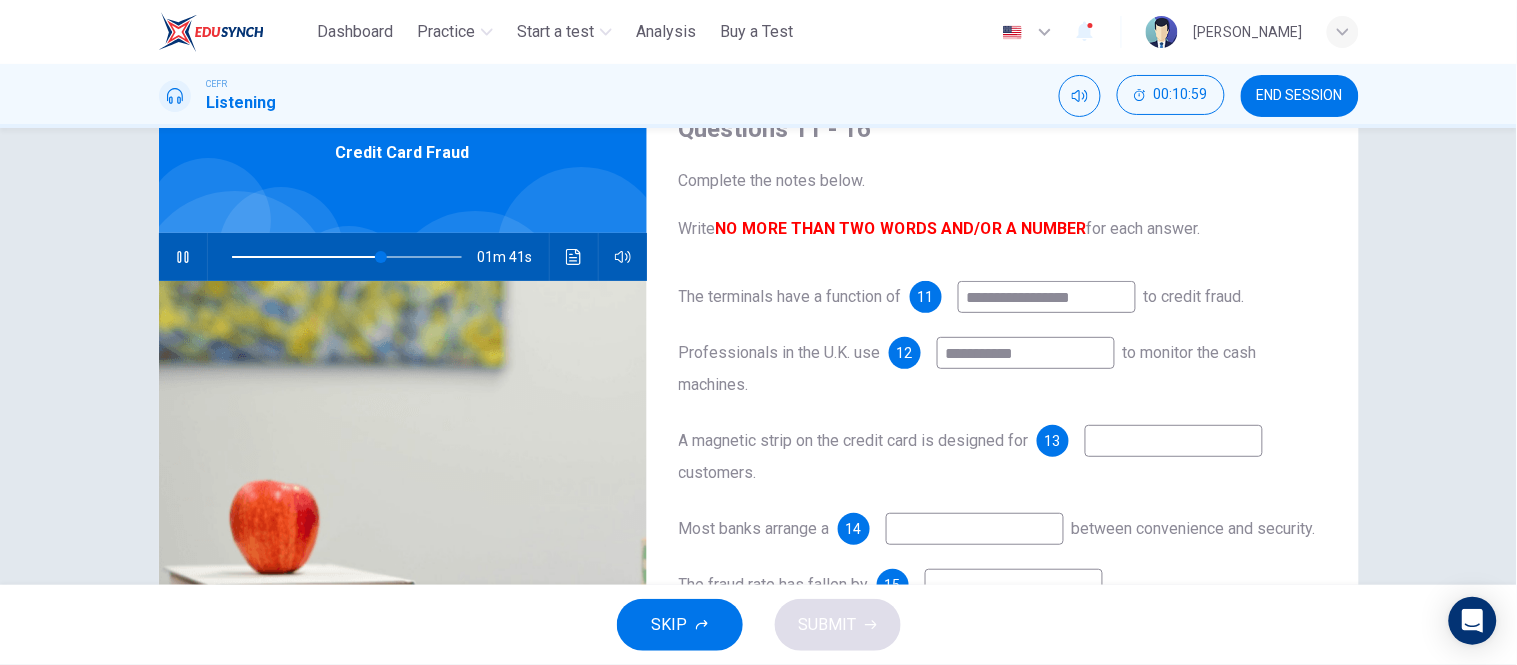 type on "**********" 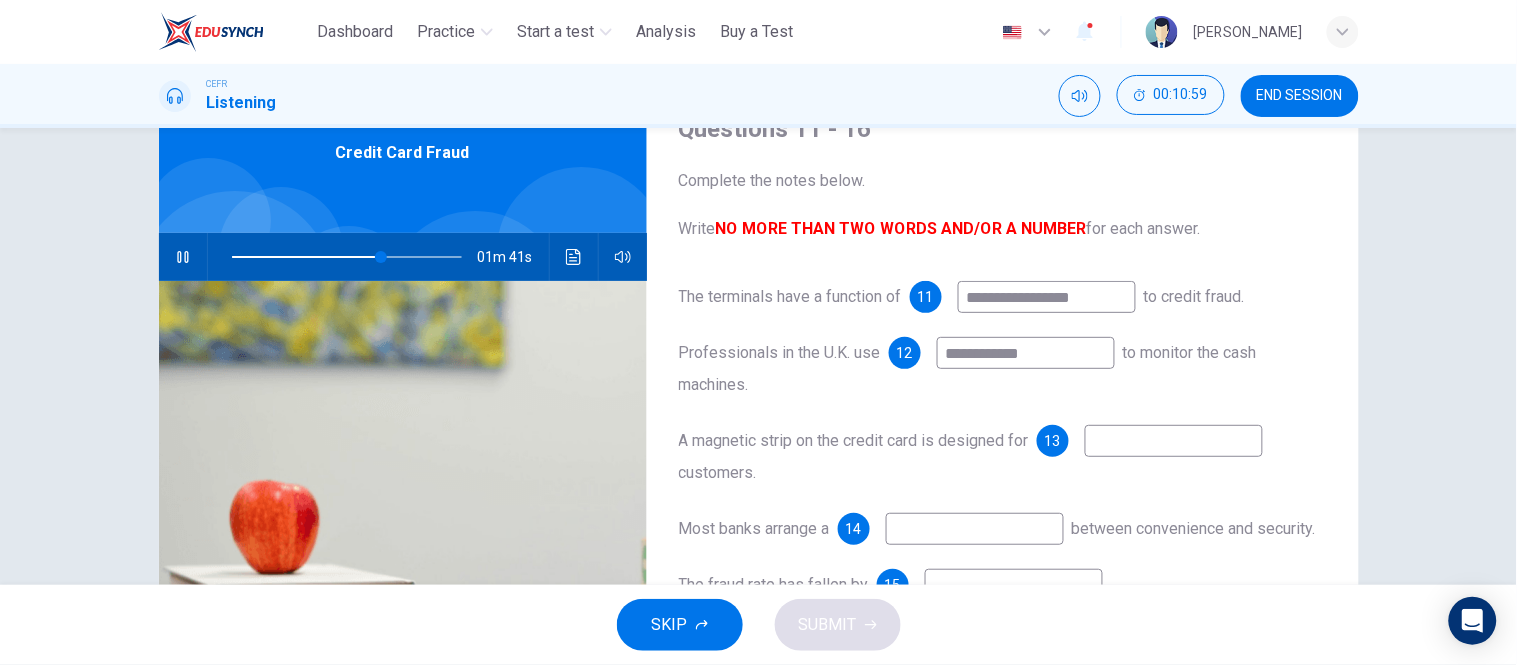 type on "**" 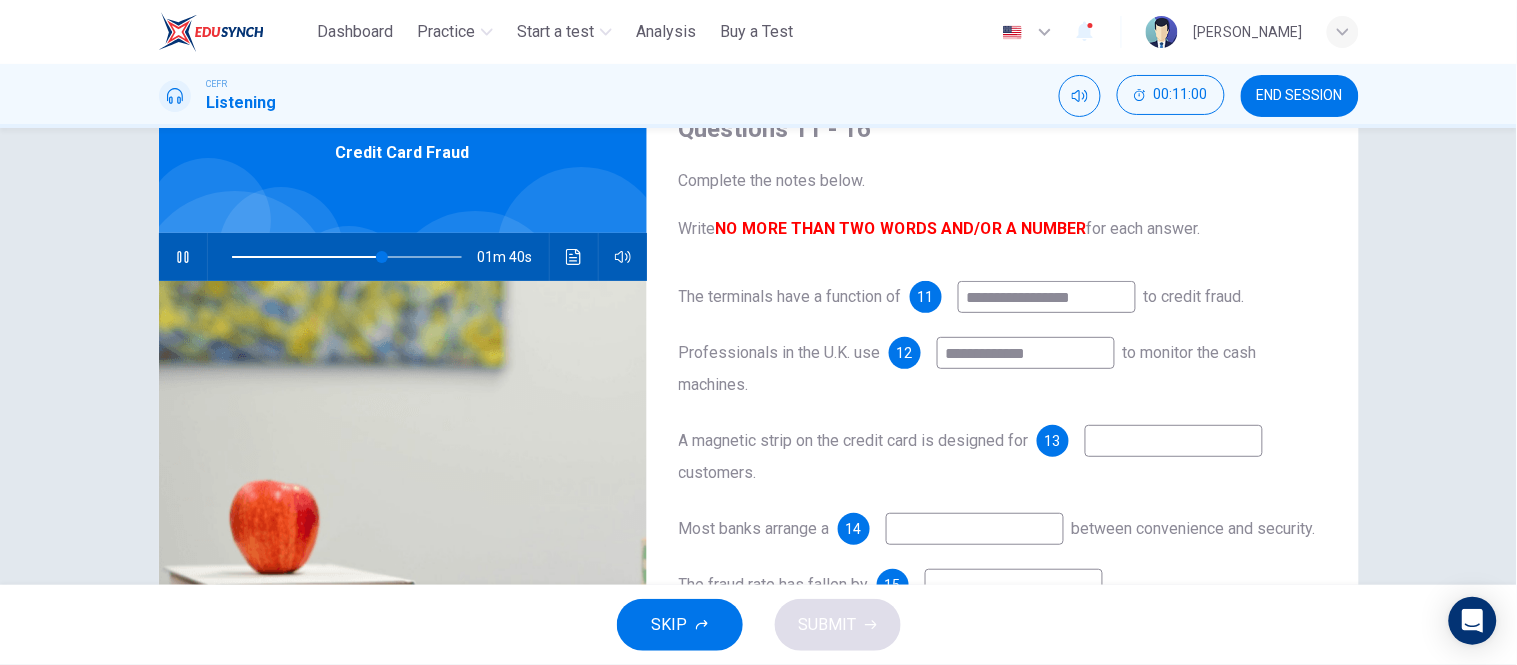 type on "**********" 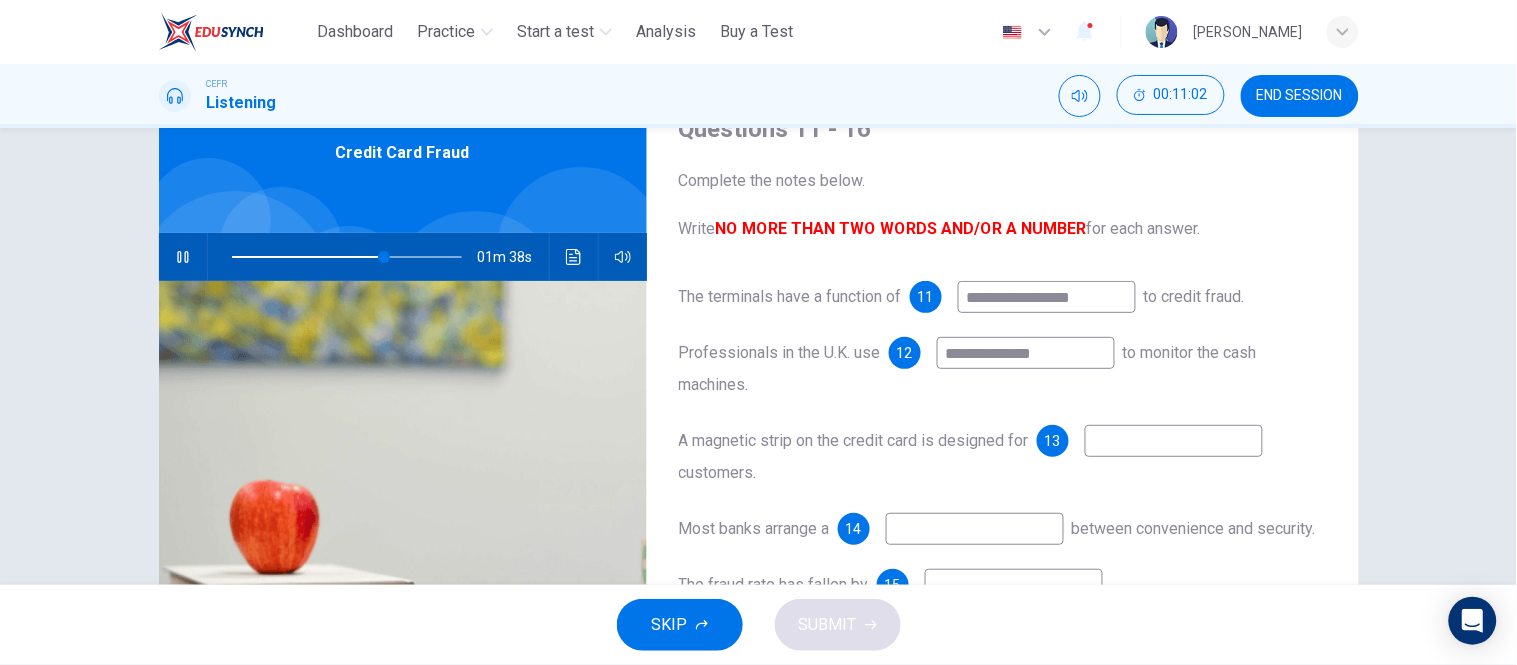 type on "**" 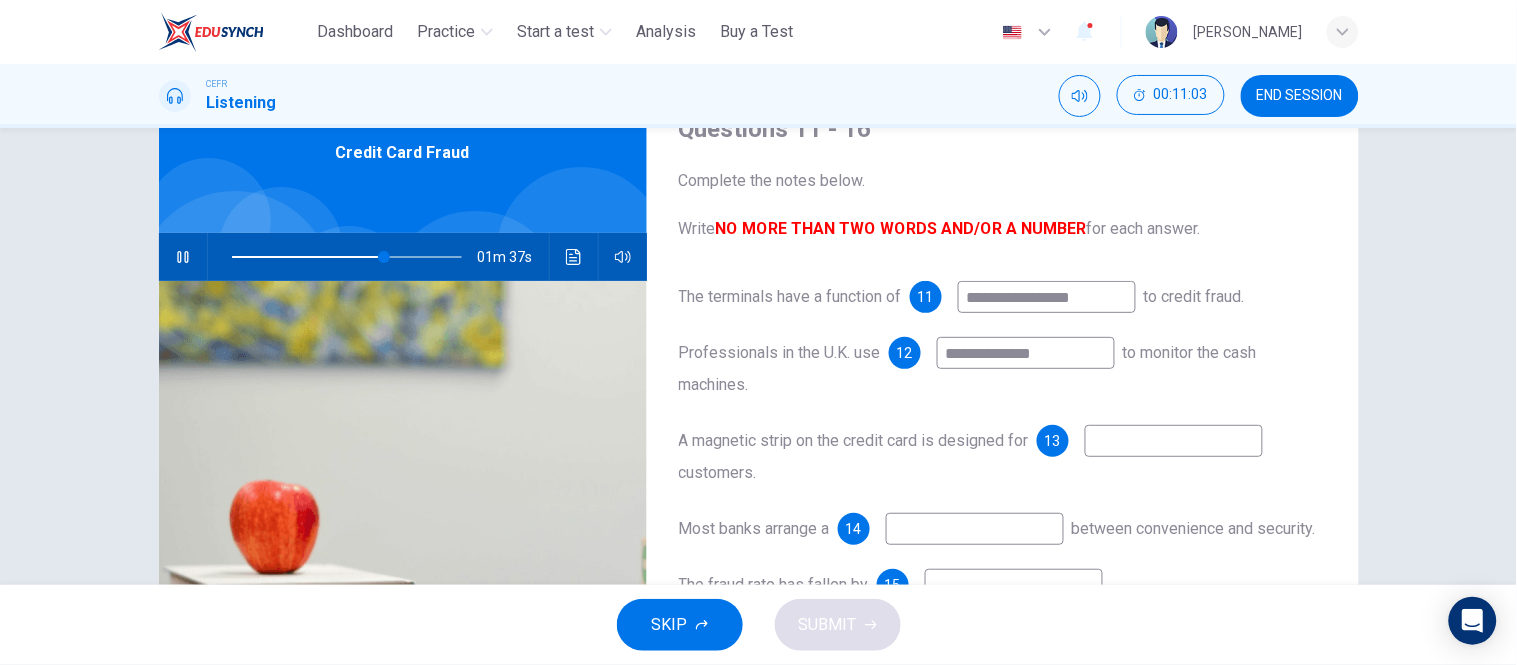 type on "**********" 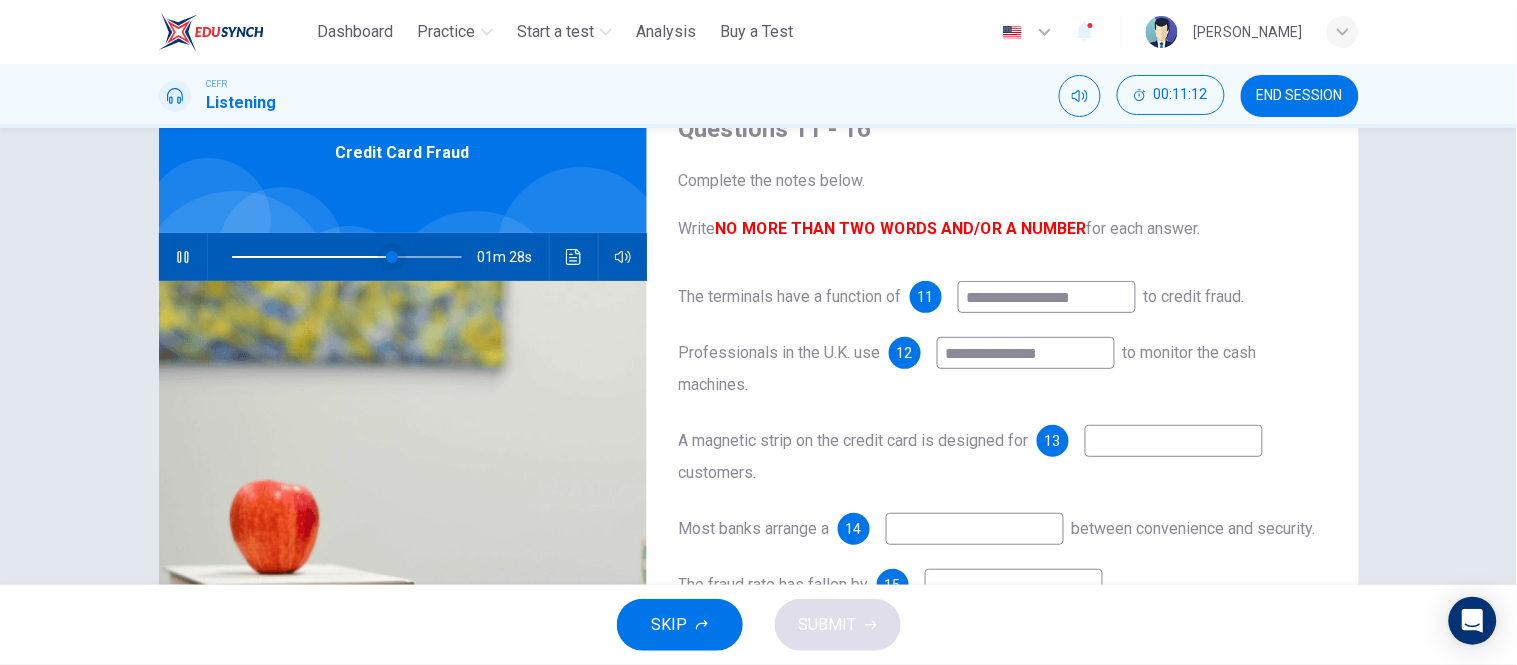 type on "**" 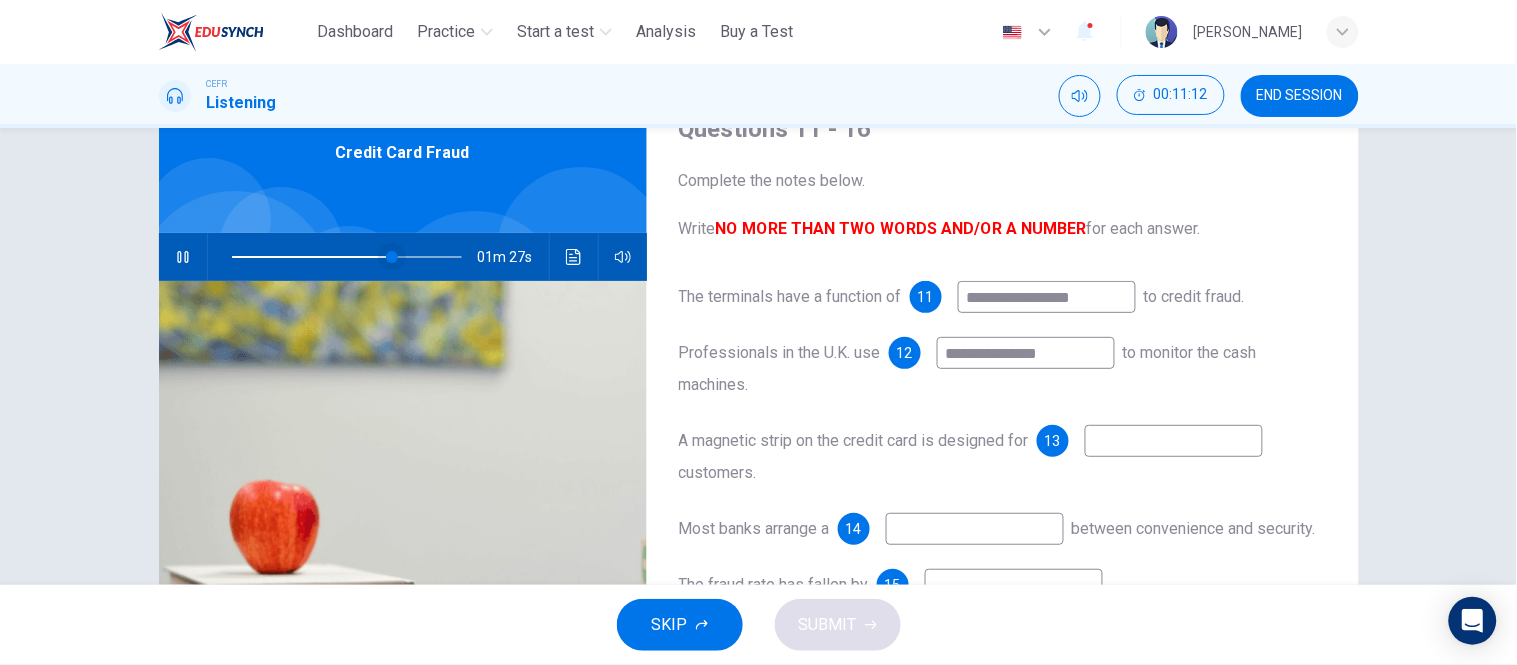 type on "**********" 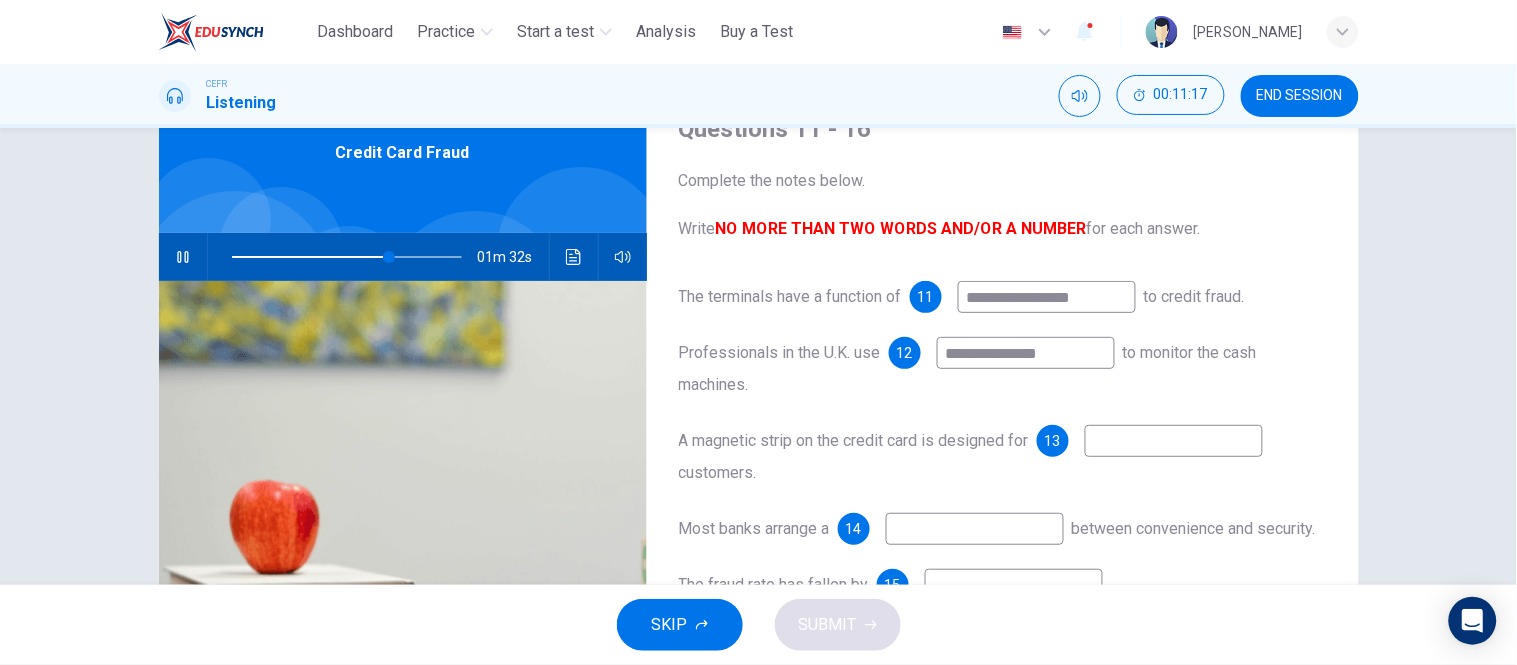 type on "**" 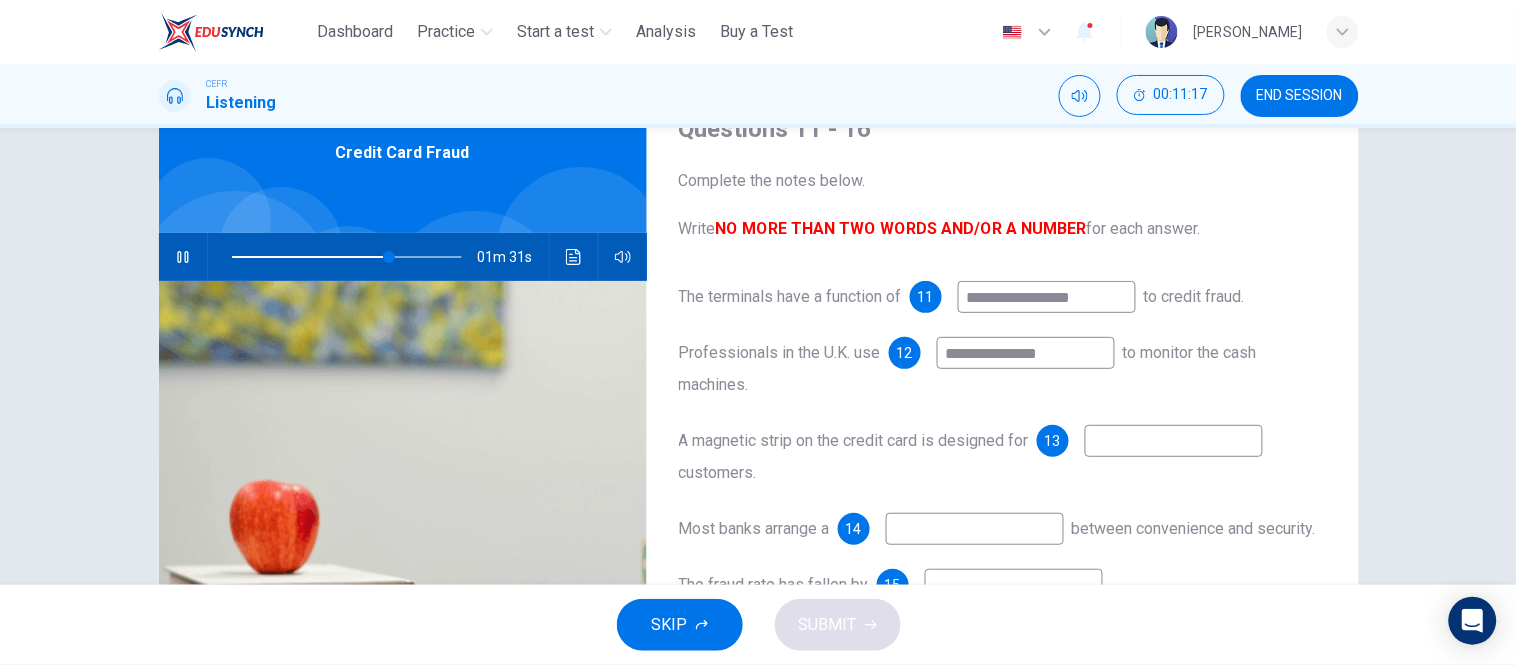 drag, startPoint x: 1080, startPoint y: 352, endPoint x: 935, endPoint y: 328, distance: 146.9728 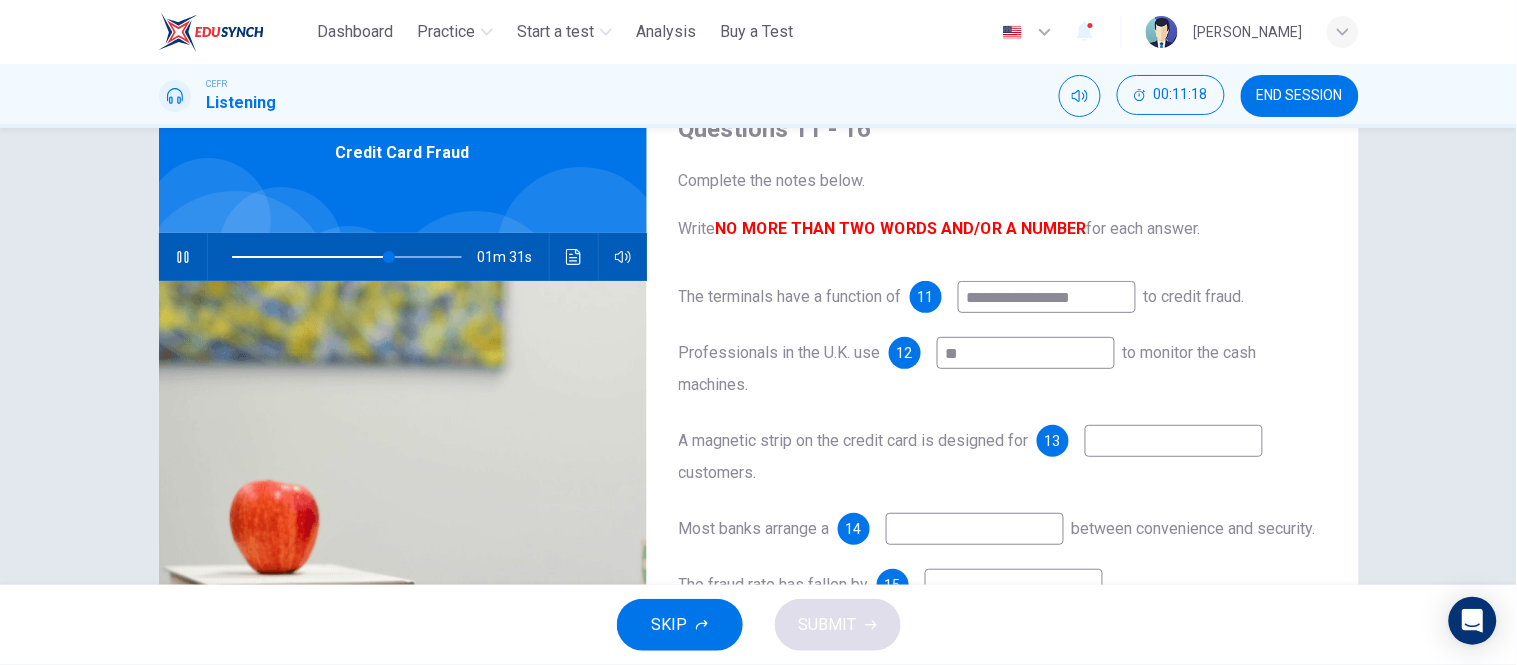 type on "***" 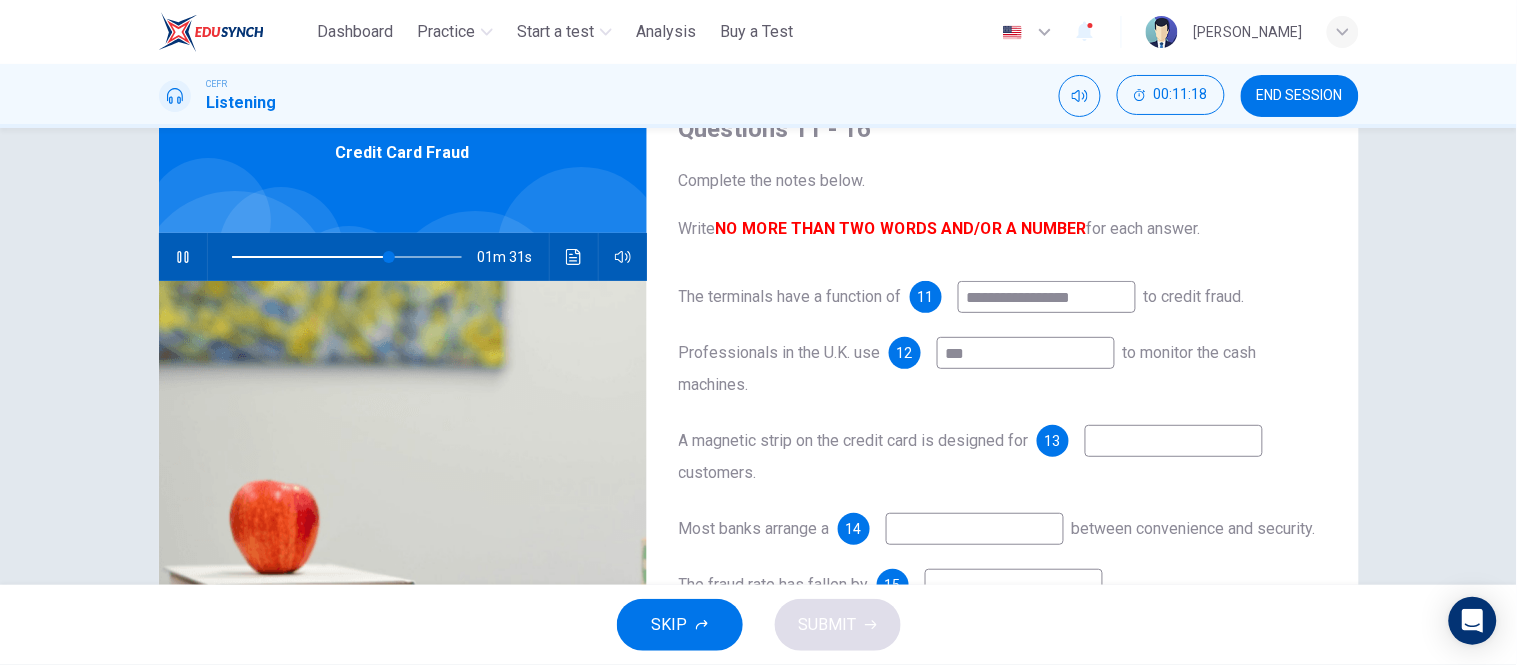 type on "**" 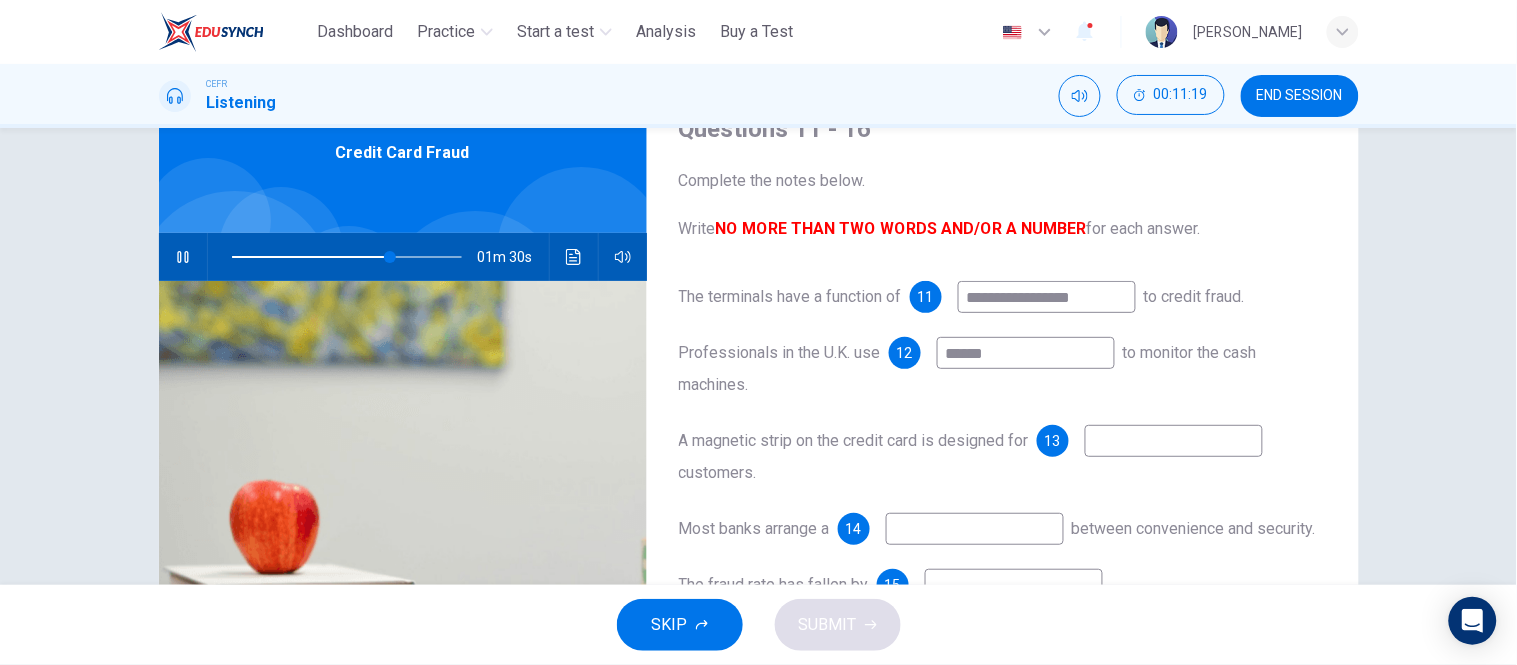 type on "*******" 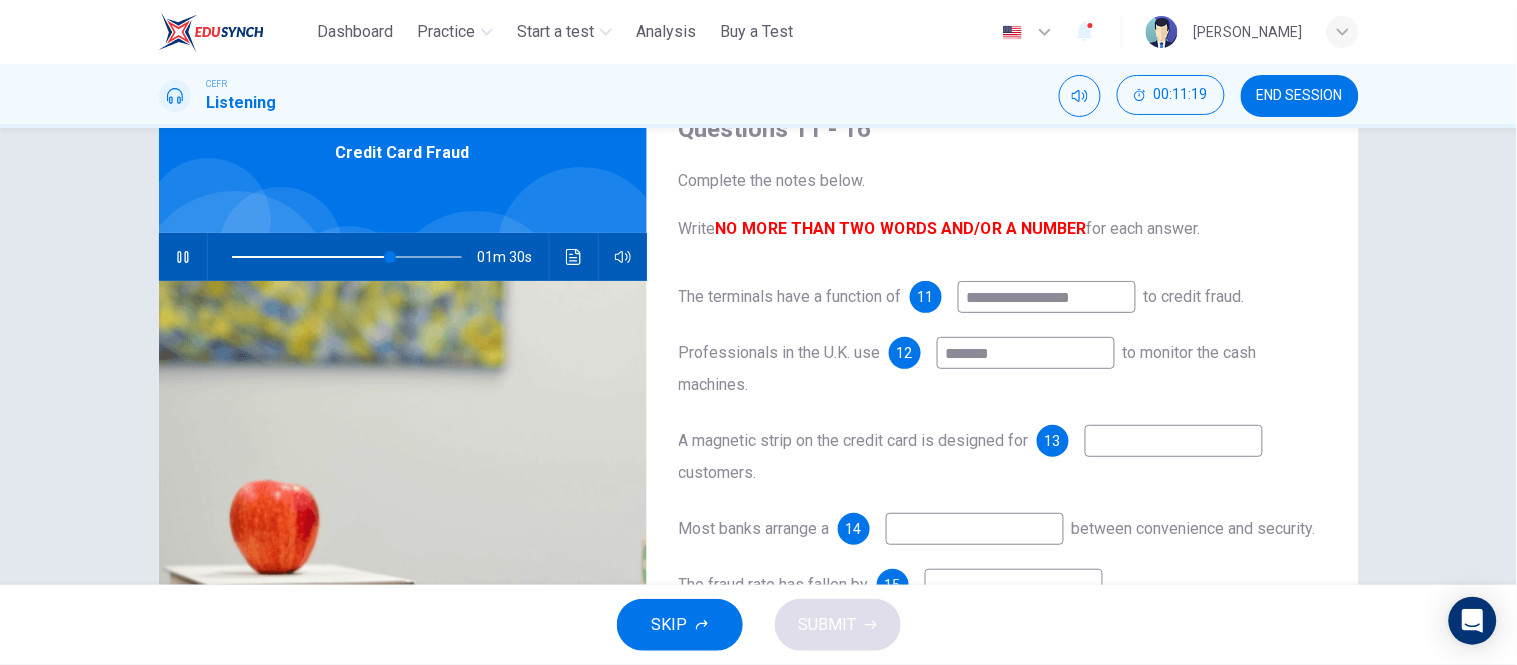 type on "**" 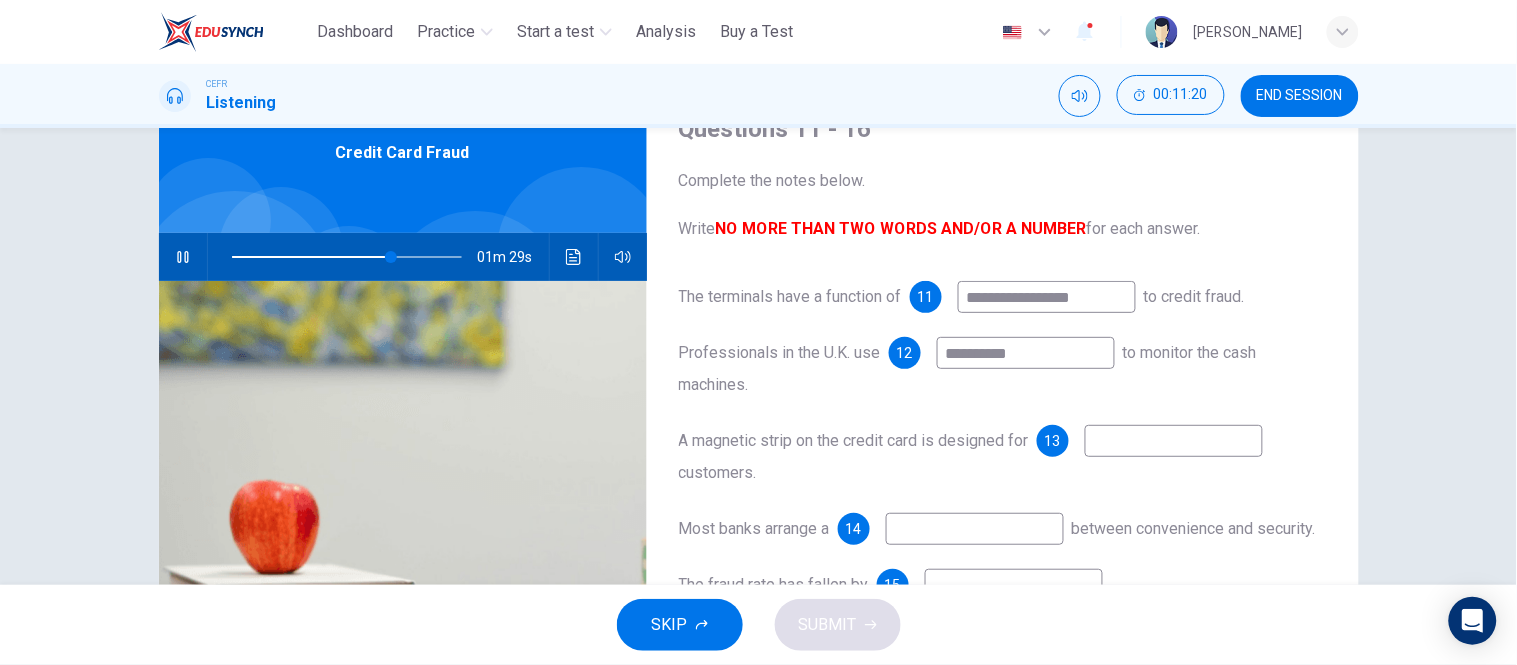 type on "**********" 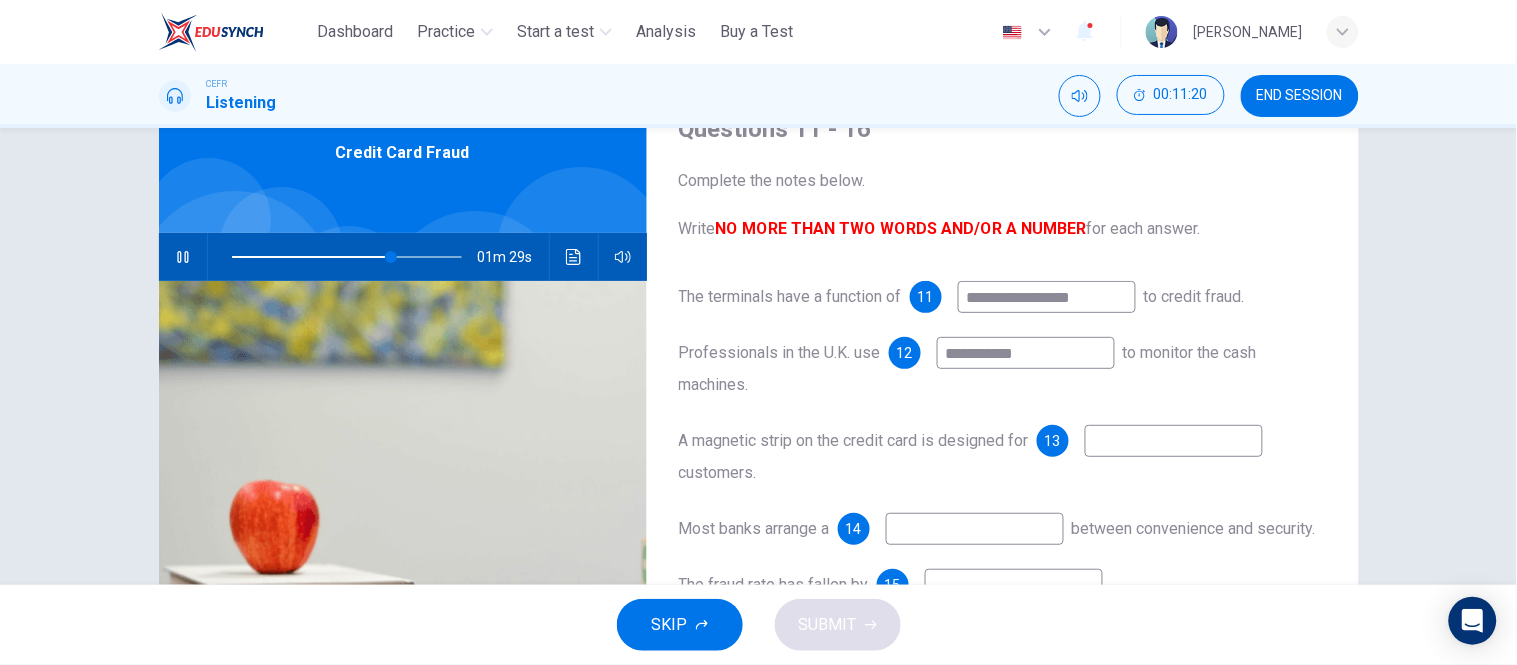 type on "**" 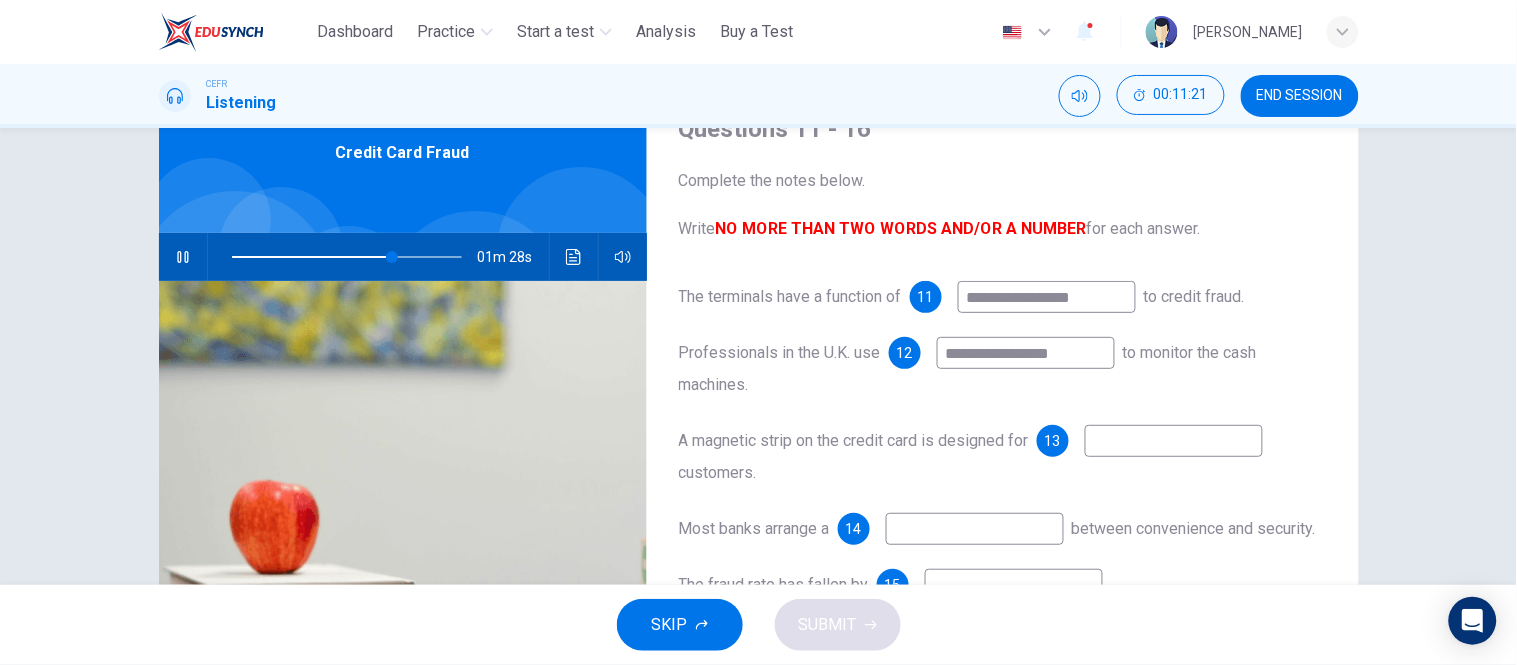 type on "**********" 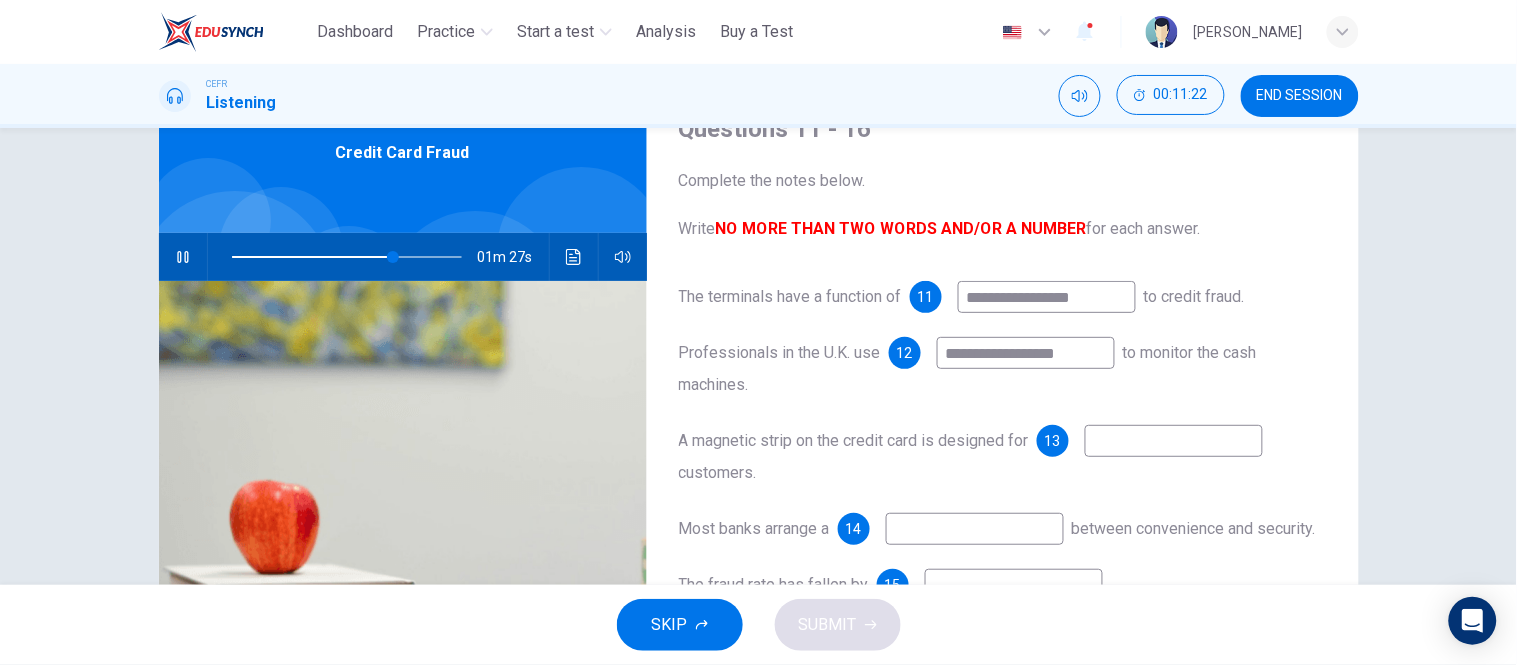 type on "**" 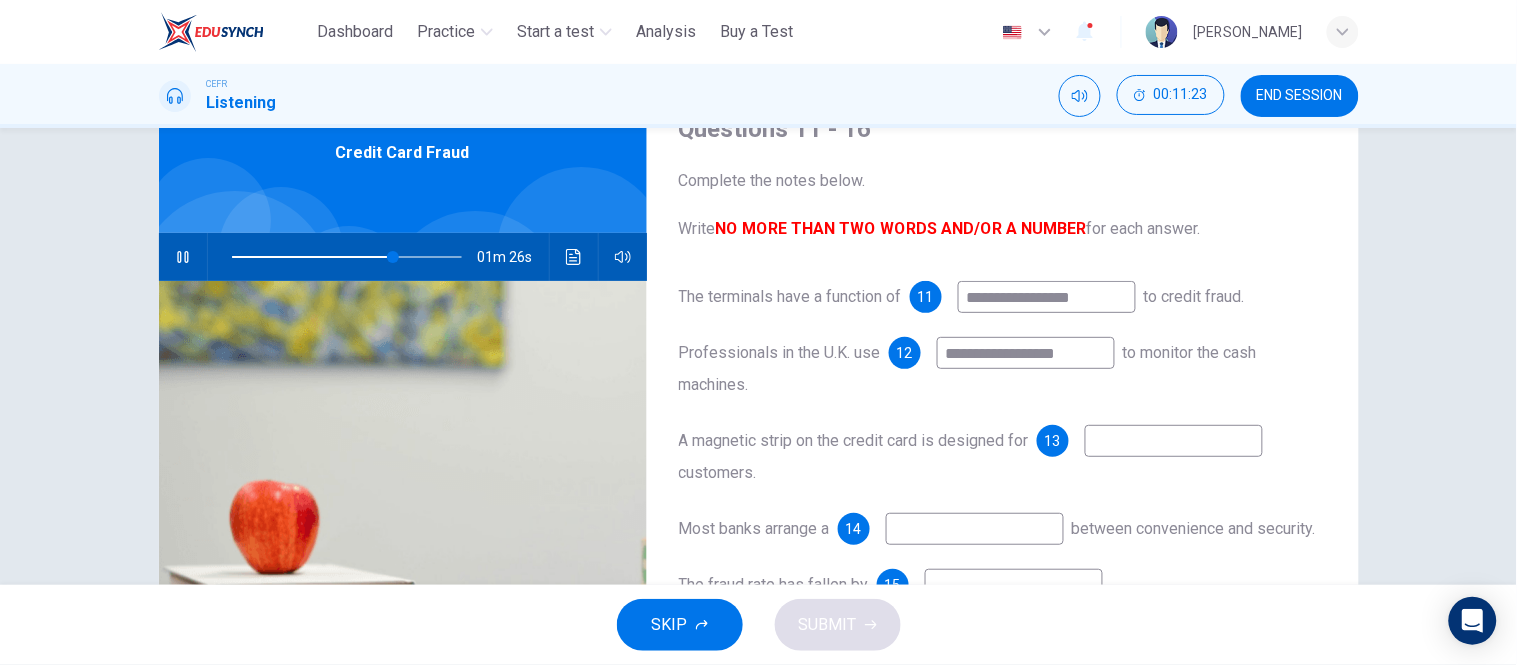 type on "**********" 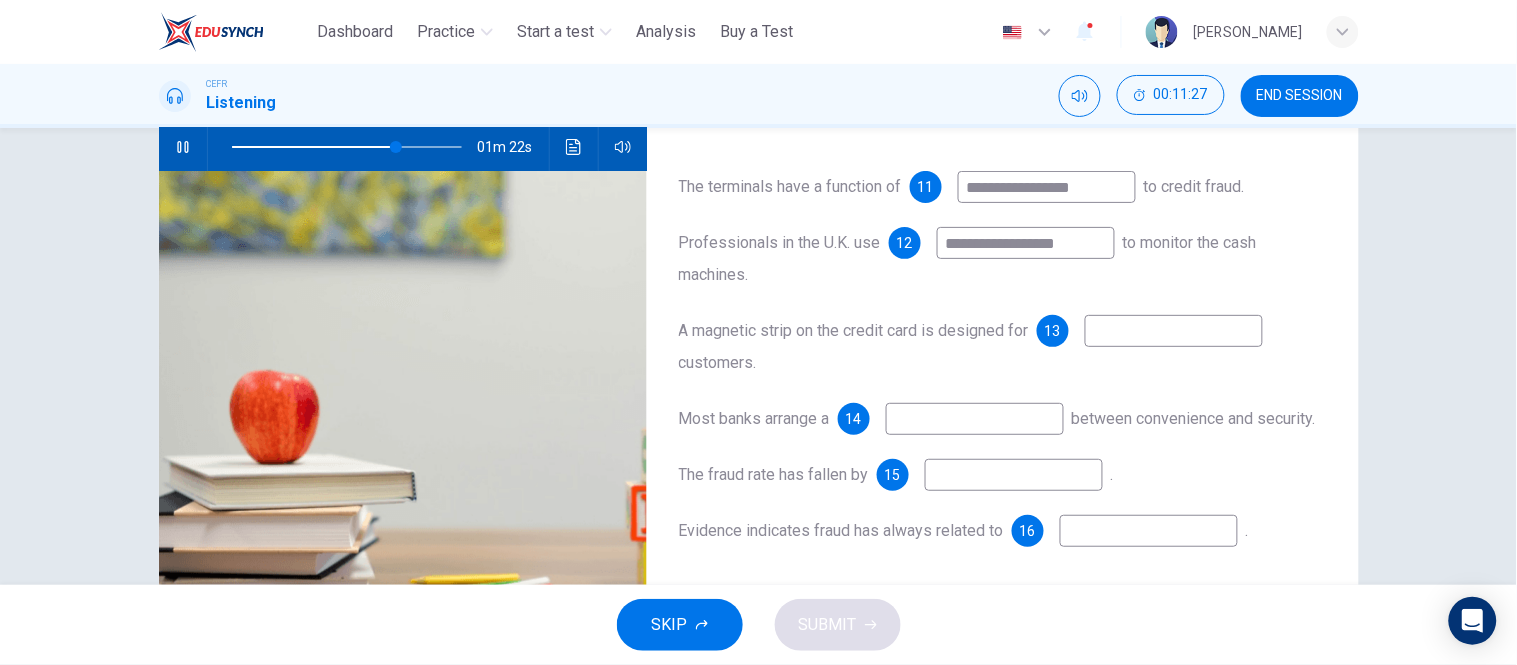 scroll, scrollTop: 206, scrollLeft: 0, axis: vertical 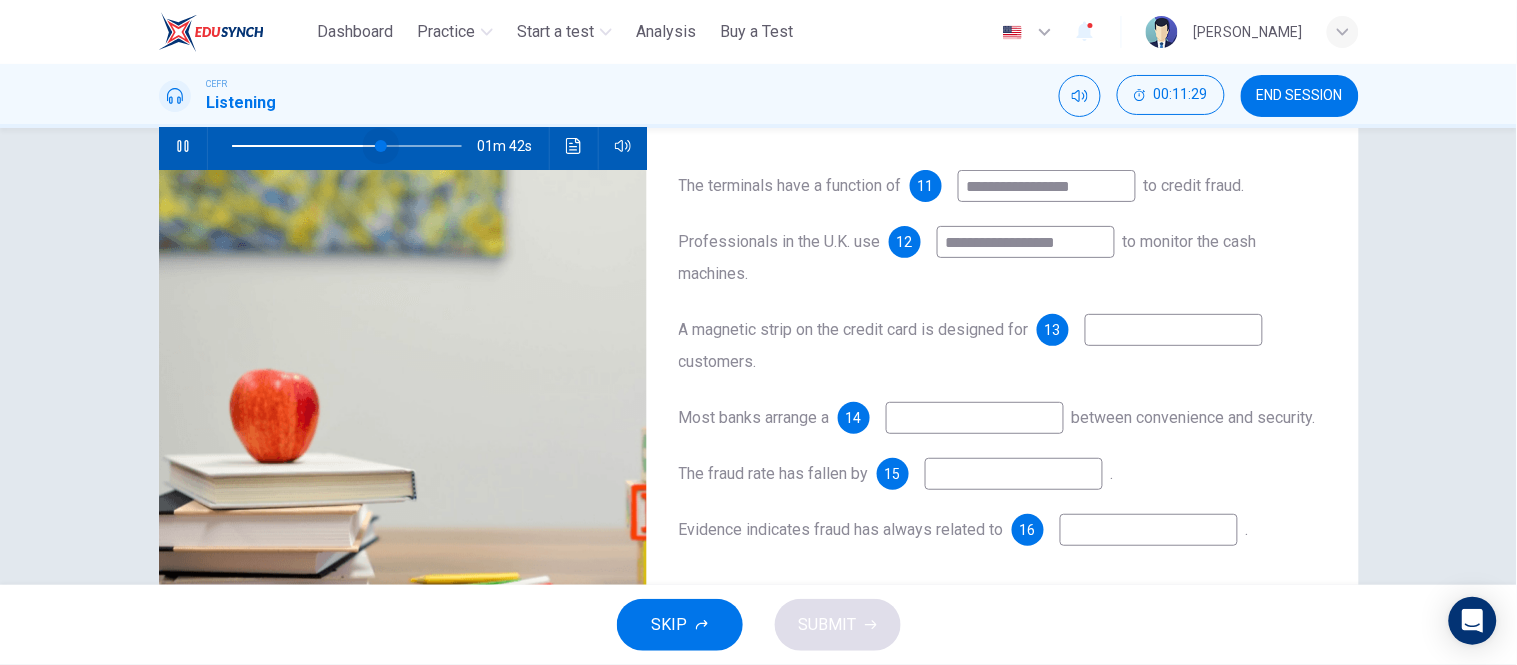click at bounding box center [381, 146] 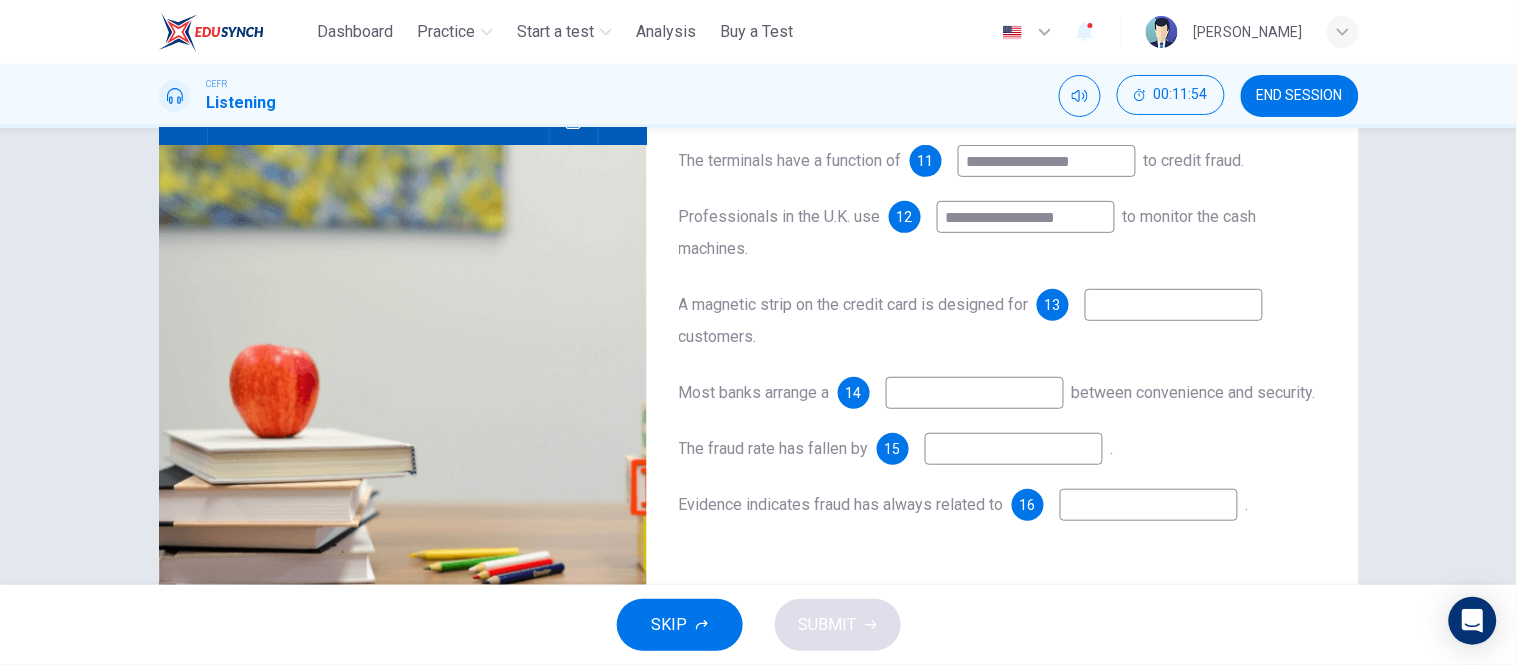 scroll, scrollTop: 206, scrollLeft: 0, axis: vertical 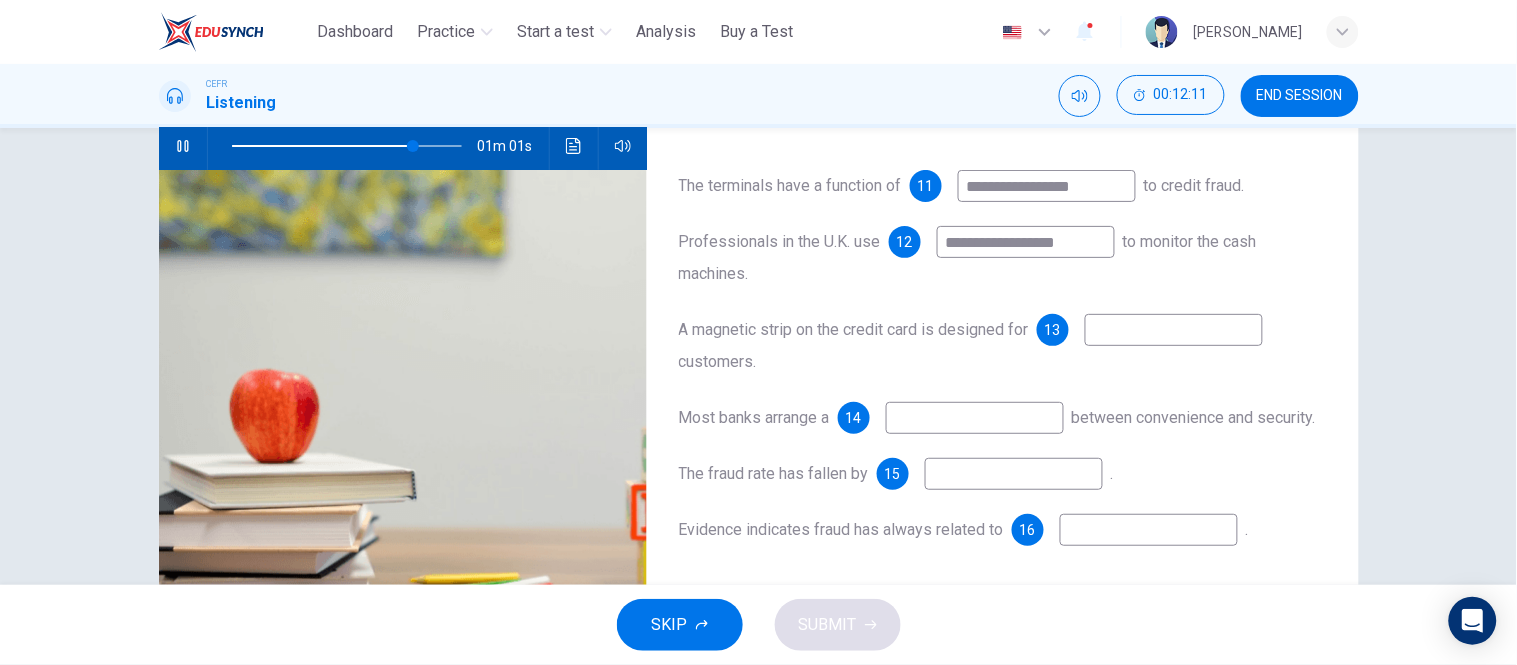 click at bounding box center (183, 146) 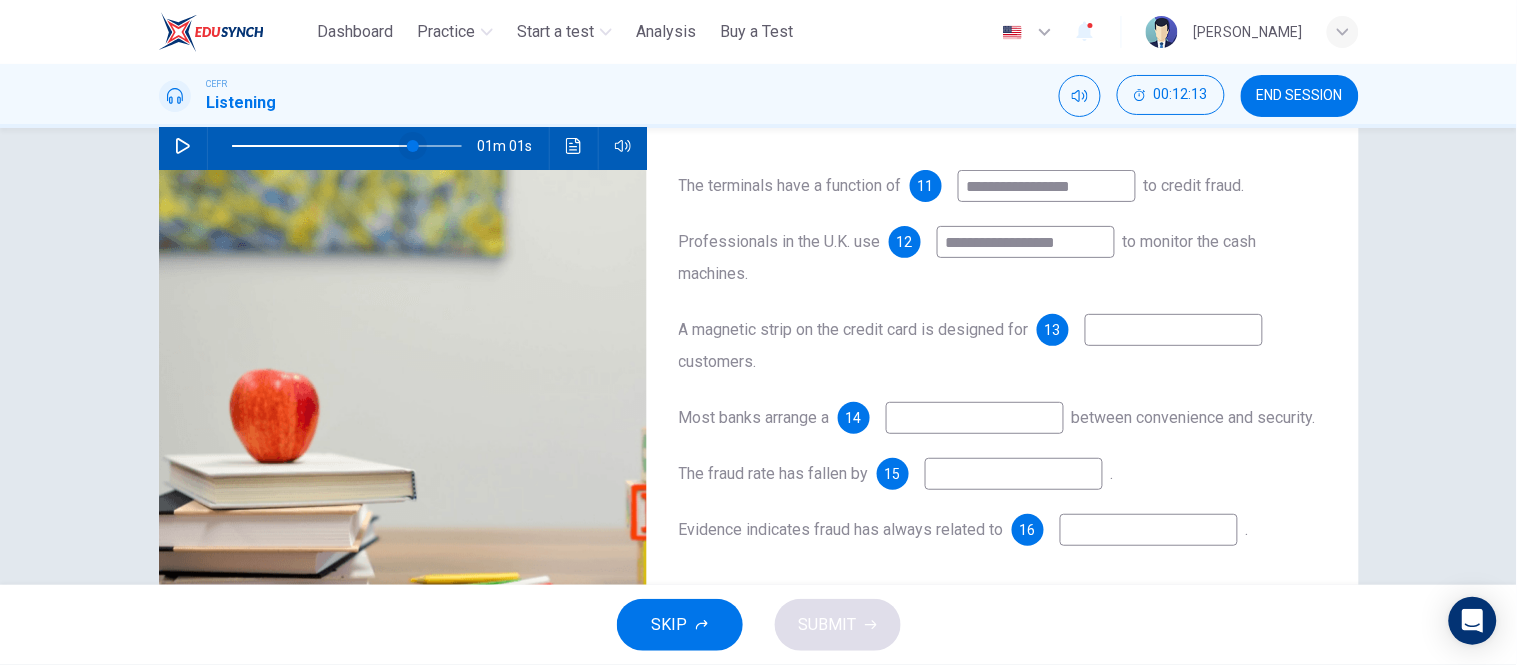click at bounding box center (413, 146) 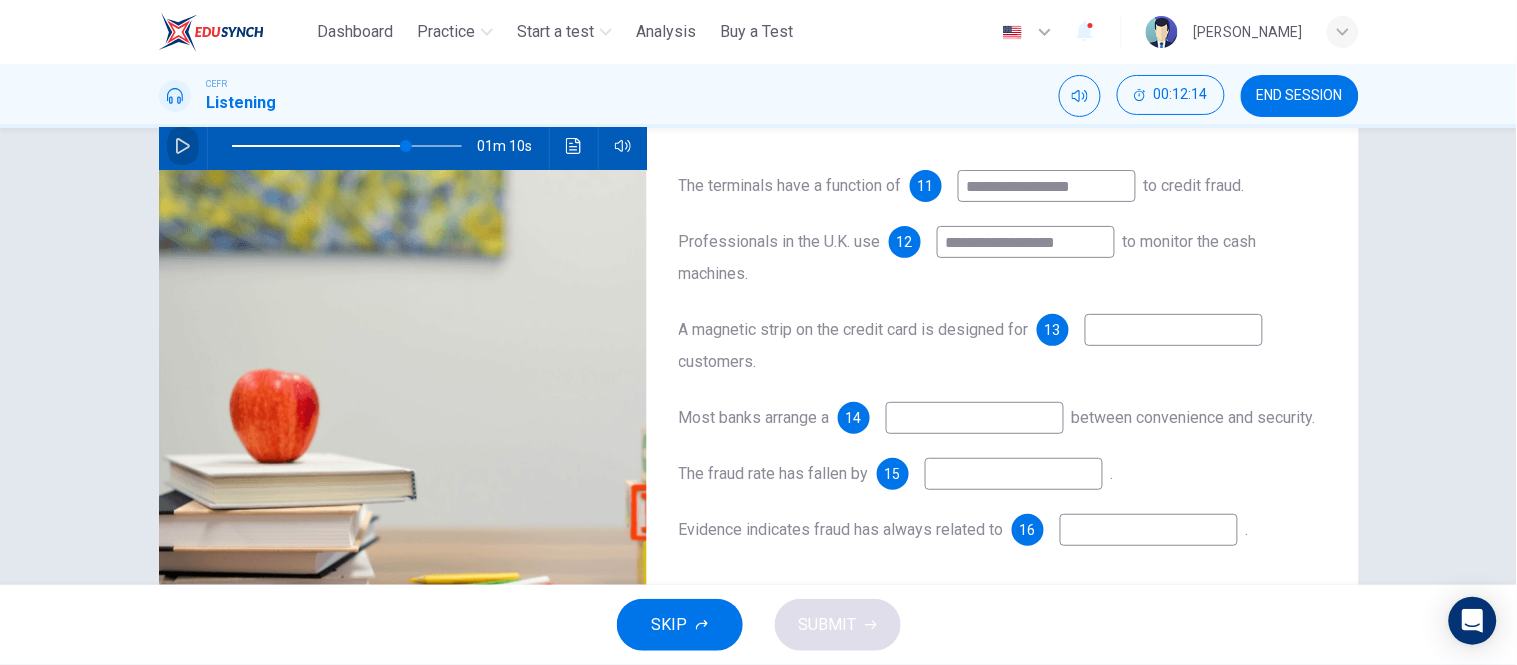 click 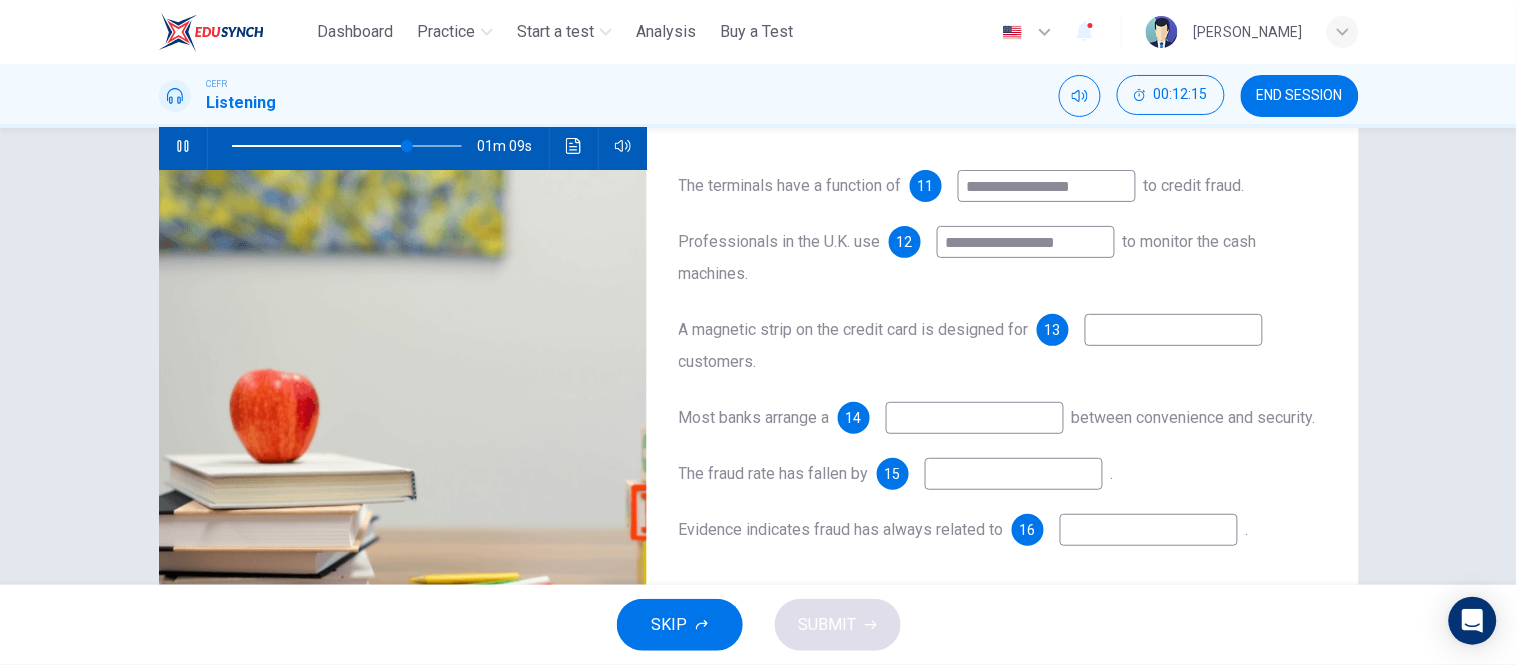 click at bounding box center [975, 418] 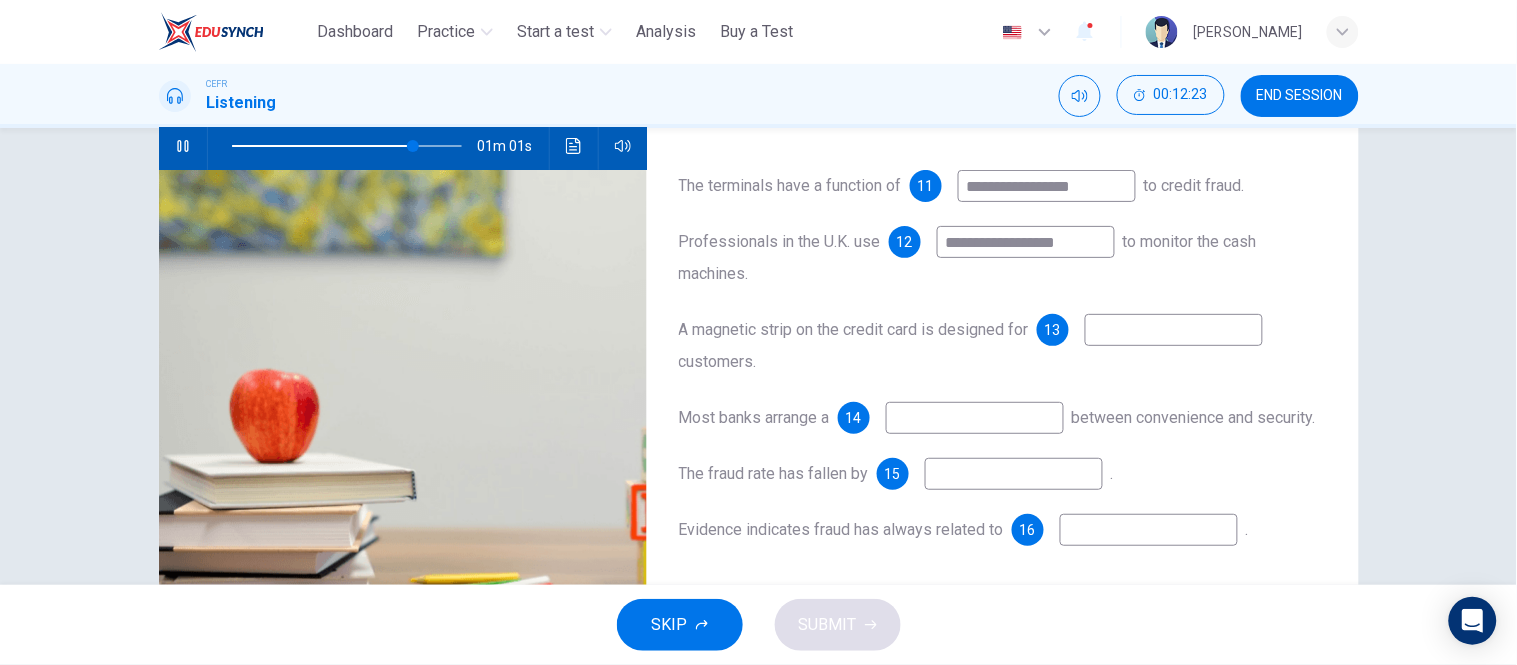 click 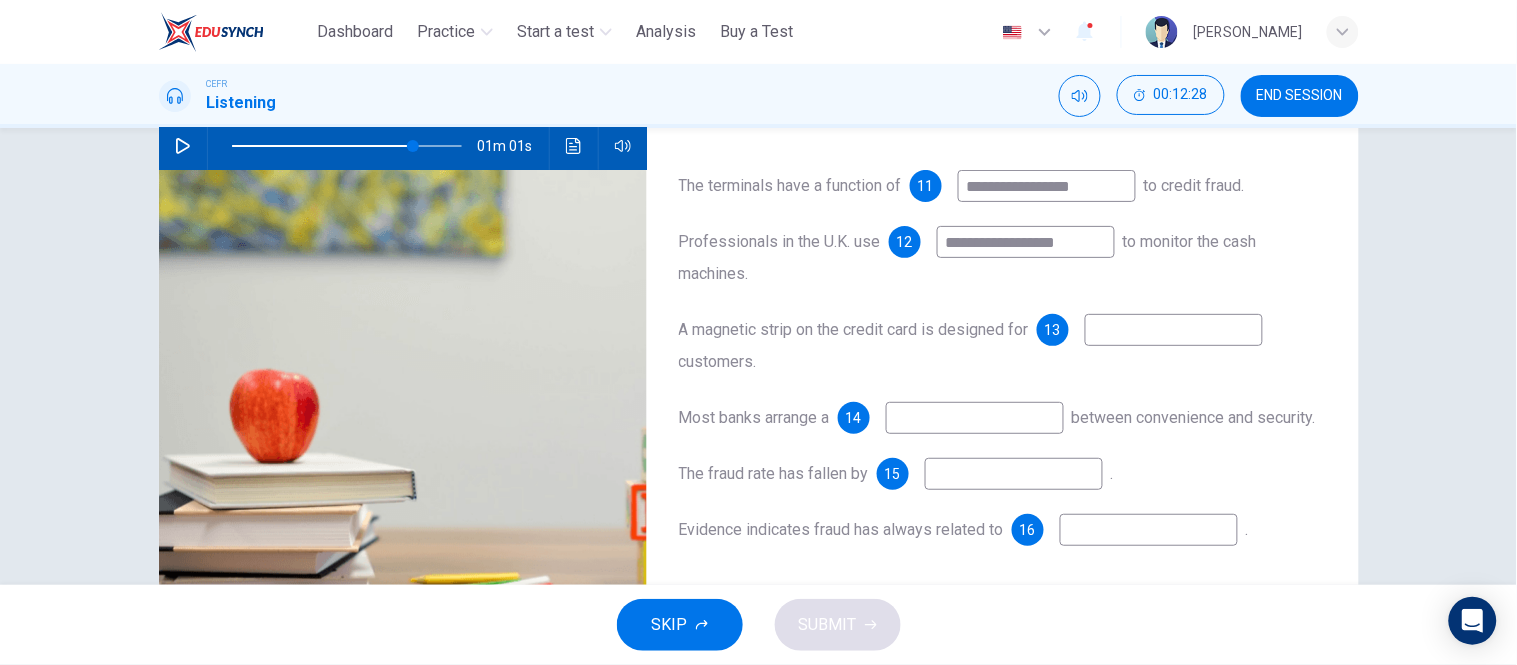 click at bounding box center (975, 418) 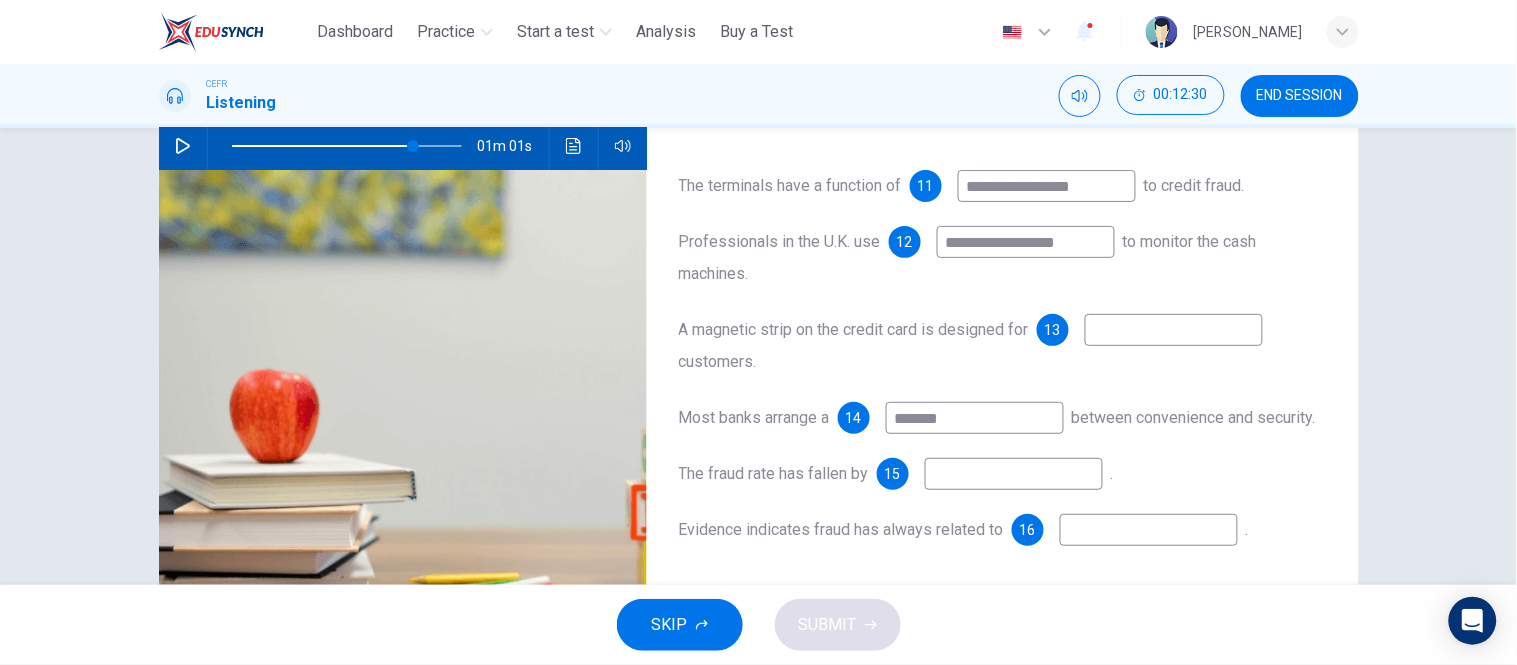 type on "*******" 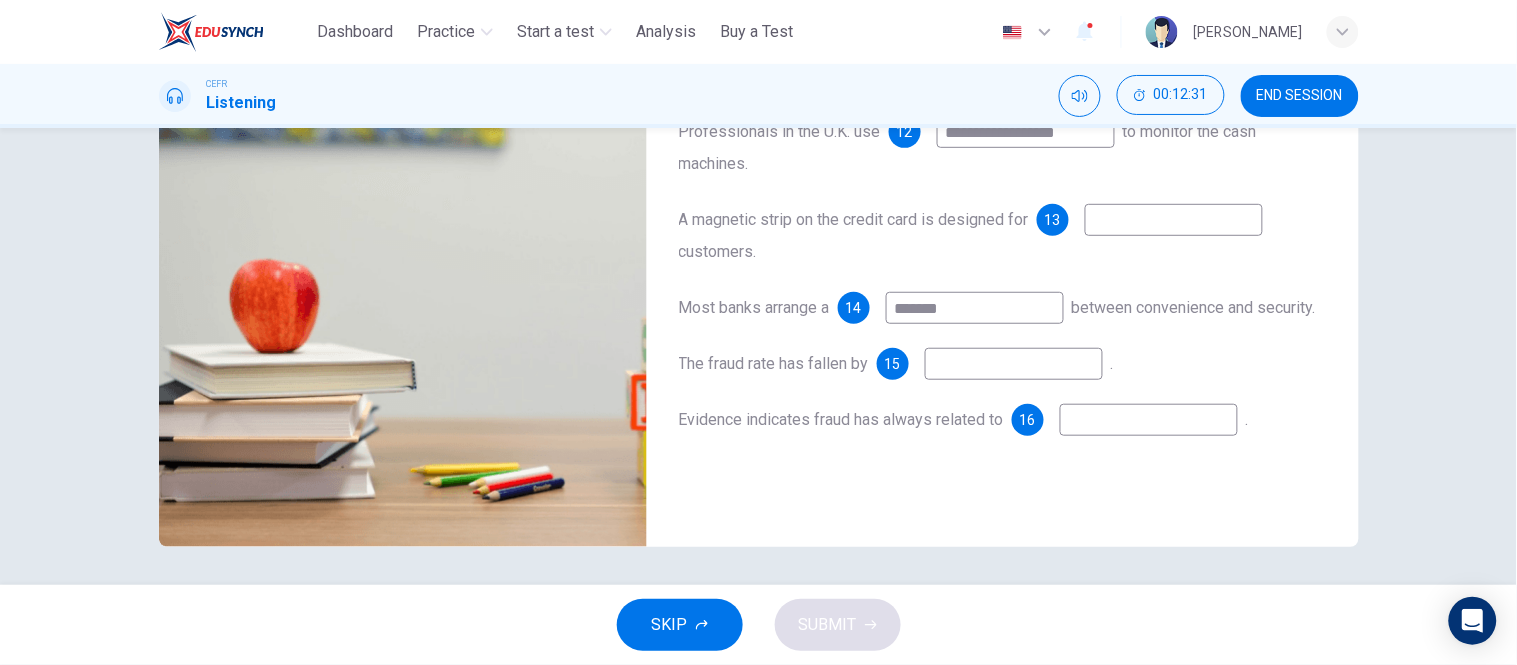 scroll, scrollTop: 317, scrollLeft: 0, axis: vertical 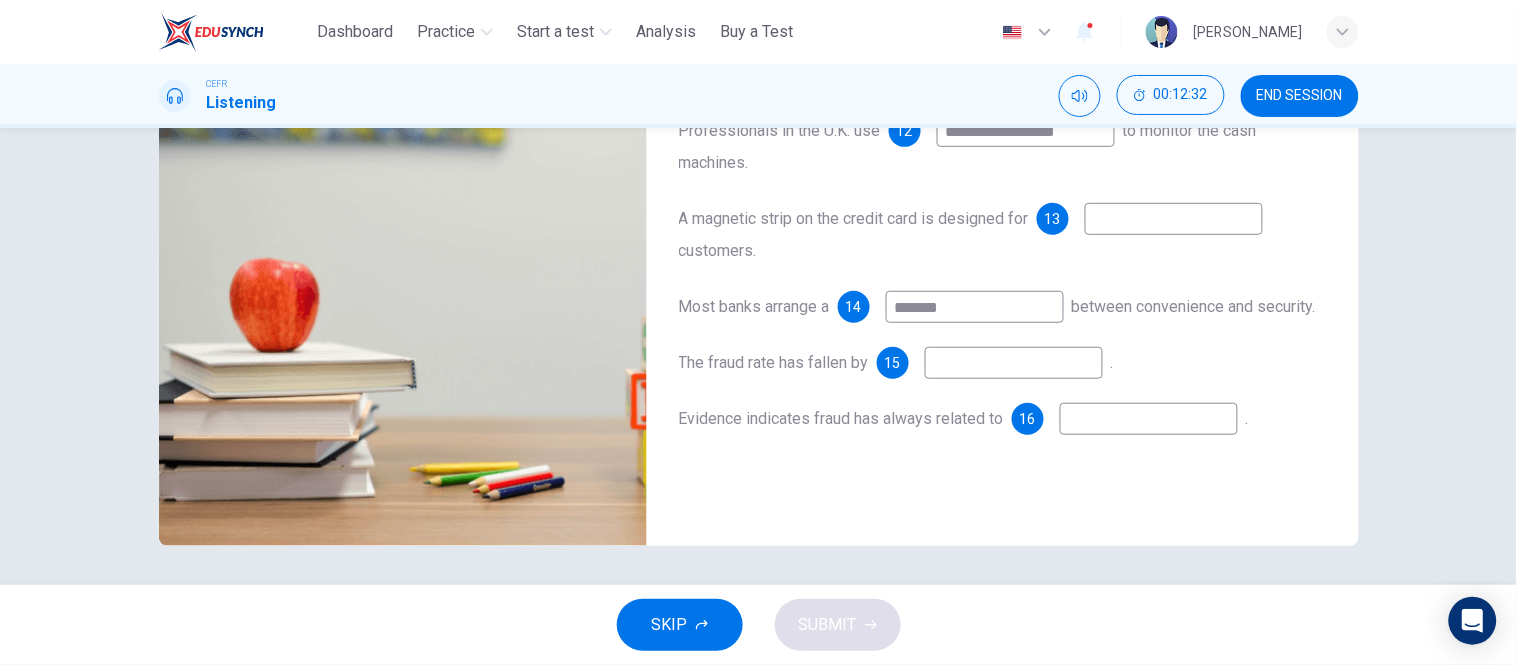 click at bounding box center (1014, 363) 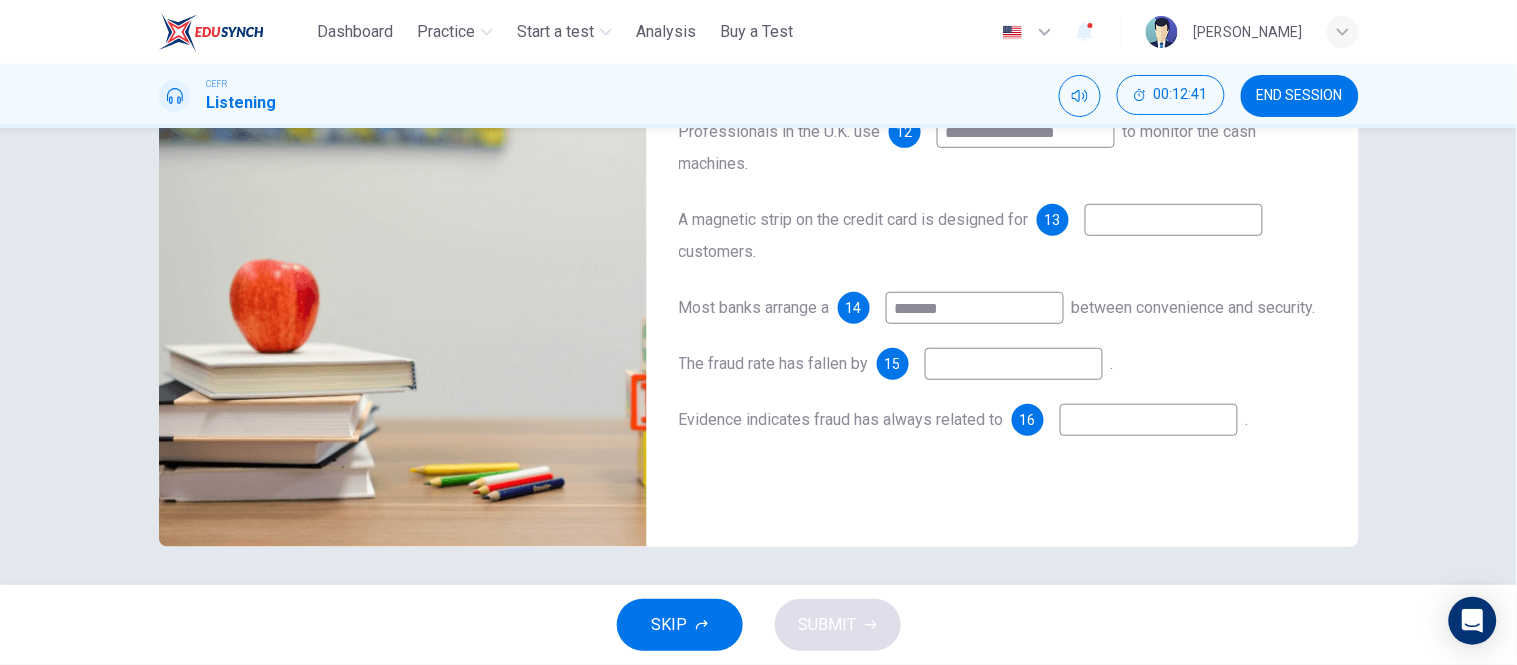 scroll, scrollTop: 317, scrollLeft: 0, axis: vertical 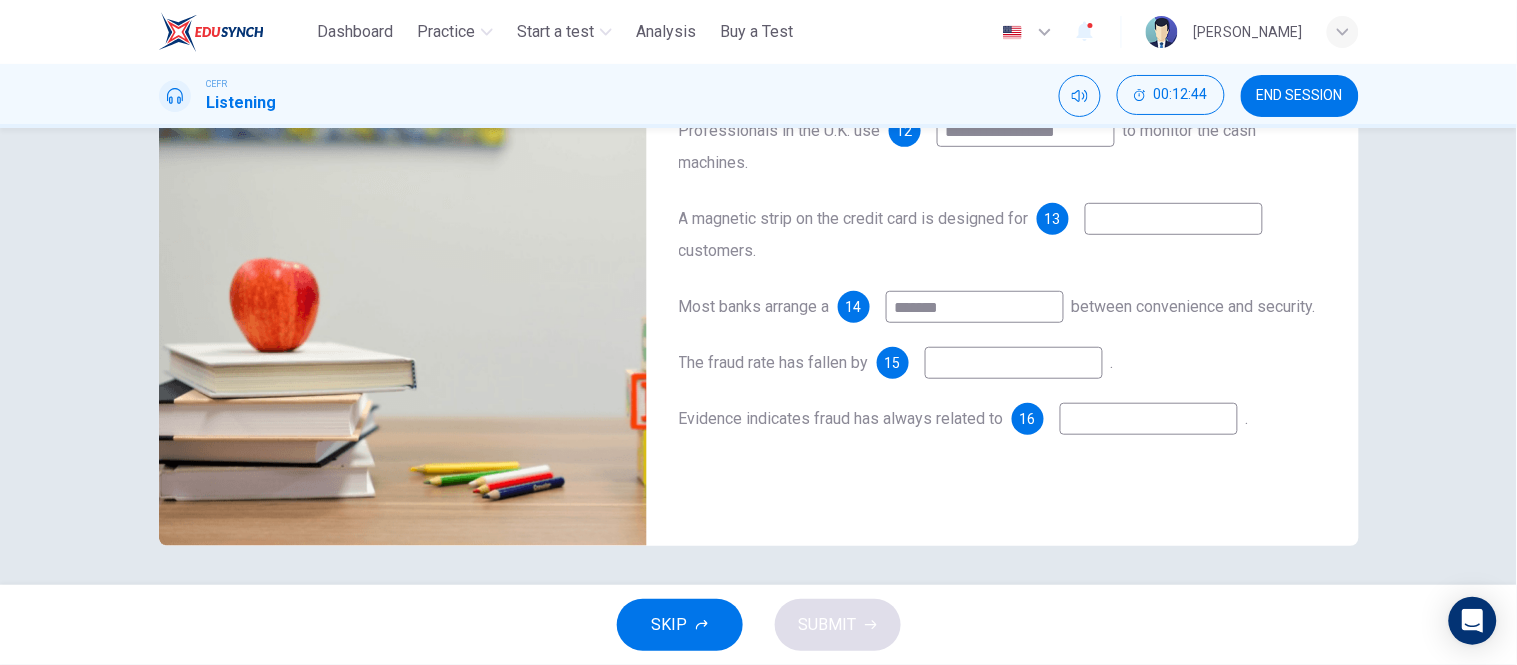 type on "**" 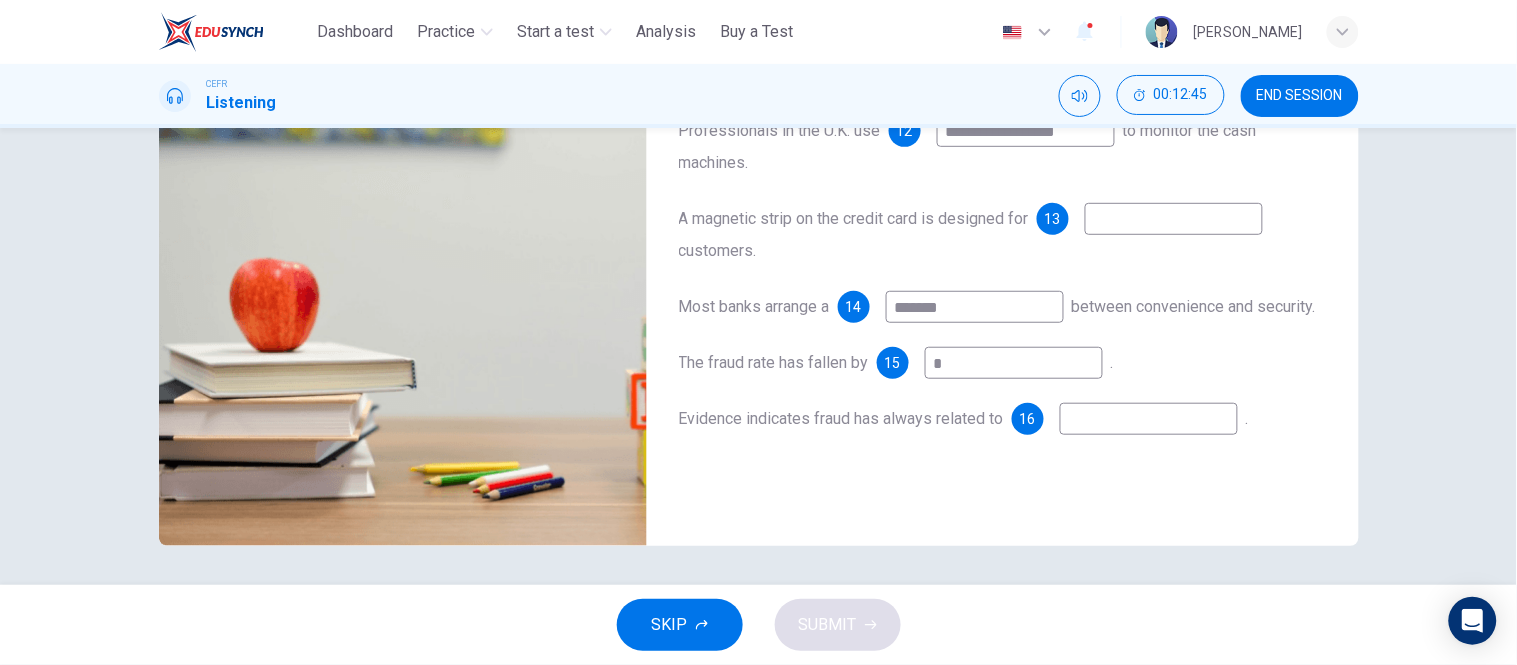 type on "**" 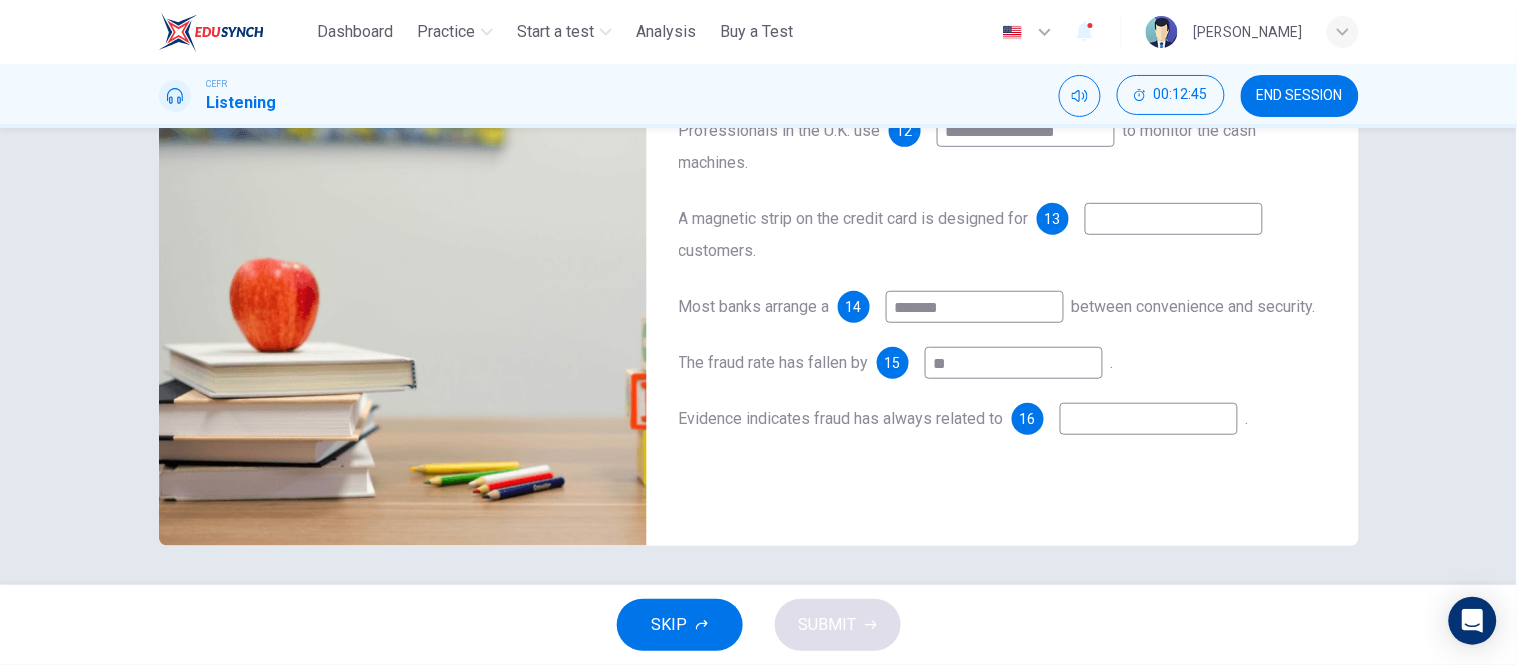 type on "**" 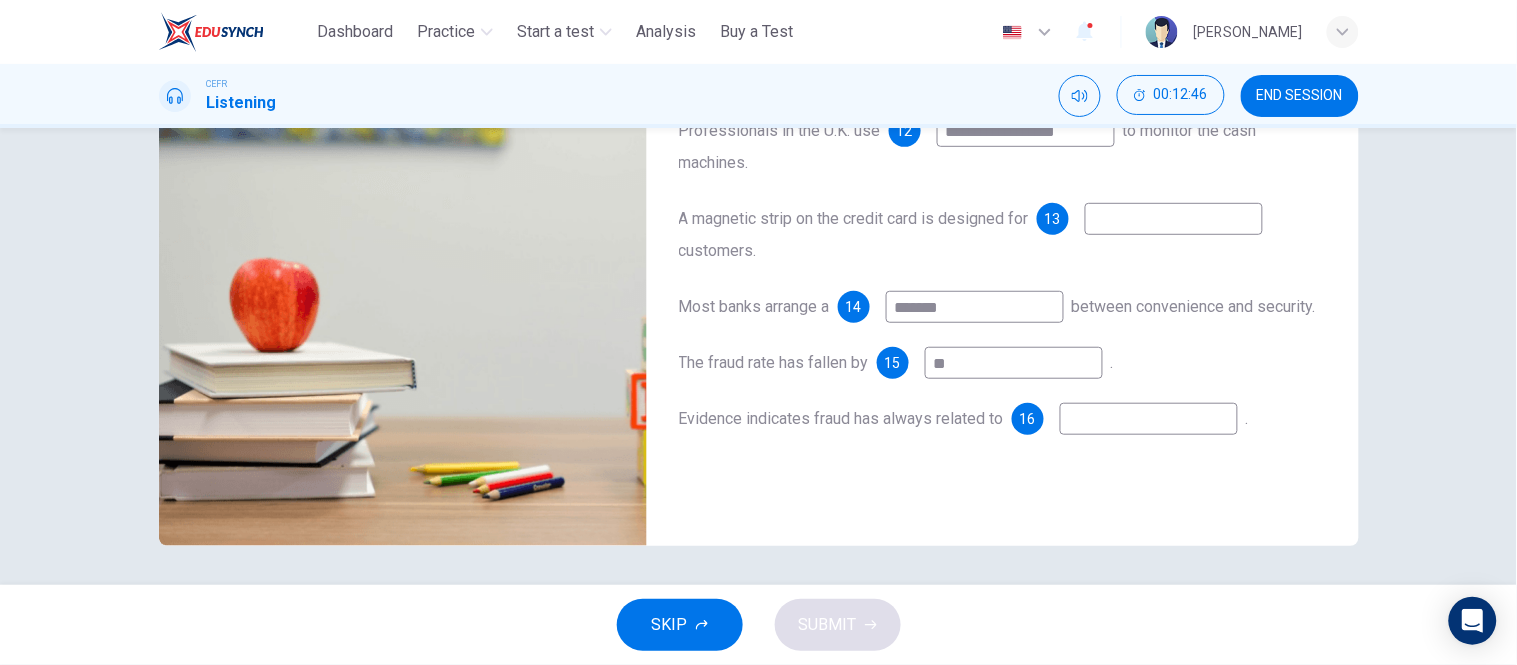 type on "***" 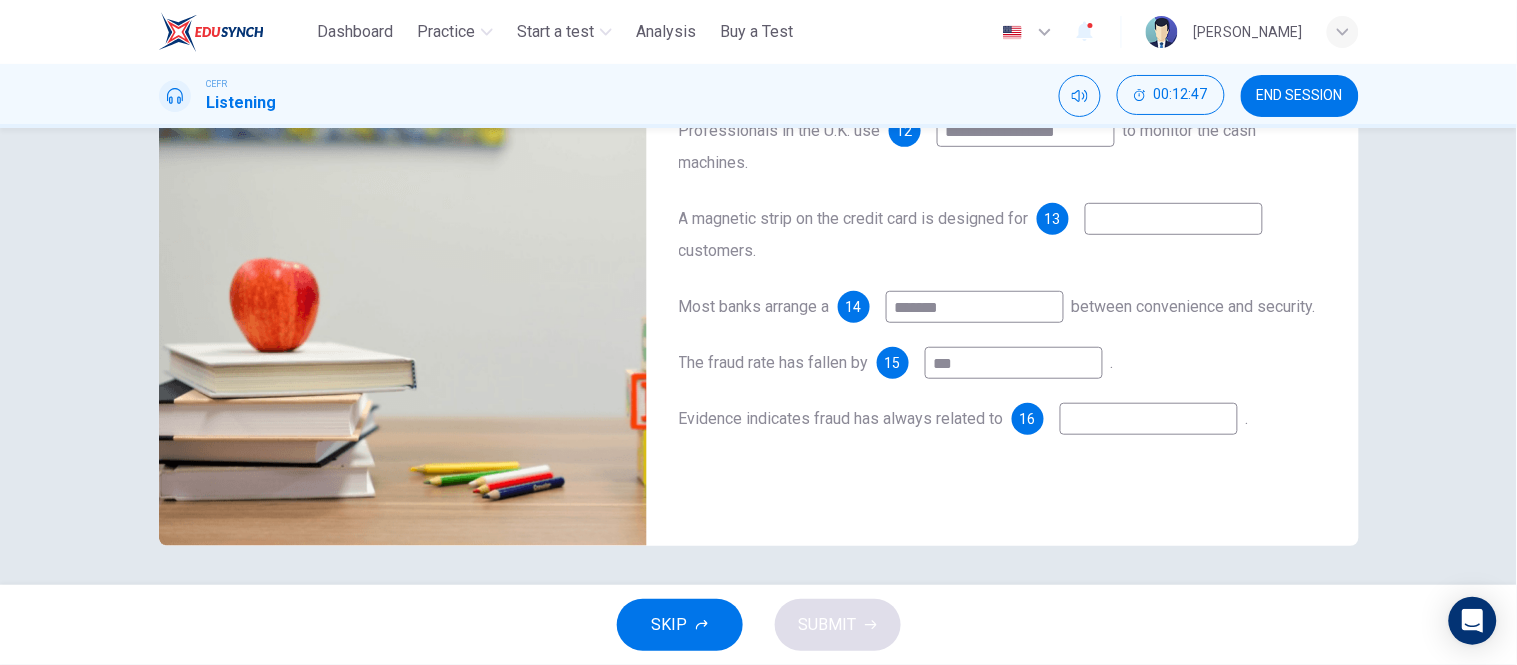 type on "**" 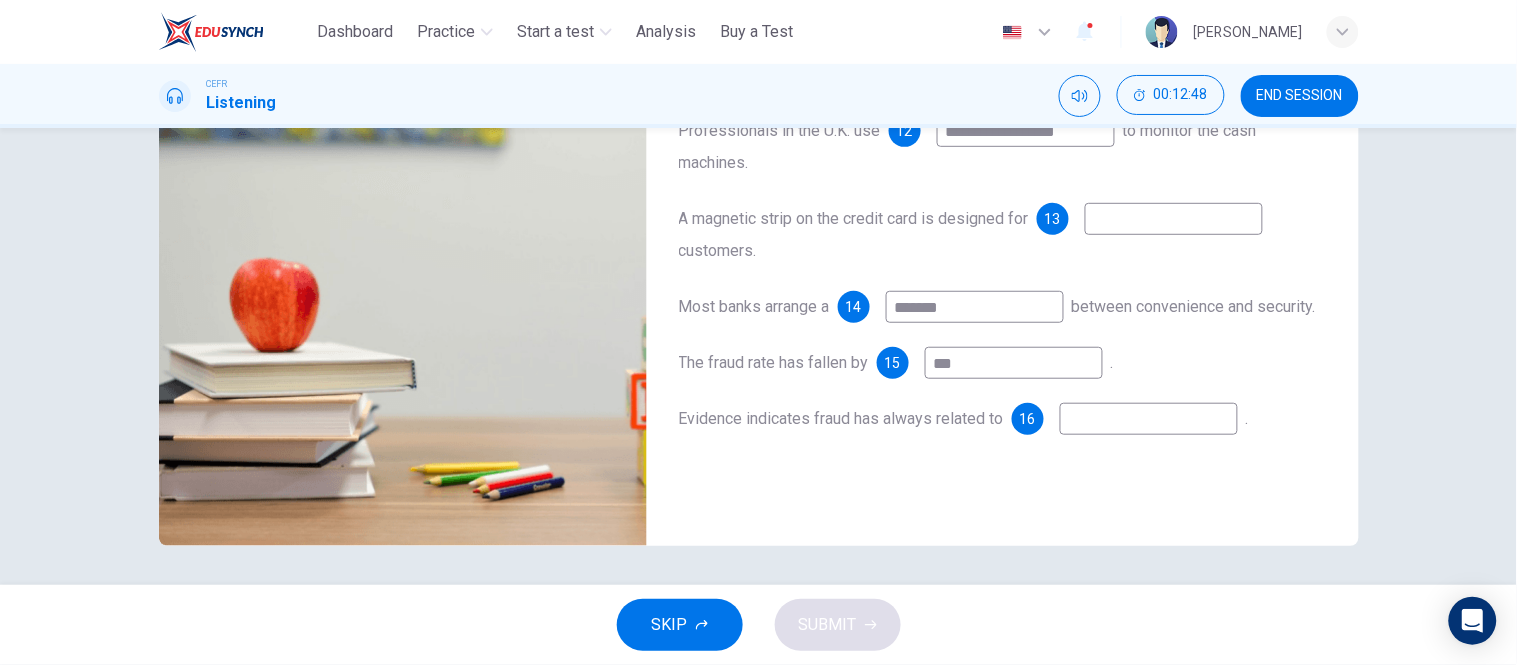 type on "***" 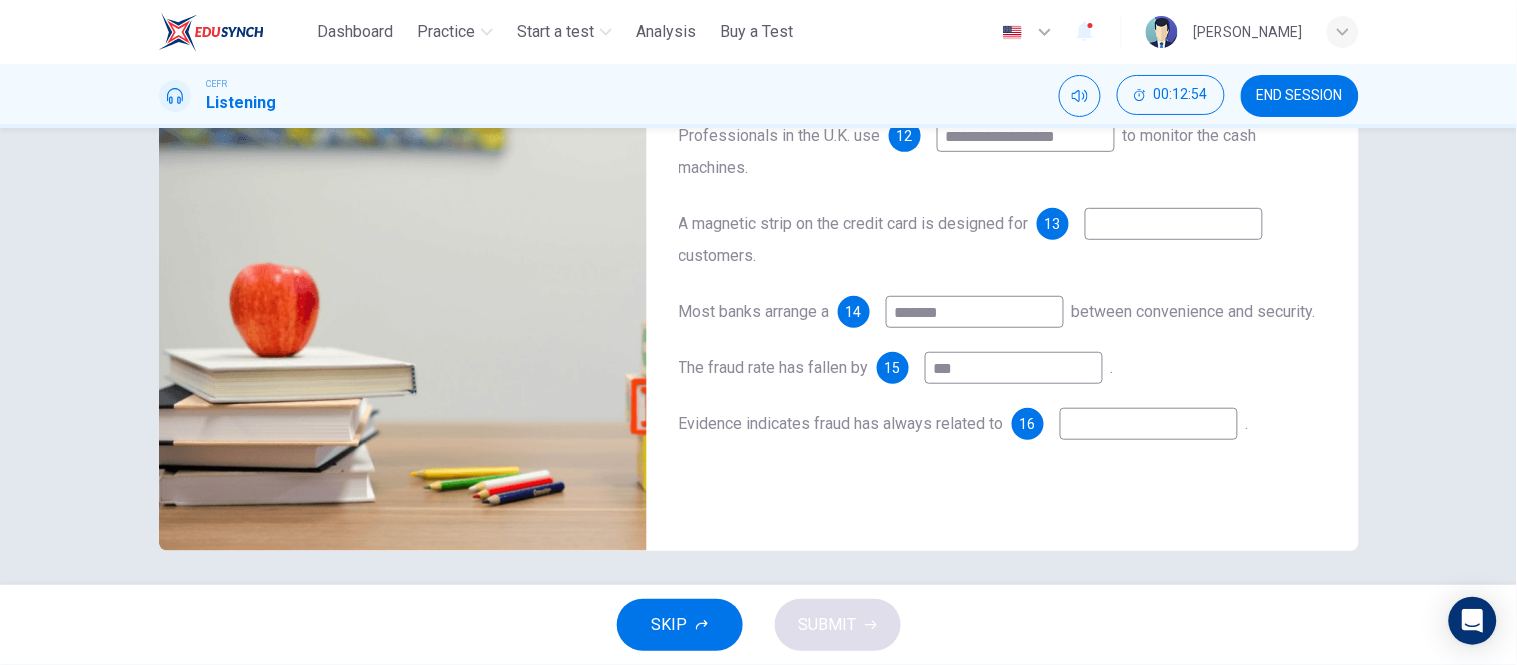 scroll, scrollTop: 317, scrollLeft: 0, axis: vertical 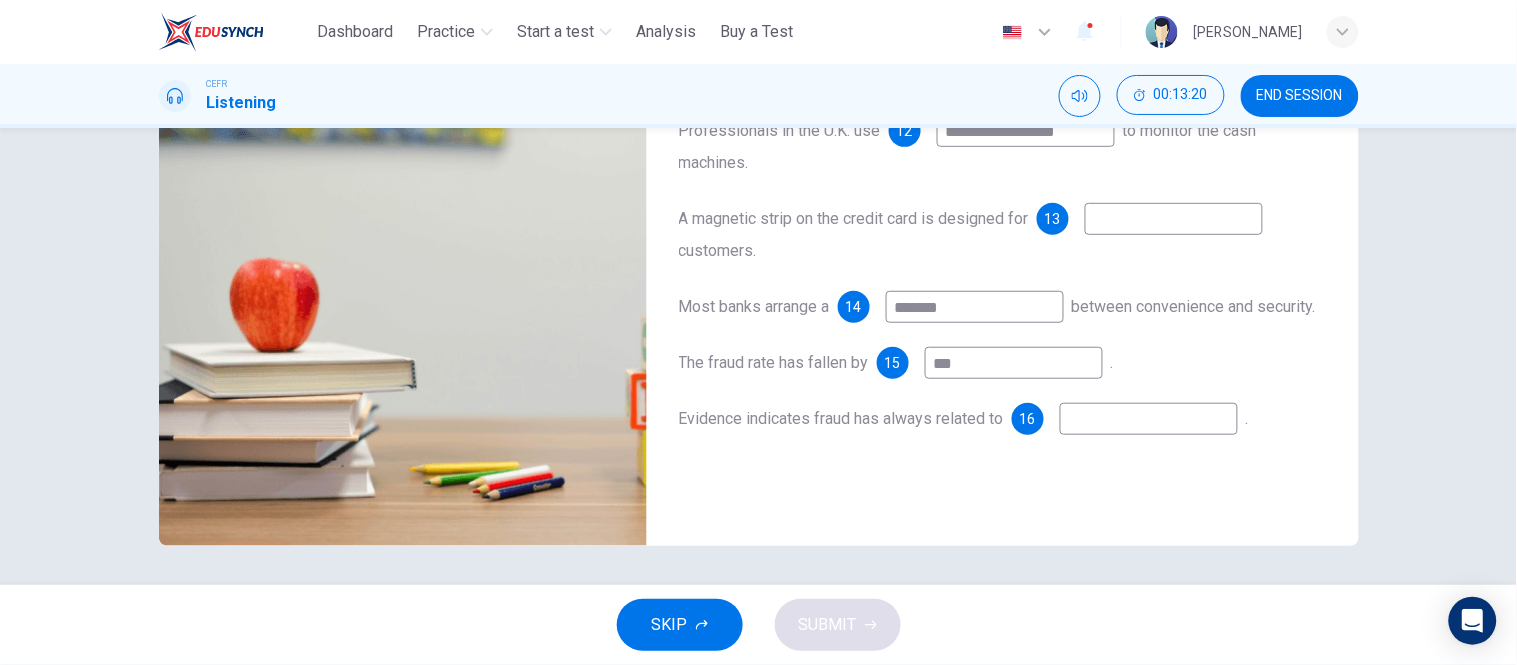 type on "**" 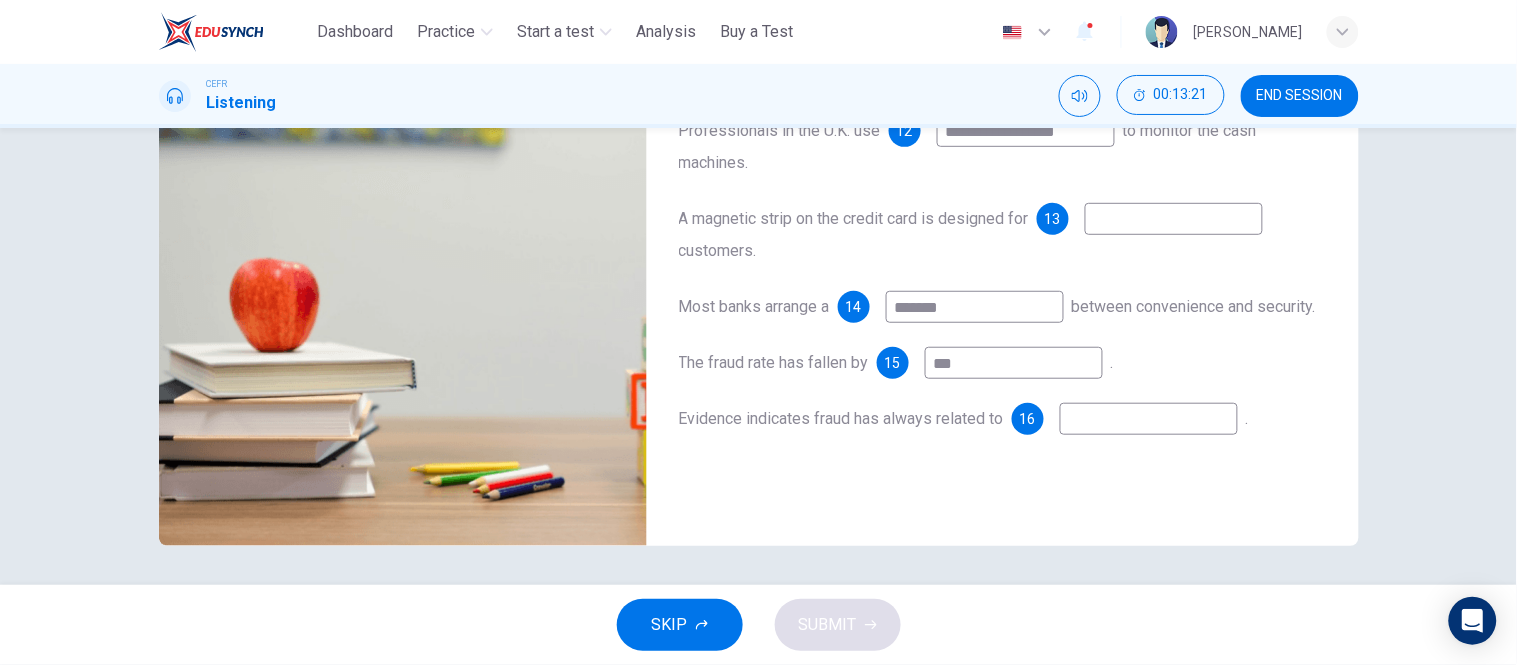 type on "*" 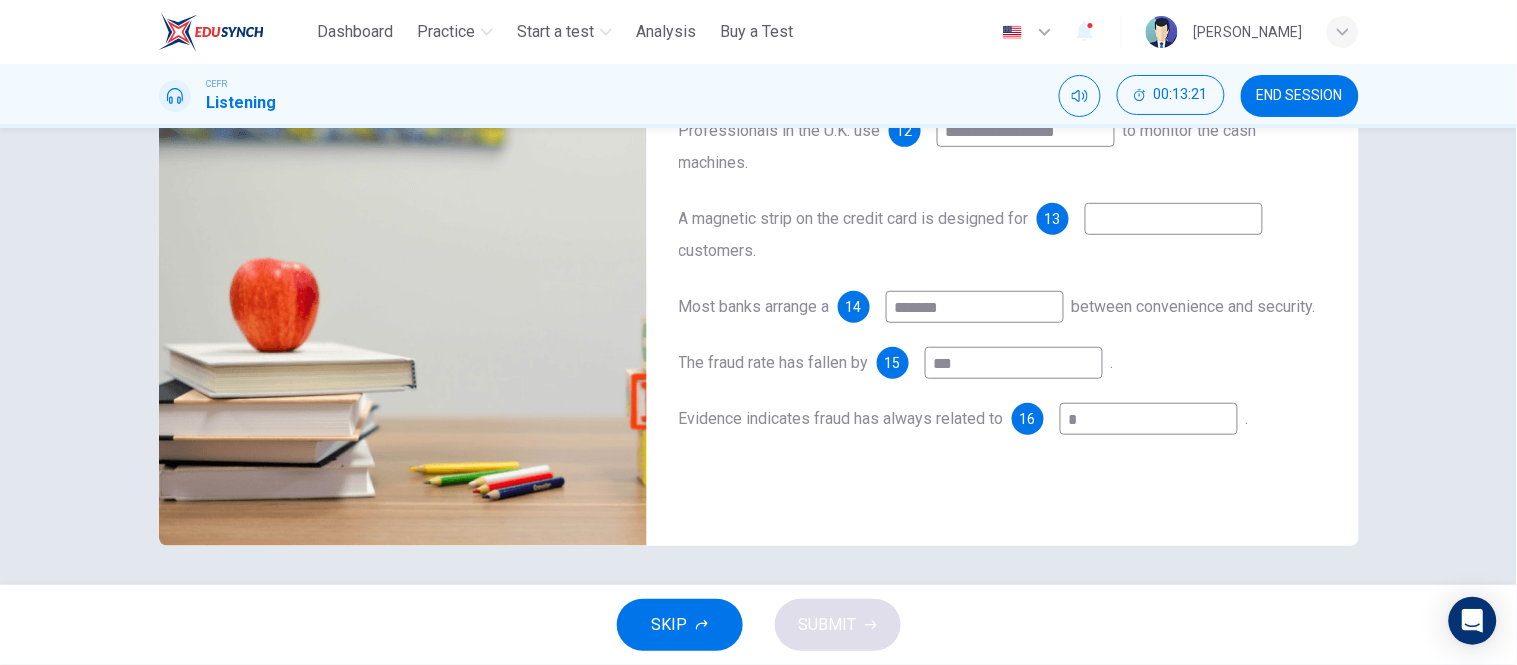 type on "**" 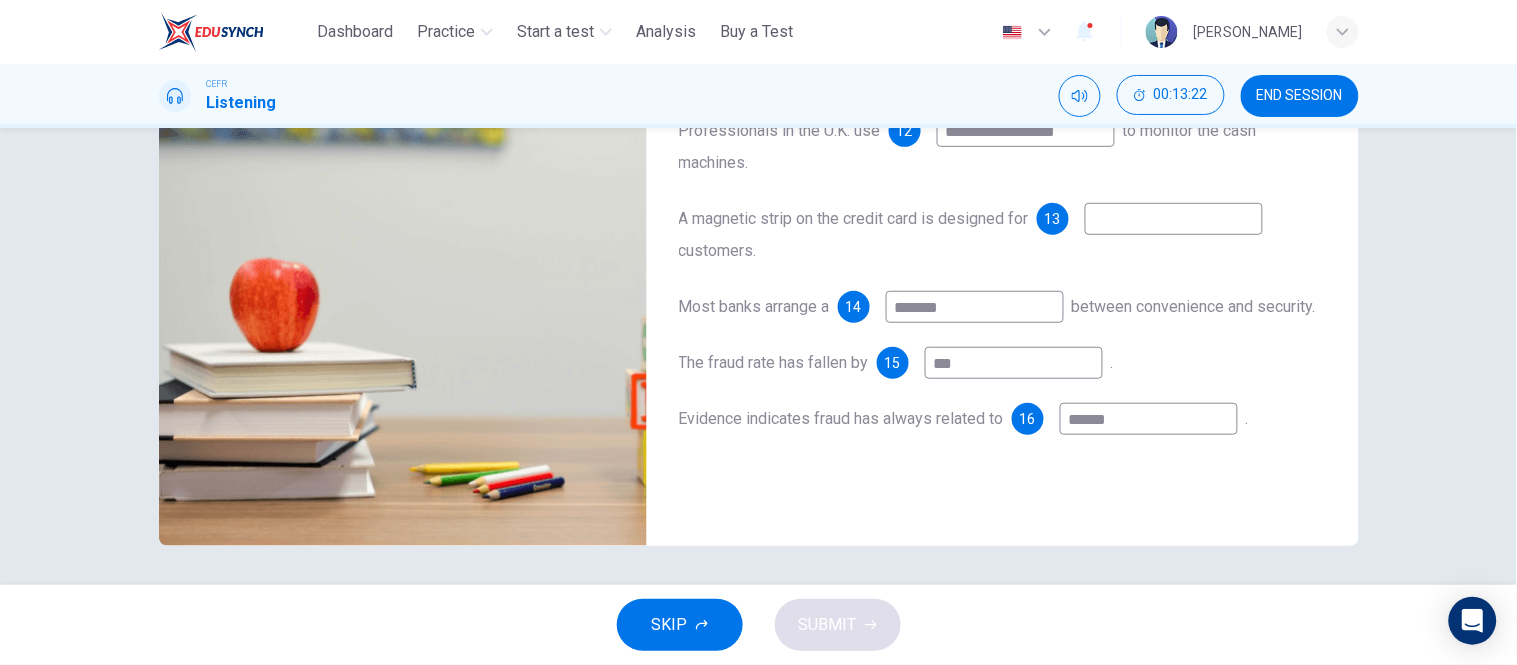 type on "*******" 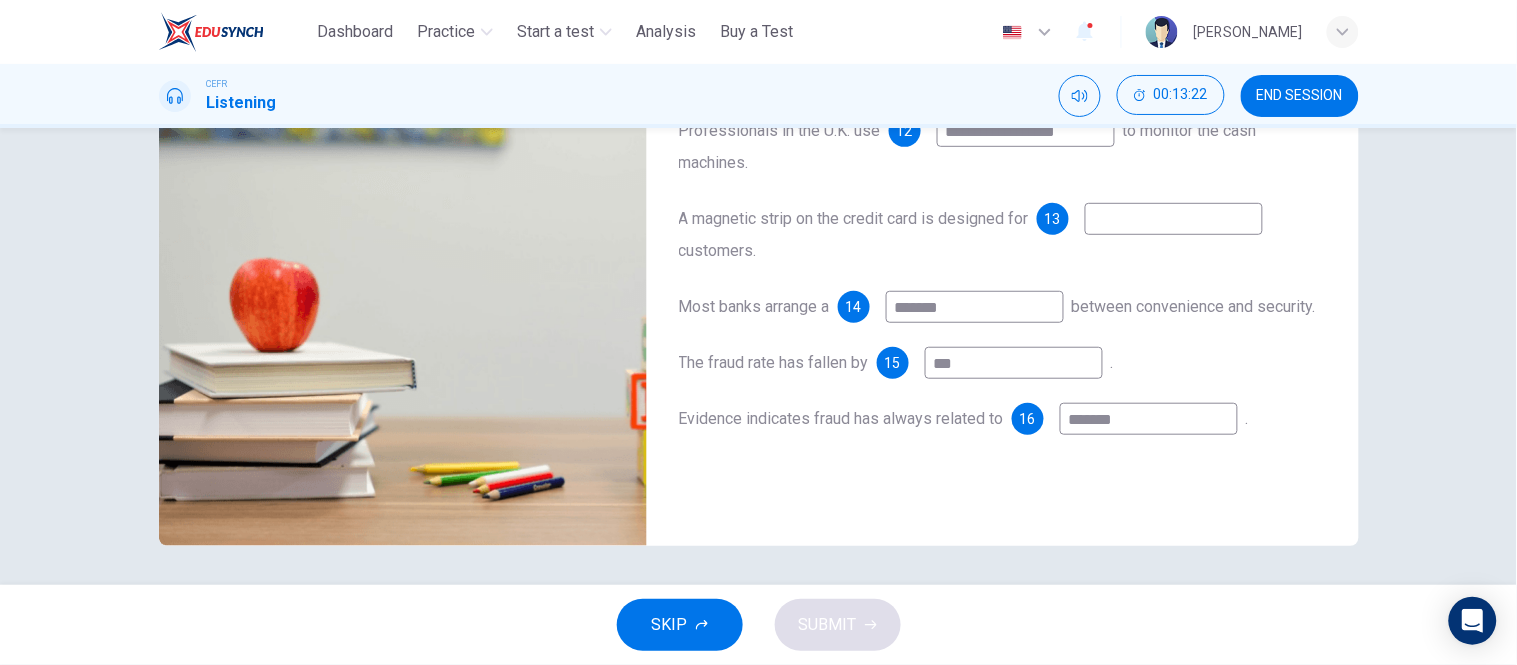 type on "**" 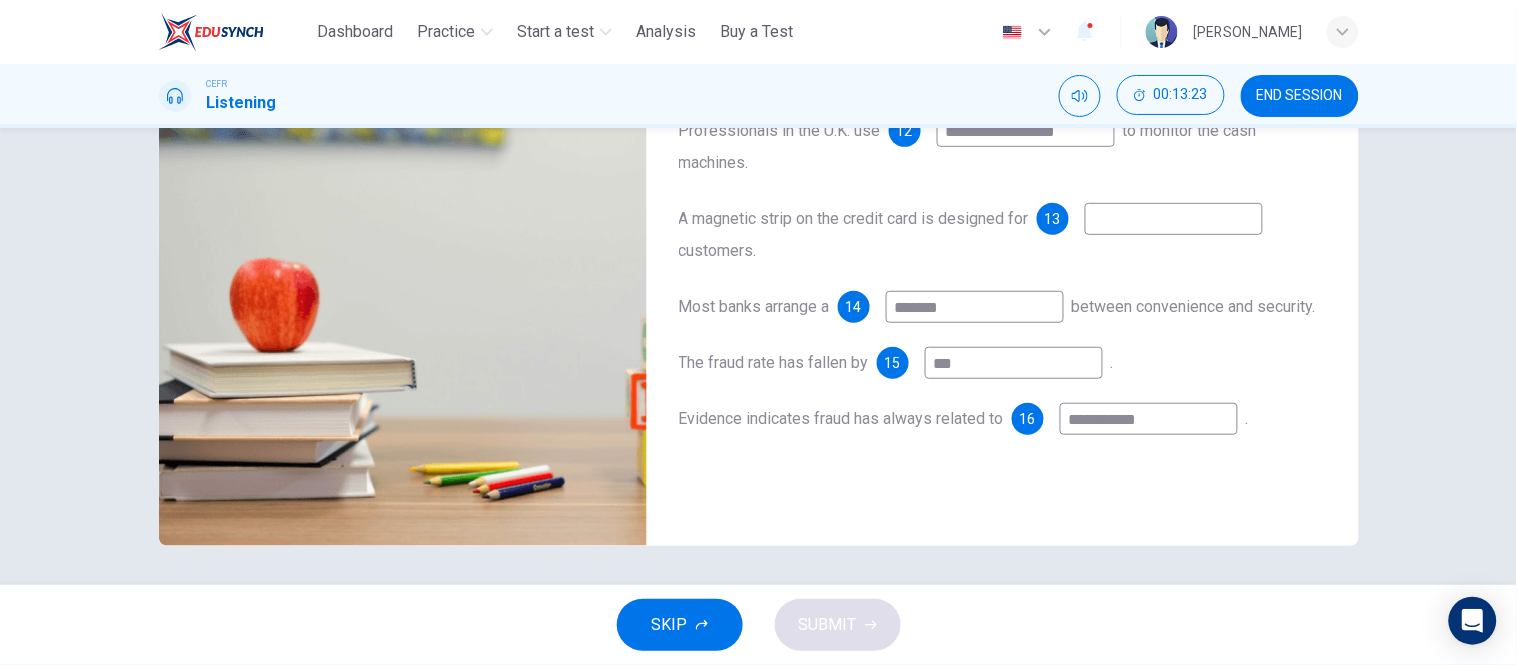 type on "**********" 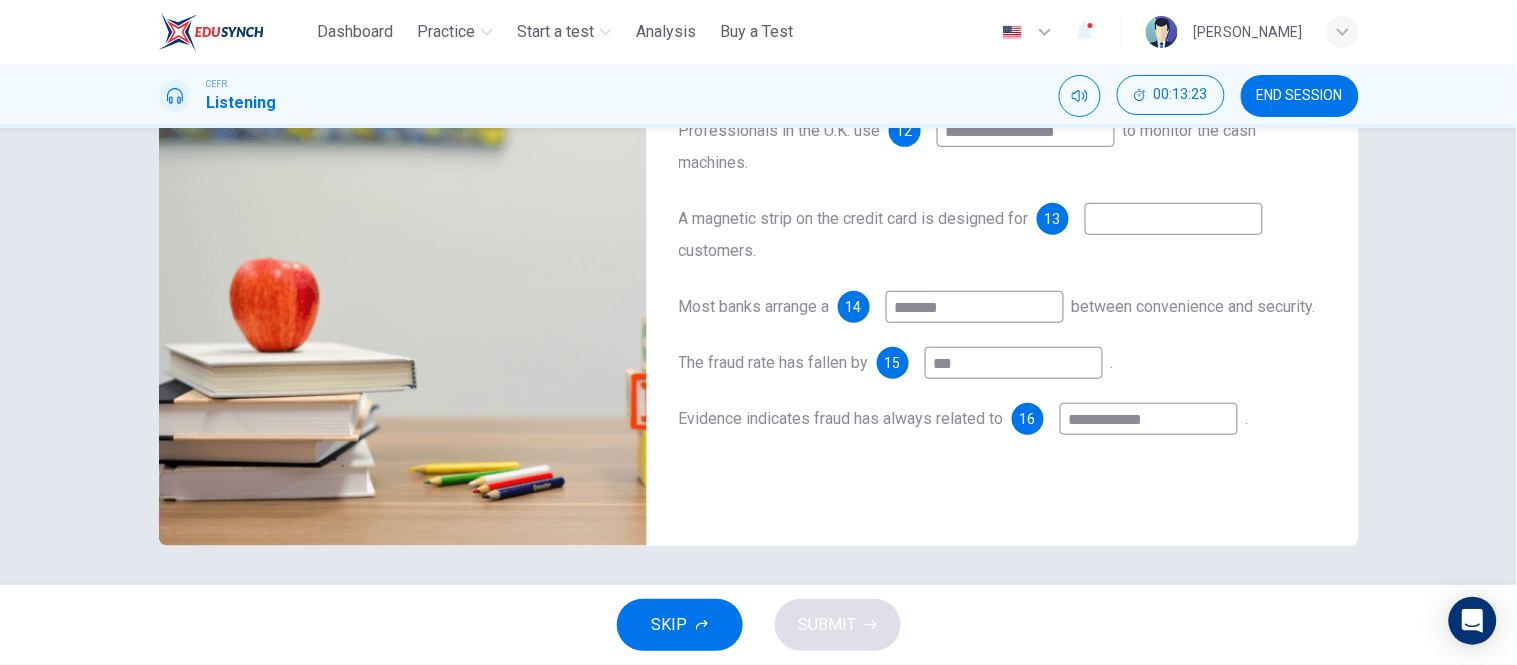 type on "**" 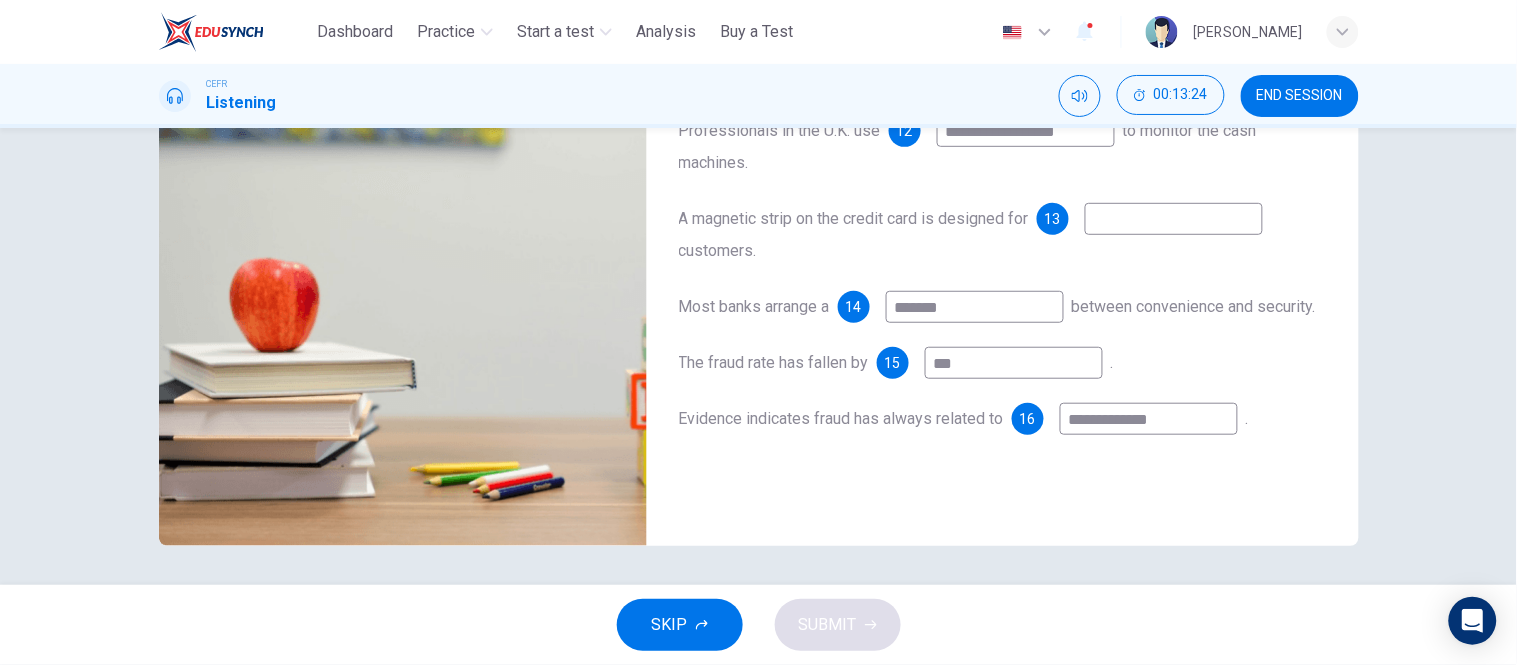 type on "**********" 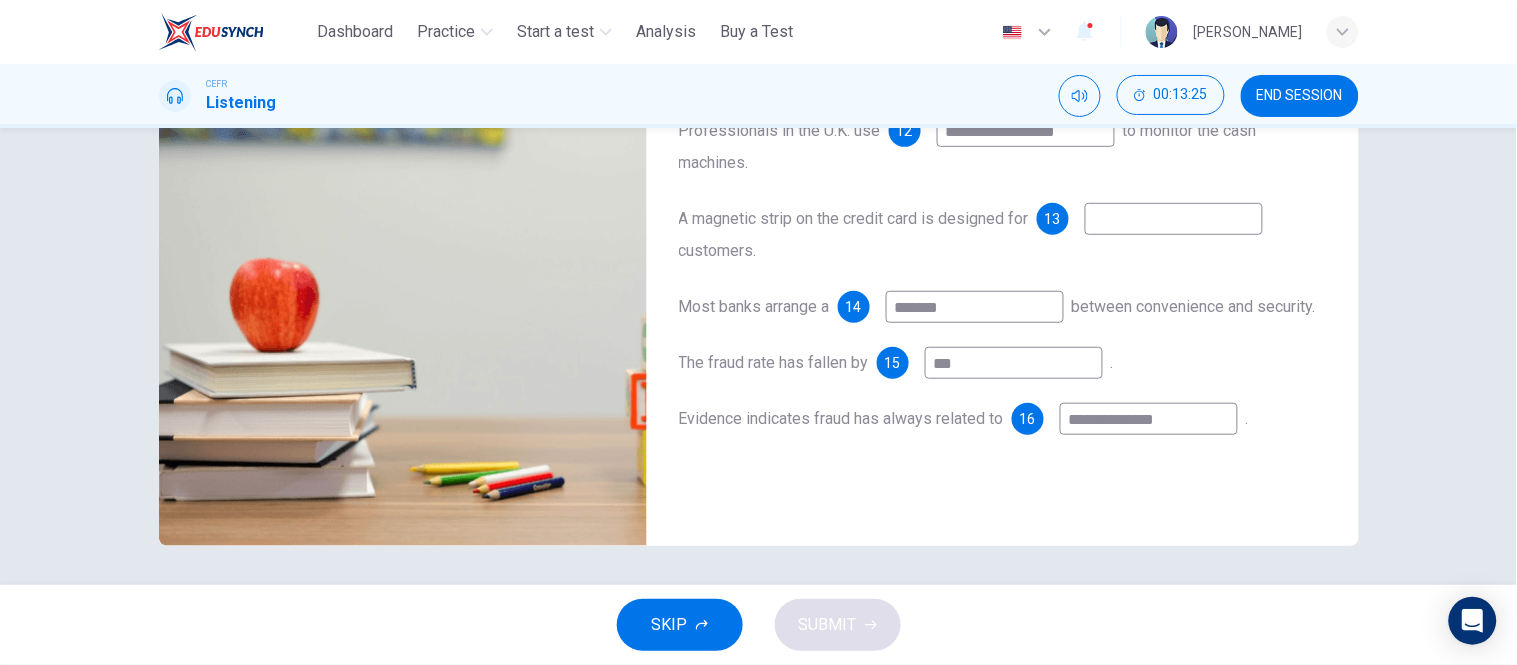 scroll, scrollTop: 206, scrollLeft: 0, axis: vertical 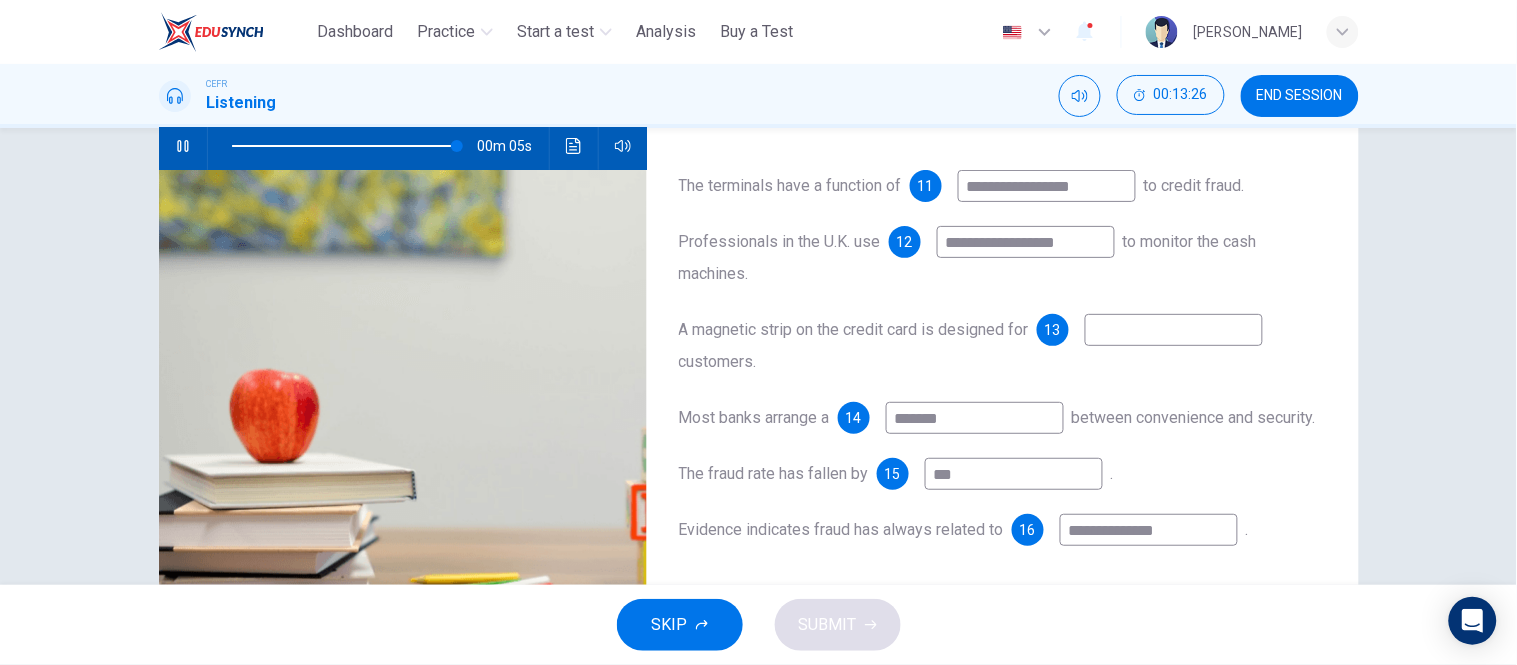 type on "**" 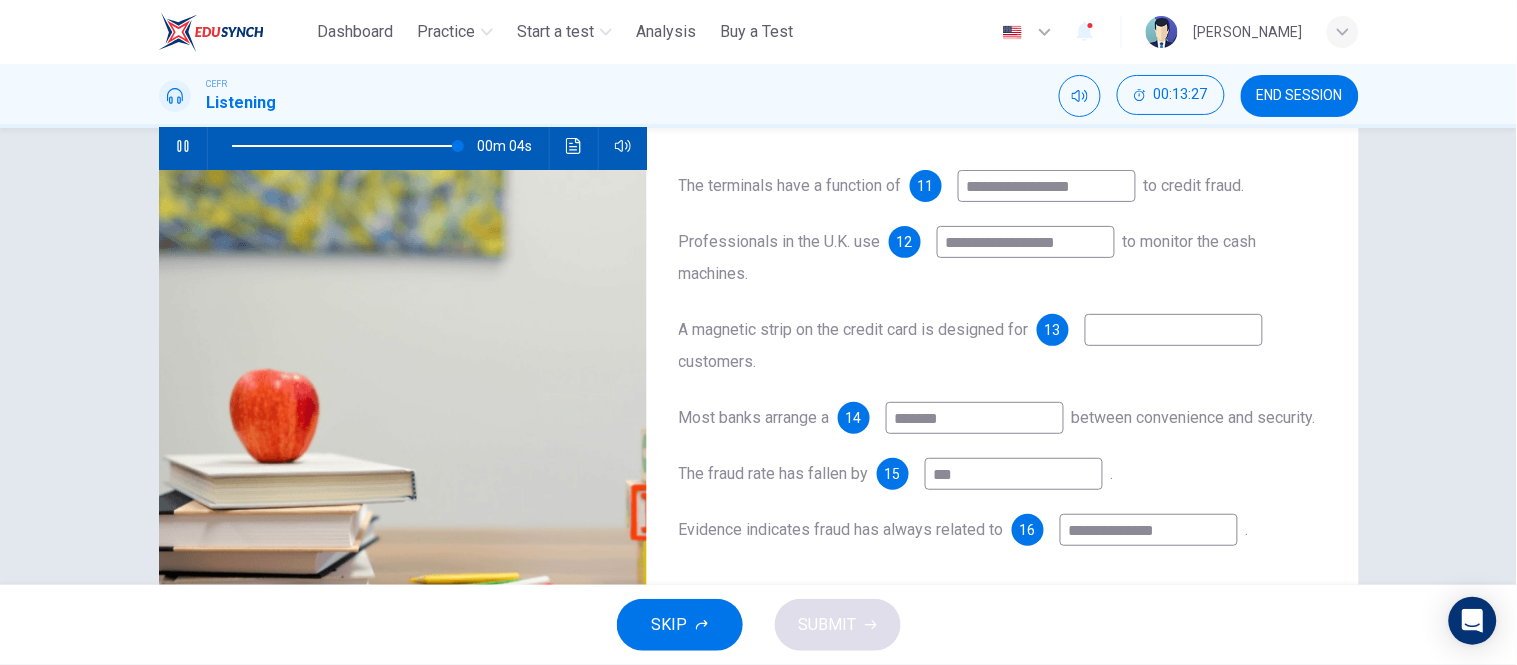 type on "**********" 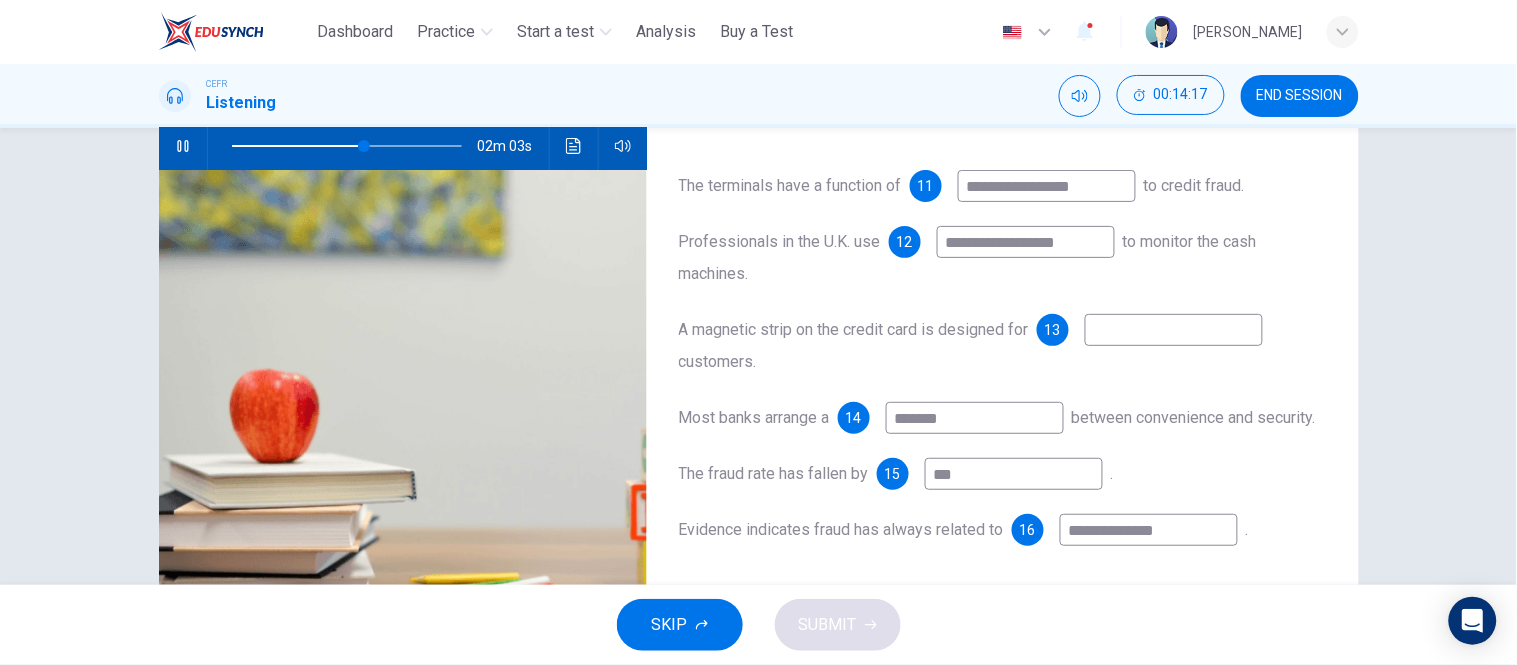 click at bounding box center [1174, 330] 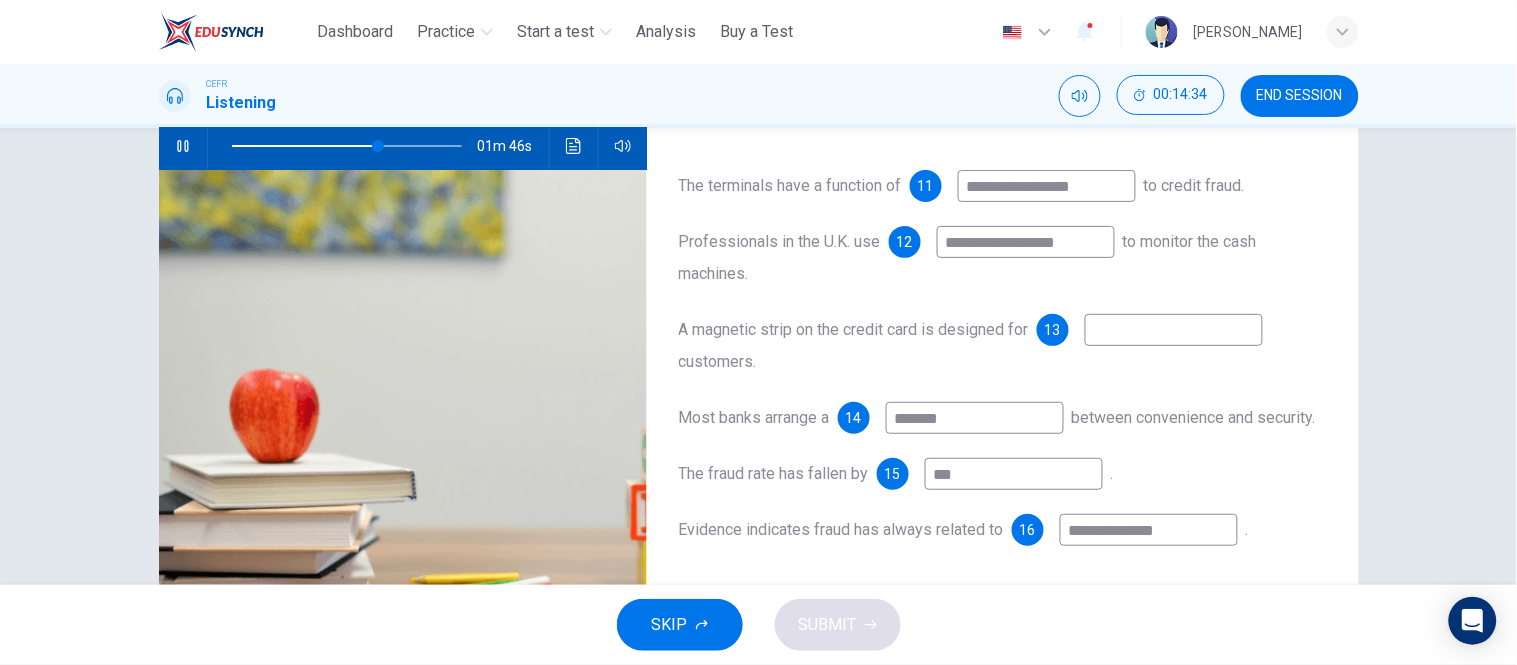 type on "**" 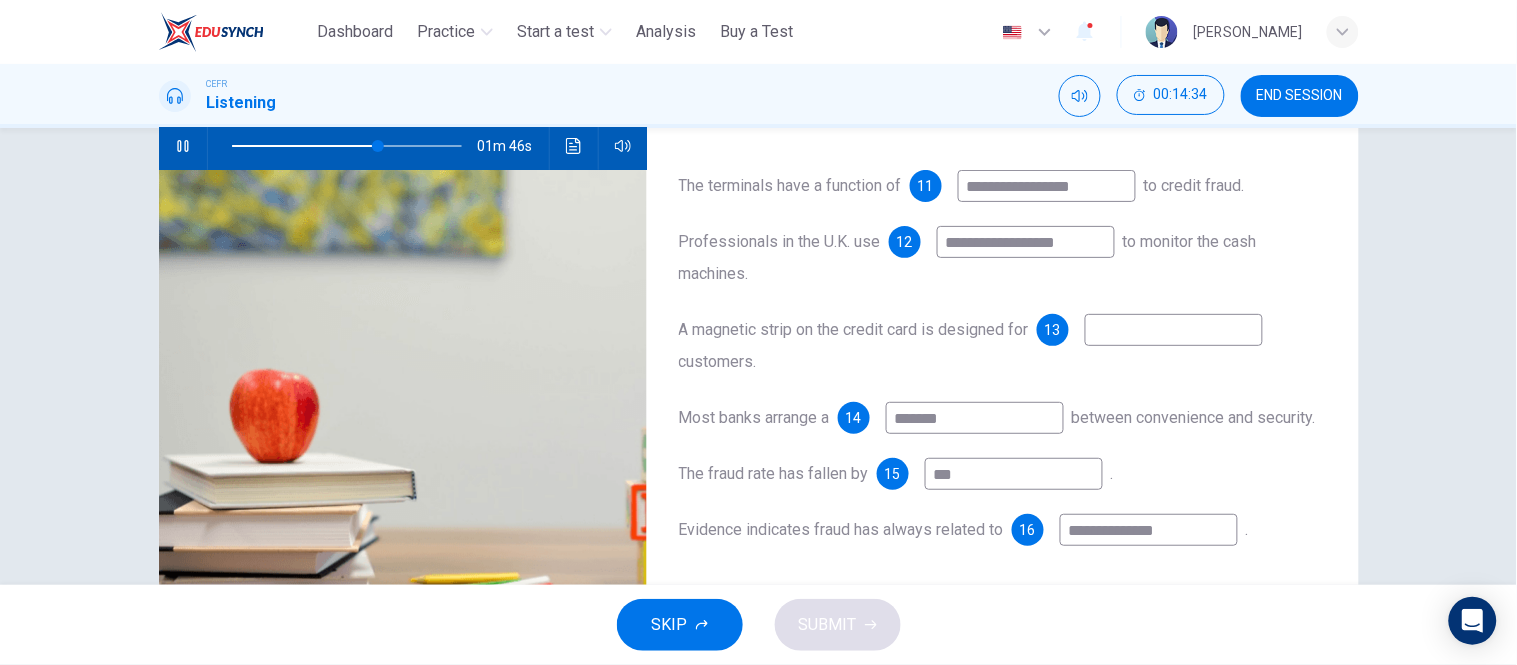 type on "*" 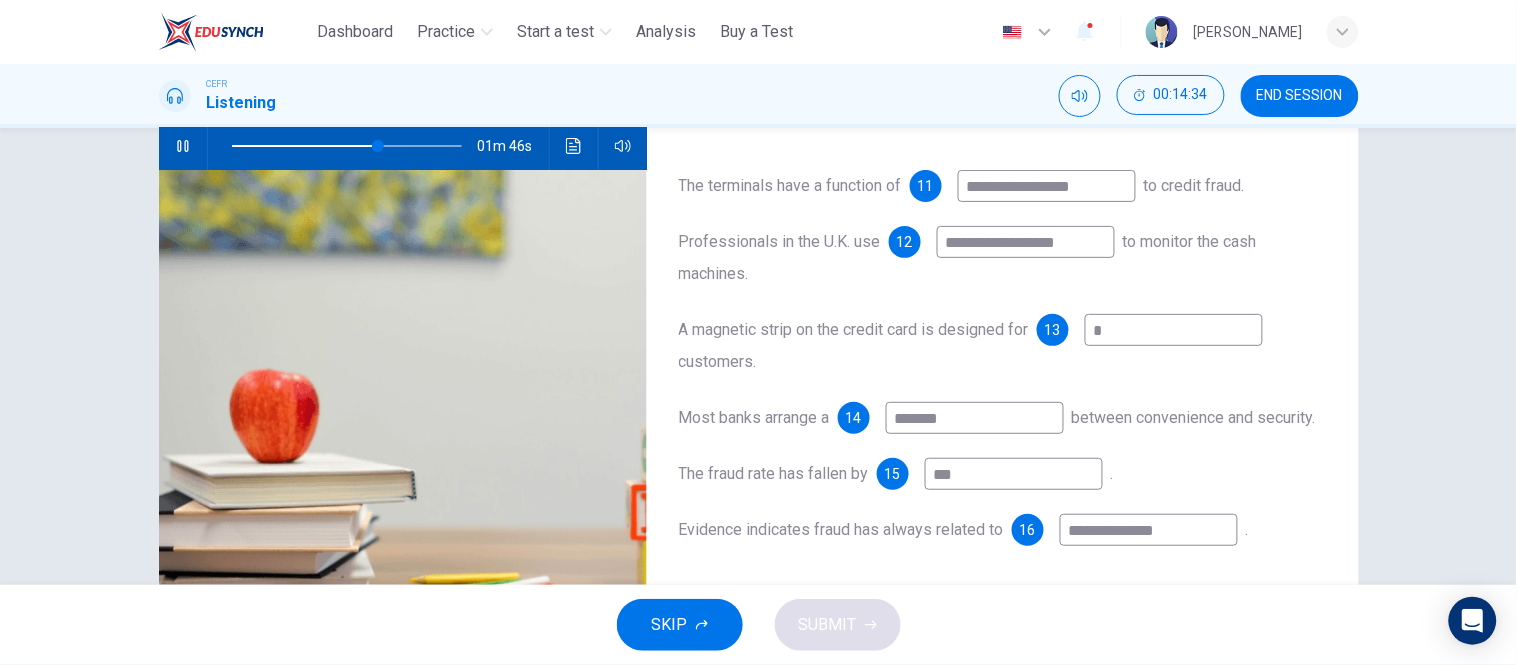 type on "**" 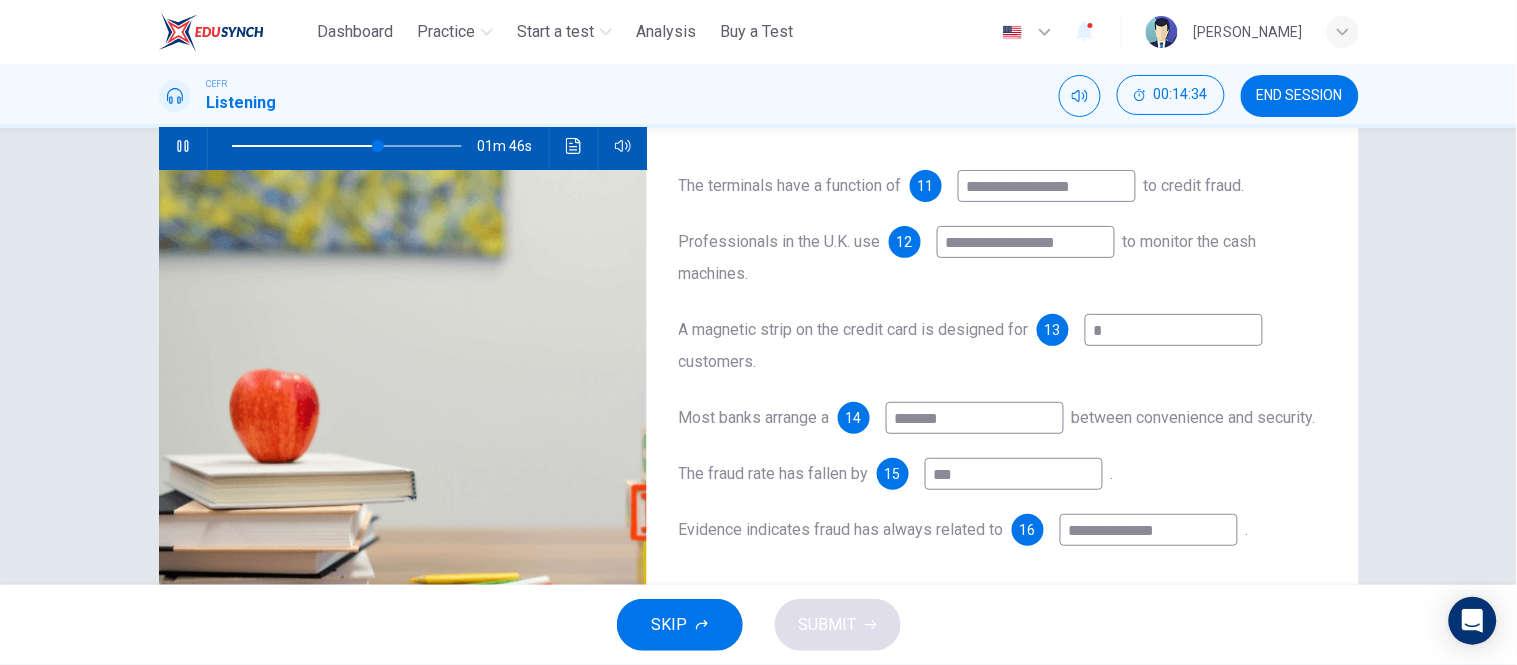 type on "**" 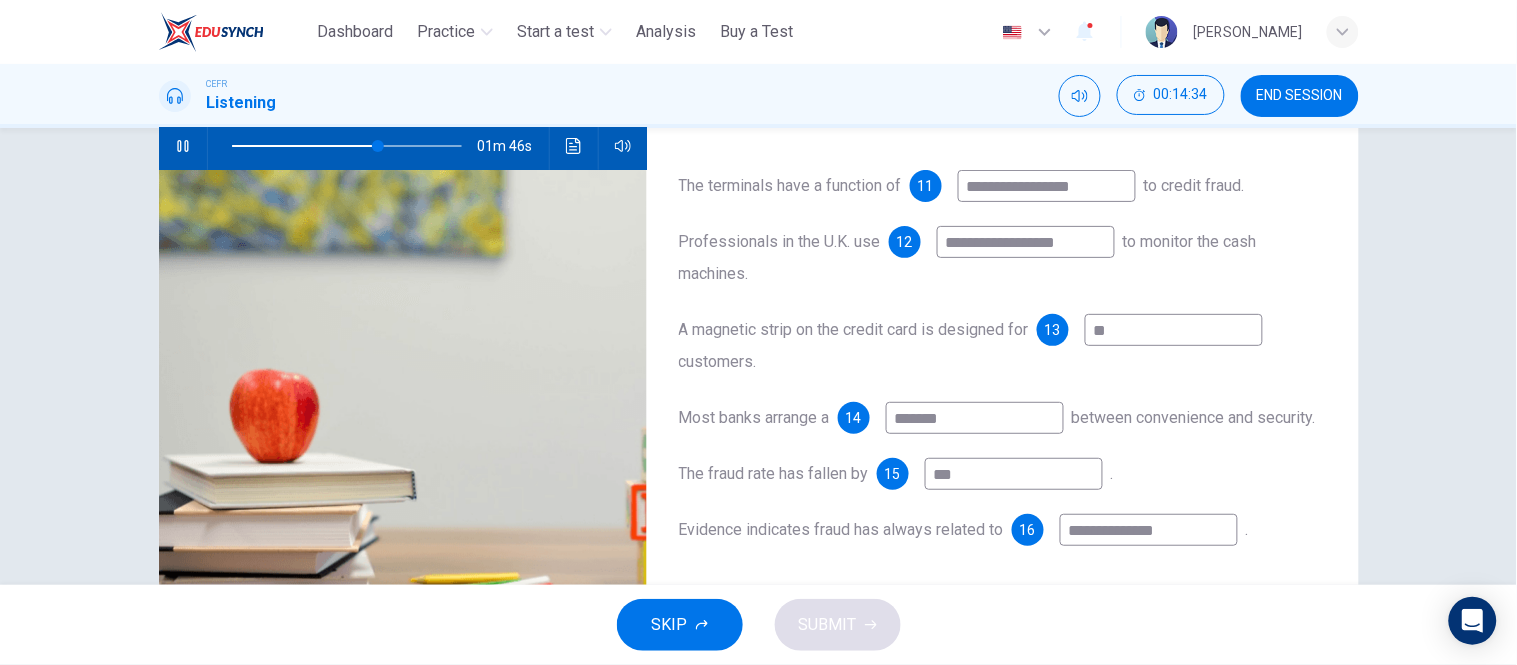 type on "**" 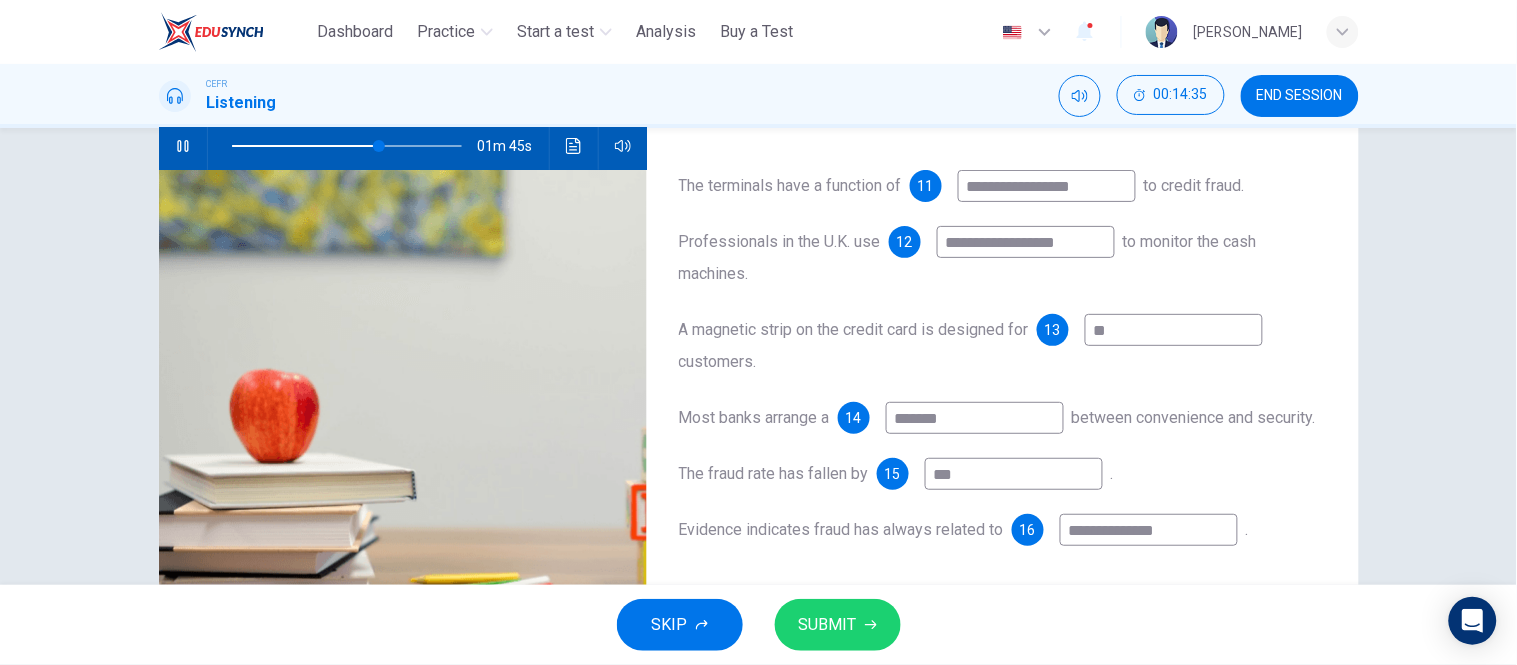 type on "***" 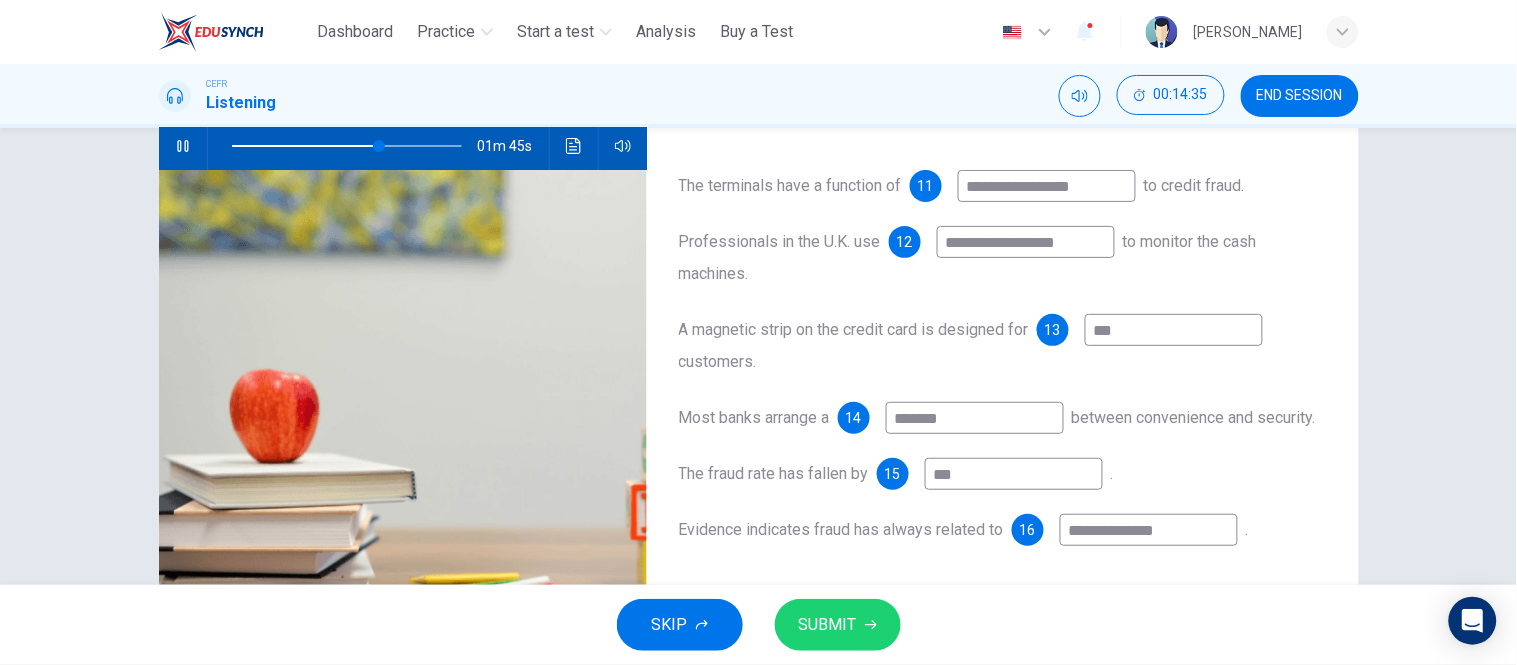 type on "**" 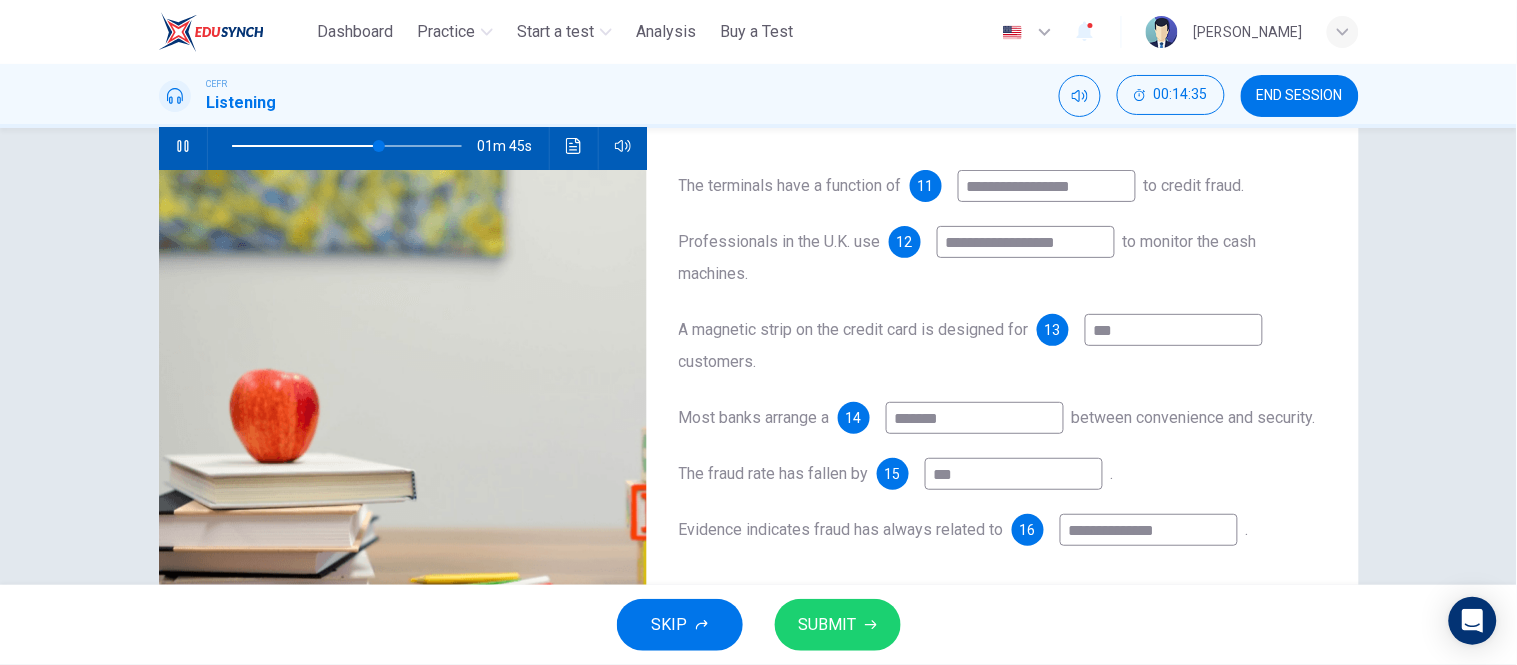 type on "****" 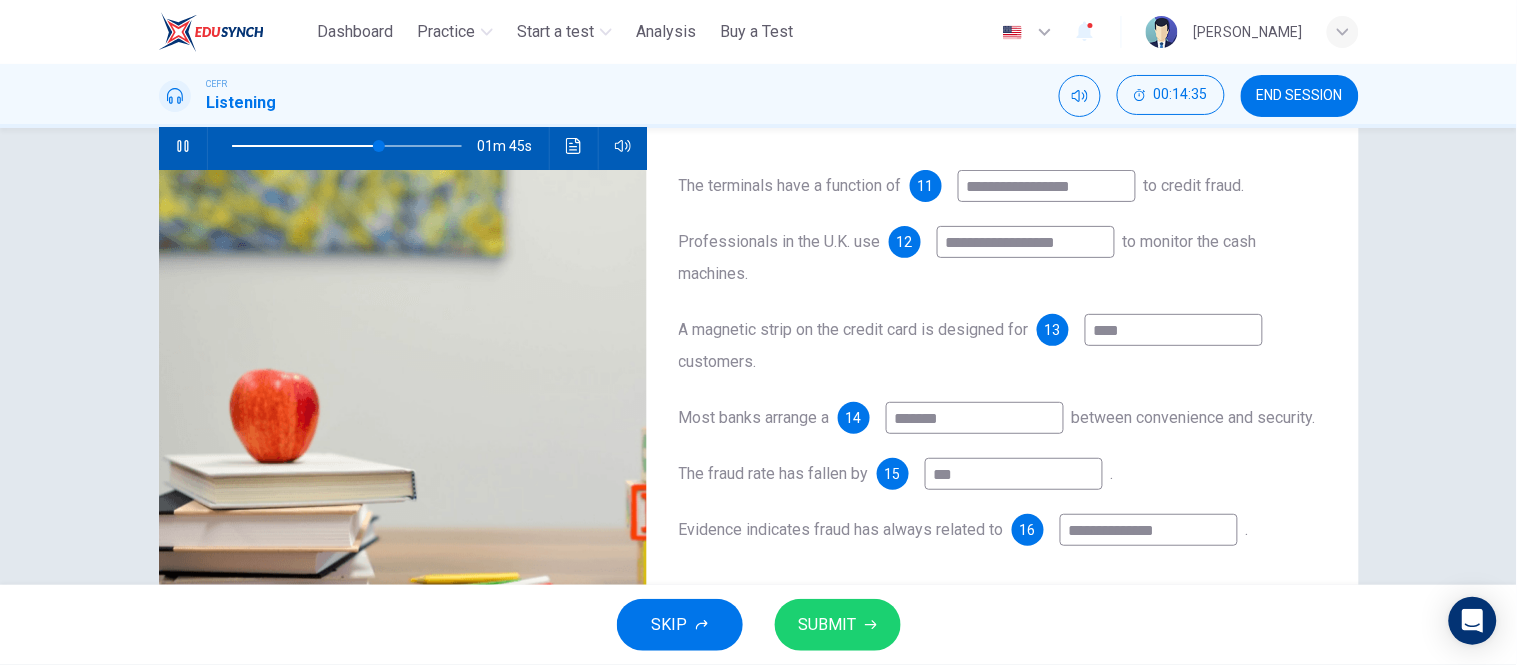 type on "**" 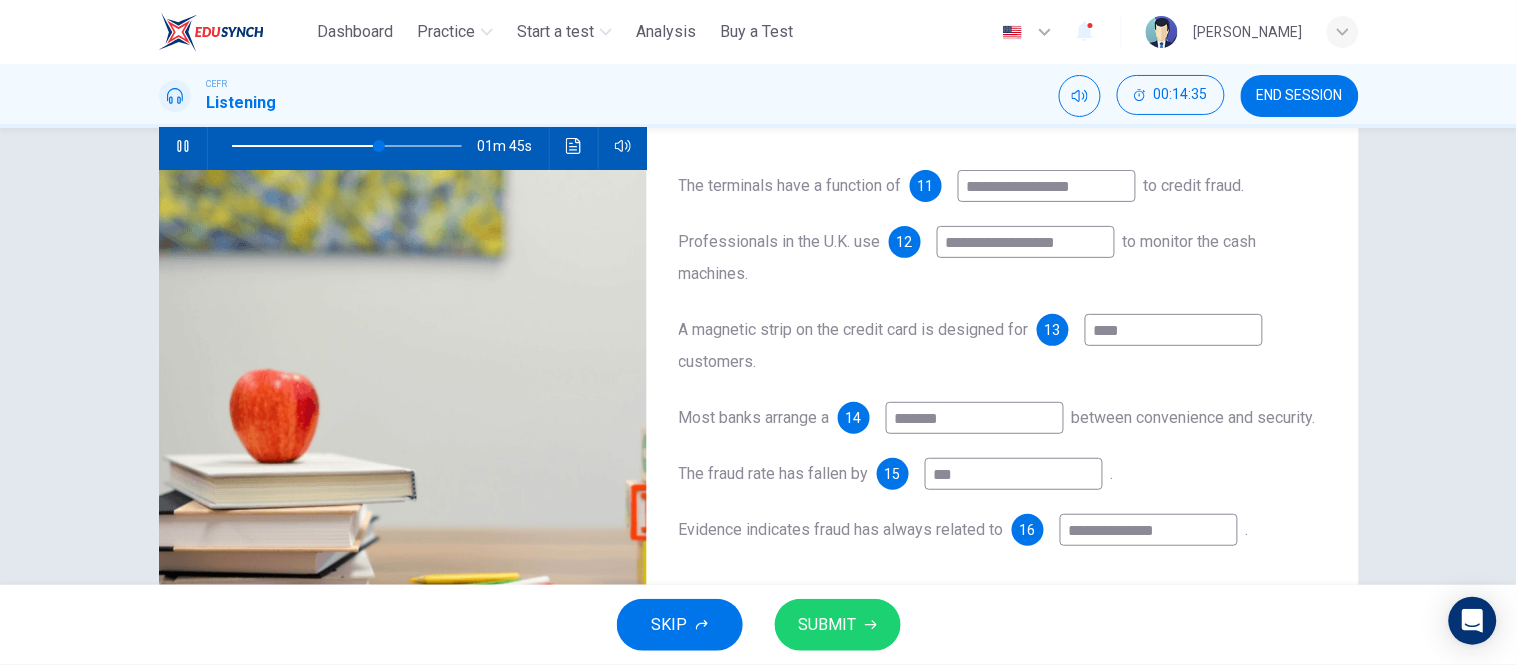 type on "*****" 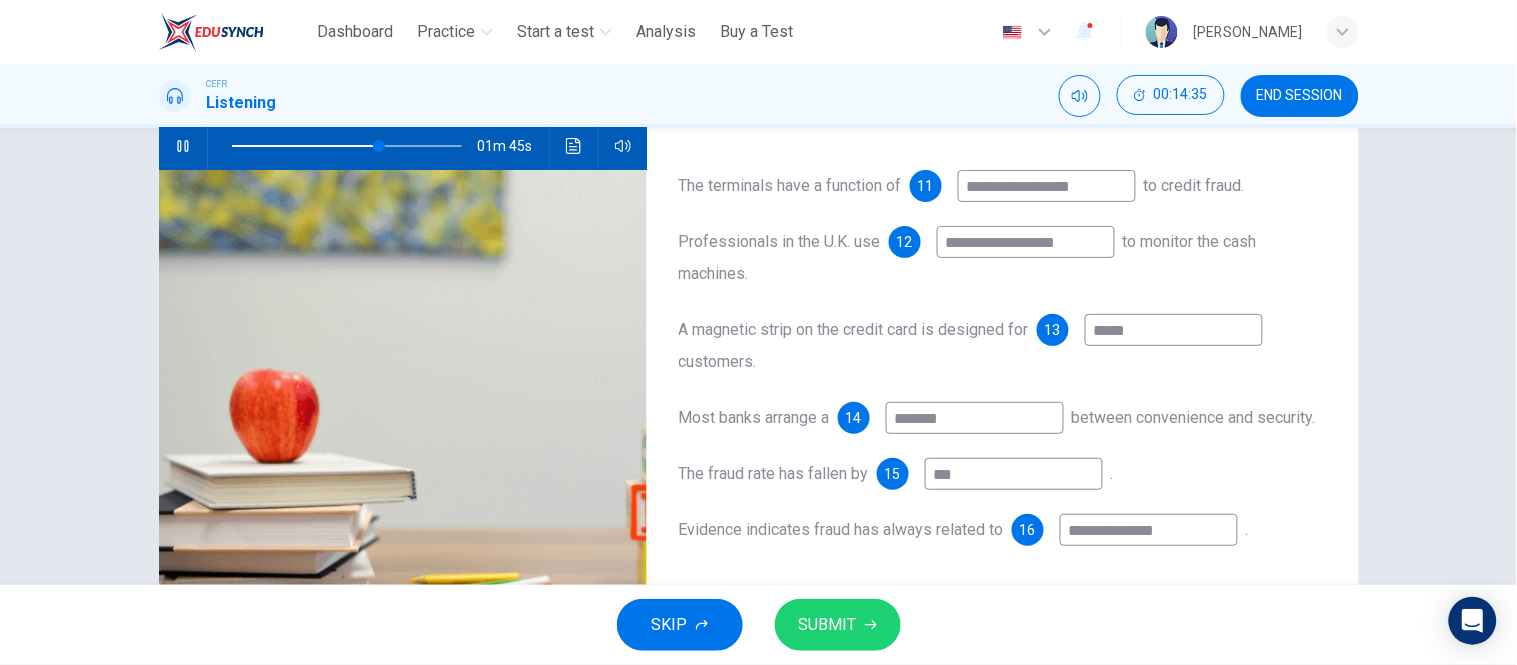 type on "**" 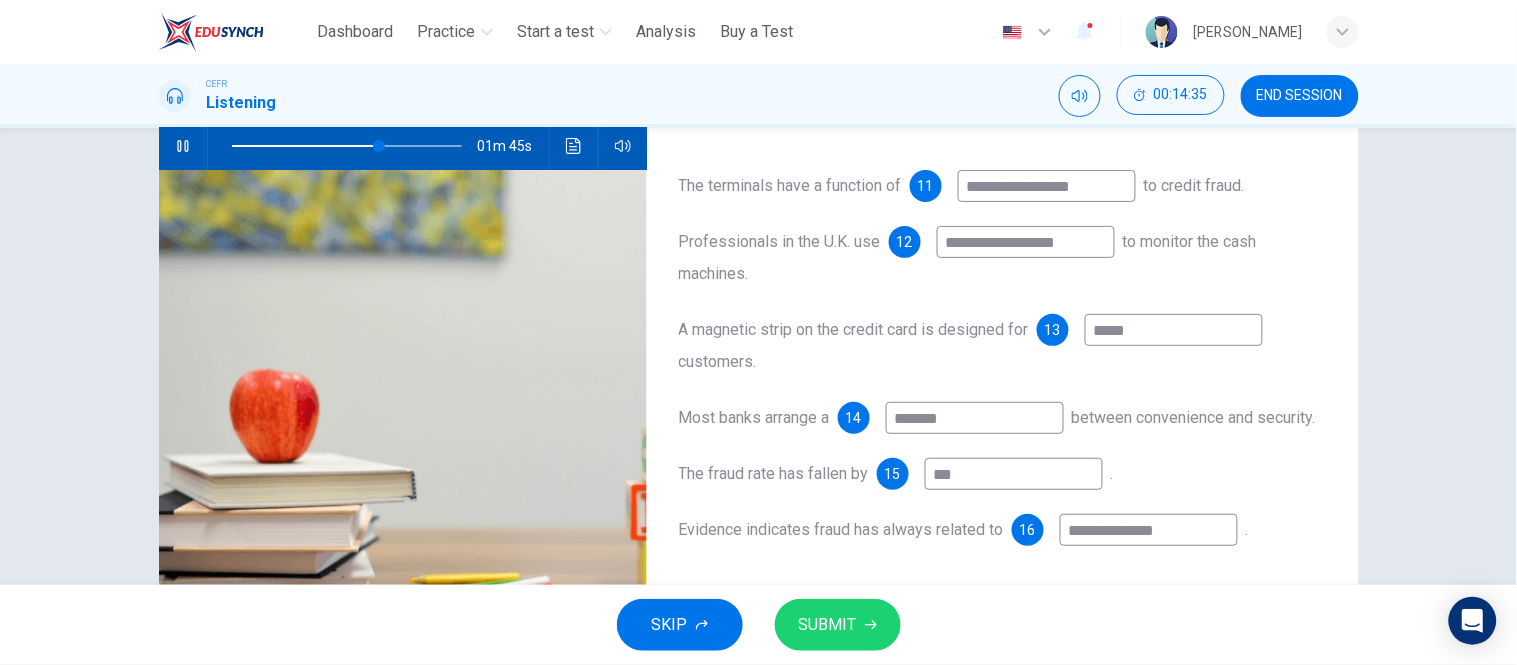 type on "******" 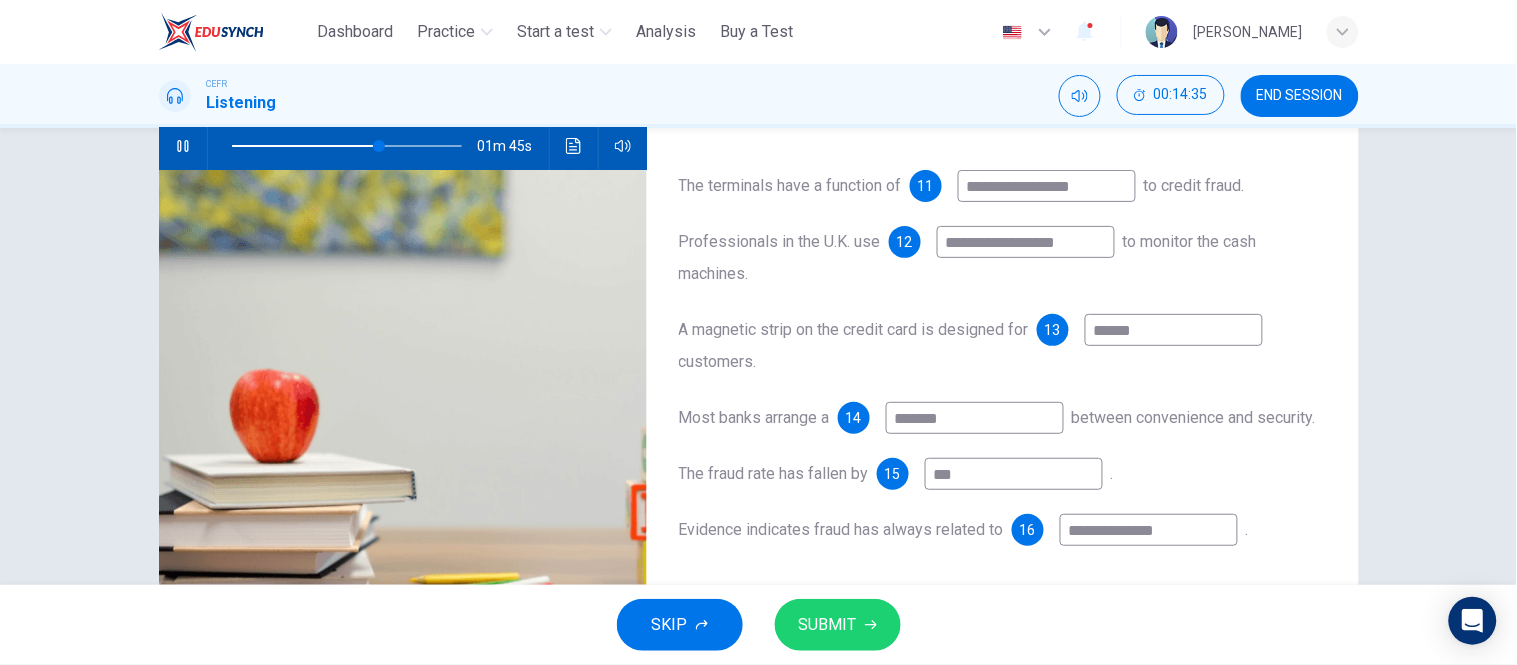 type on "**" 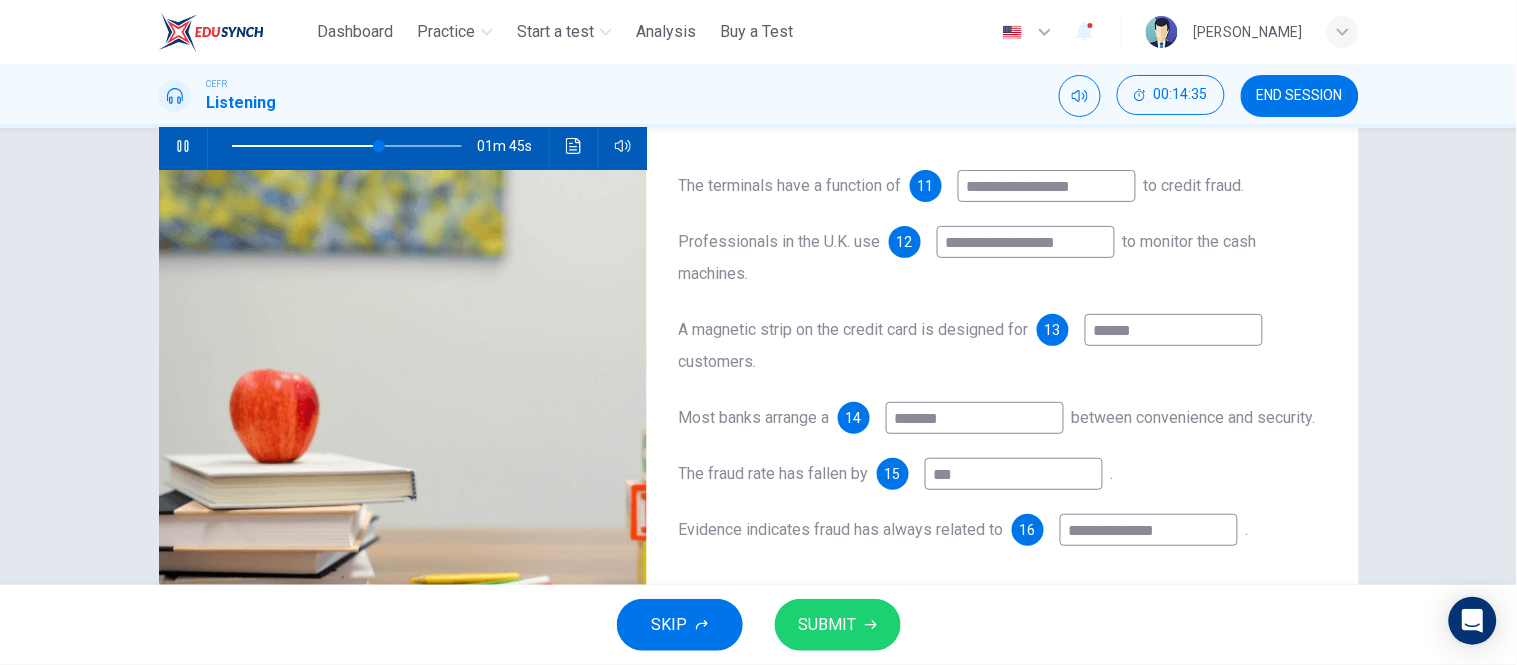 type on "*******" 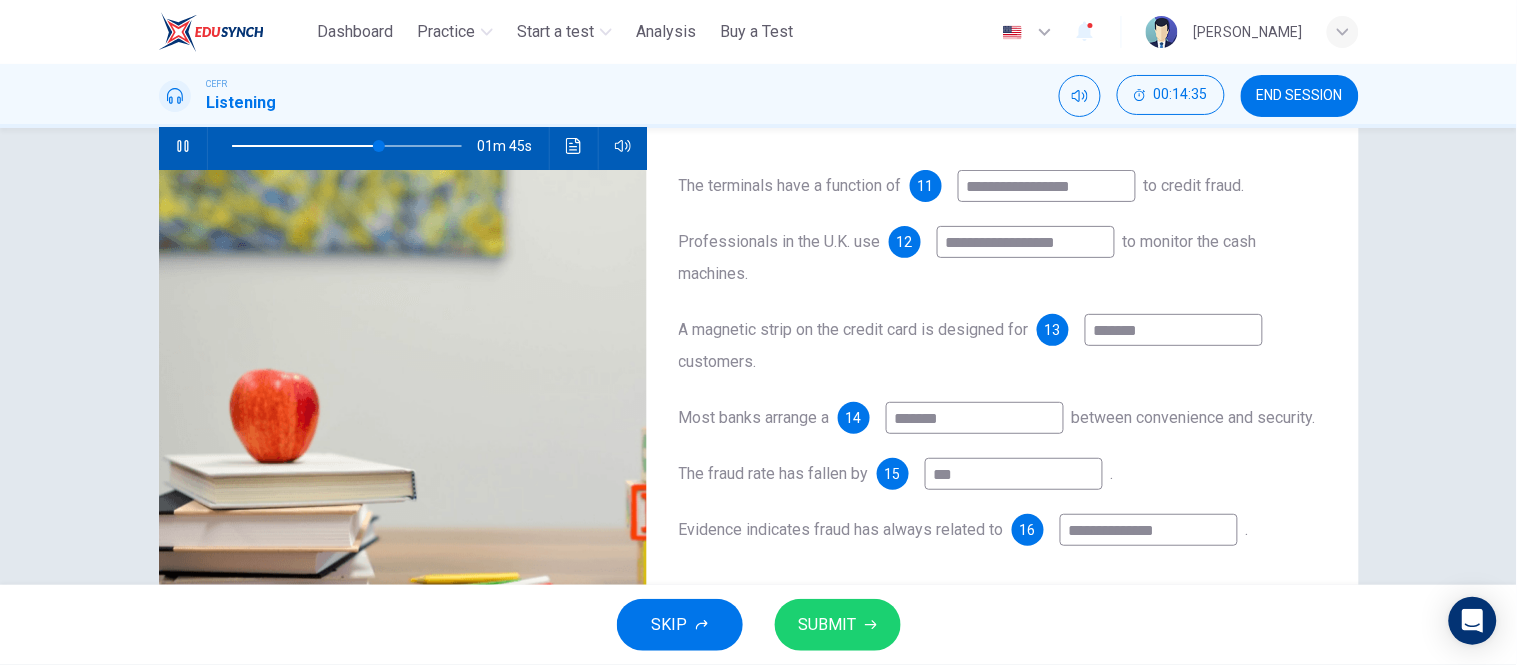 type on "**" 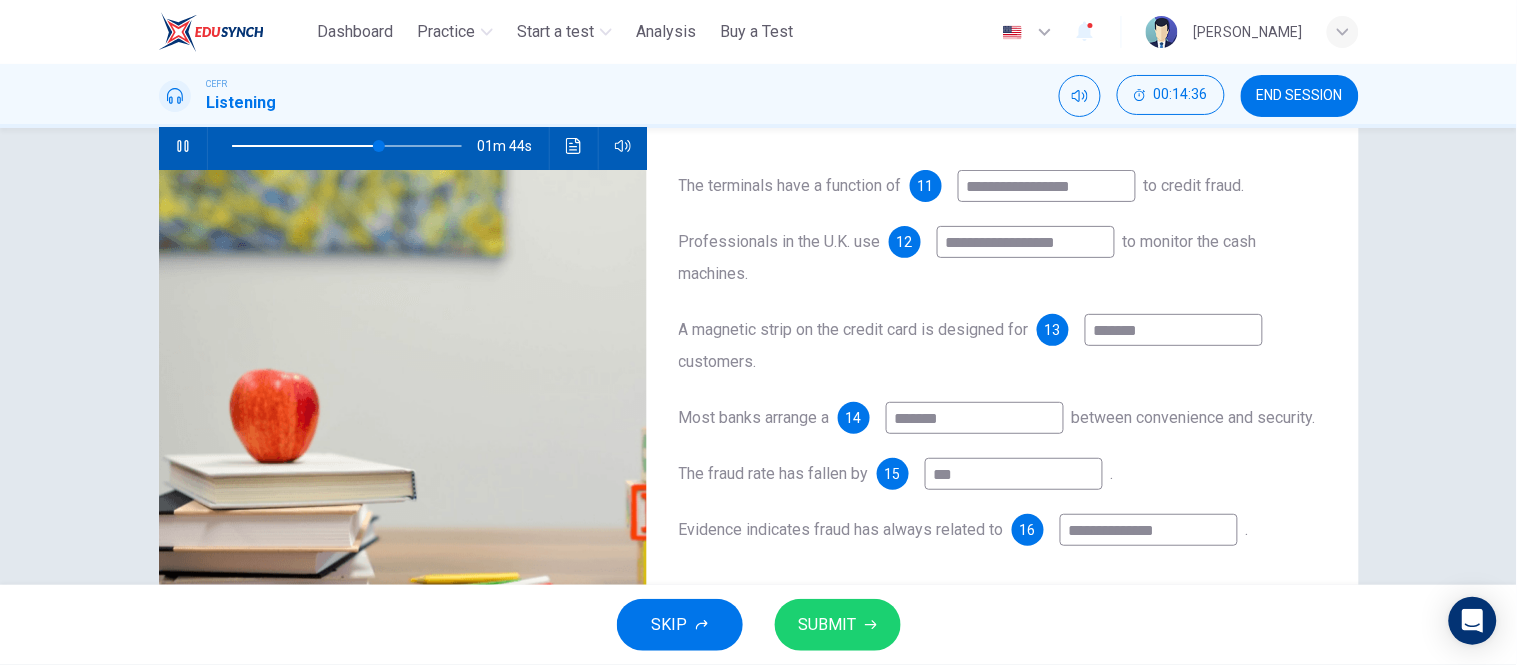 type on "********" 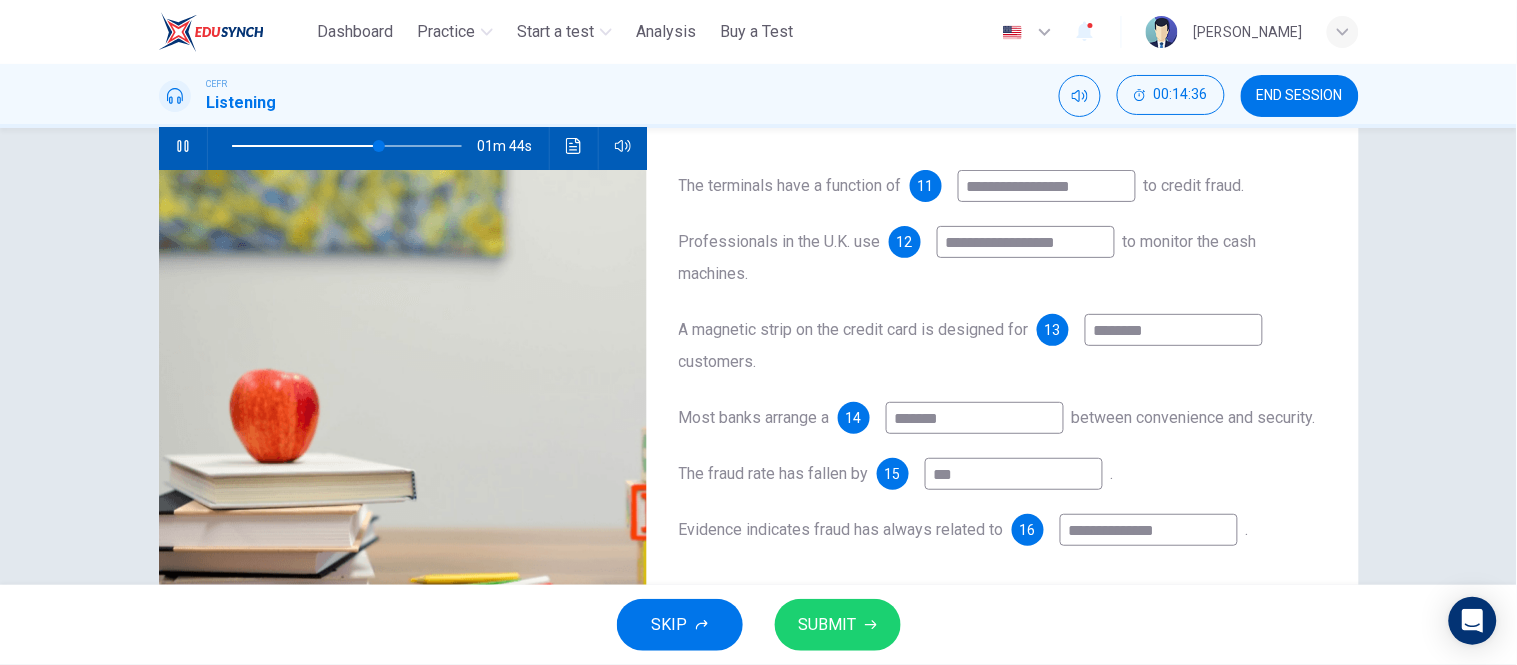 type on "**" 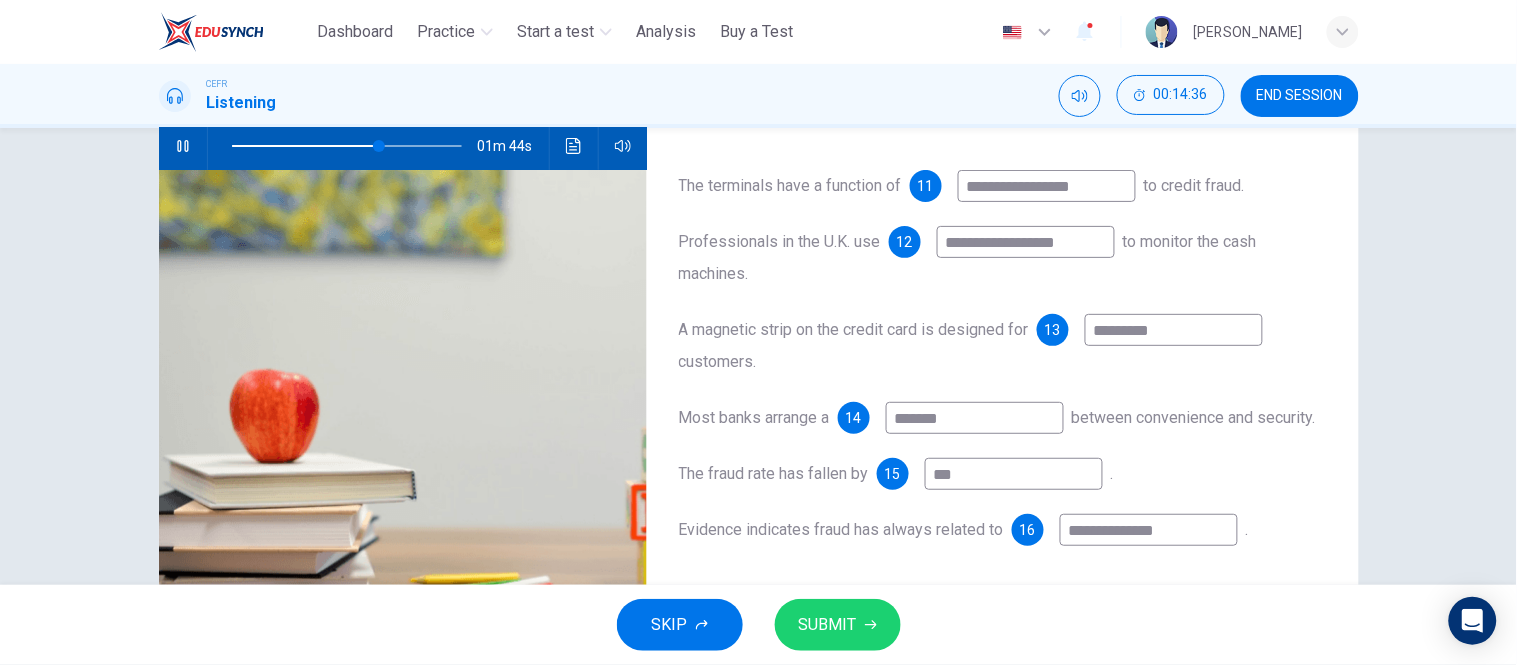 type on "**********" 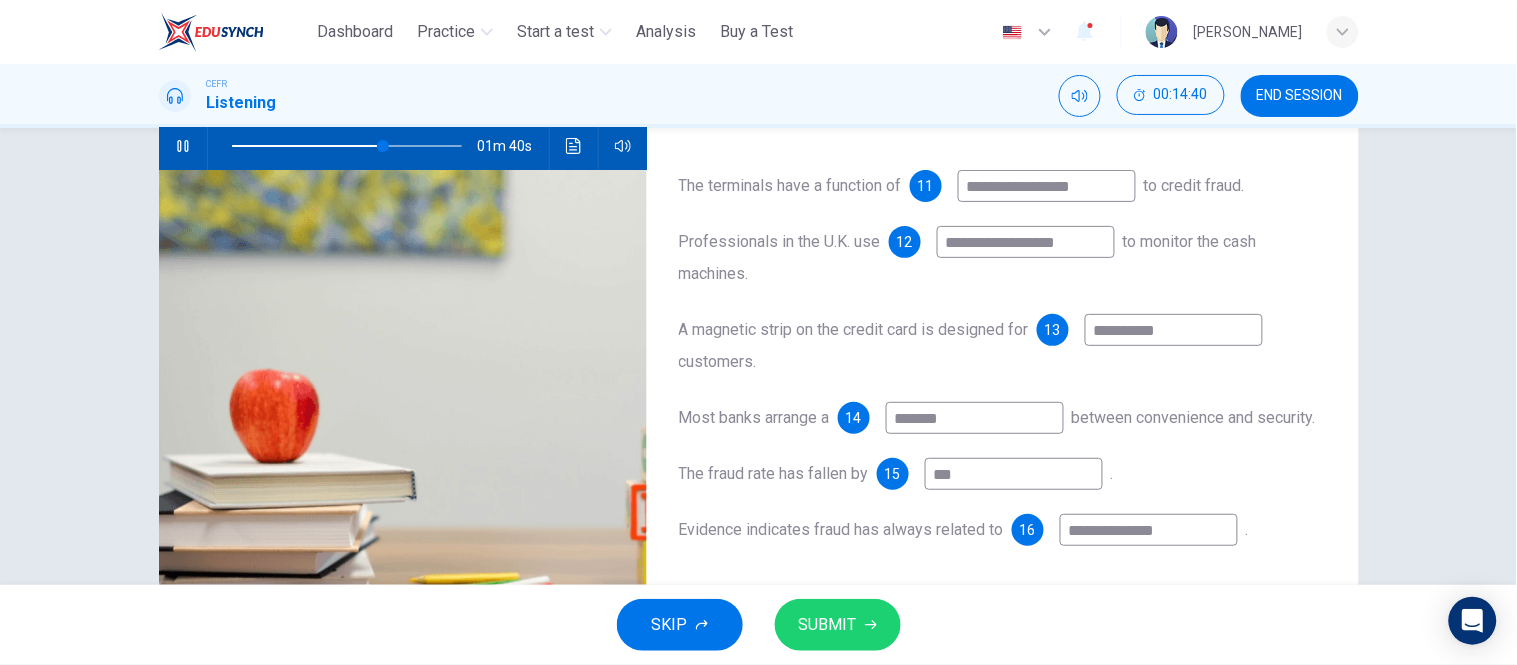 type on "**" 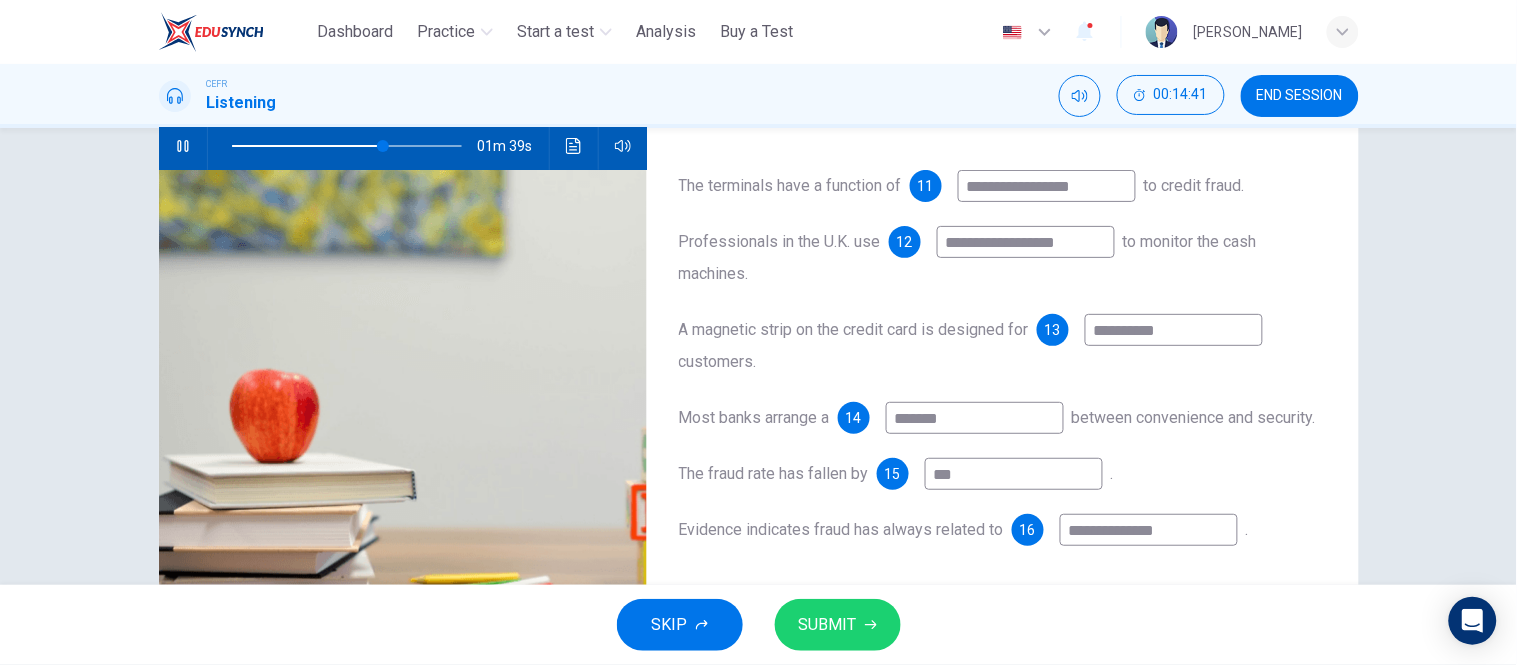 type on "**********" 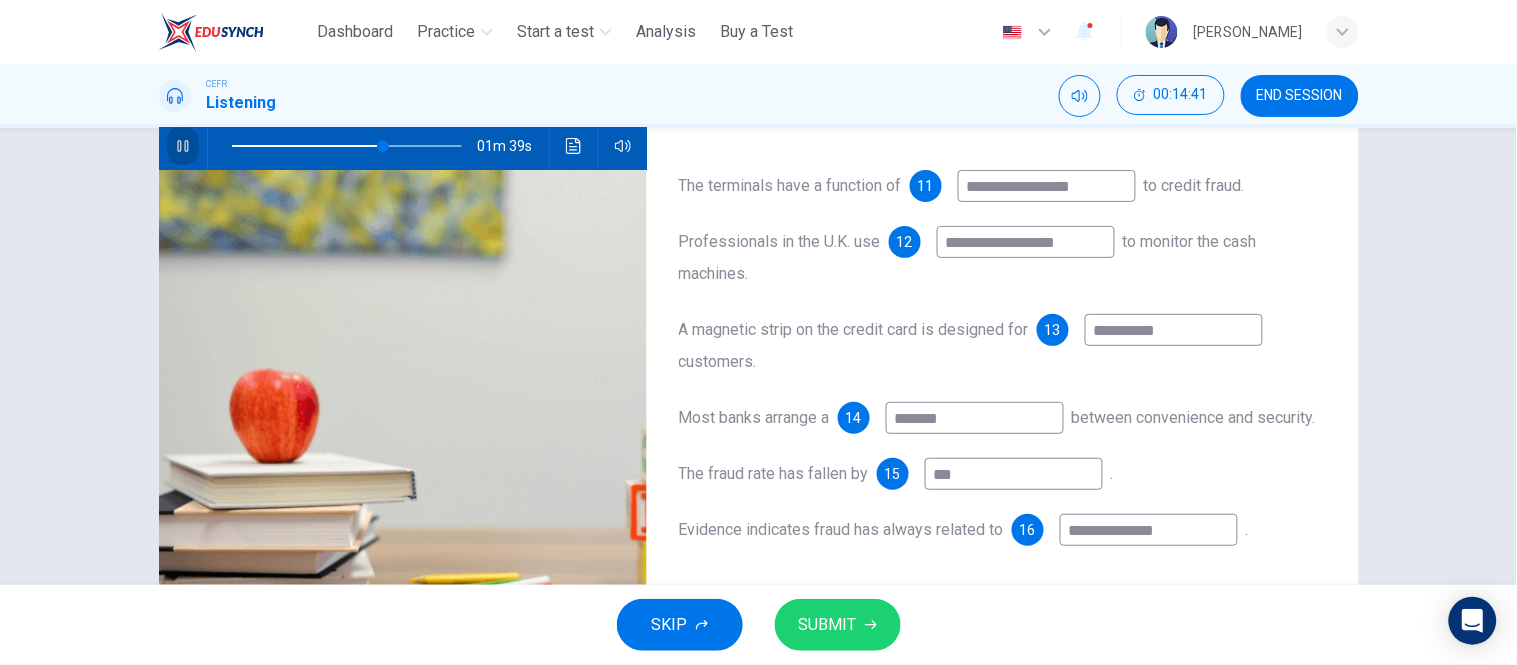 click at bounding box center (183, 146) 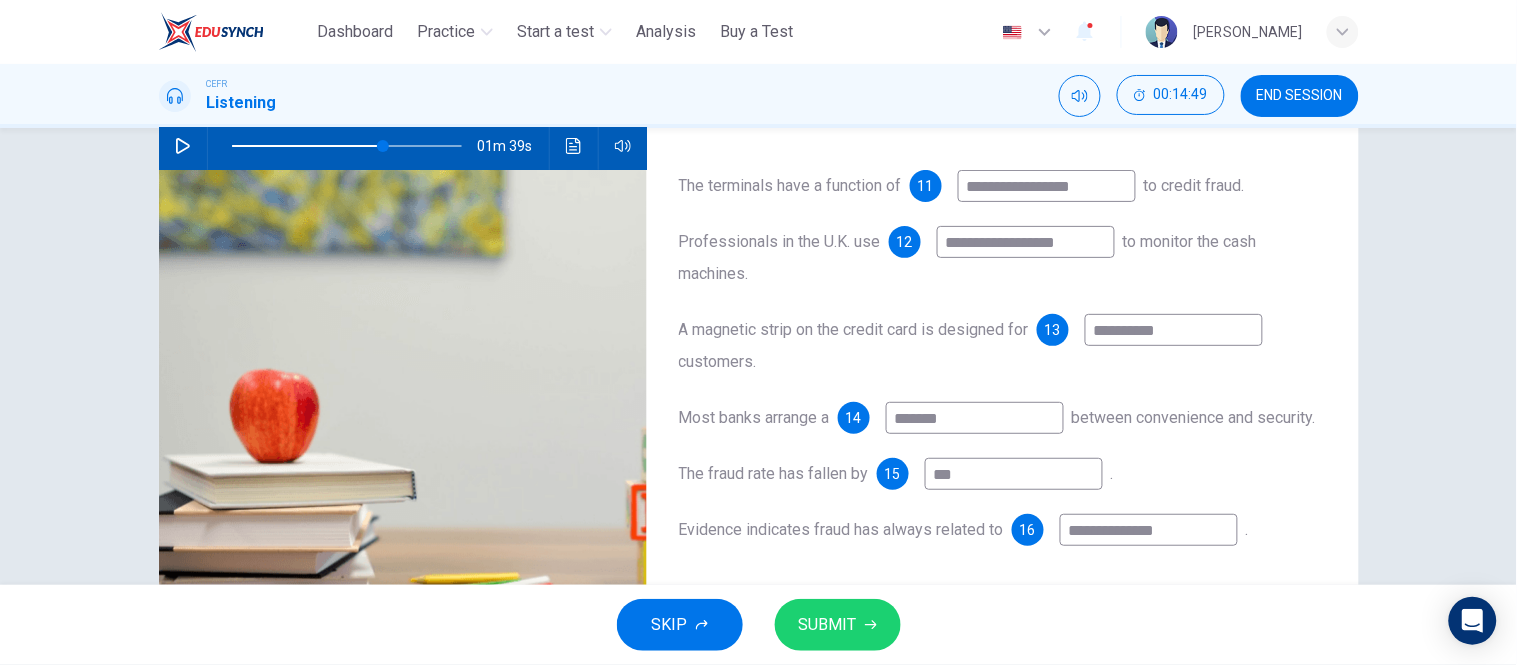click on "**********" at bounding box center (1174, 330) 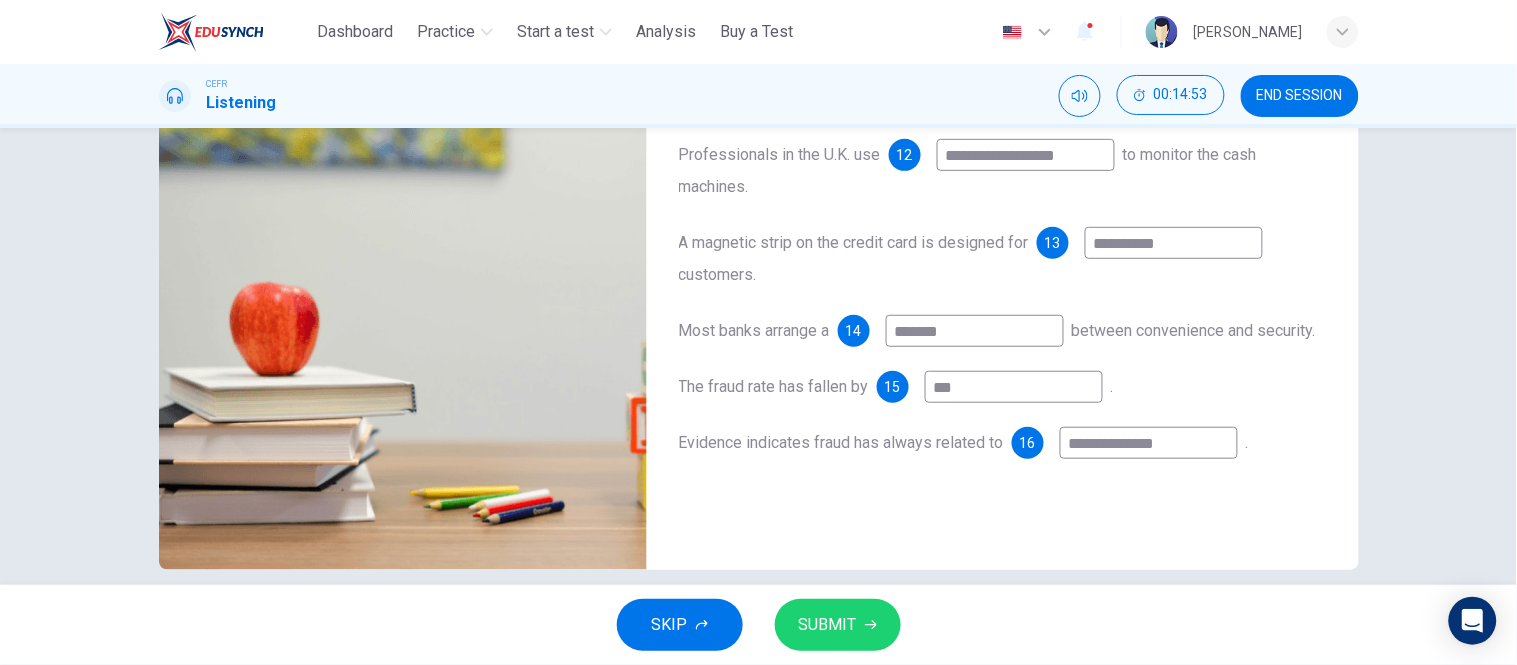 scroll, scrollTop: 317, scrollLeft: 0, axis: vertical 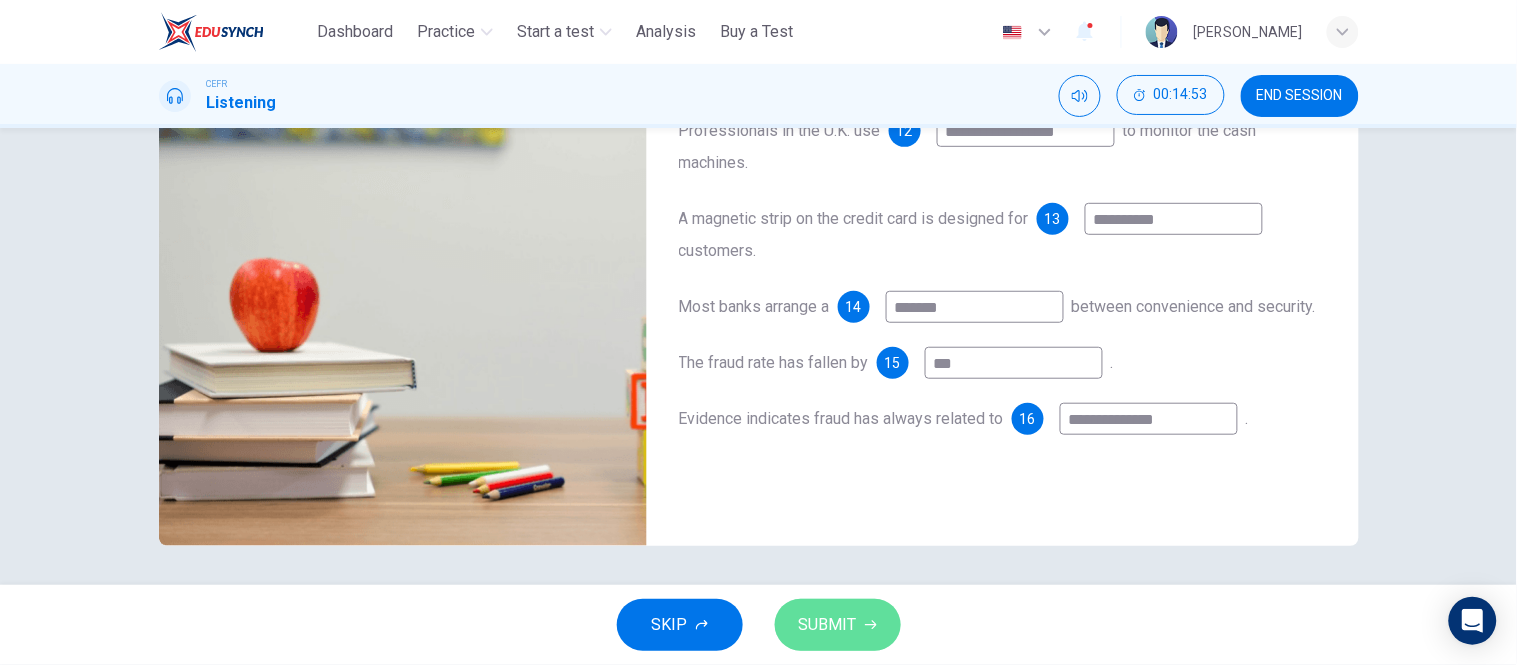 click on "SUBMIT" at bounding box center [838, 625] 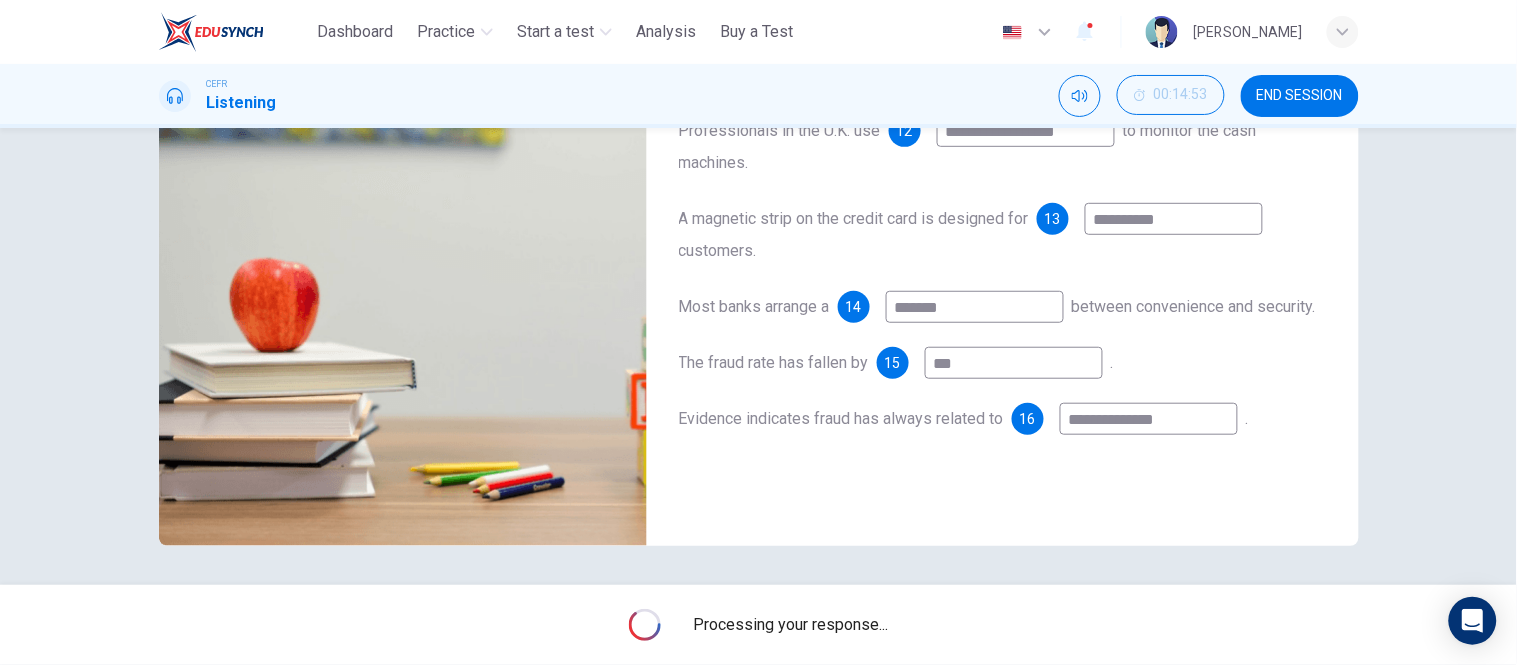 type on "**" 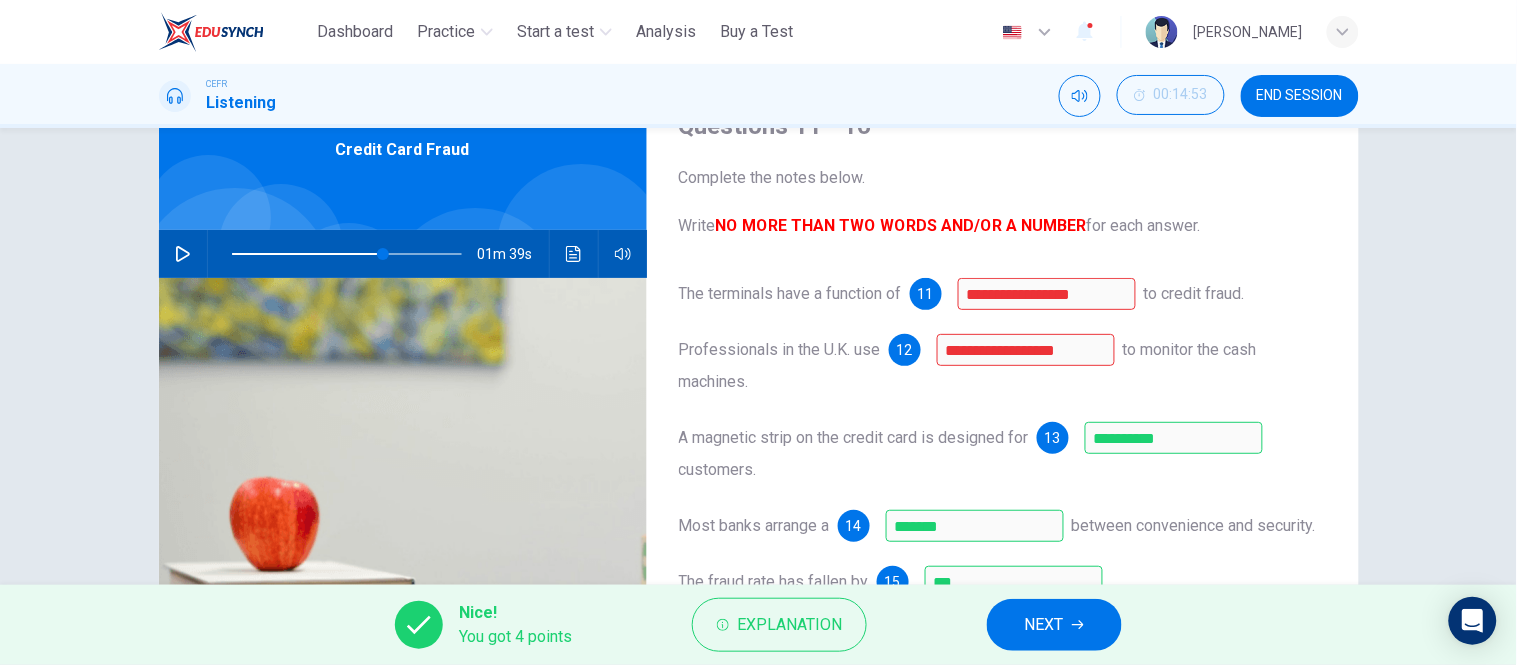 scroll, scrollTop: 95, scrollLeft: 0, axis: vertical 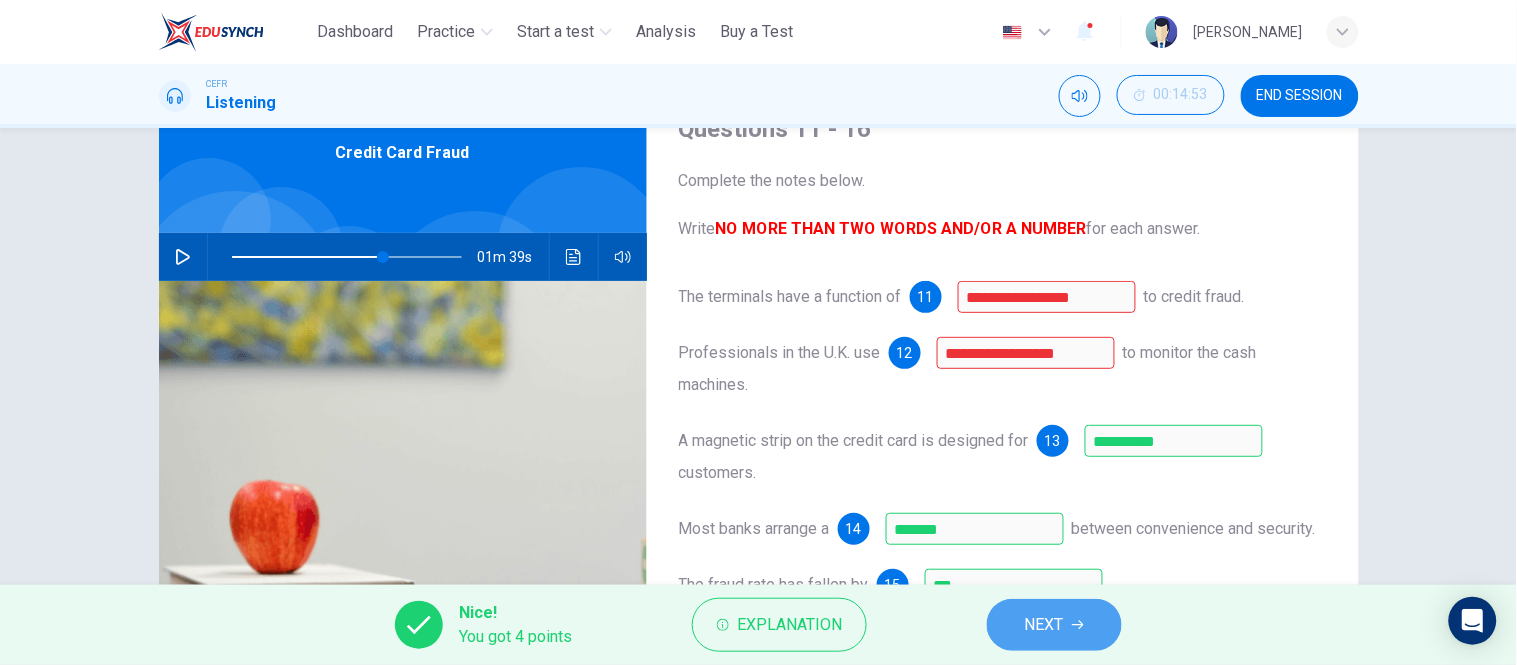 click 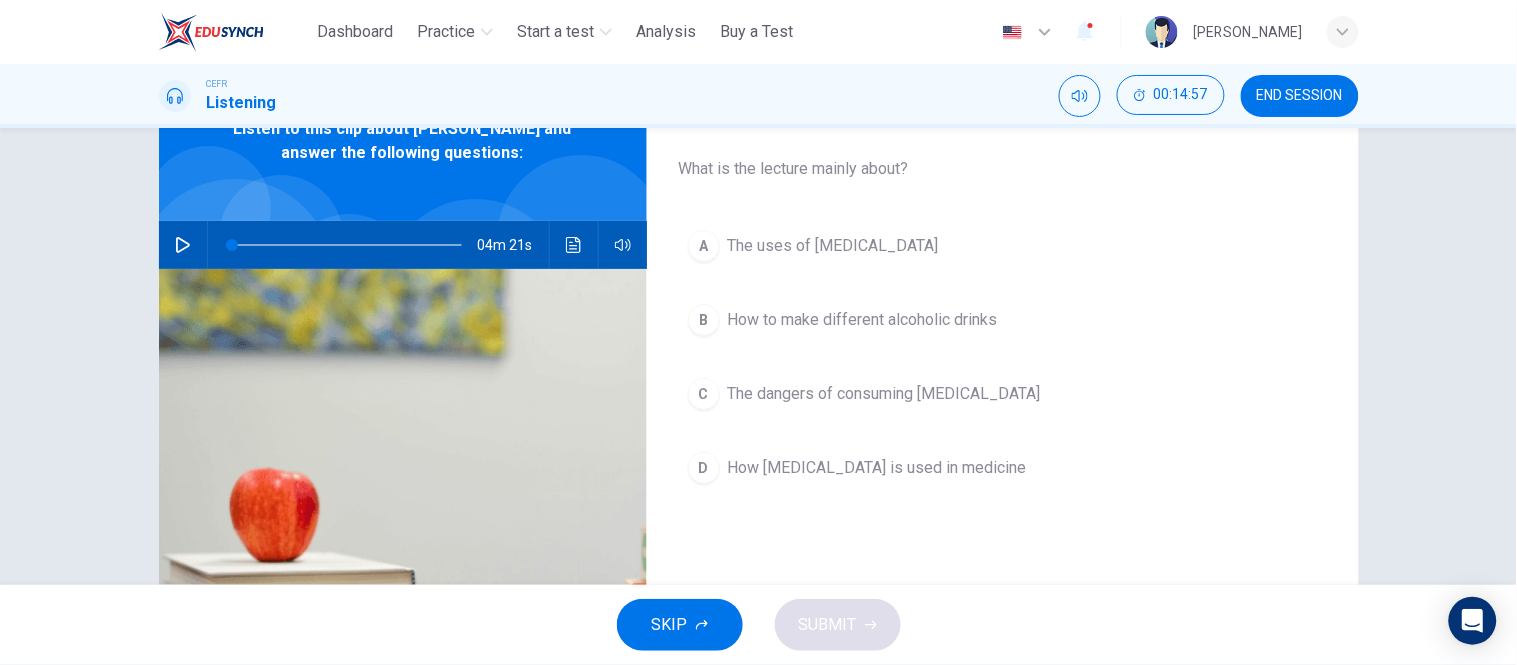 scroll, scrollTop: 111, scrollLeft: 0, axis: vertical 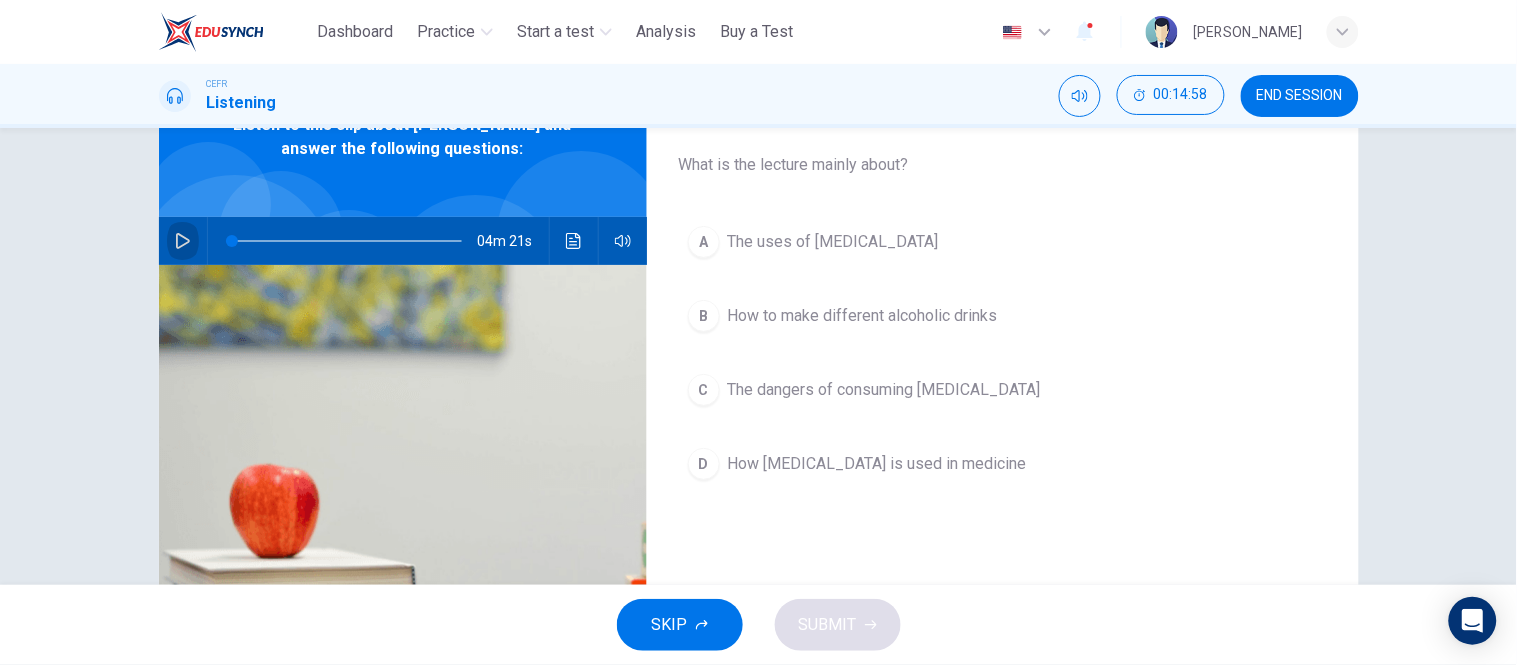 click 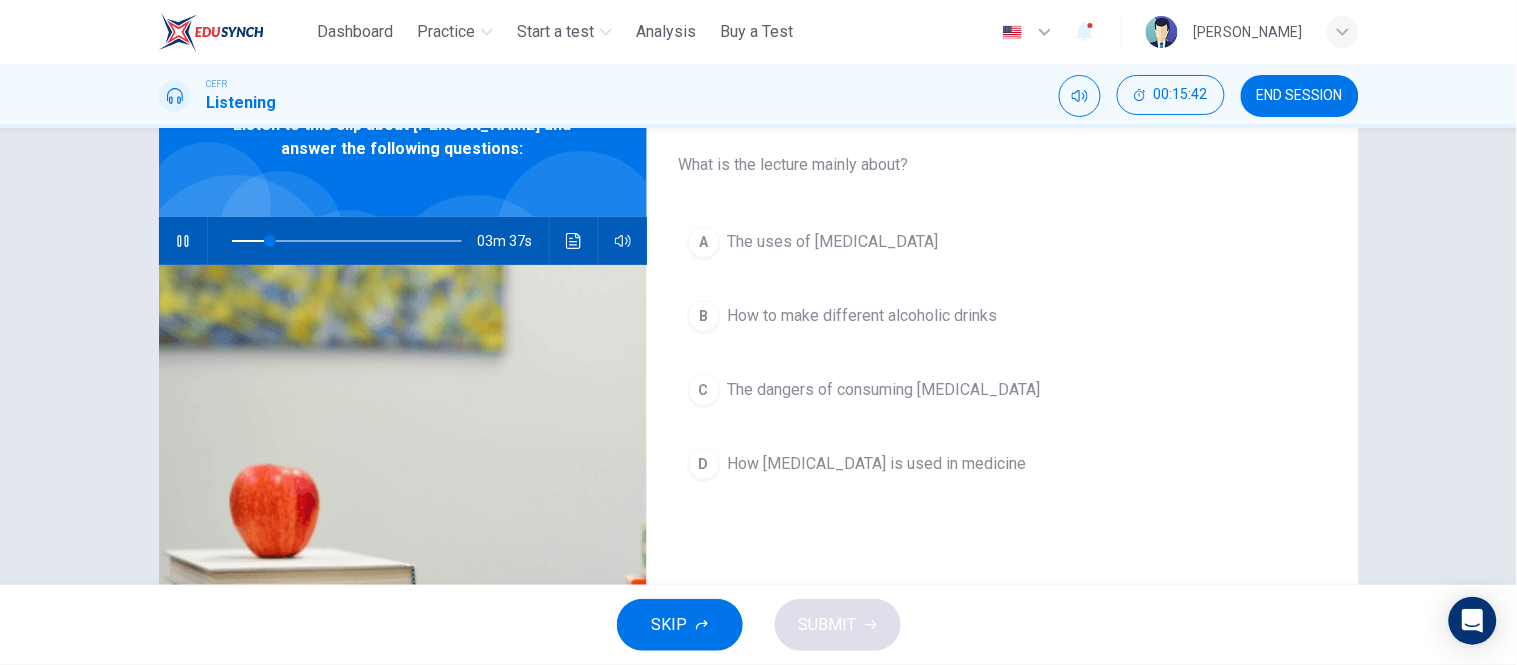 click on "The dangers of consuming ethanol" at bounding box center (884, 390) 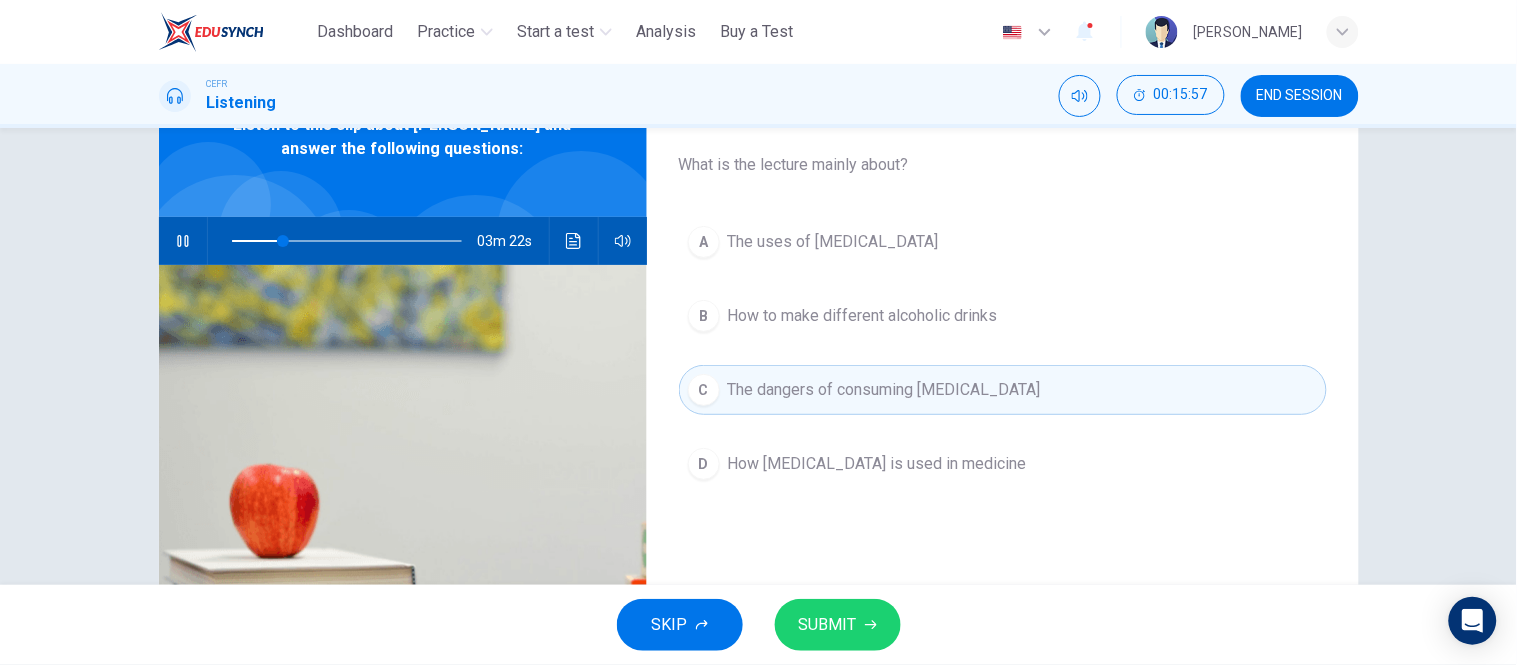 click on "A The uses of ethanol" at bounding box center [1003, 242] 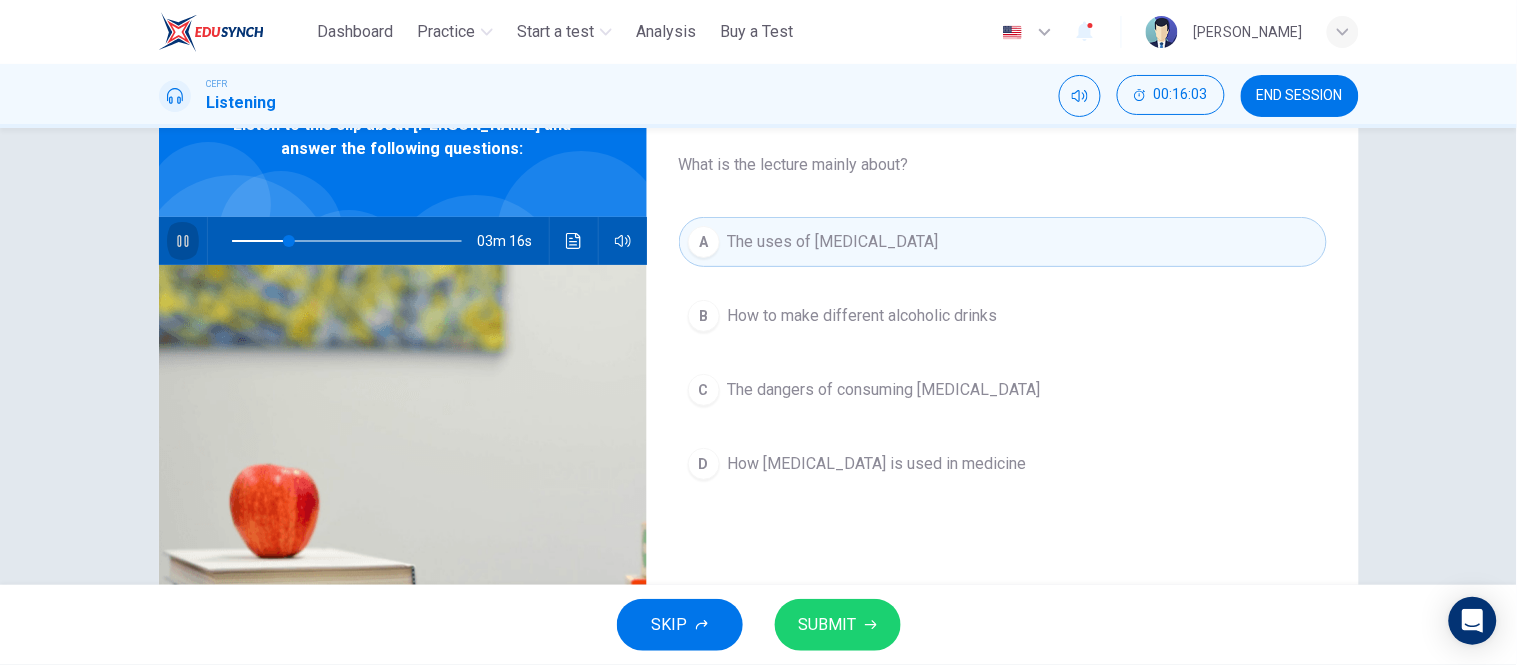 click 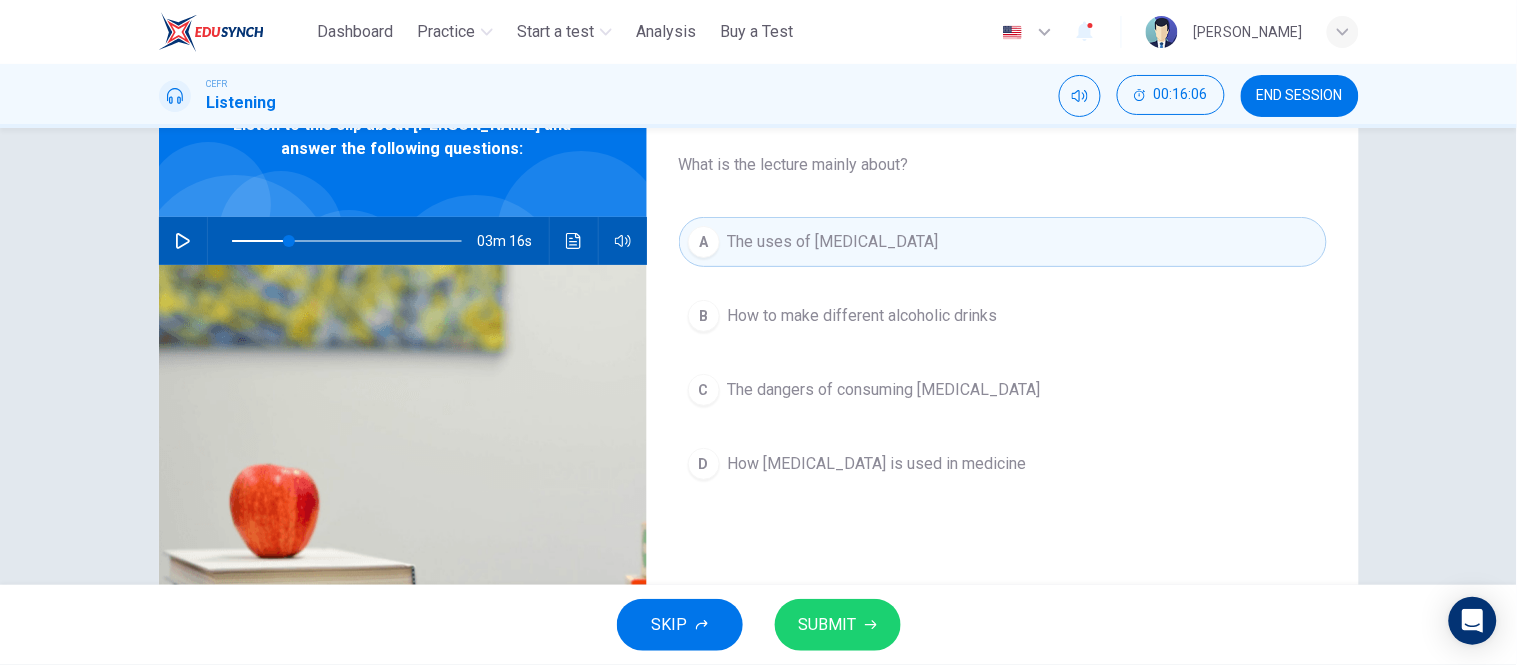click 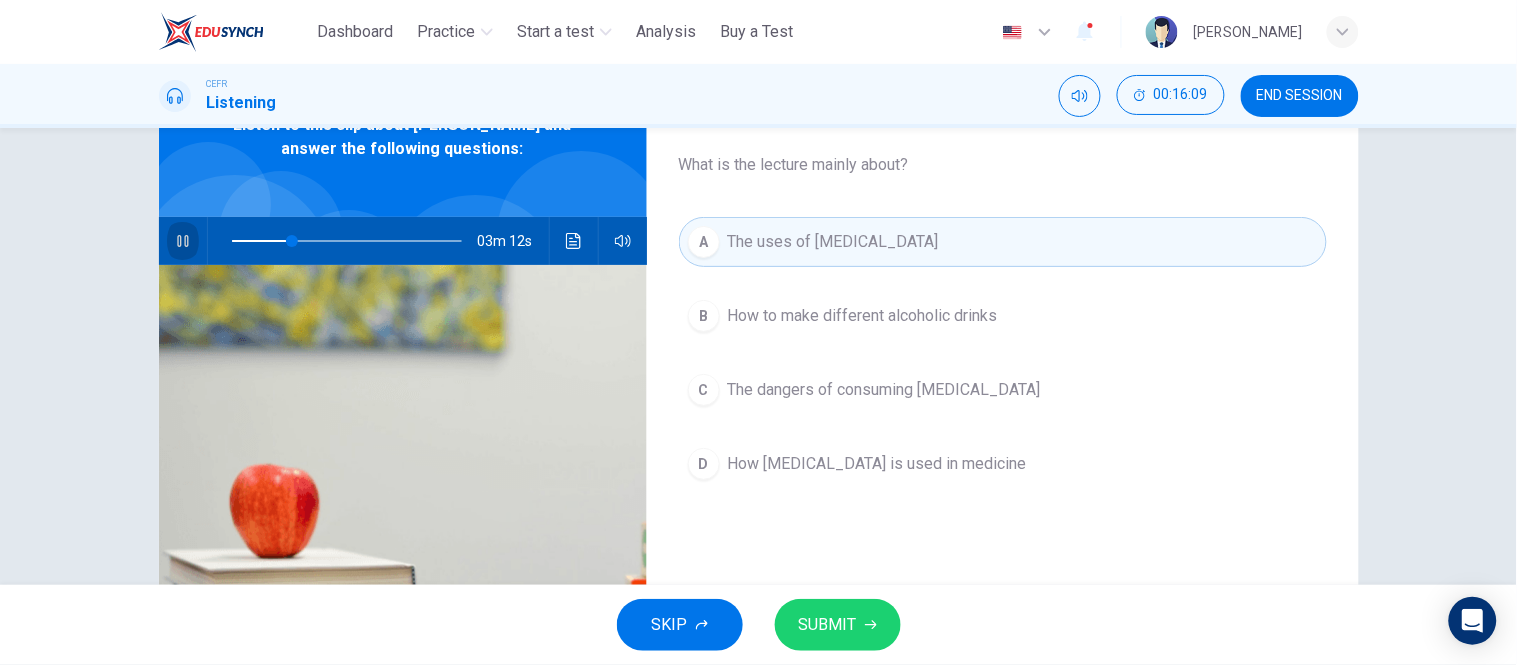 click 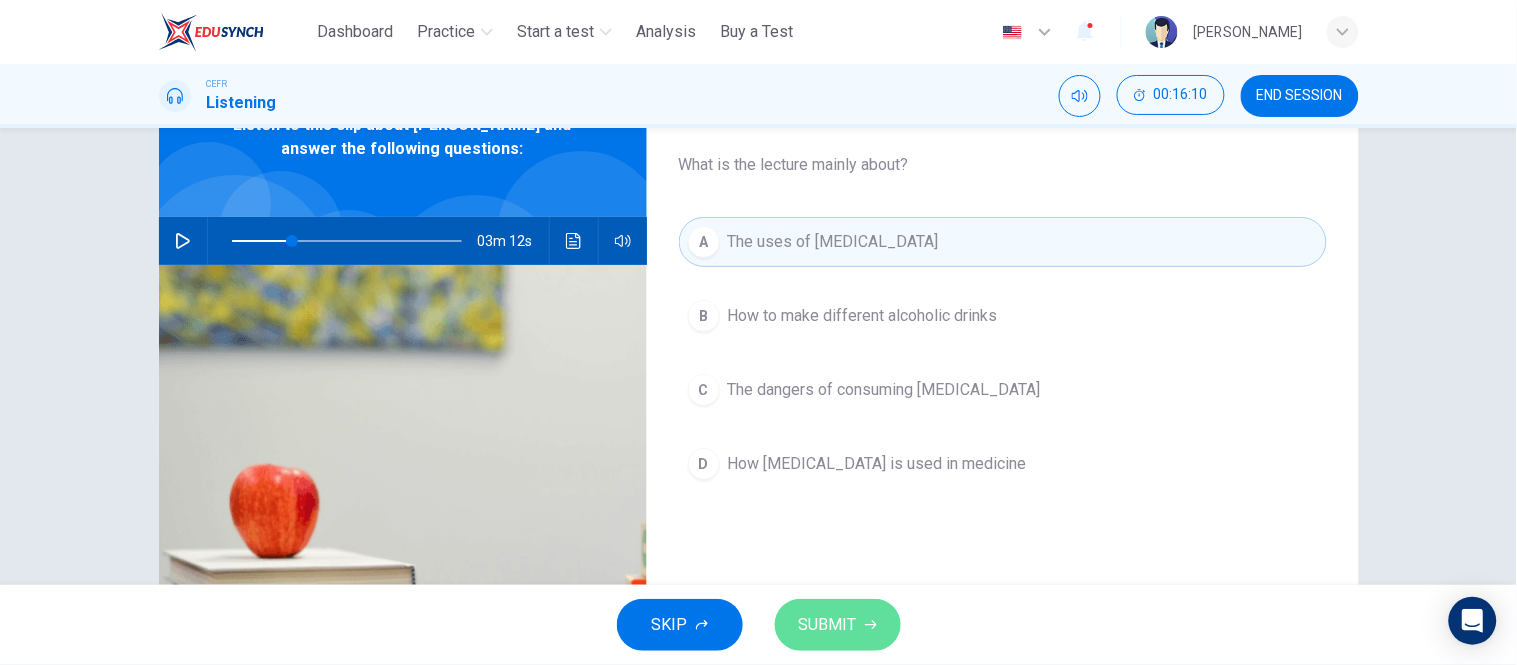 click on "SUBMIT" at bounding box center (838, 625) 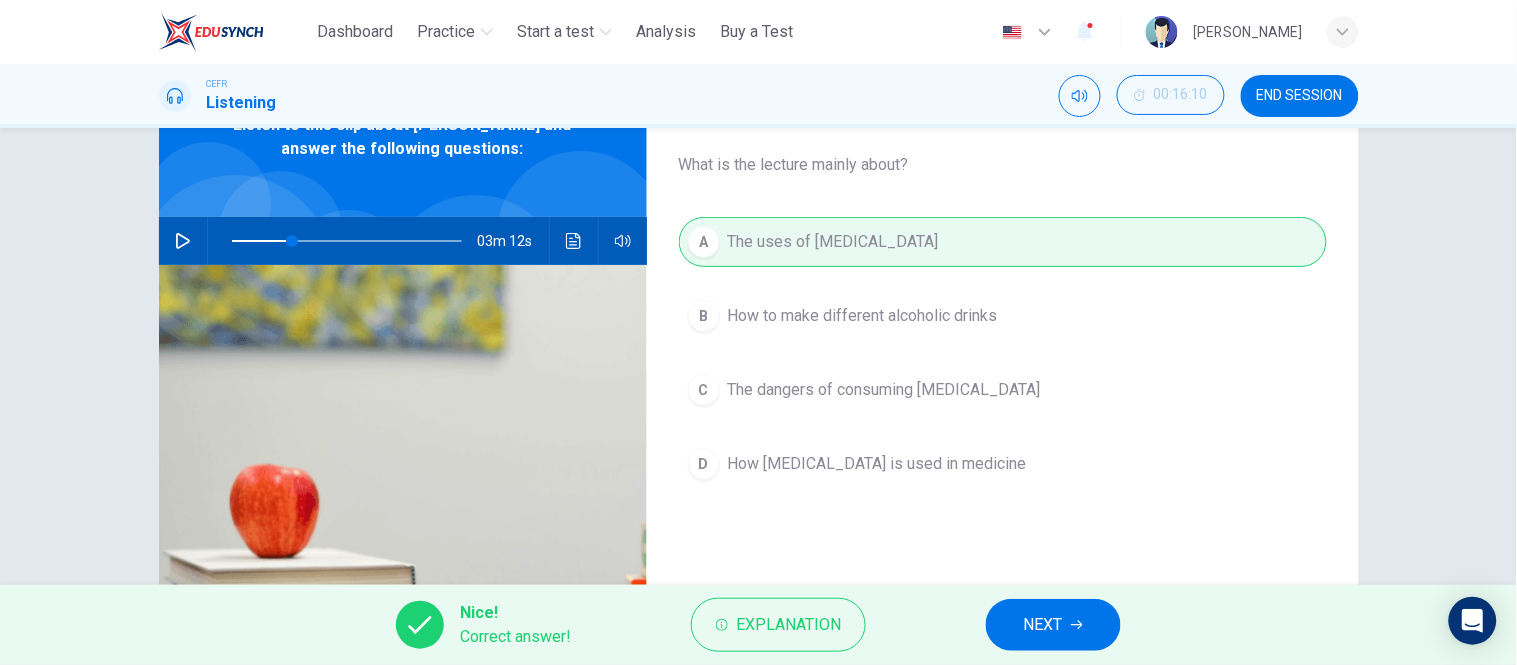 click on "NEXT" at bounding box center [1053, 625] 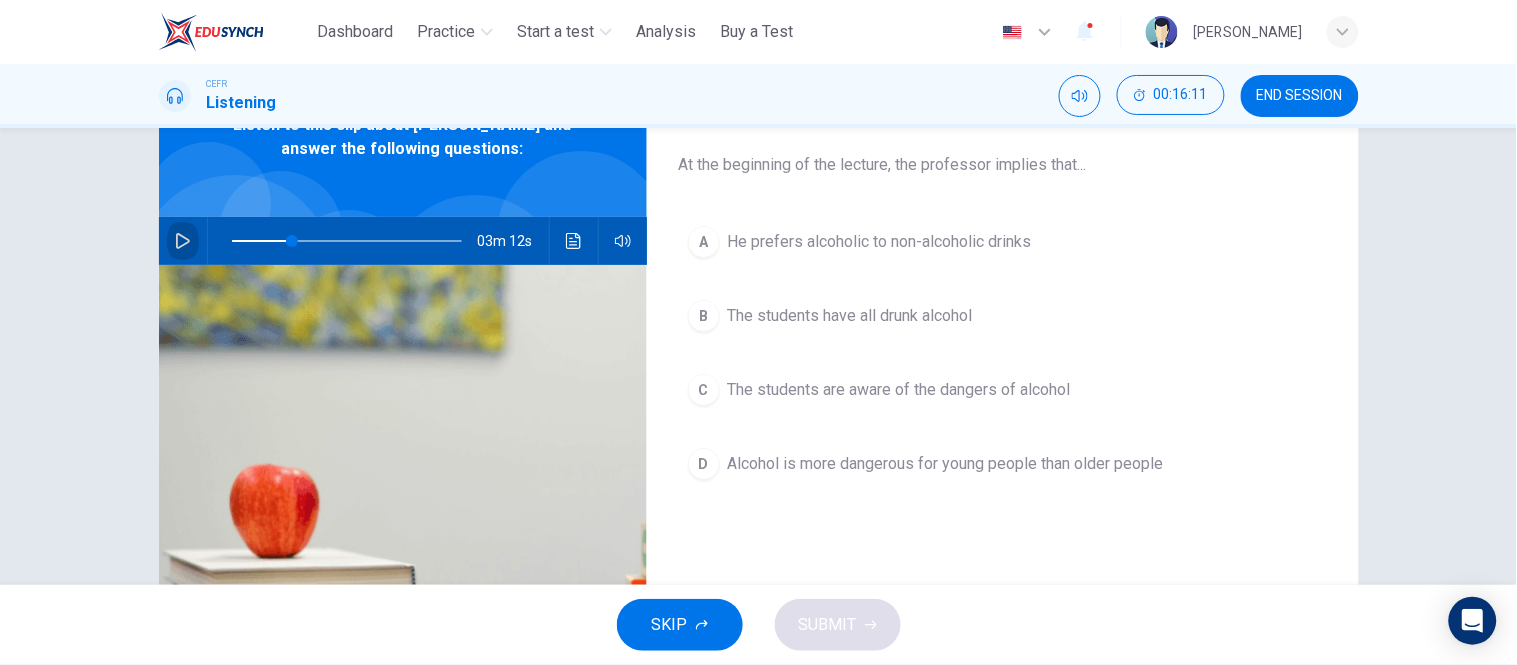 click at bounding box center (183, 241) 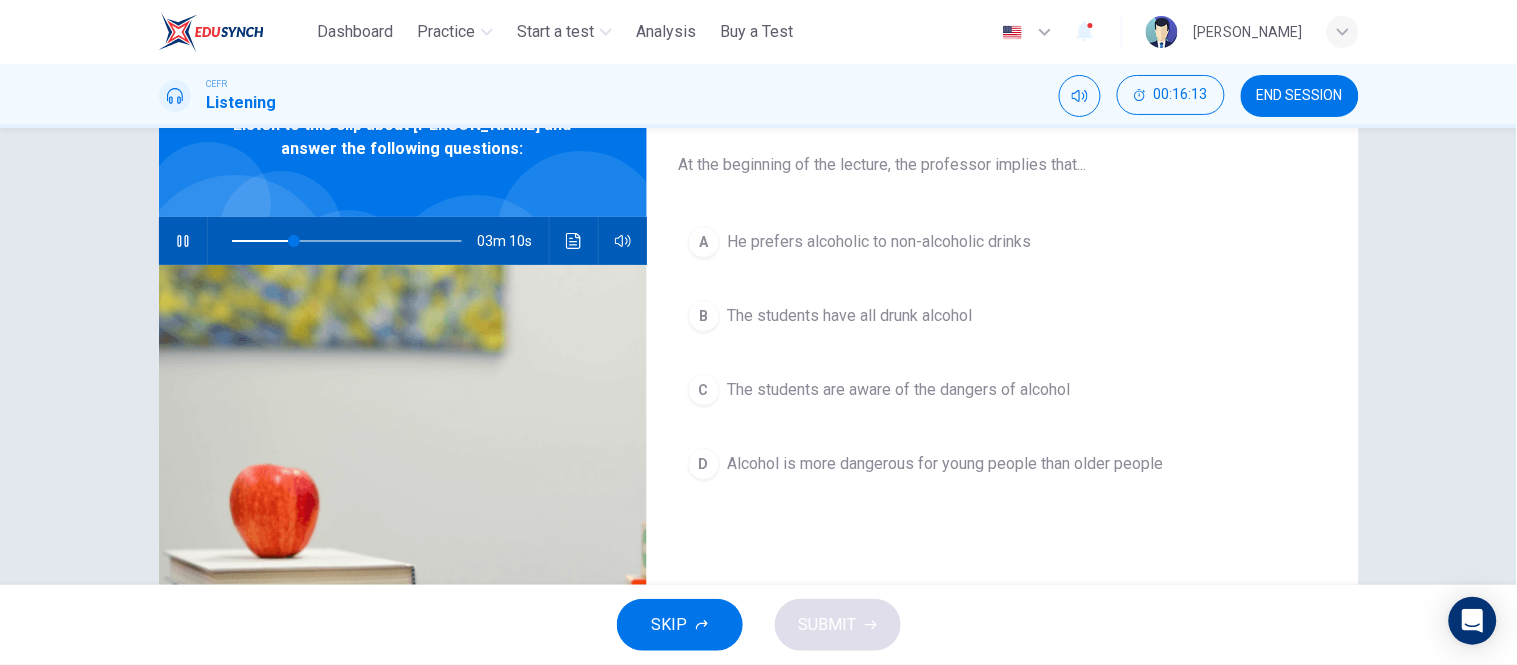 click 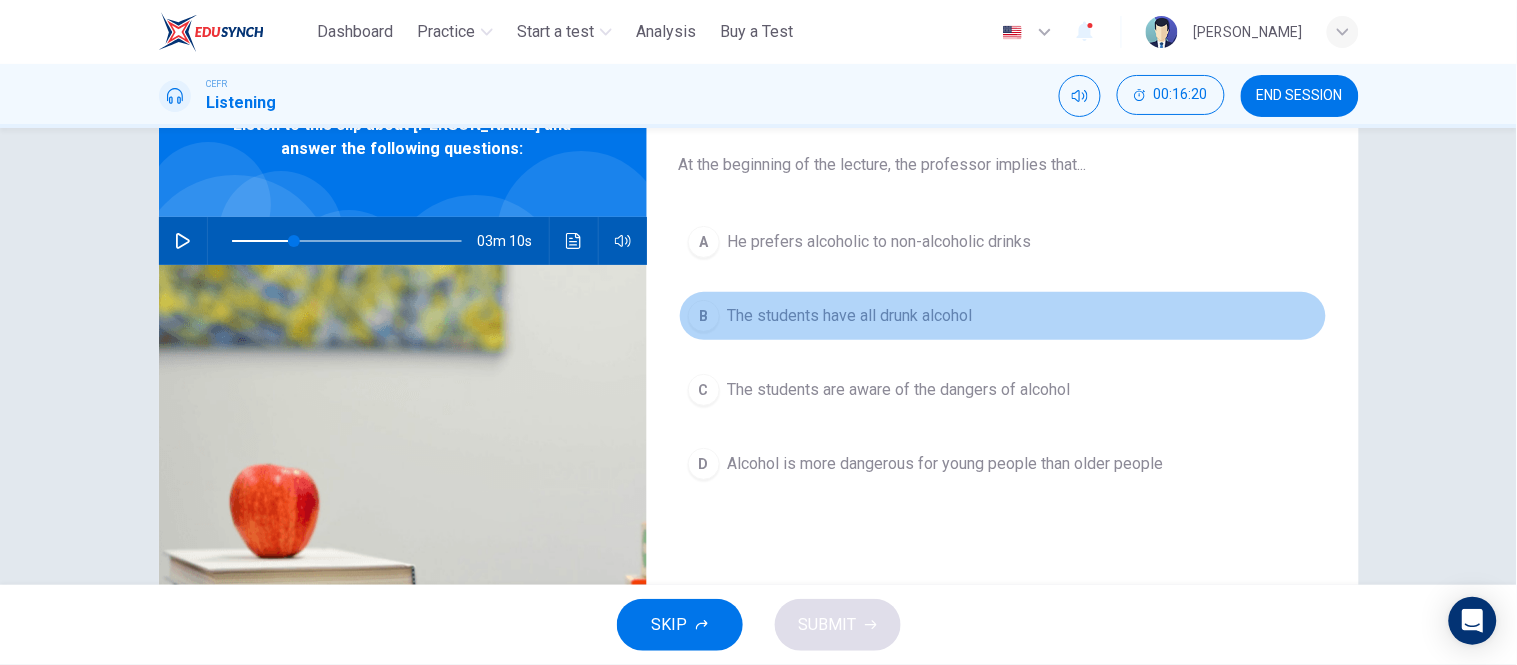 click on "B The students have all drunk alcohol" at bounding box center (1003, 316) 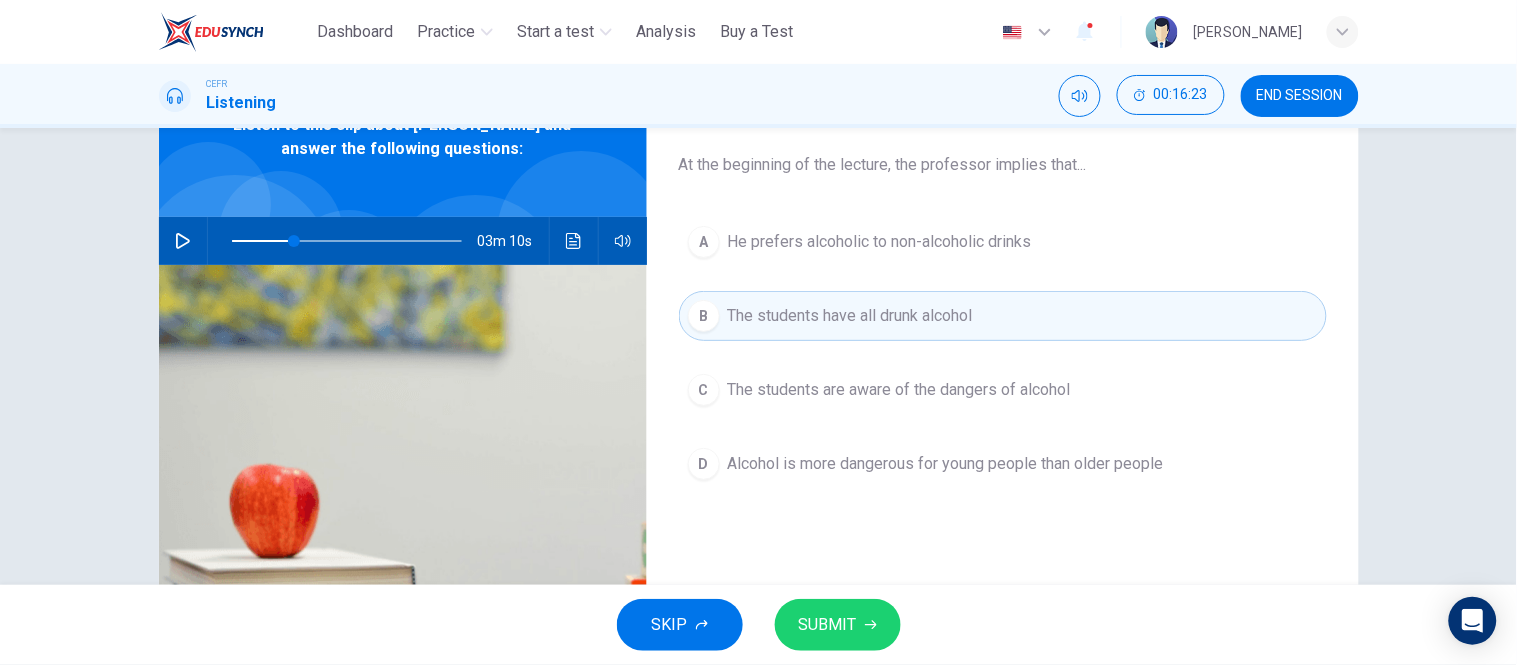 click at bounding box center [183, 241] 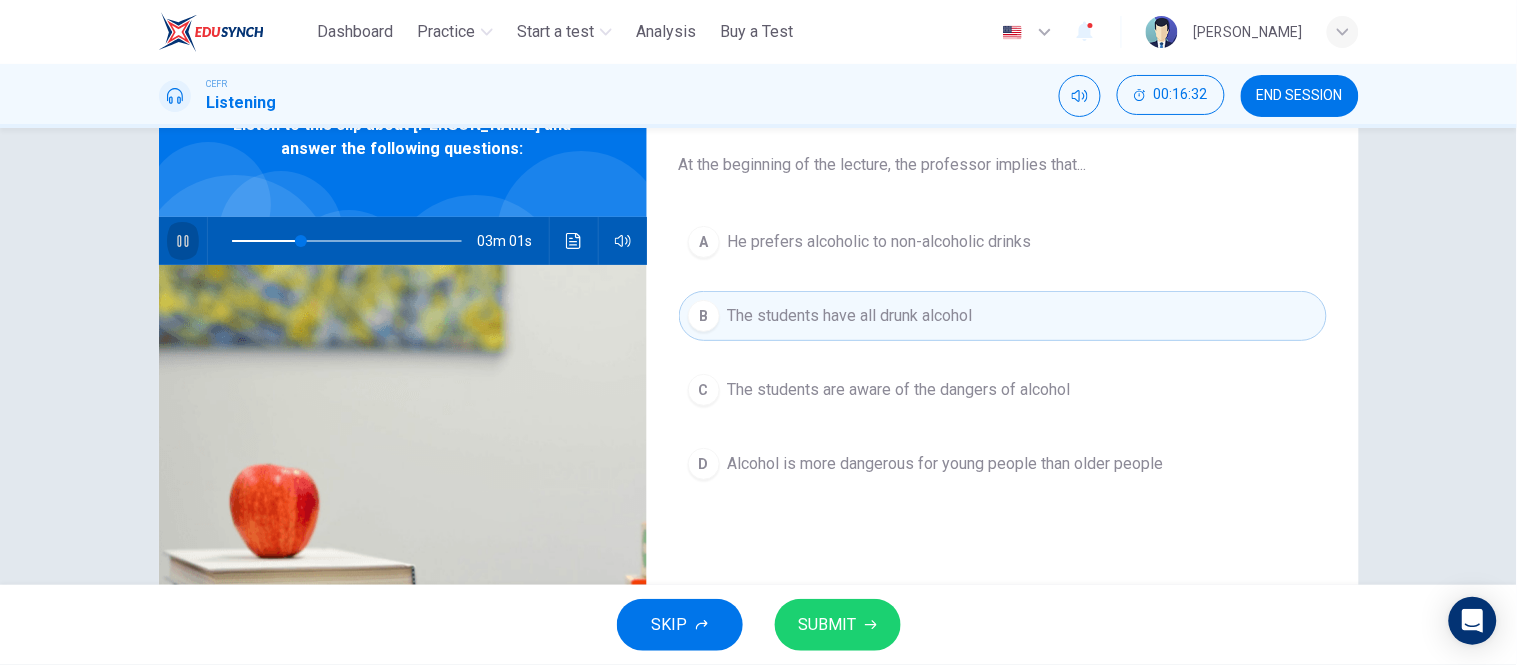 click at bounding box center [183, 241] 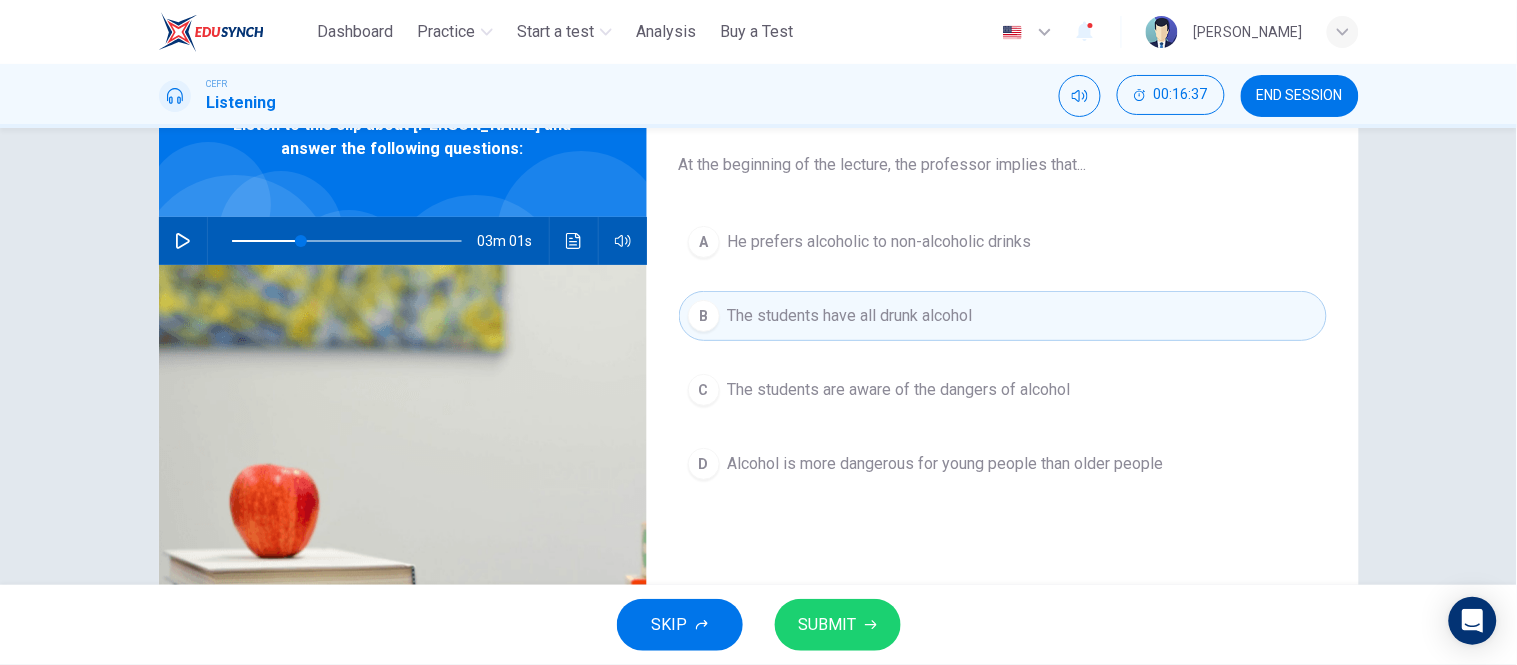 click on "SUBMIT" at bounding box center [828, 625] 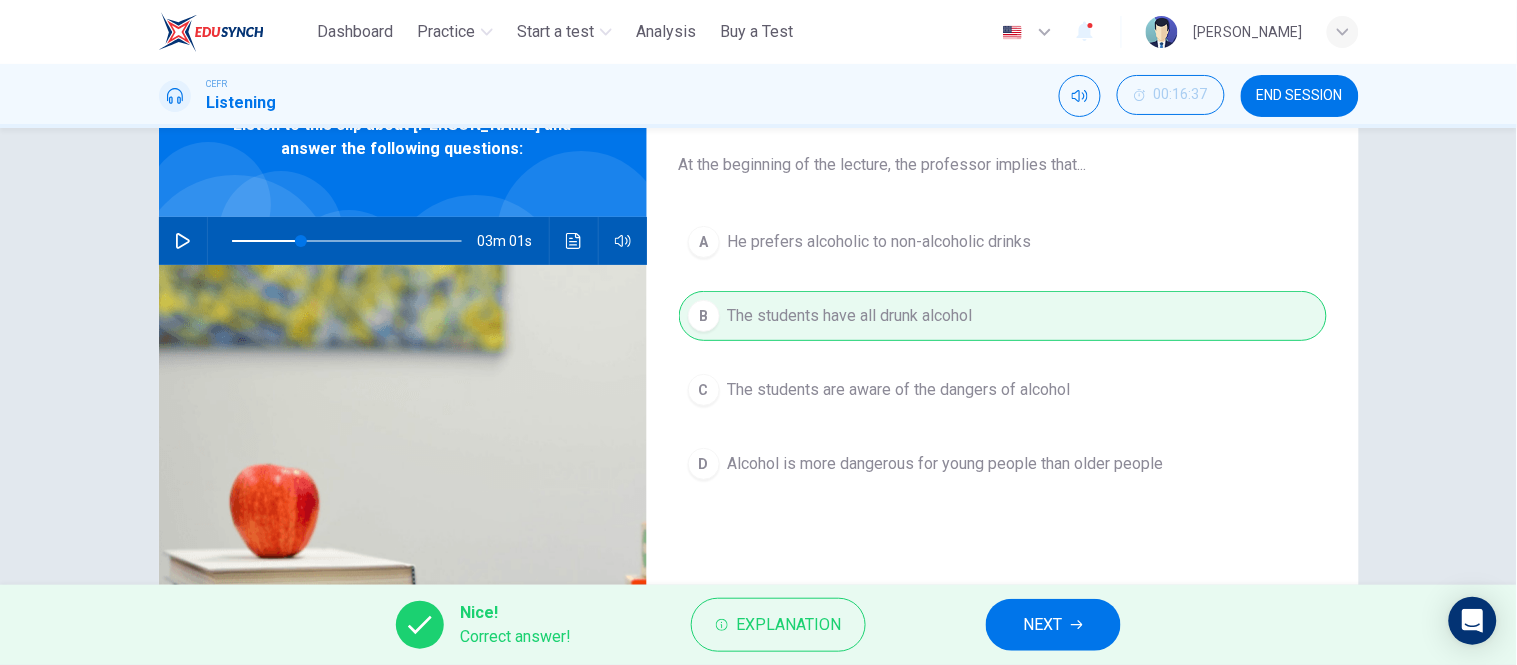 click on "NEXT" at bounding box center [1053, 625] 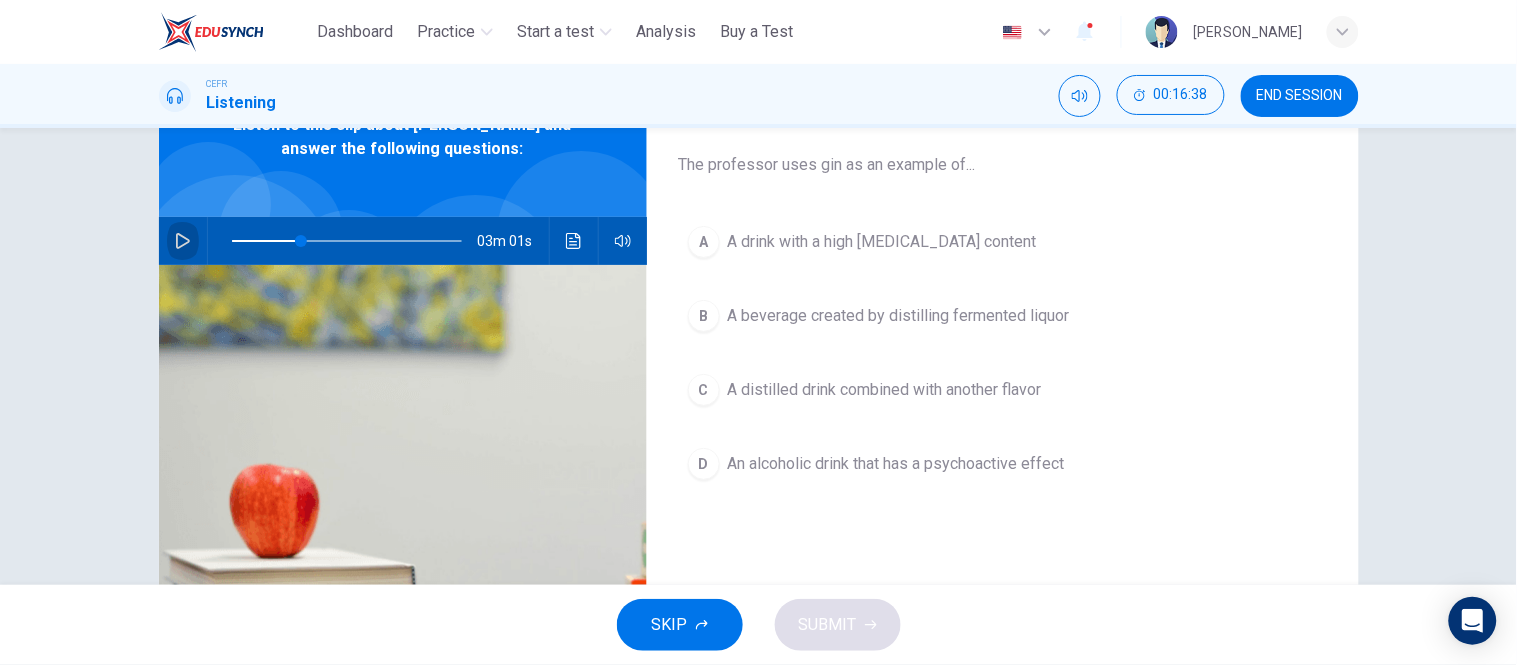 click 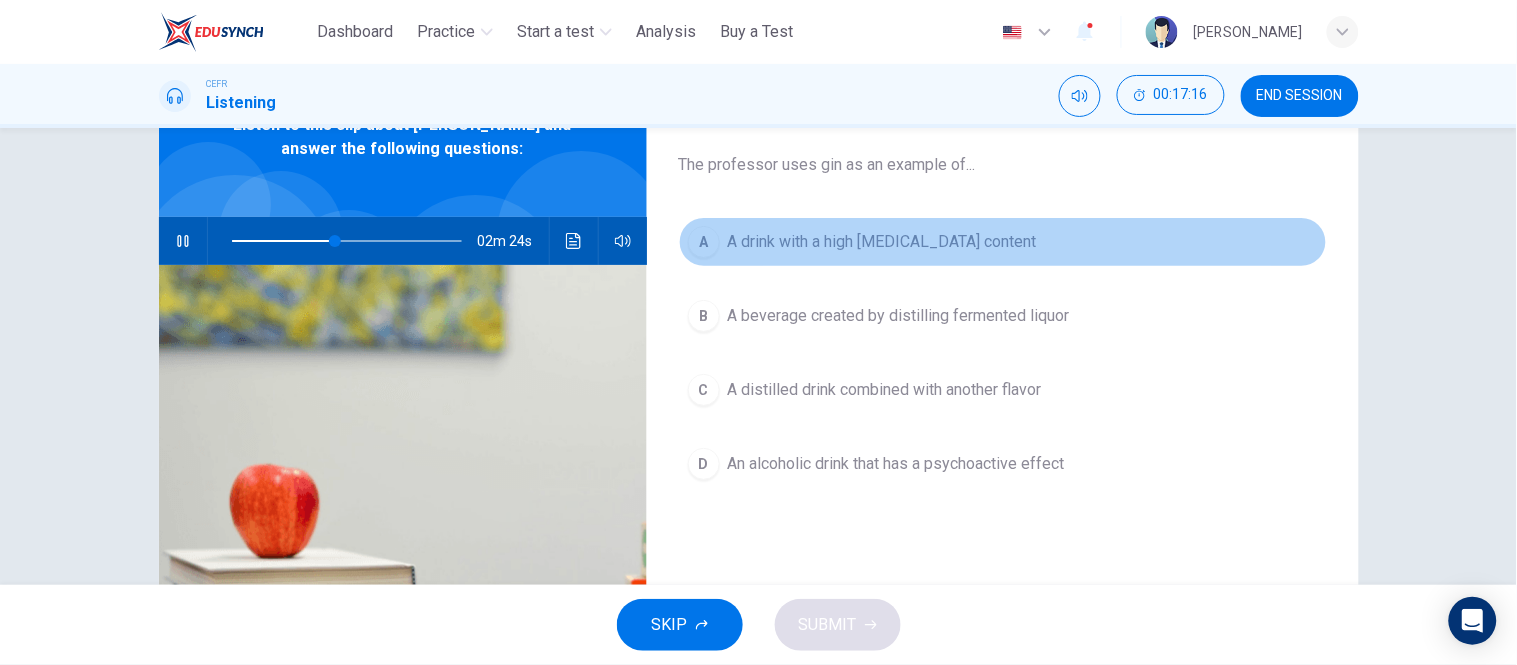 click on "A drink with a high ethanol content" at bounding box center (882, 242) 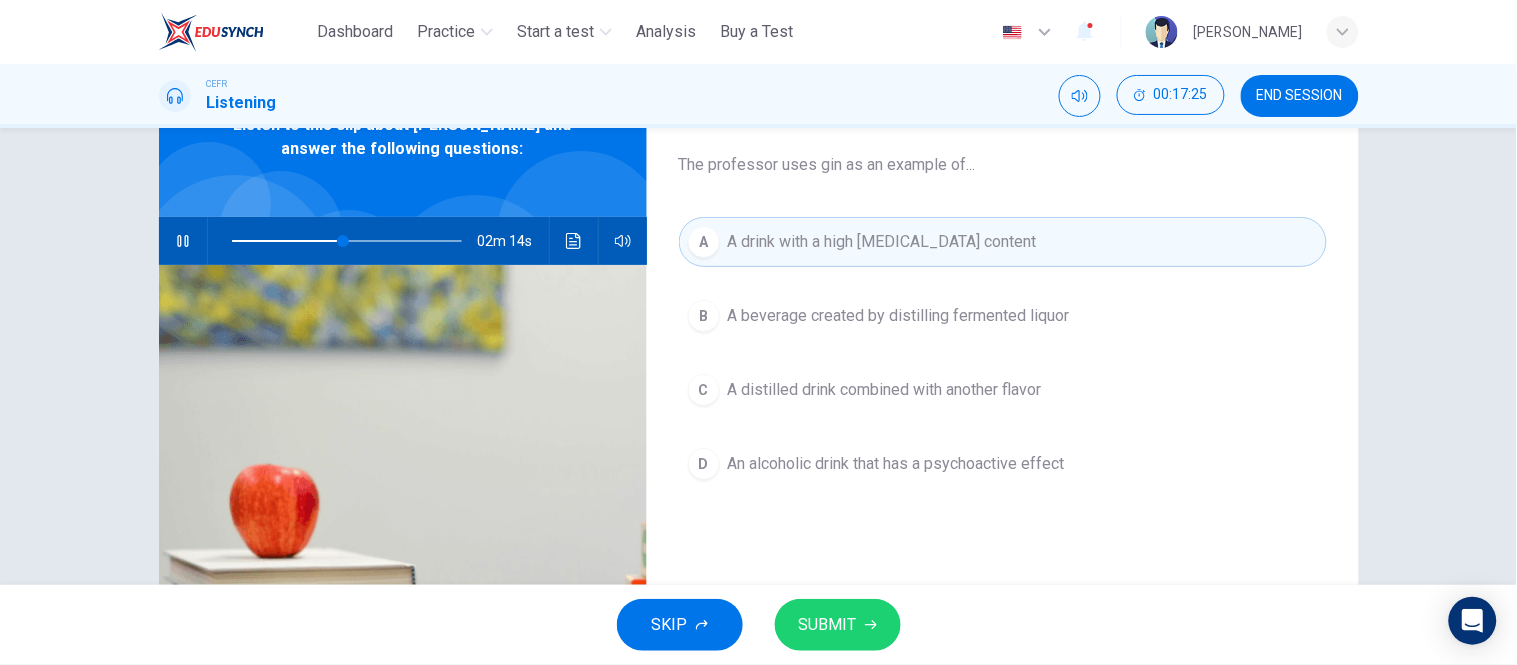 click on "C A distilled drink combined with another flavor" at bounding box center (1003, 390) 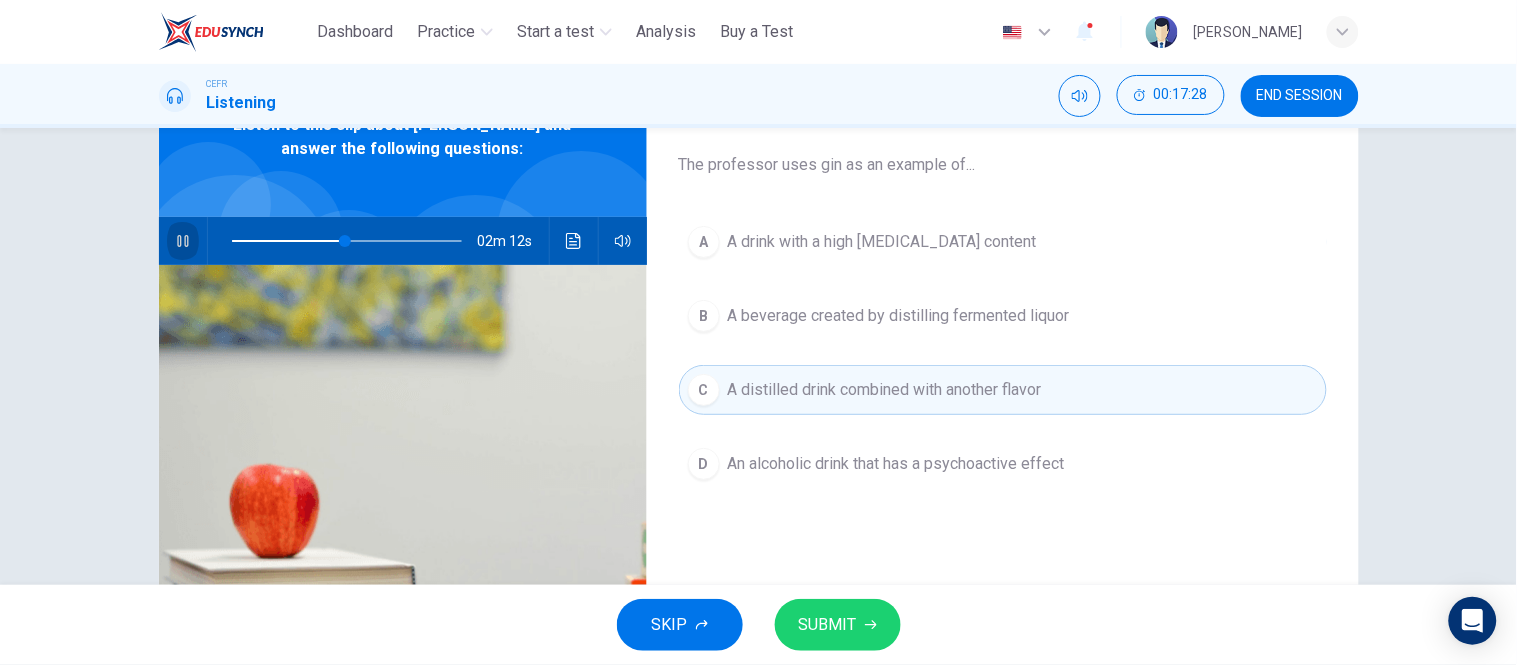 click at bounding box center (183, 241) 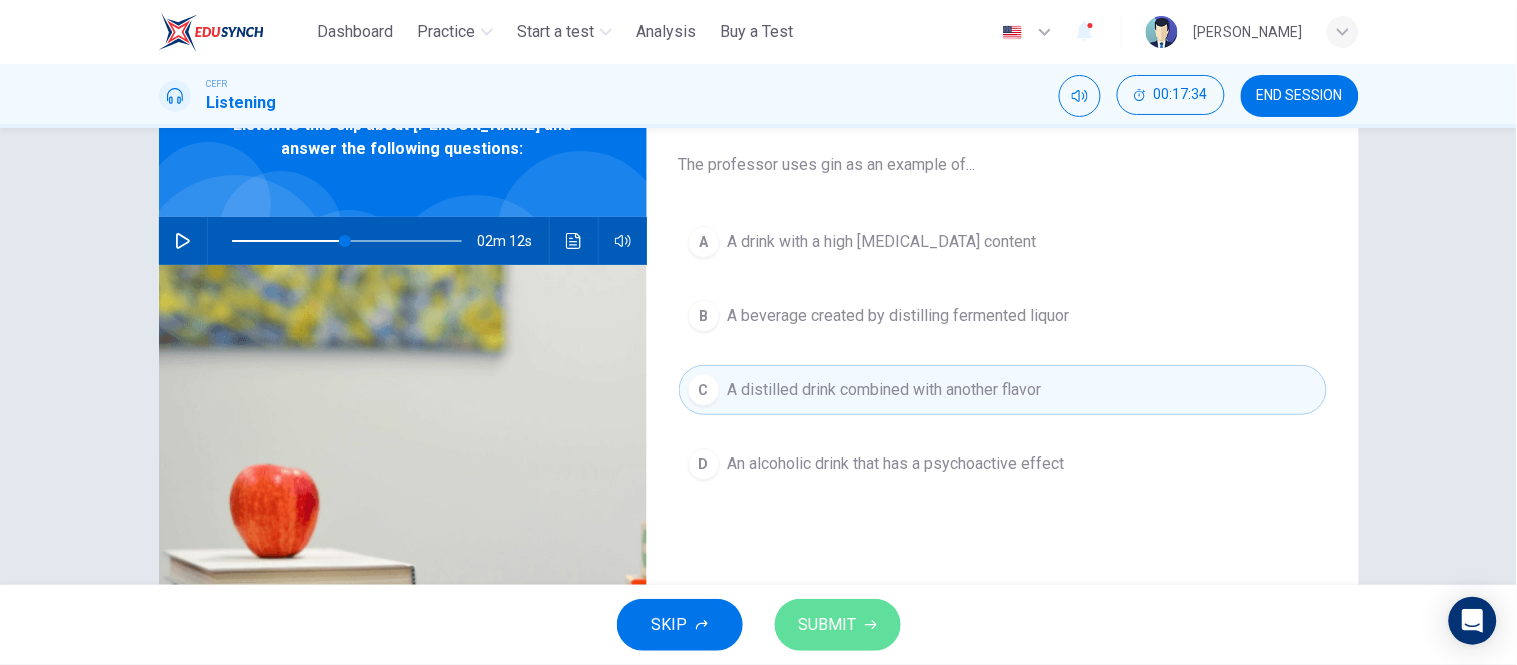 click on "SUBMIT" at bounding box center (838, 625) 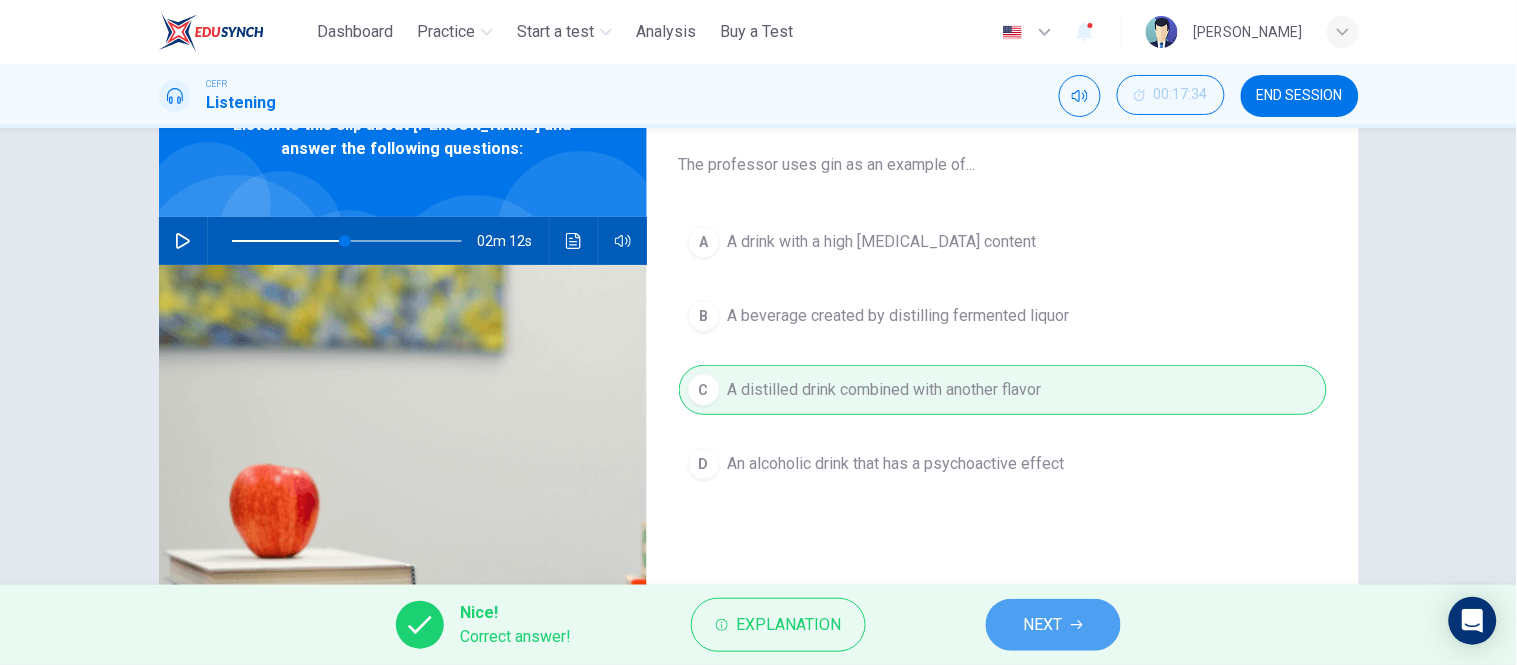 click on "NEXT" at bounding box center [1043, 625] 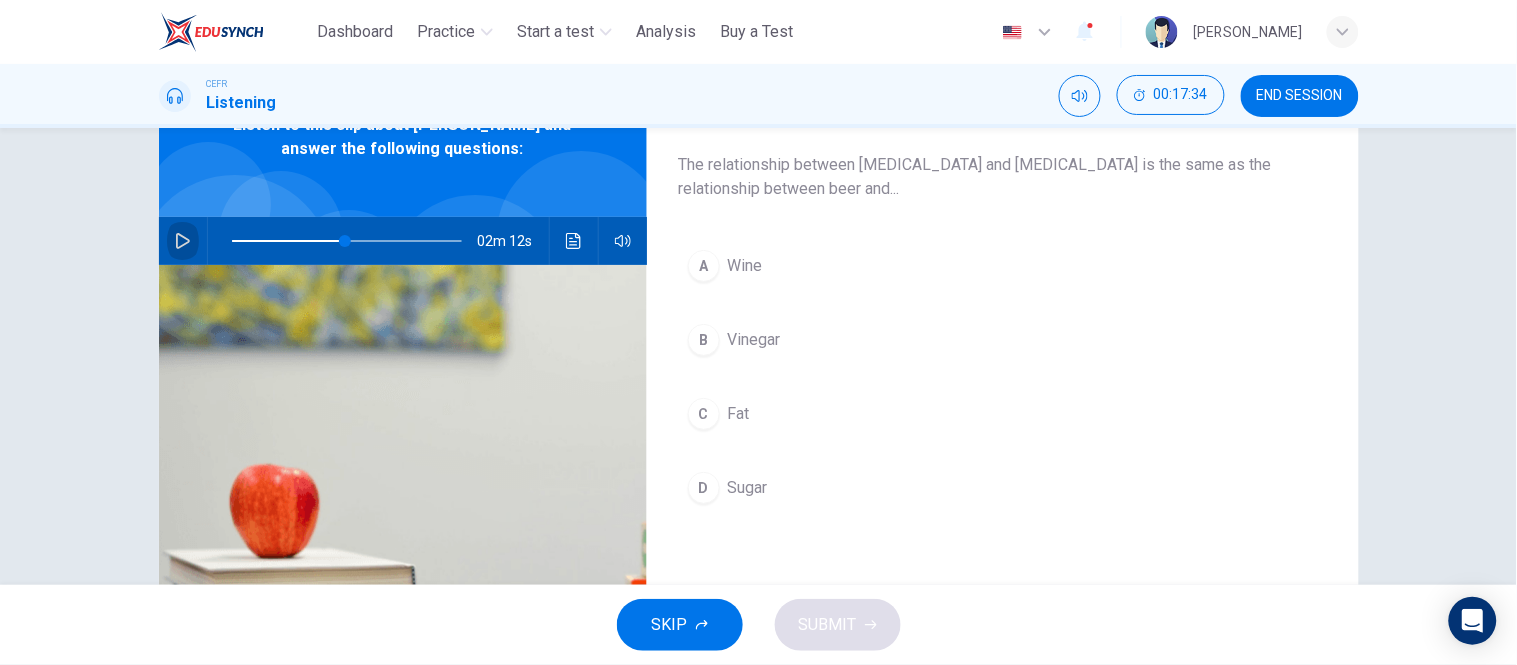 click 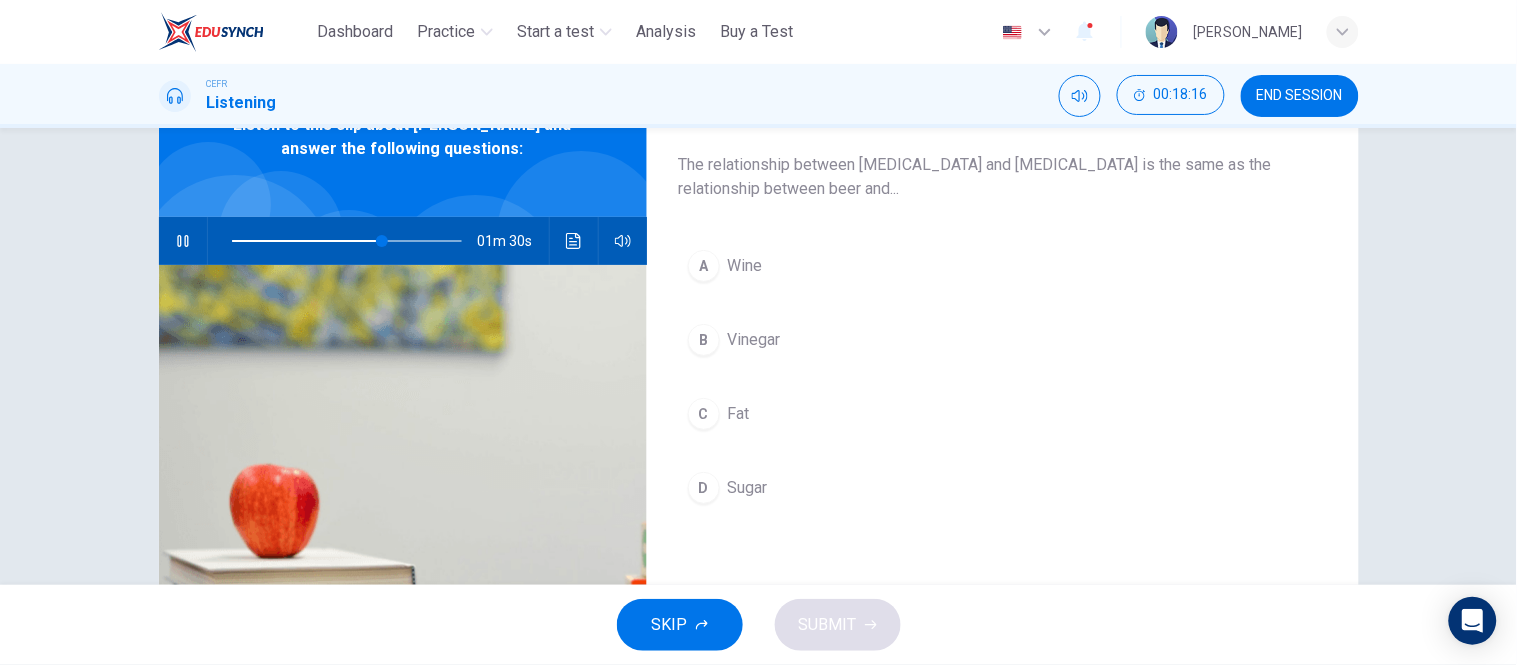 click on "Vinegar" at bounding box center [754, 340] 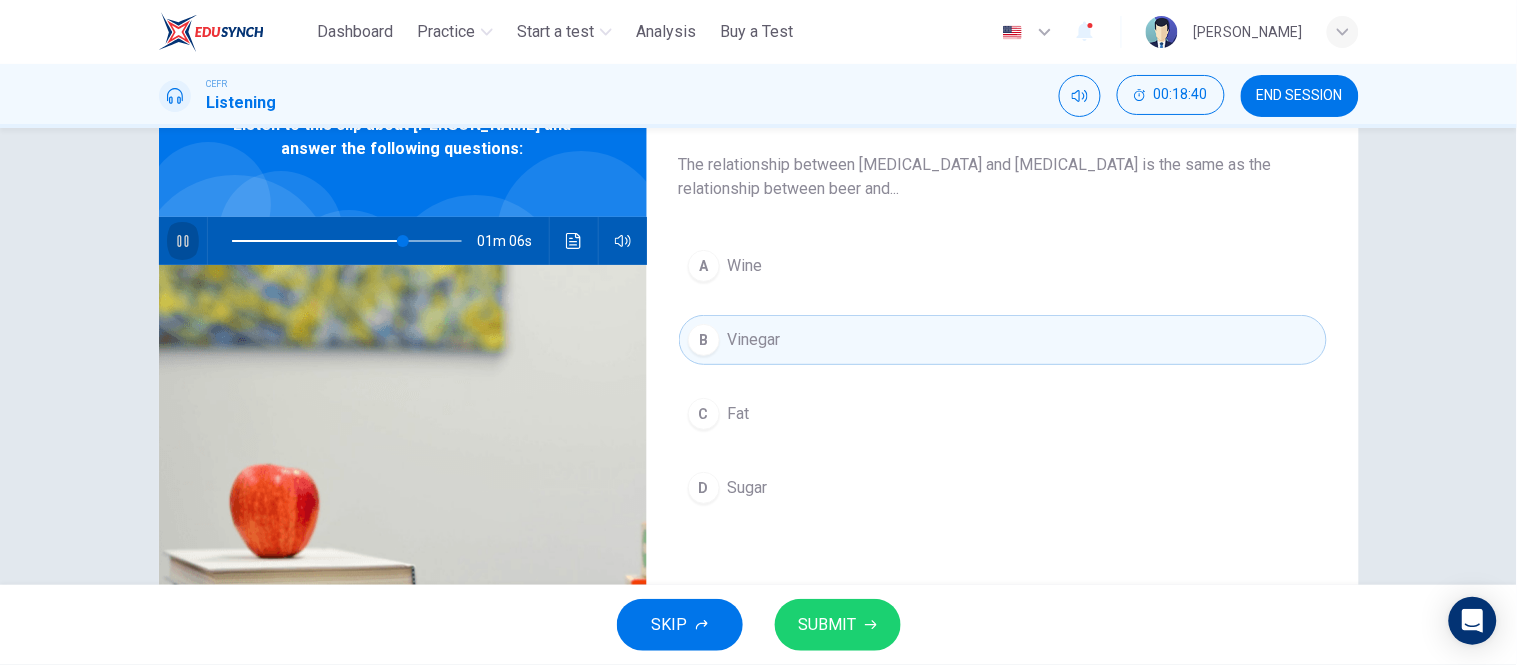click at bounding box center (183, 241) 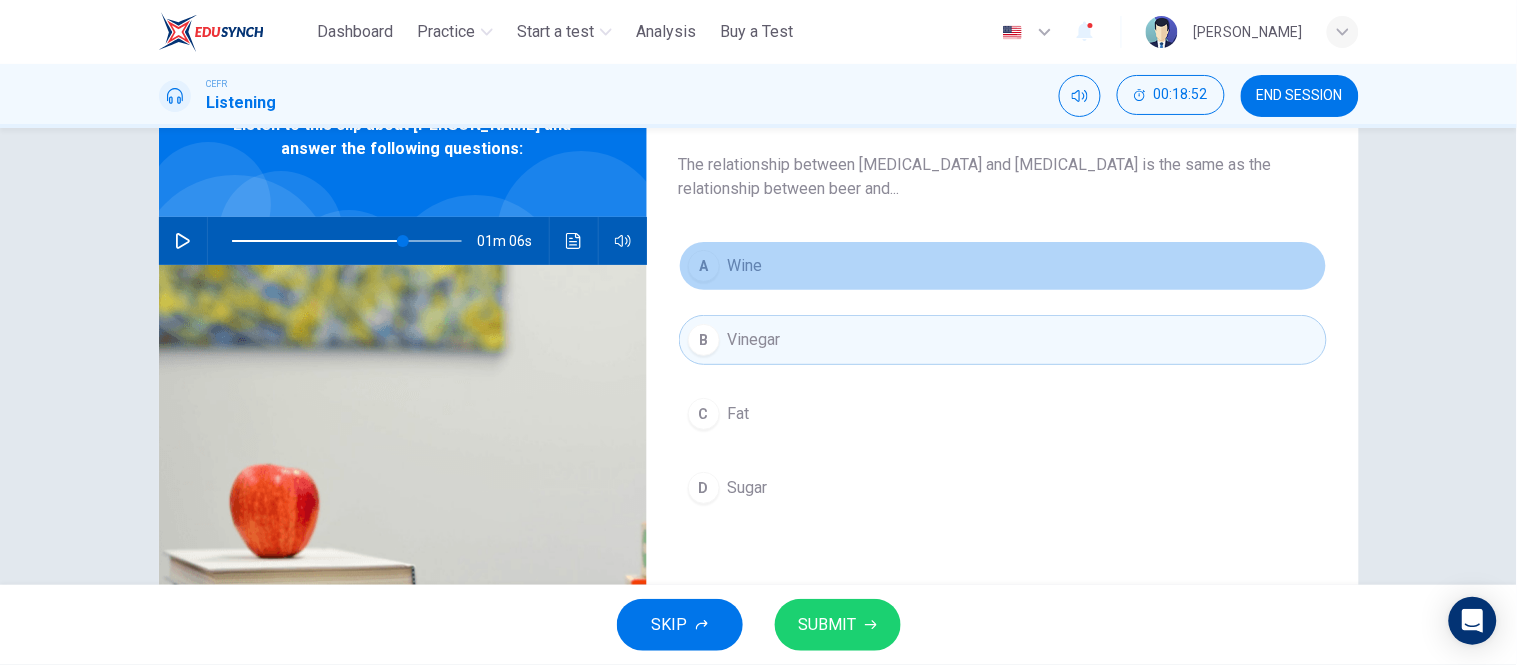 click on "A Wine" at bounding box center [1003, 266] 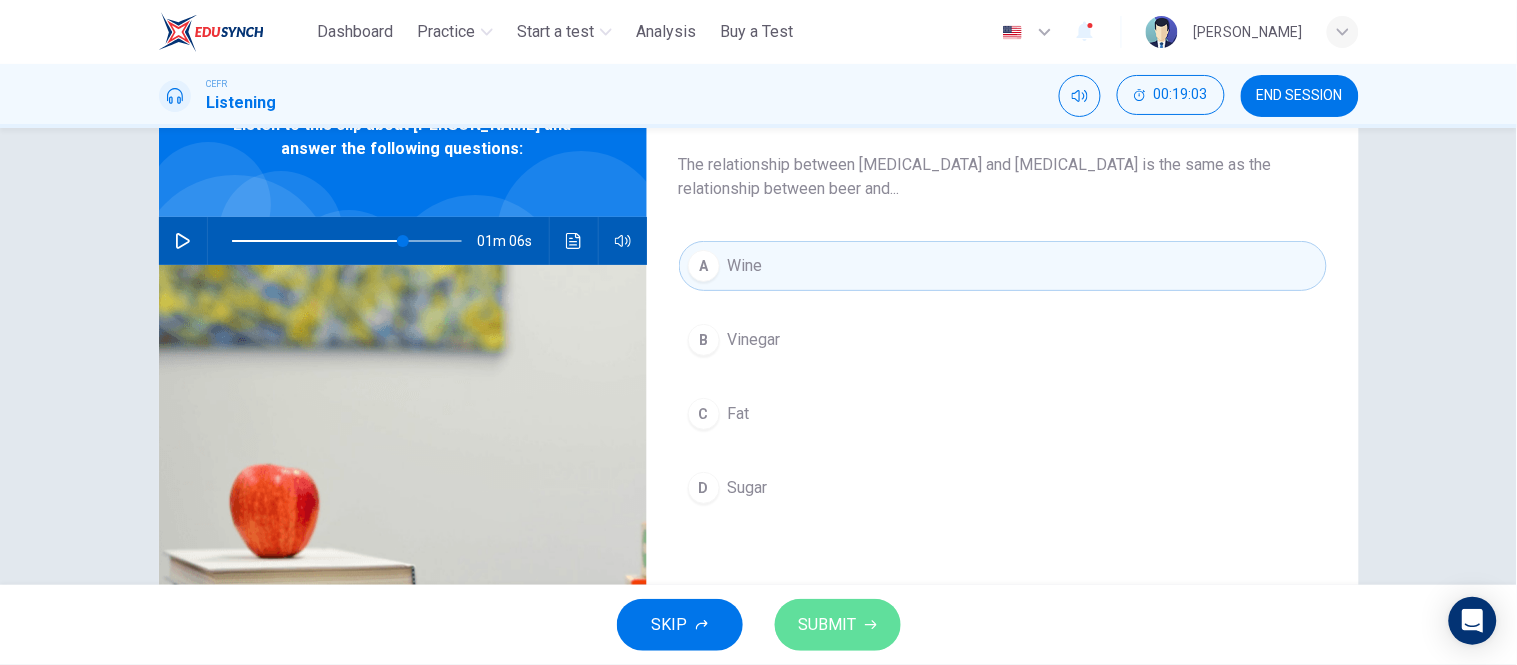 click on "SUBMIT" at bounding box center (838, 625) 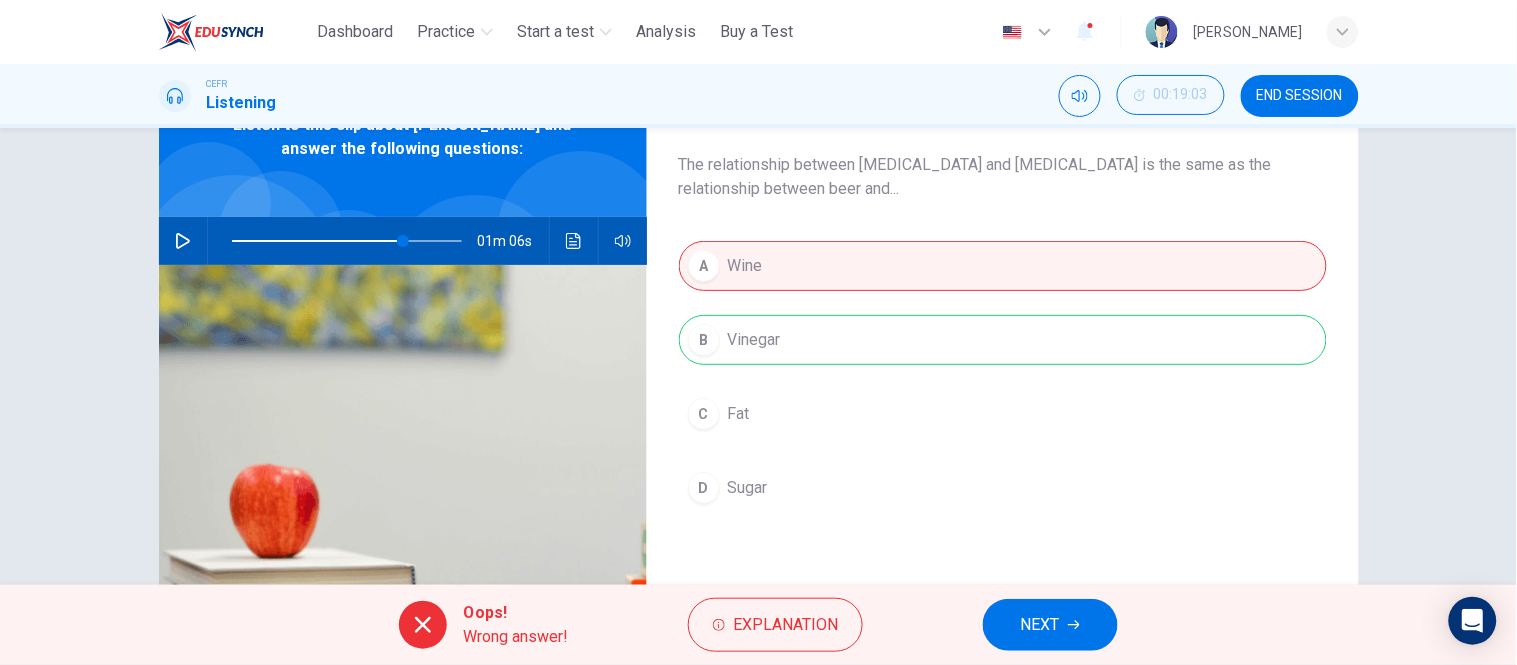 click on "NEXT" at bounding box center [1040, 625] 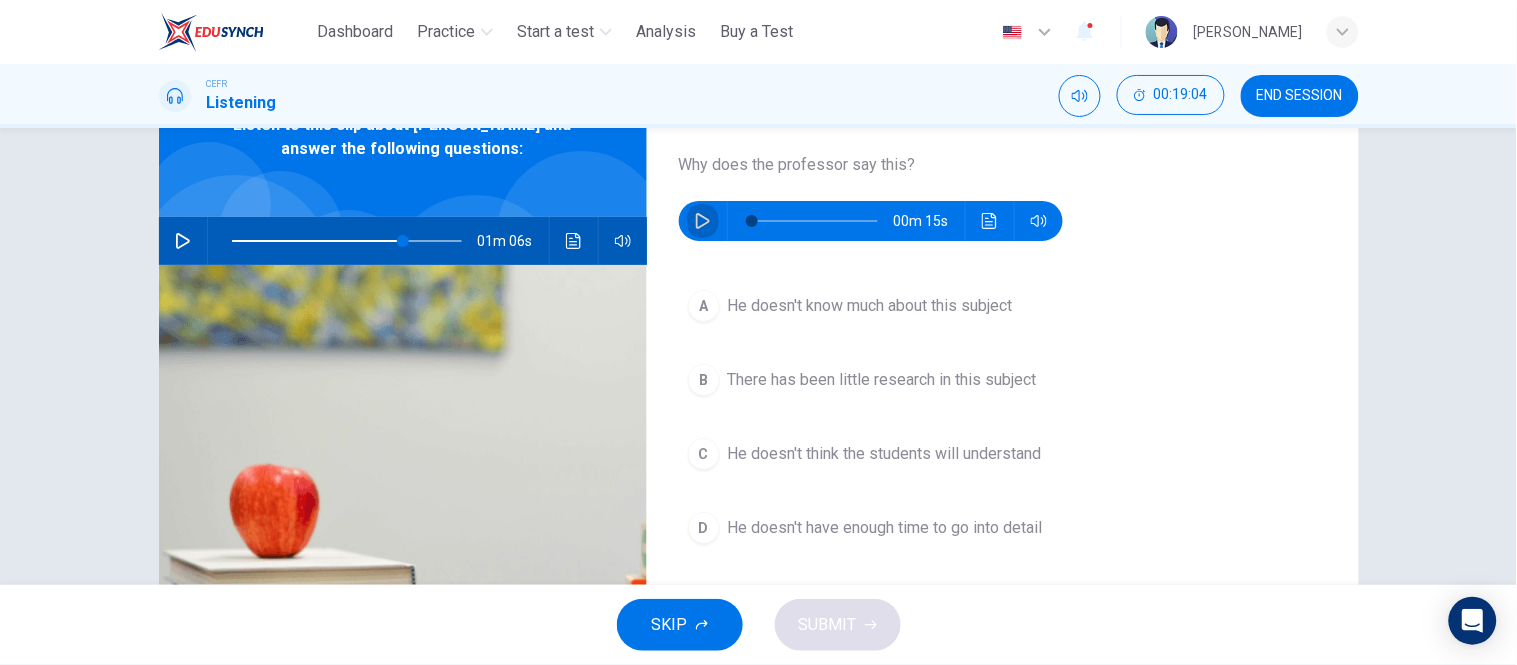 click 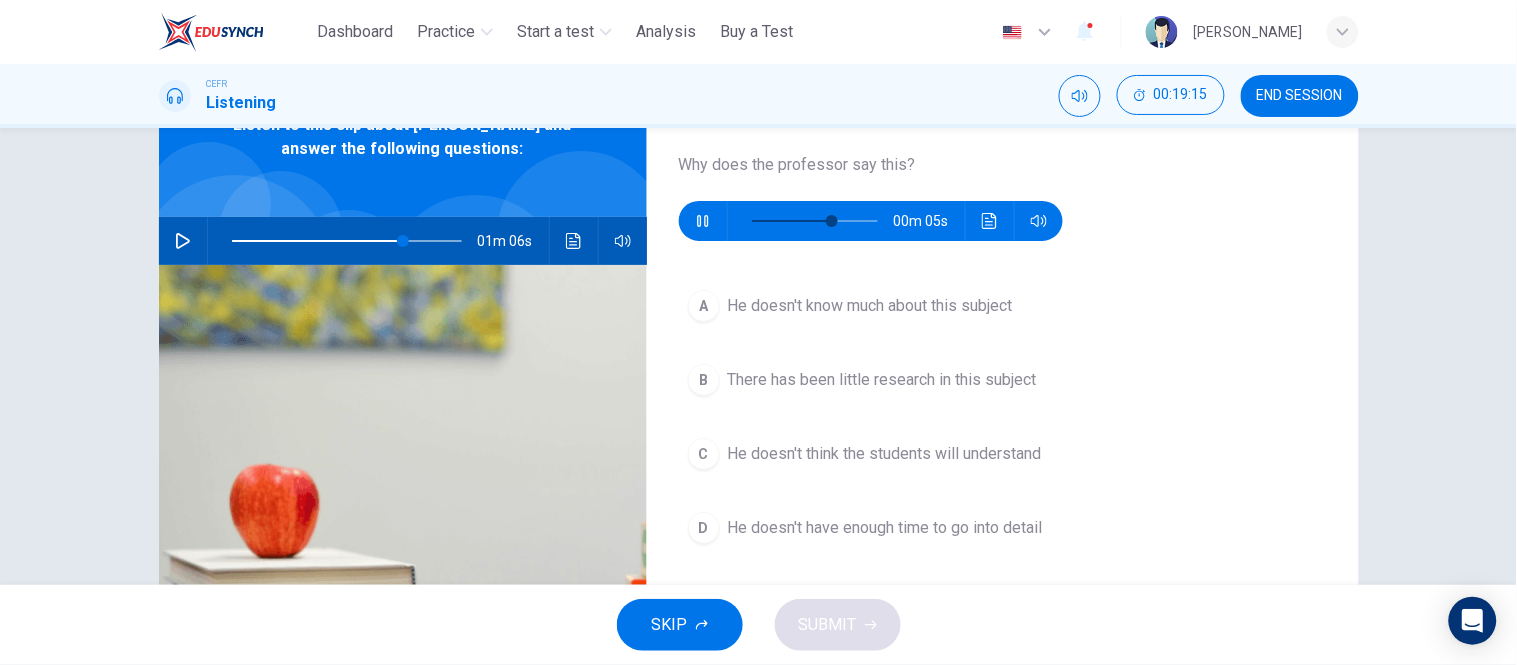 type on "**" 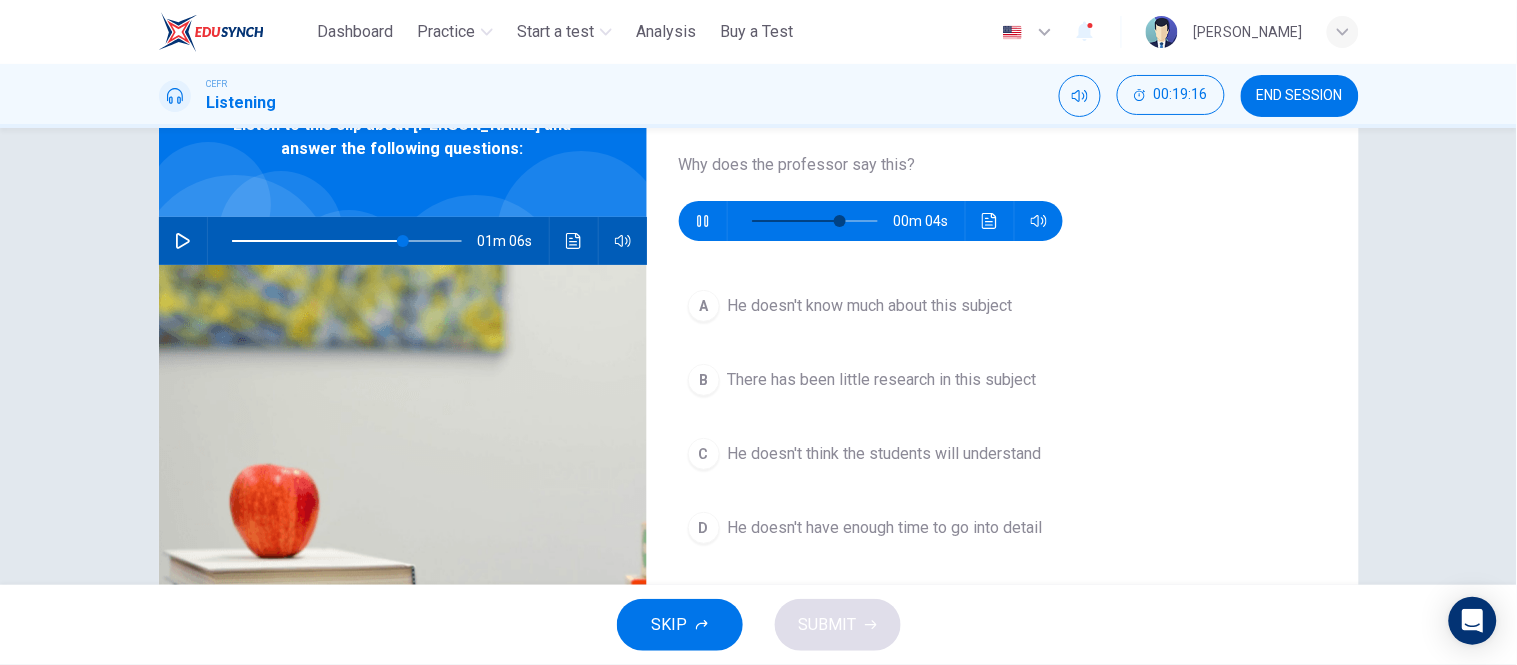 click on "He doesn't know much about this subject" at bounding box center (870, 306) 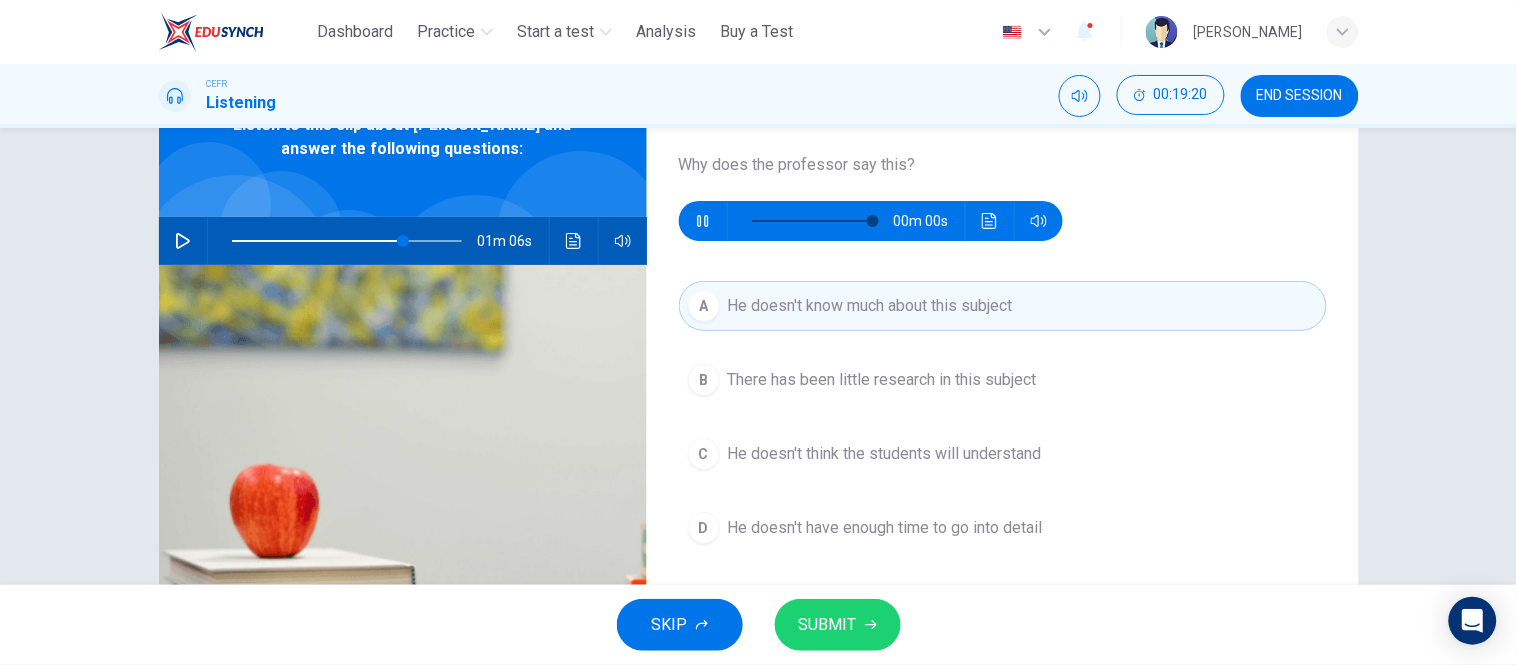 type on "*" 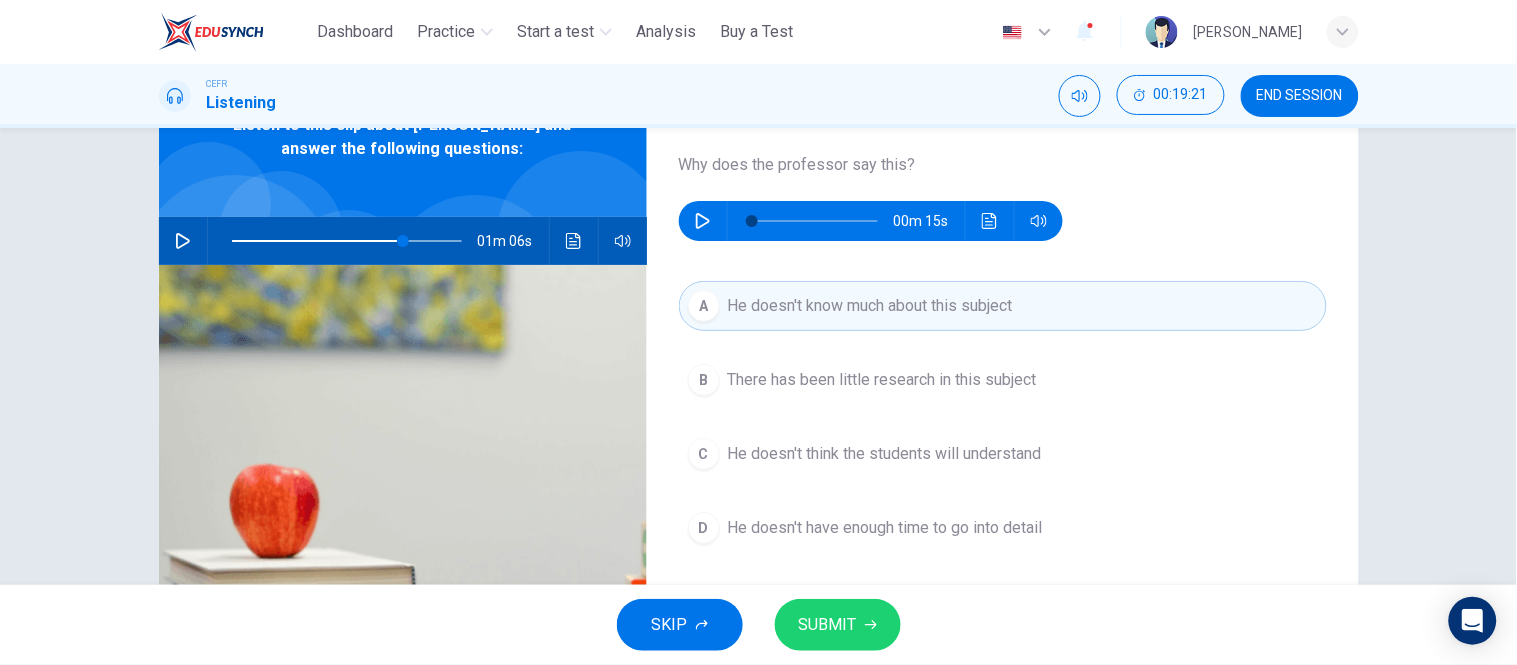 click on "SUBMIT" at bounding box center (838, 625) 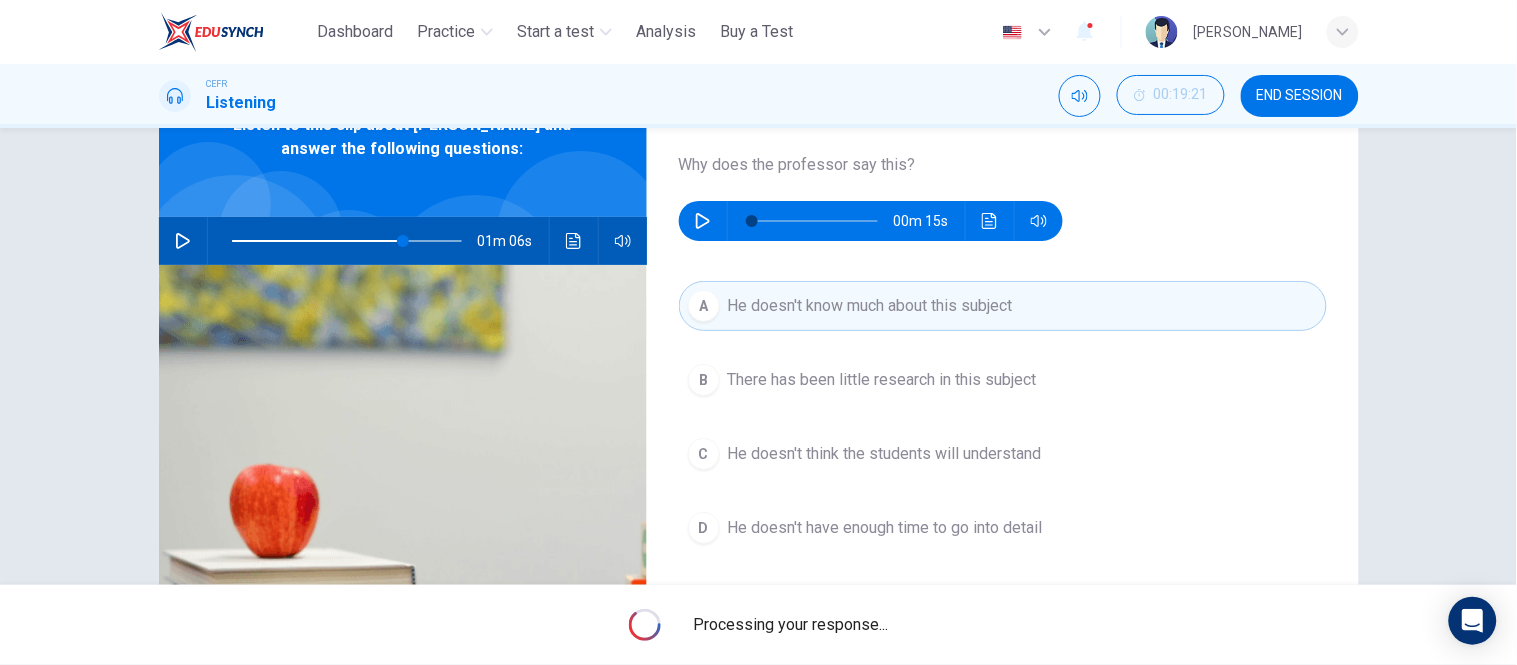 type on "**" 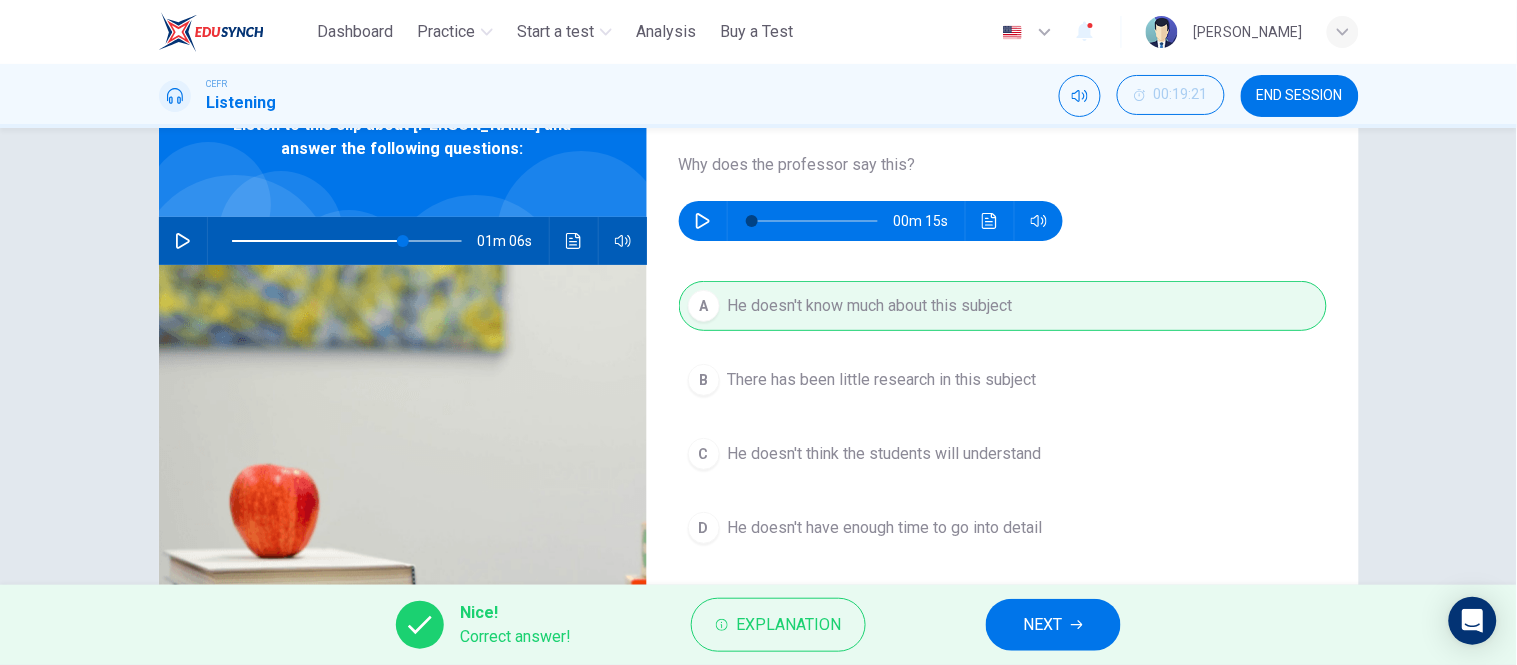 click on "NEXT" at bounding box center (1053, 625) 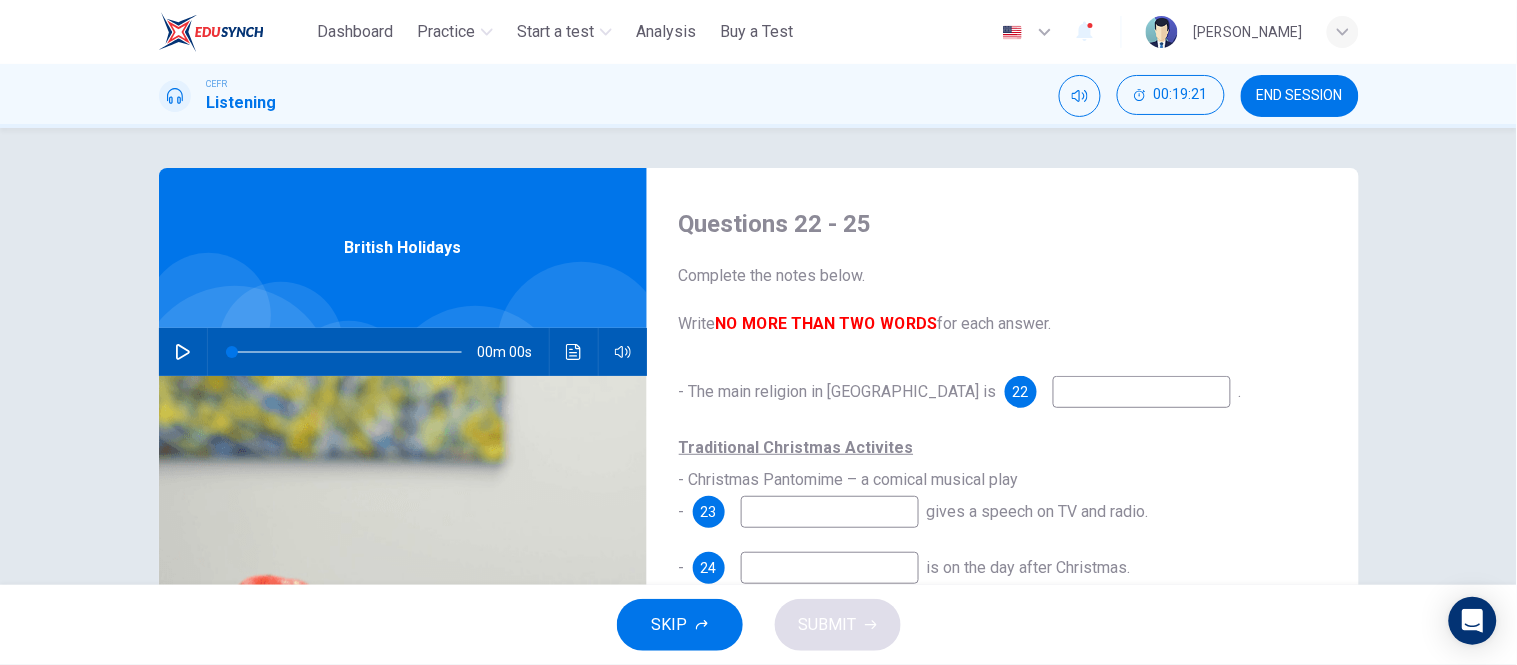 scroll, scrollTop: 111, scrollLeft: 0, axis: vertical 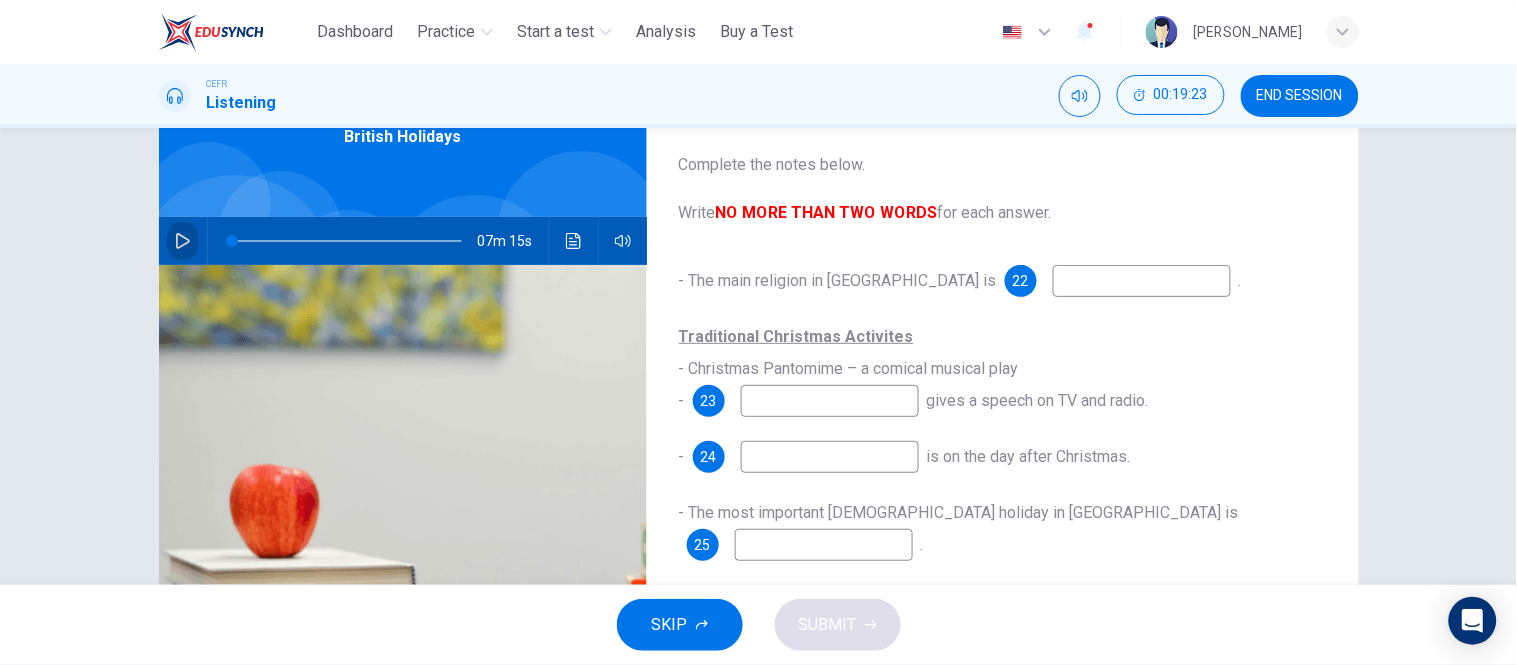 click at bounding box center (183, 241) 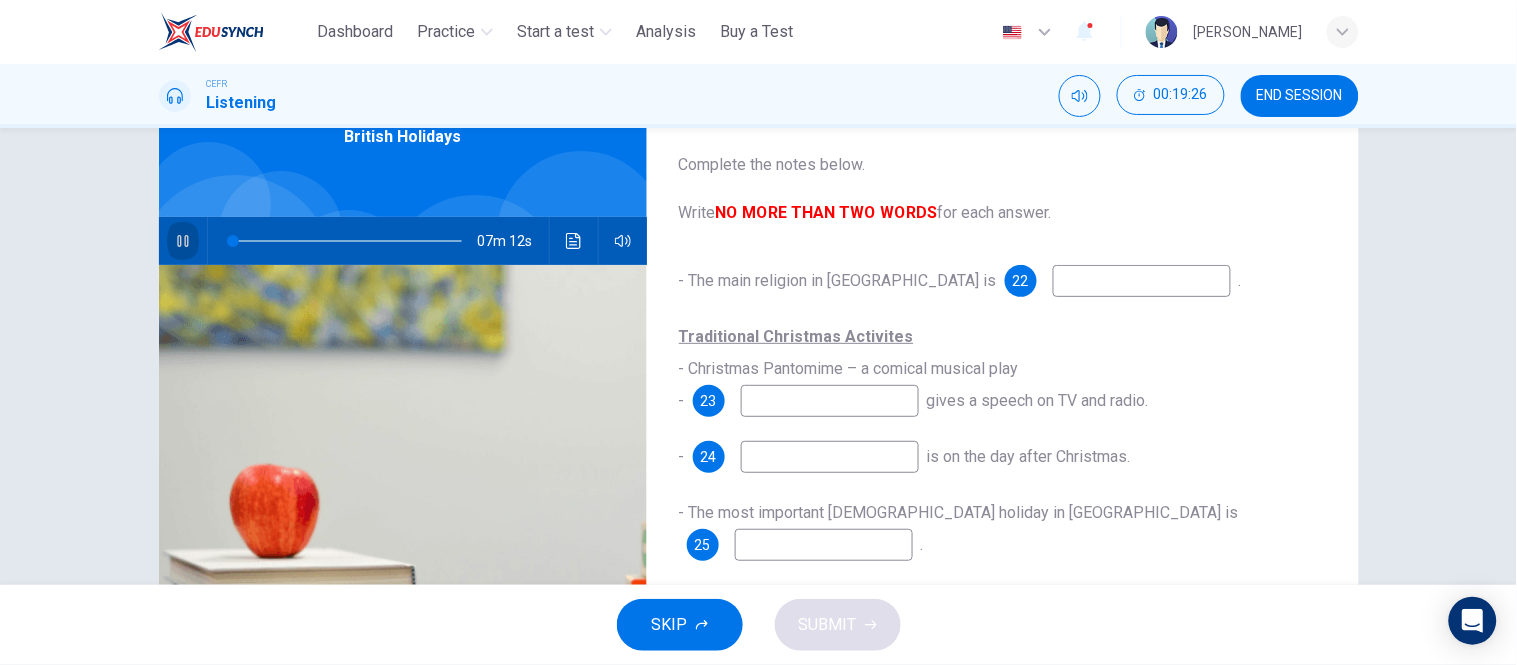 click 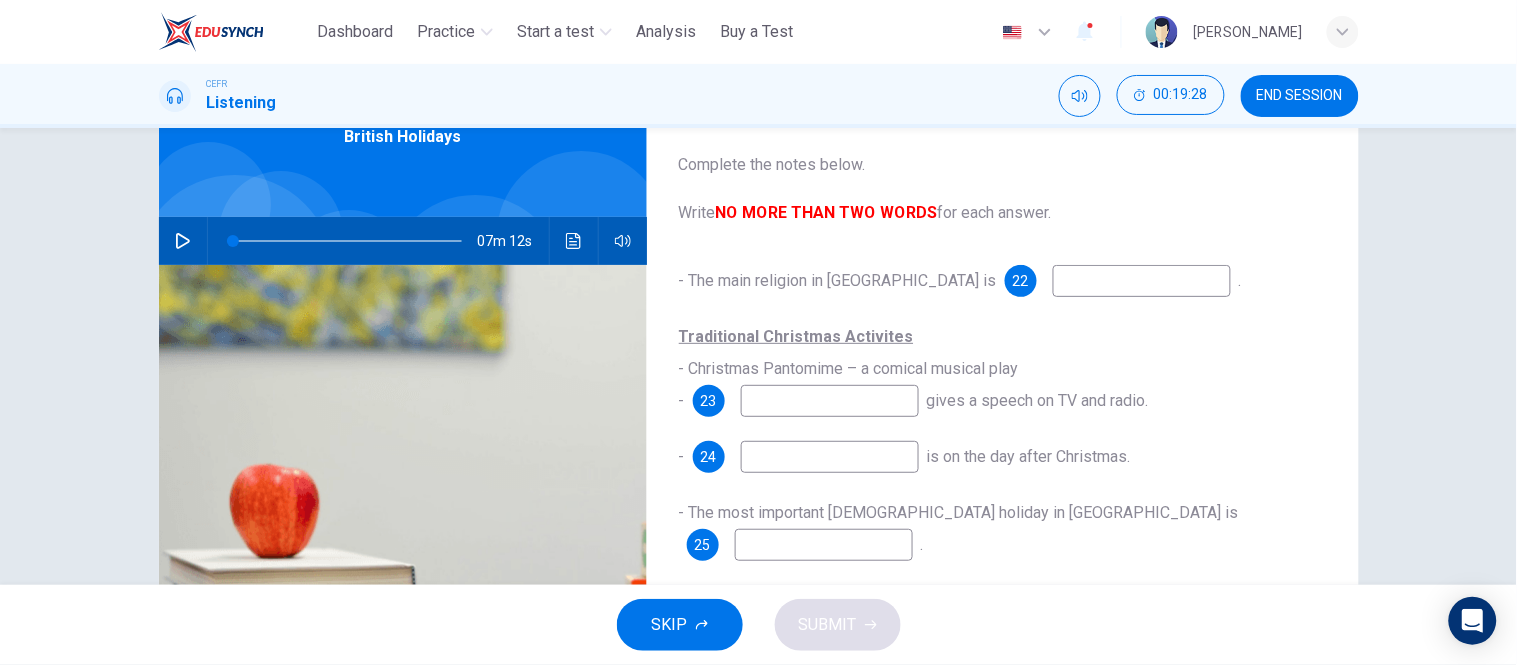 click on "END SESSION" at bounding box center (1300, 96) 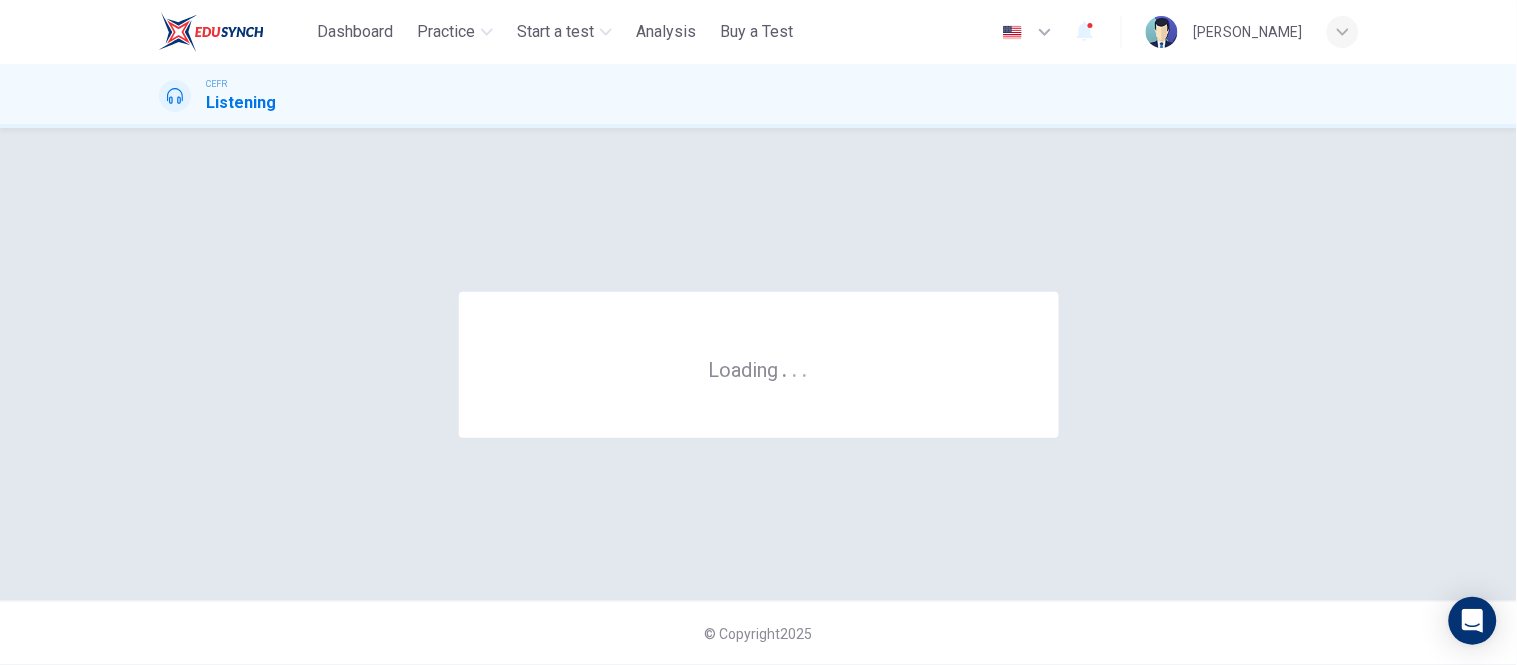 scroll, scrollTop: 0, scrollLeft: 0, axis: both 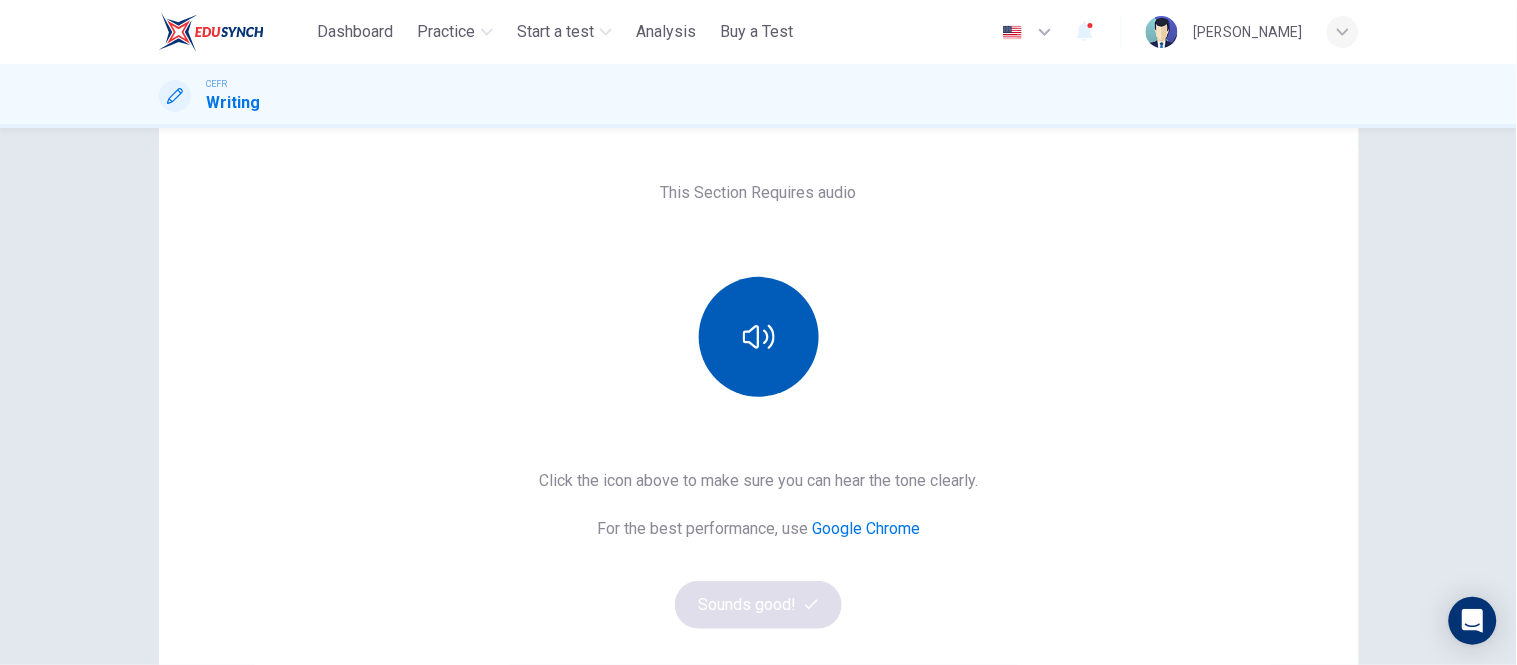 click 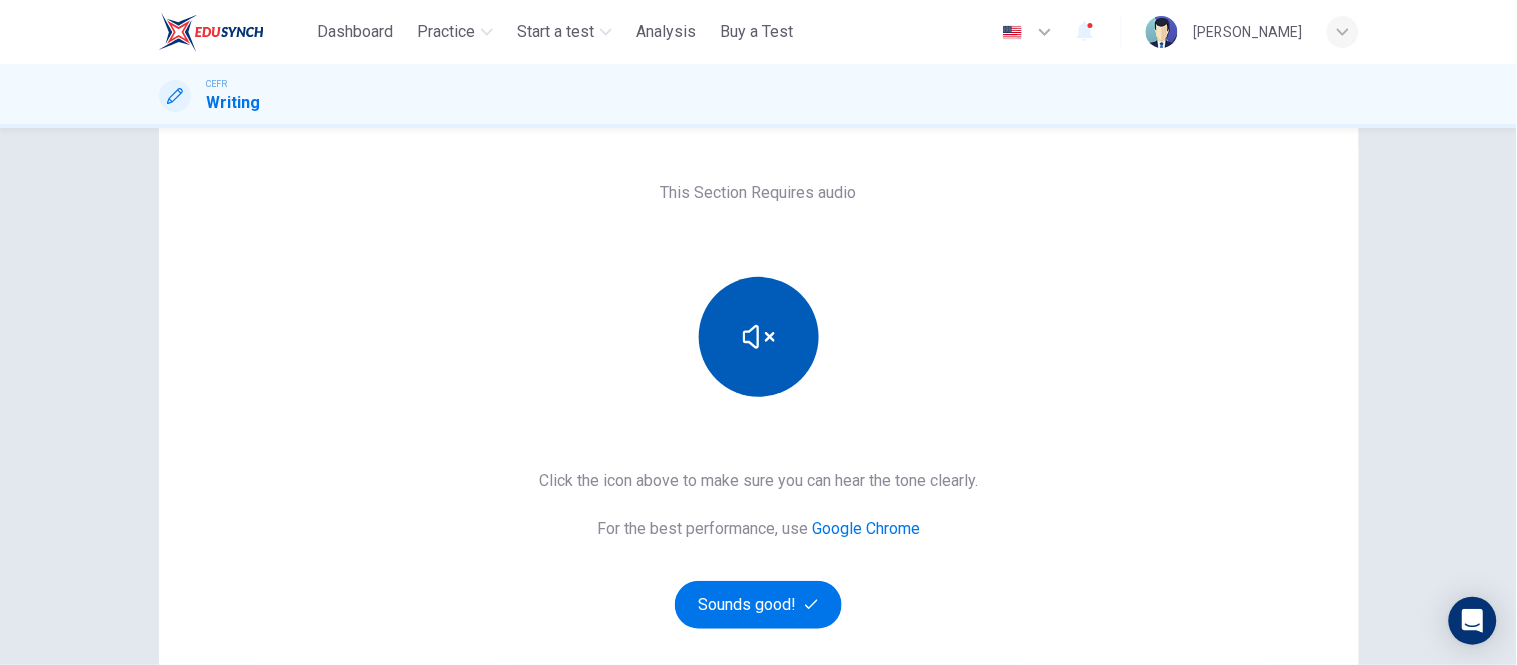 type 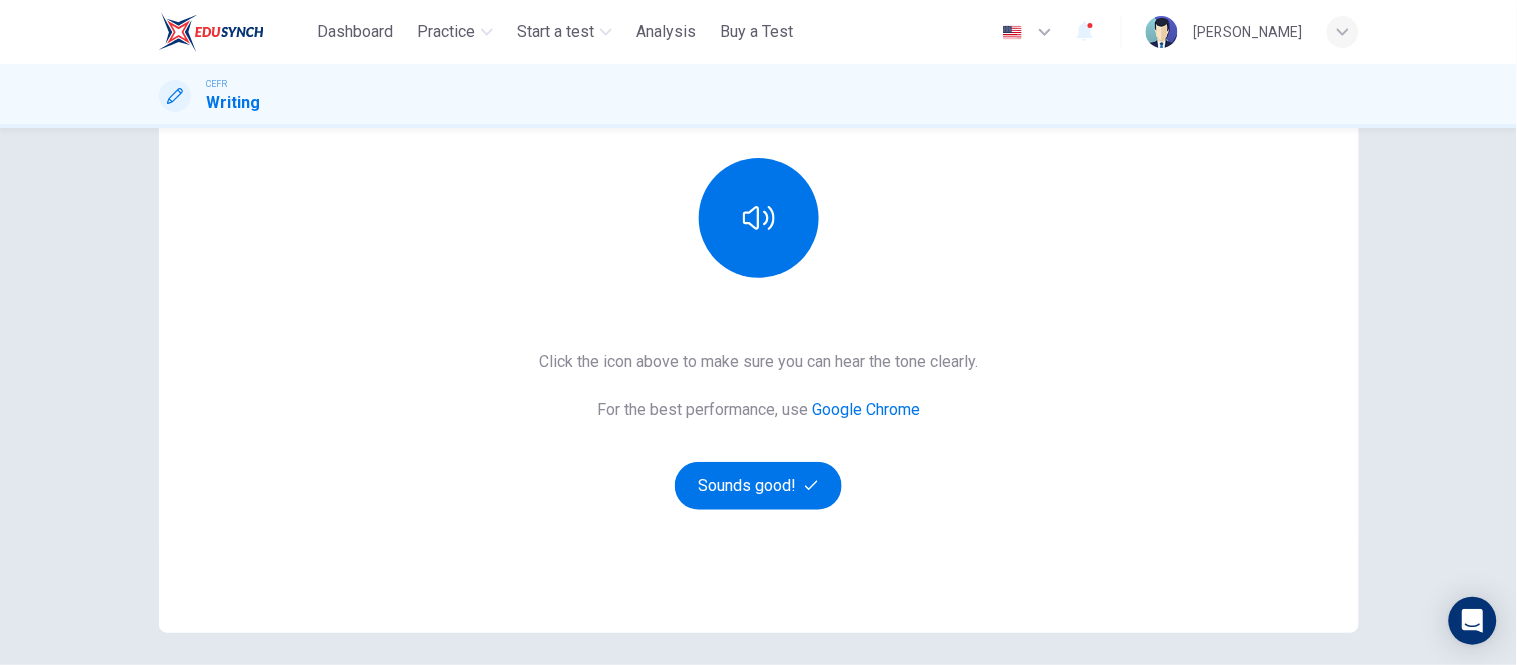 scroll, scrollTop: 301, scrollLeft: 0, axis: vertical 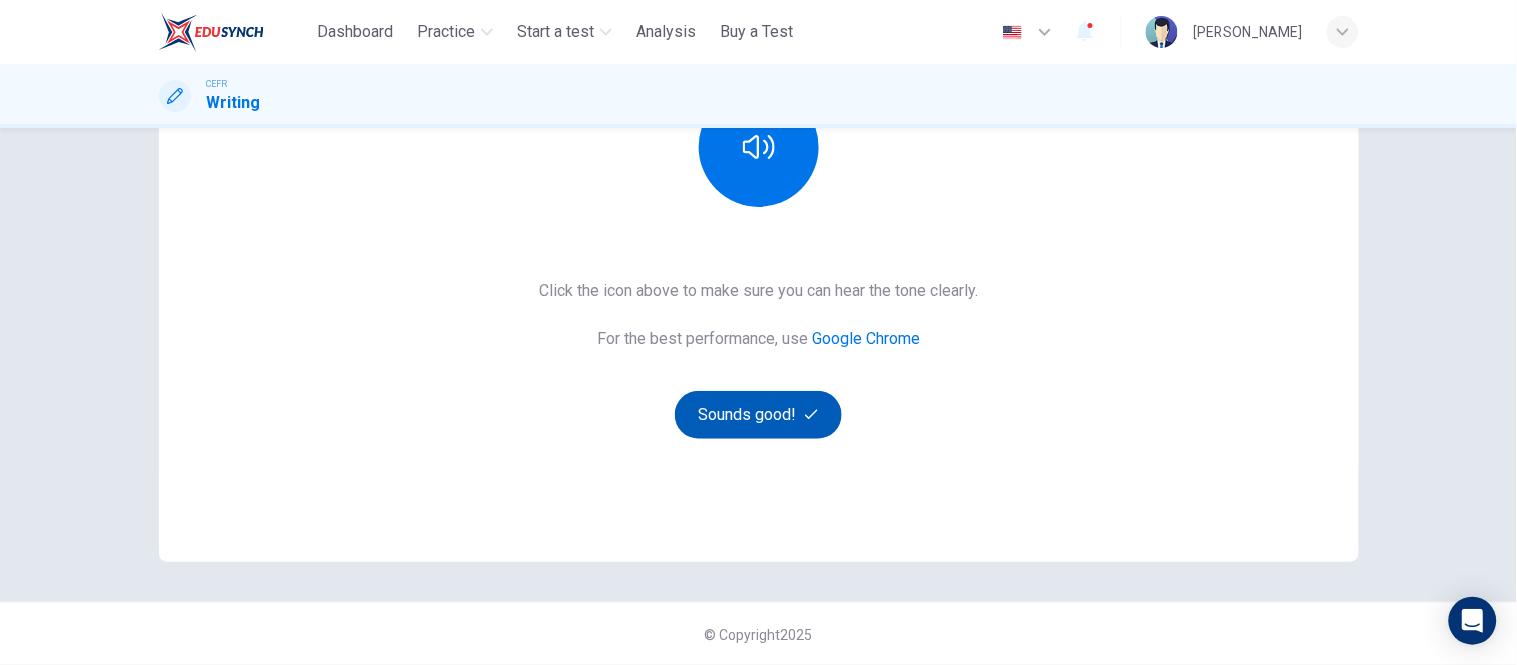 click on "Sounds good!" at bounding box center (759, 415) 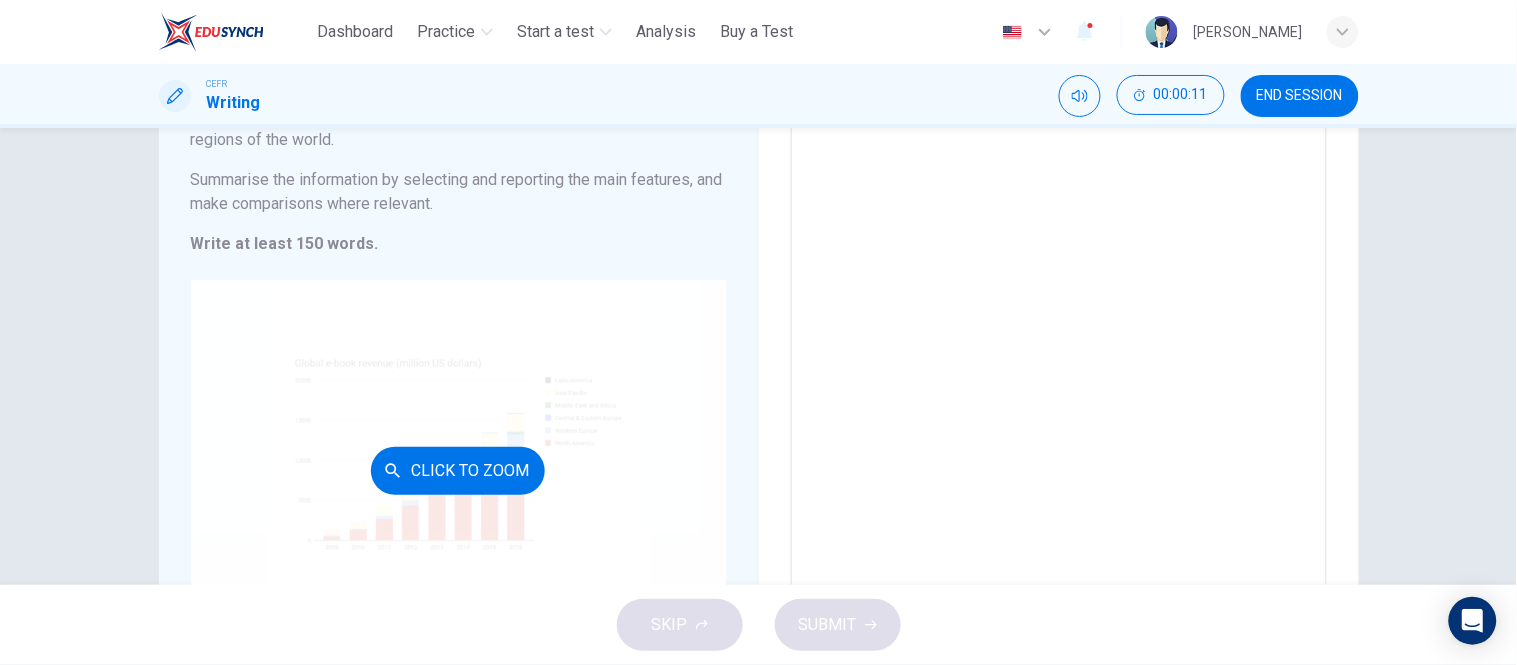 scroll, scrollTop: 222, scrollLeft: 0, axis: vertical 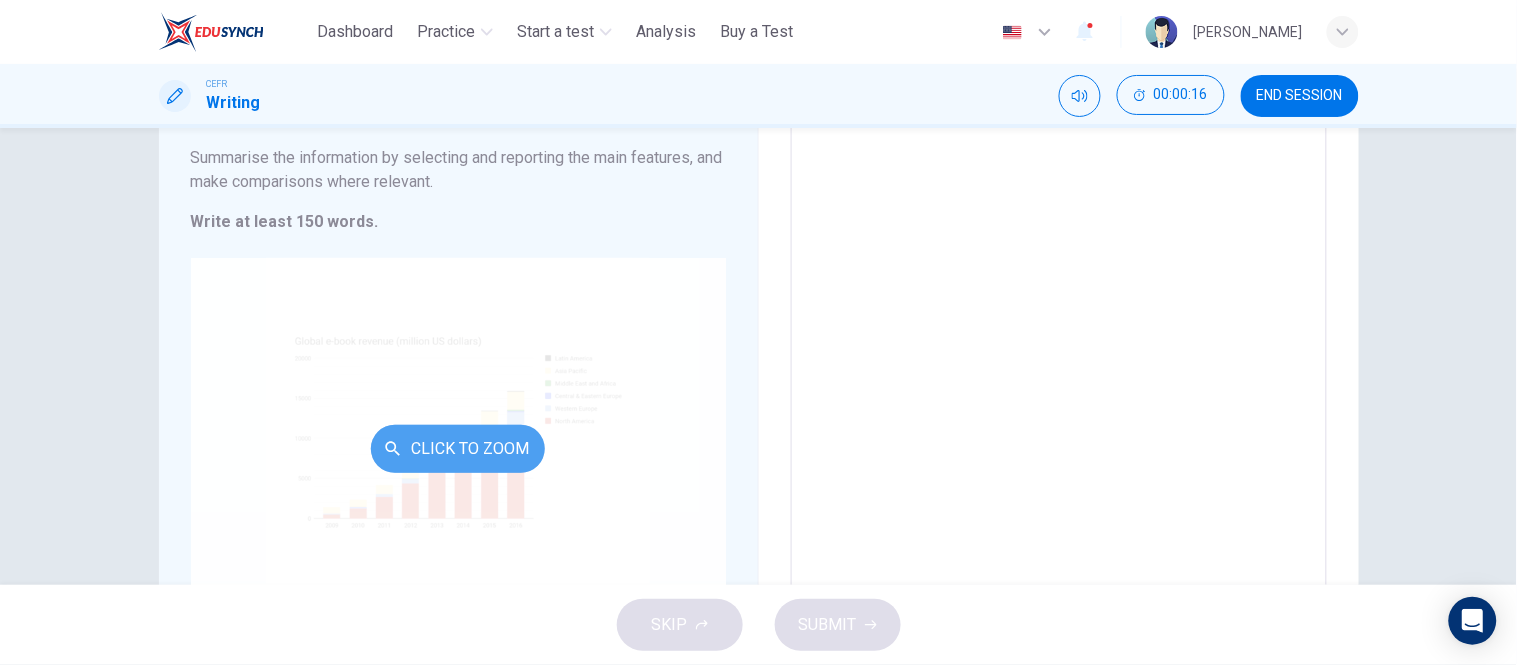 click on "Click to Zoom" at bounding box center (458, 449) 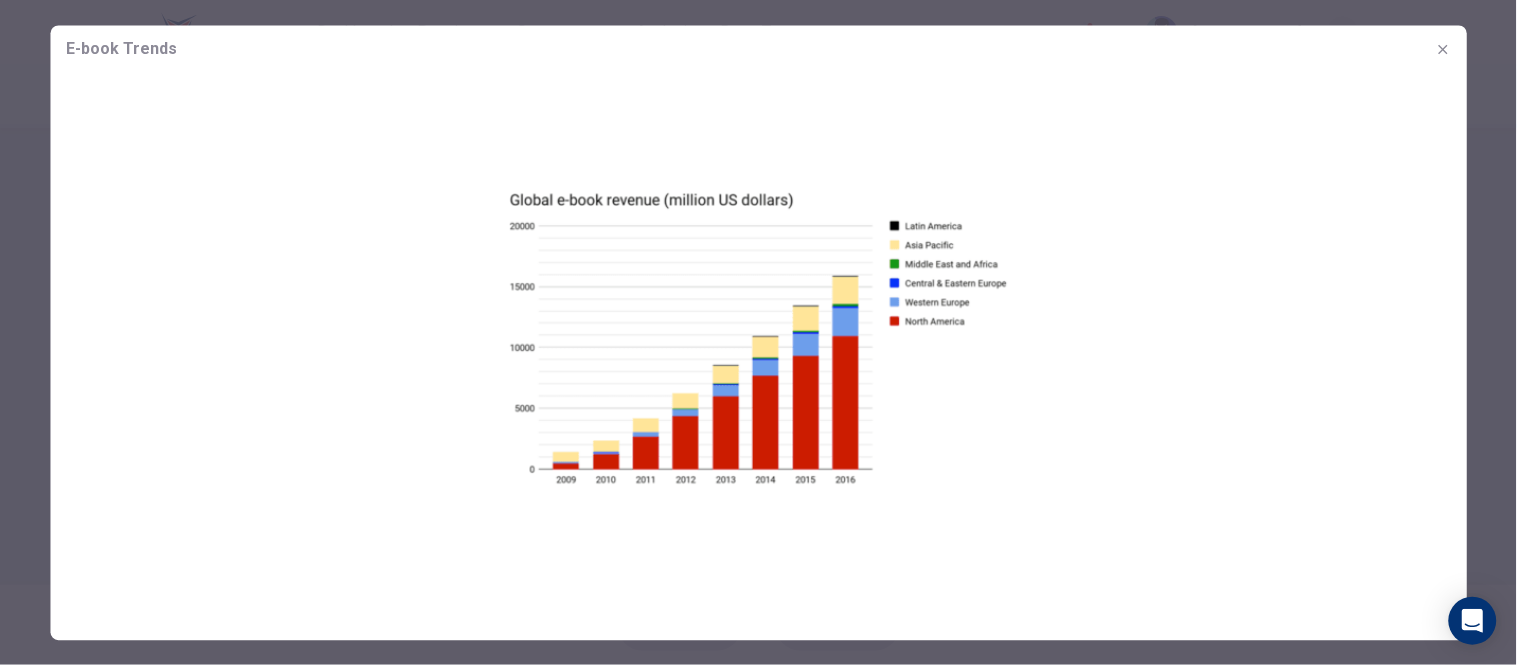 click at bounding box center (758, 338) 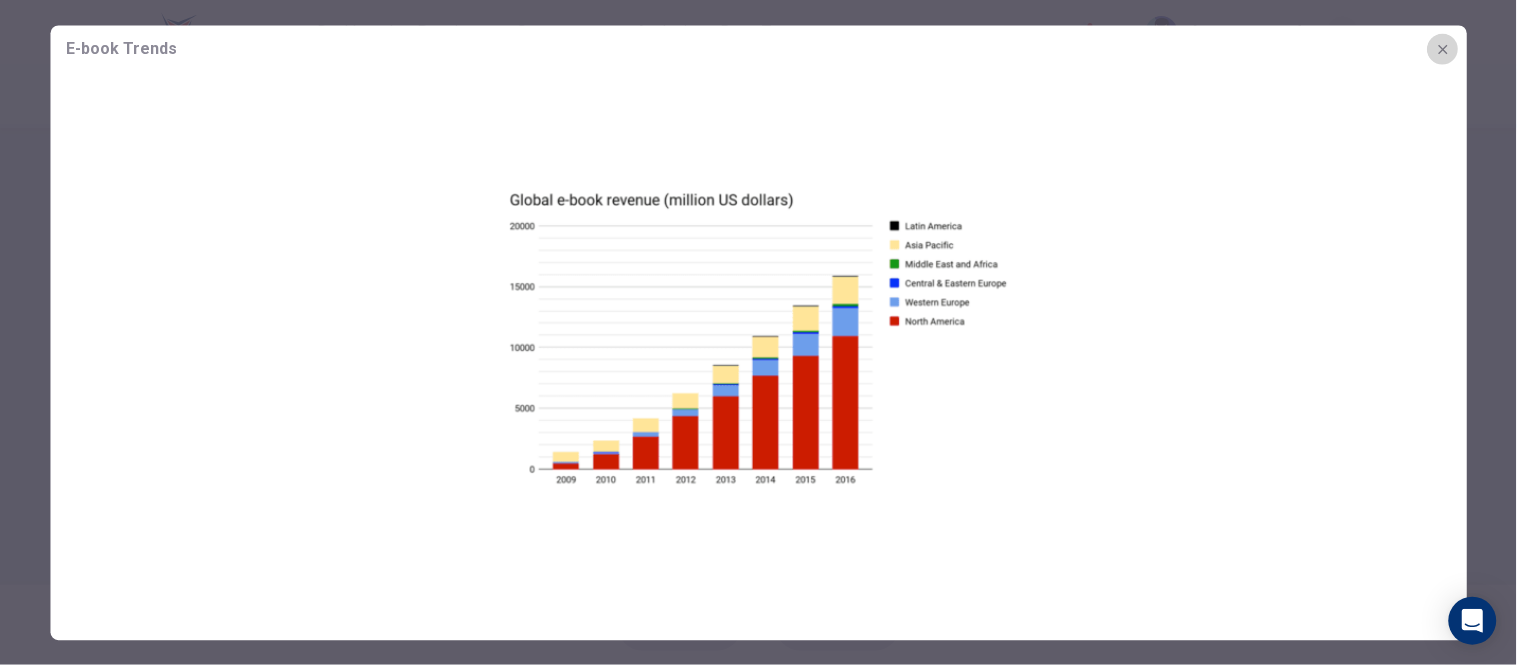 click 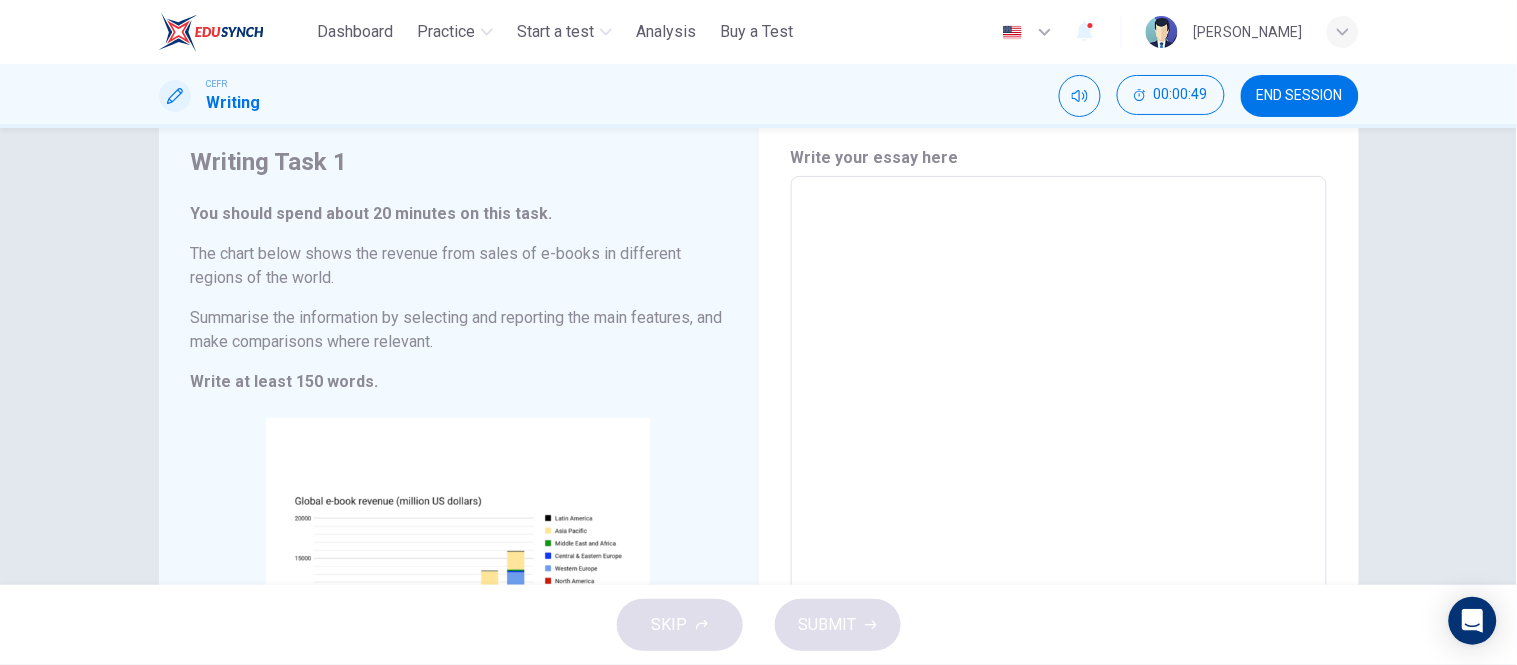 scroll, scrollTop: 0, scrollLeft: 0, axis: both 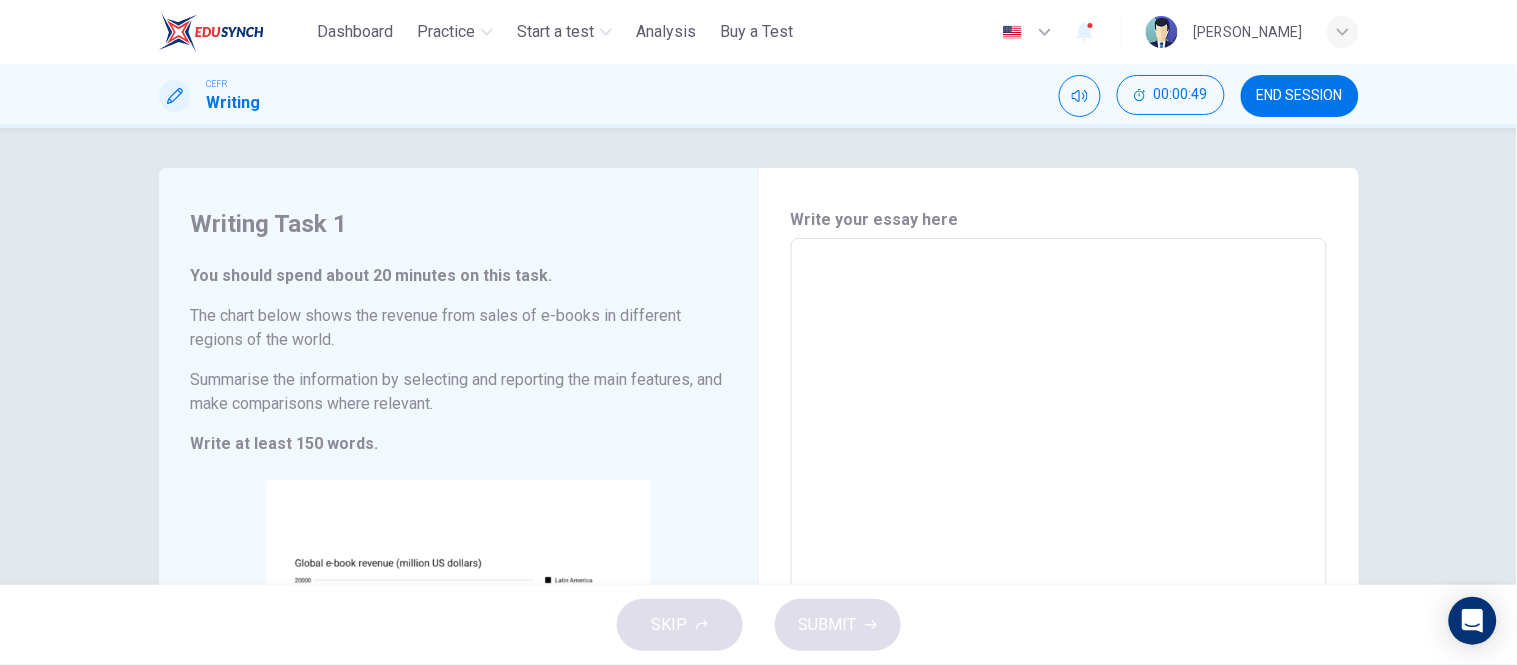 click at bounding box center [1059, 534] 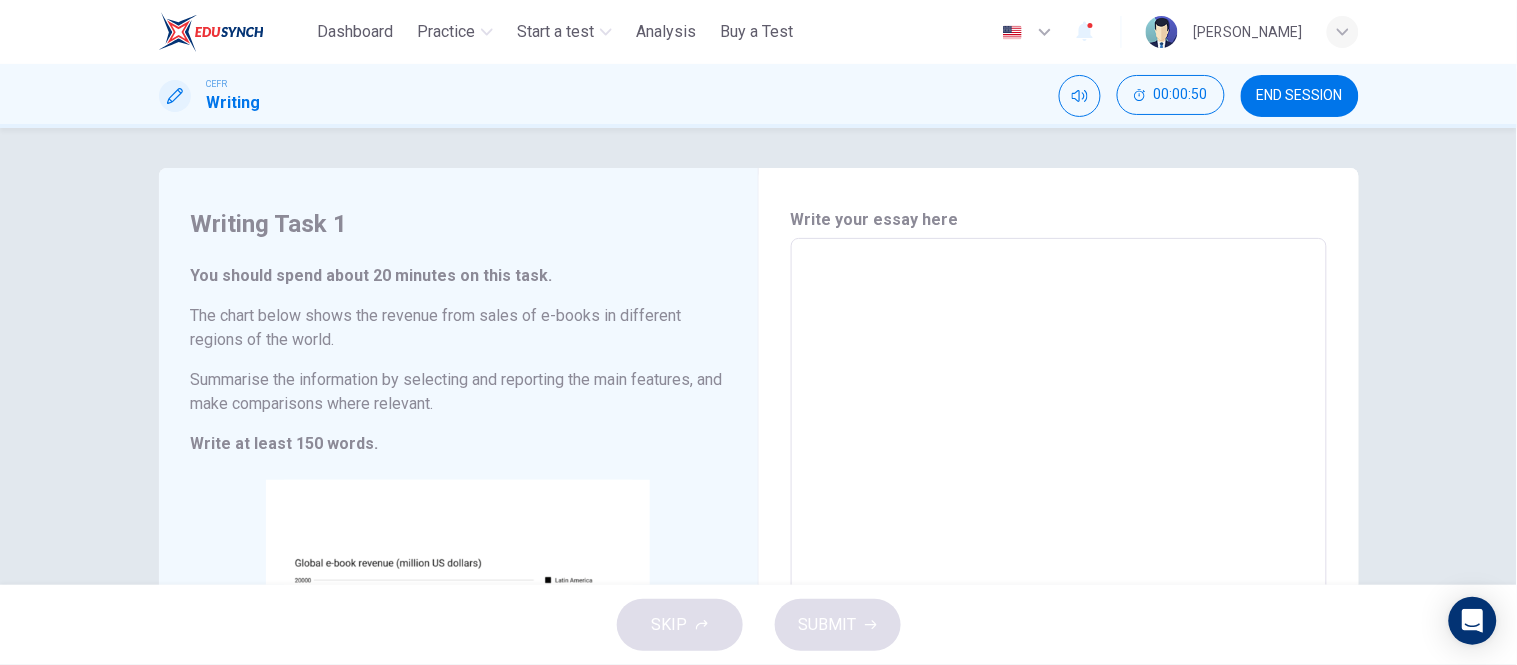 type on "*" 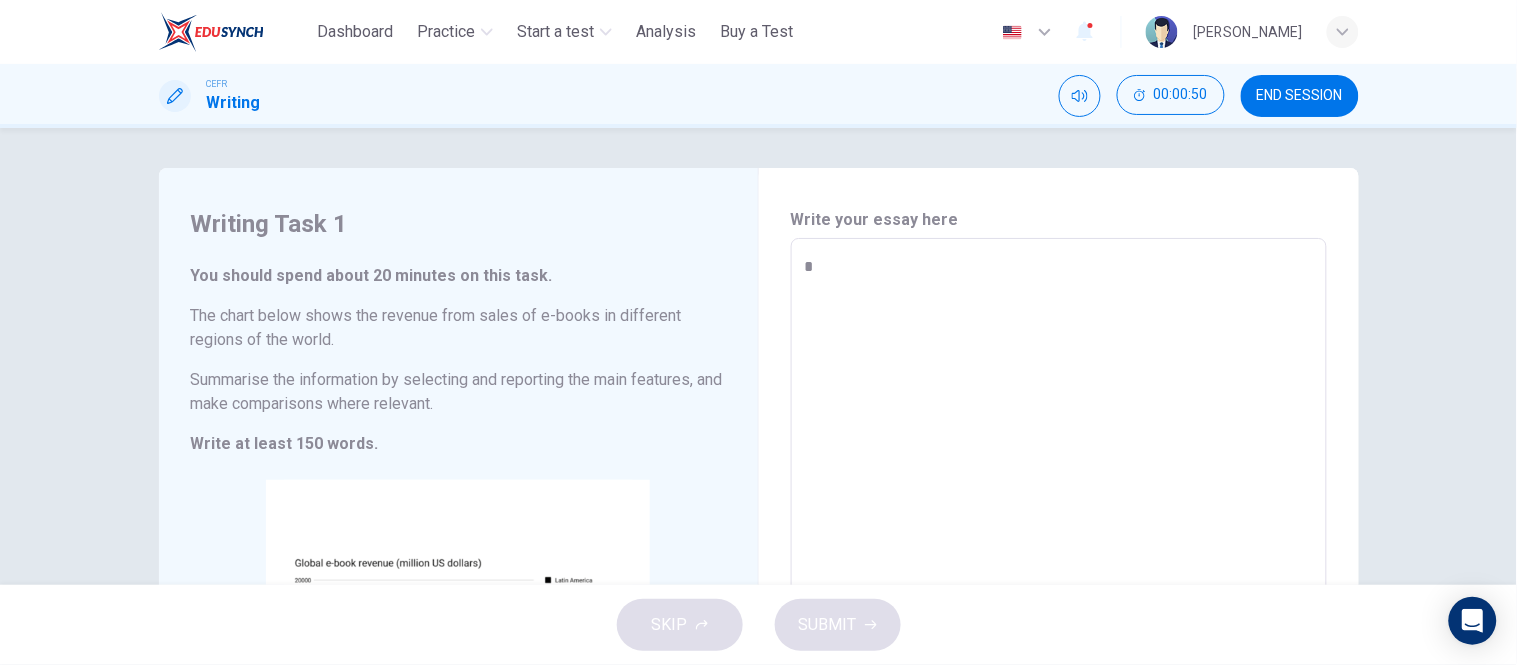 type on "*" 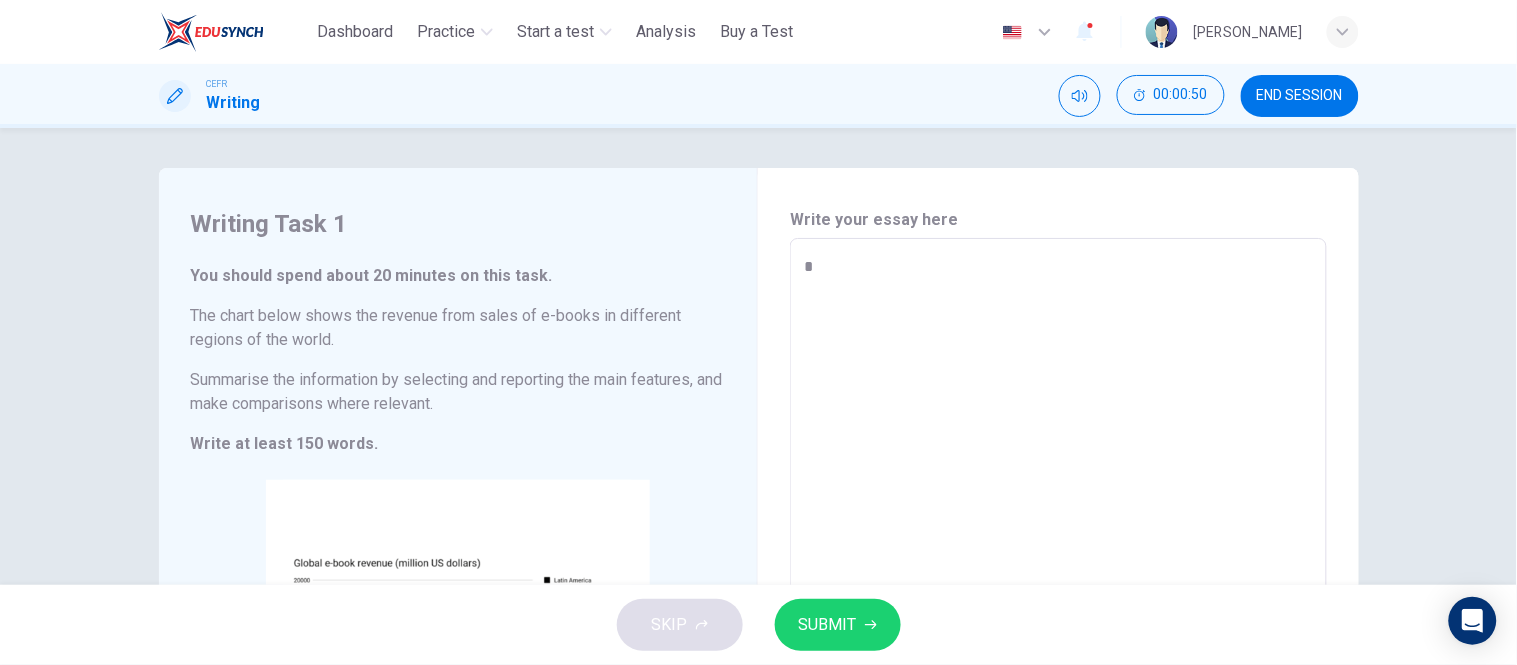 type on "**" 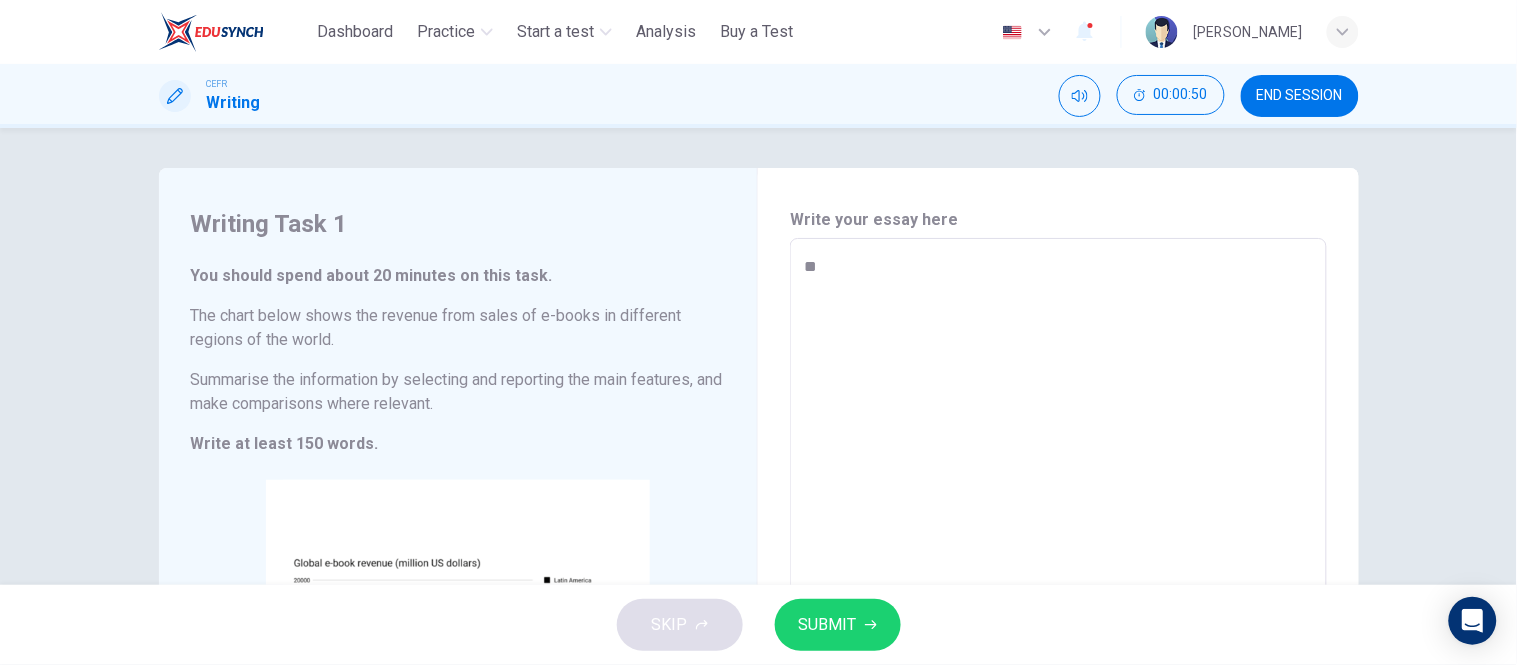 type on "*" 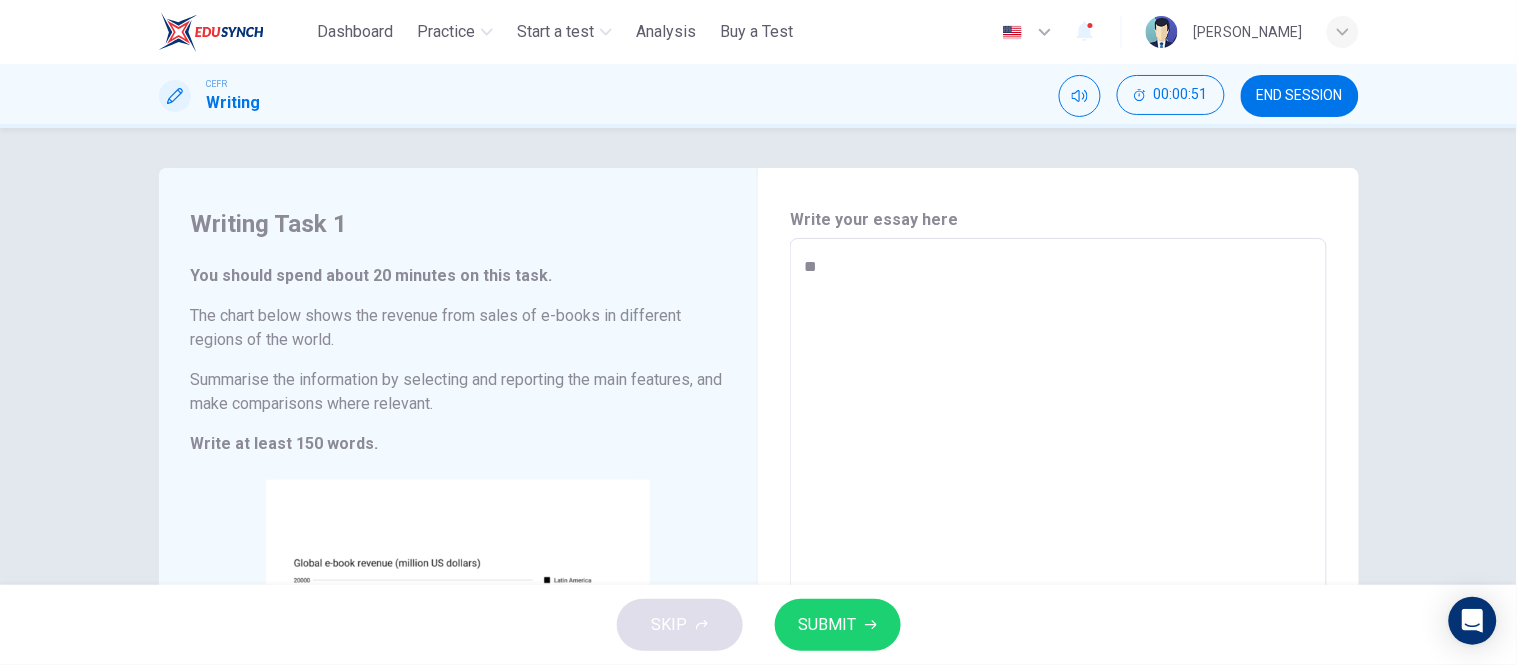 type on "***" 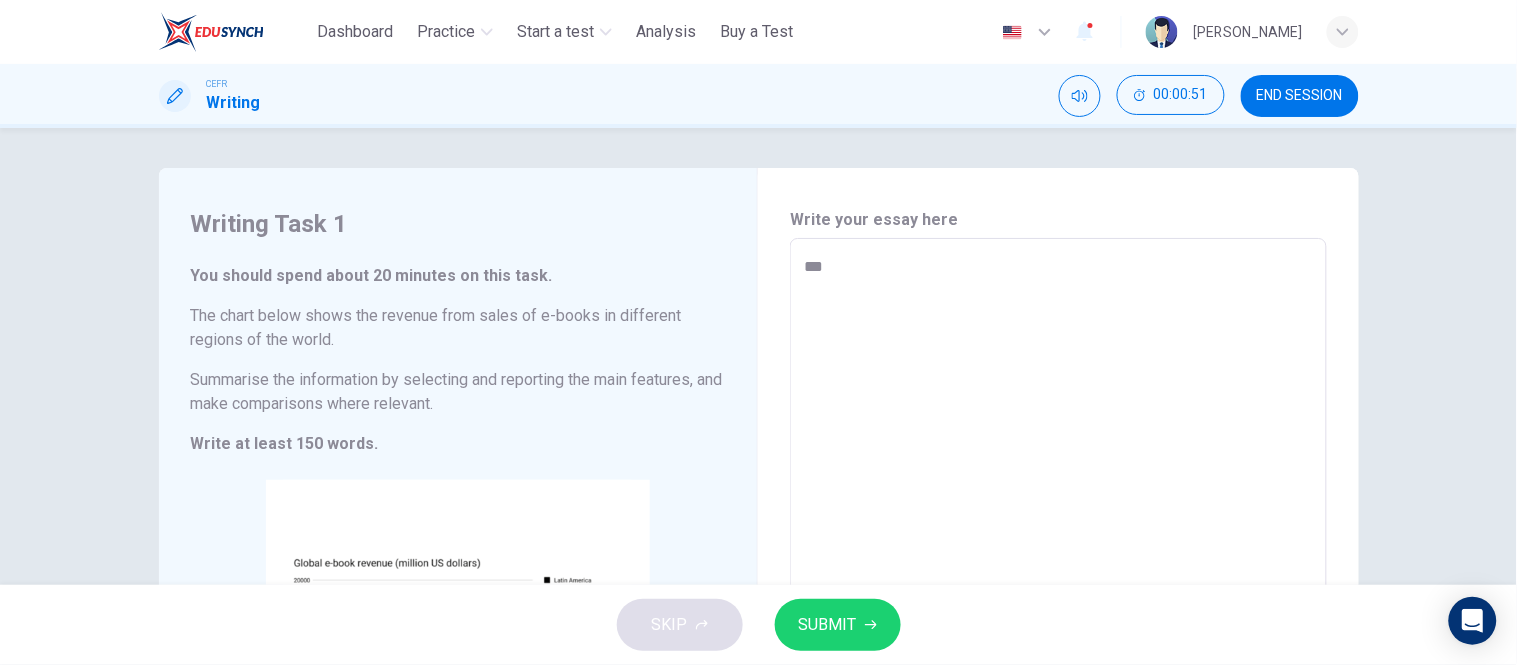 type on "*" 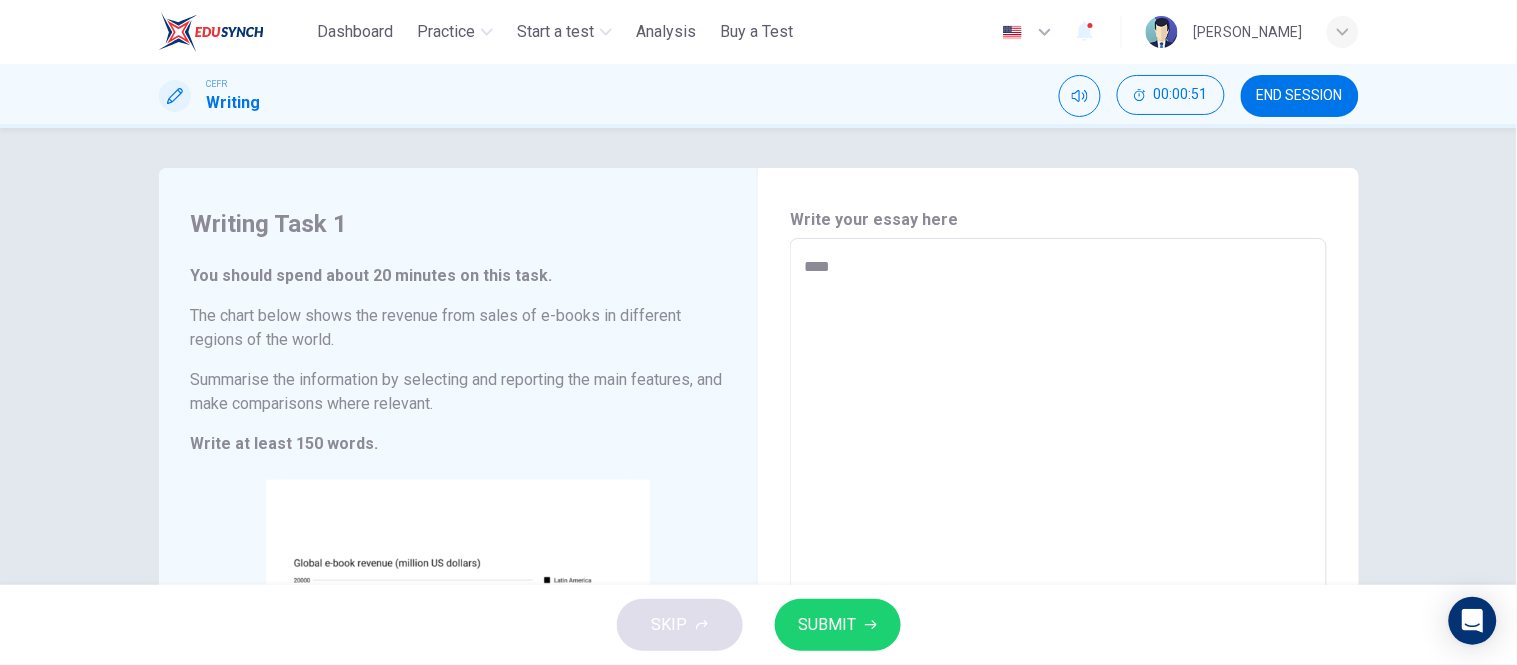 type on "*" 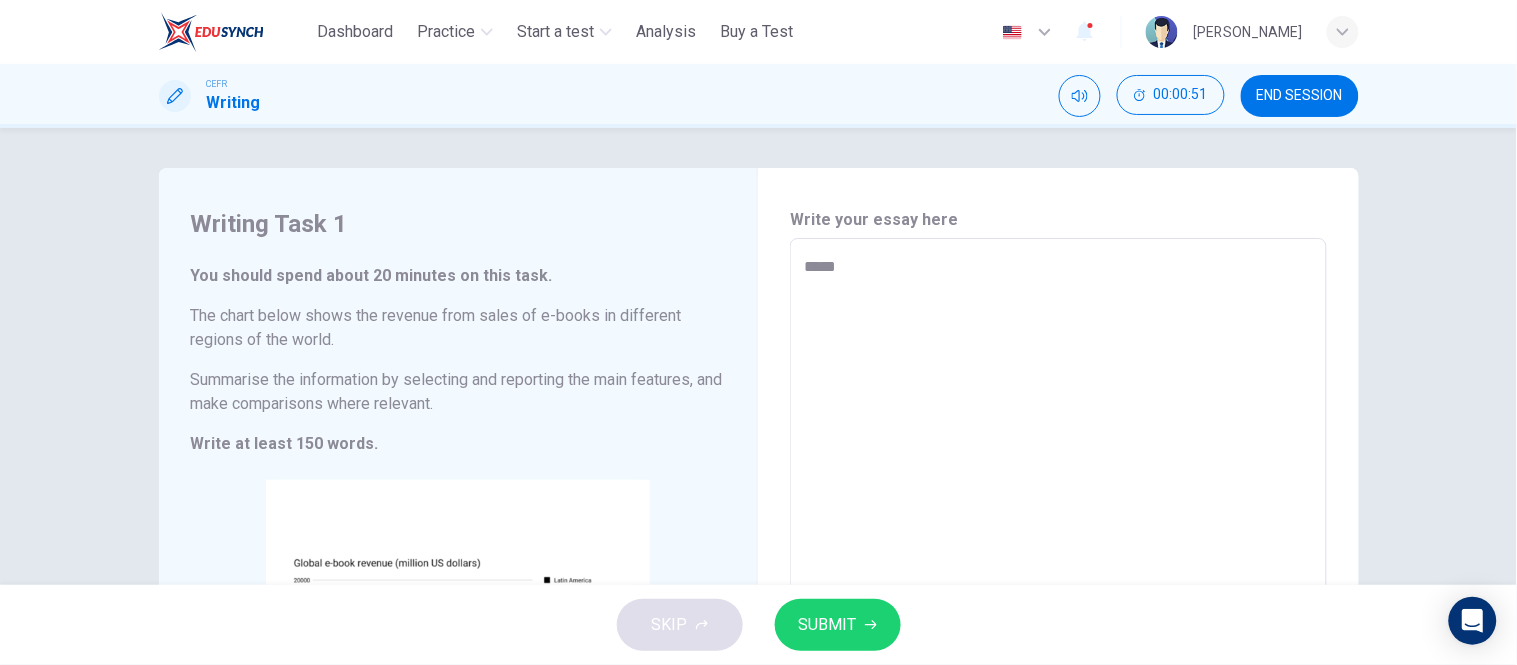 type on "*" 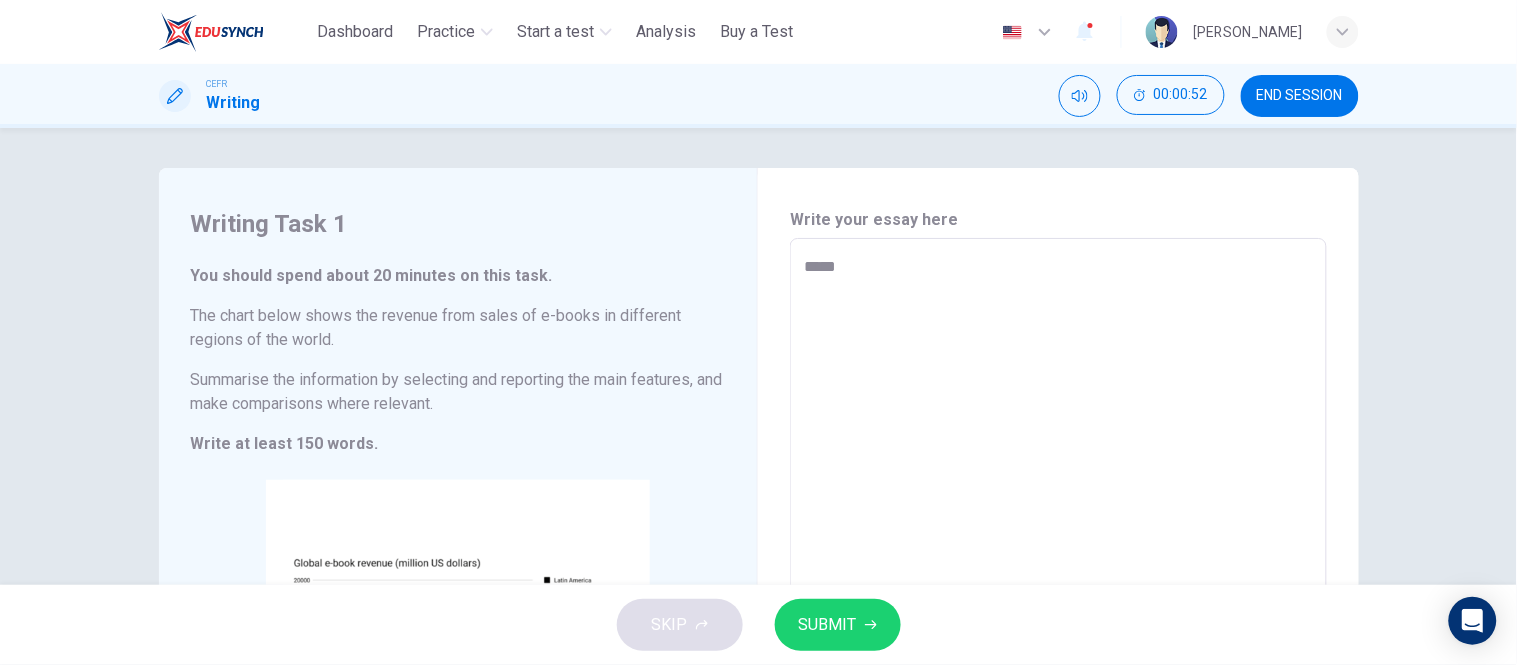 type on "*****" 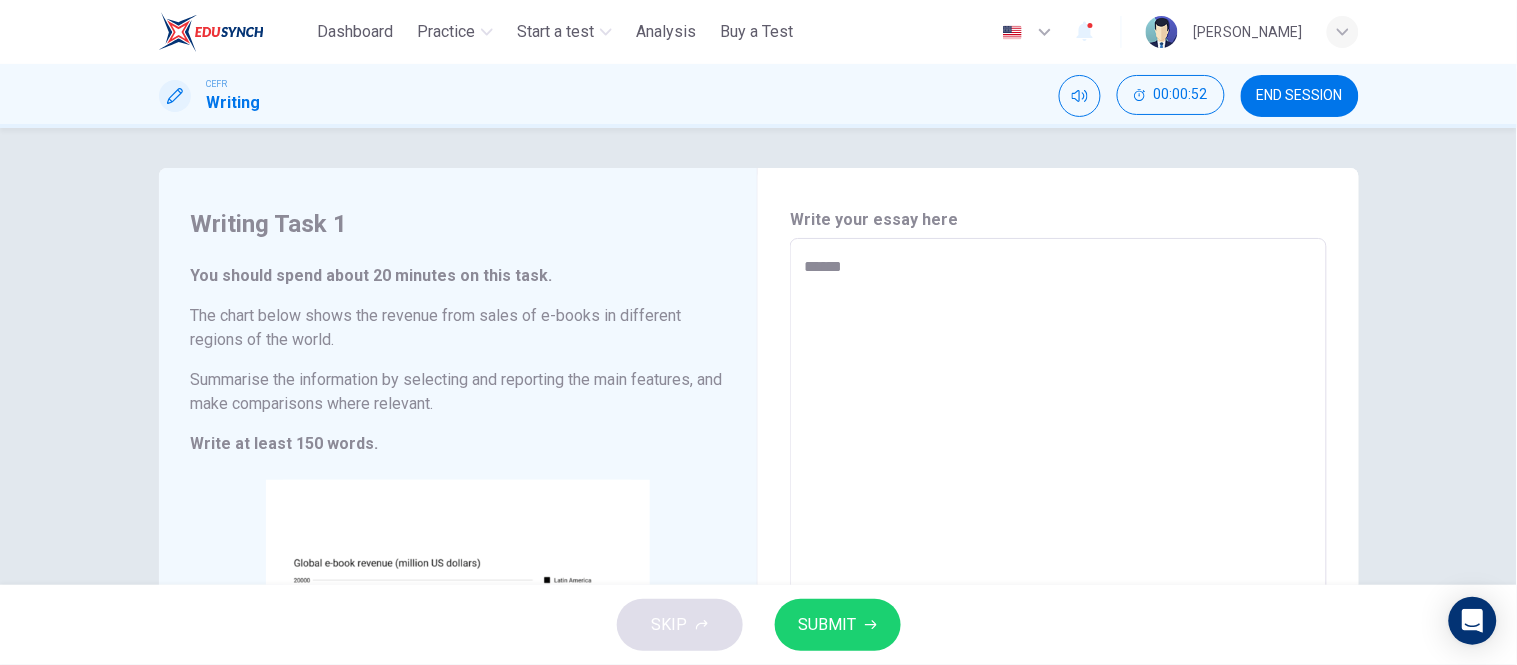 type on "*******" 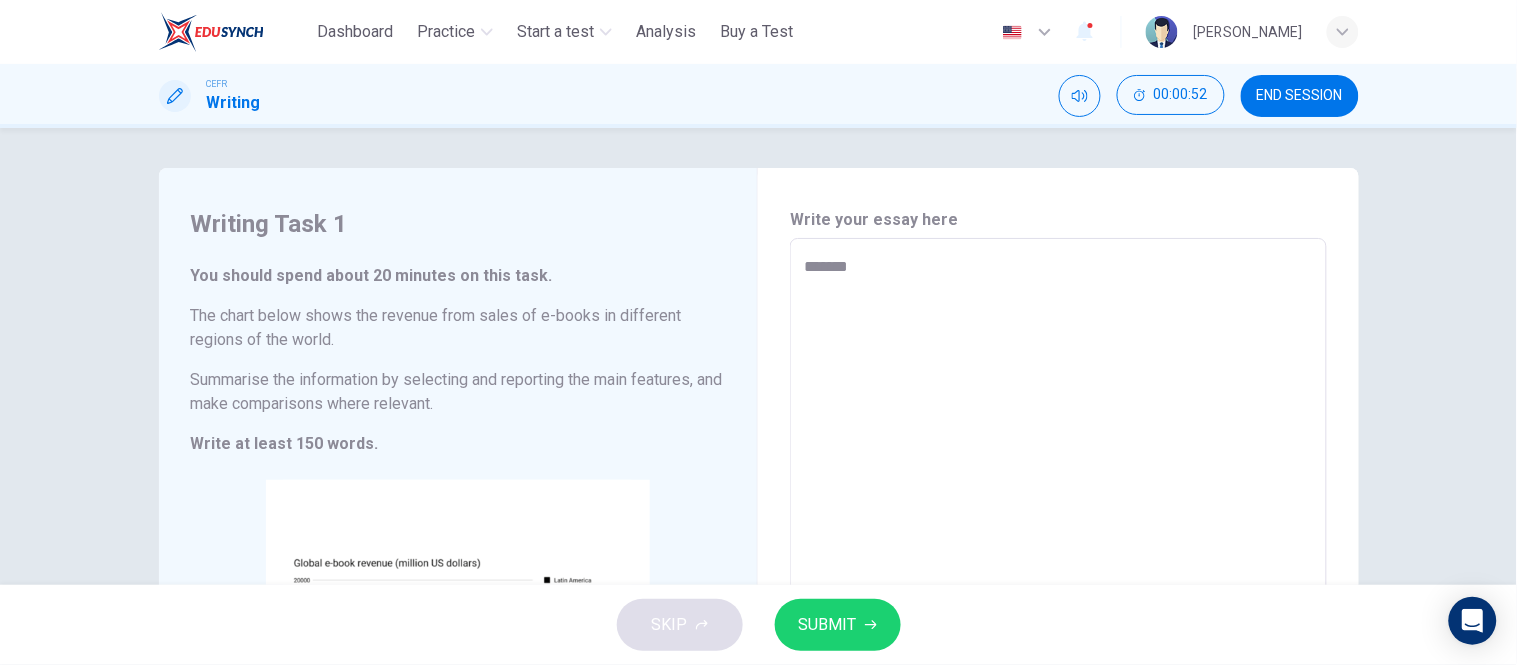type on "*" 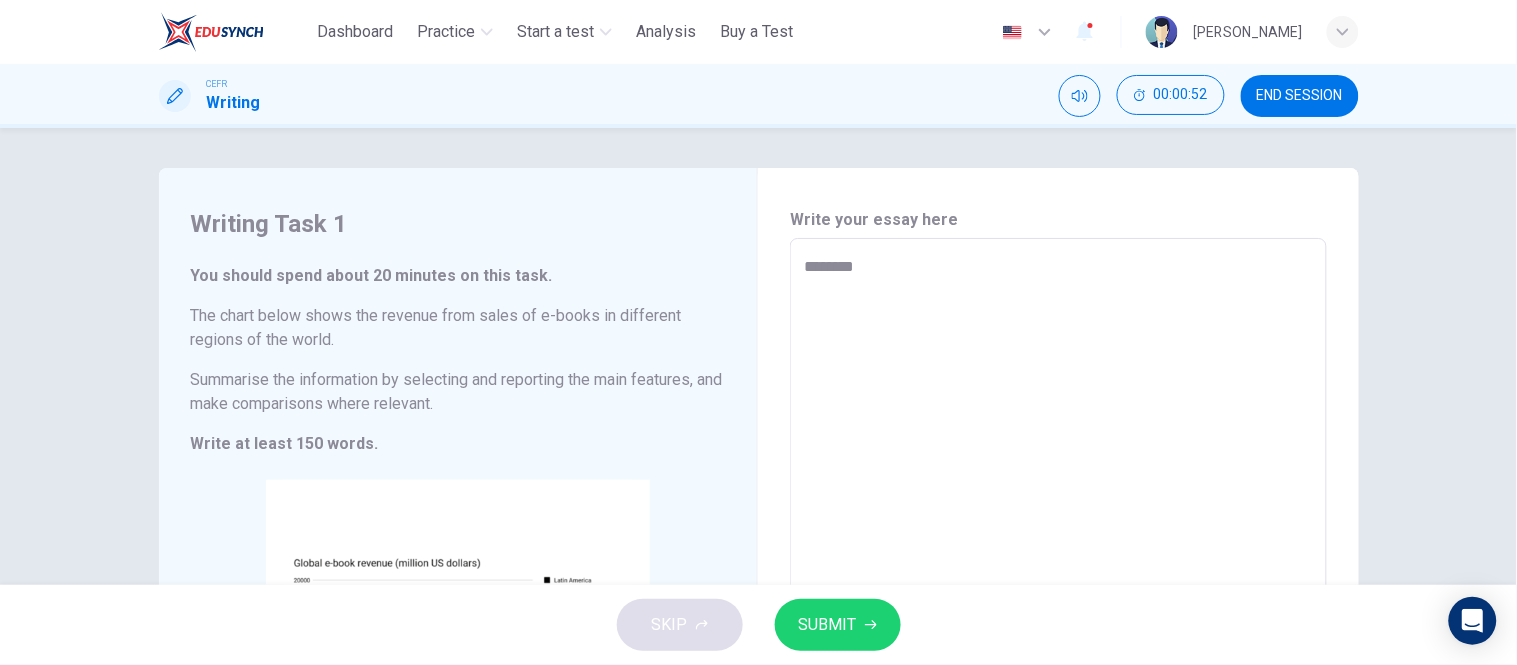type on "*" 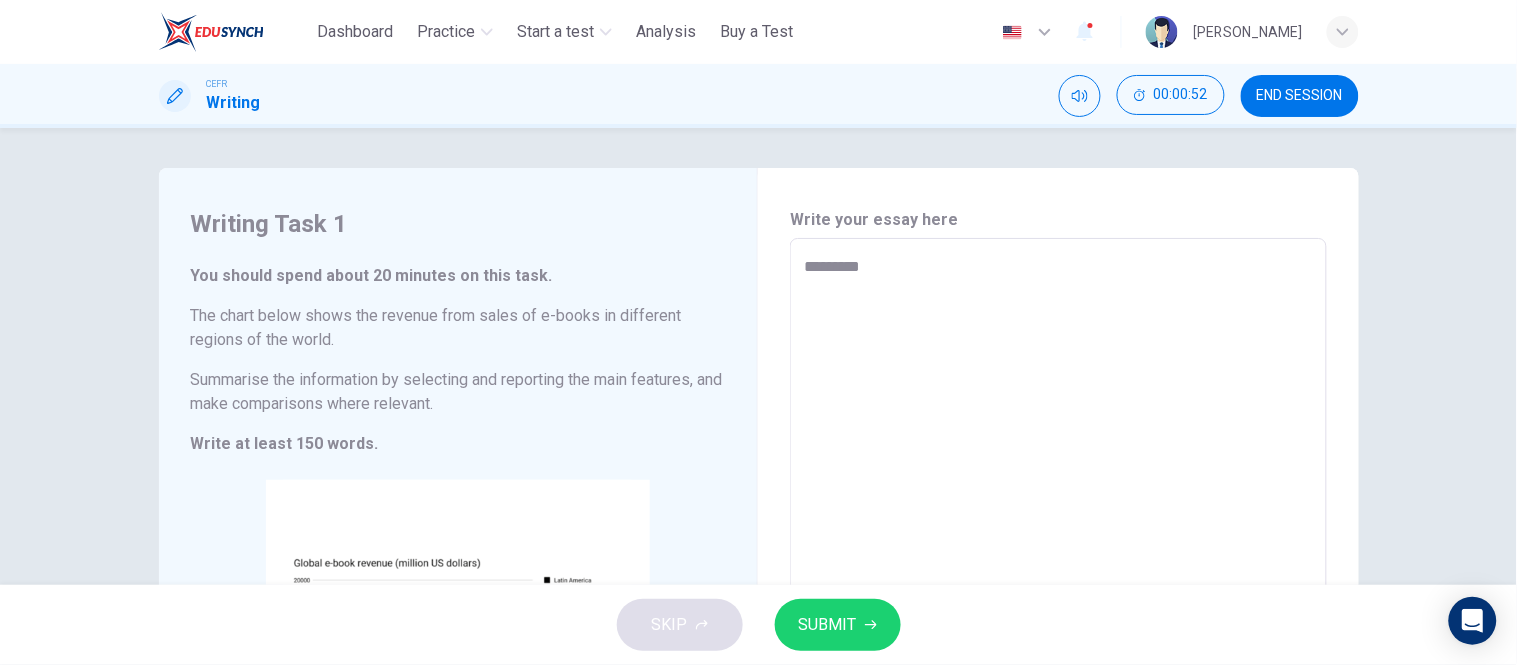 type on "*********" 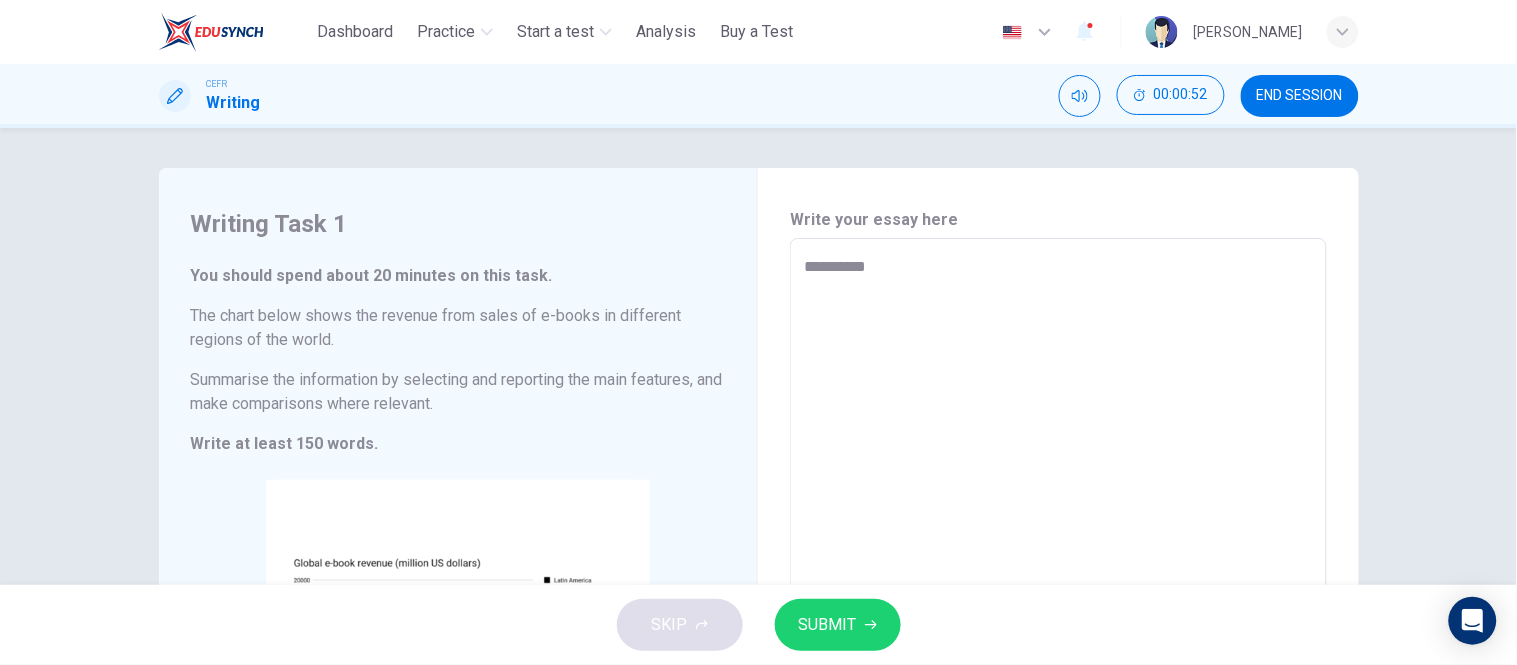 type on "*" 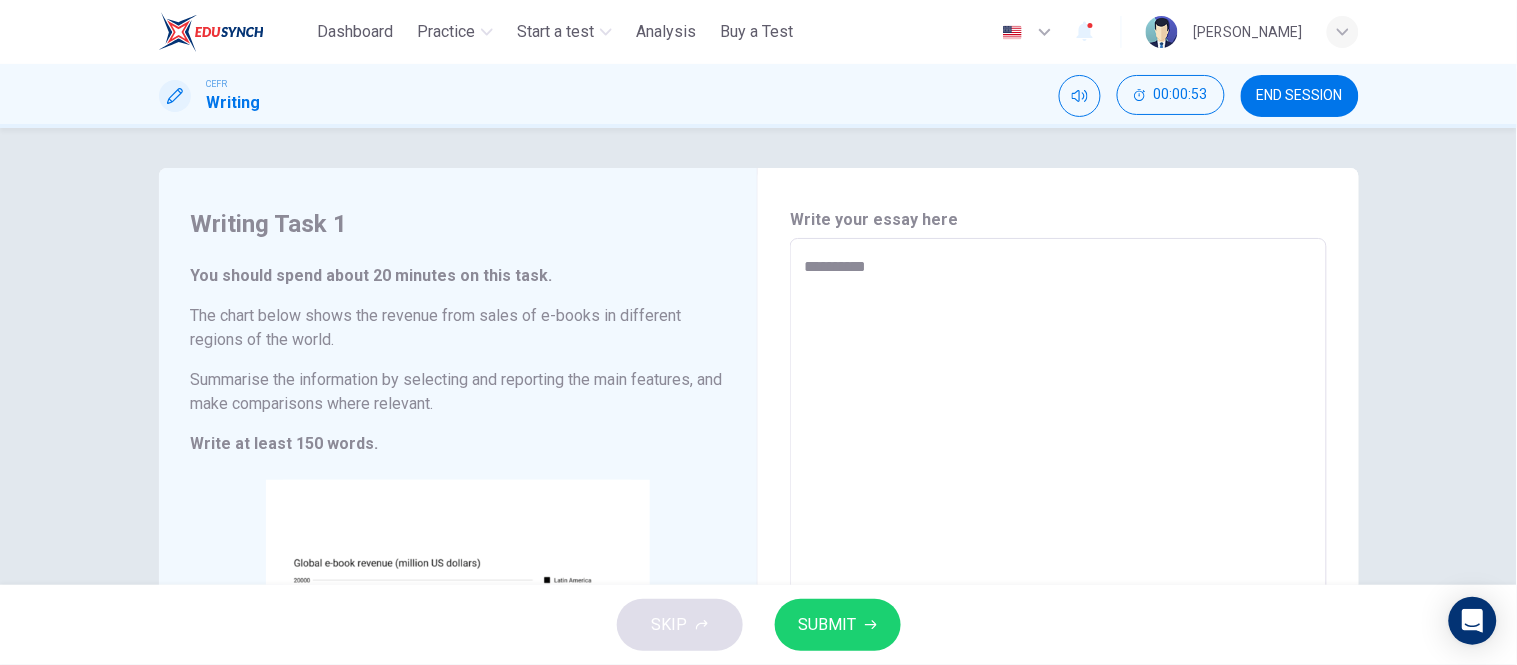 type on "**********" 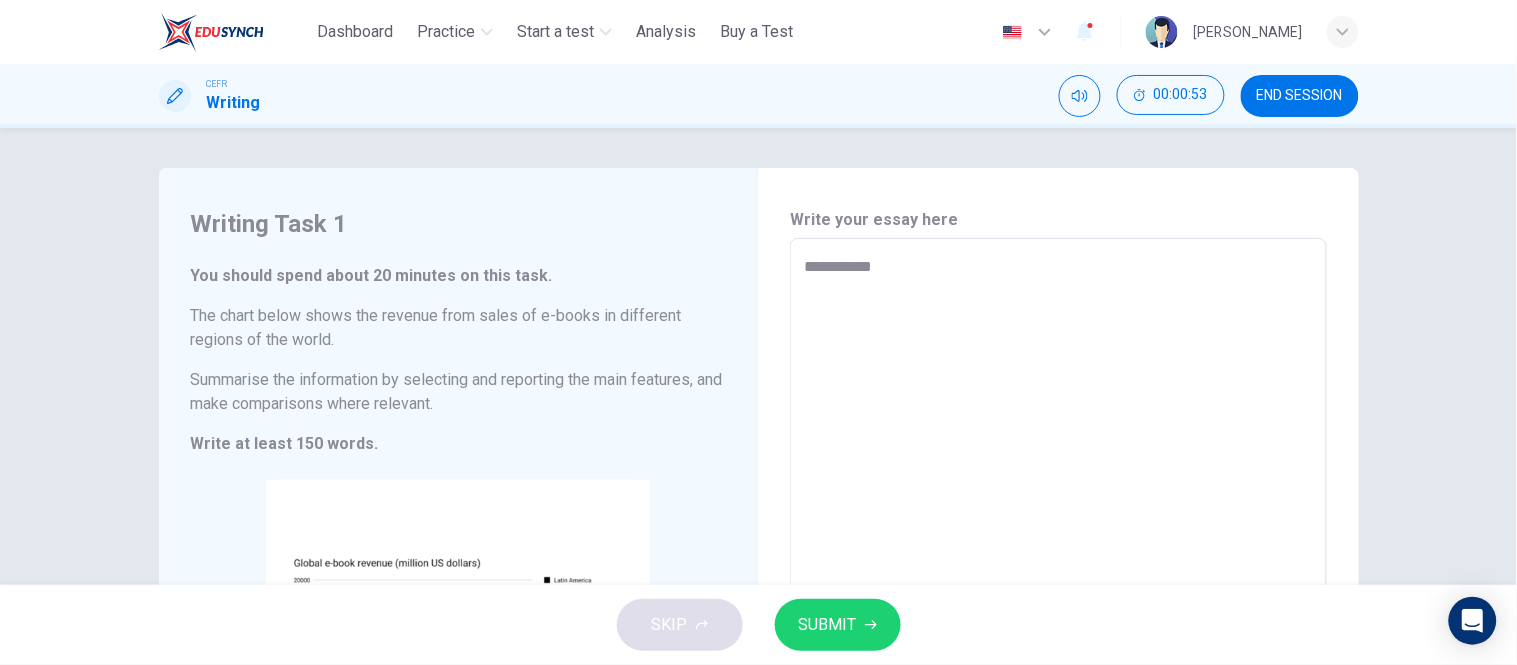 type on "*" 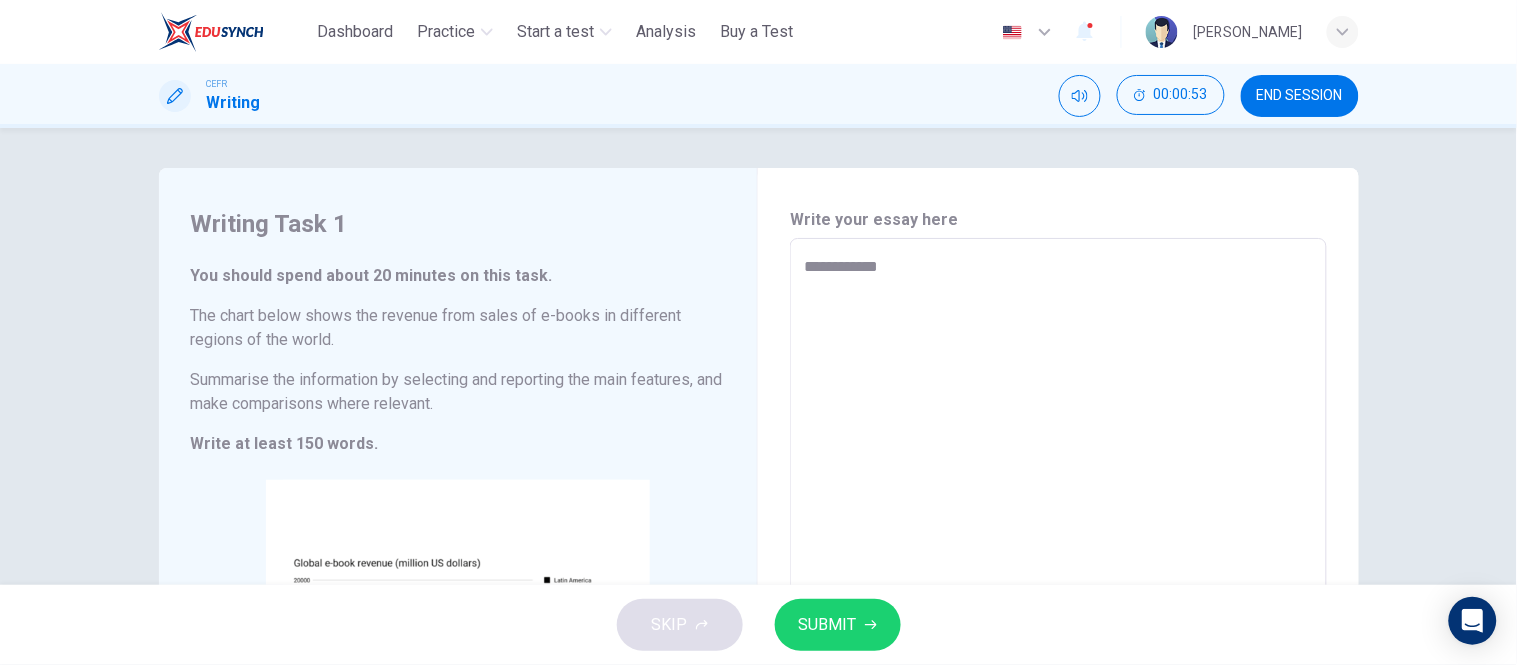 type on "**********" 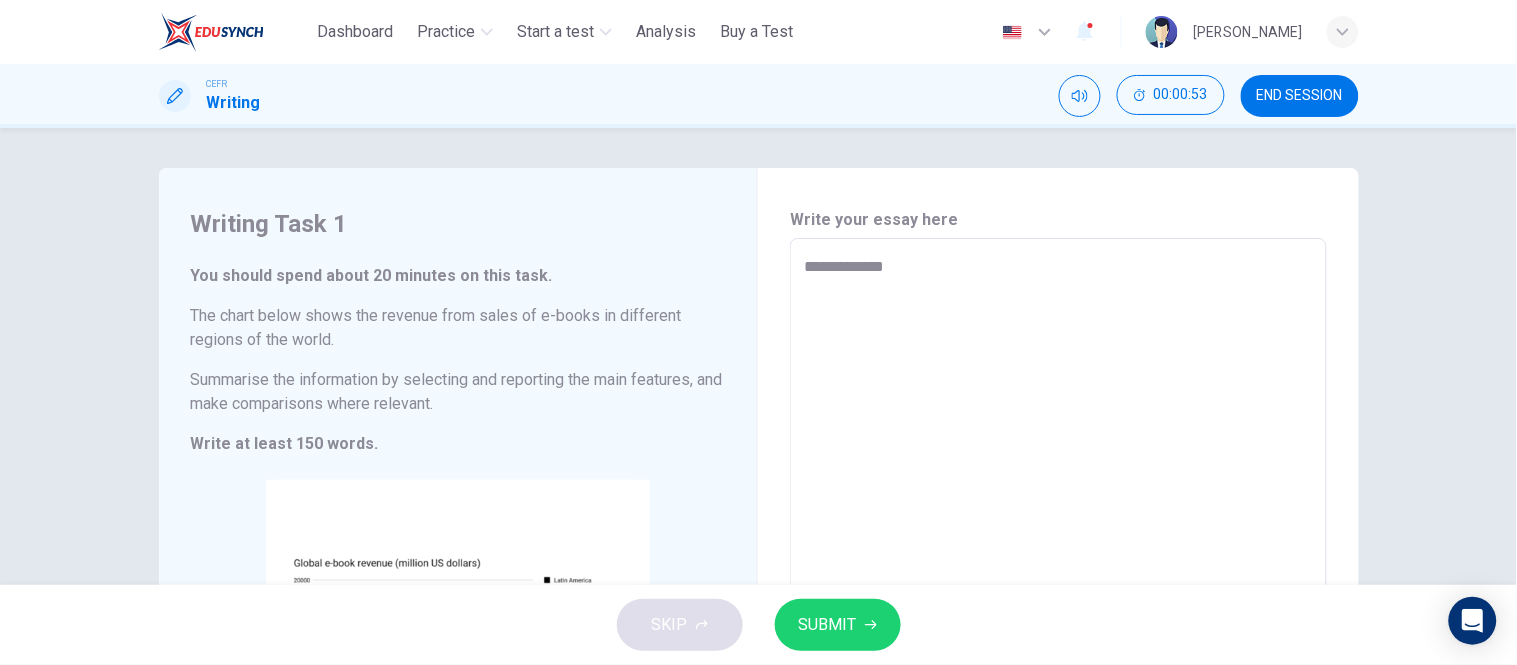 type on "*" 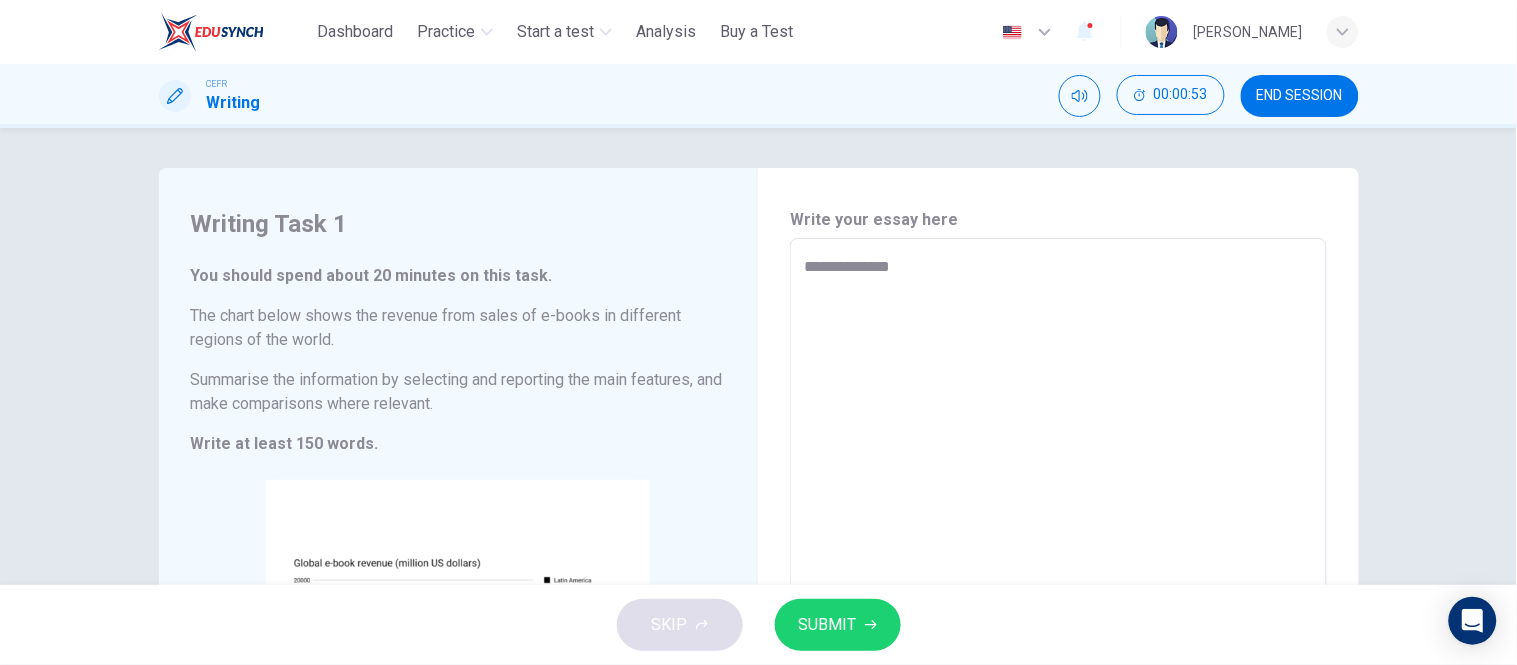 type on "**********" 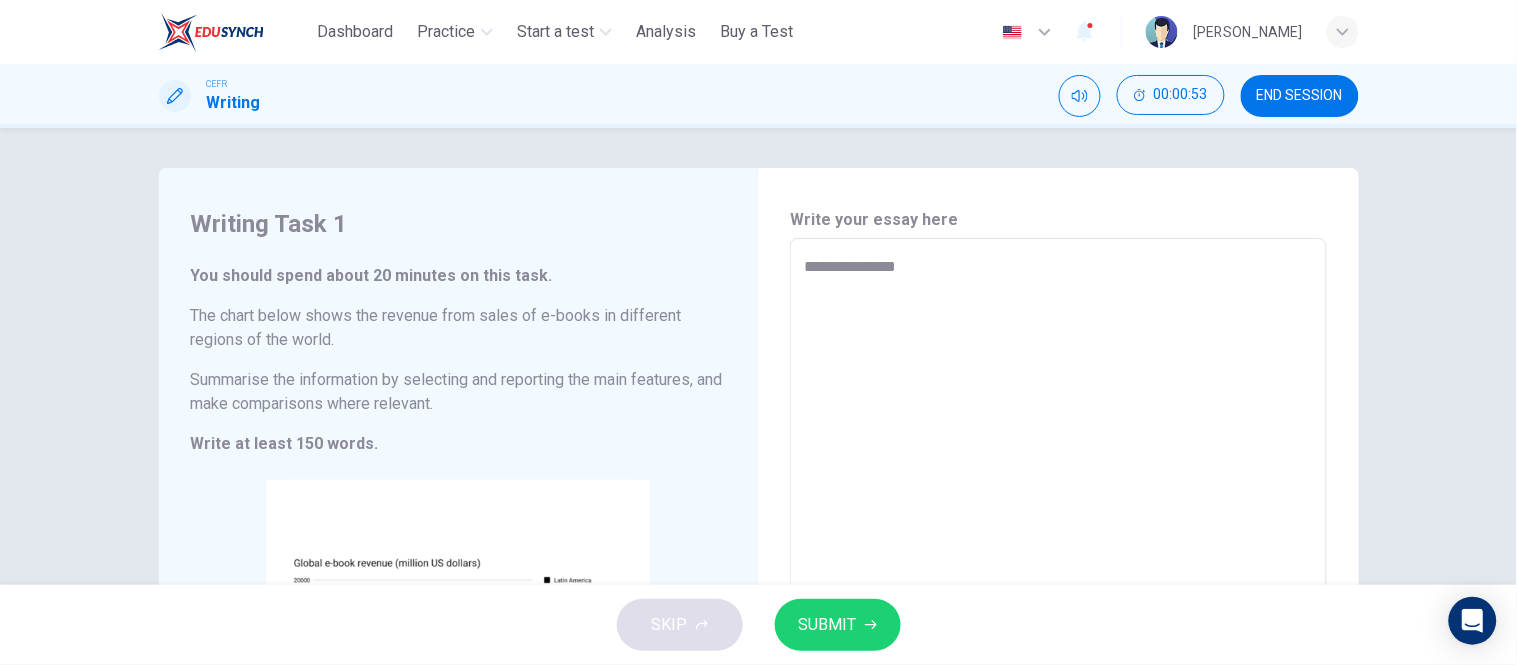 type on "*" 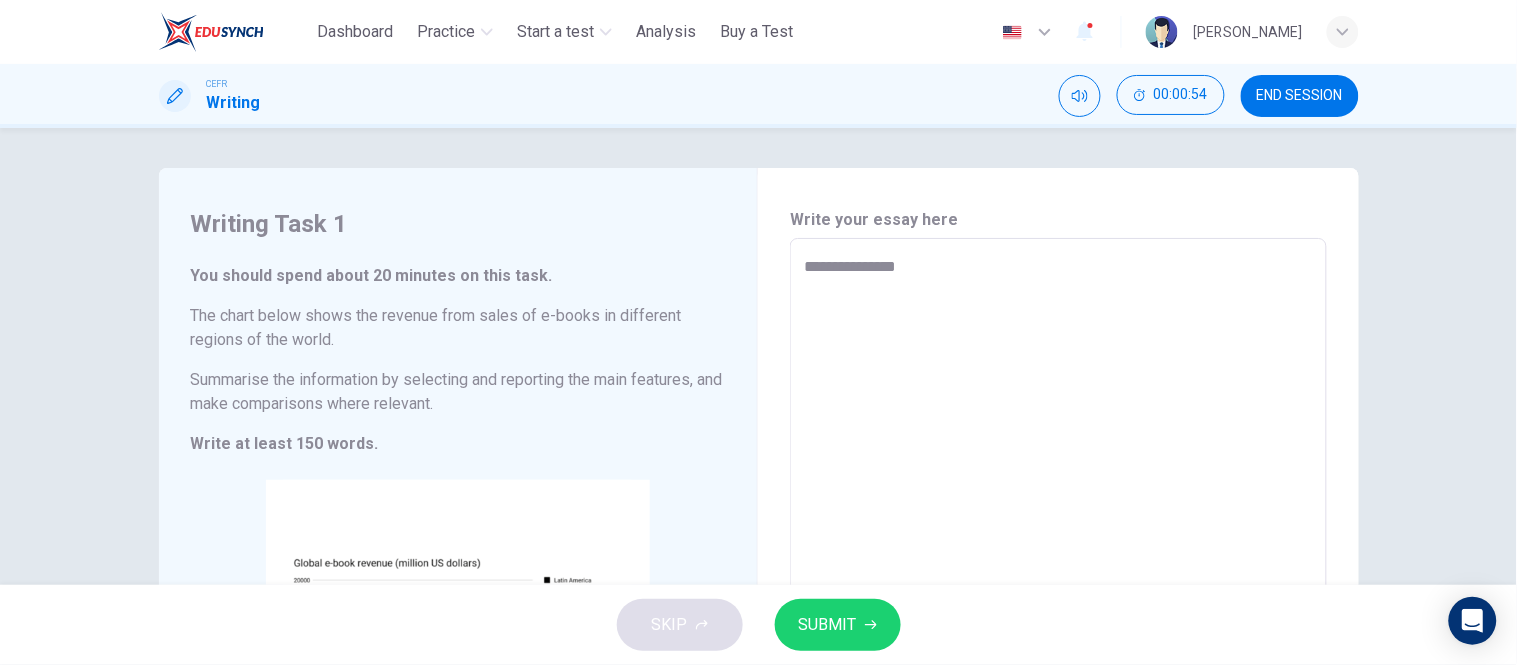 type on "**********" 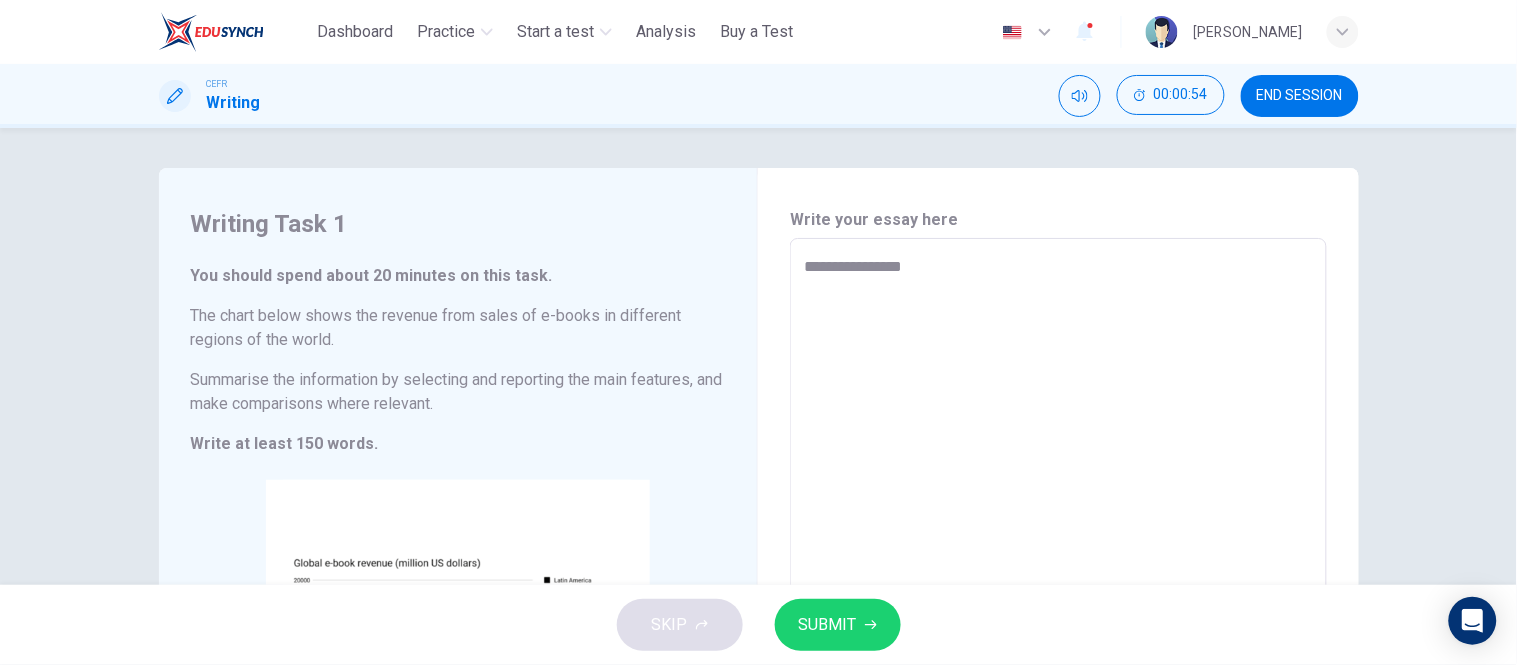 type on "*" 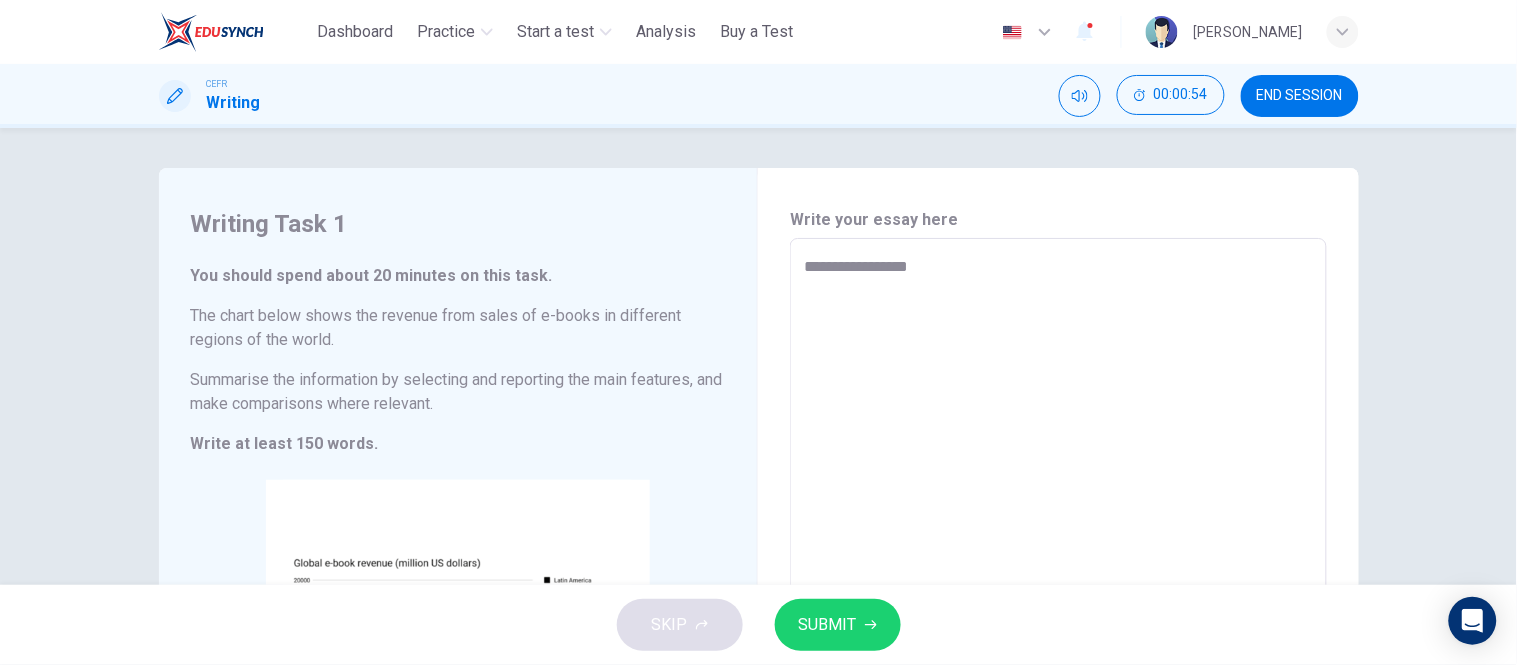 type on "*" 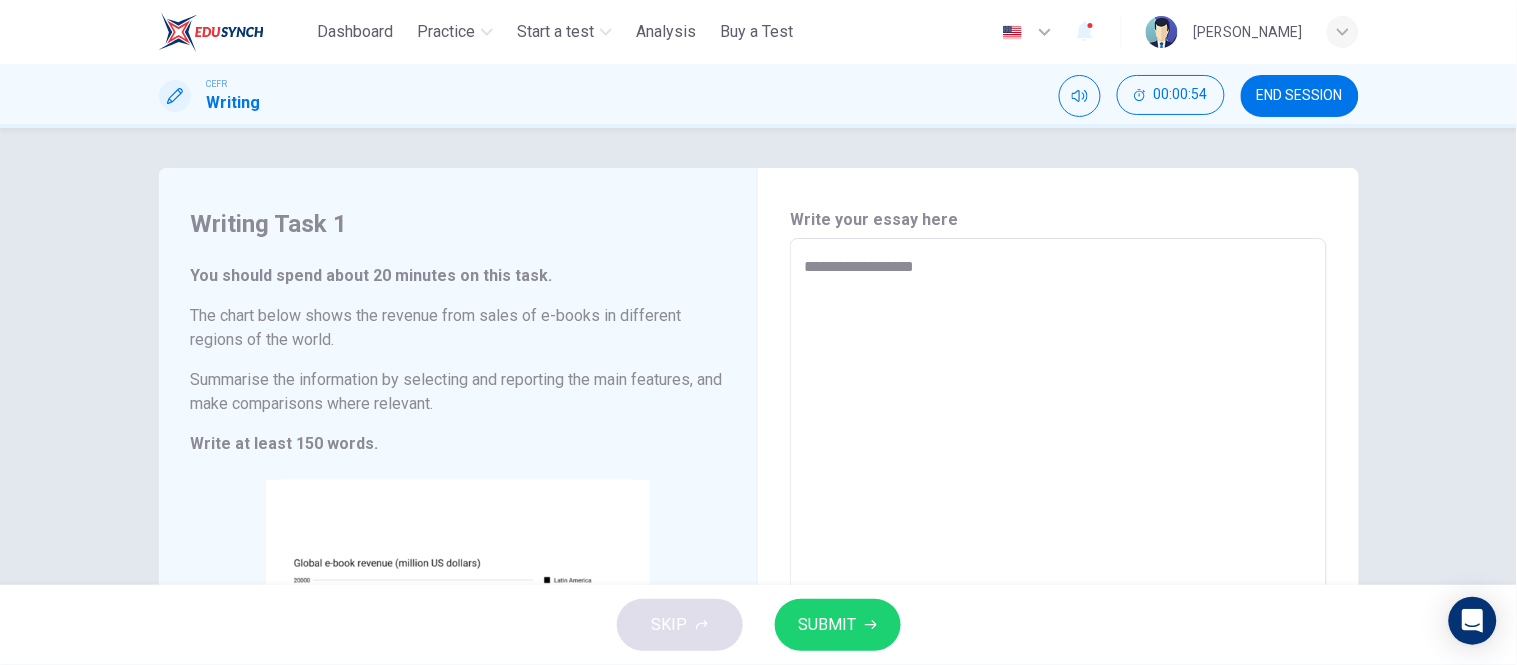 type on "*" 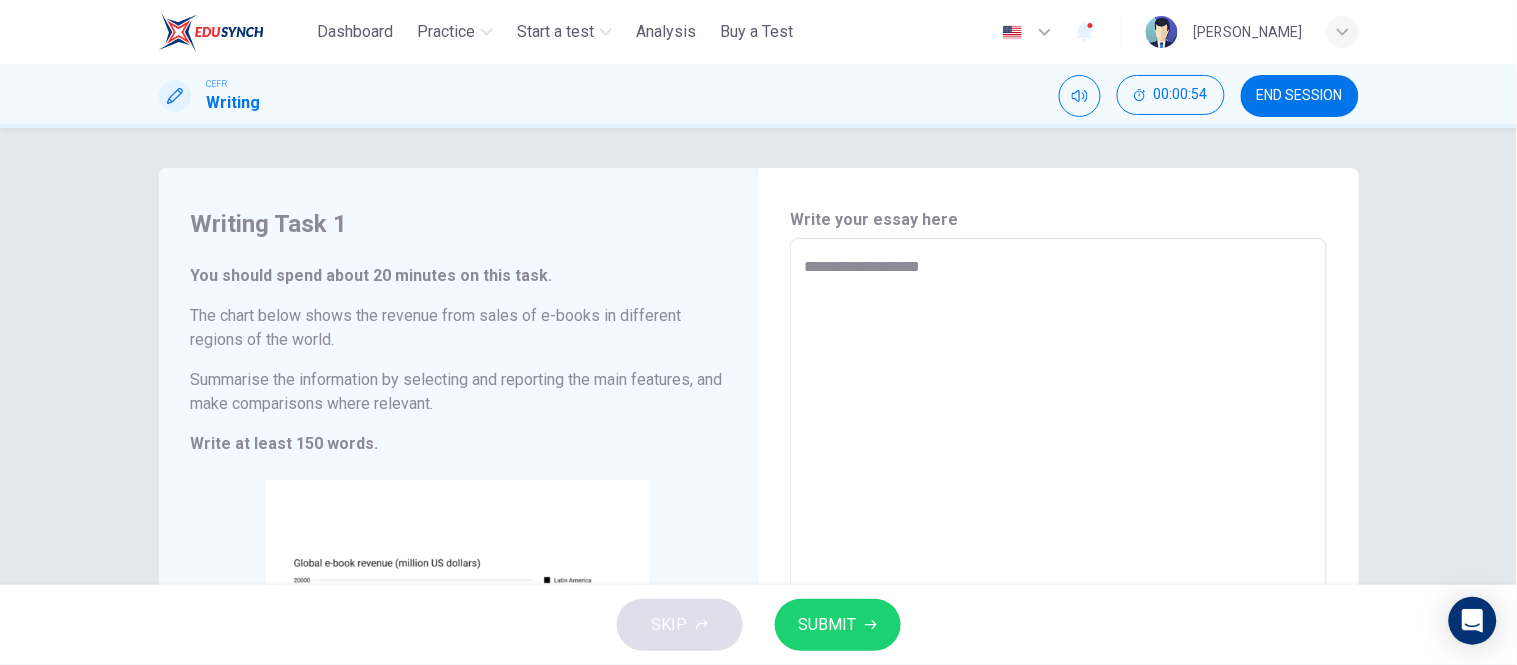 type on "**********" 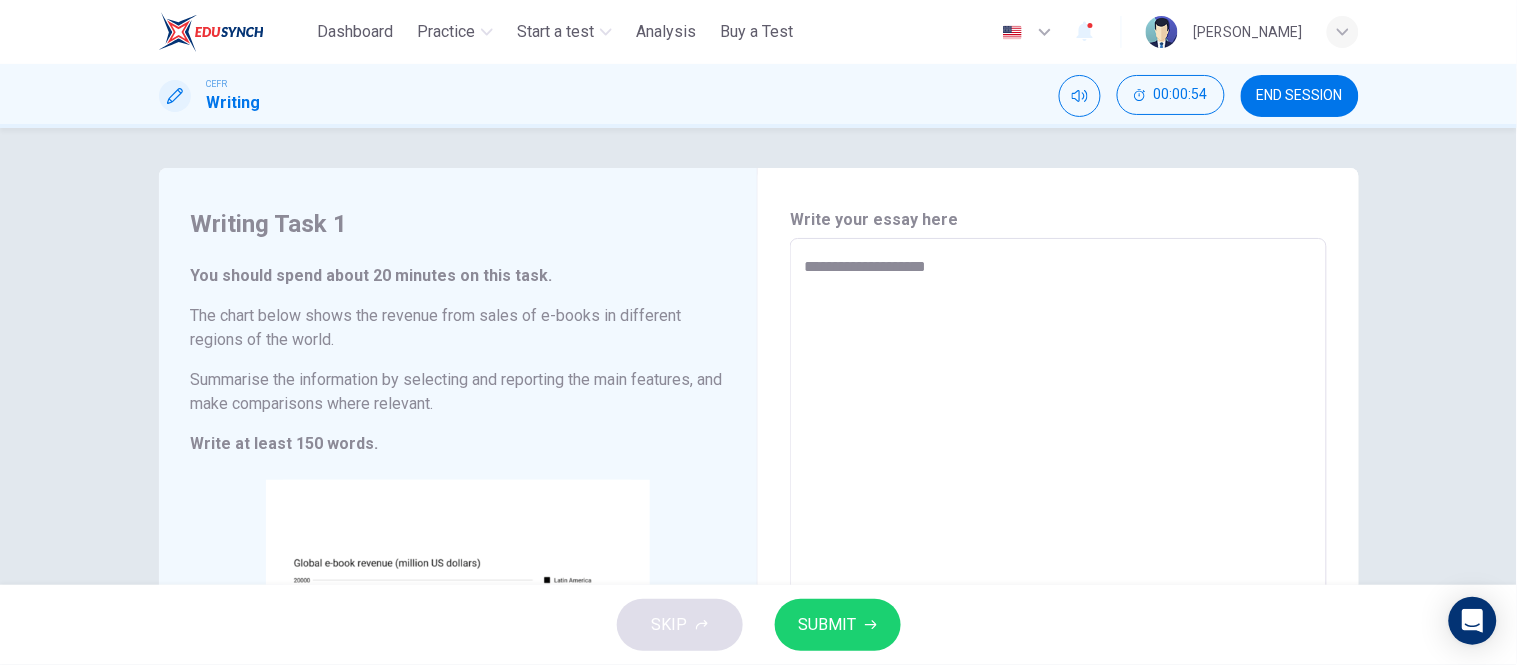 type on "*" 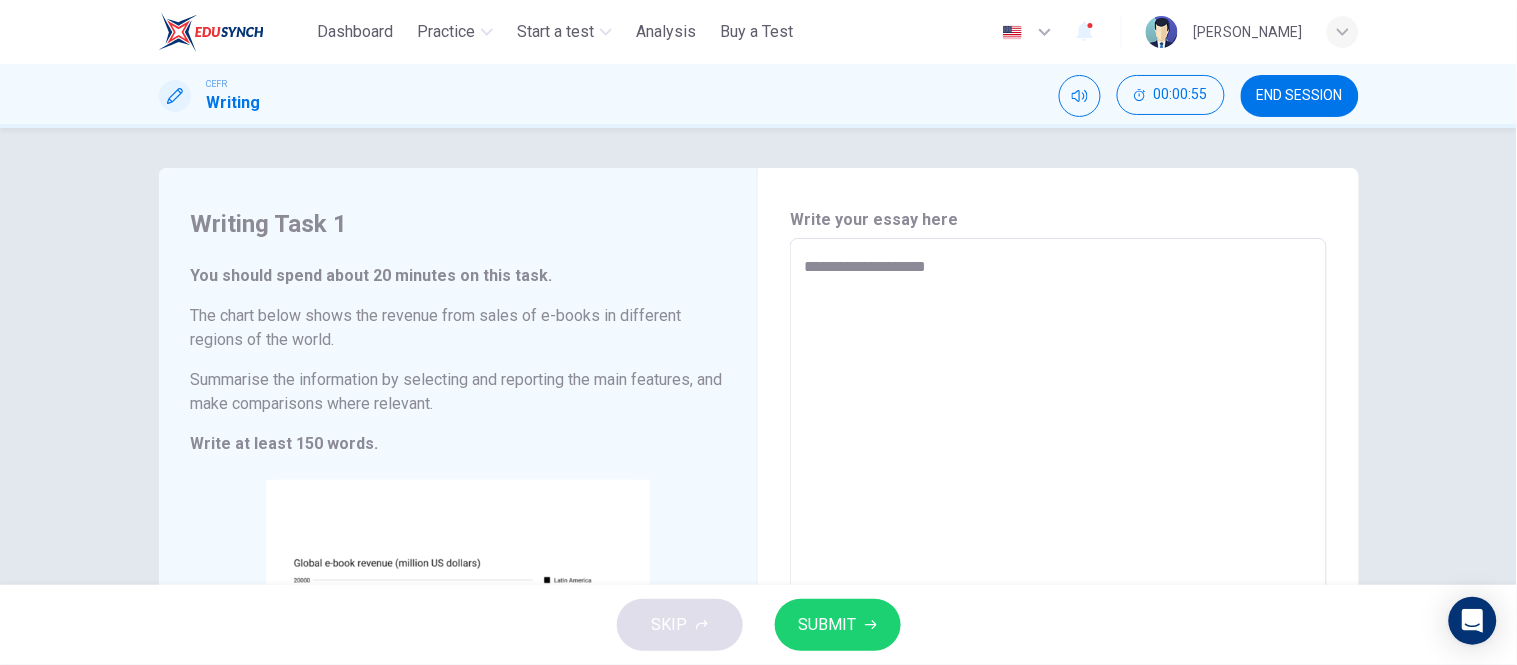 type on "**********" 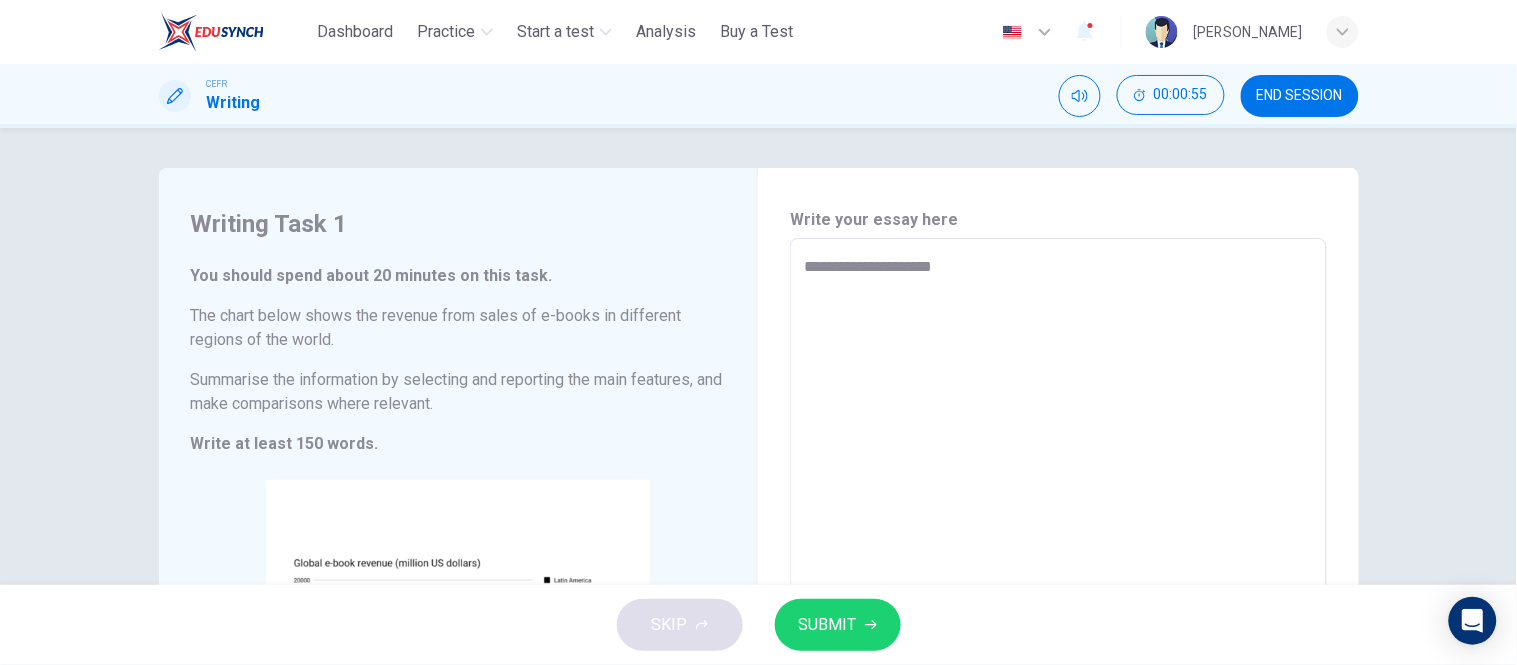 type on "*" 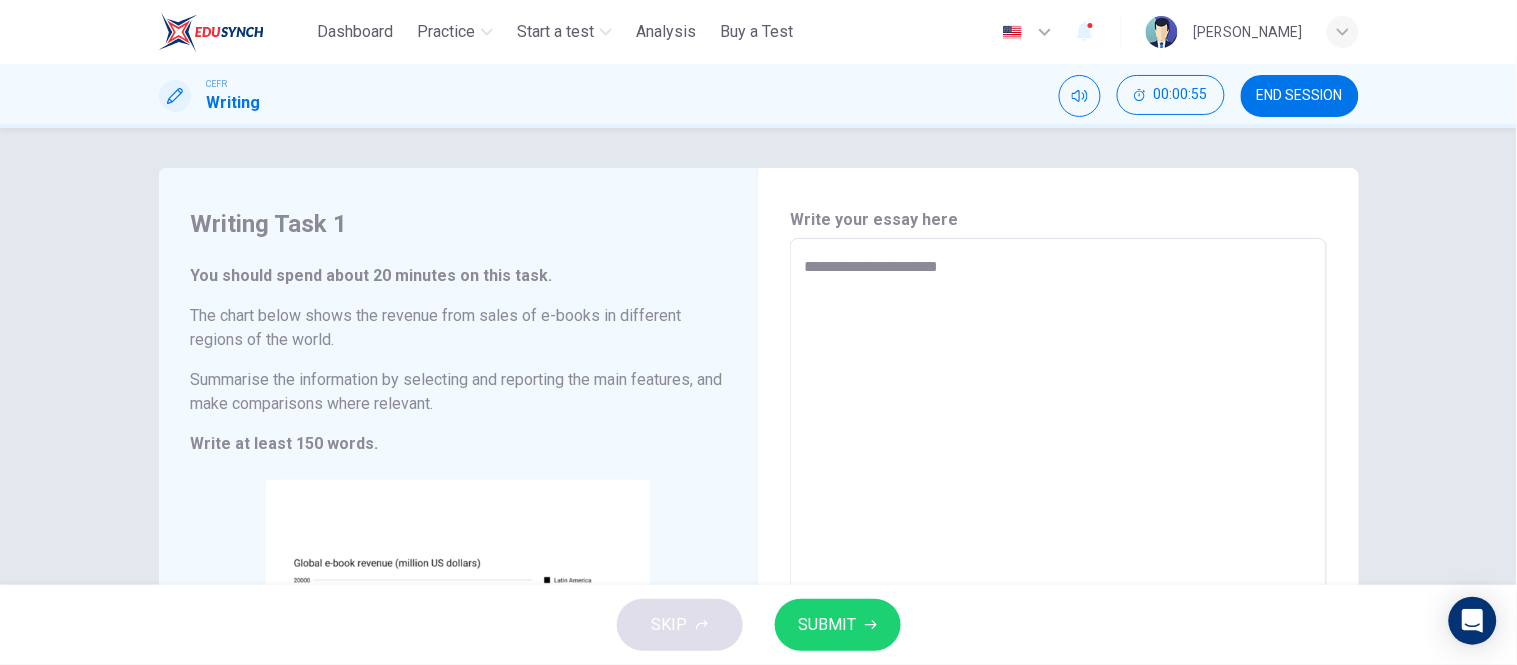 type on "*" 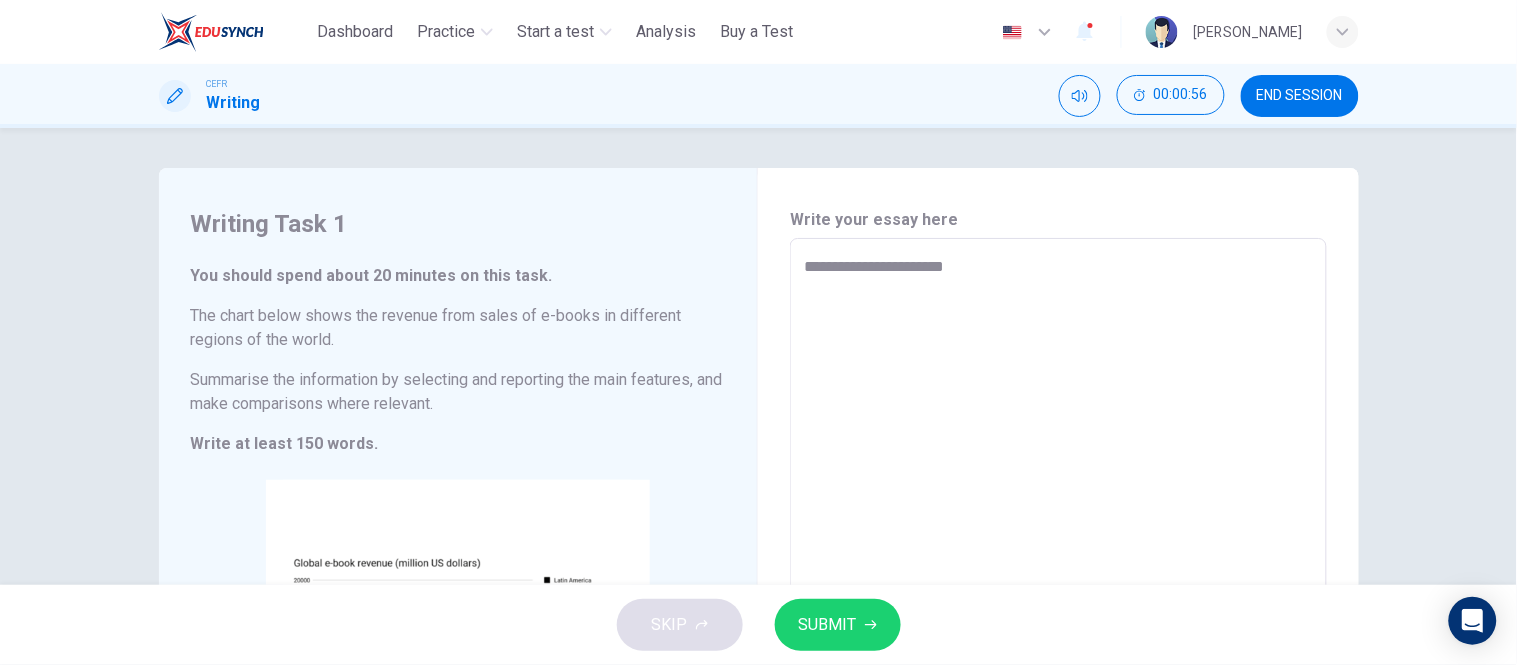type on "**********" 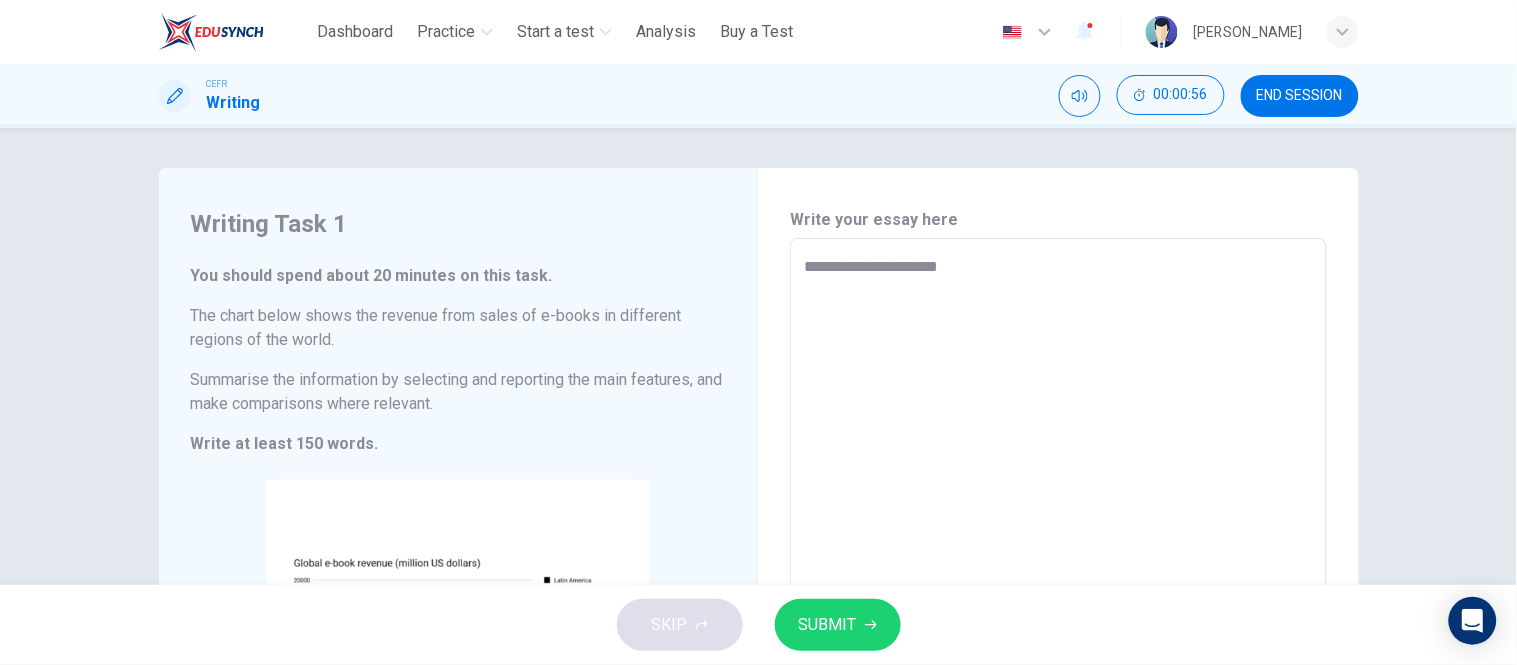 type on "*" 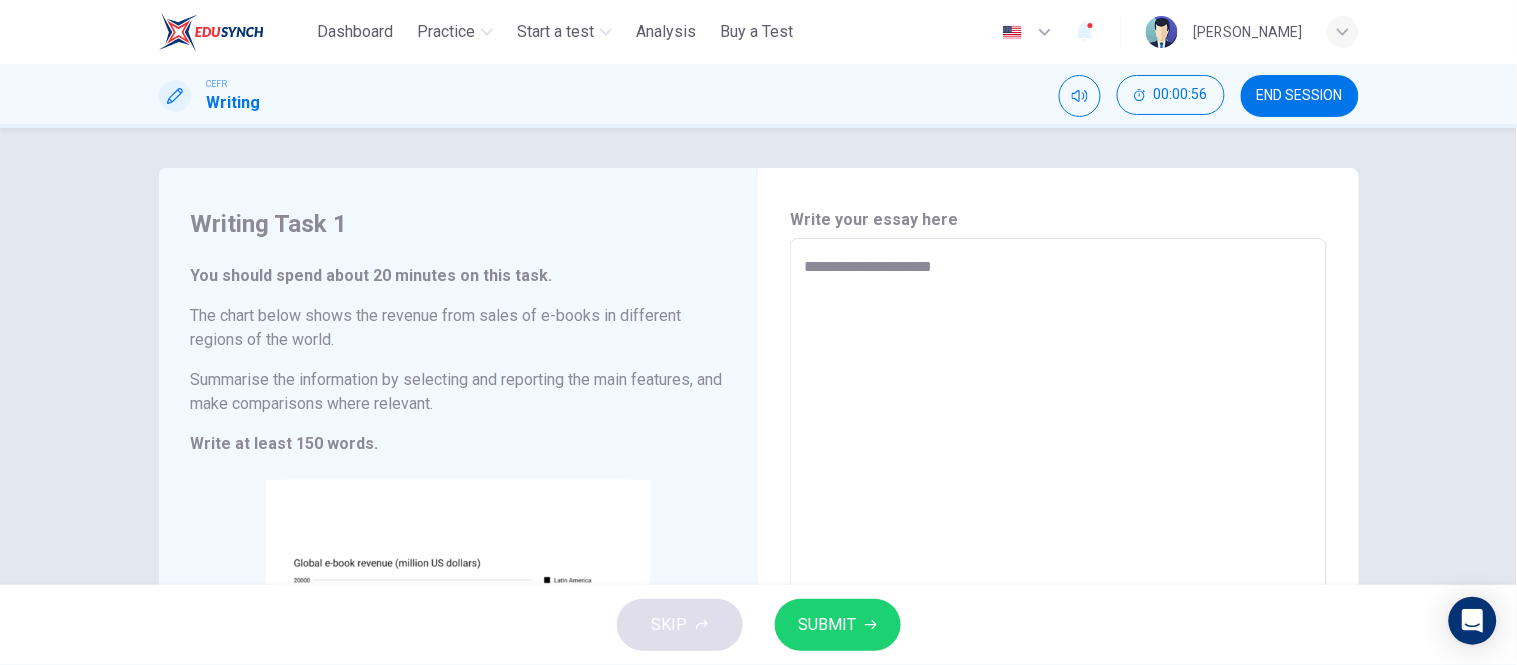 type on "*" 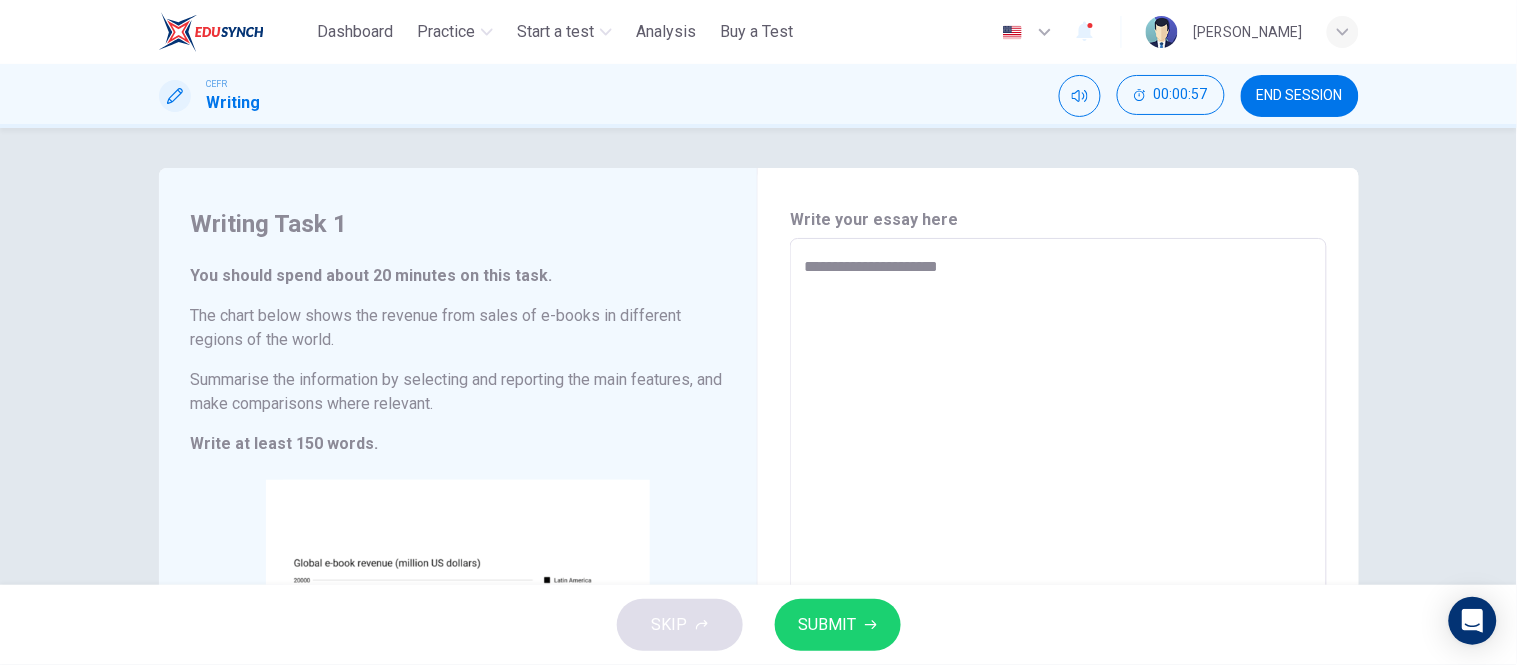 type on "**********" 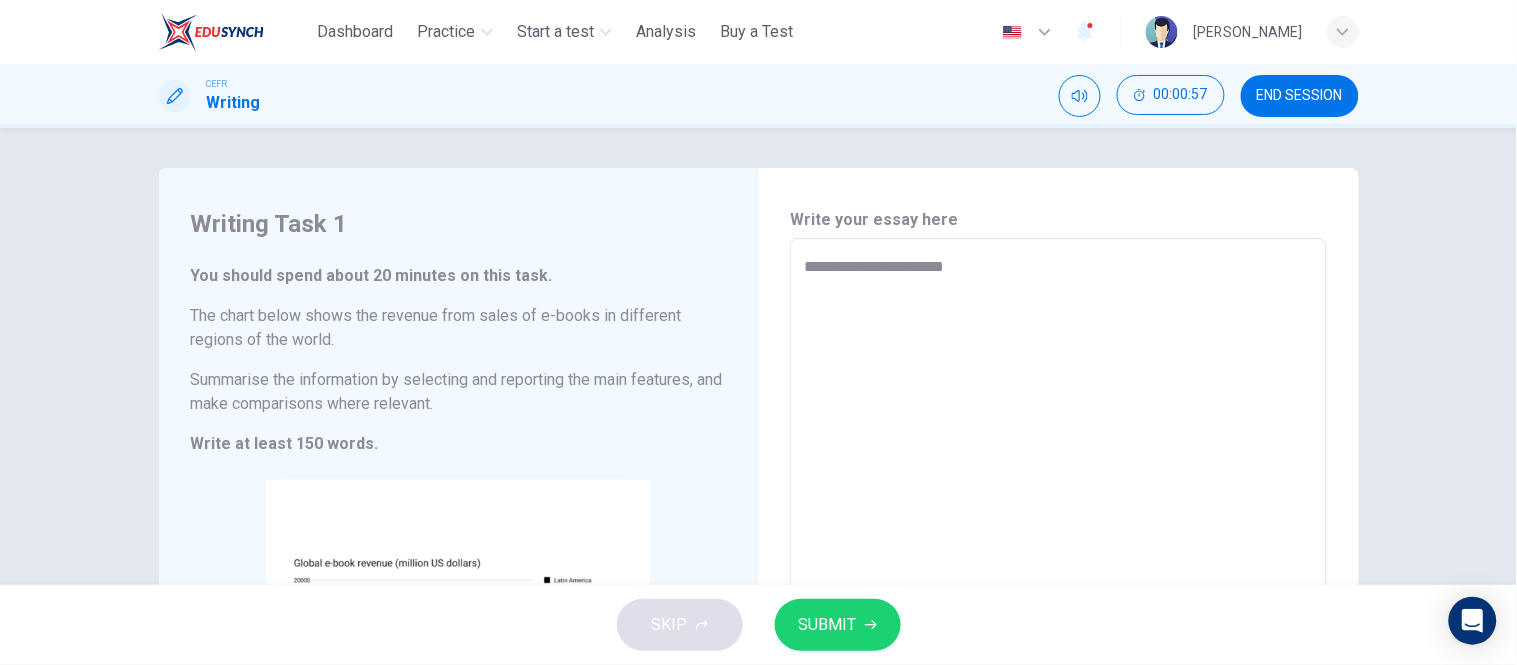 type on "*" 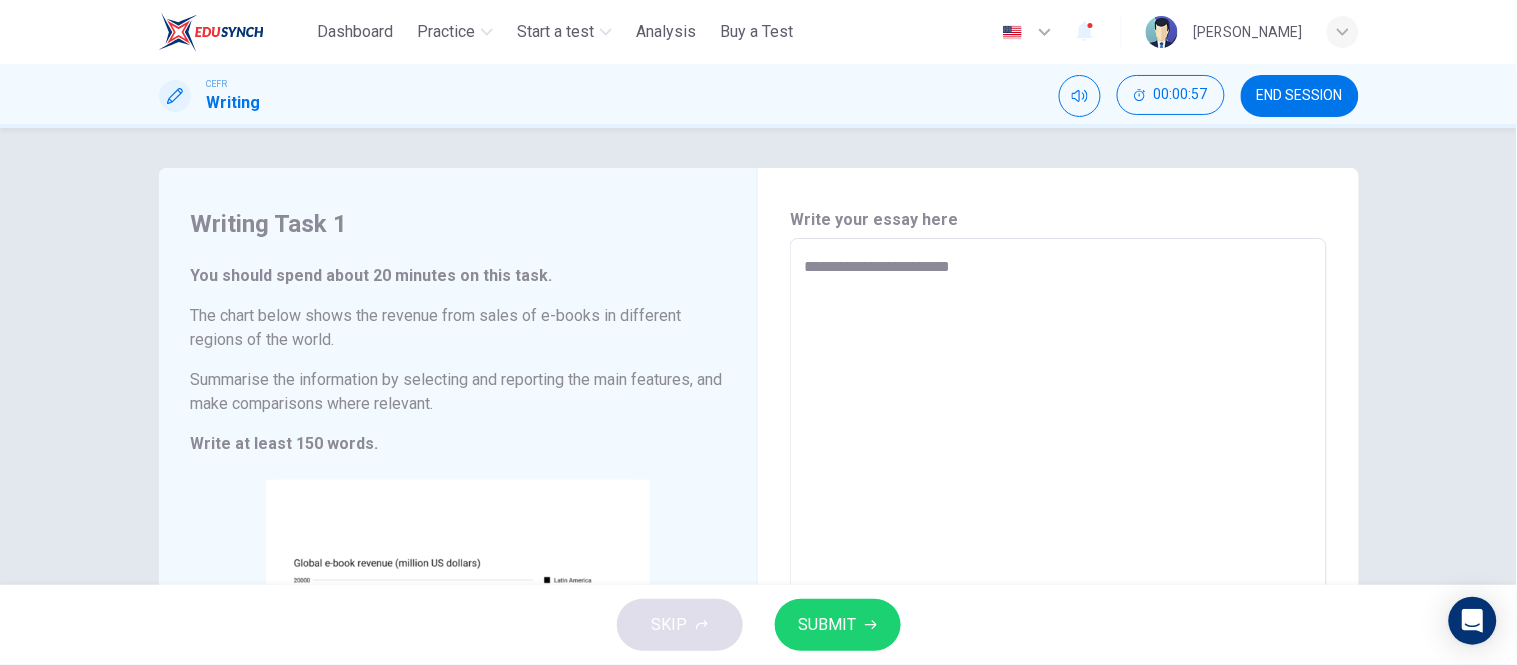 type on "*" 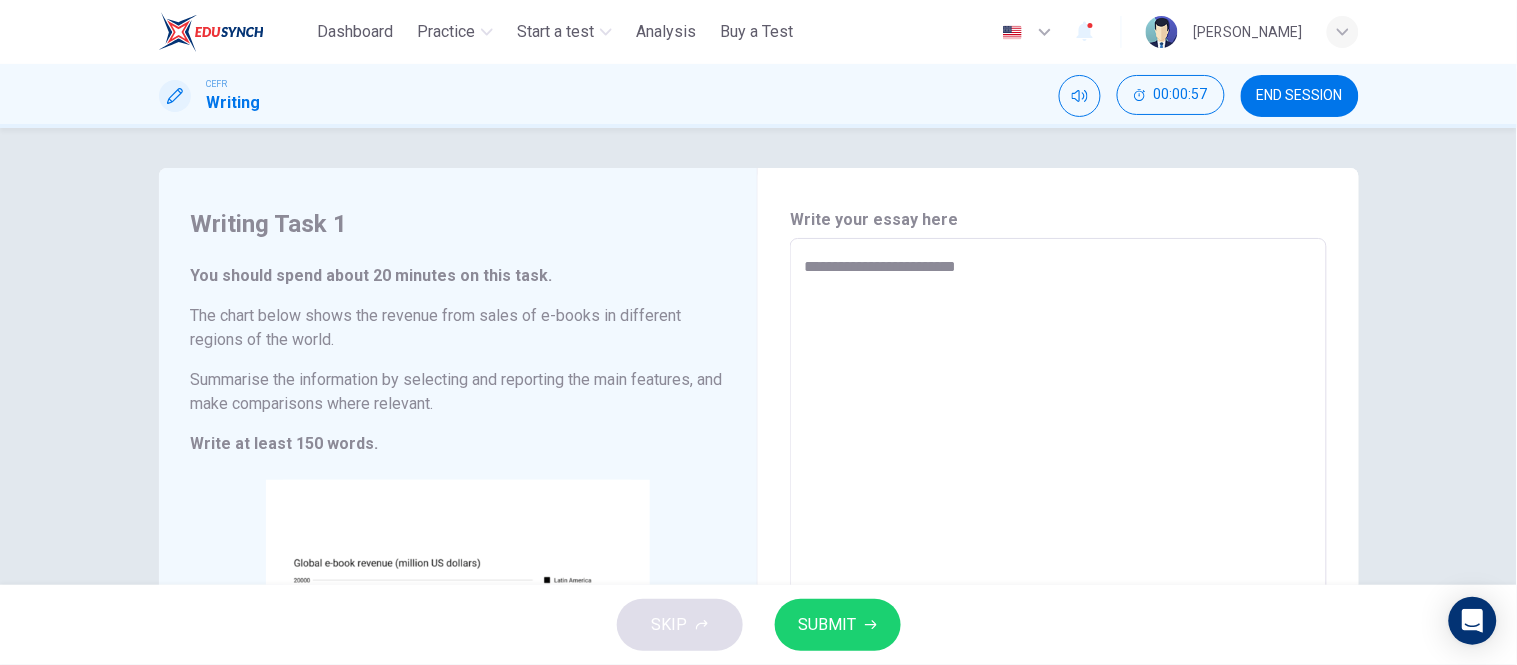 type on "*" 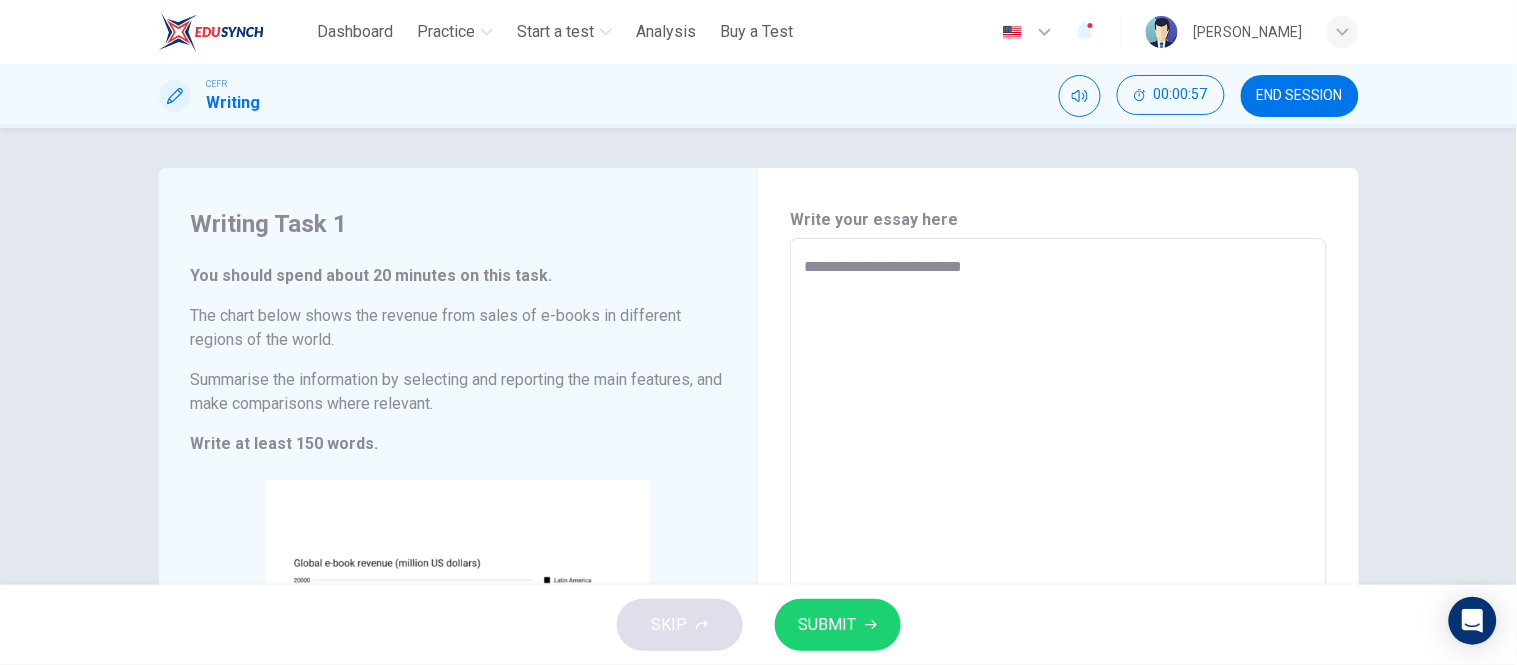 type on "*" 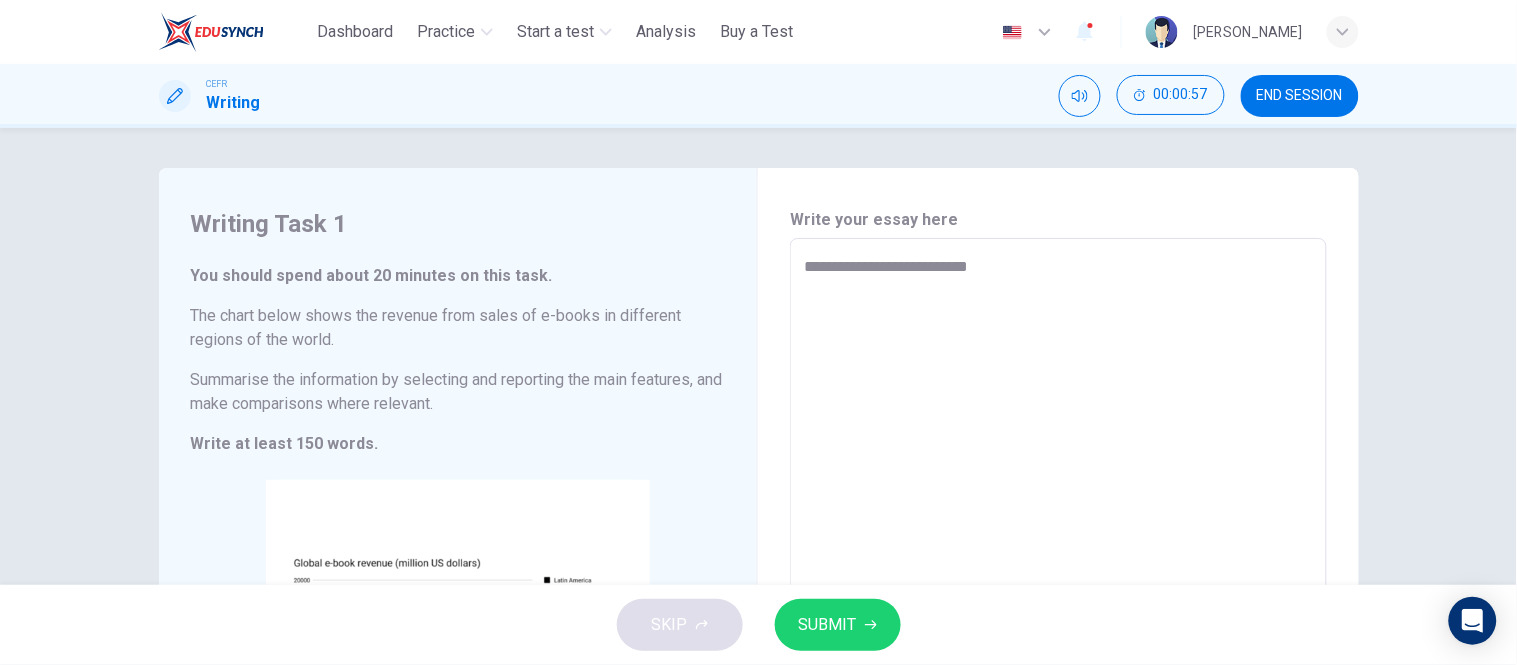 type on "*" 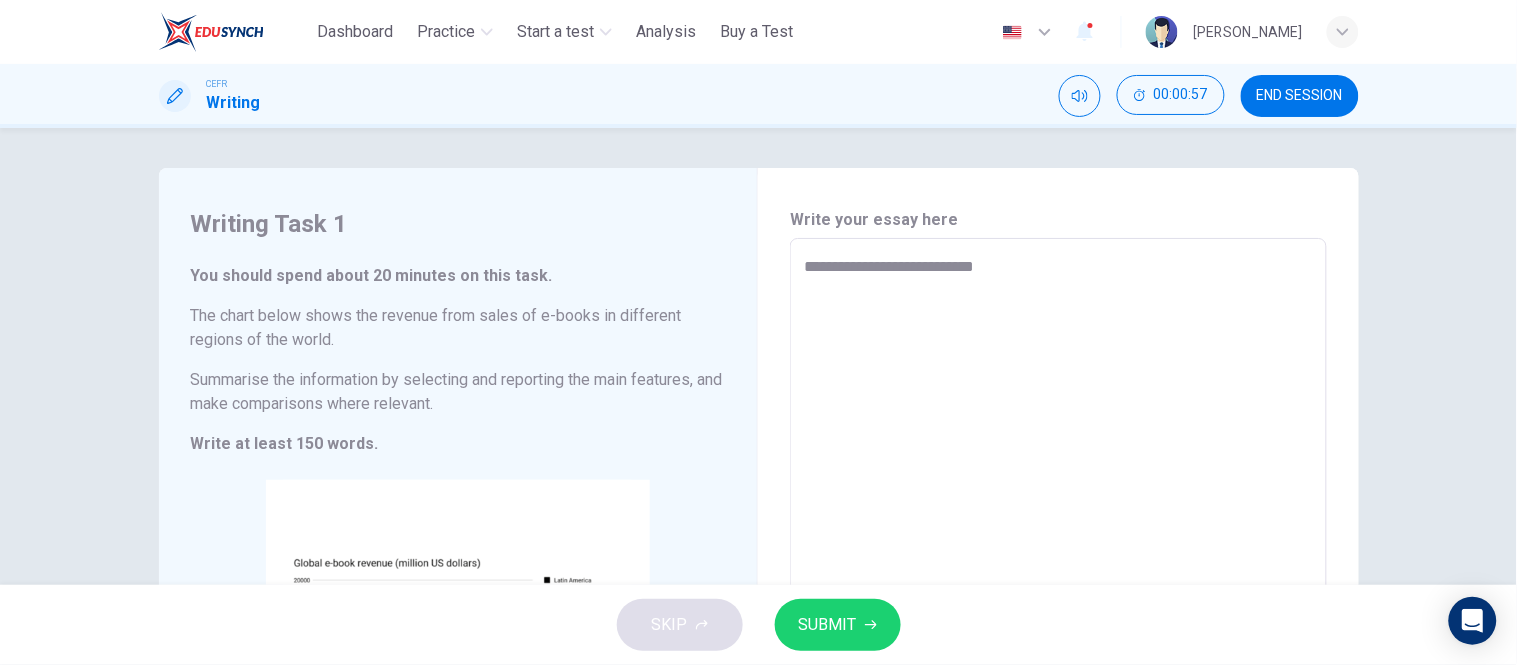 type on "*" 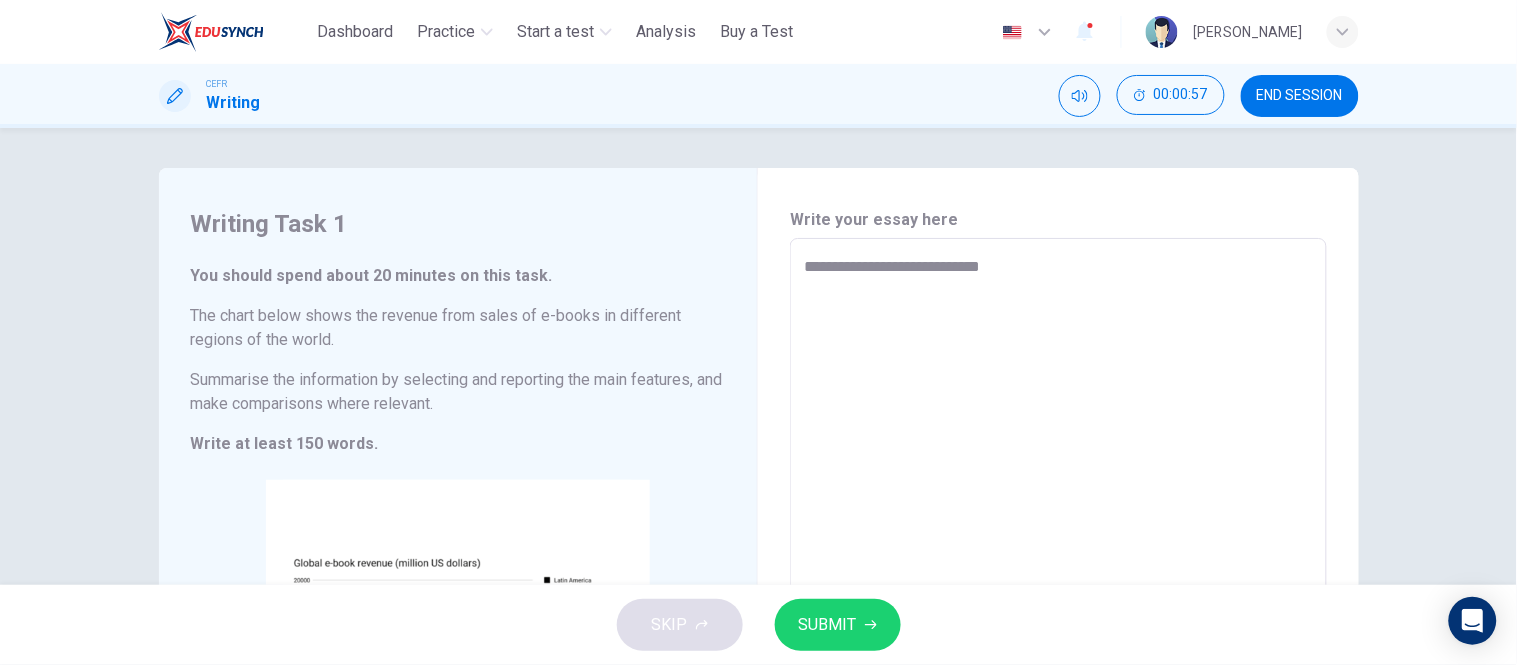 type on "*" 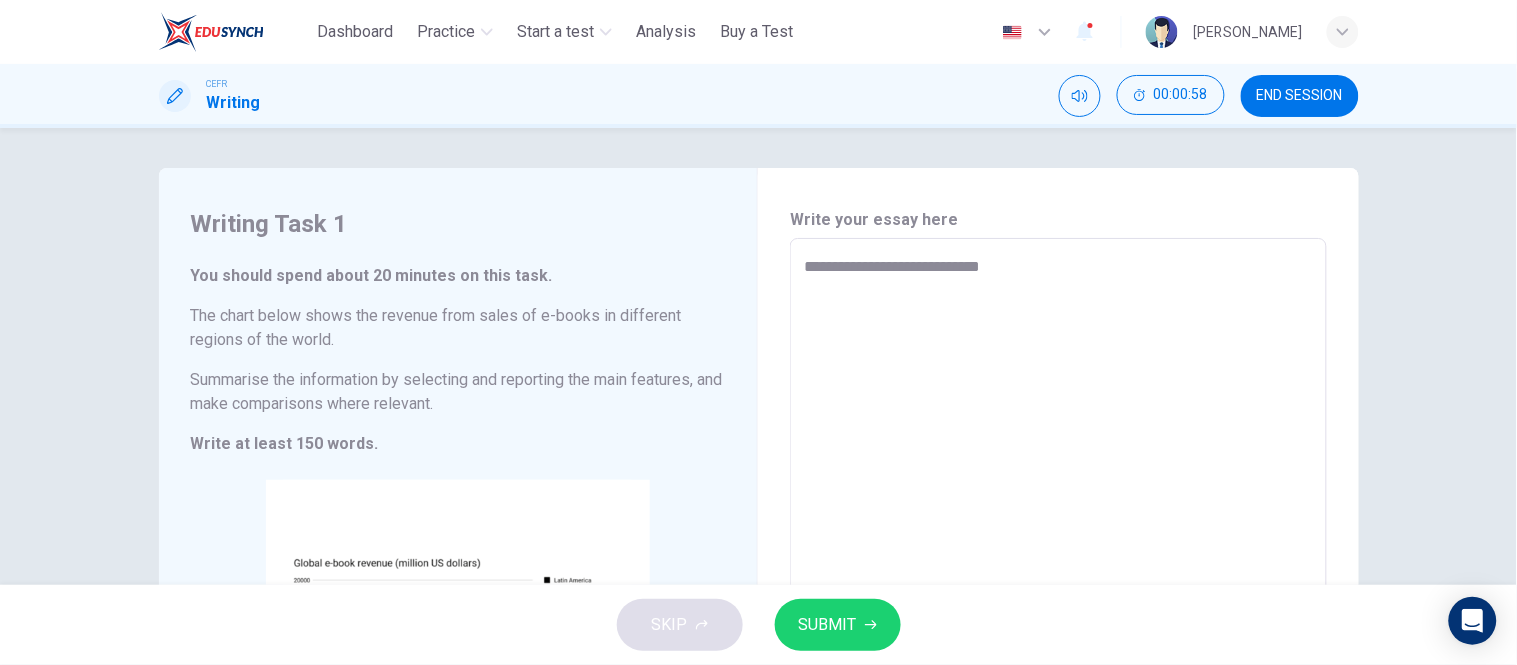 type on "**********" 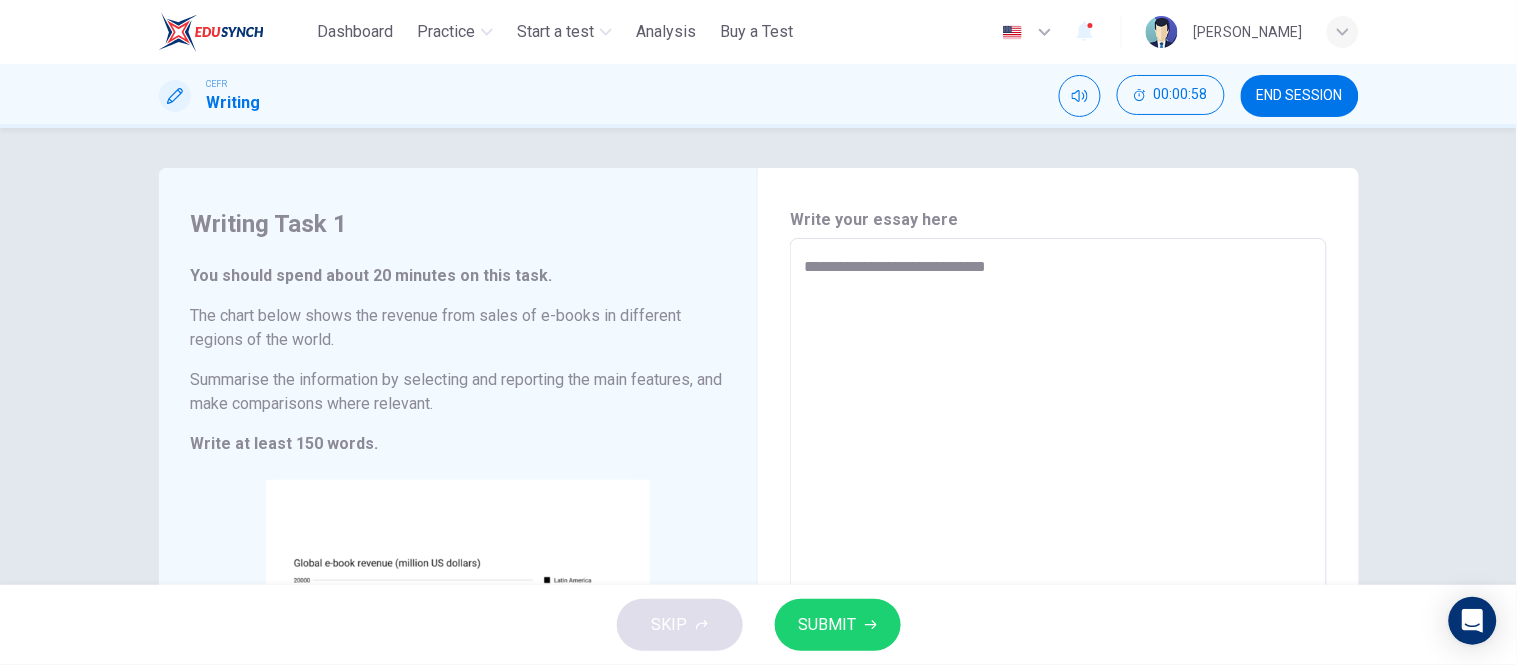 type on "*" 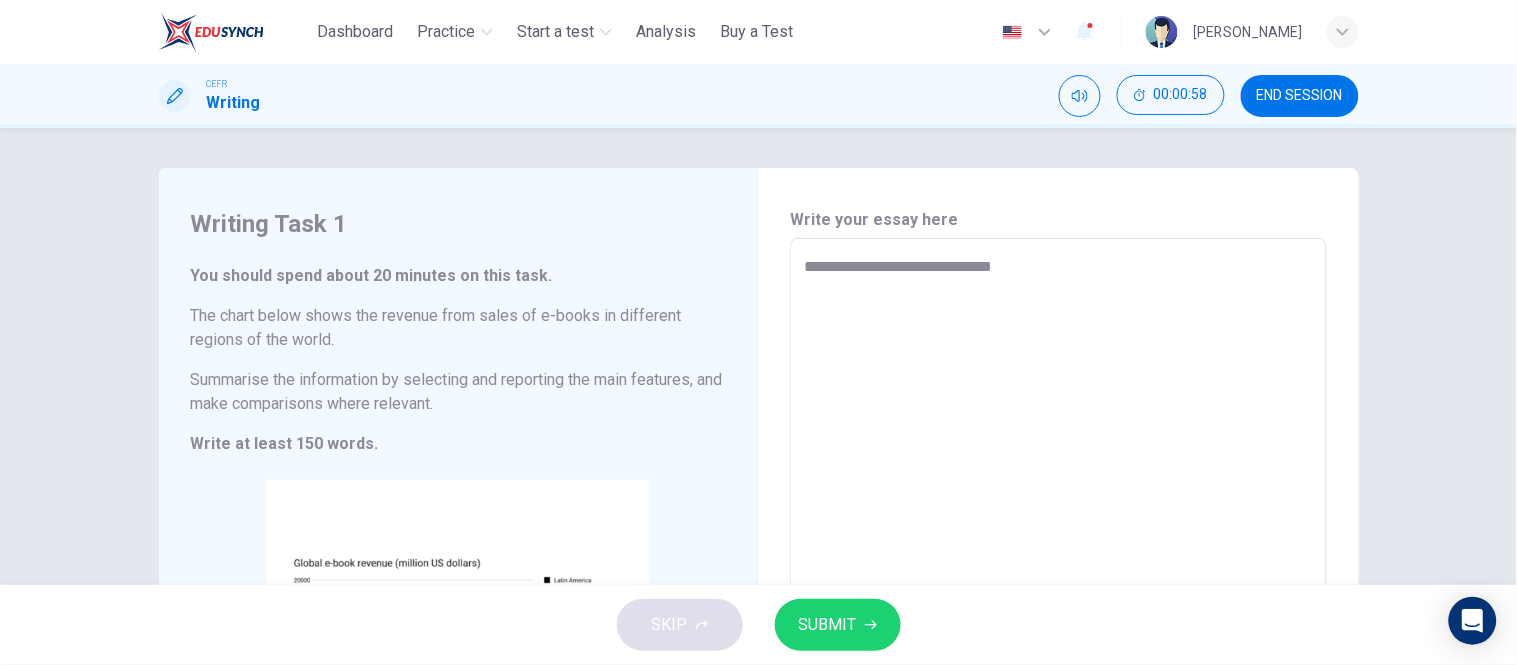 type on "*" 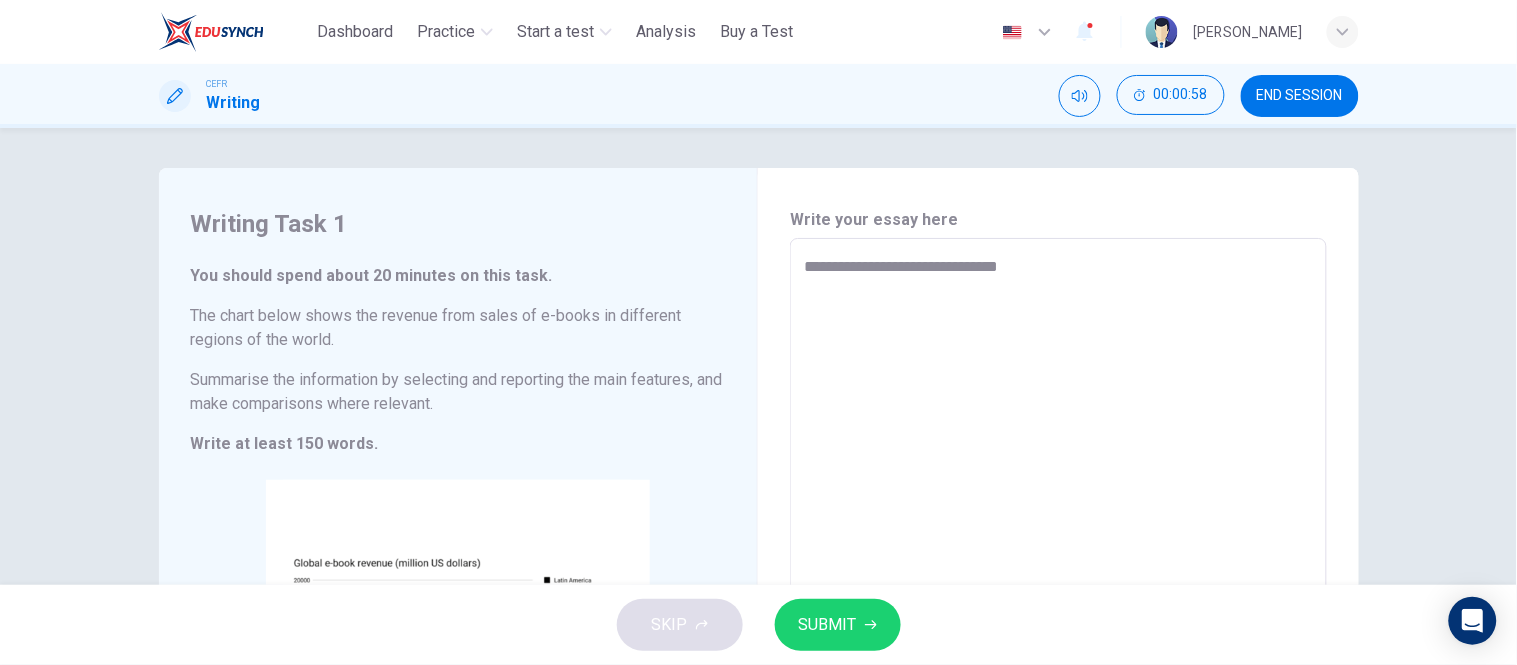 type on "*" 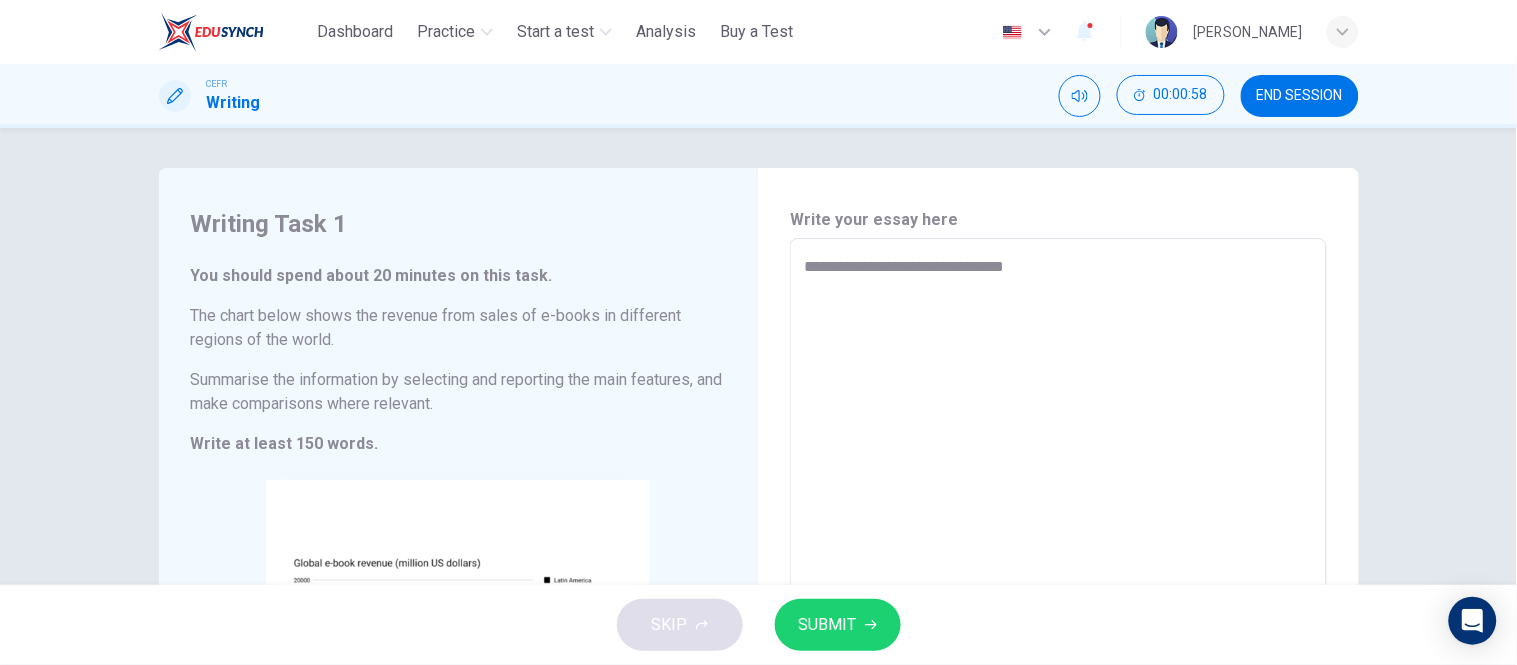 type on "**********" 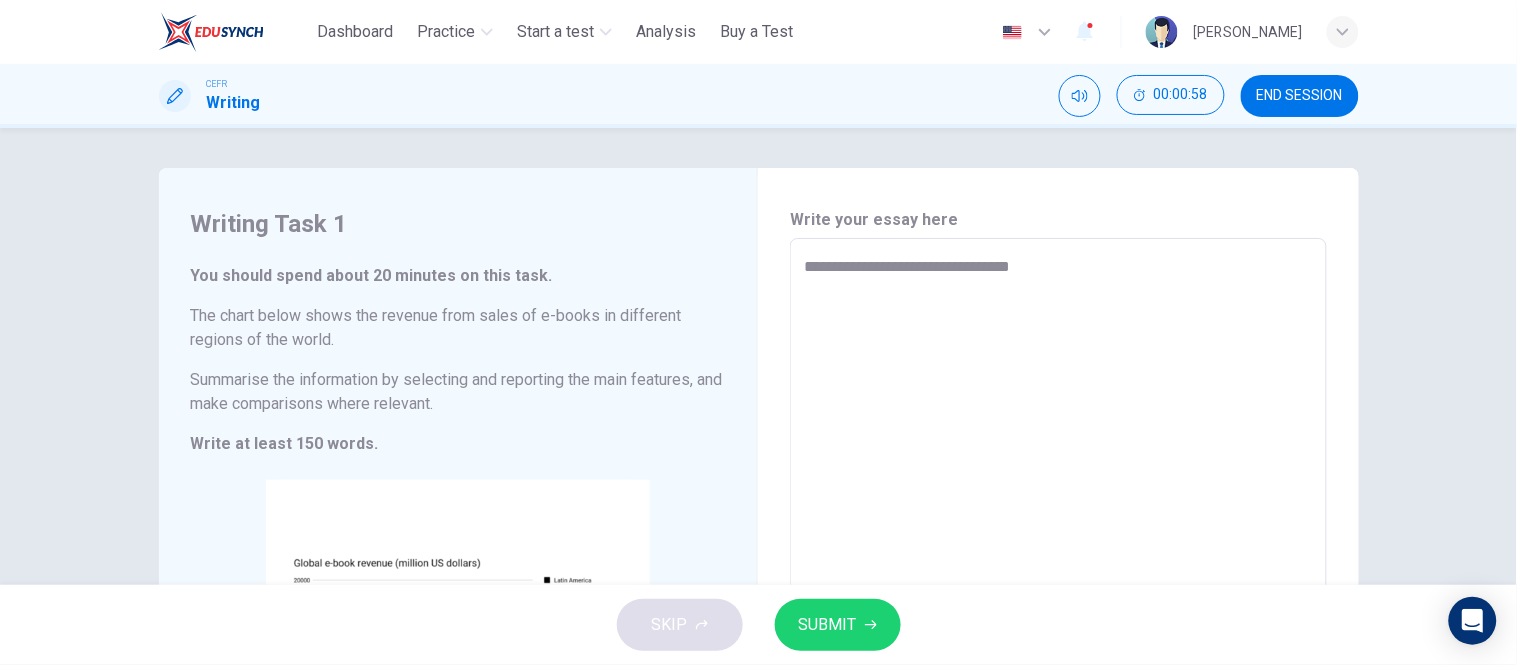 type on "*" 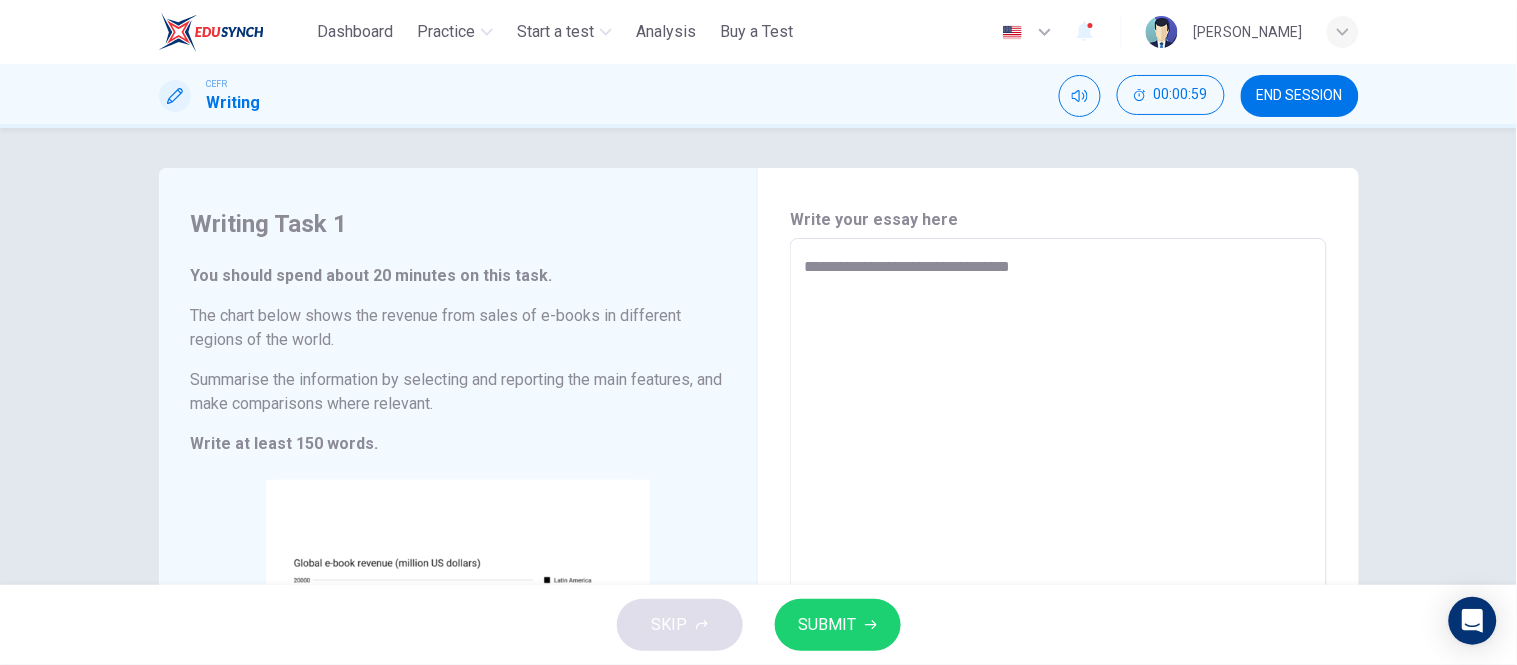 type on "**********" 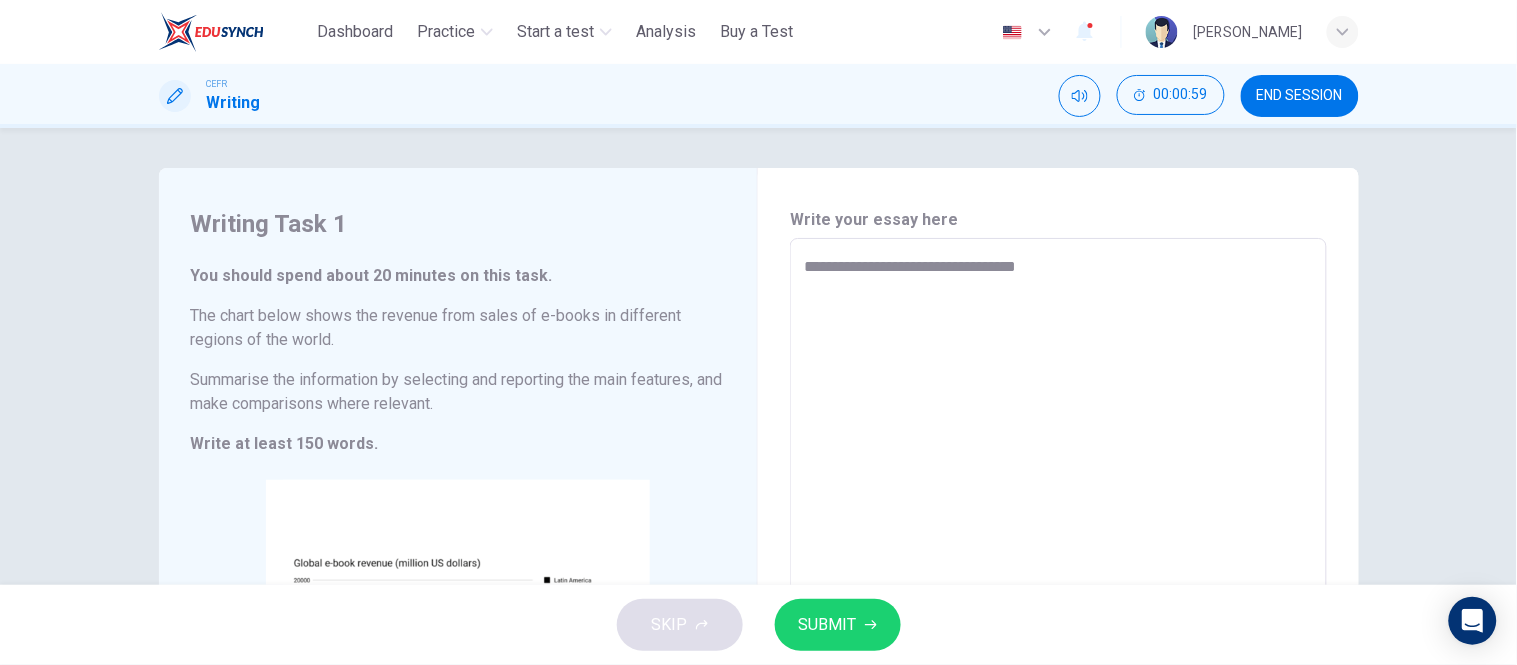 type on "*" 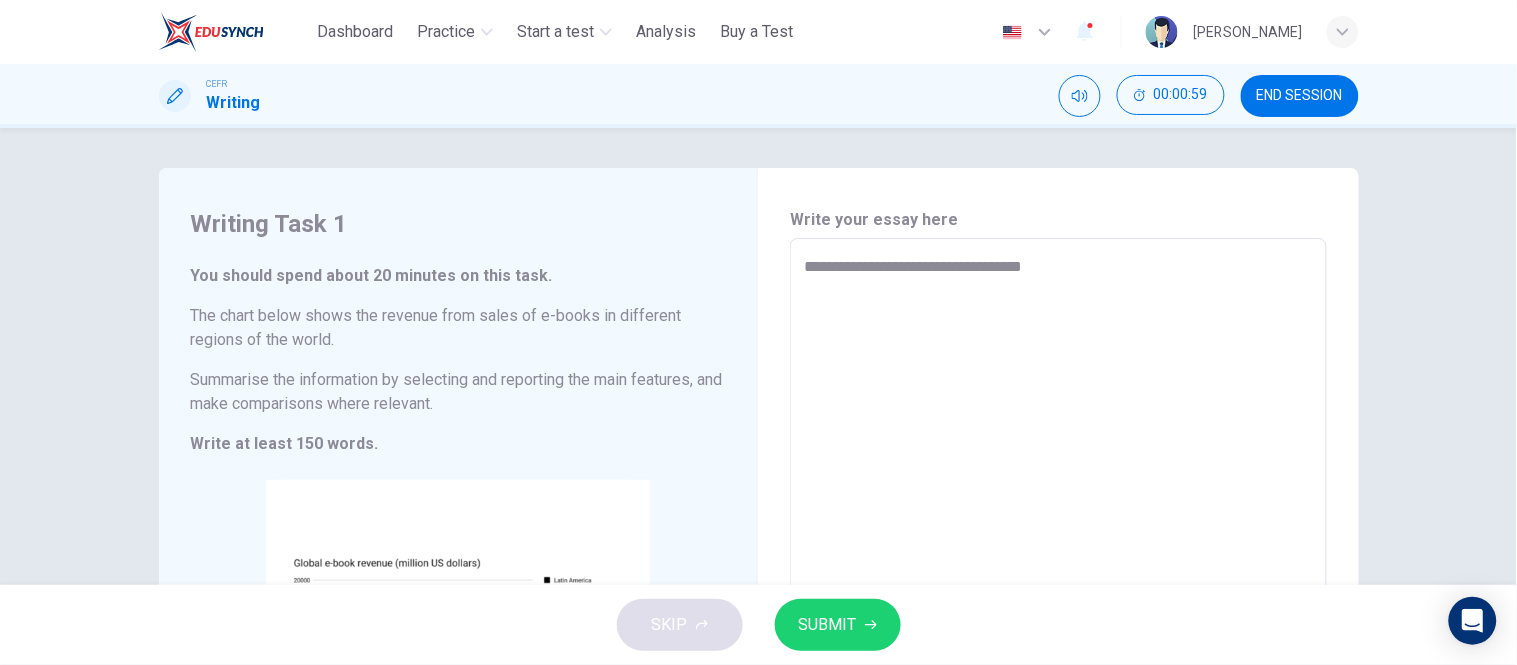 type on "*" 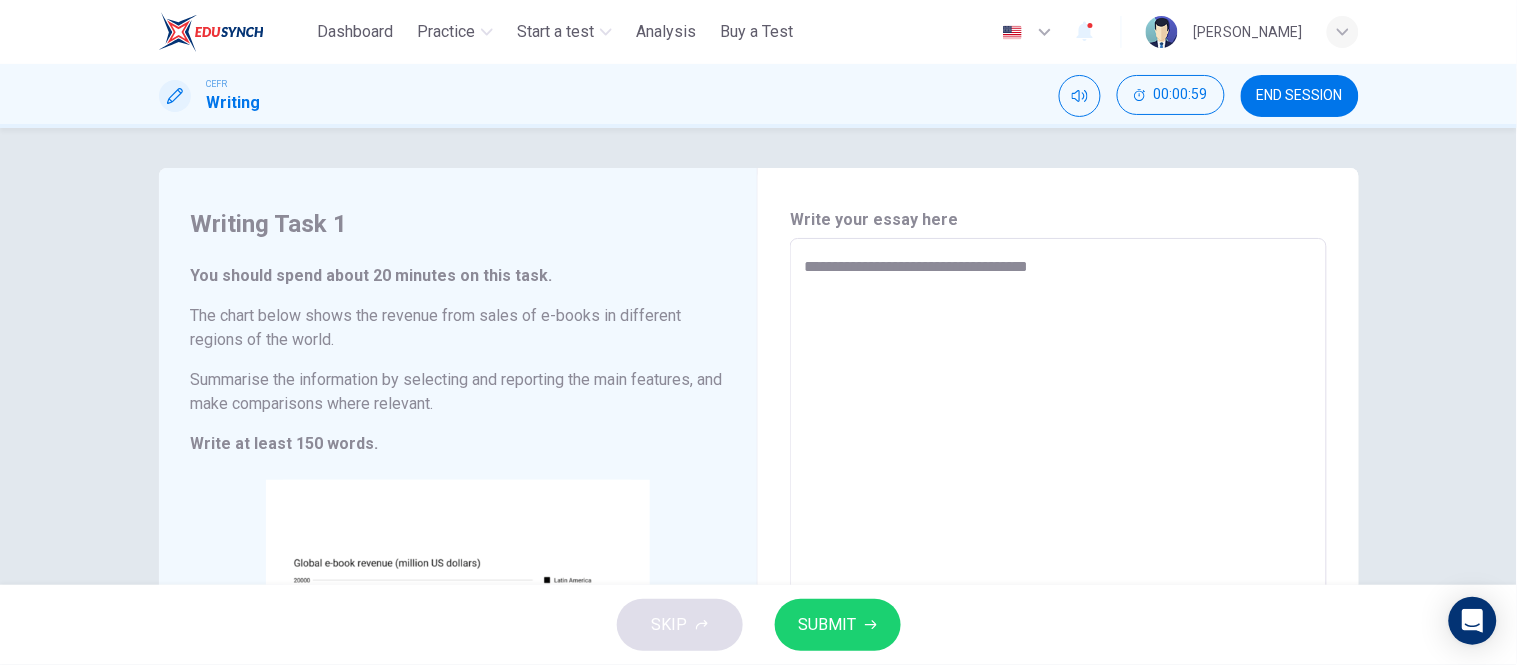 type on "*" 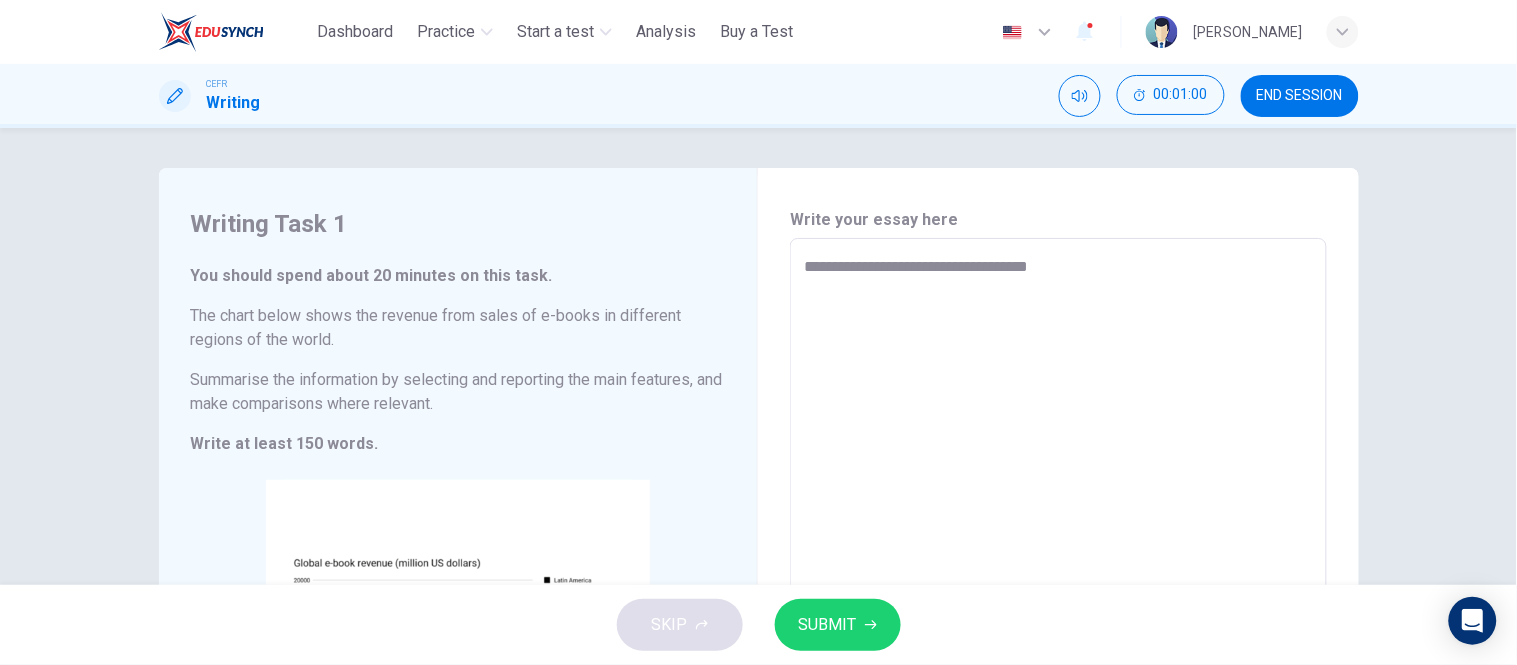 type on "**********" 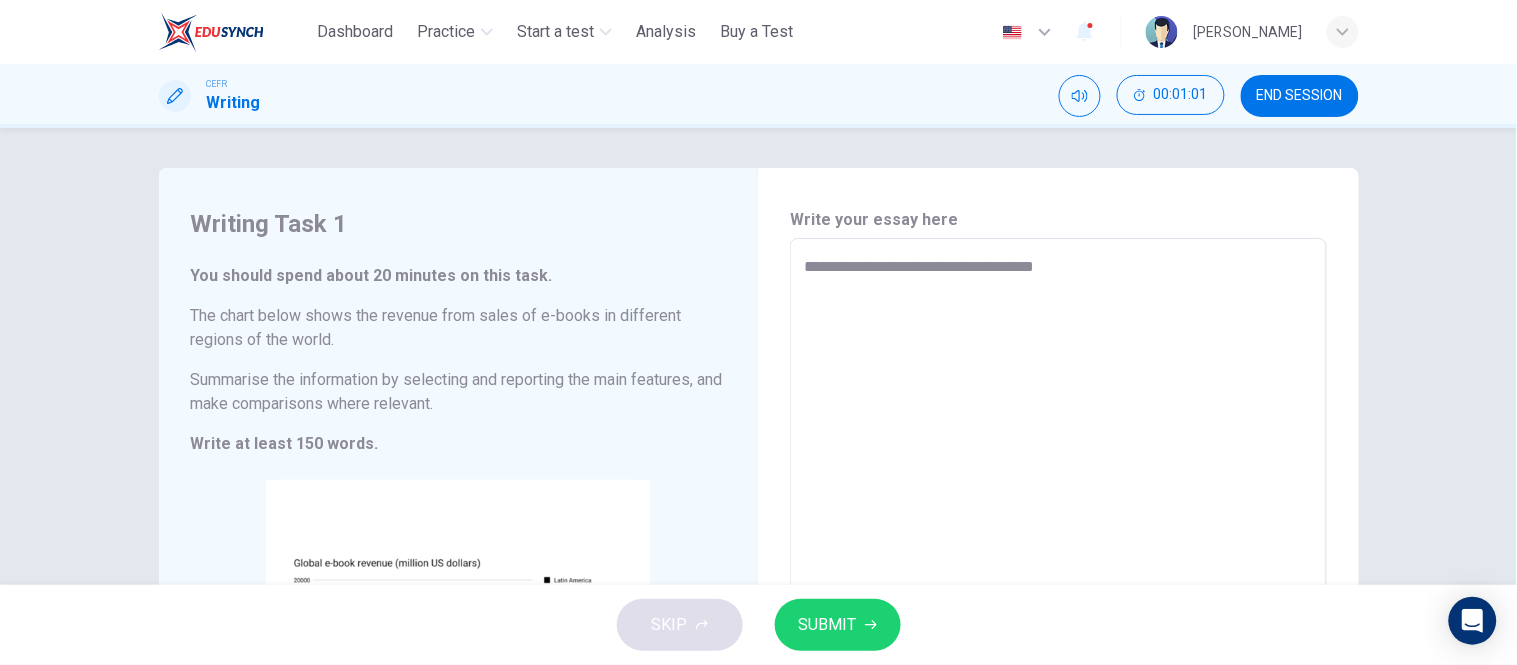 type on "**********" 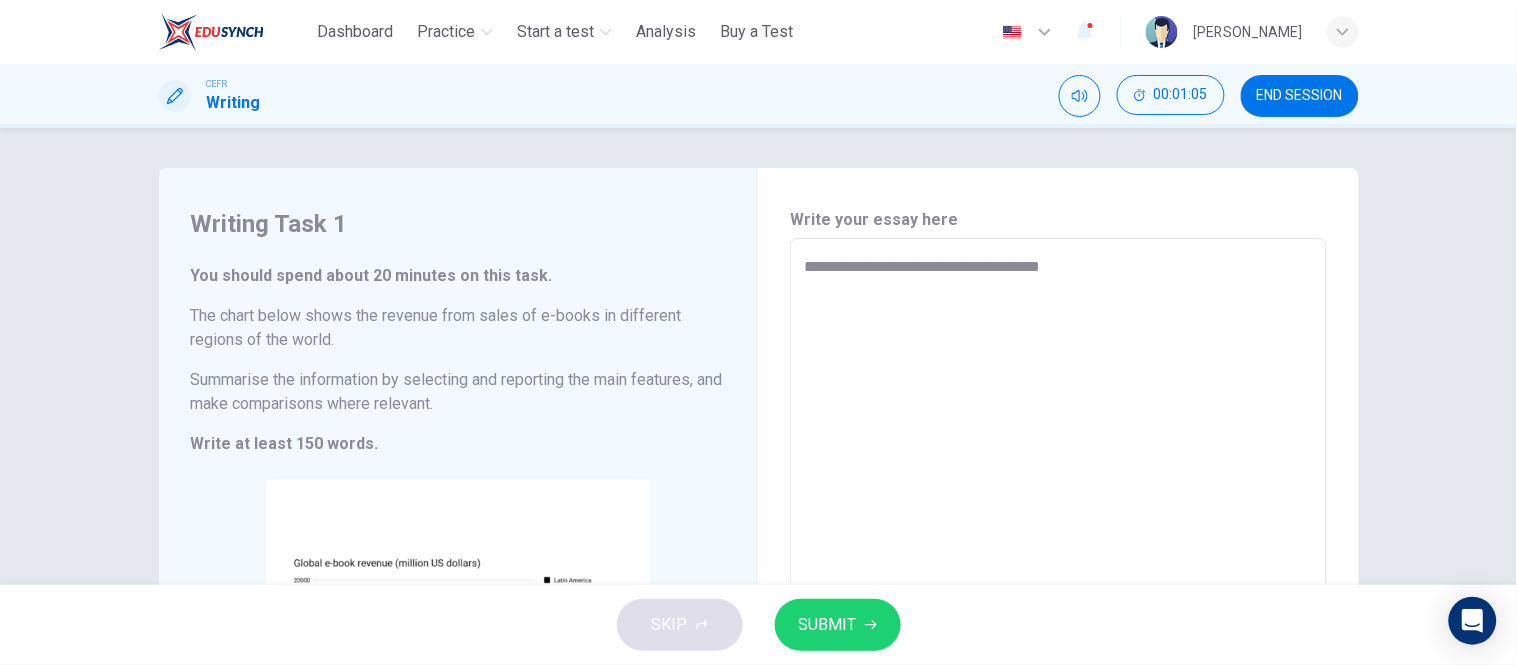 scroll, scrollTop: 222, scrollLeft: 0, axis: vertical 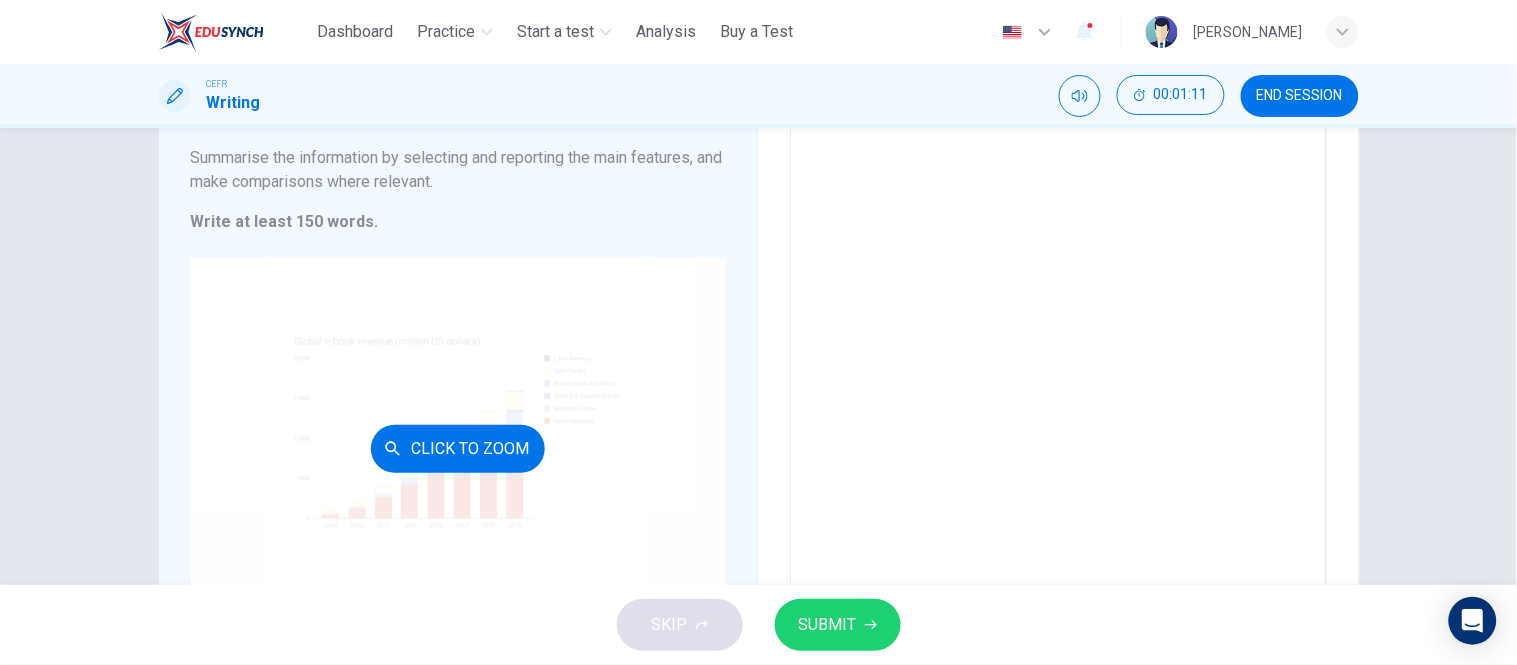 type on "**********" 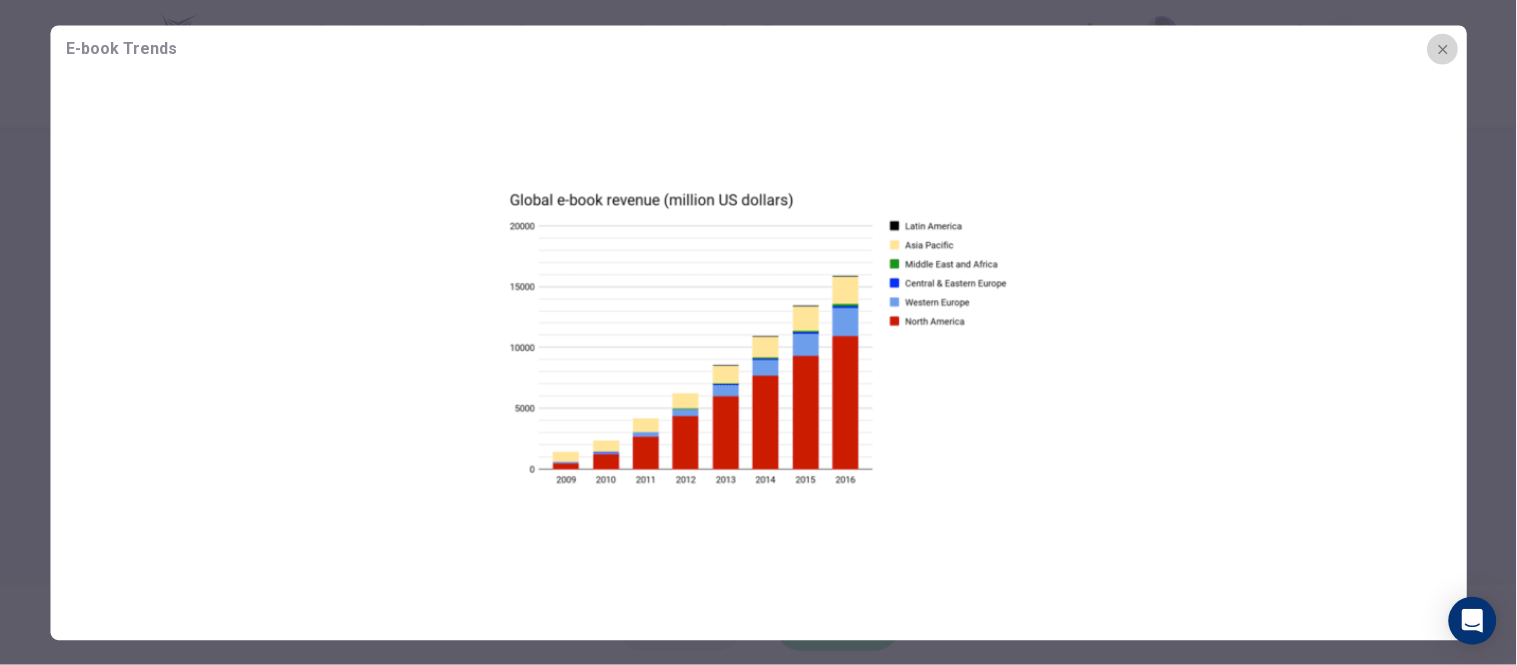 click at bounding box center (1443, 49) 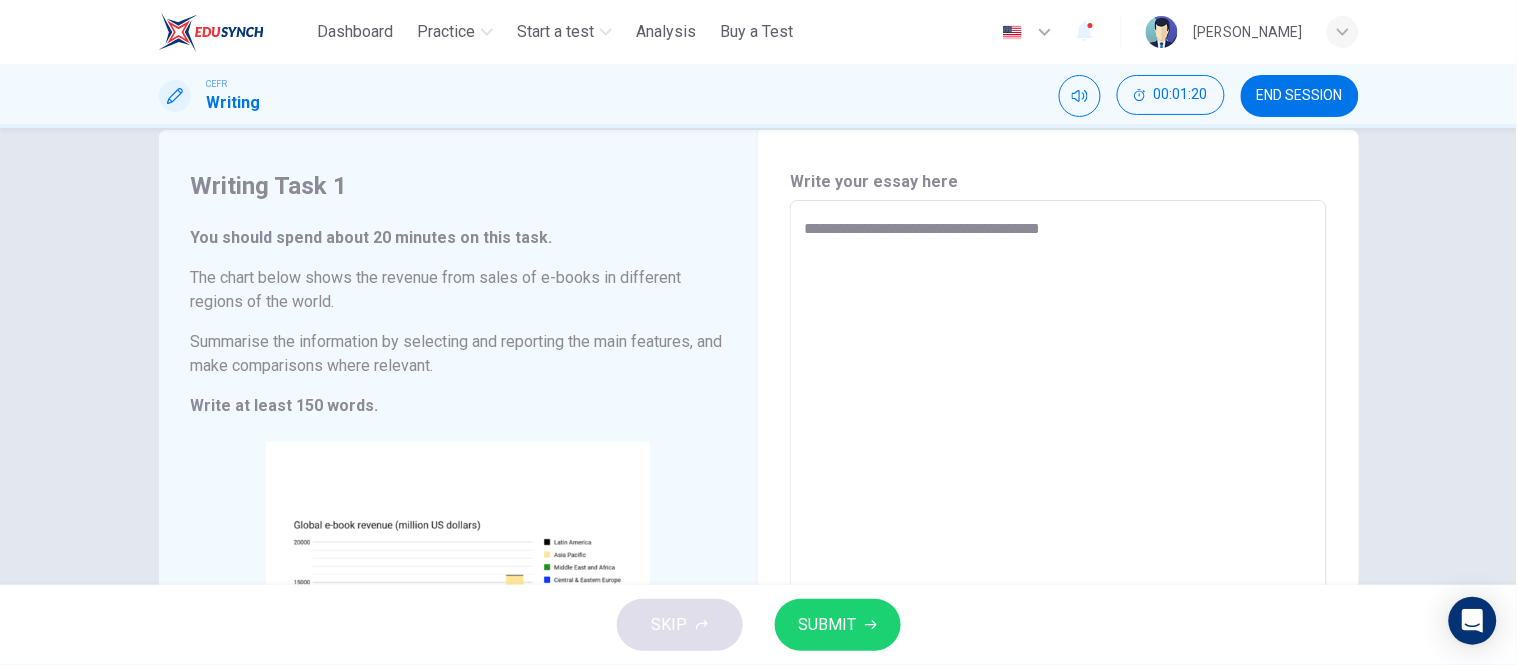 scroll, scrollTop: 0, scrollLeft: 0, axis: both 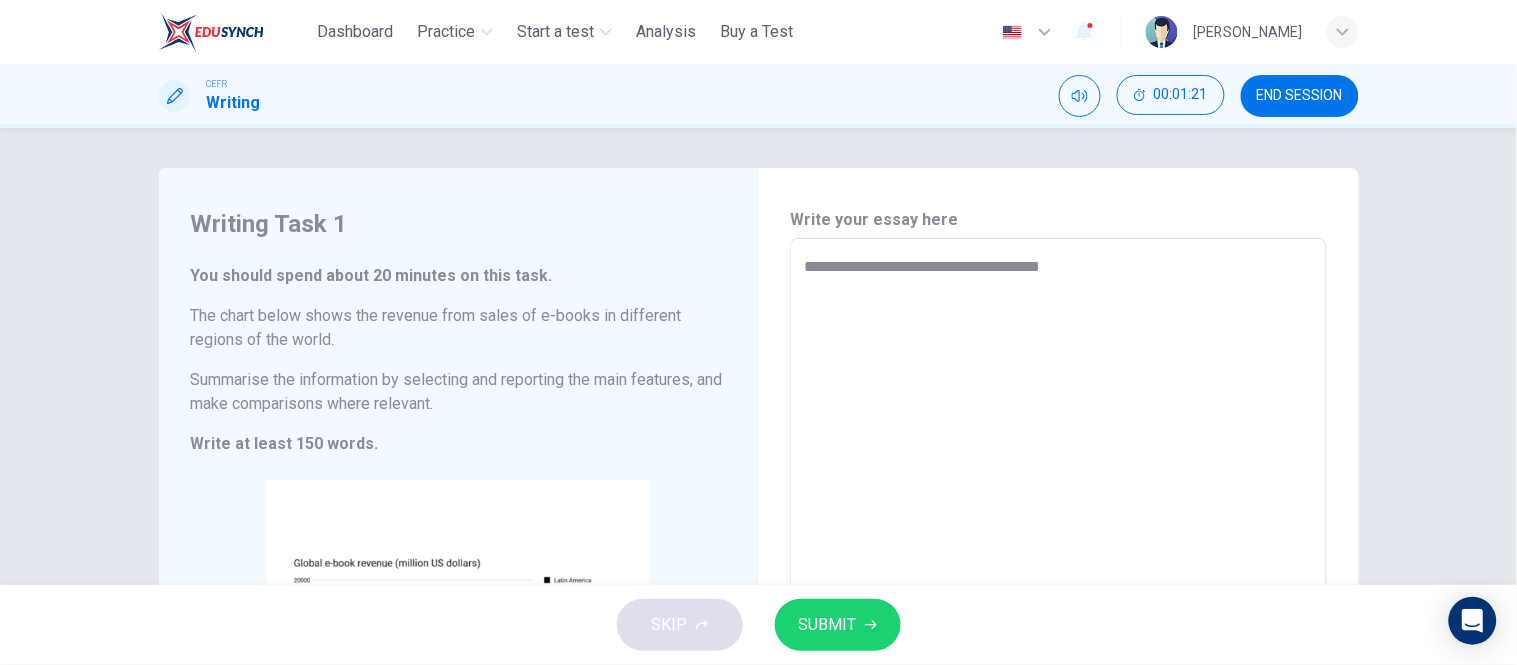 type on "*" 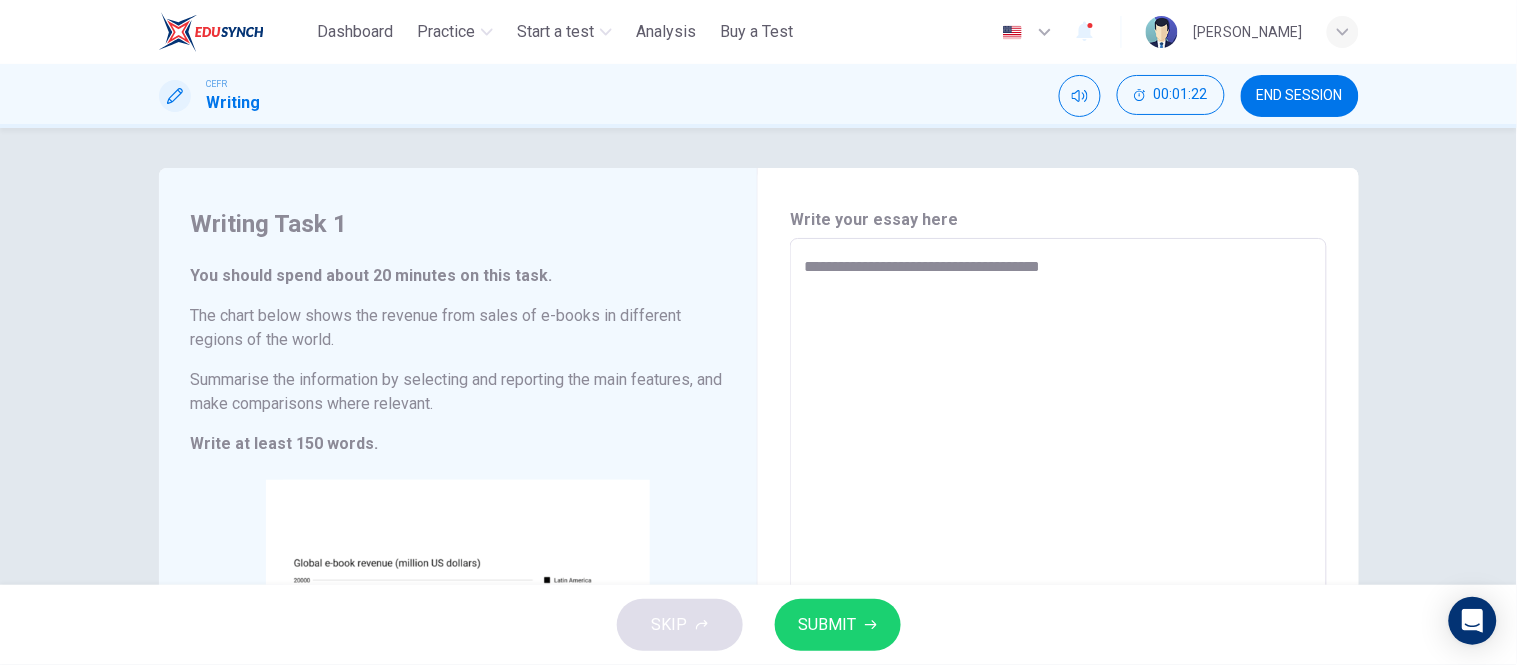 type on "**********" 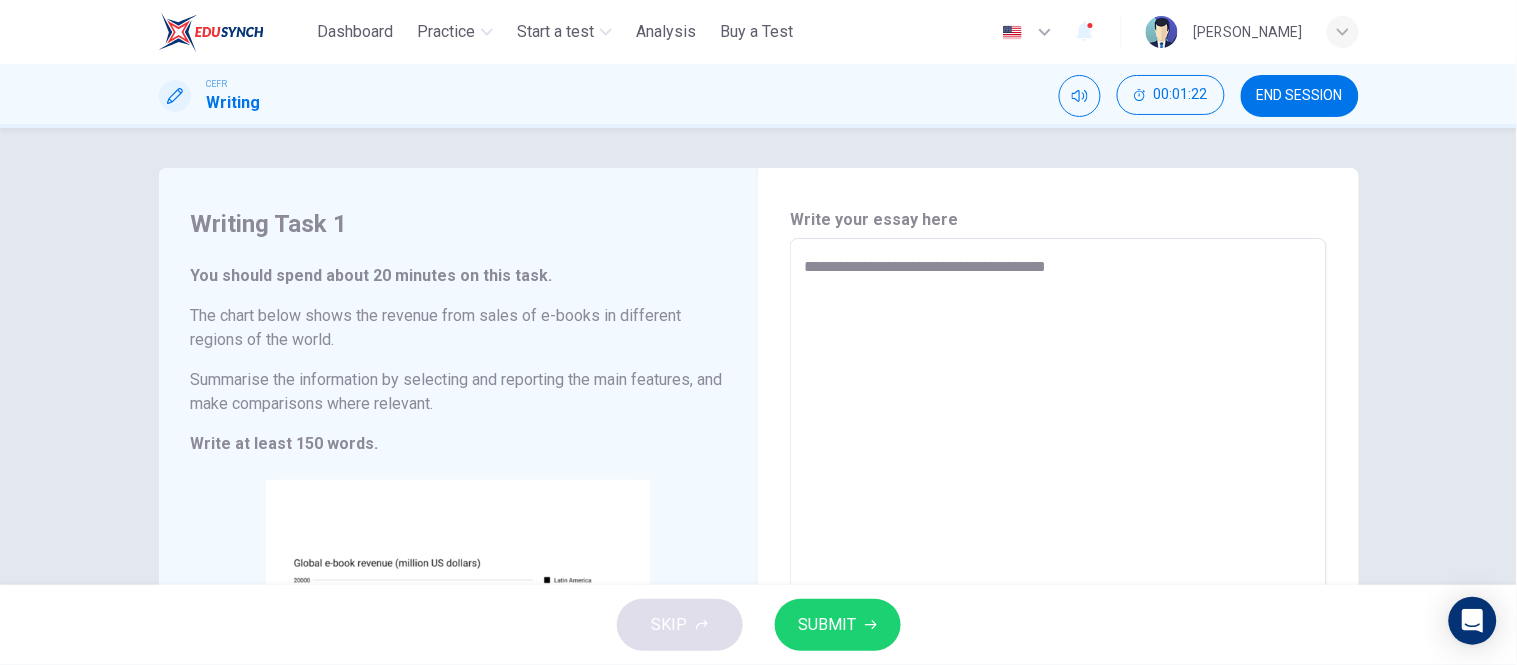 type on "**********" 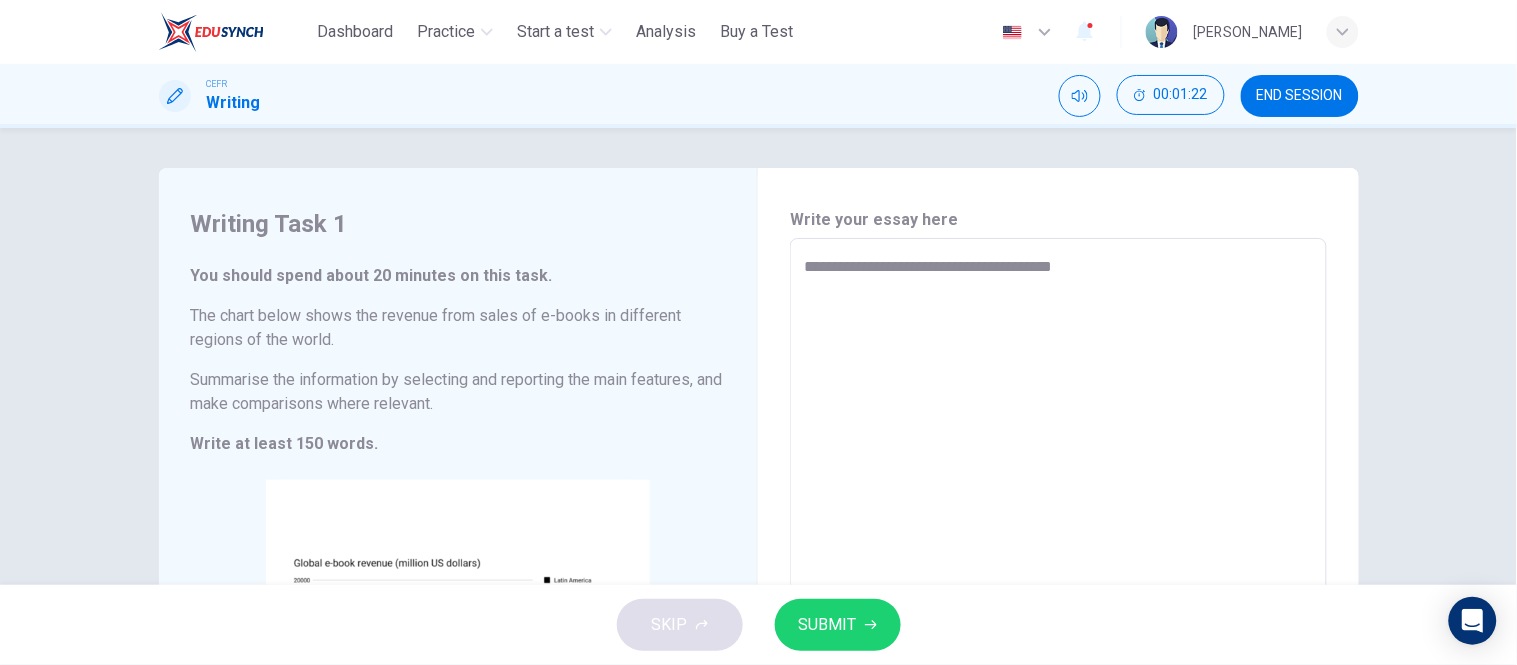 type on "*" 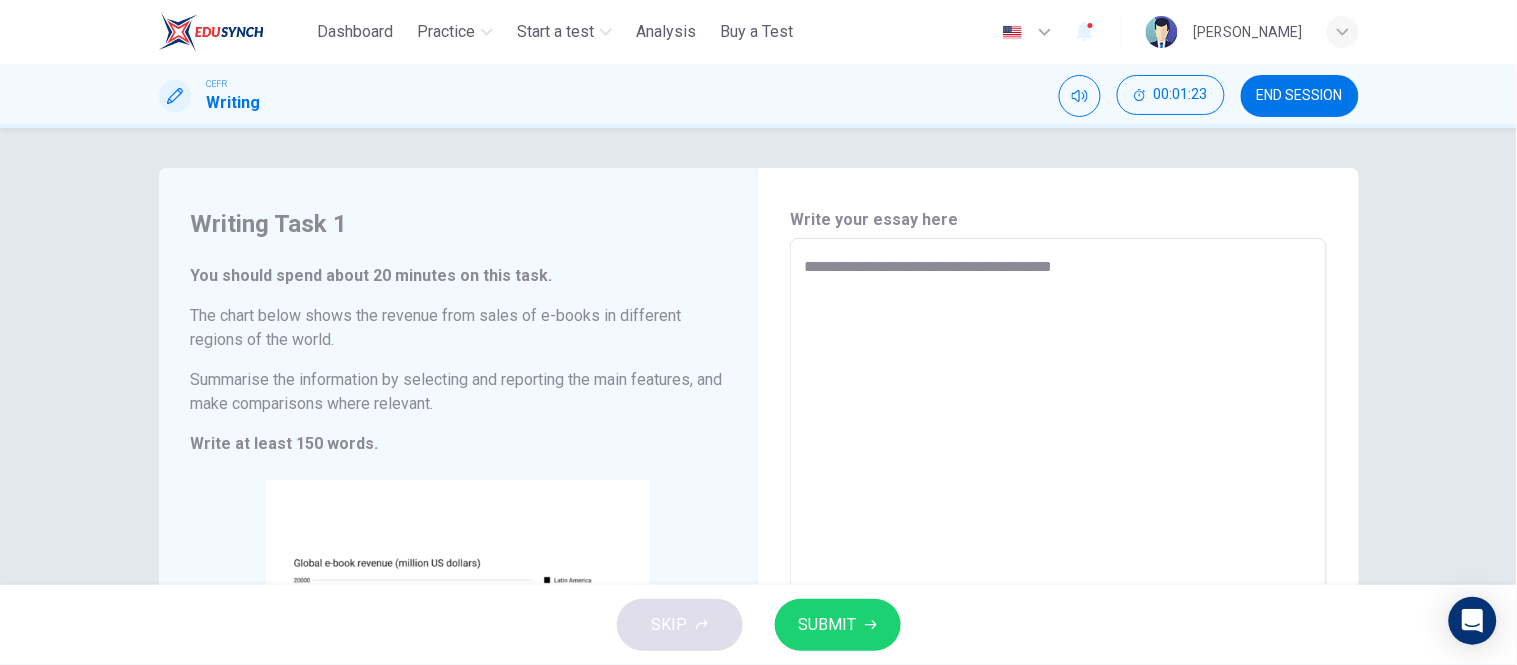 type on "**********" 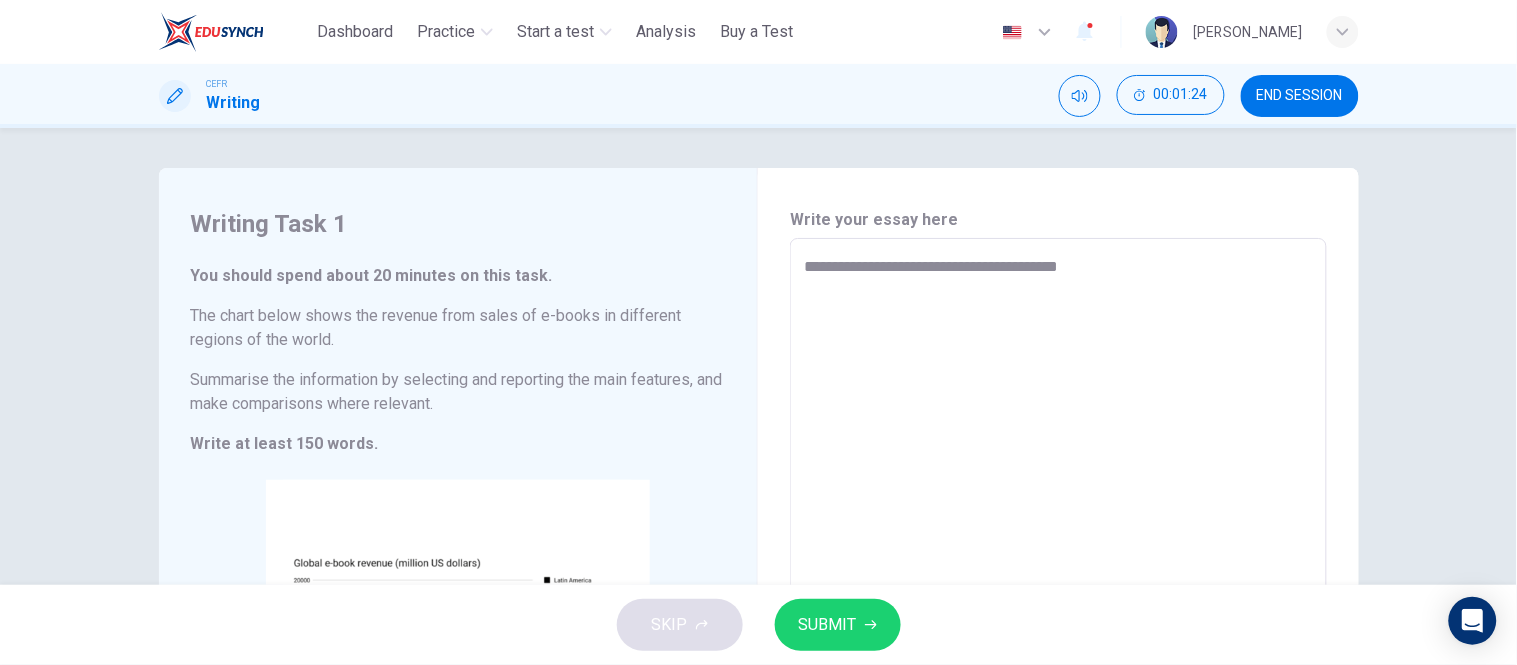 type on "**********" 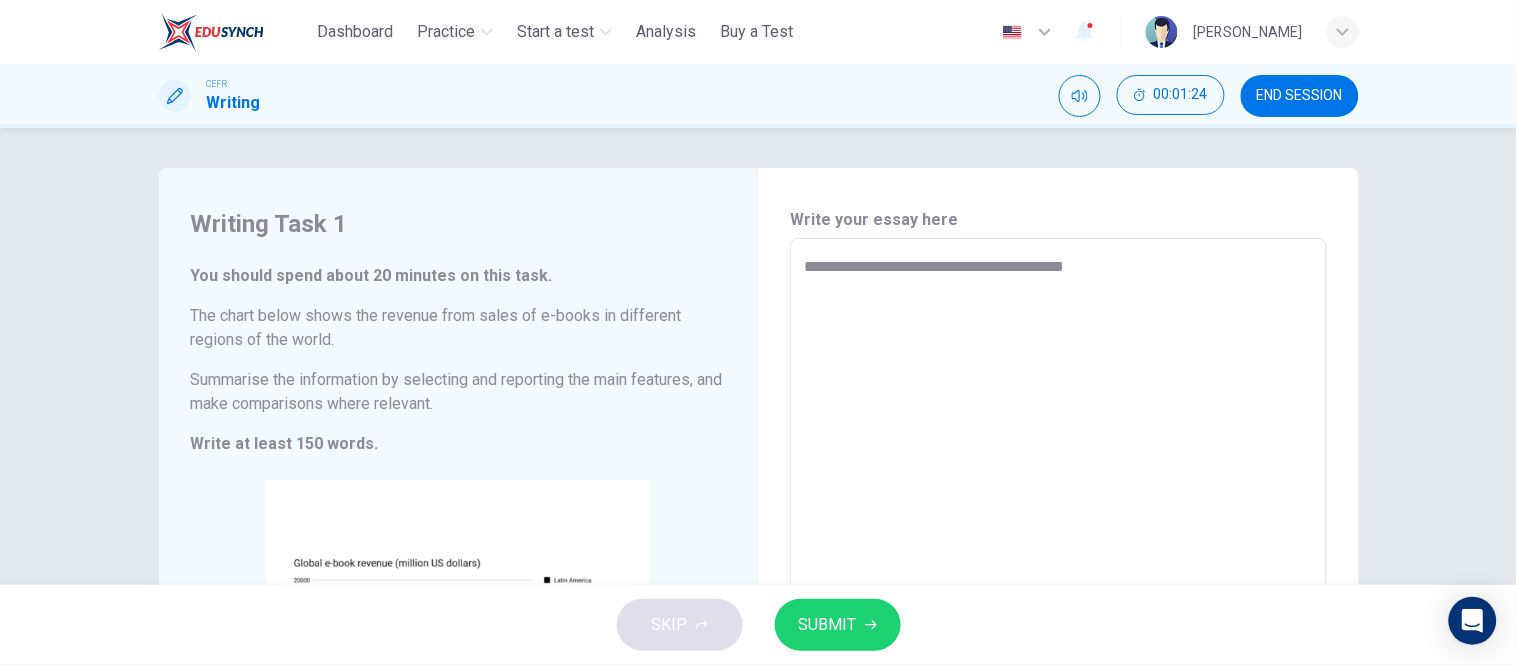type on "*" 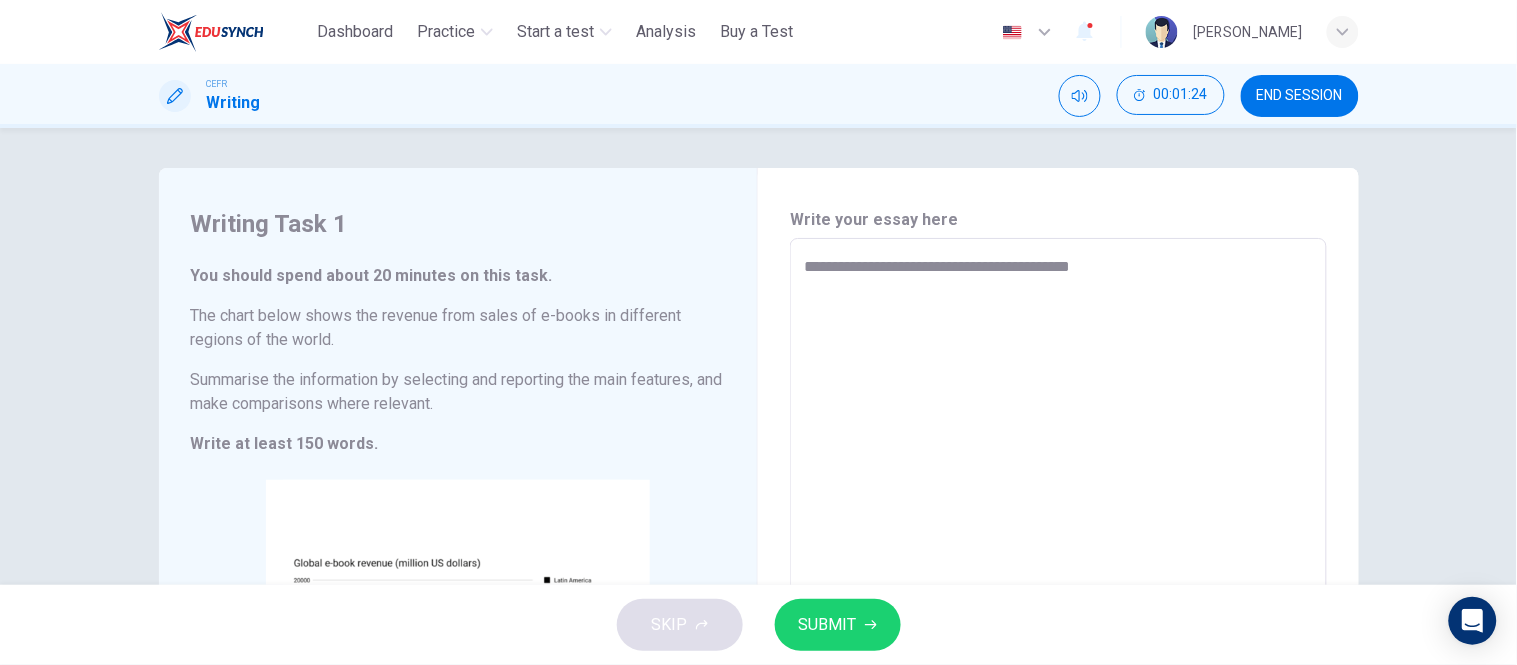 type on "*" 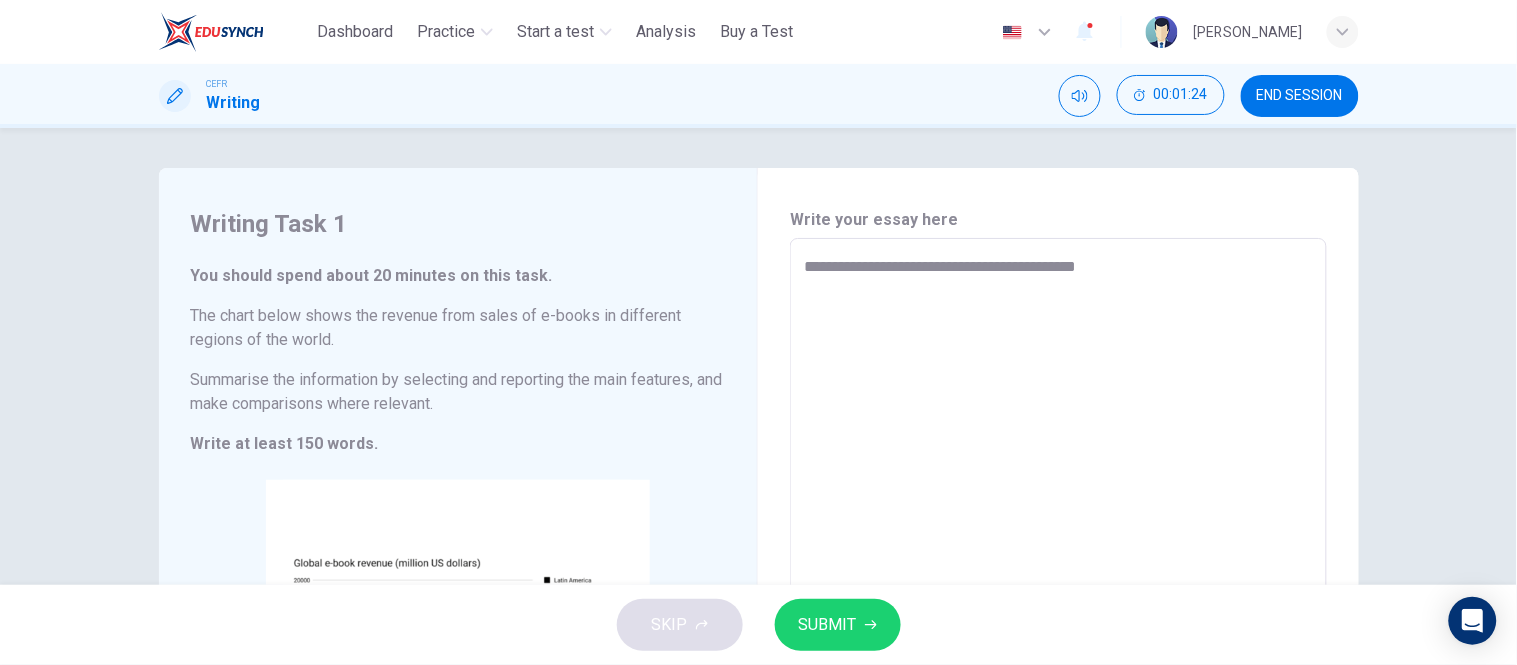 type on "*" 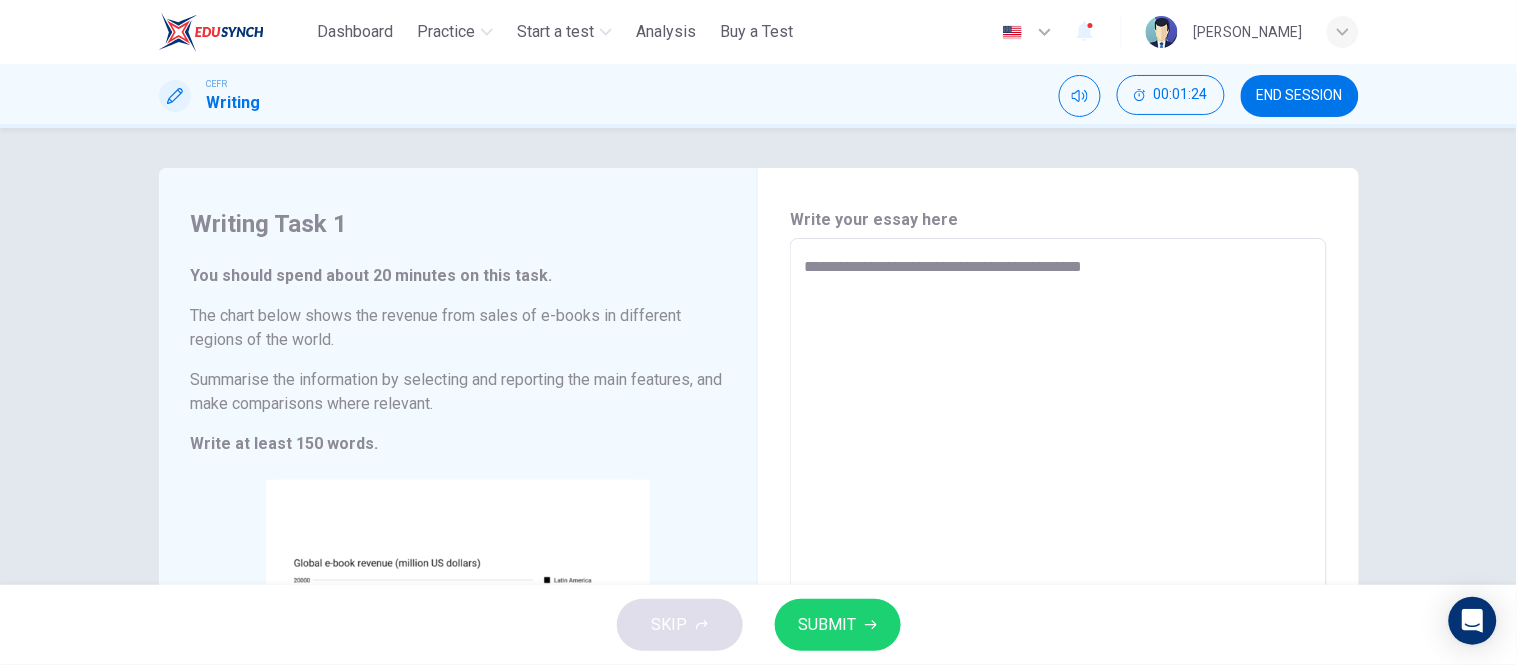 type on "**********" 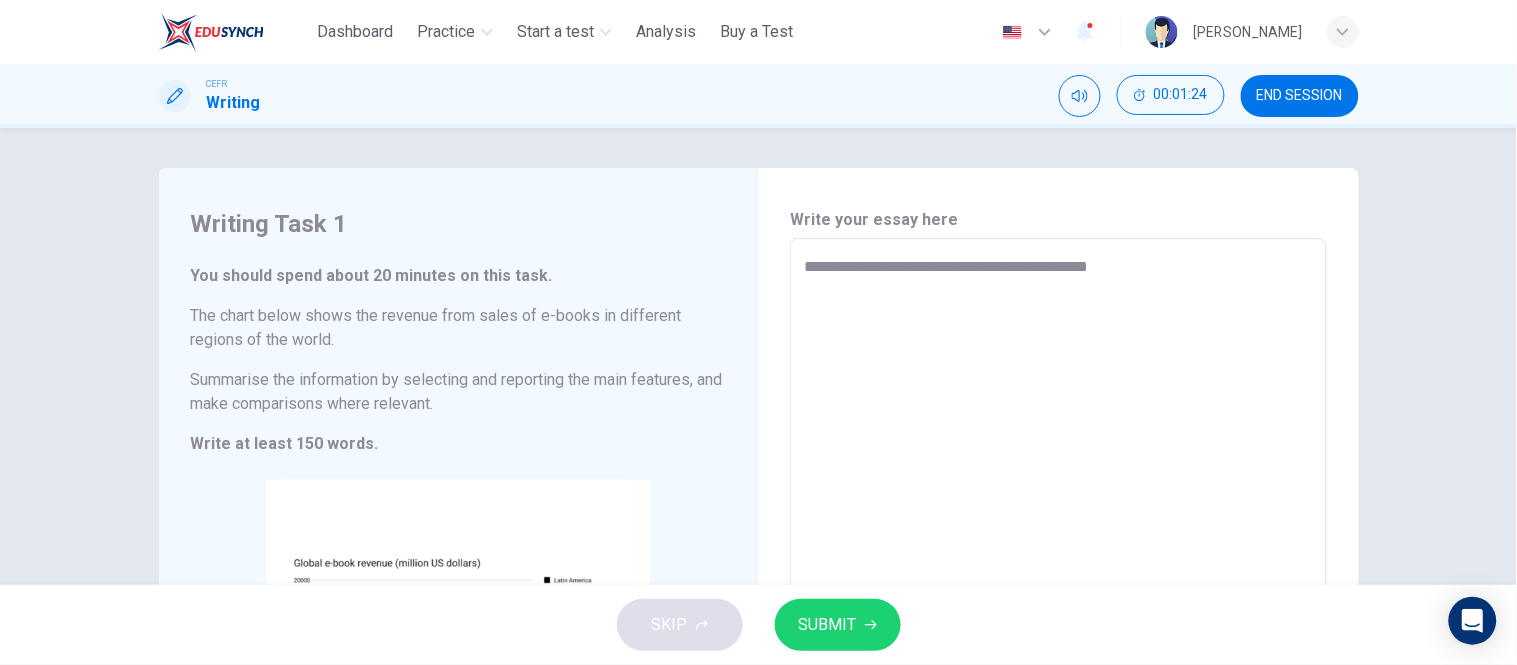 type on "*" 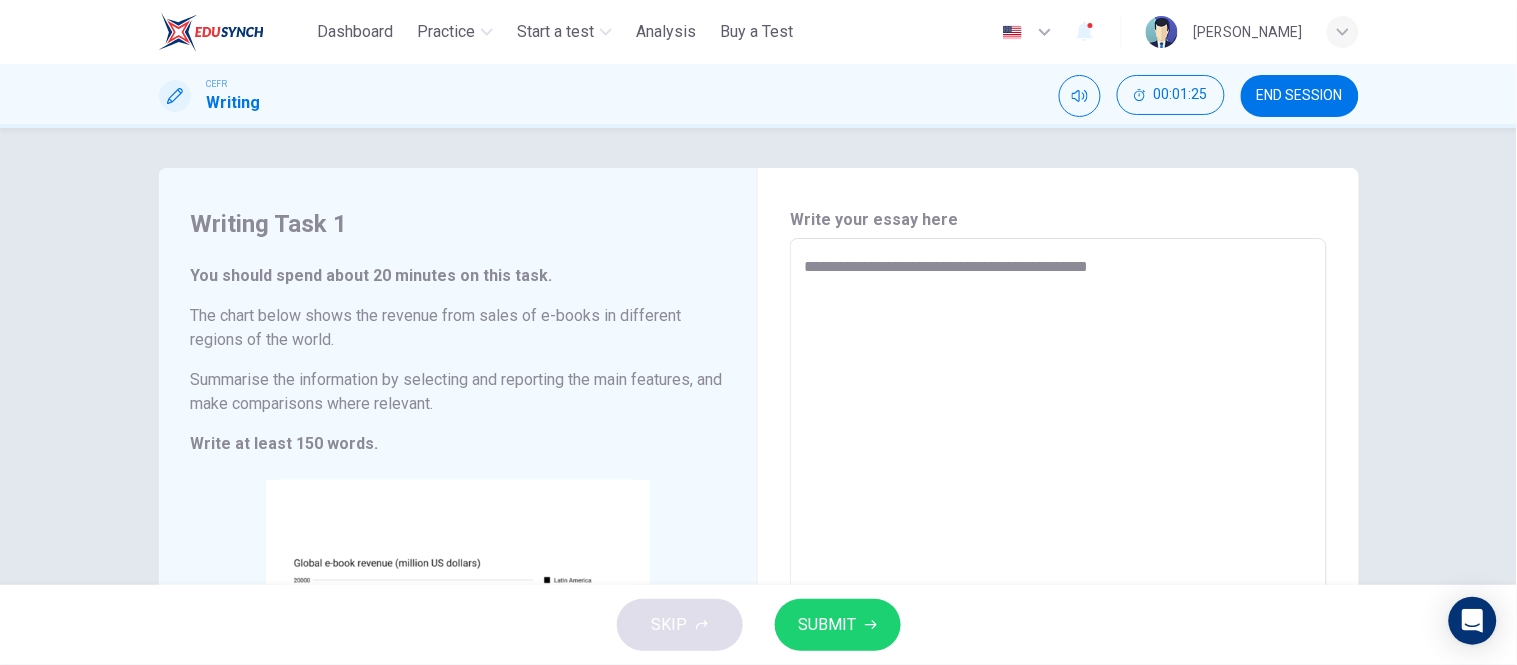 type on "**********" 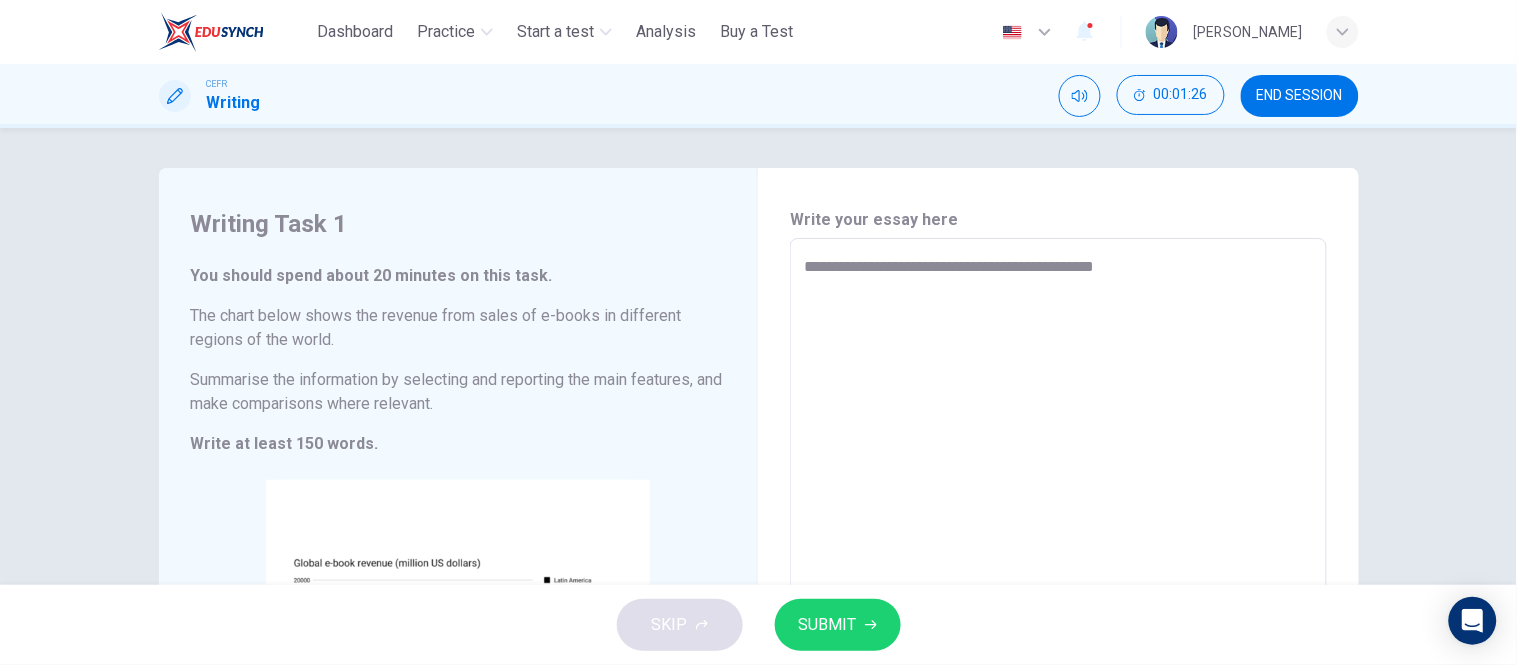 type on "**********" 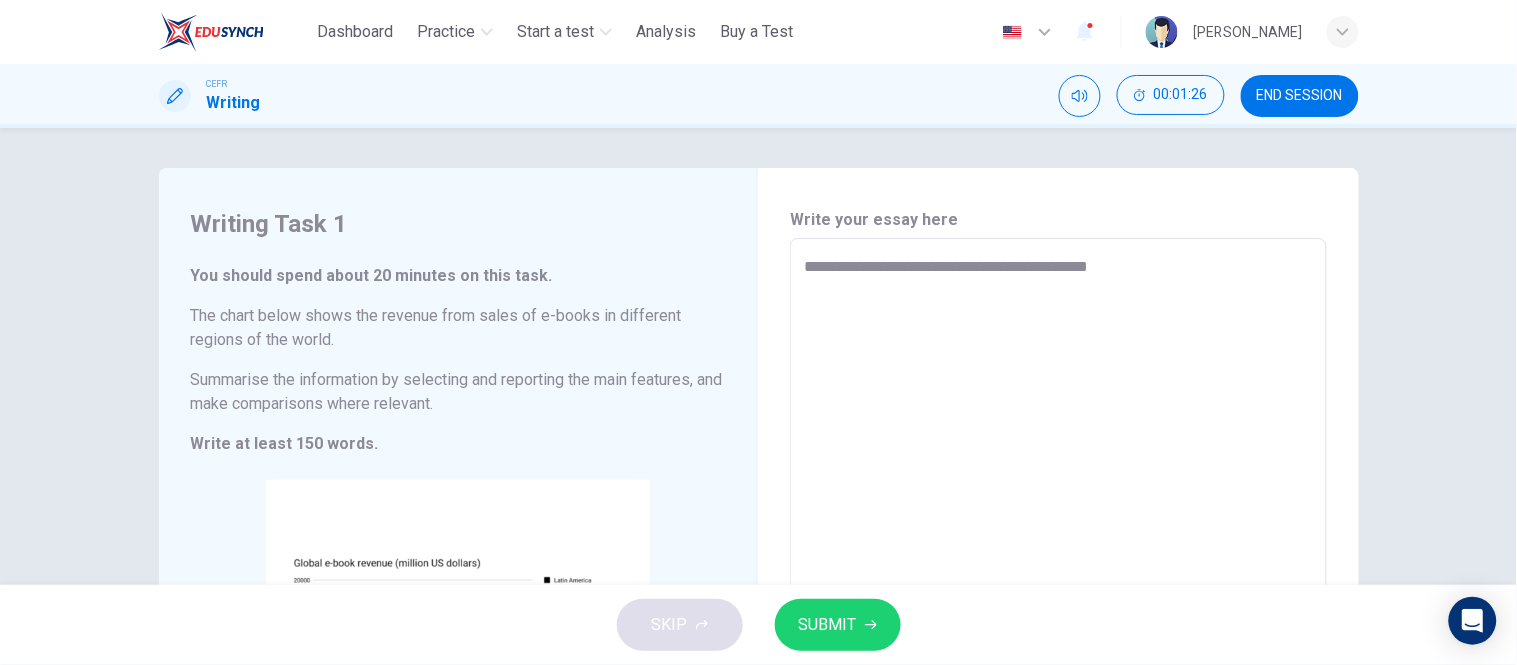 type on "*" 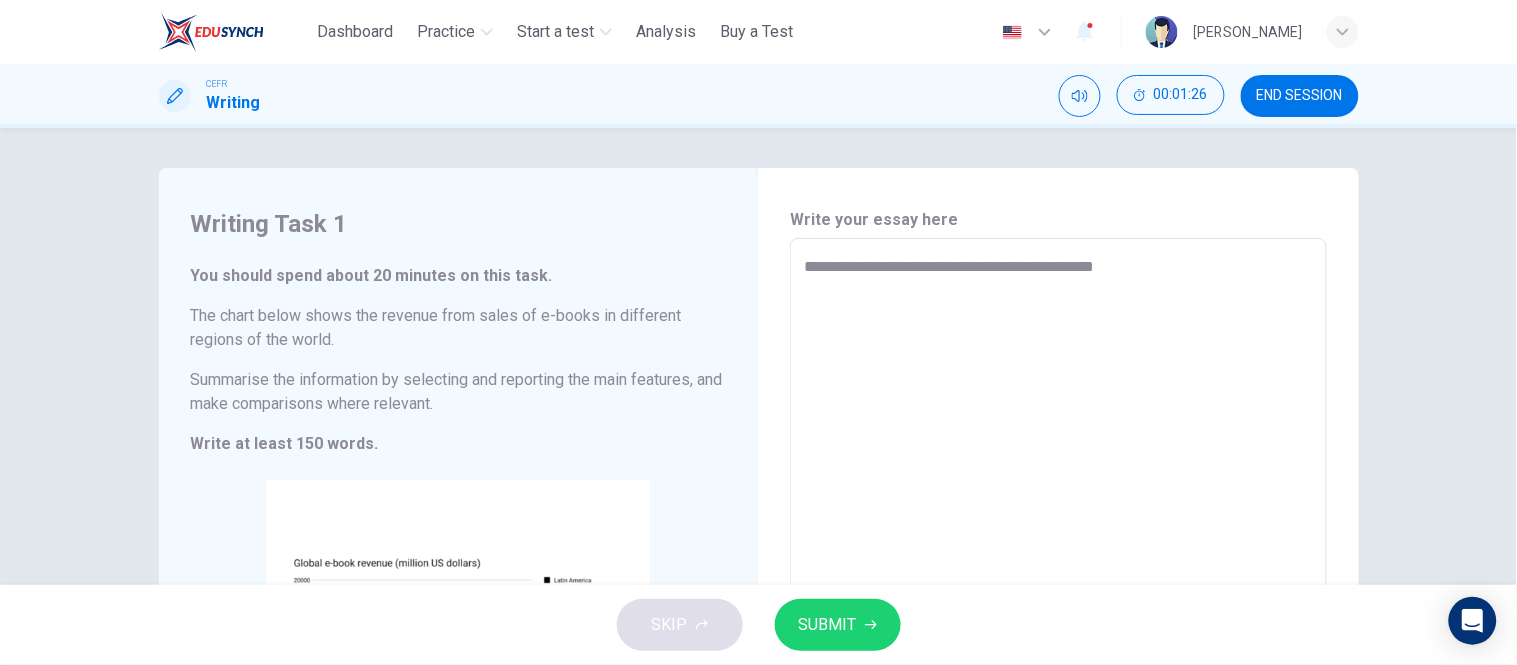 type on "*" 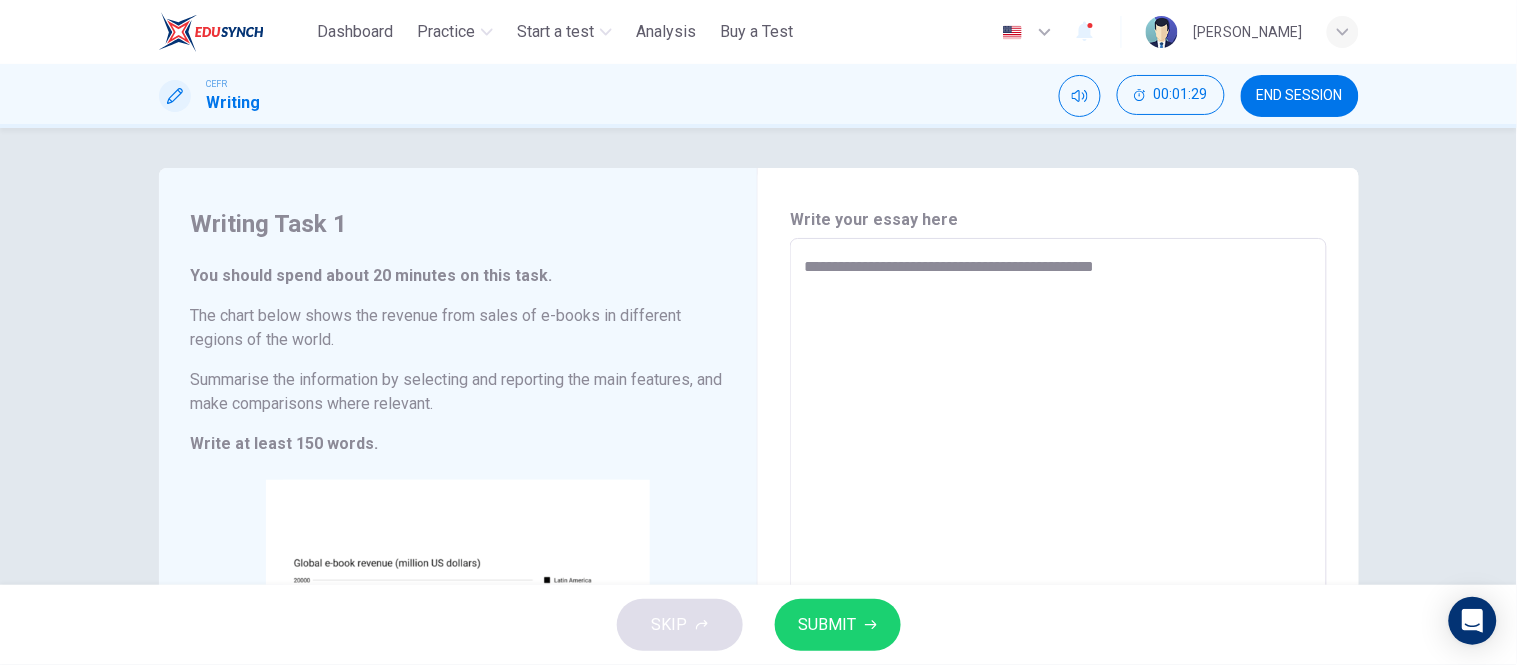 type on "**********" 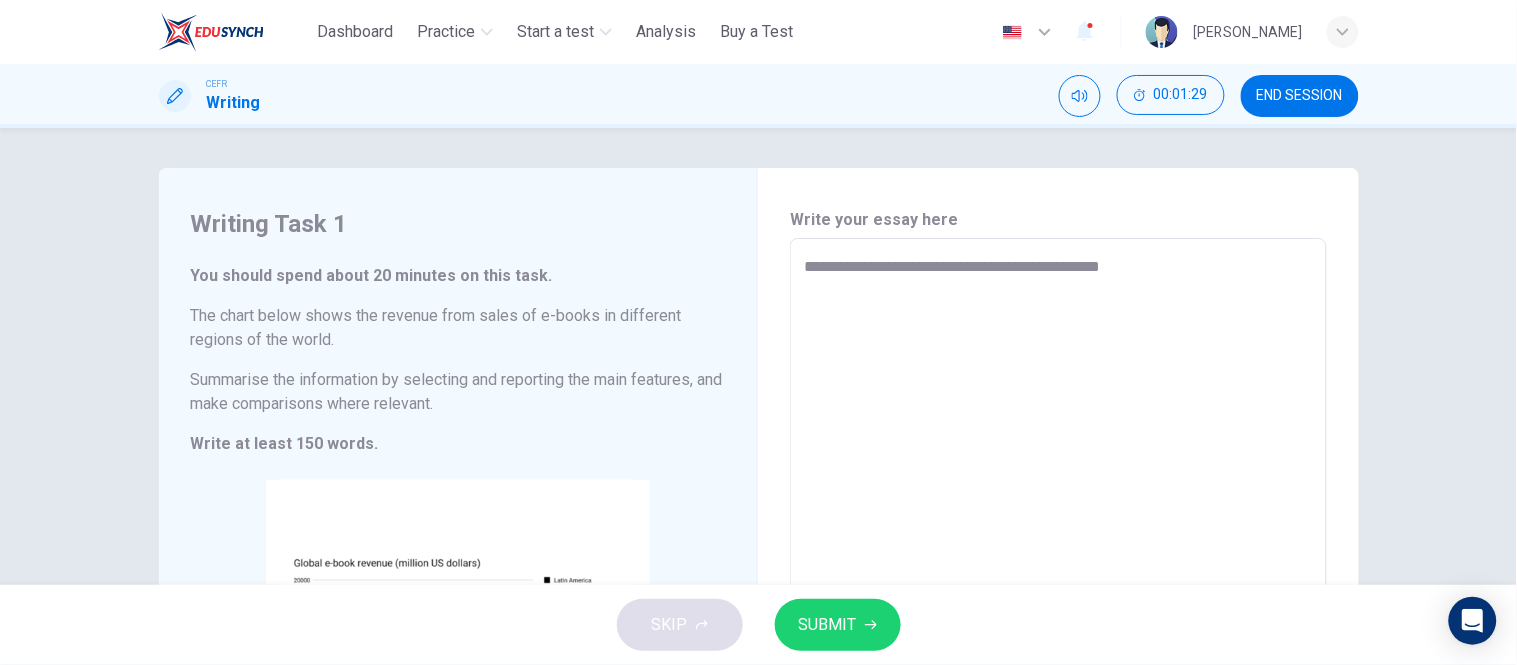 type on "*" 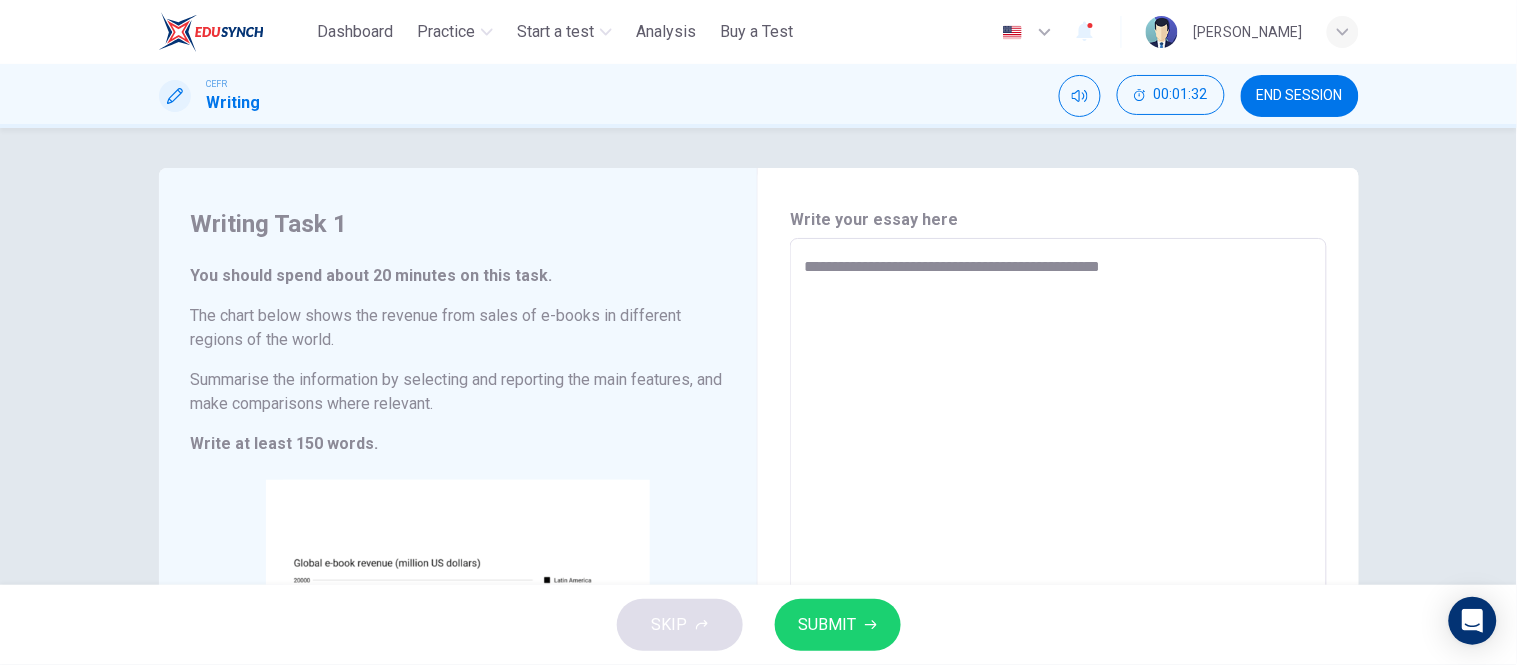 type on "**********" 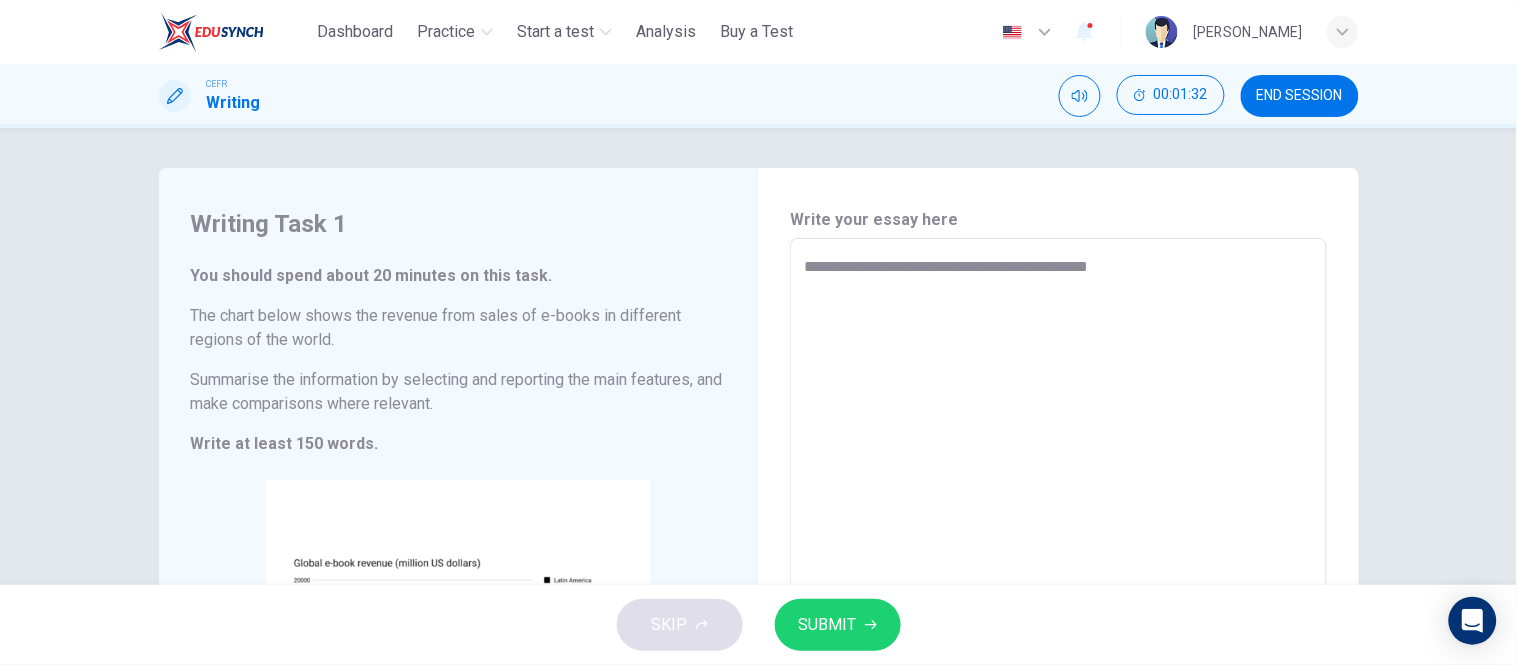 type on "**********" 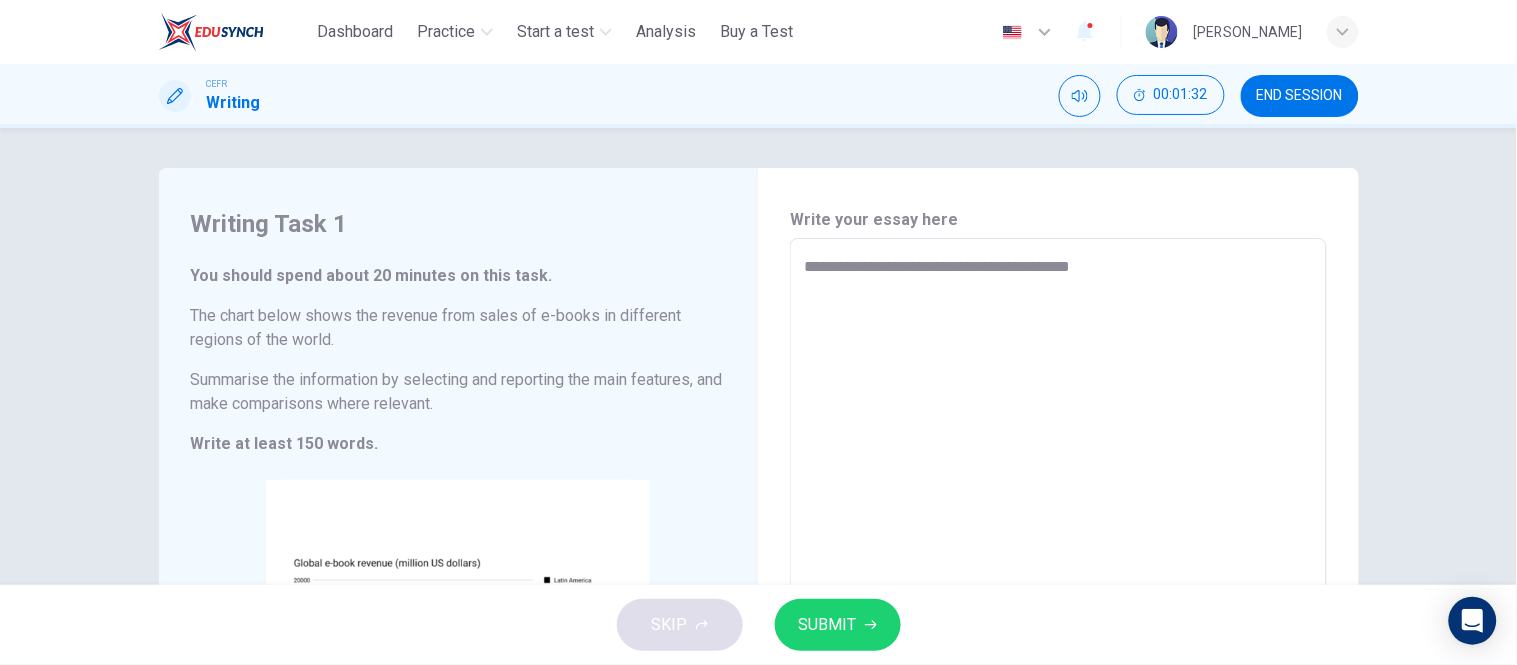 type on "**********" 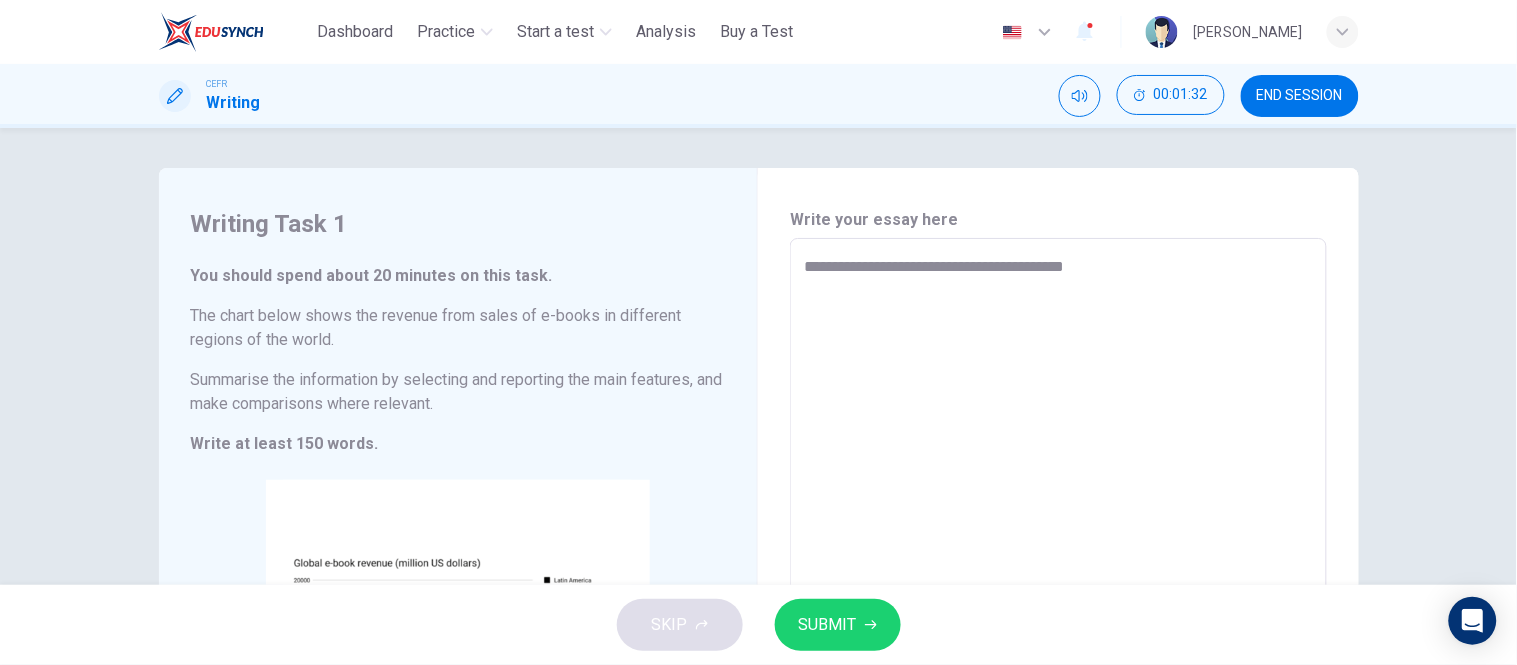 type on "**********" 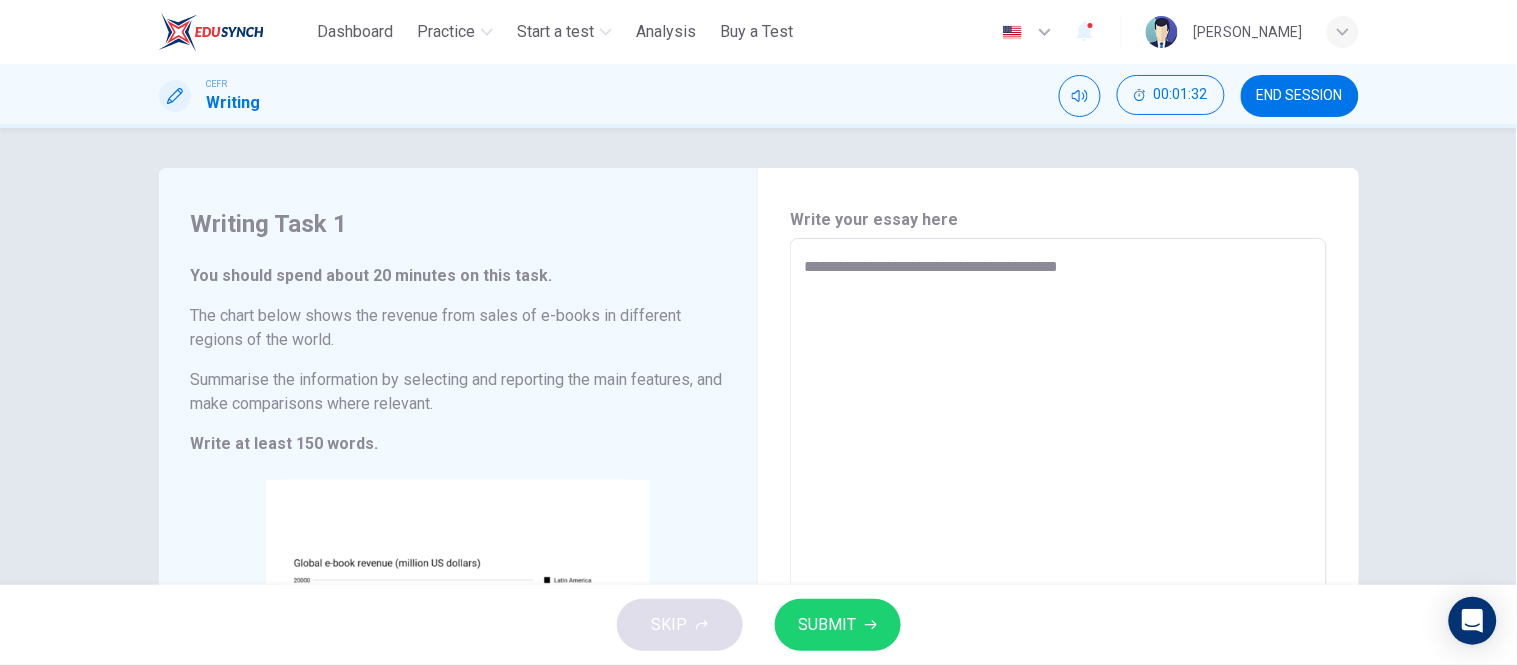 type on "*" 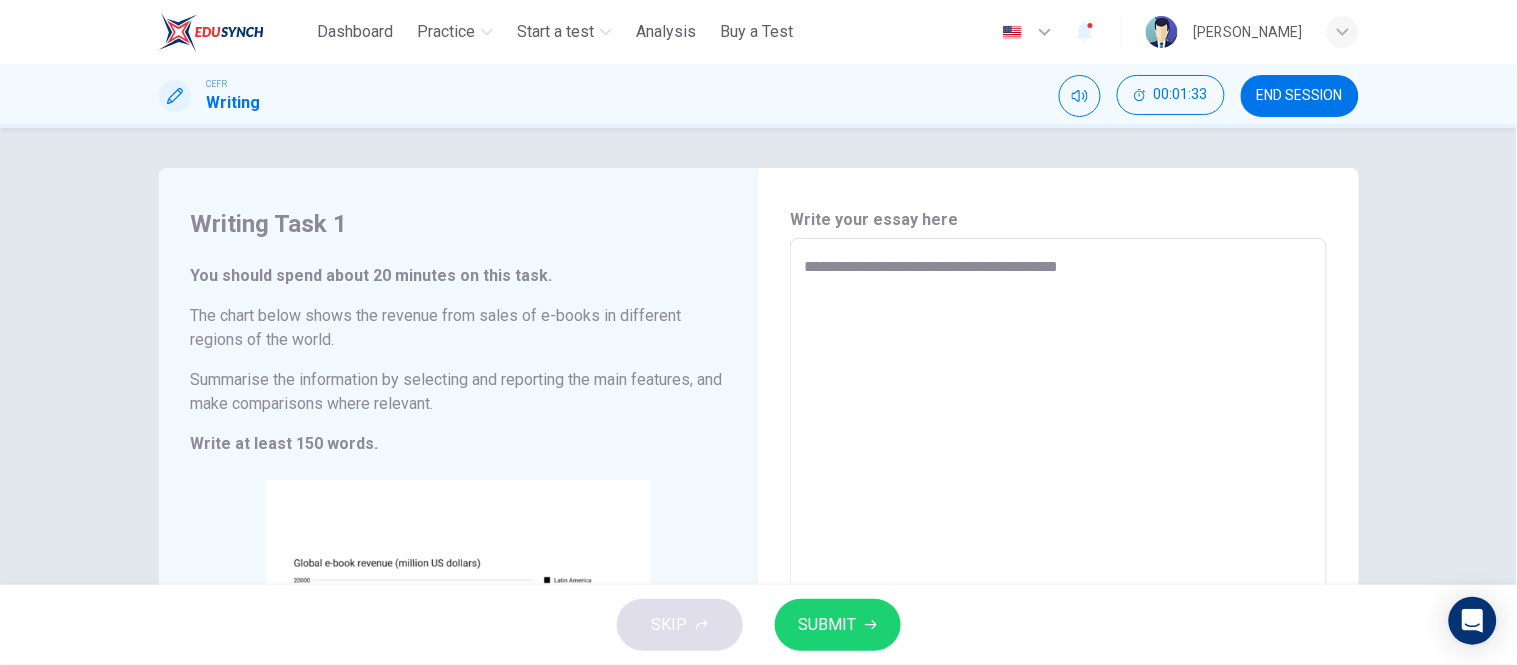type on "**********" 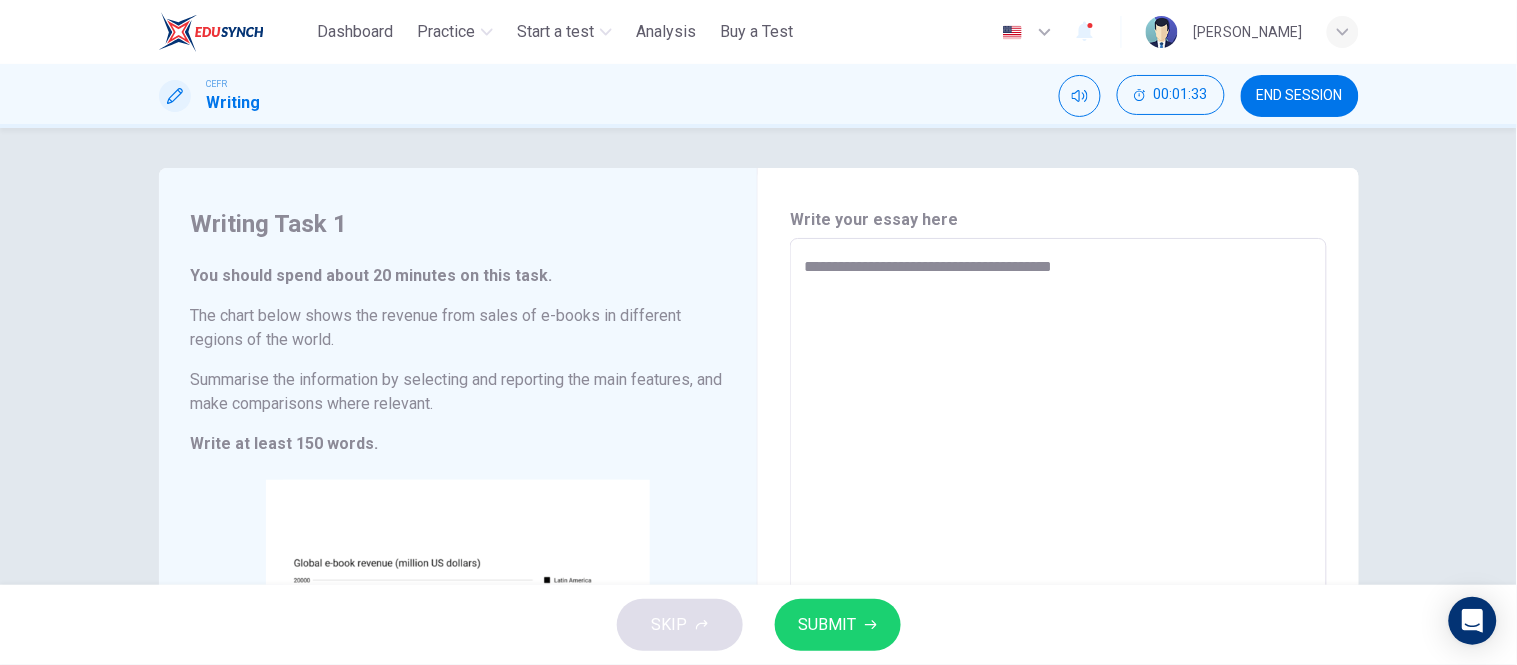 type on "*" 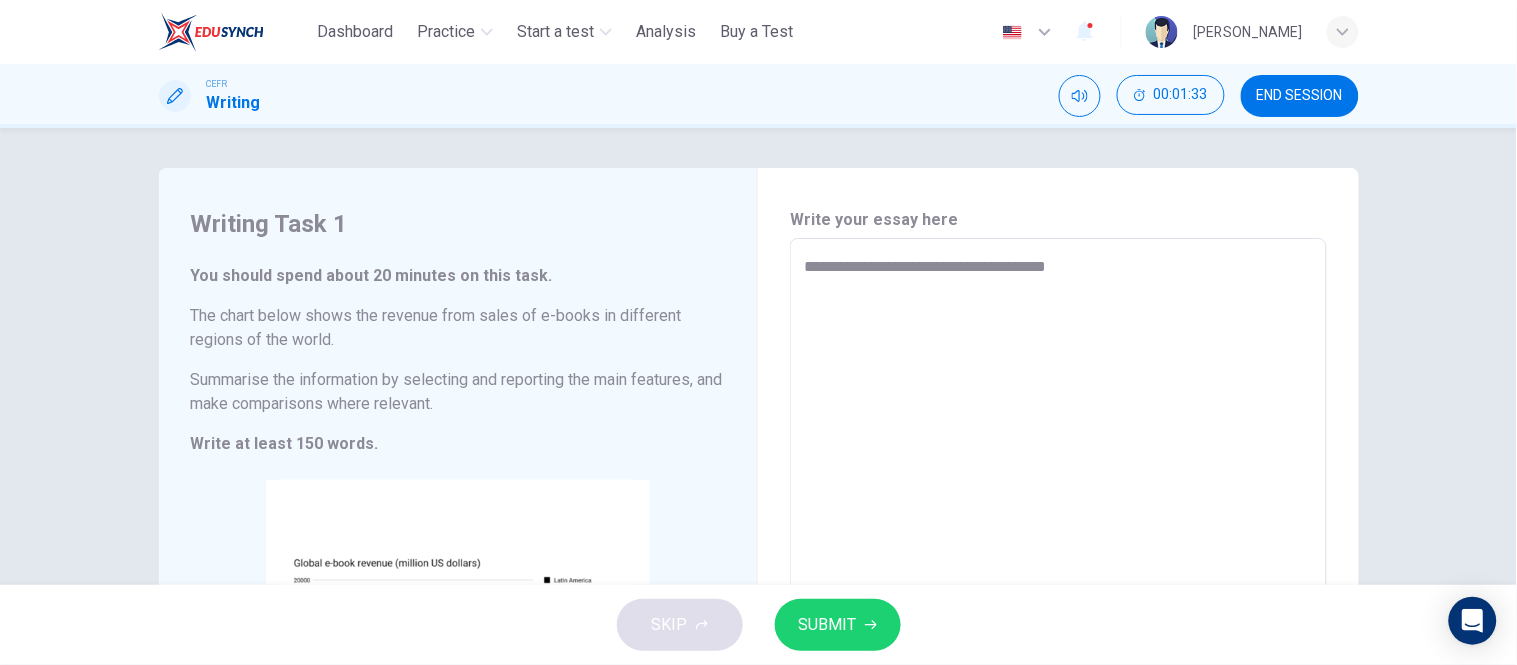 type on "*" 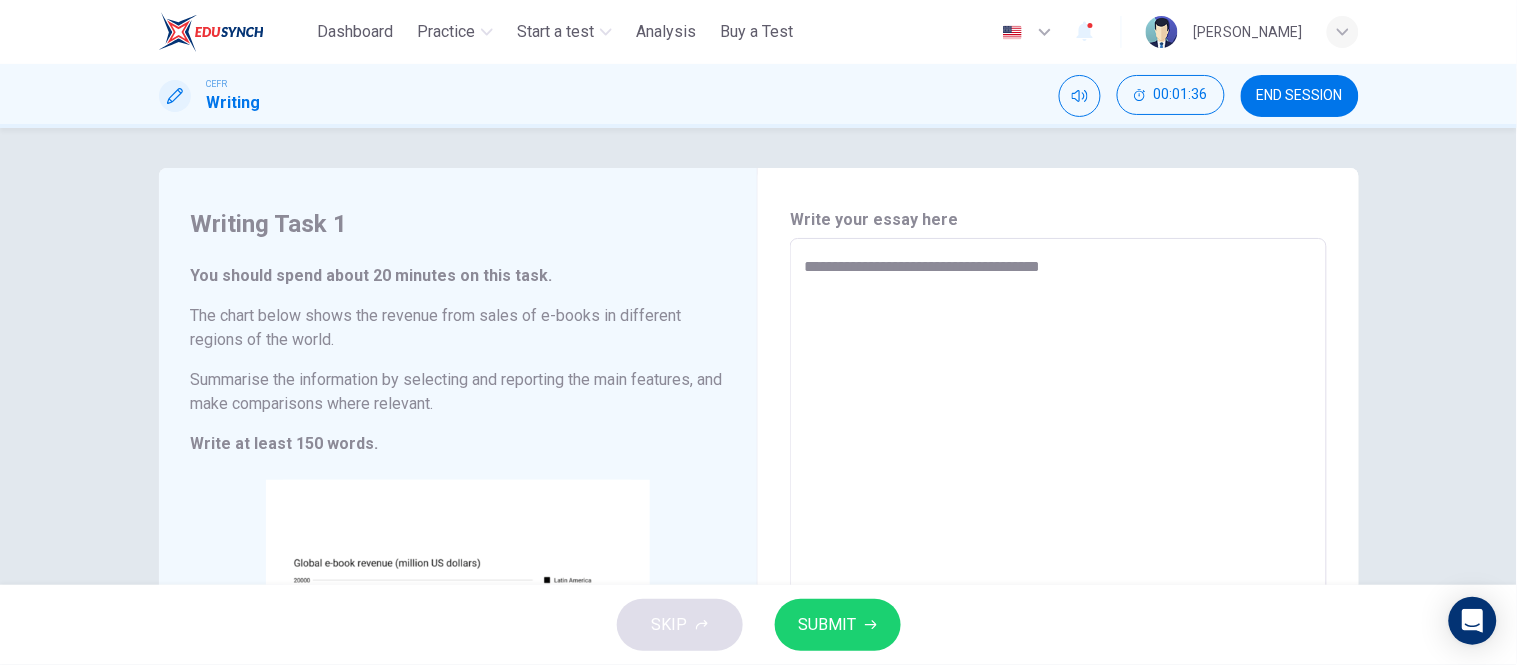 type on "**********" 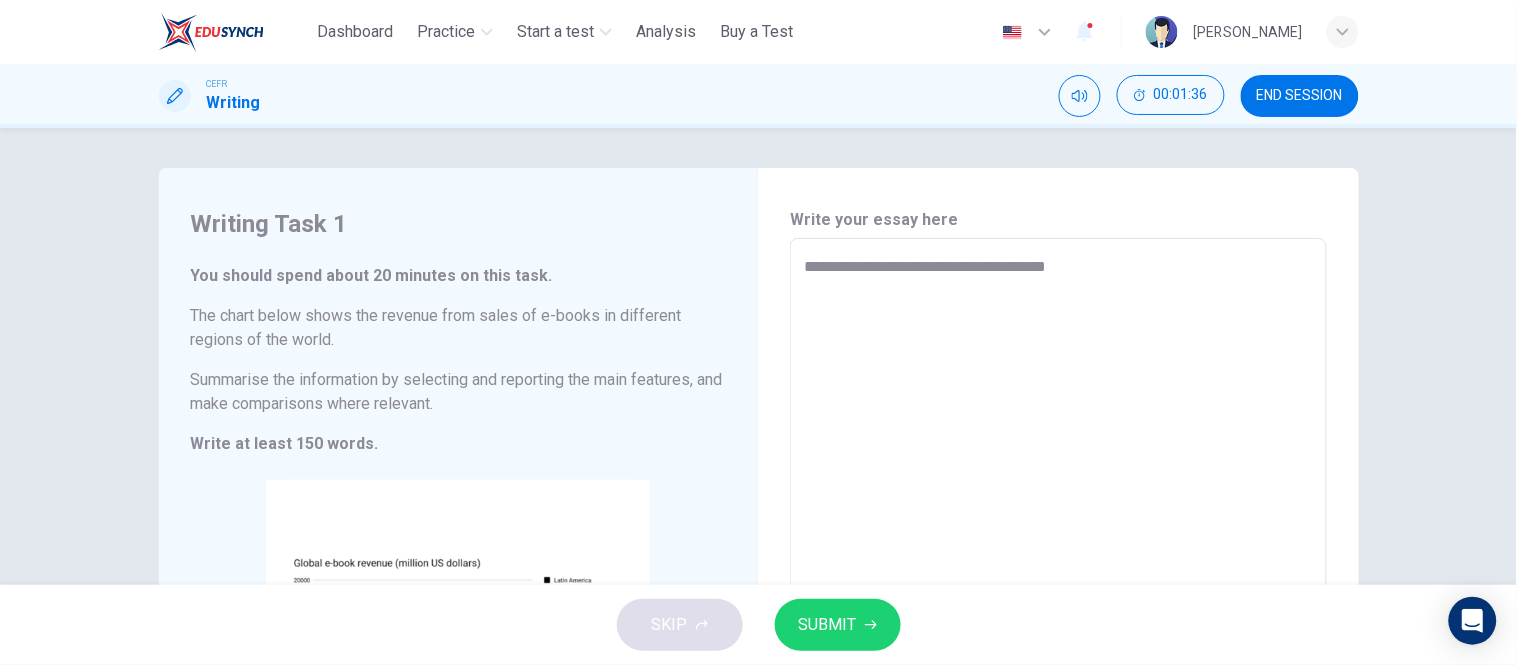 type on "*" 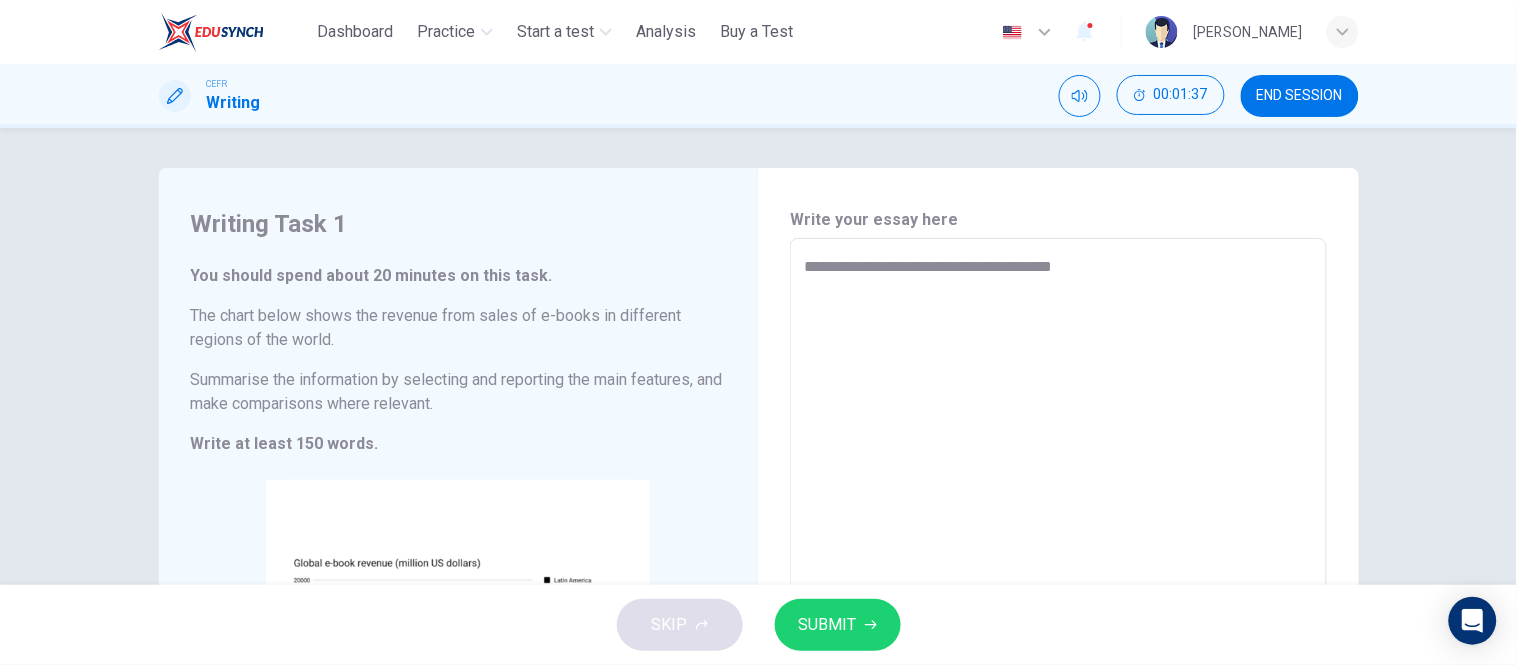 type on "**********" 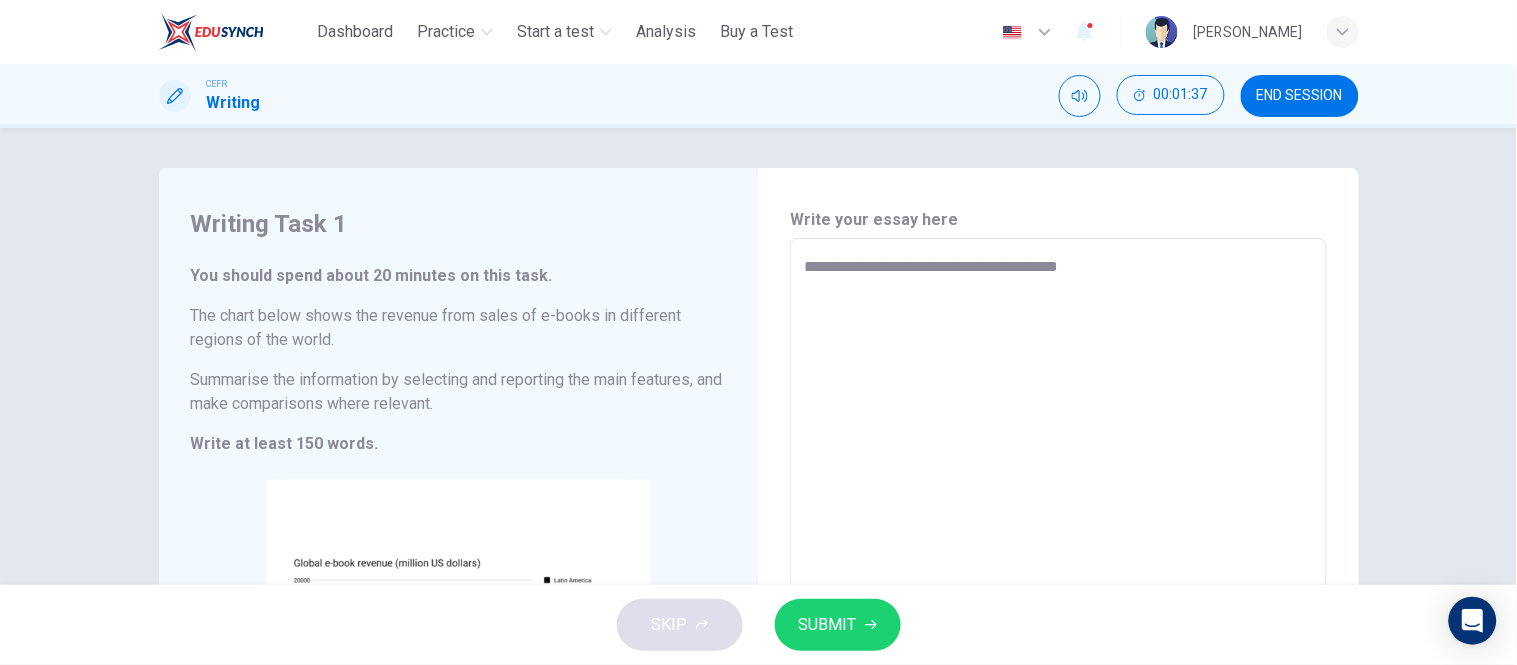 type on "*" 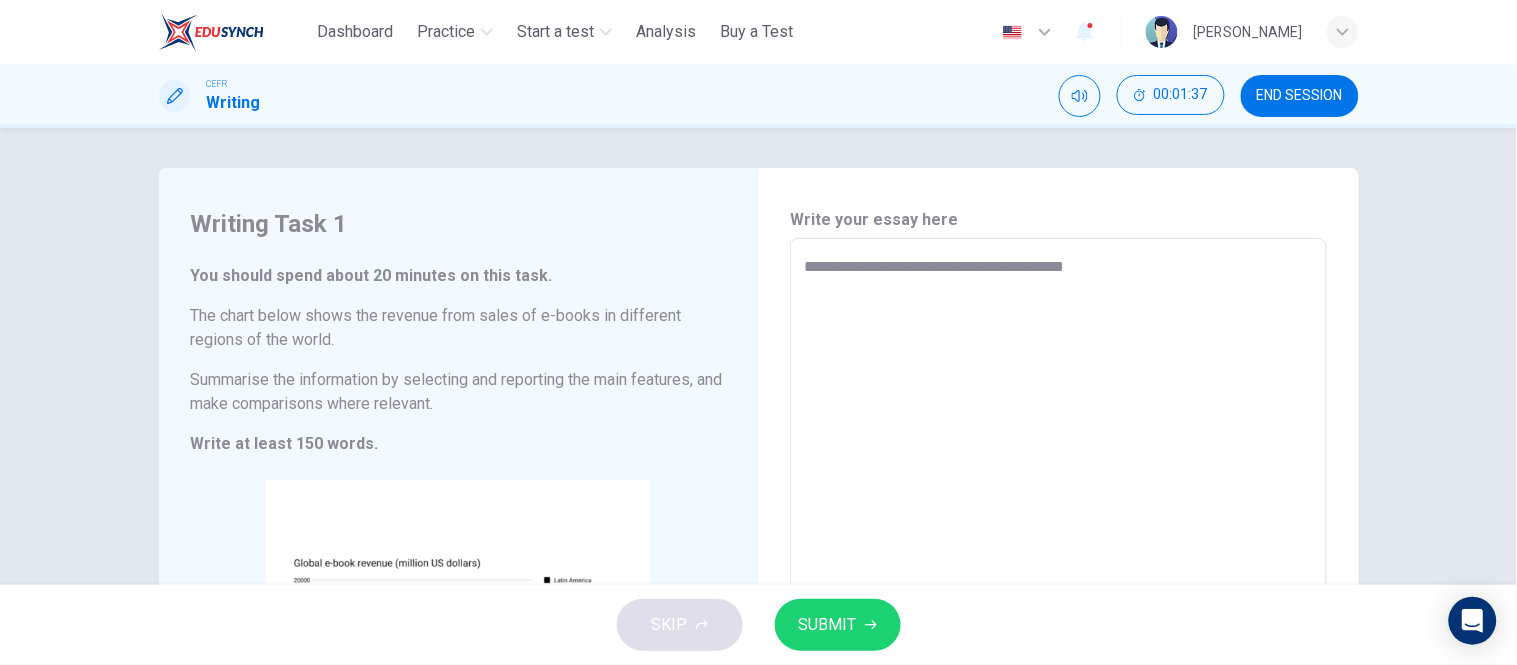 type on "*" 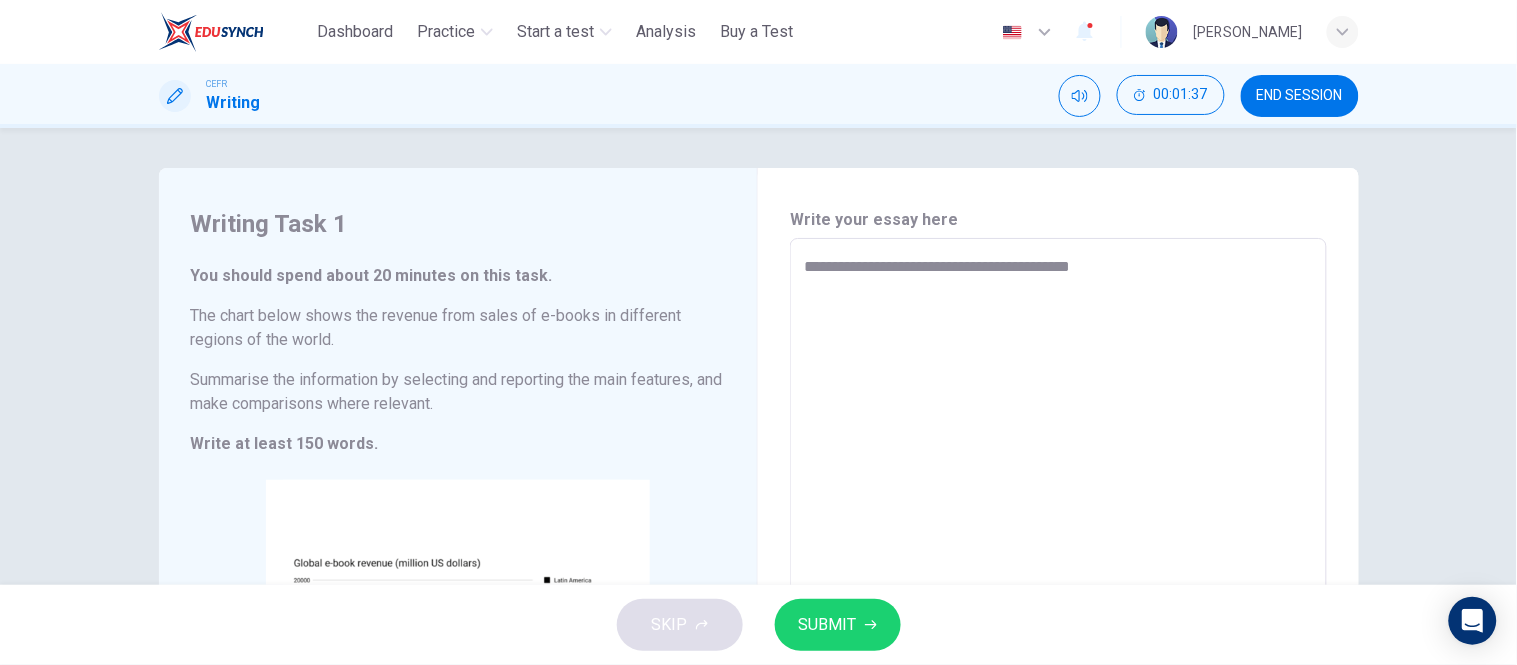type on "*" 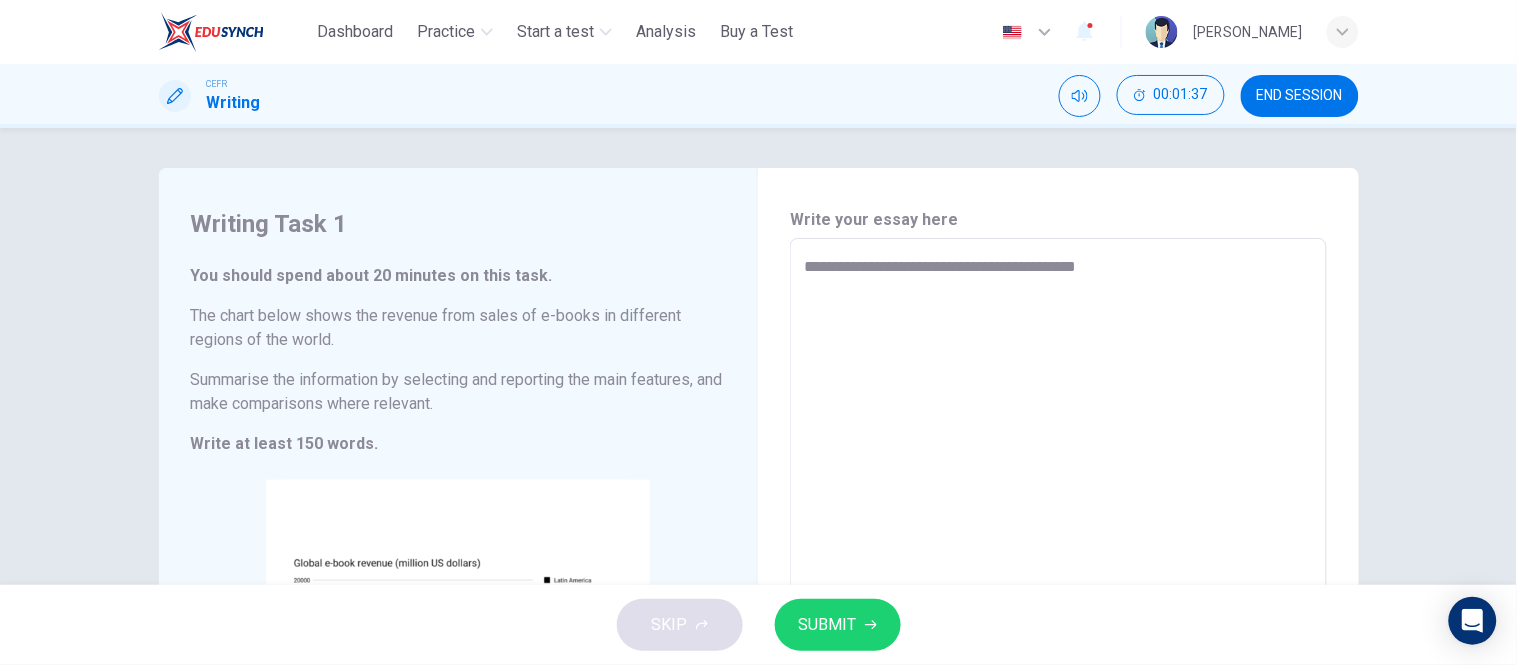 type on "*" 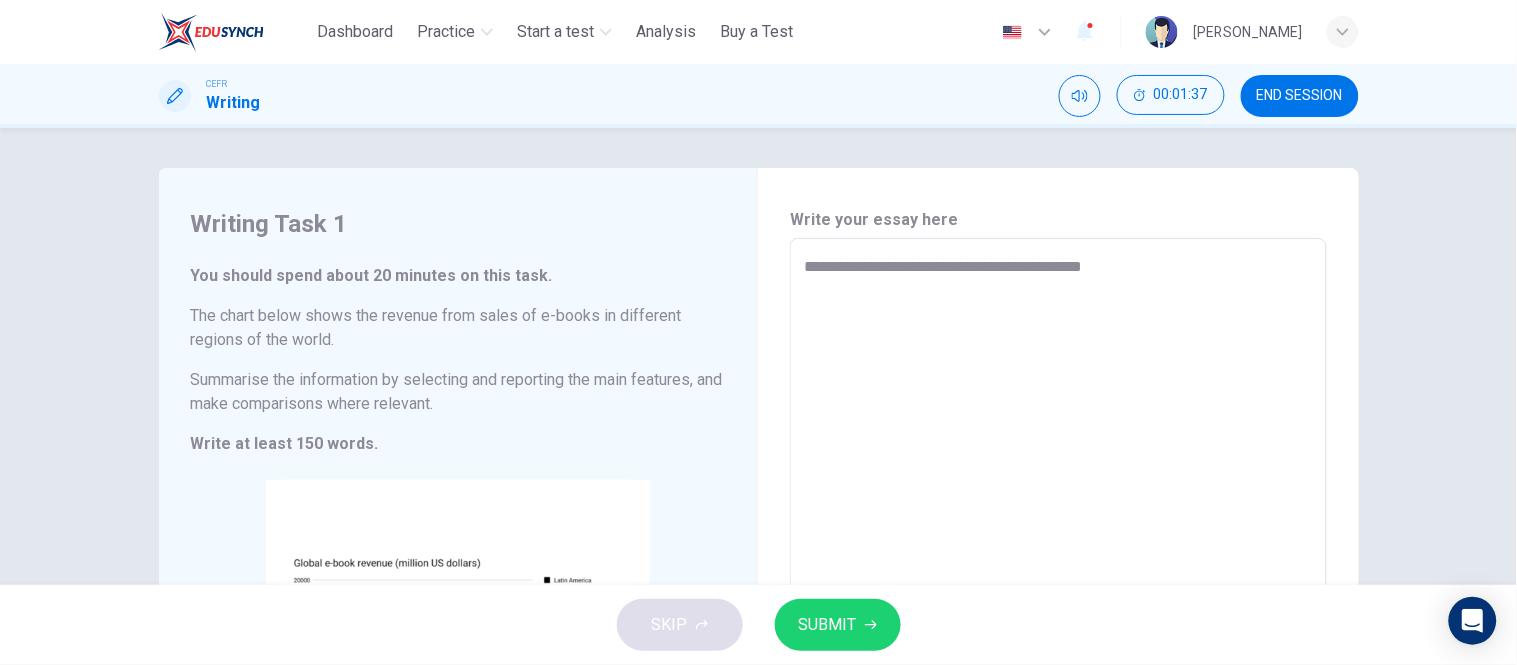 type on "**********" 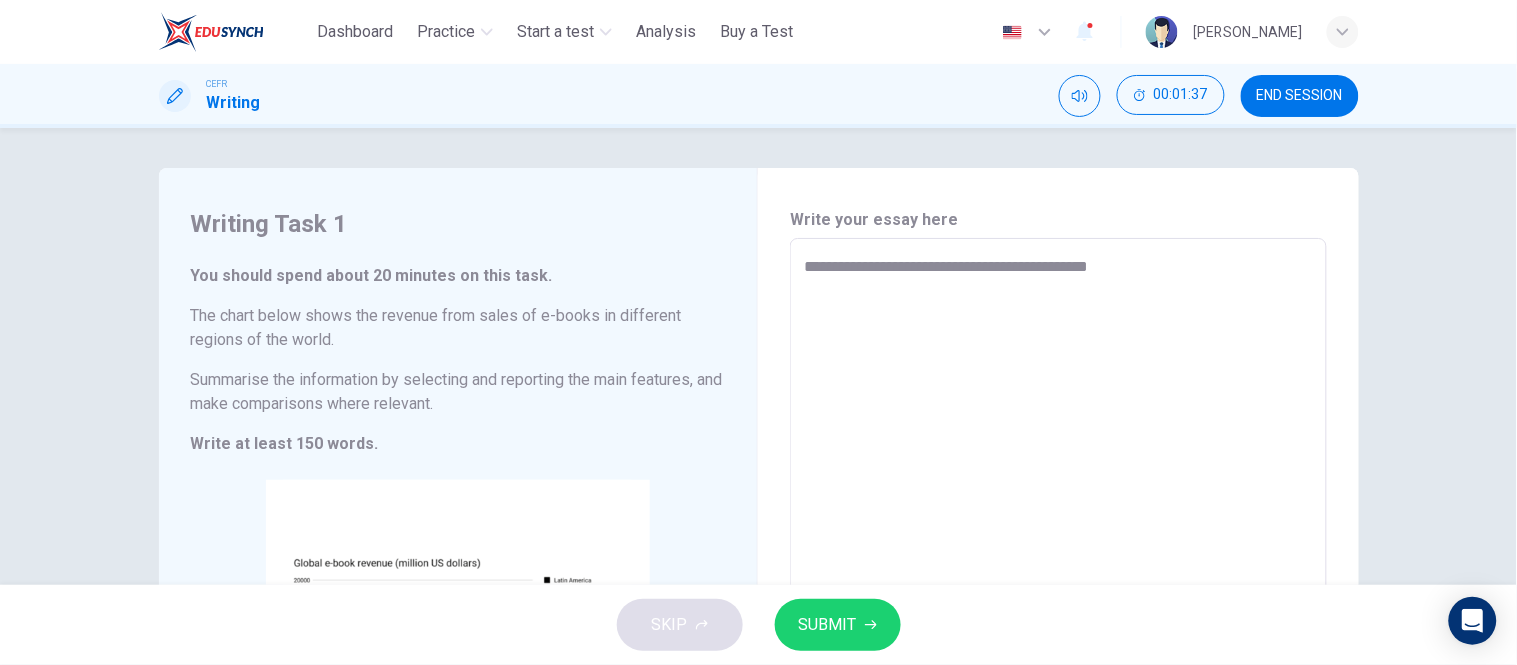type on "*" 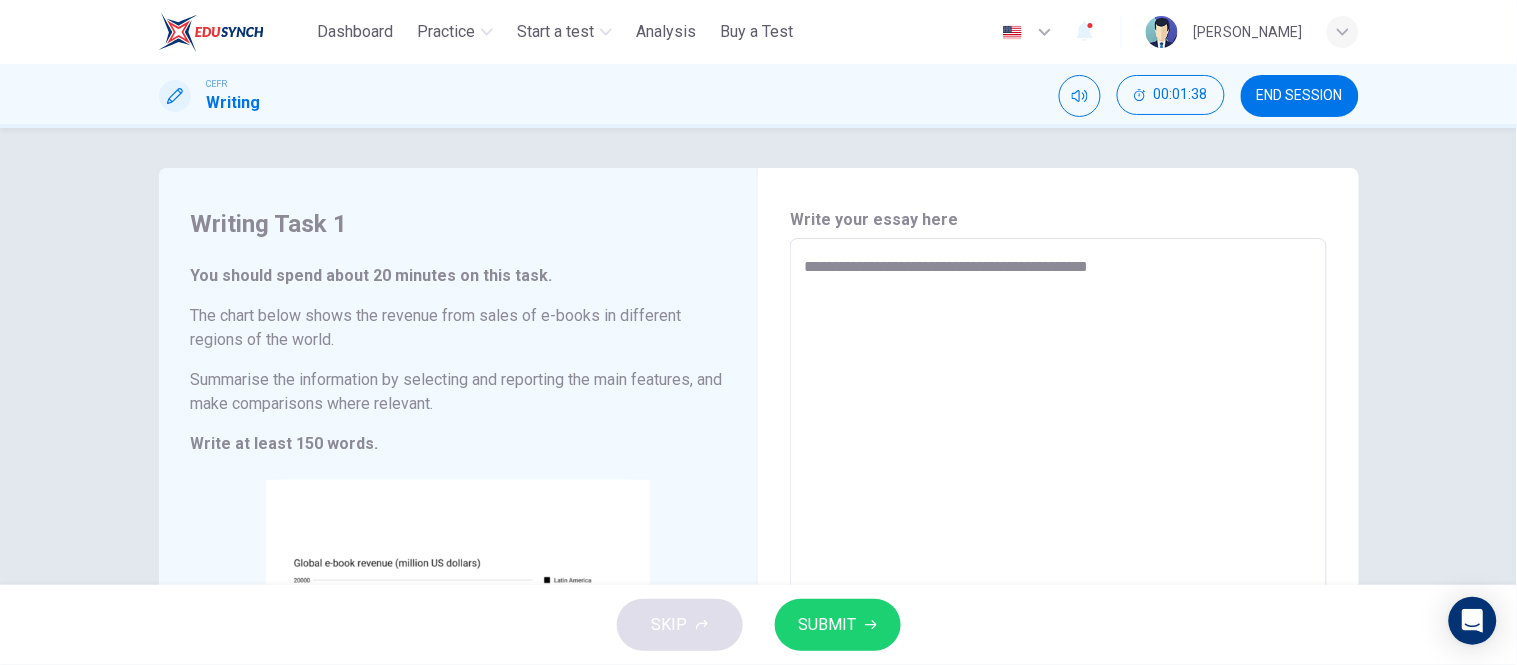 type on "**********" 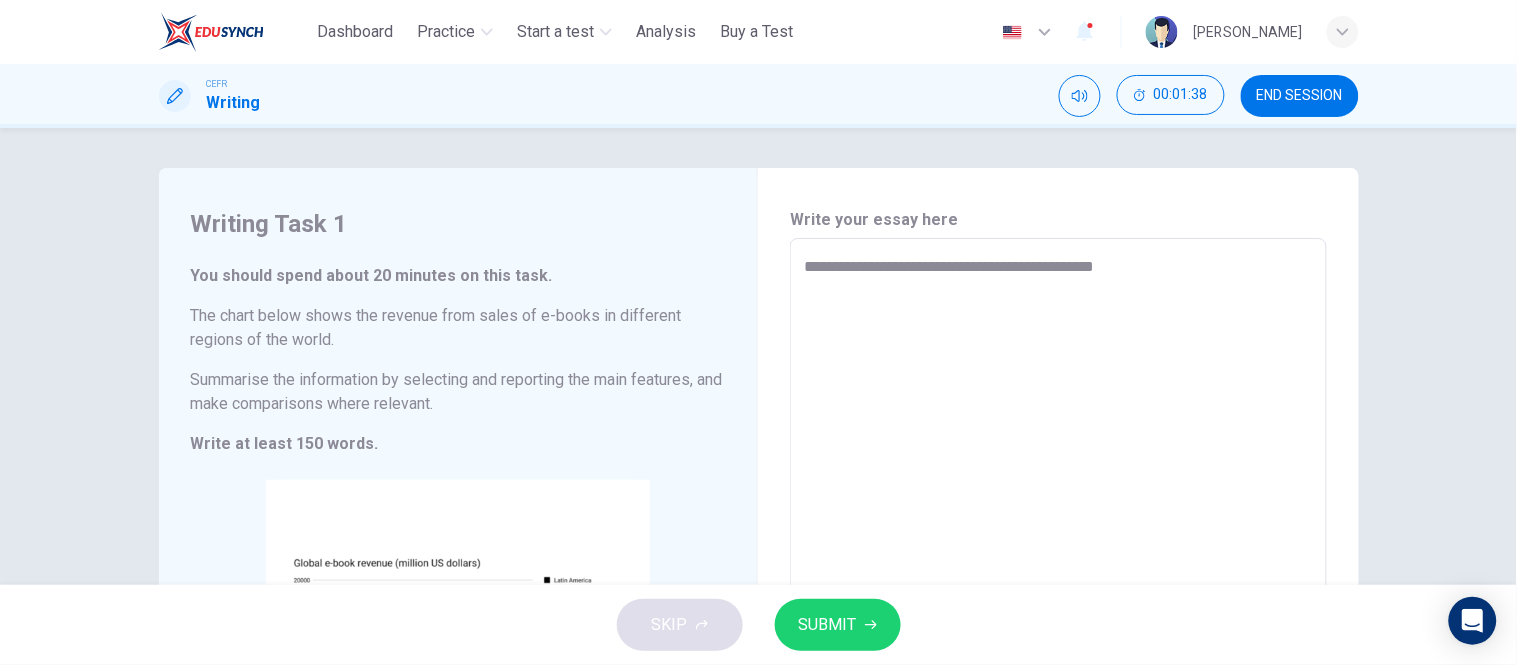 type on "*" 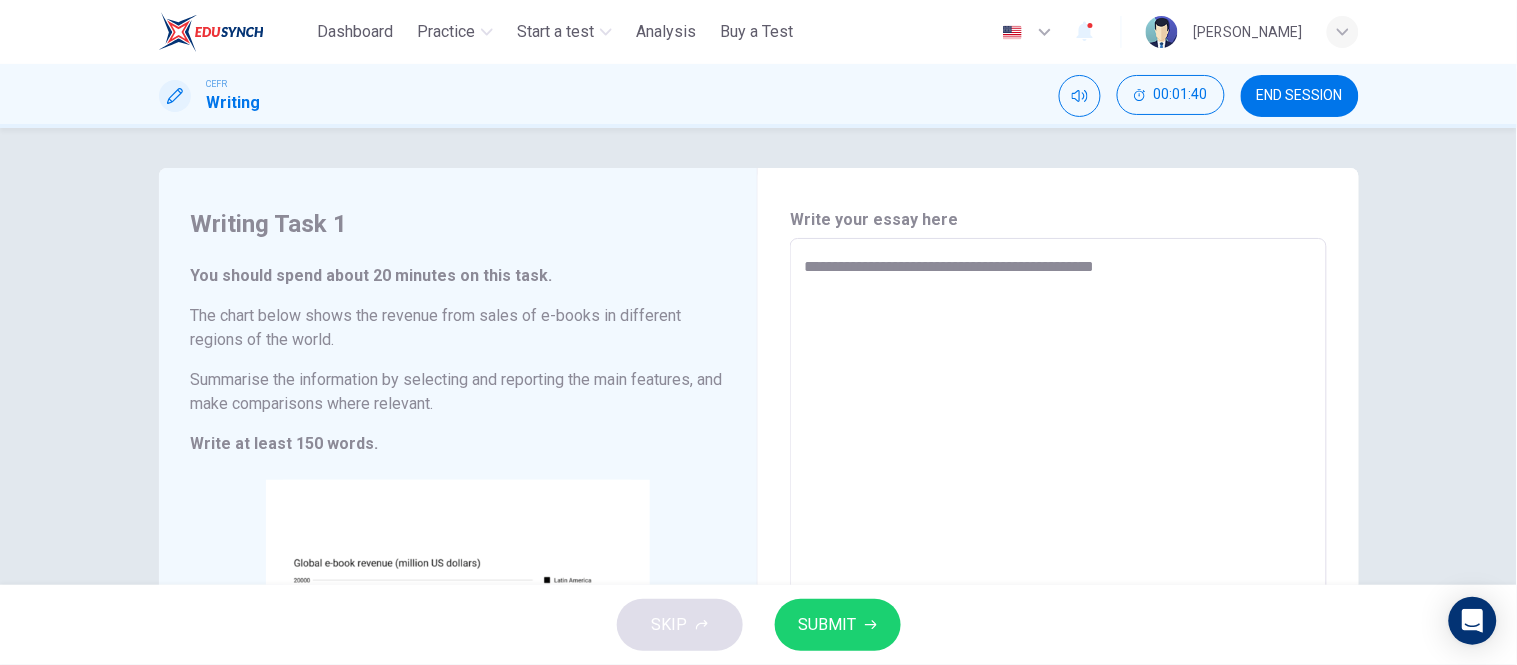 type on "**********" 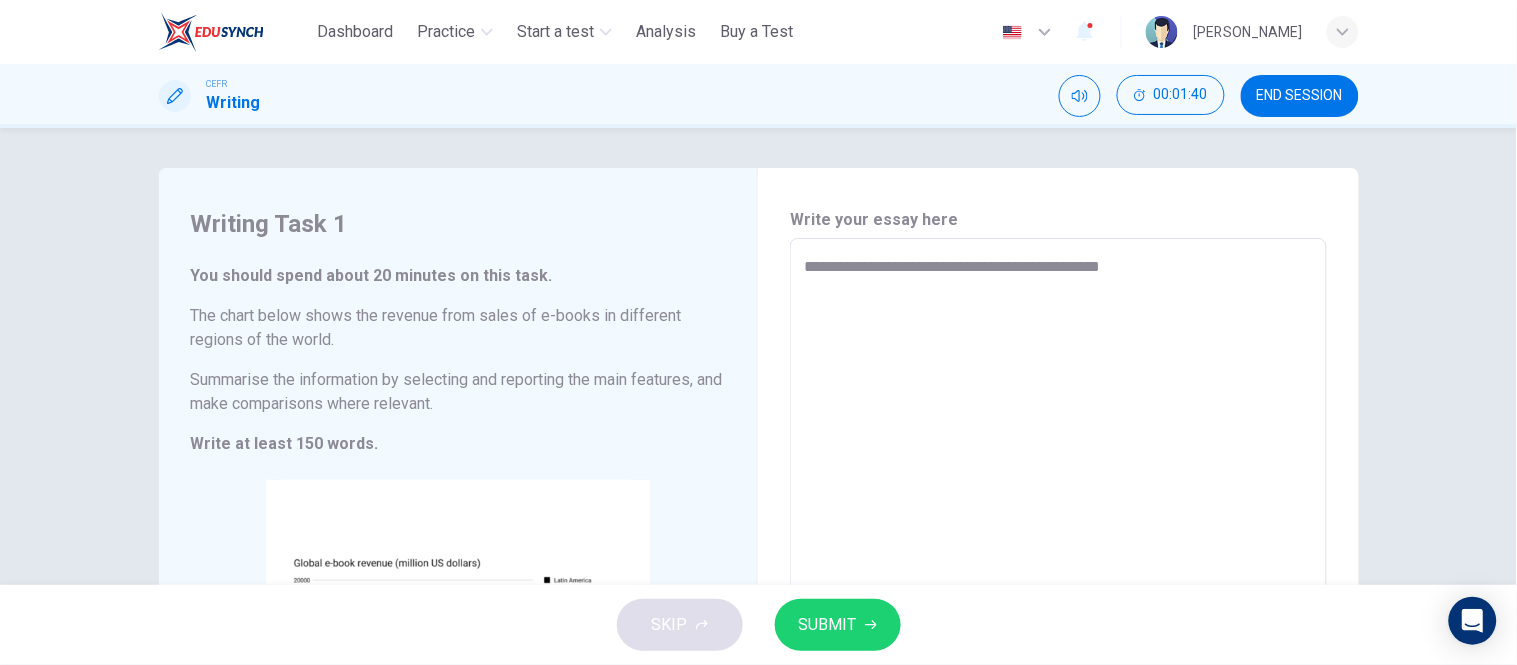 type on "*" 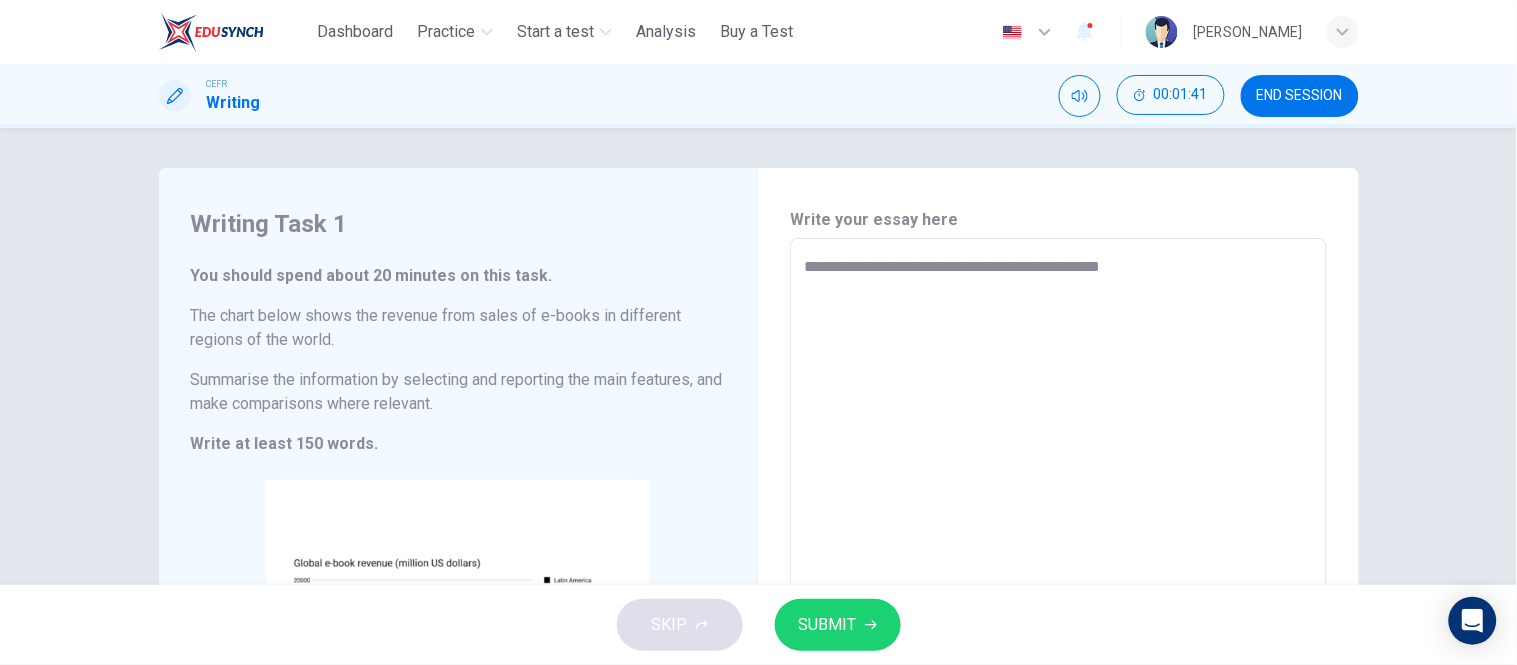 type on "**********" 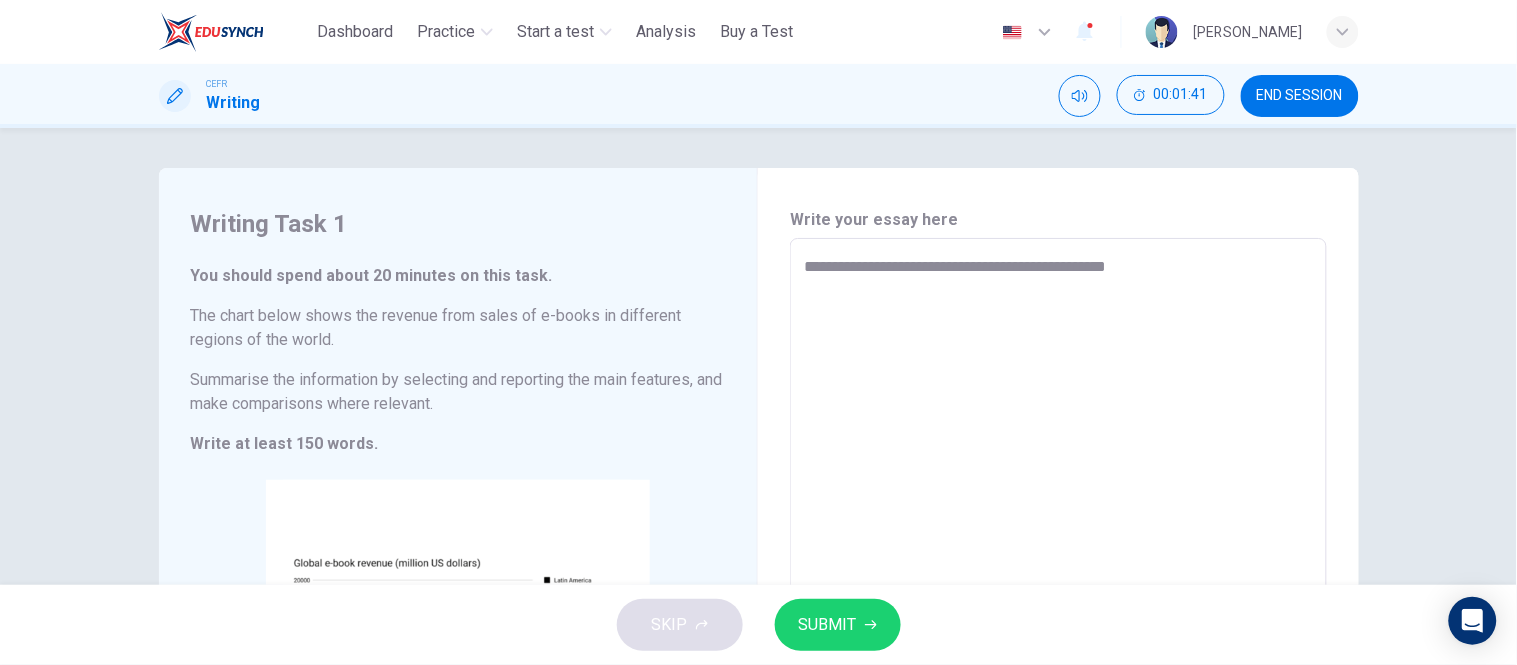 type on "**********" 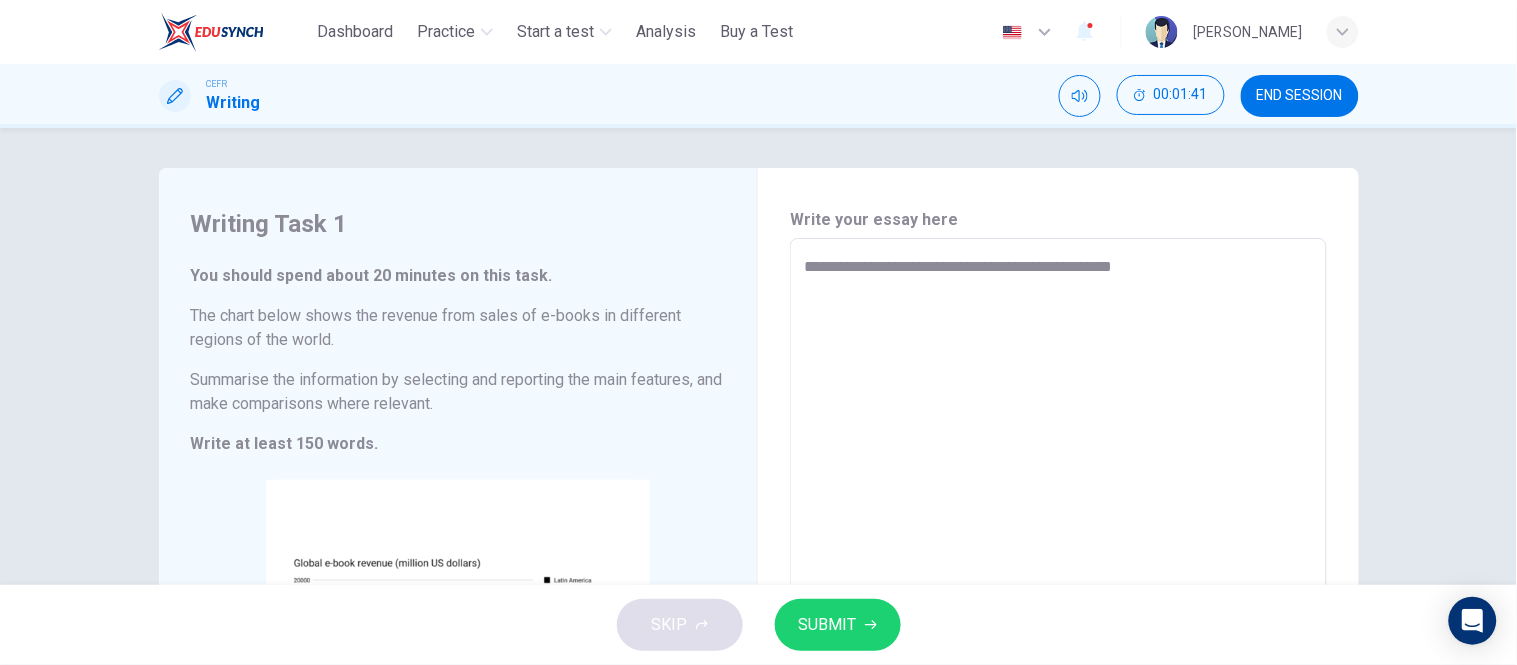 type on "*" 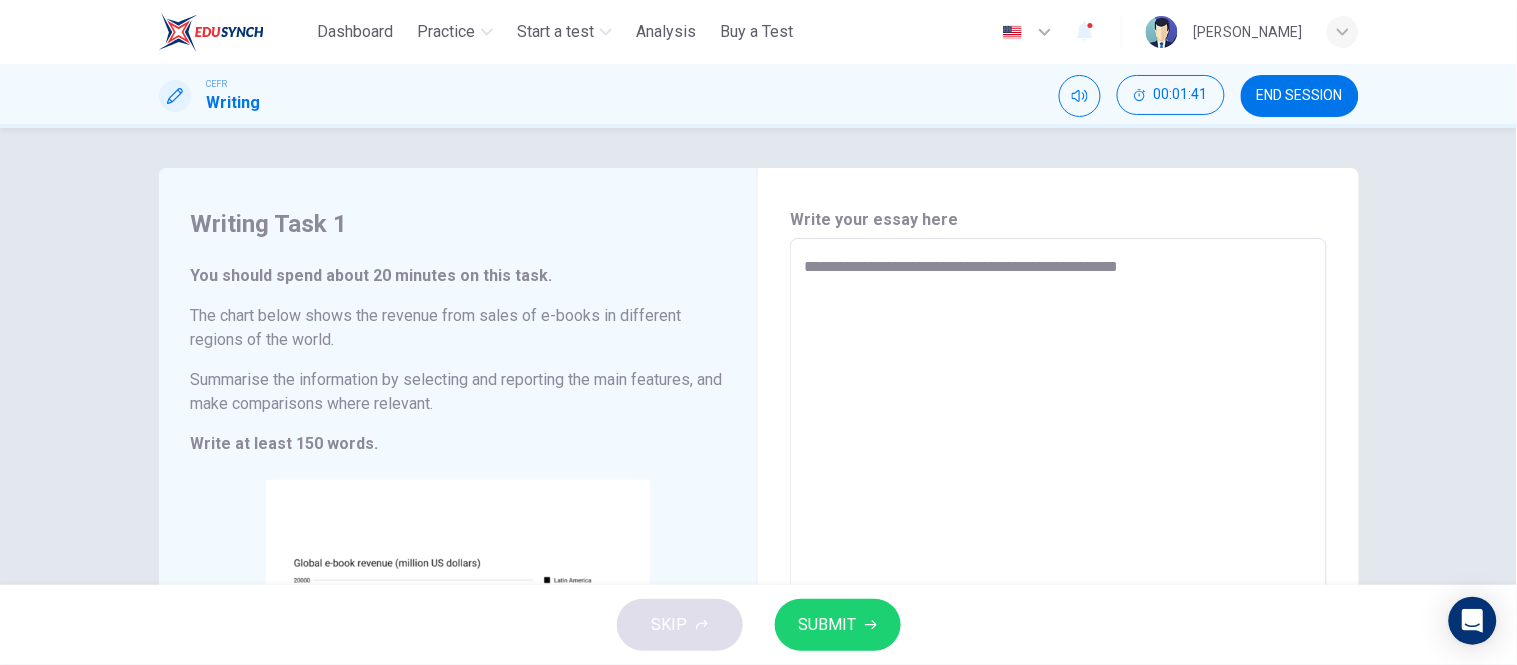 type on "*" 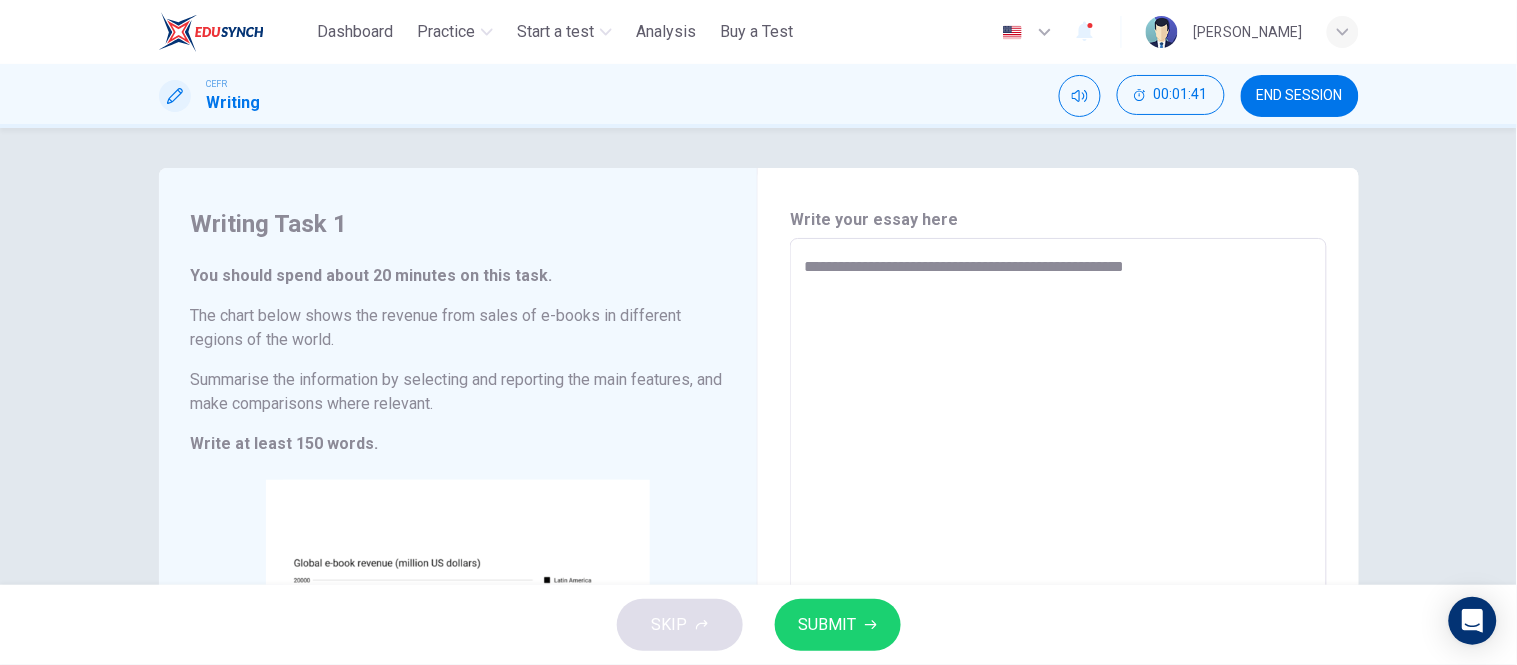 type on "*" 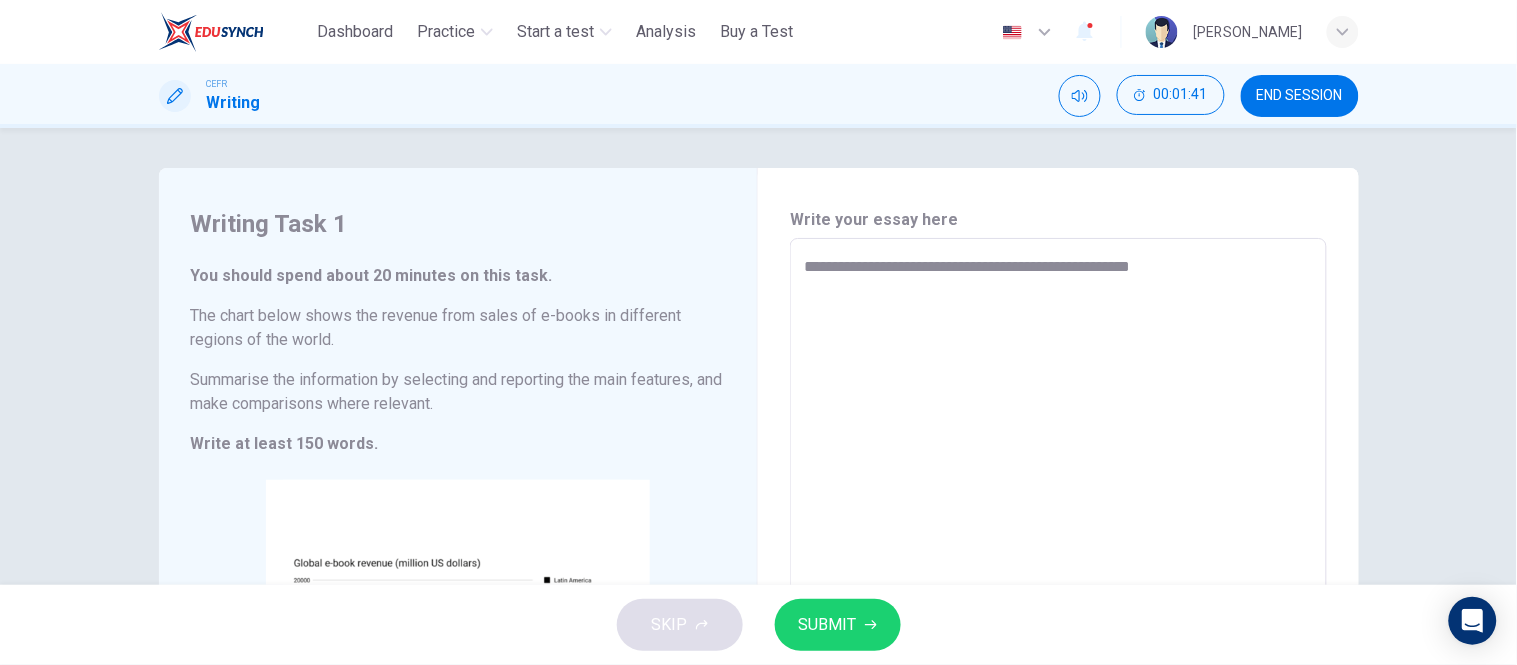 type on "**********" 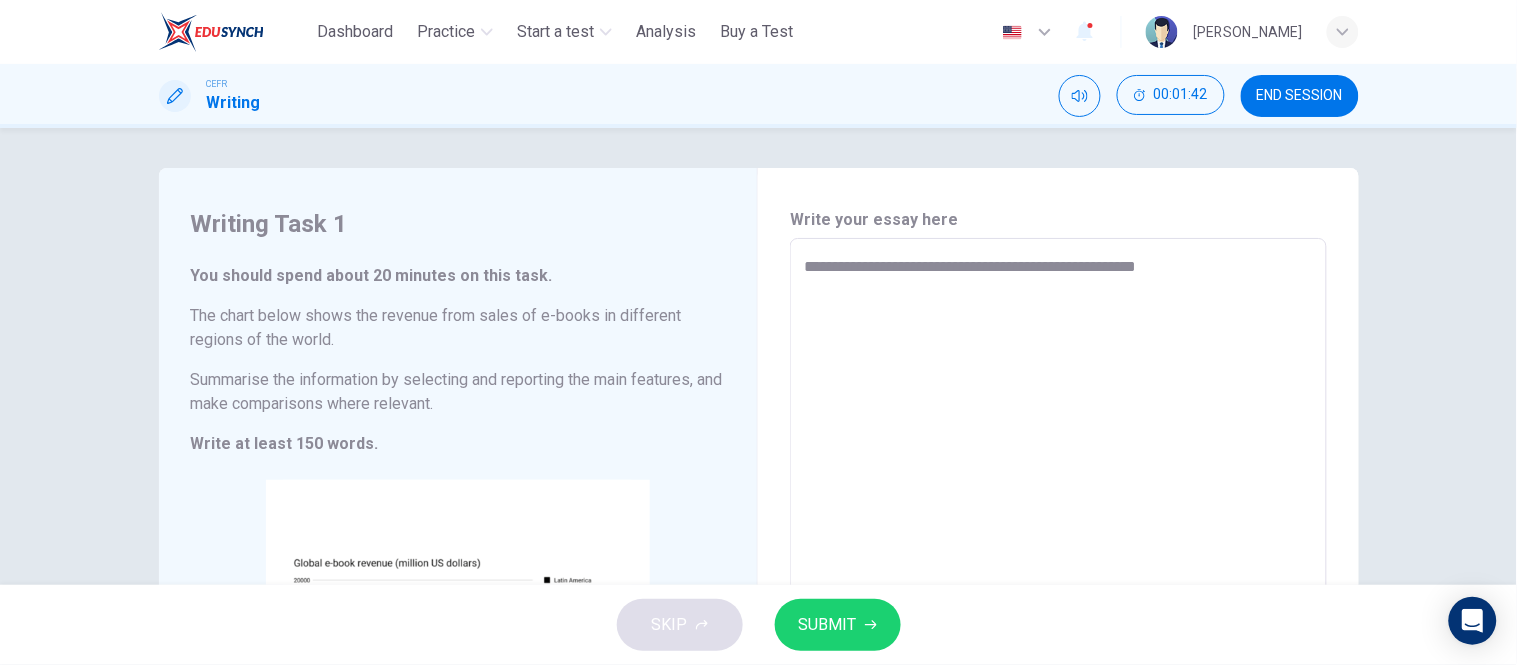 type on "*" 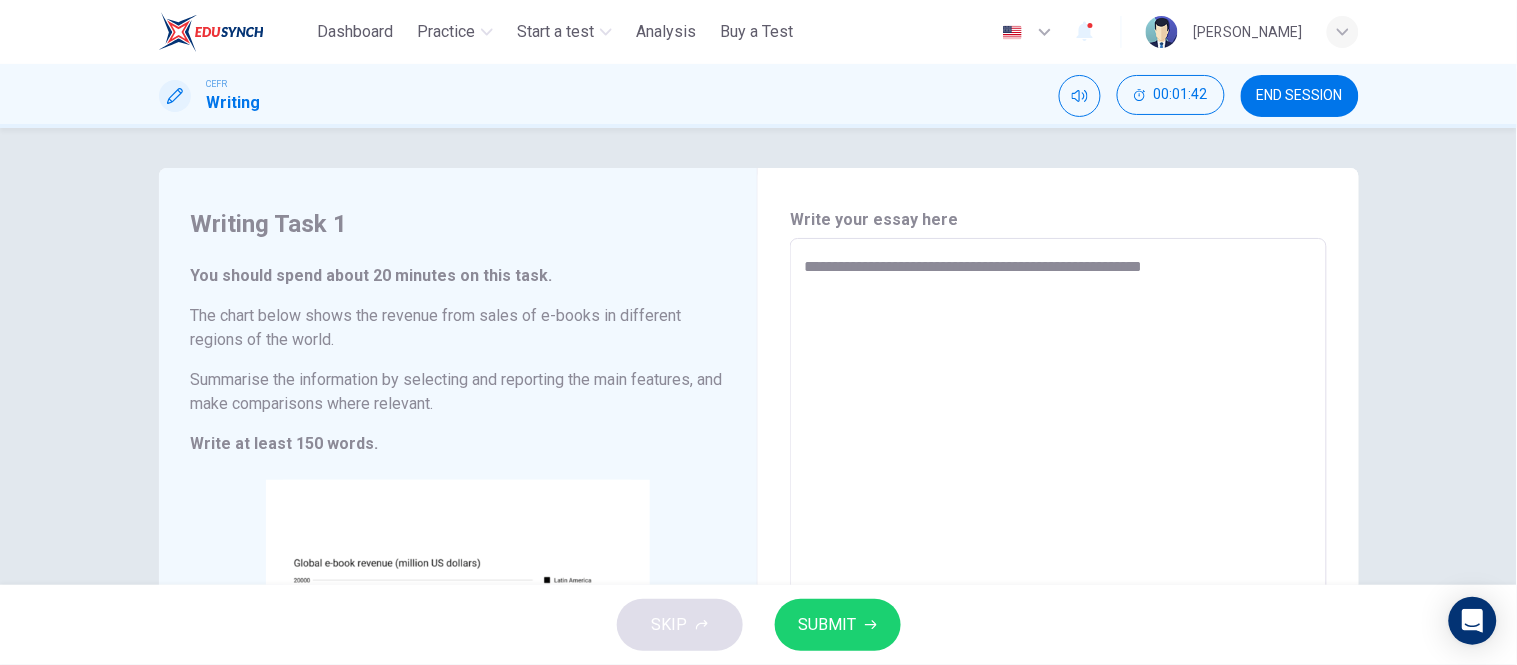 type on "*" 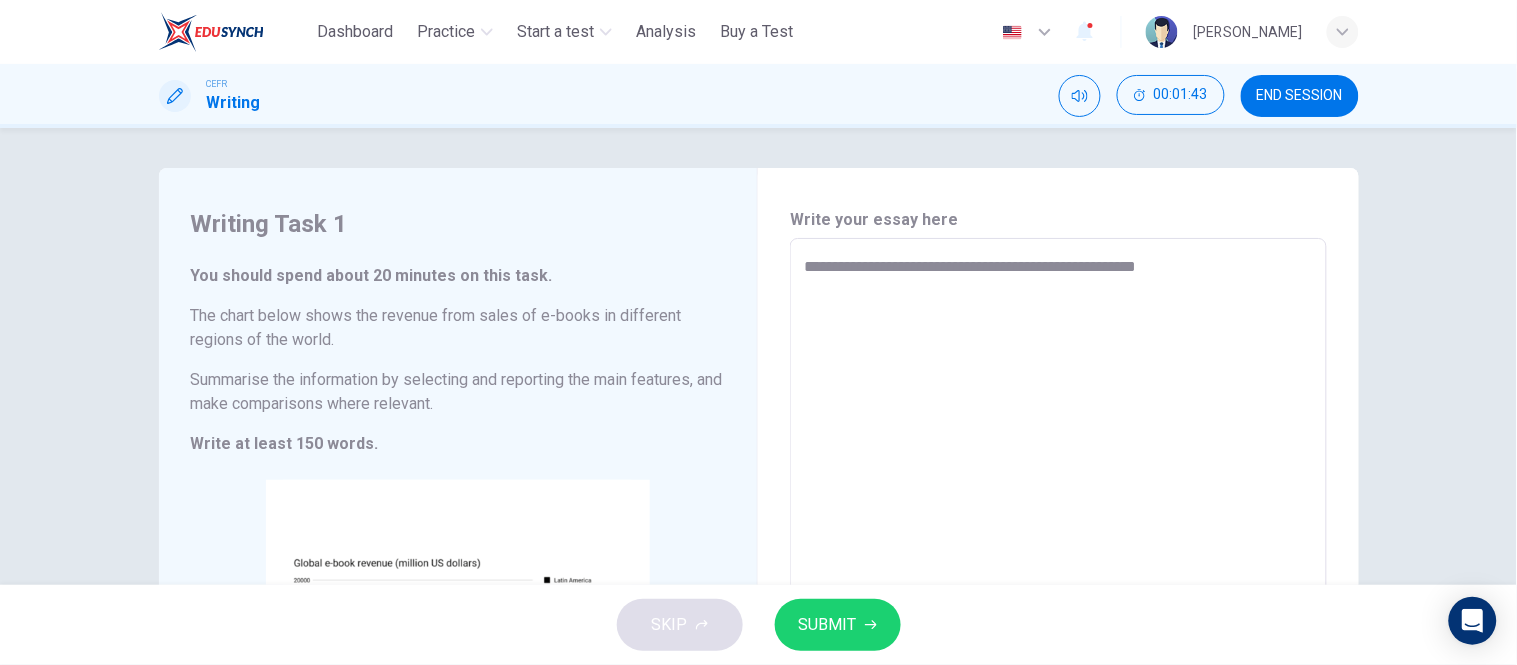 type on "**********" 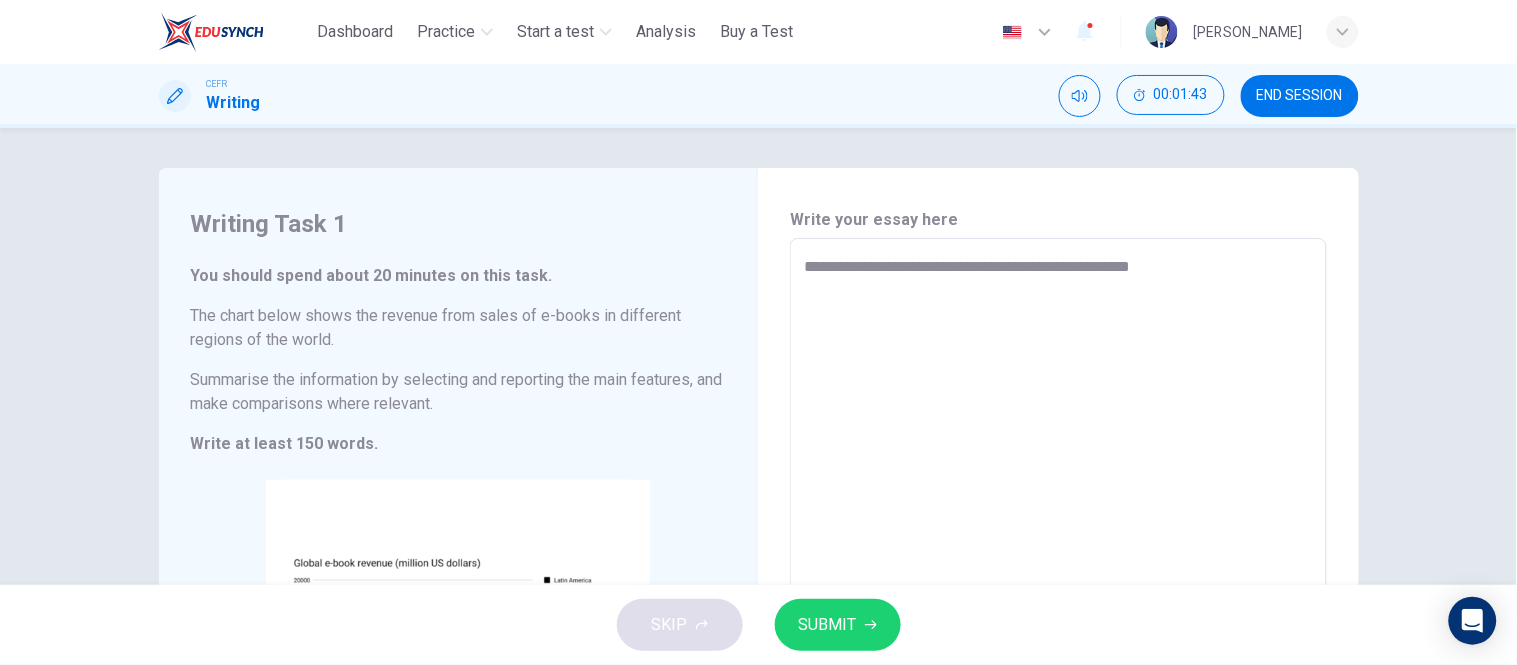 type on "*" 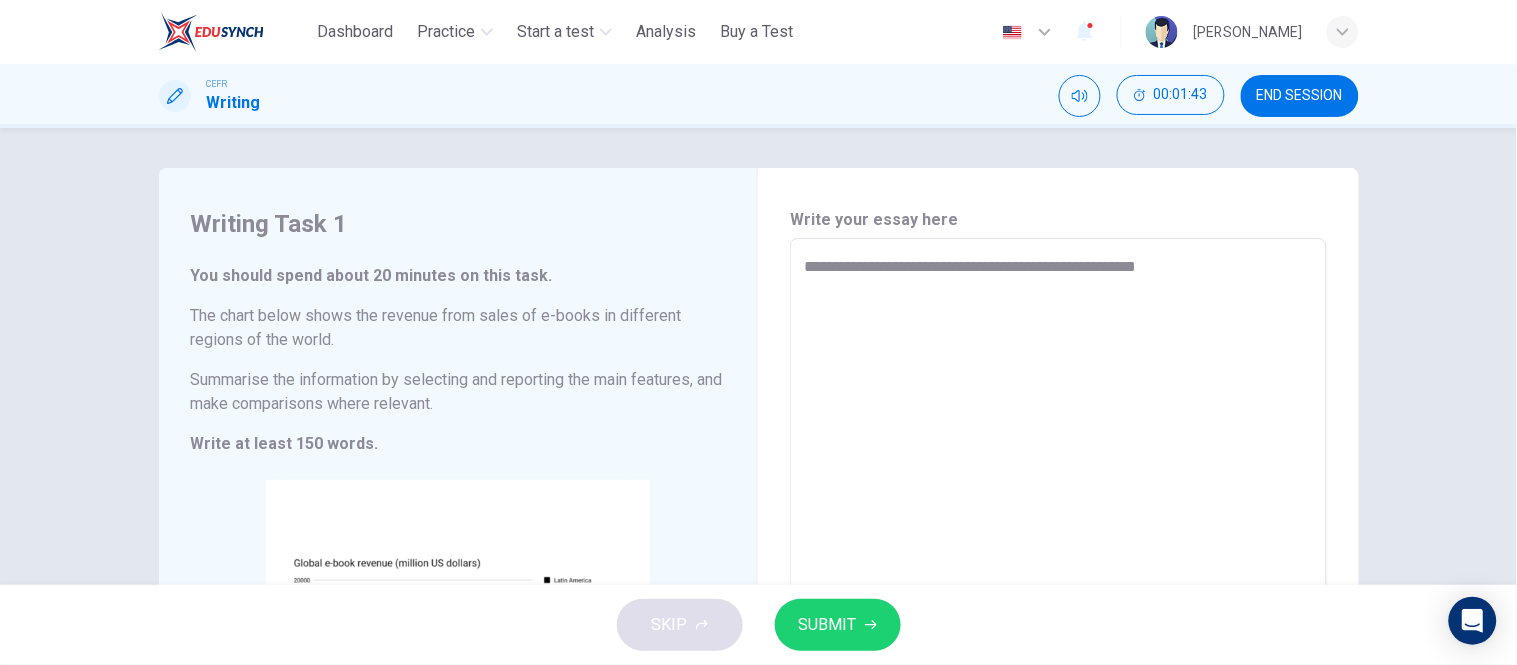 type on "**********" 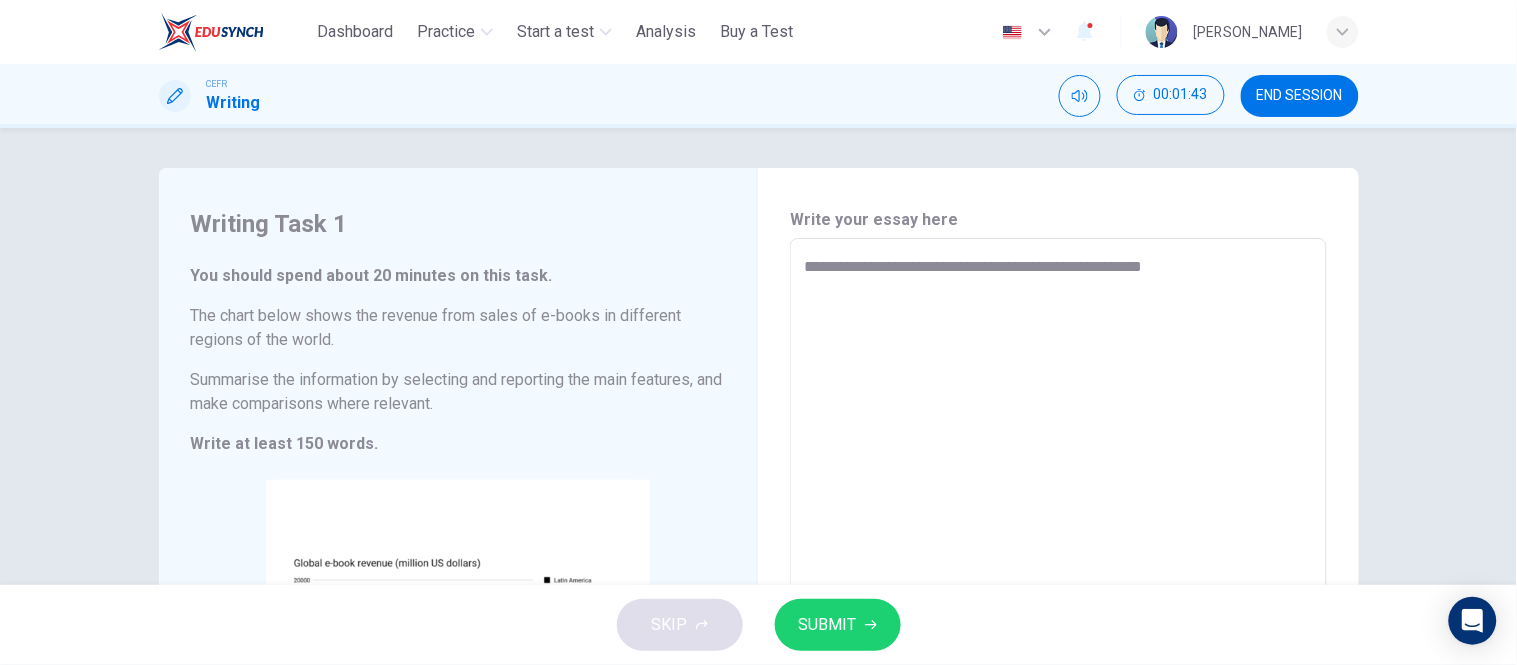type on "*" 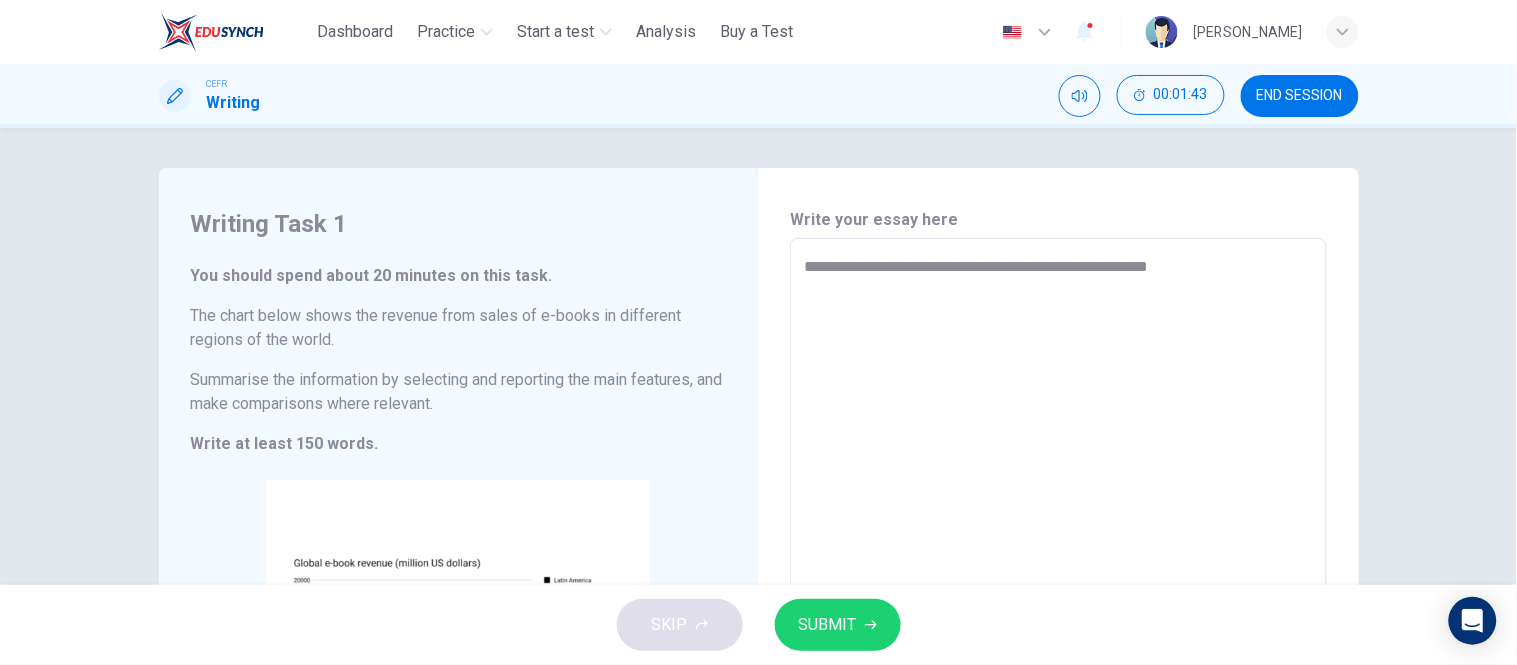 type on "*" 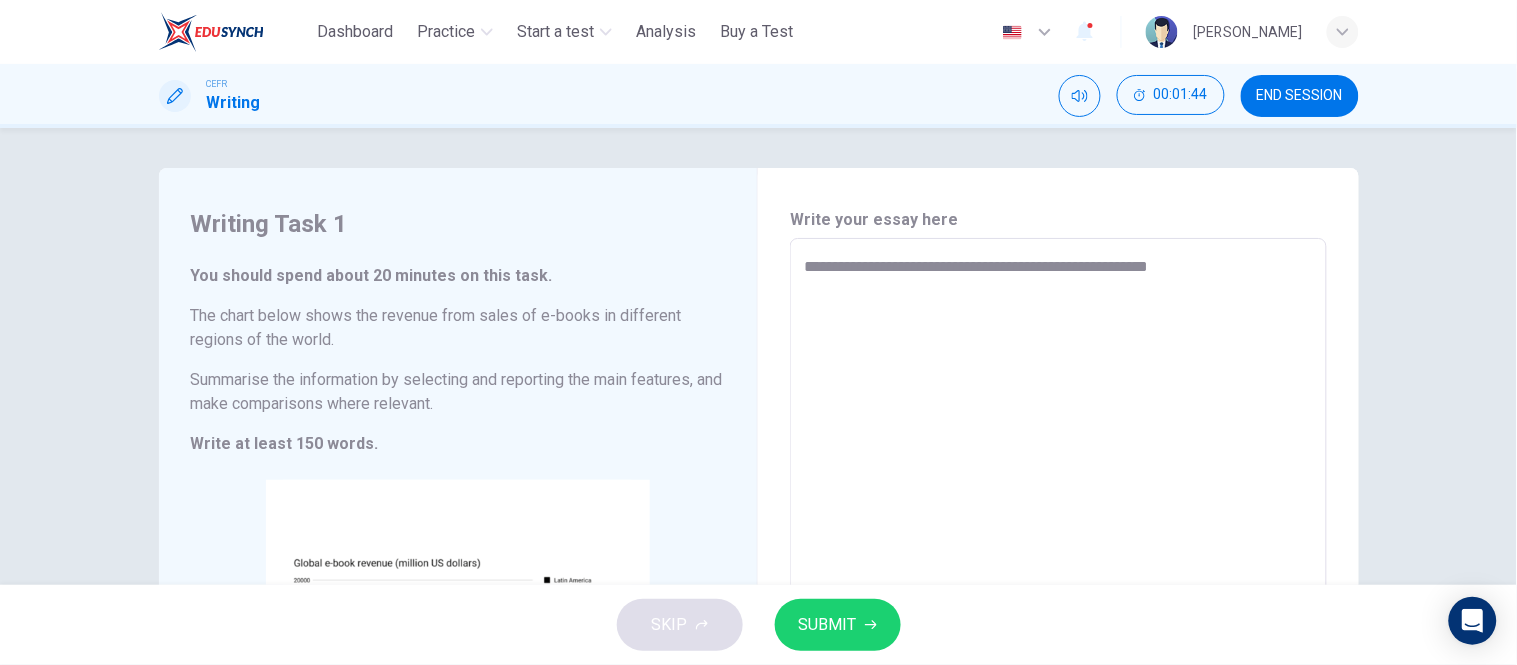 type on "**********" 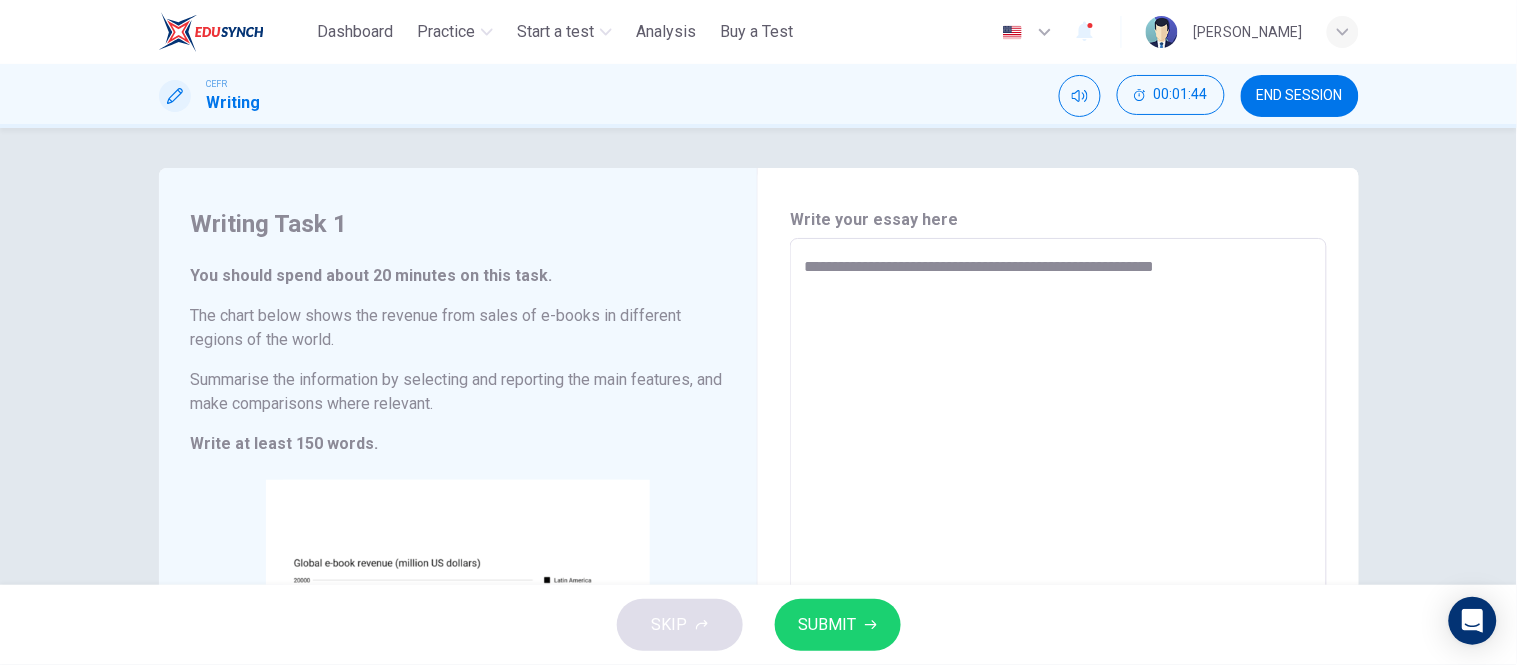 type on "*" 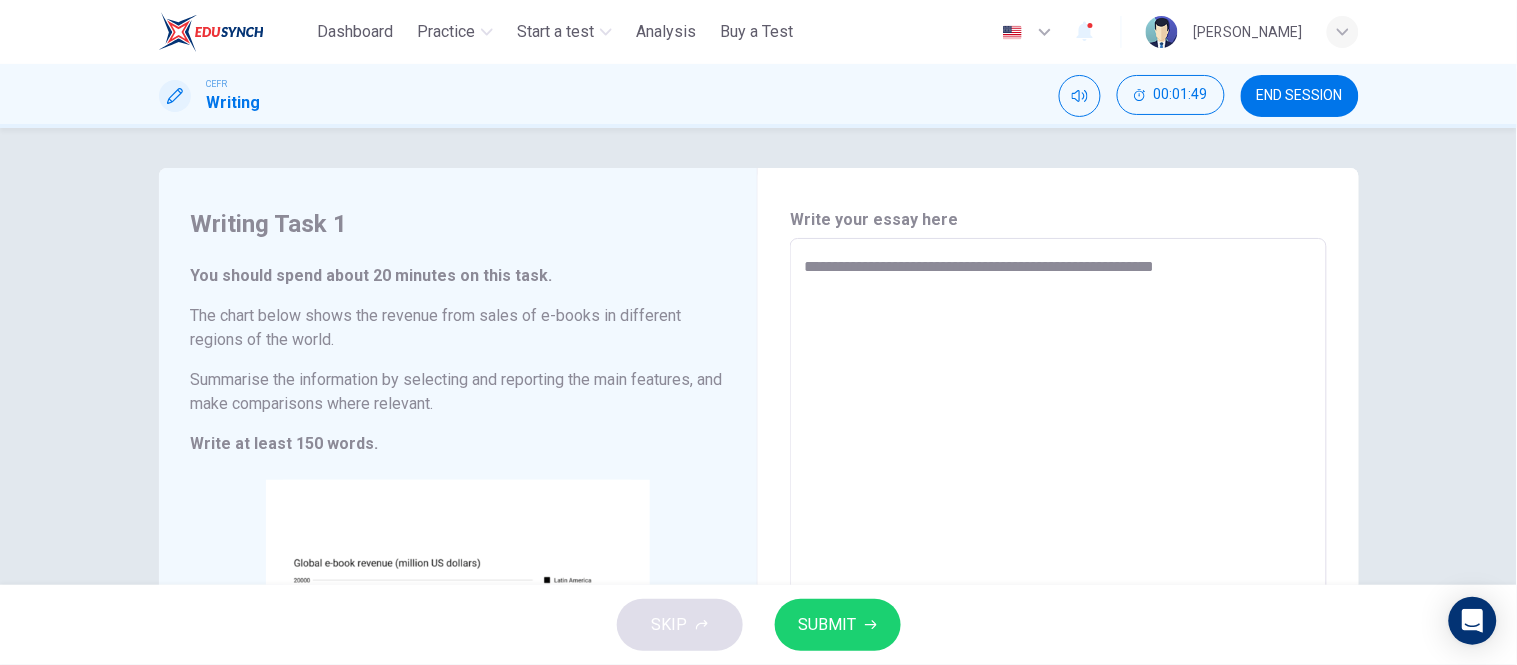 type on "**********" 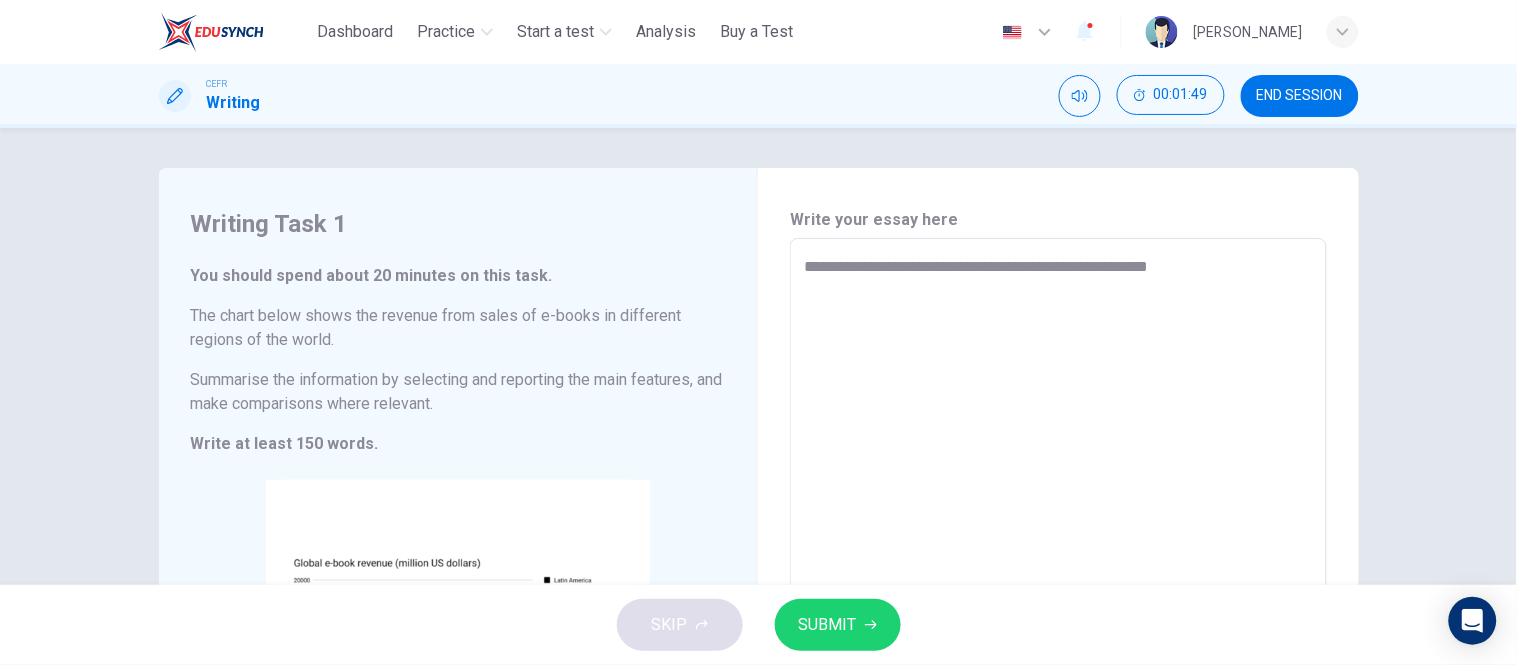 type on "*" 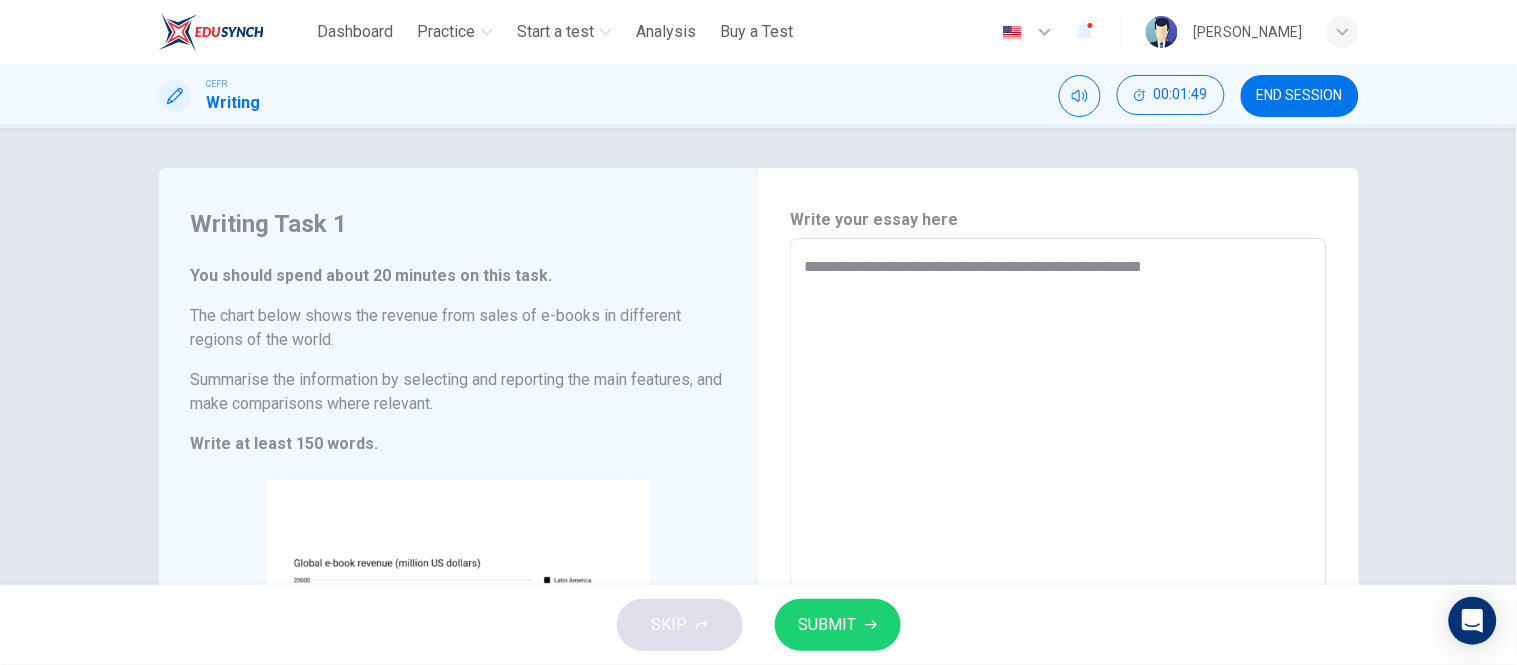 type on "*" 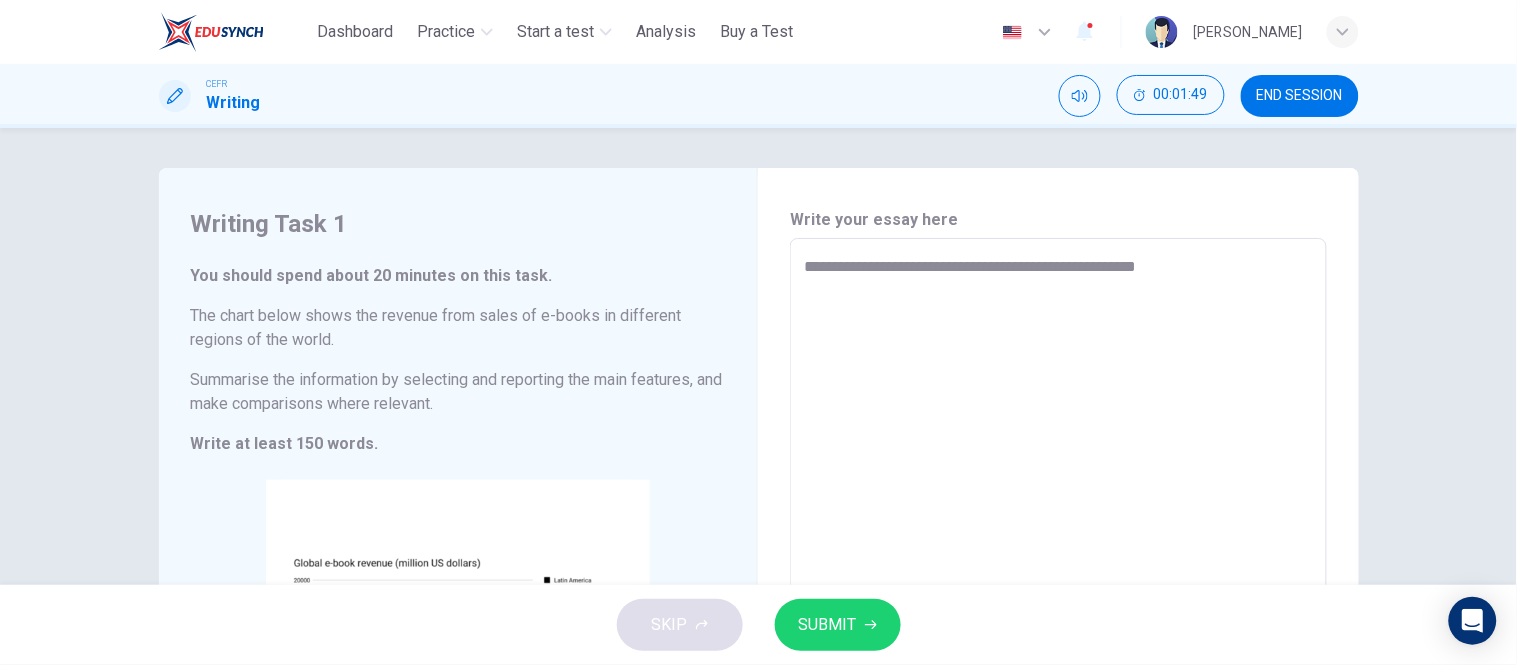 type on "*" 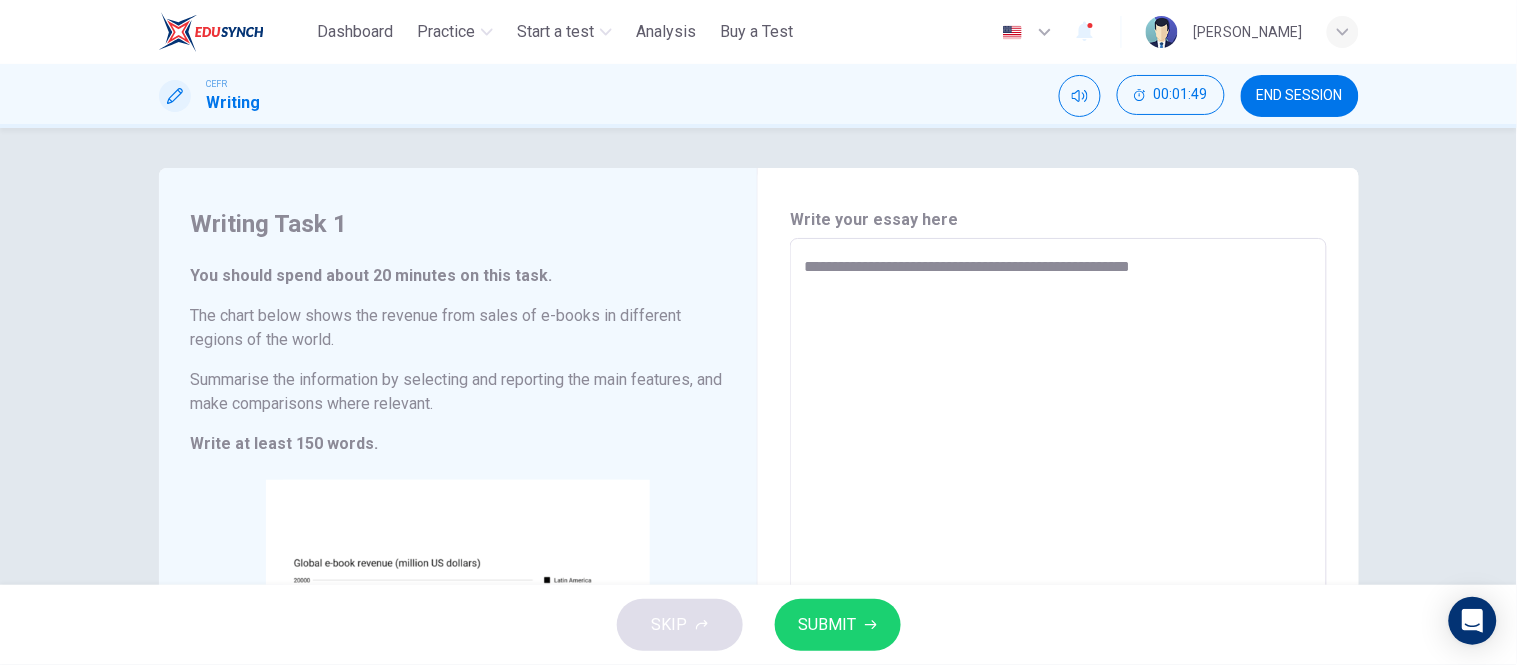 type on "**********" 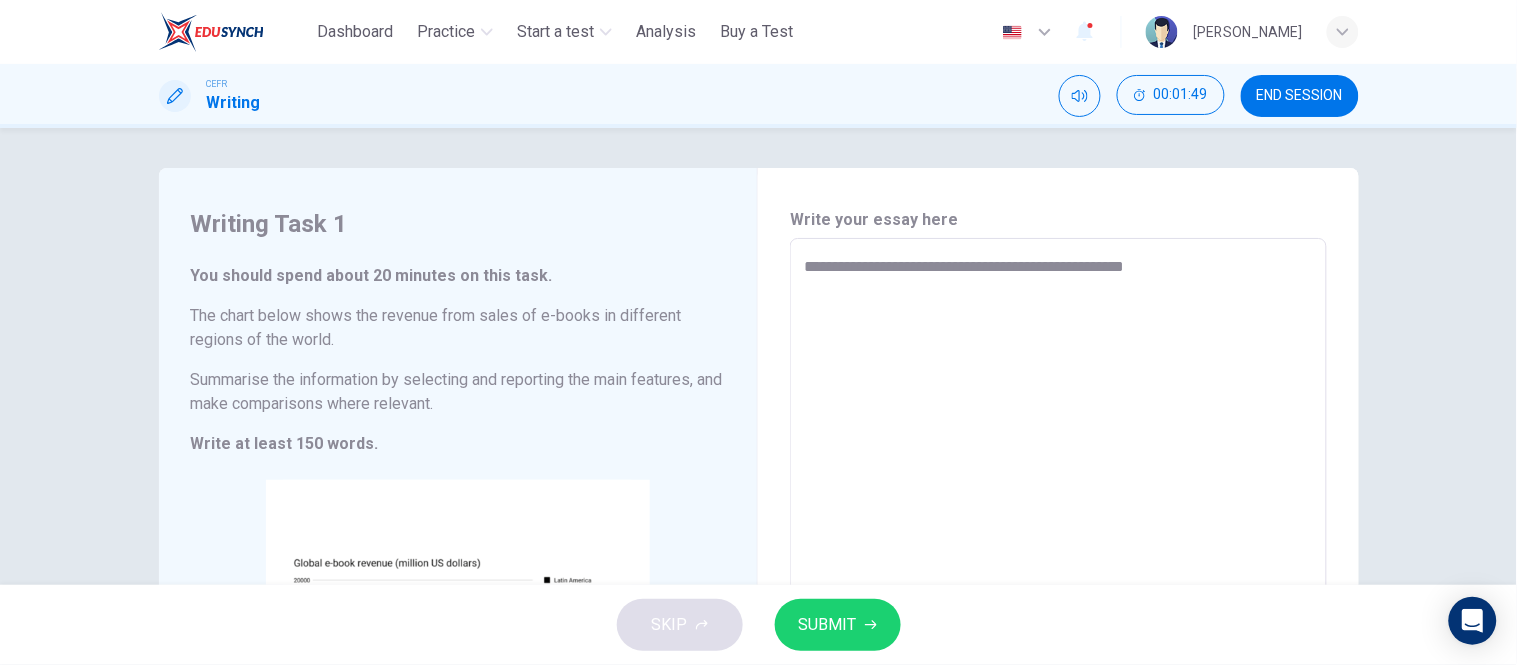 type on "**********" 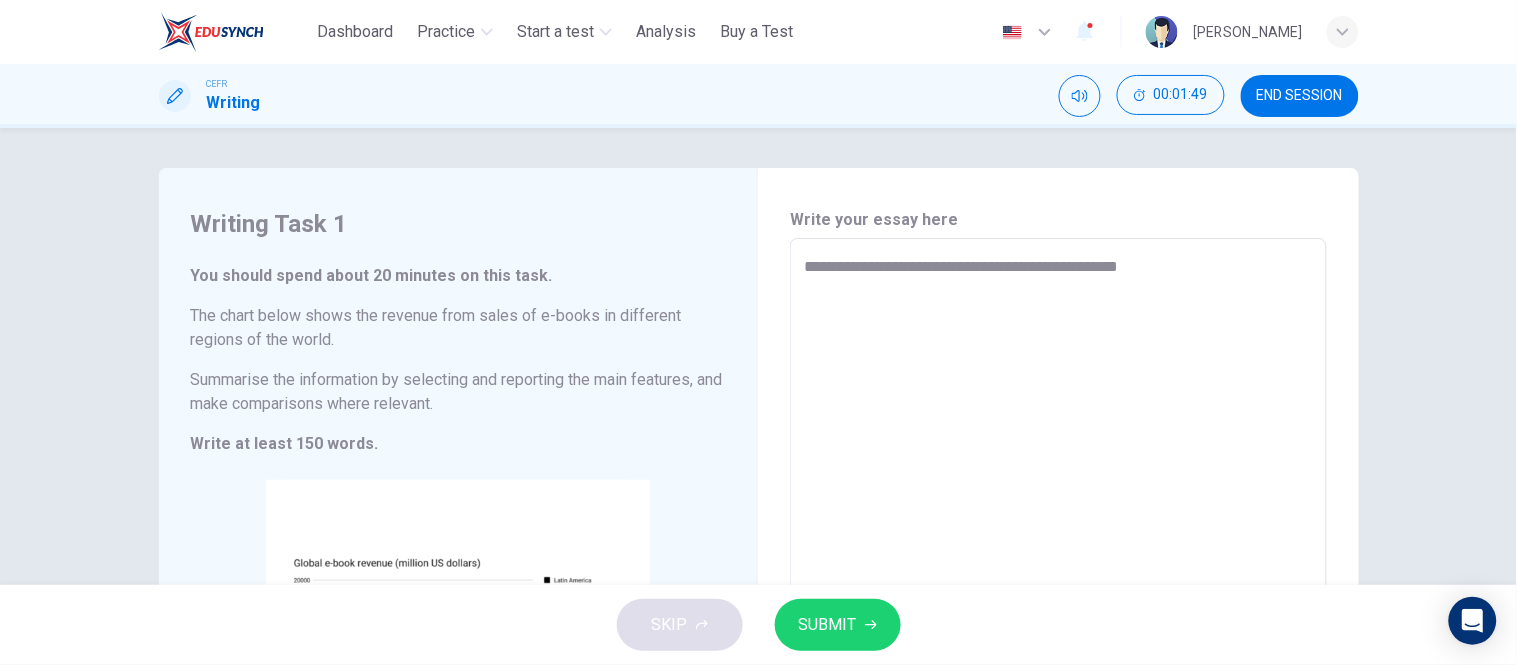 type on "*" 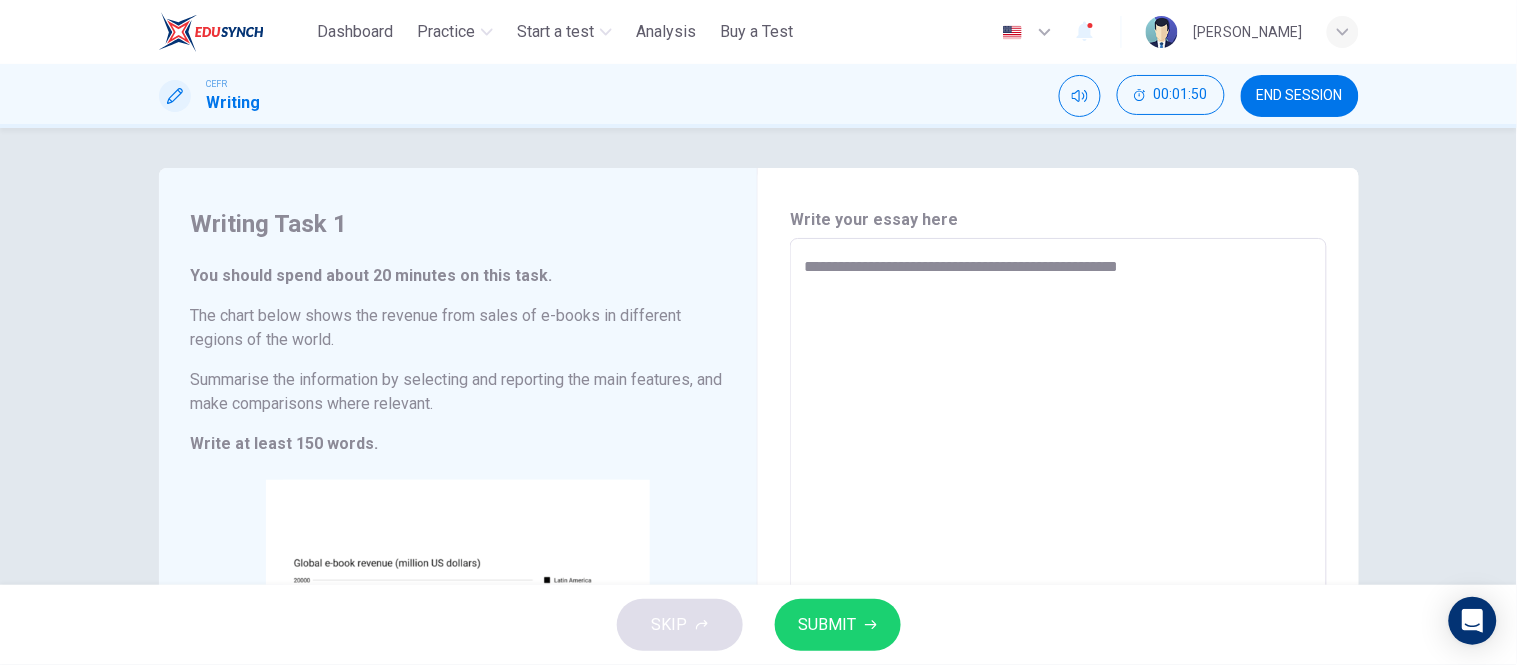 type on "**********" 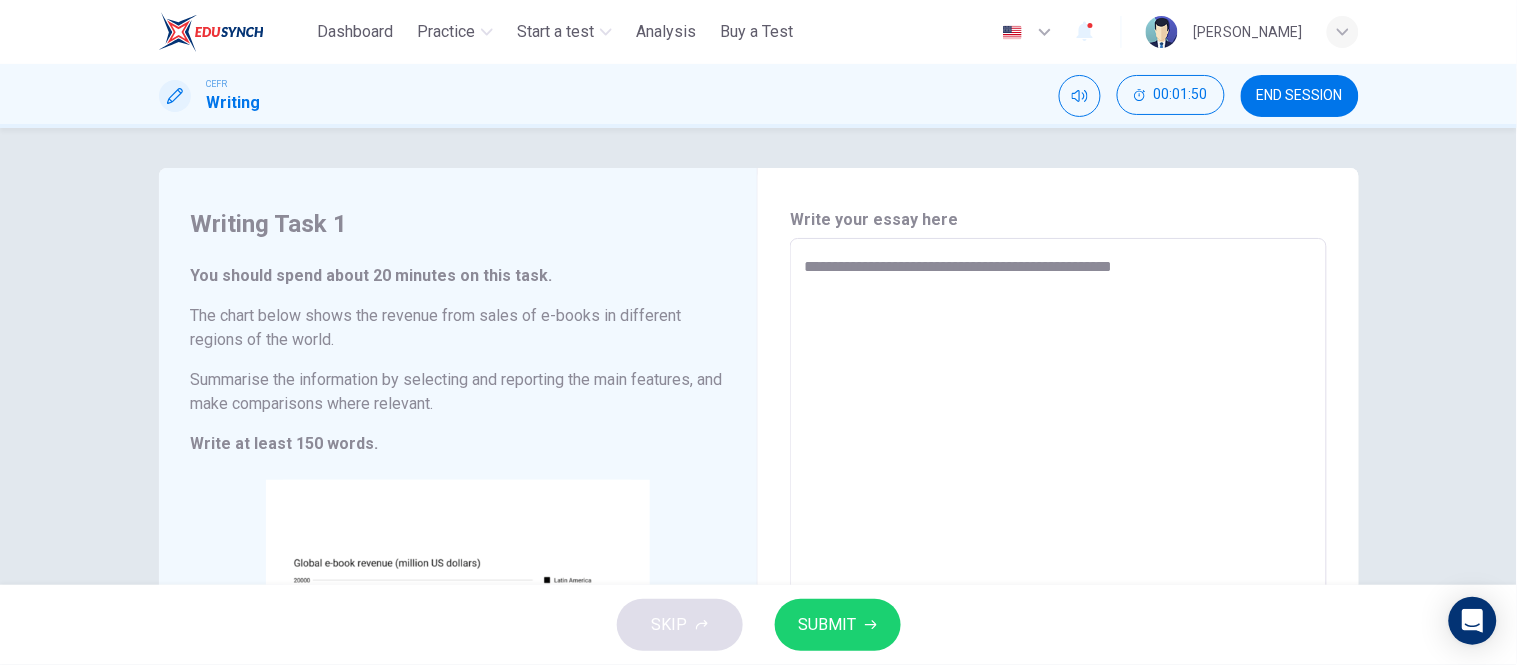 type on "*" 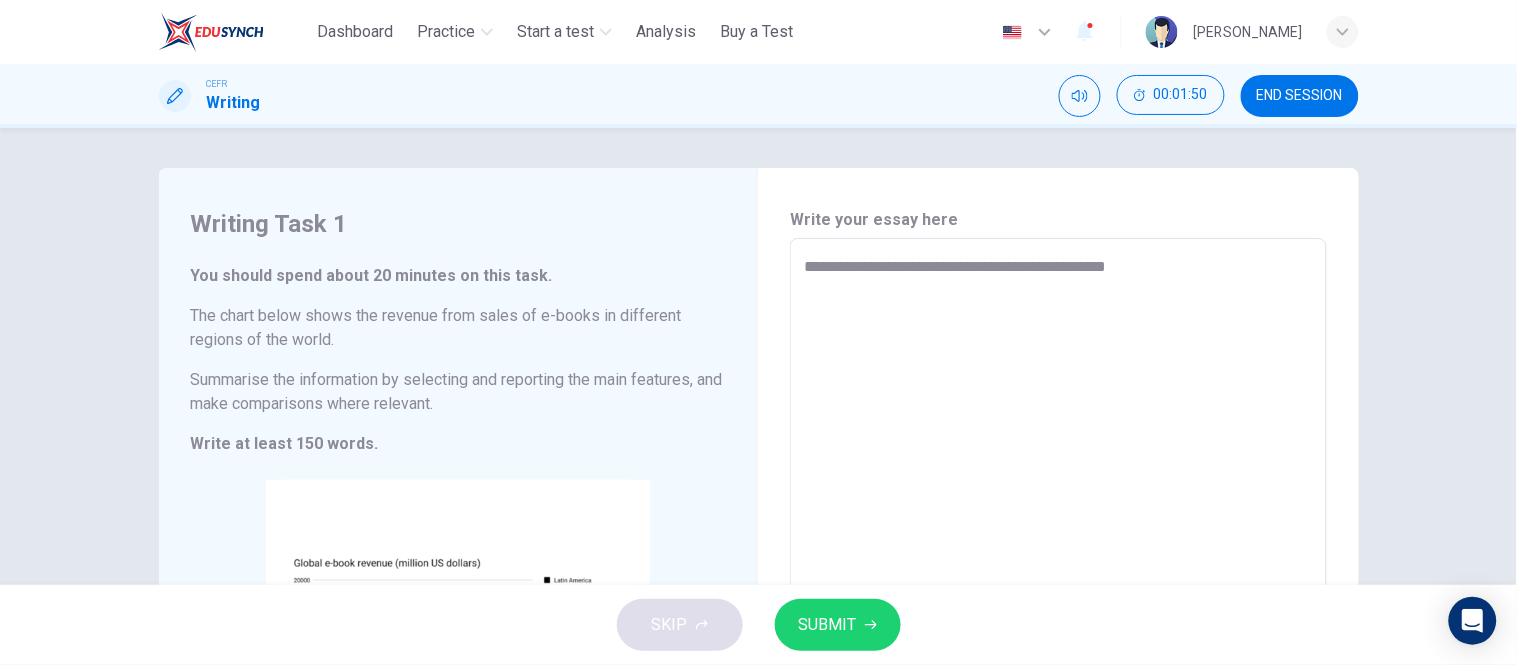 type on "*" 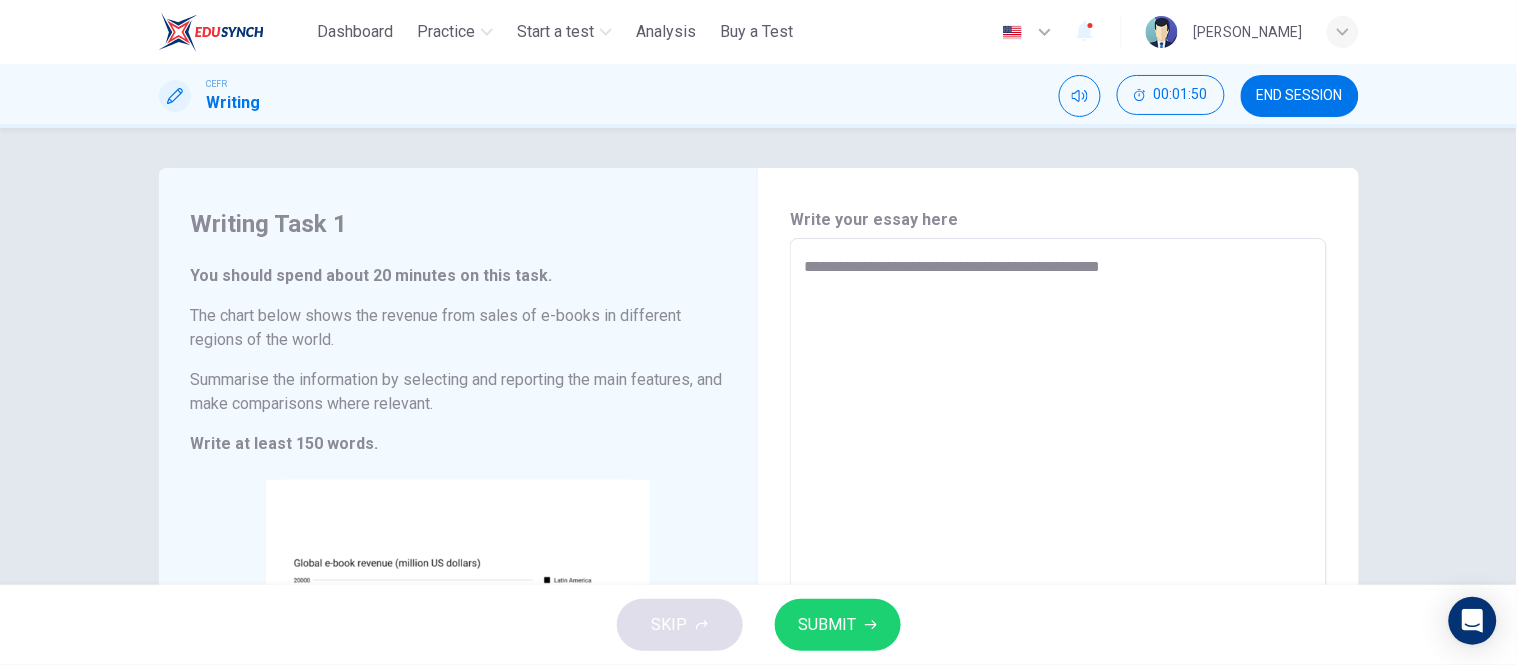 type on "*" 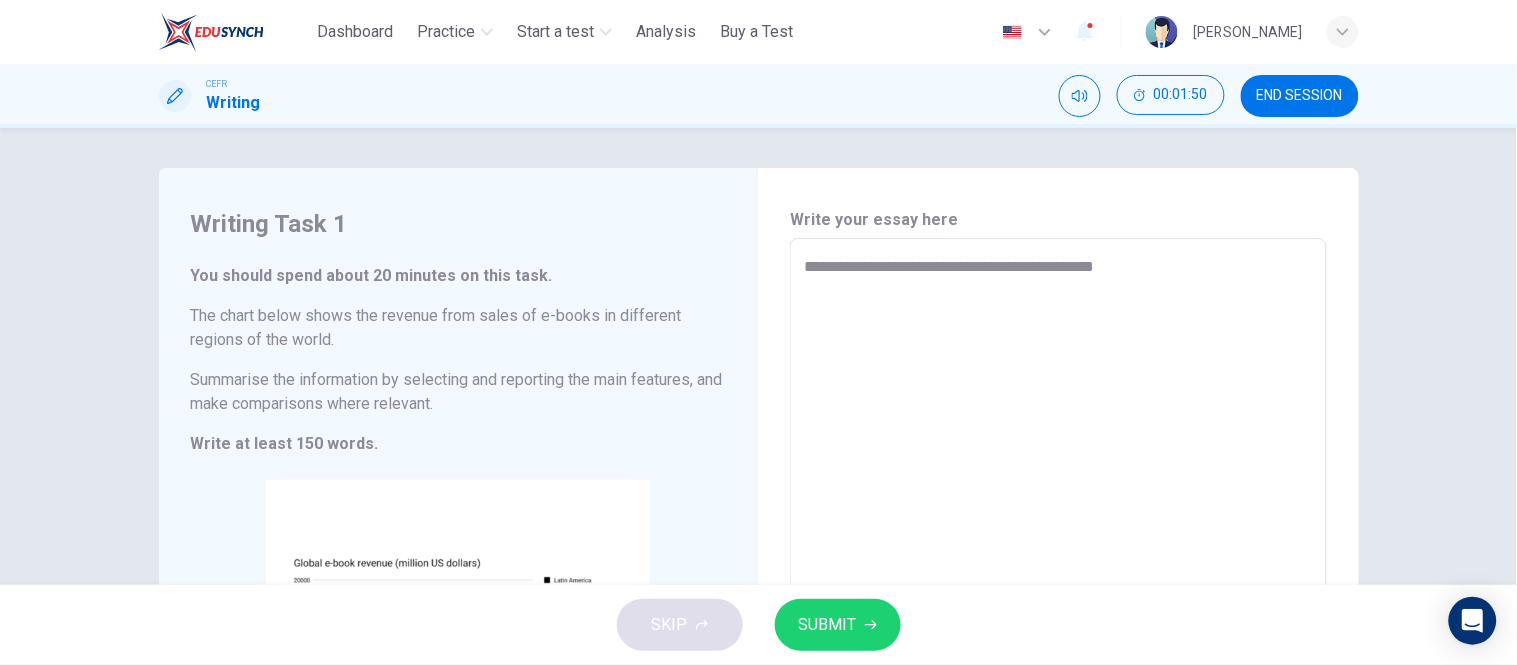 type on "*" 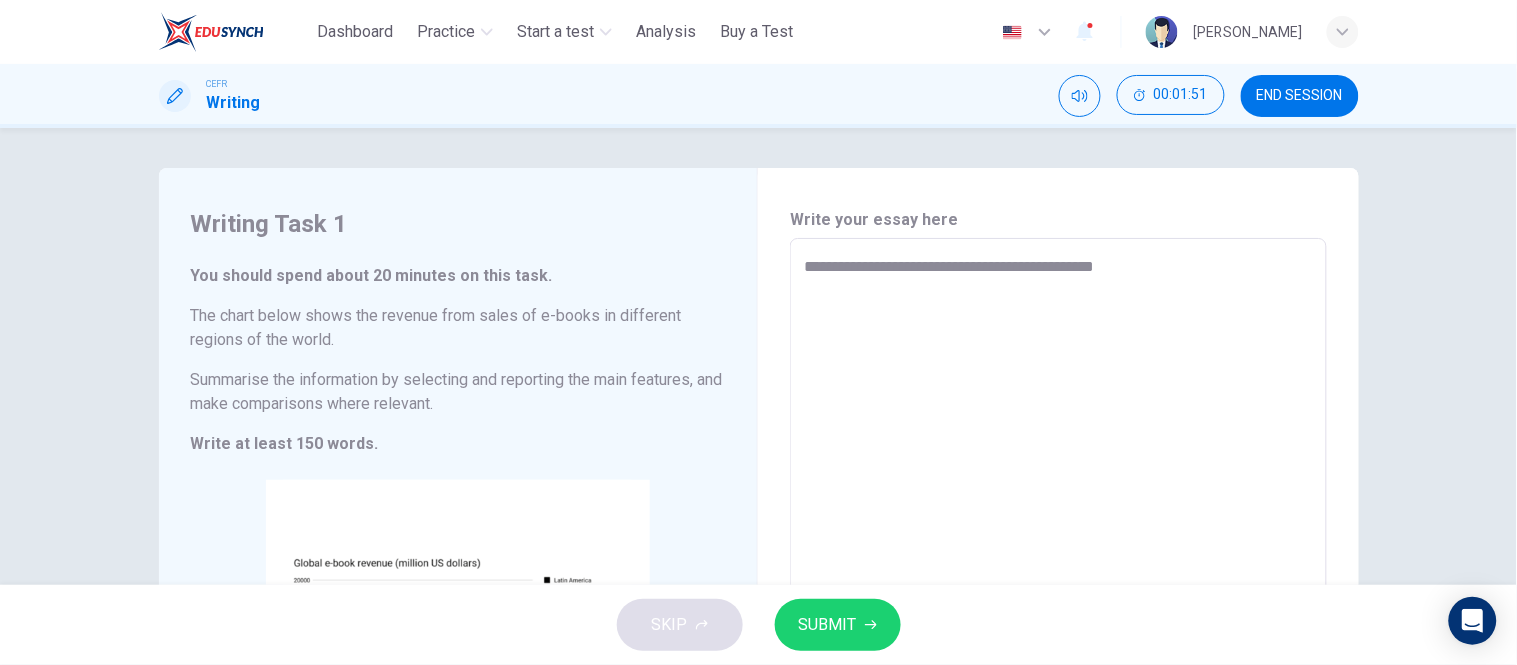 type on "**********" 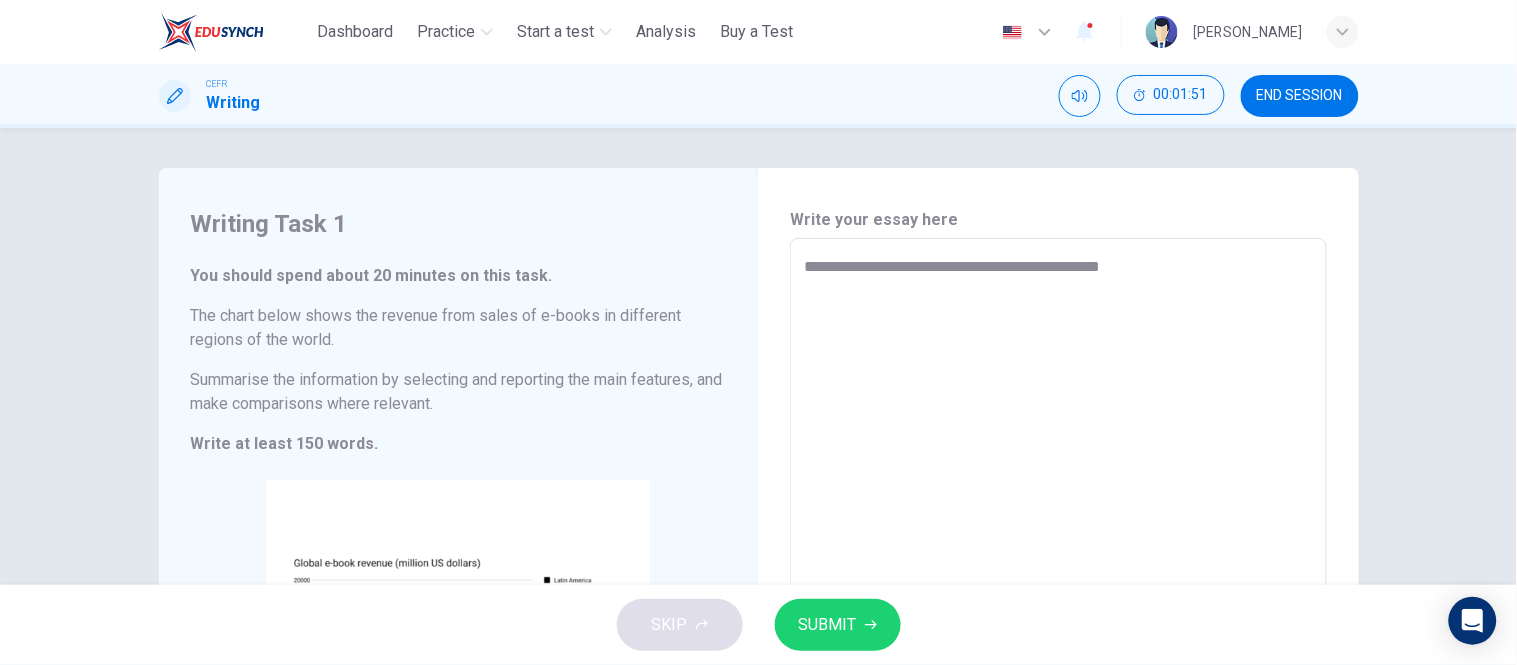 type on "*" 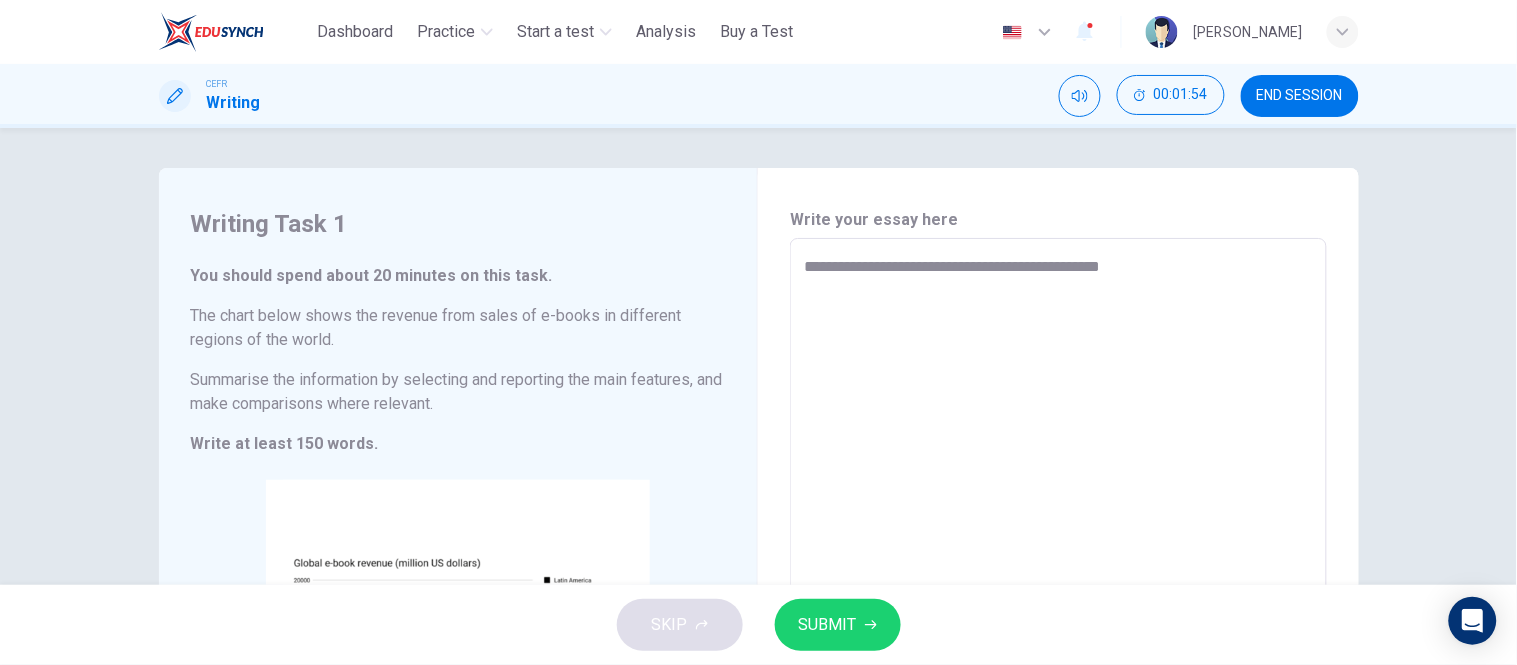 click on "**********" at bounding box center [1058, 534] 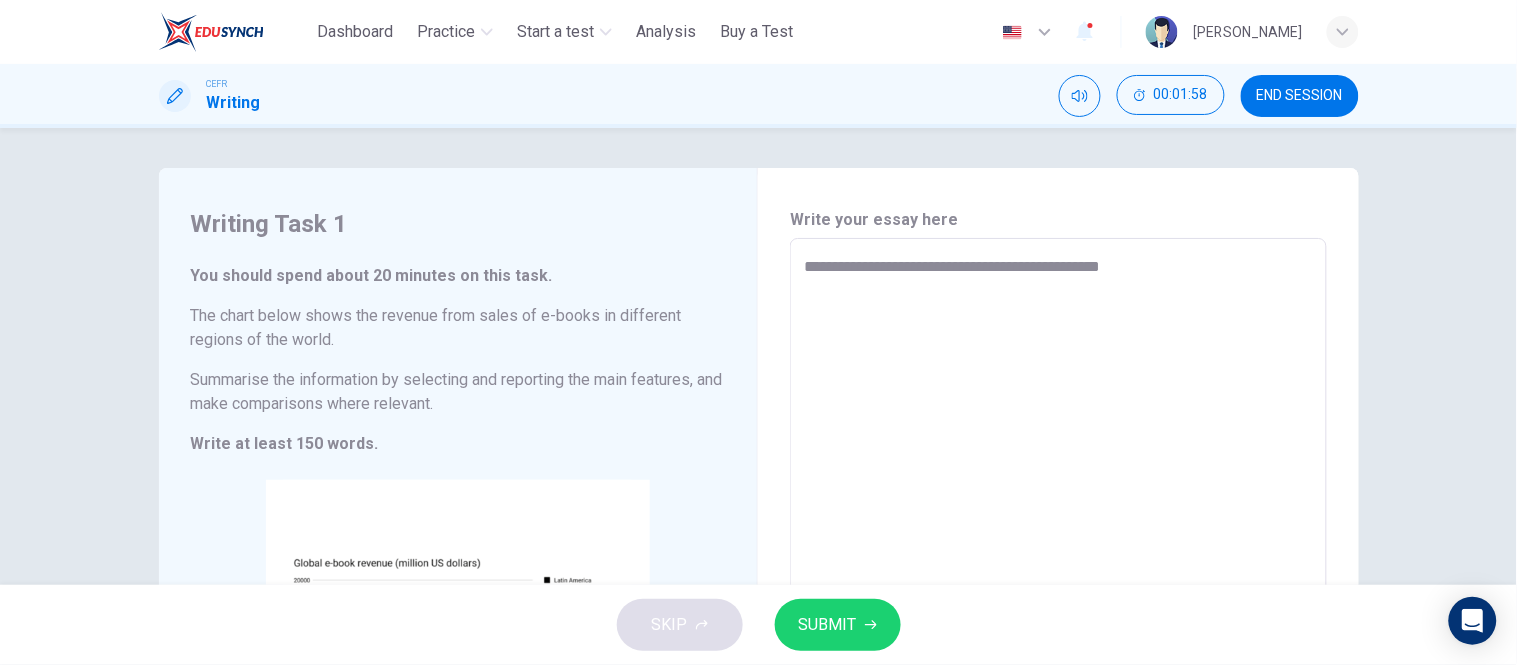type on "**********" 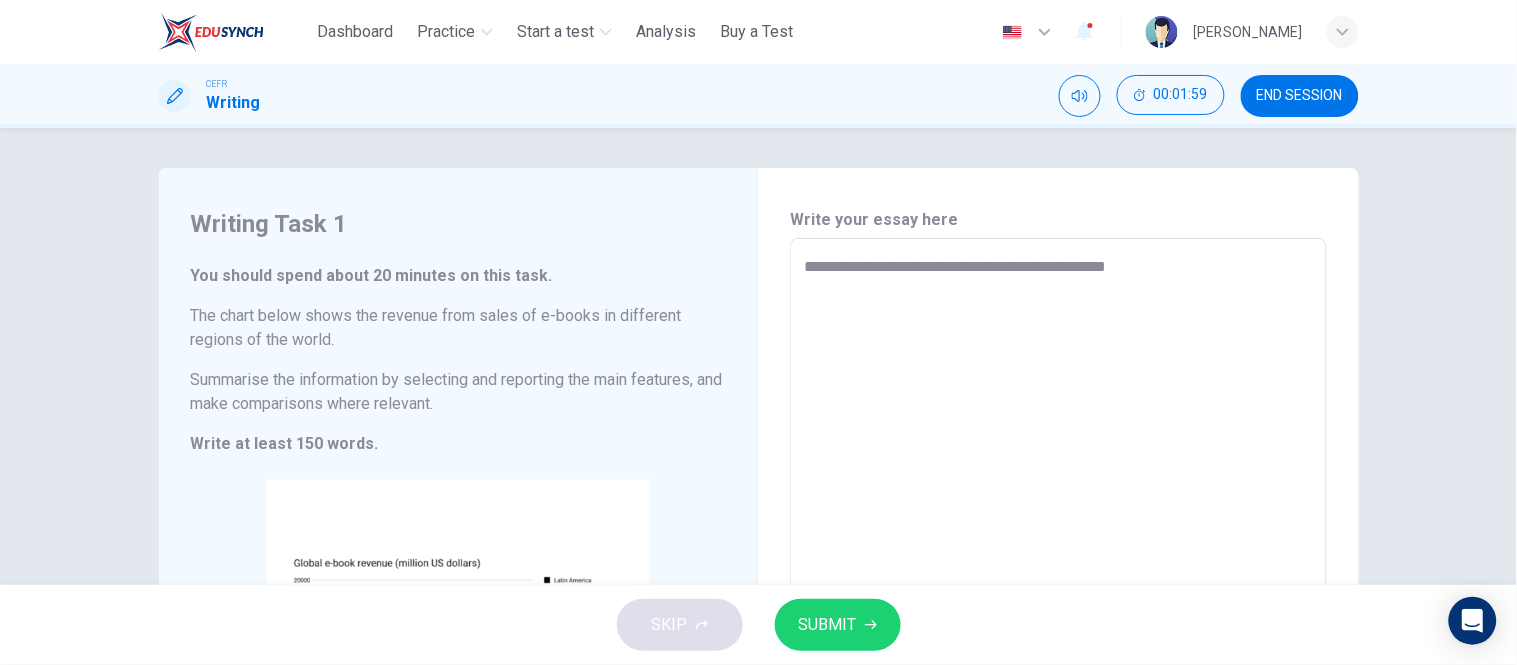 type on "**********" 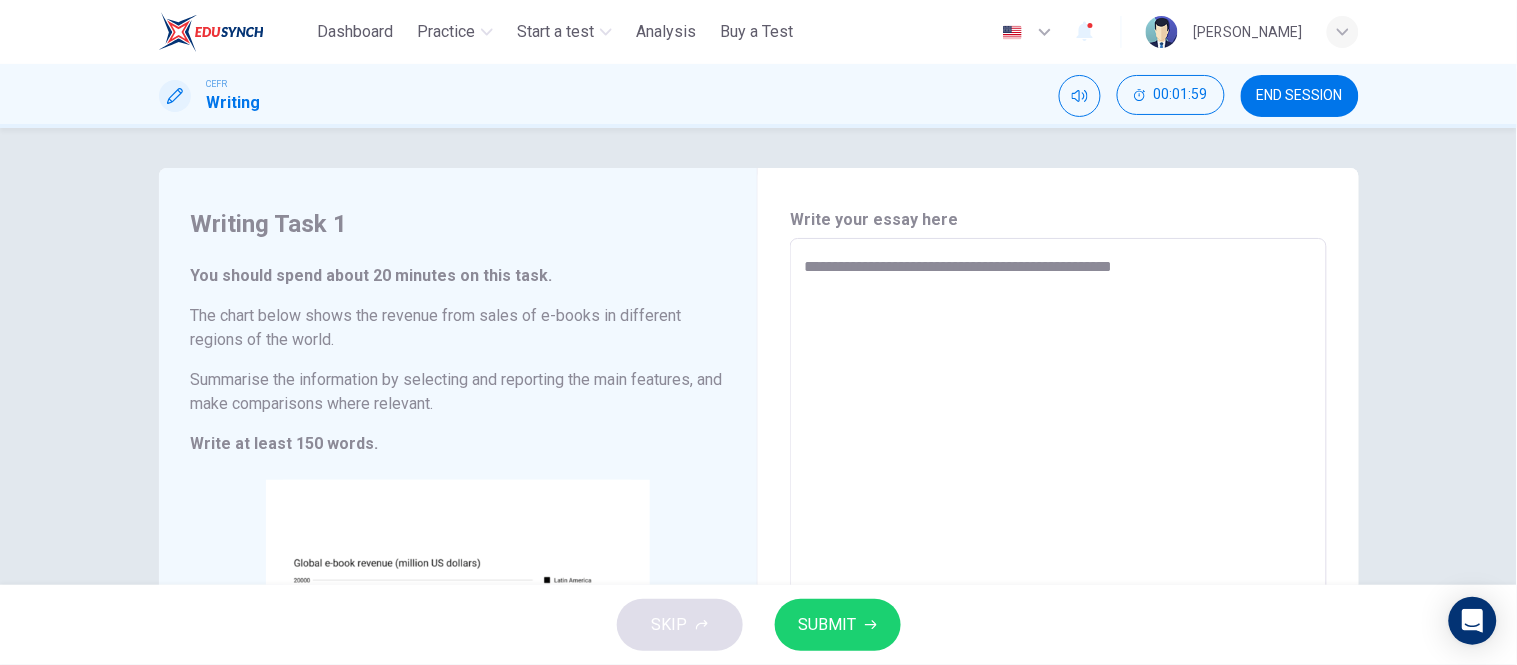type on "*" 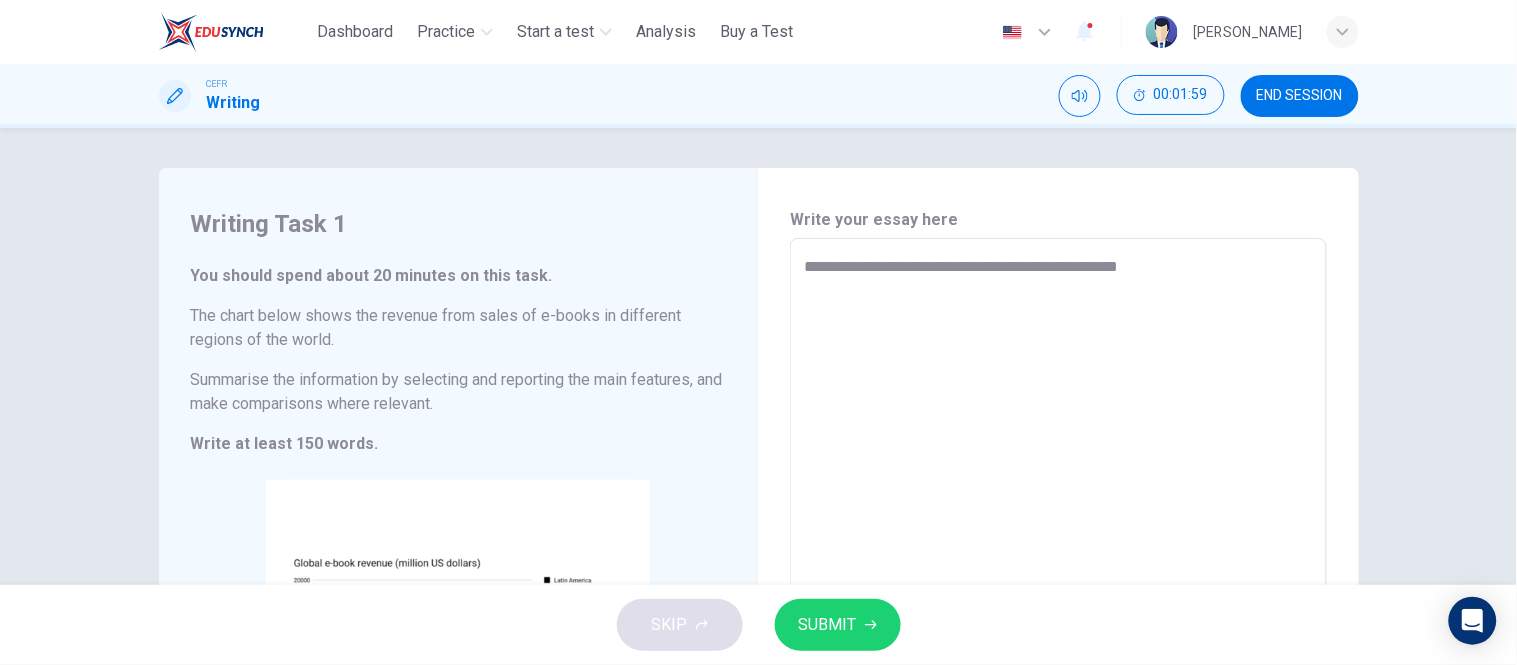 type 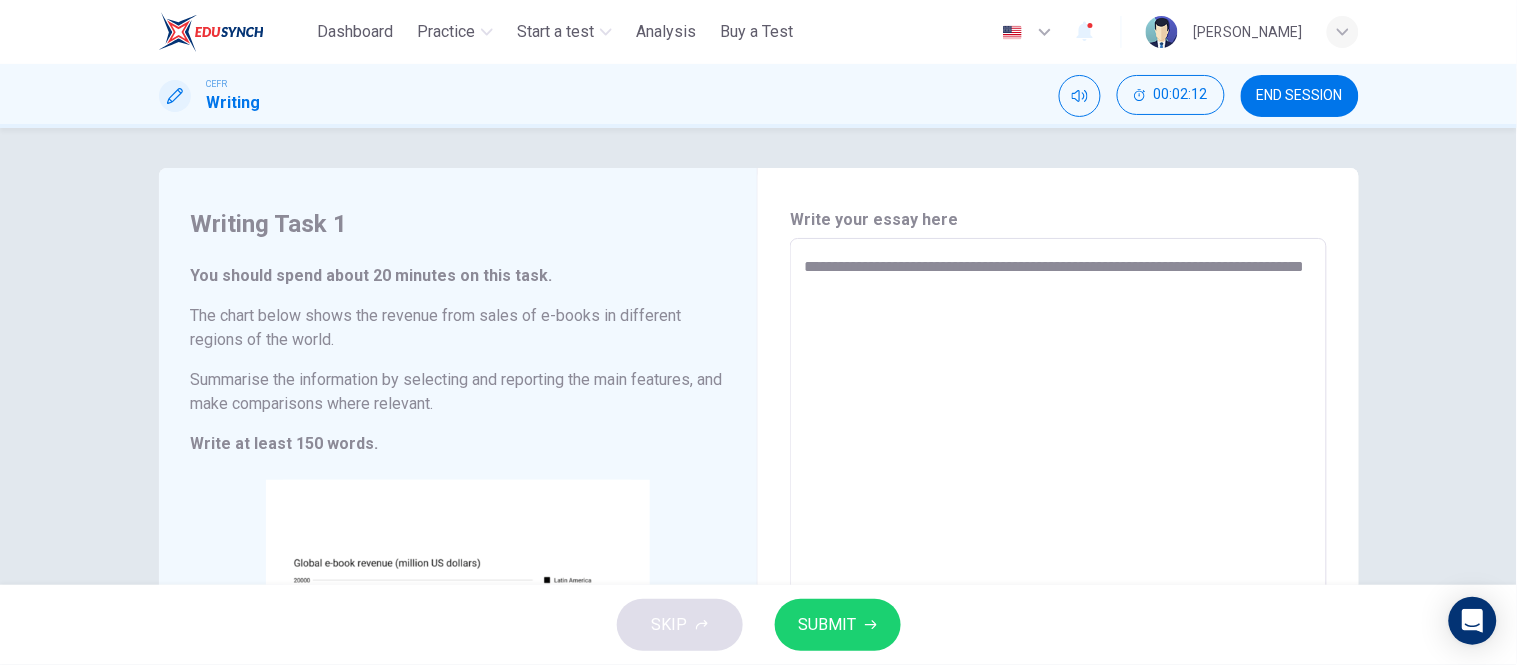 click on "**********" at bounding box center (1058, 534) 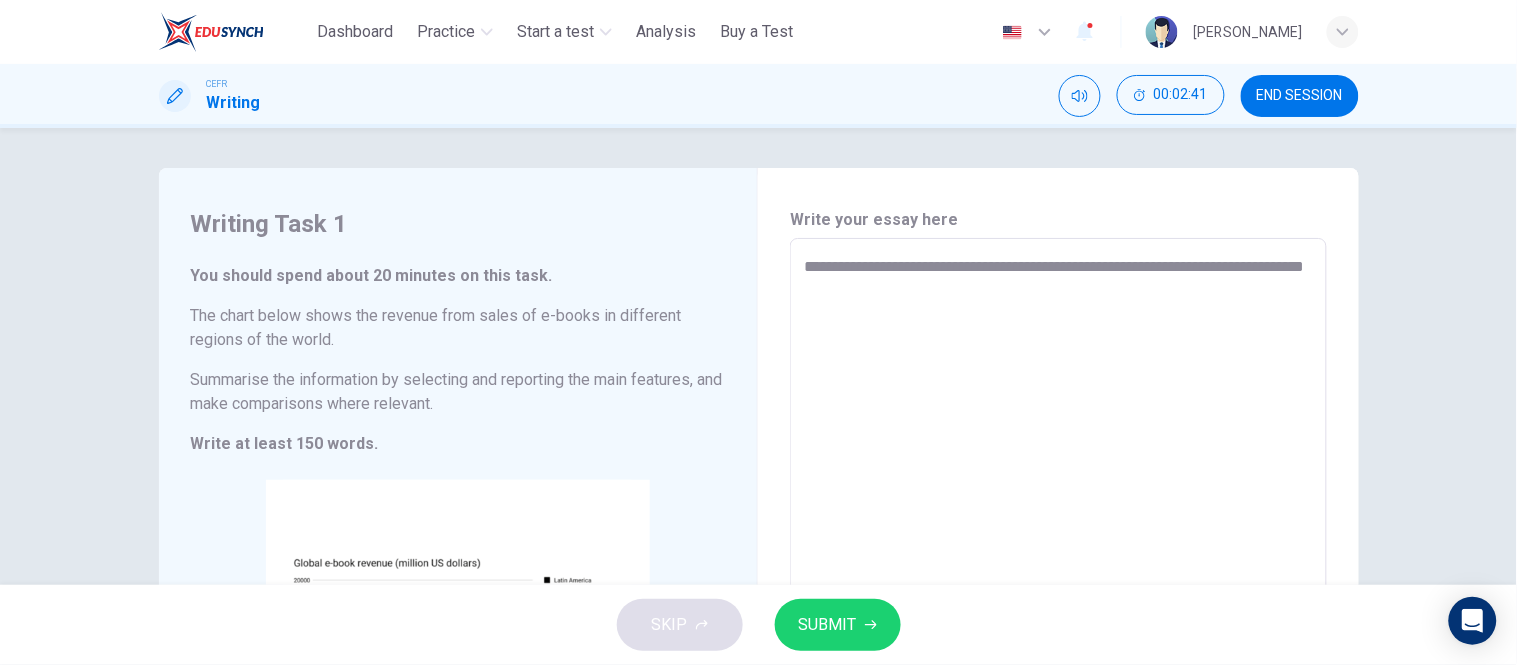 click on "**********" at bounding box center (1058, 534) 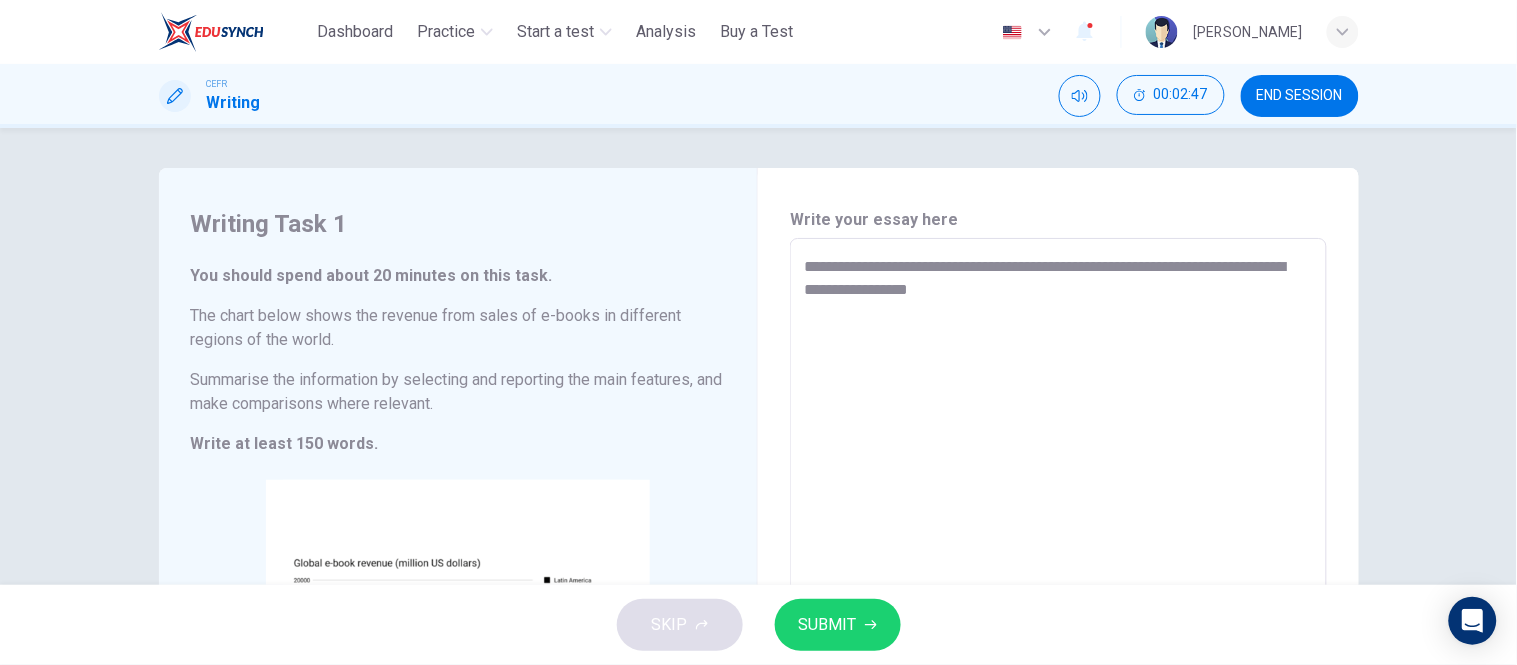 click on "**********" at bounding box center [1058, 534] 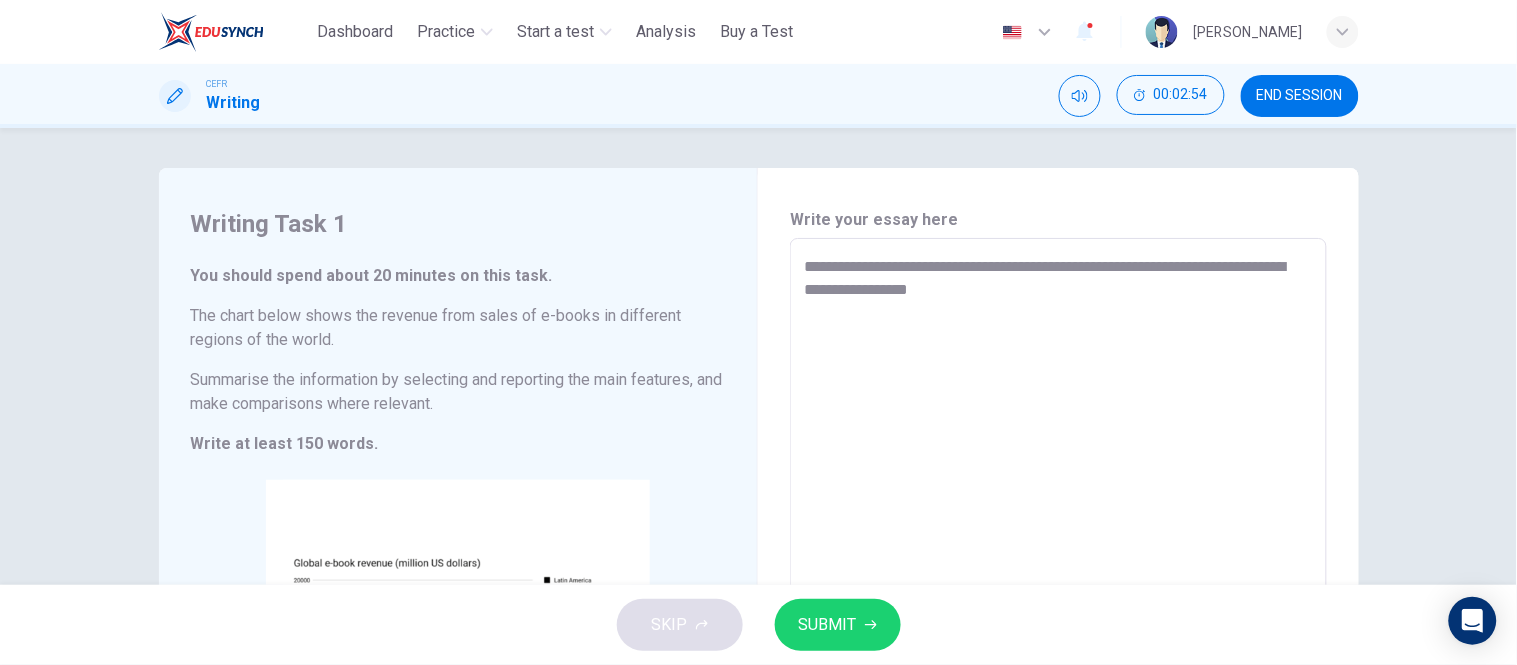 click on "**********" at bounding box center [1058, 534] 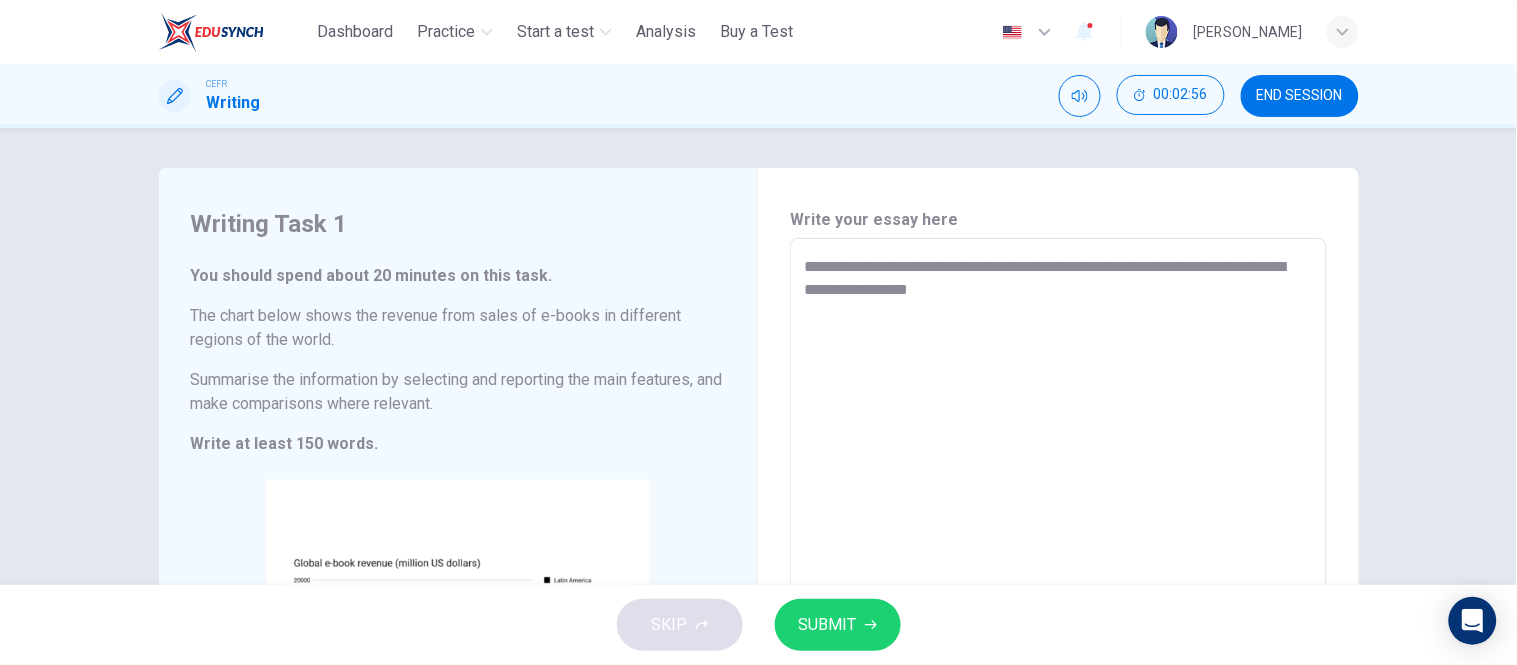 click on "**********" at bounding box center [1058, 534] 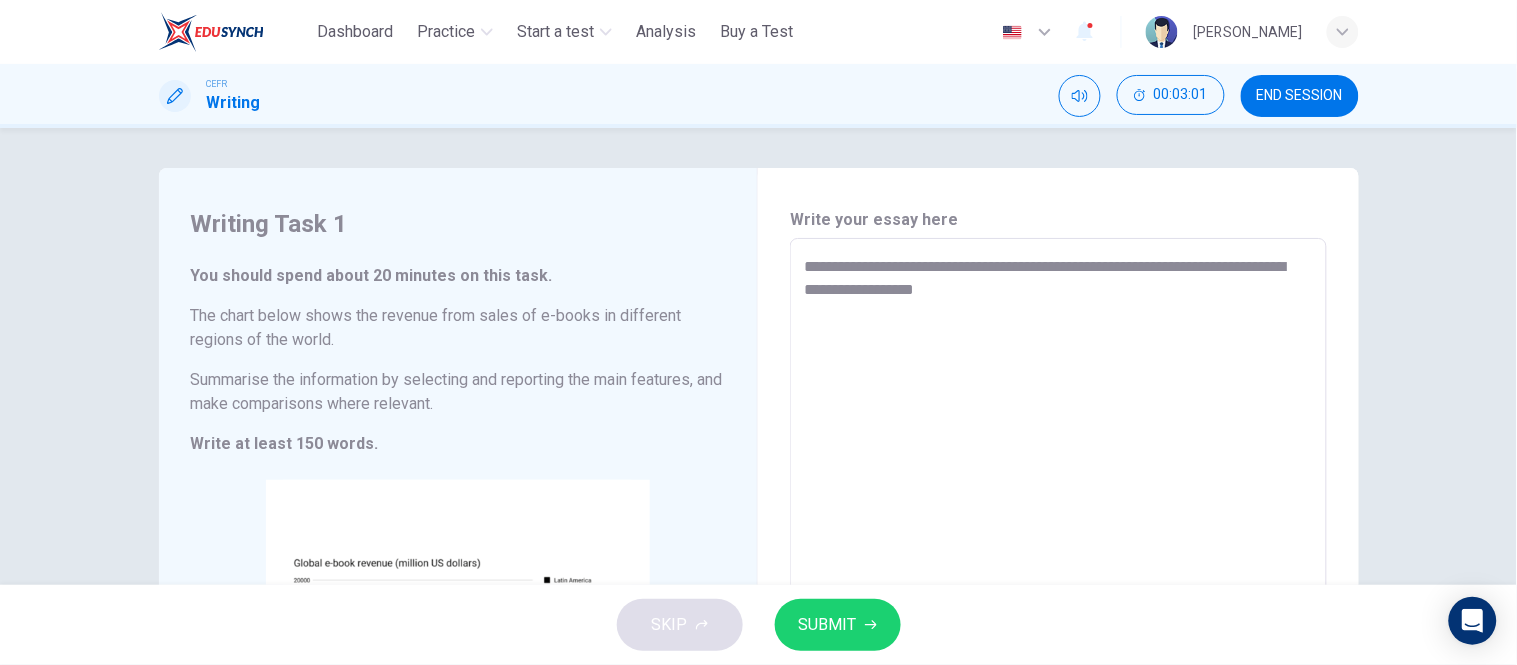 click on "**********" at bounding box center [1058, 534] 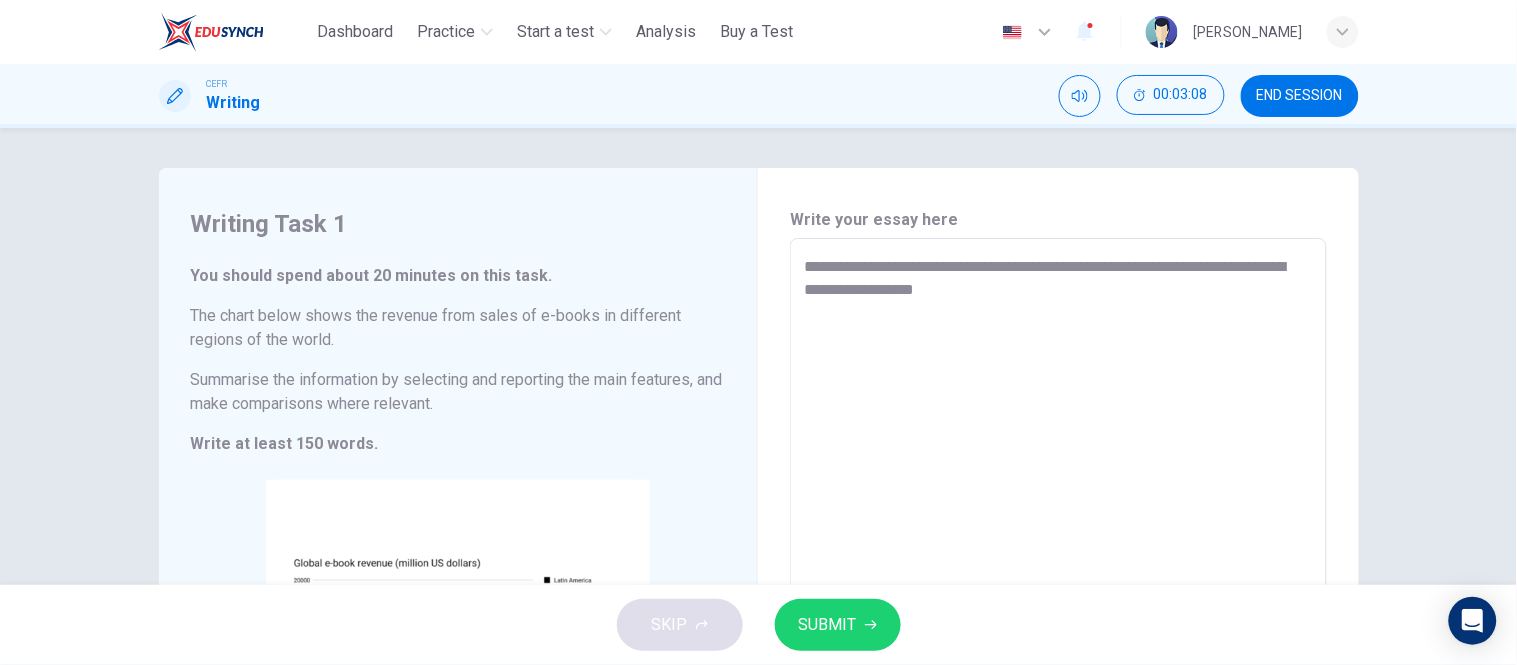 click on "**********" at bounding box center (1058, 534) 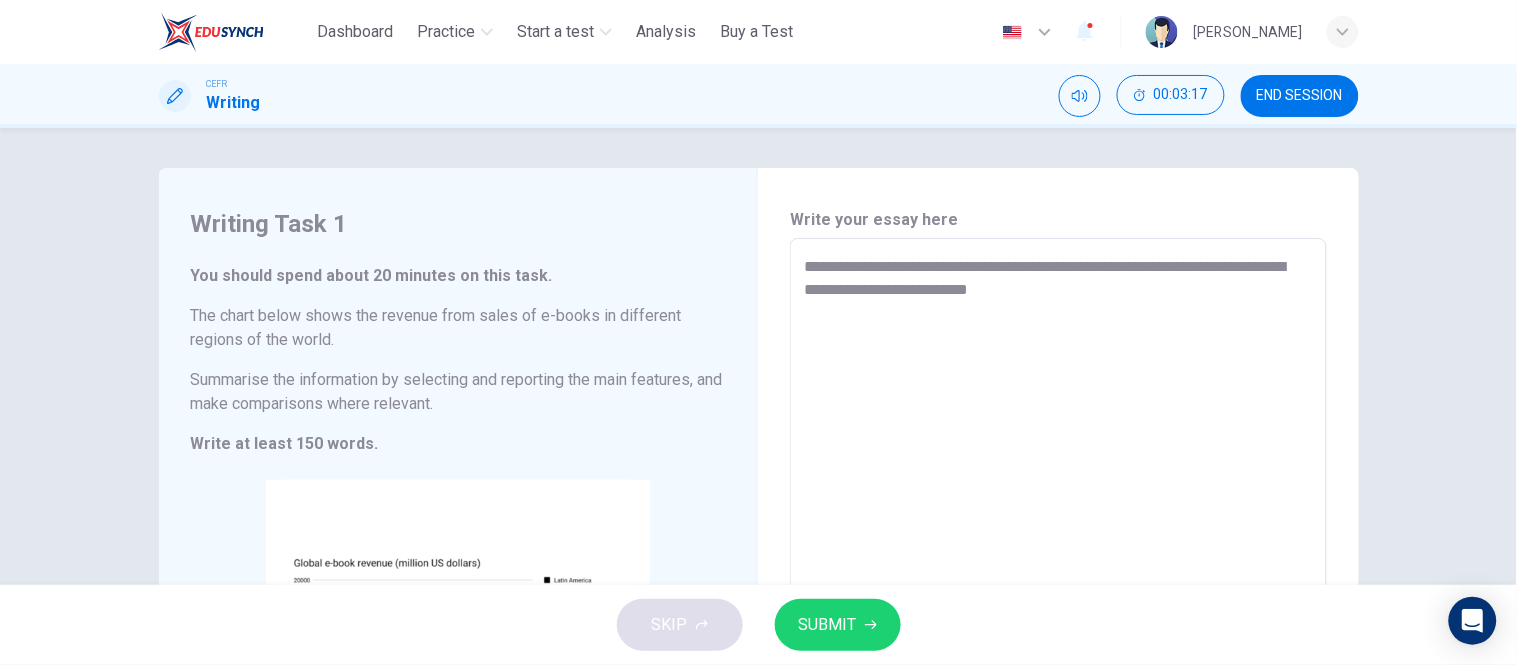 click on "**********" at bounding box center [1058, 534] 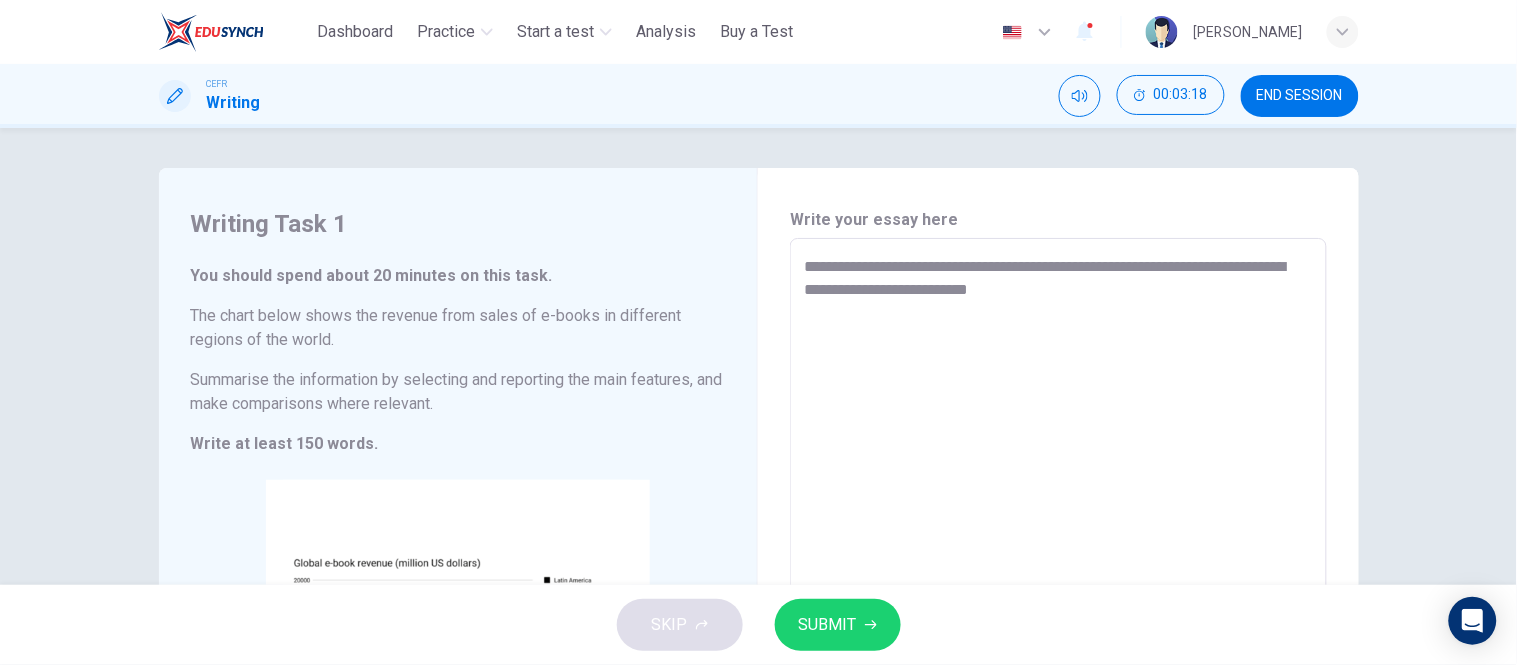 click on "**********" at bounding box center [1058, 534] 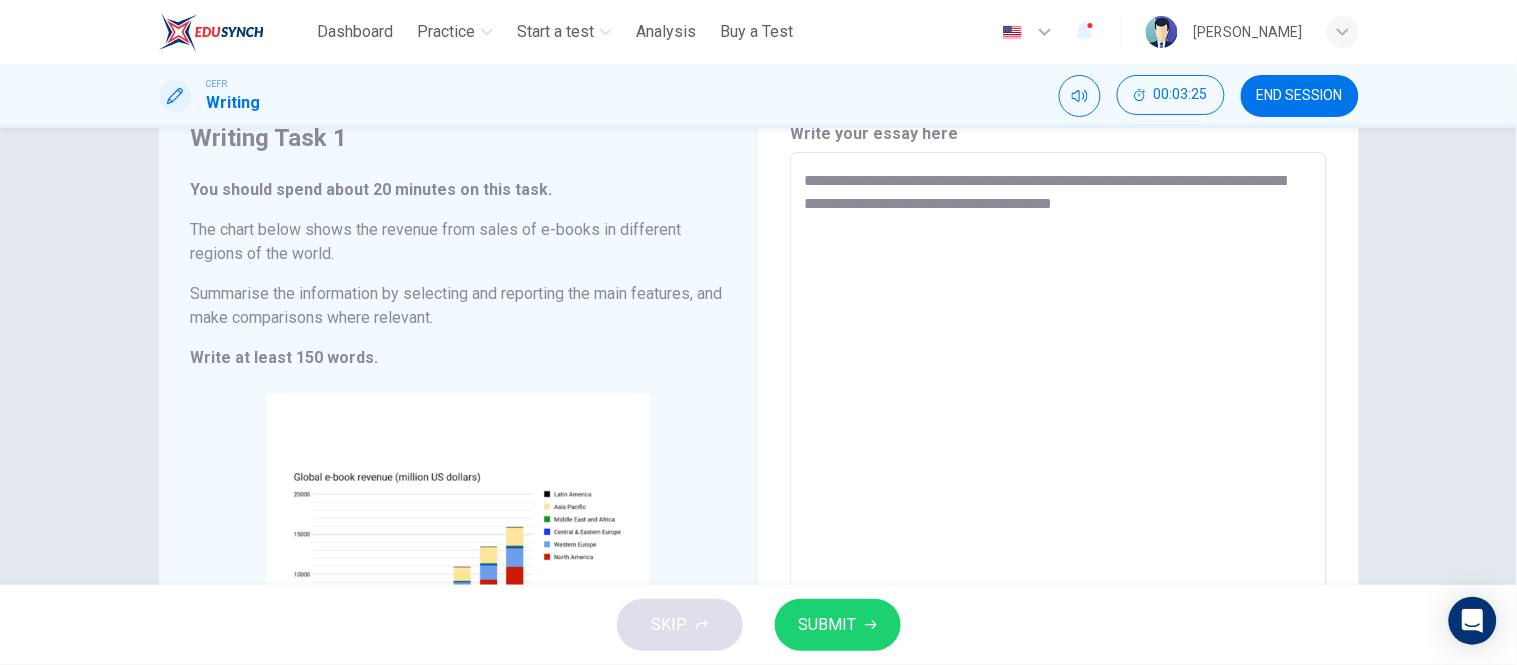 scroll, scrollTop: 111, scrollLeft: 0, axis: vertical 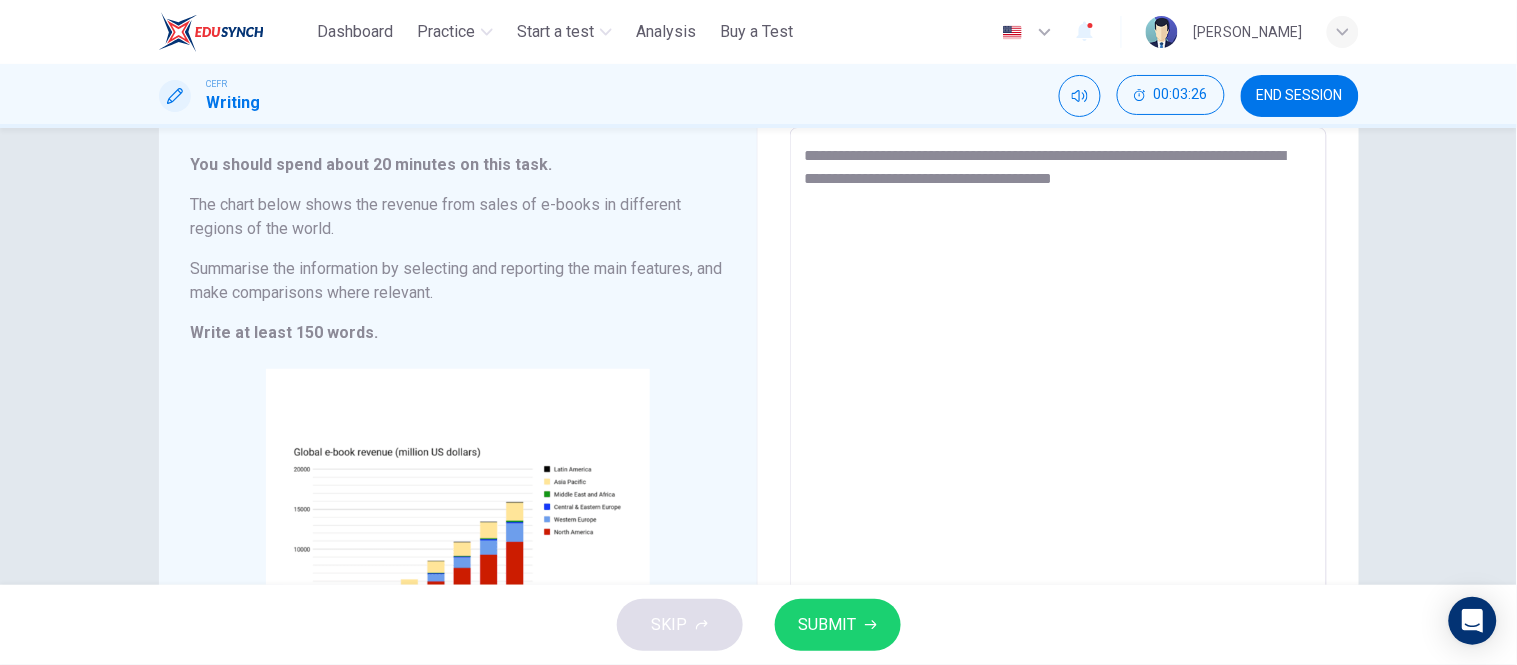 click on "**********" at bounding box center [1058, 423] 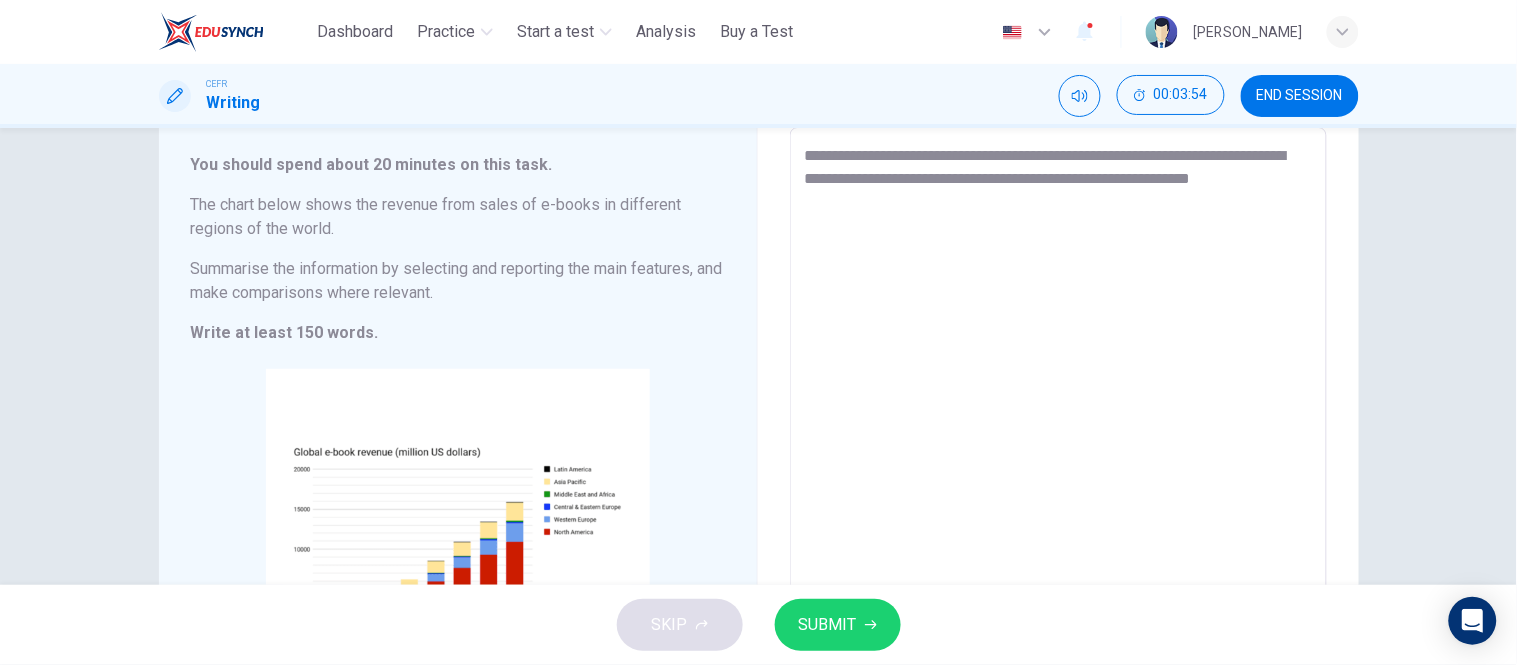click on "**********" at bounding box center [1058, 423] 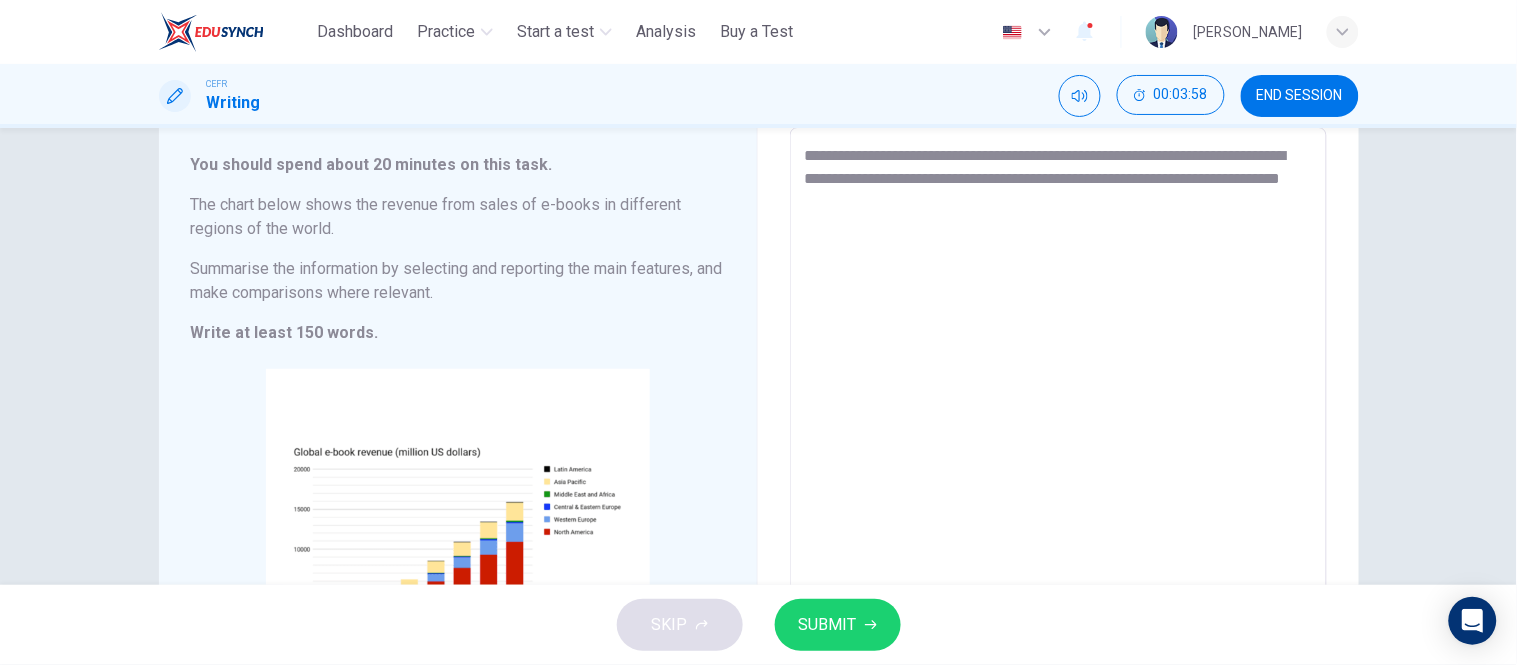click on "**********" at bounding box center [1058, 423] 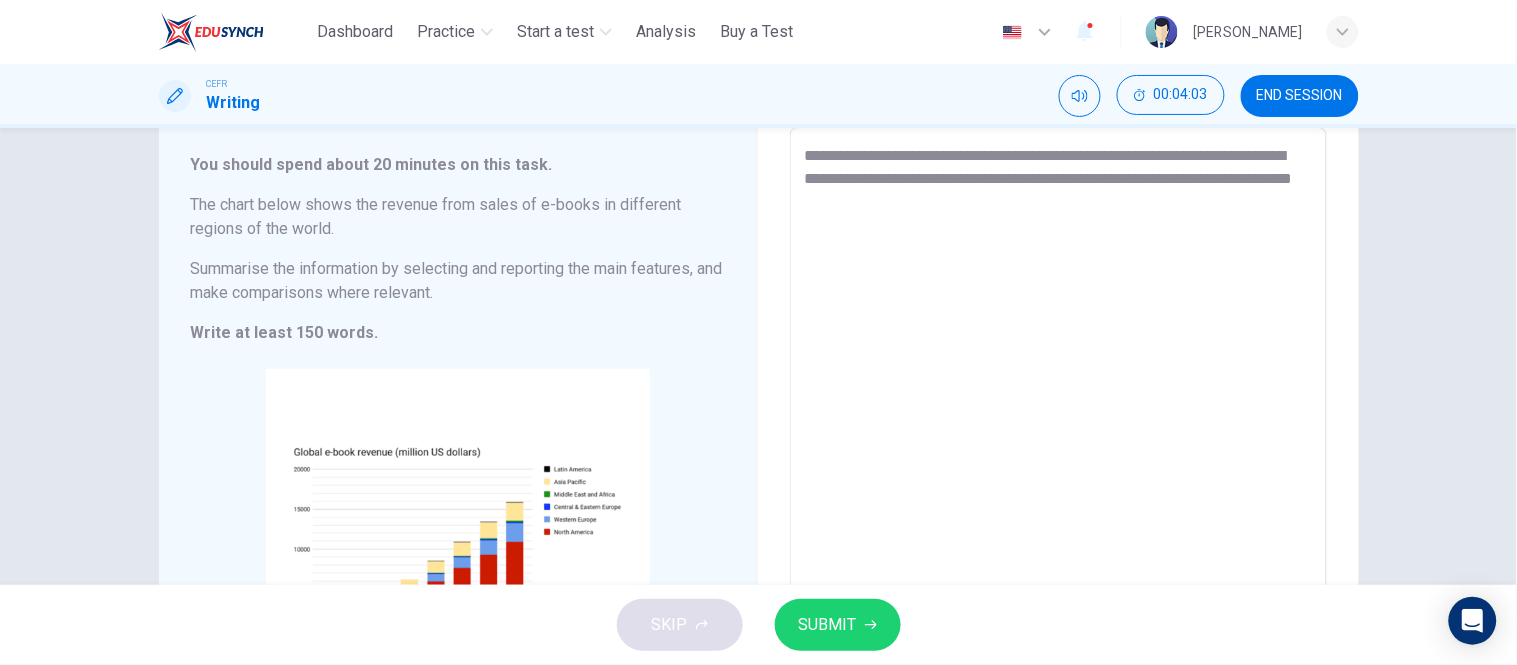 click on "**********" at bounding box center (1058, 423) 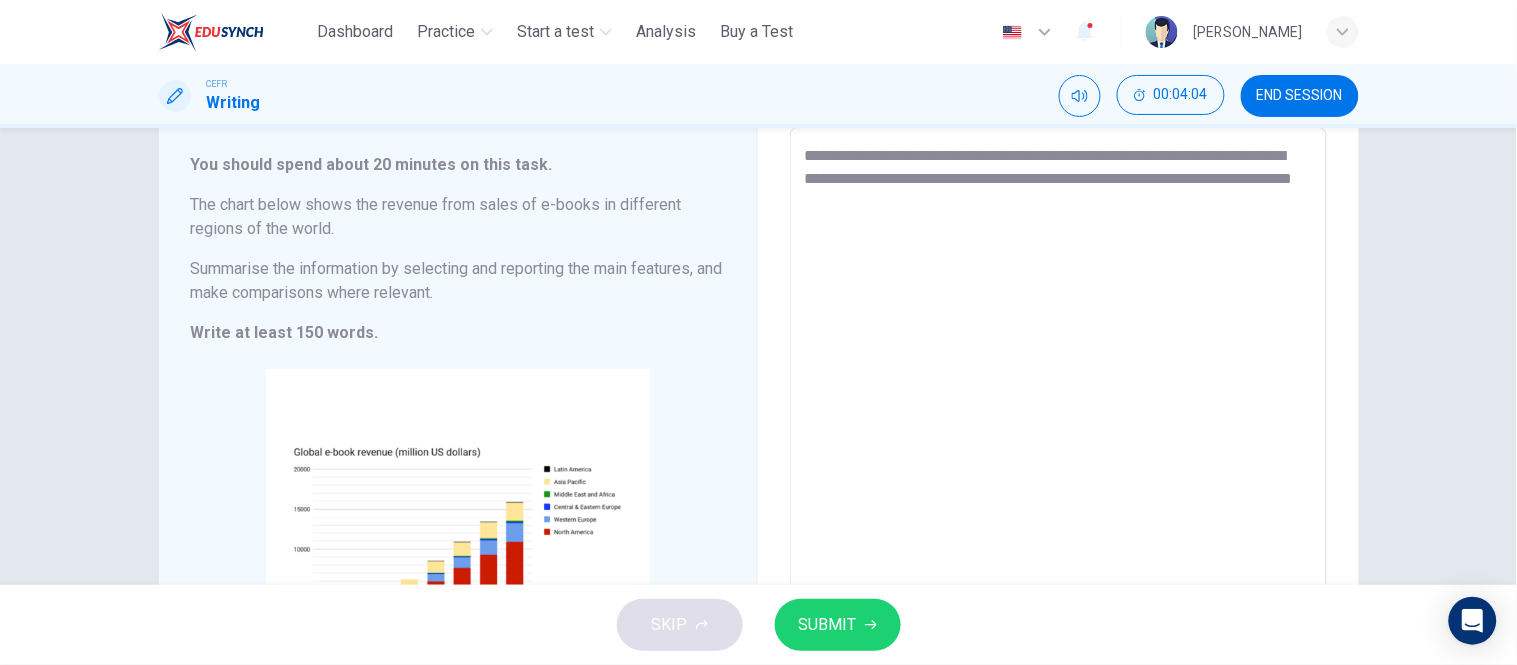 click on "**********" at bounding box center (1058, 423) 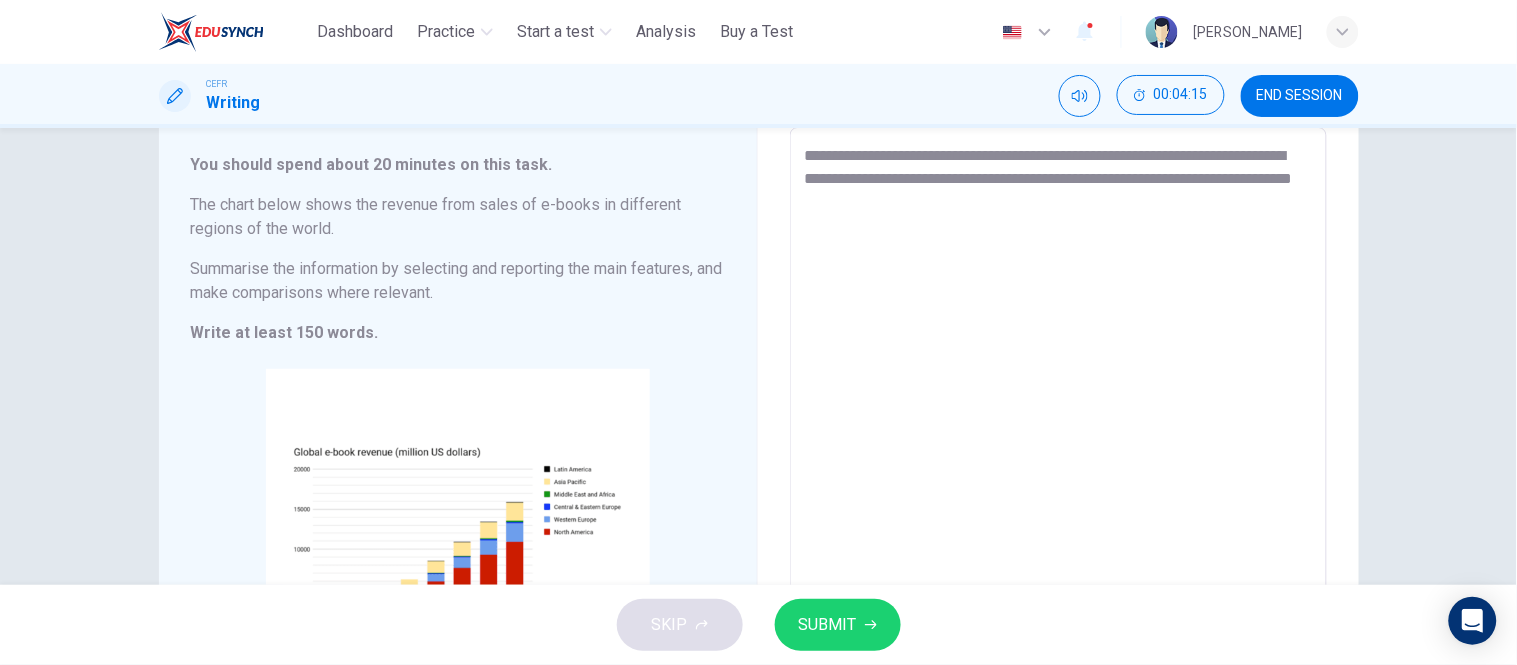 click on "**********" at bounding box center (1058, 423) 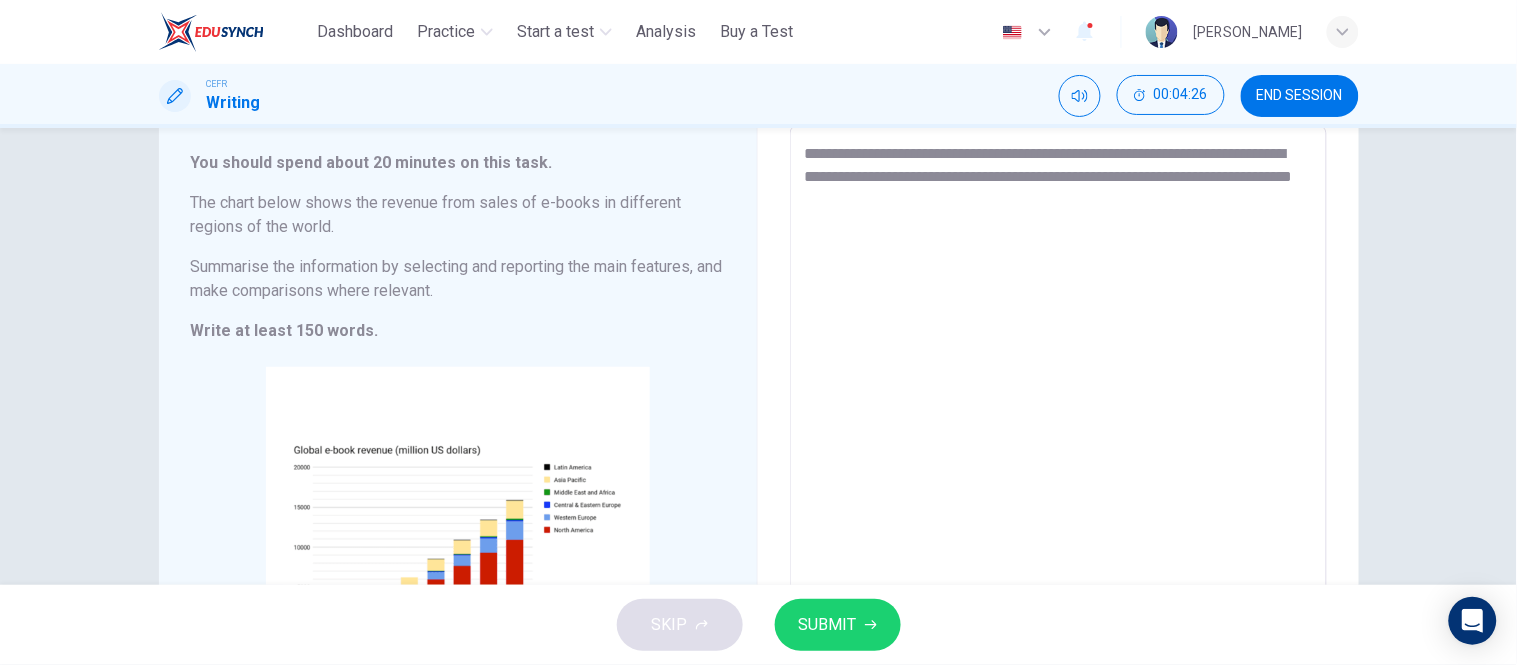 scroll, scrollTop: 111, scrollLeft: 0, axis: vertical 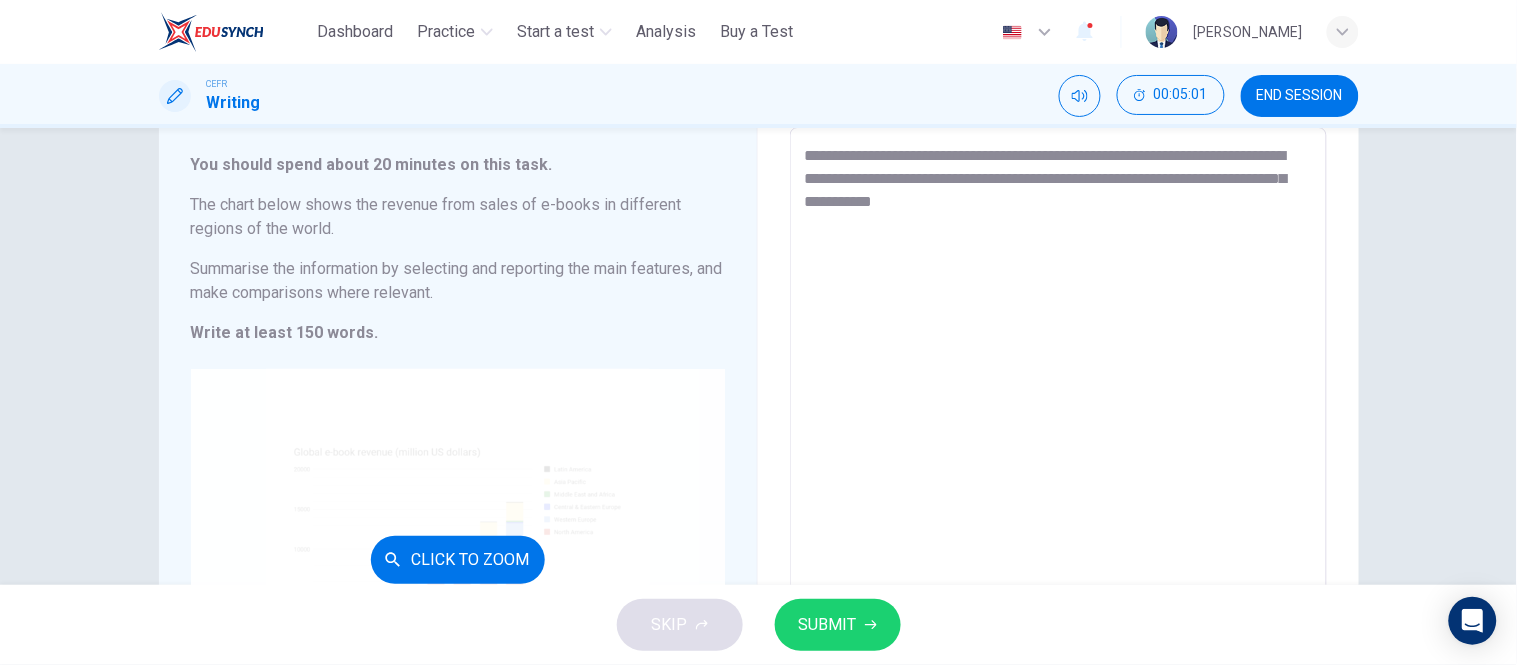 click on "Click to Zoom" at bounding box center (458, 559) 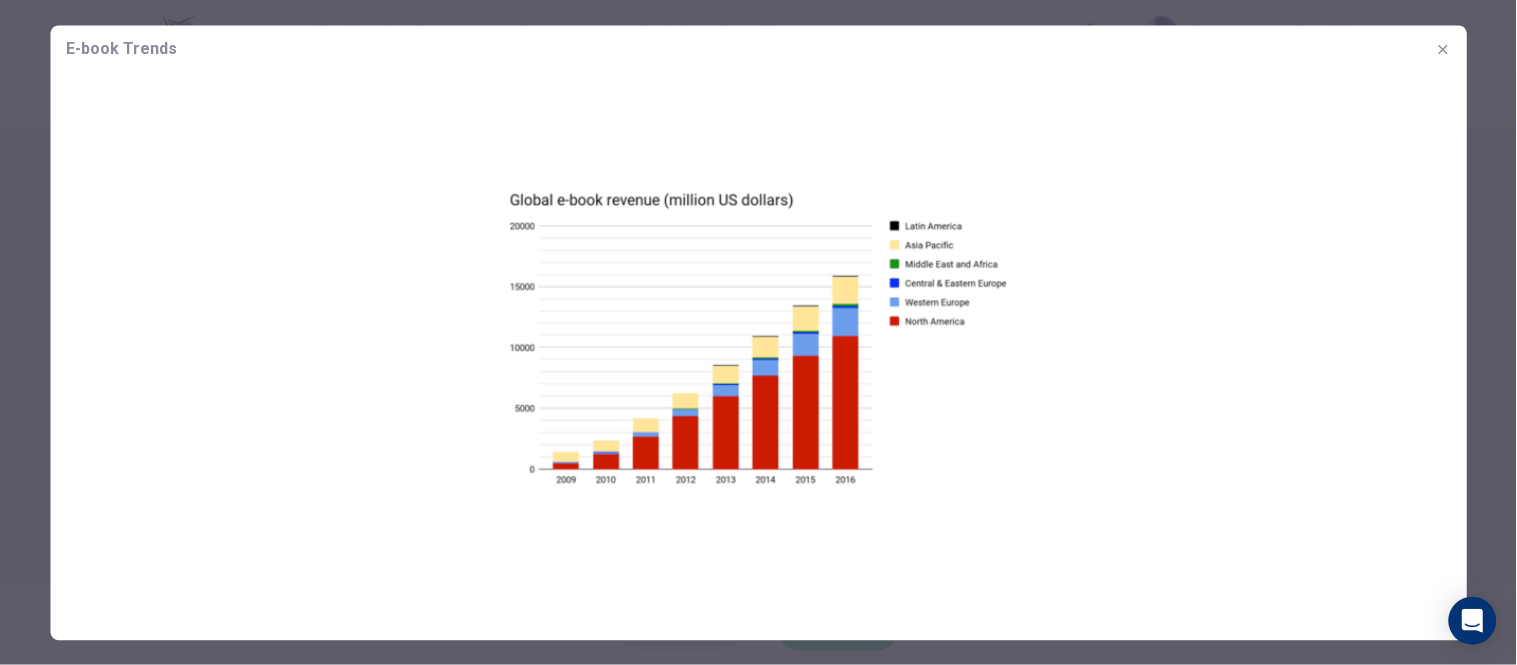 click 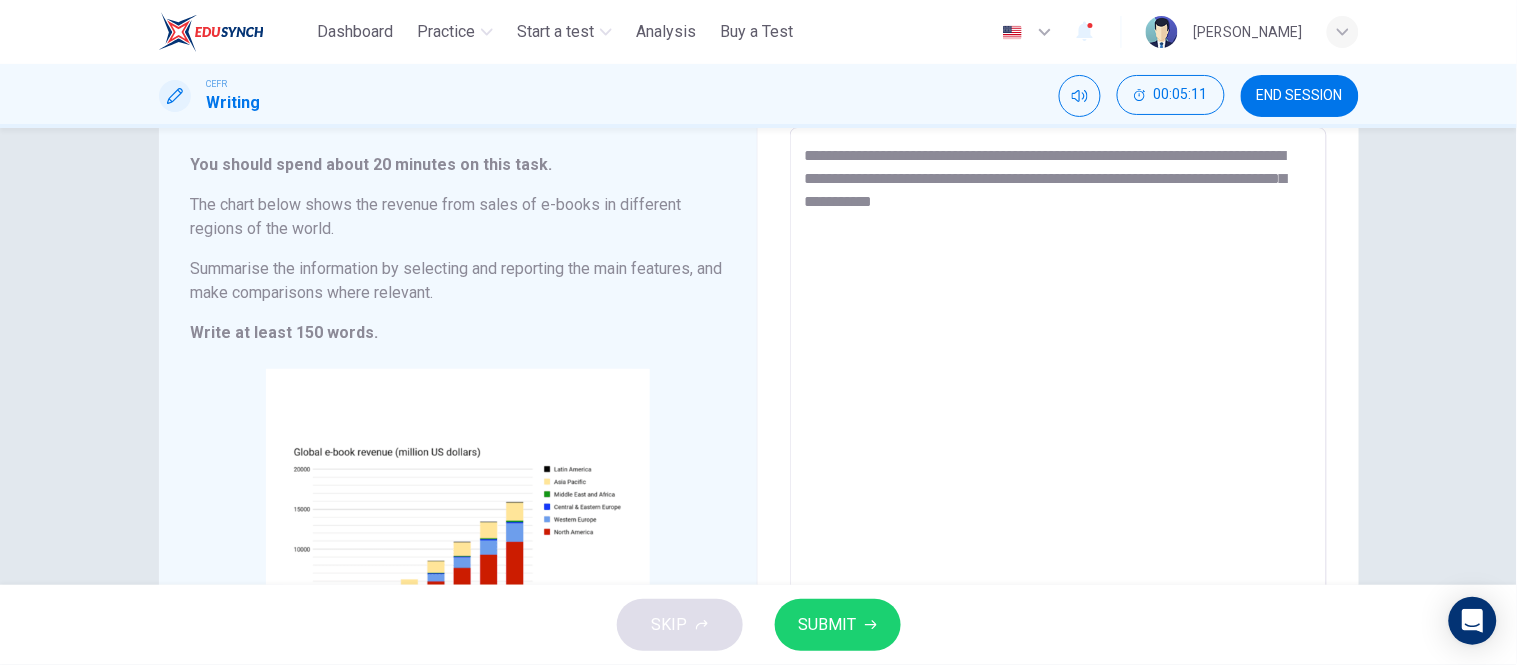 click on "**********" at bounding box center [1058, 423] 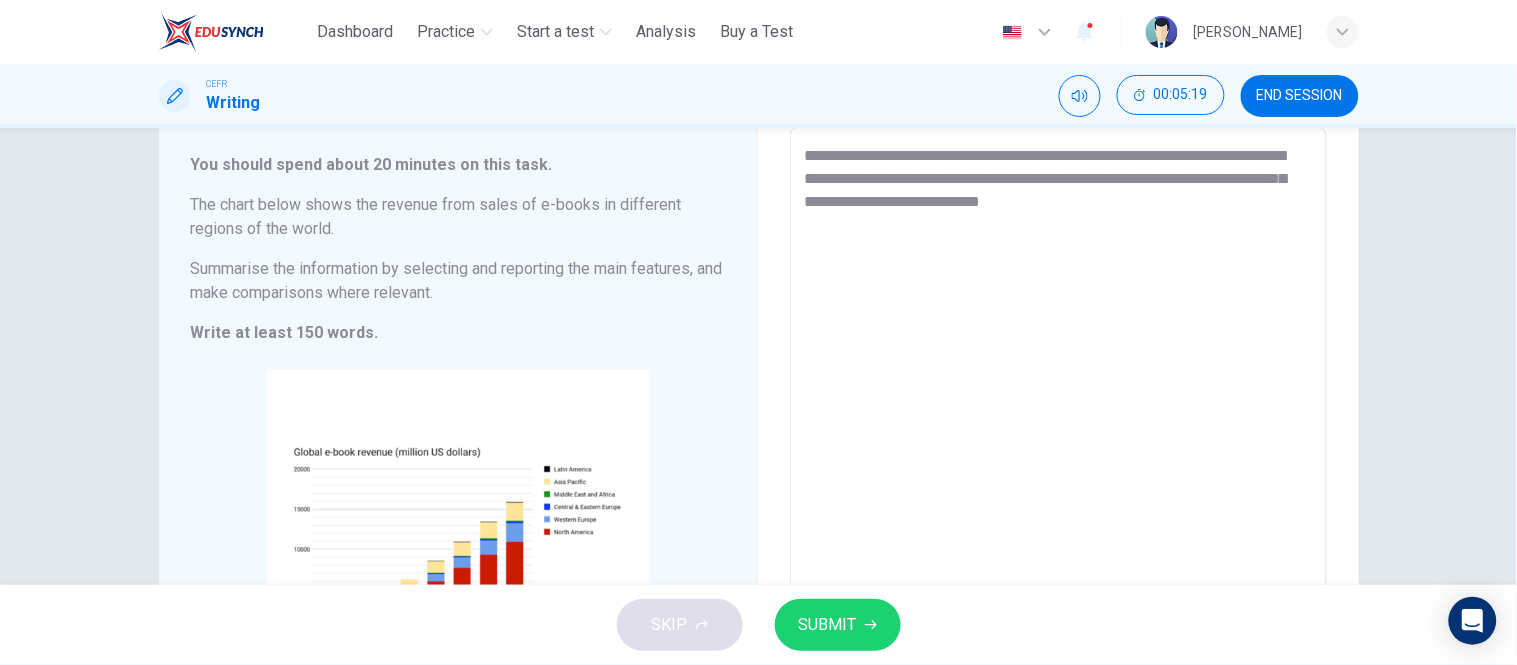 click on "**********" at bounding box center (1058, 423) 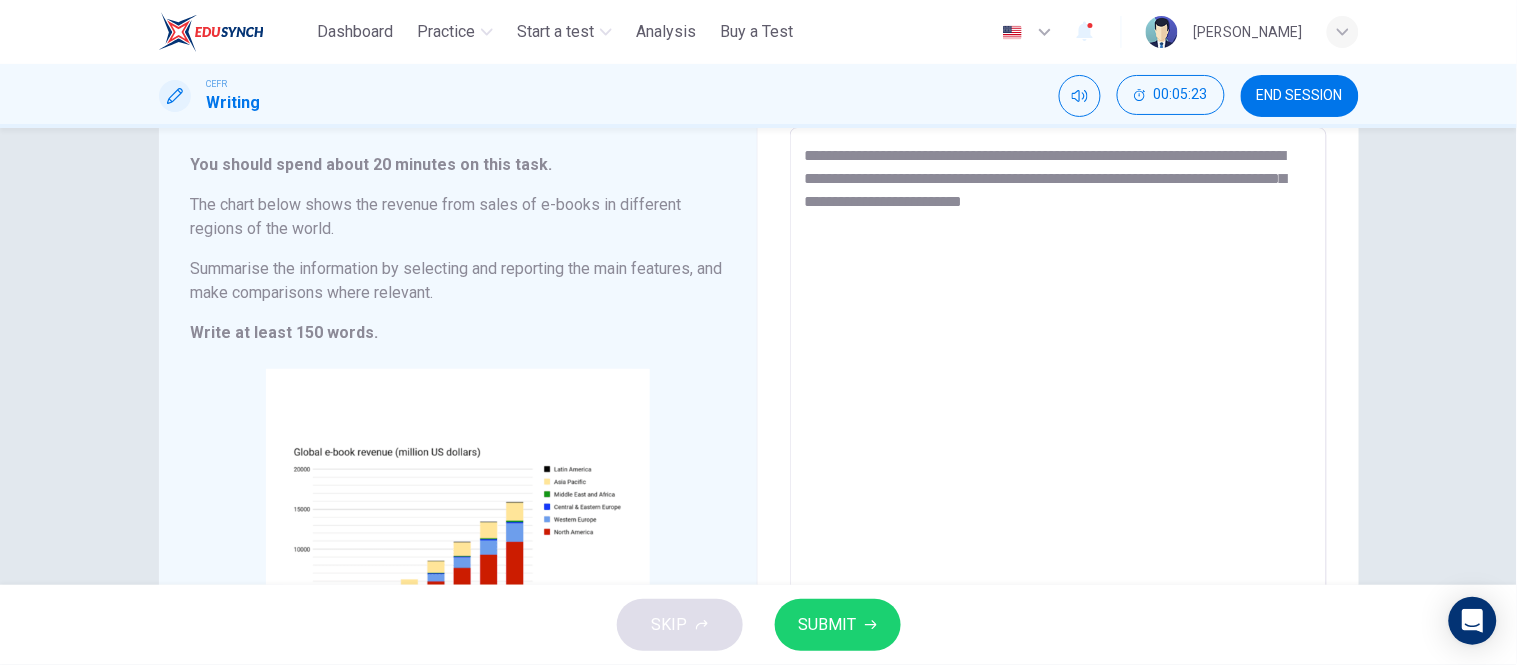 click on "**********" at bounding box center [1058, 423] 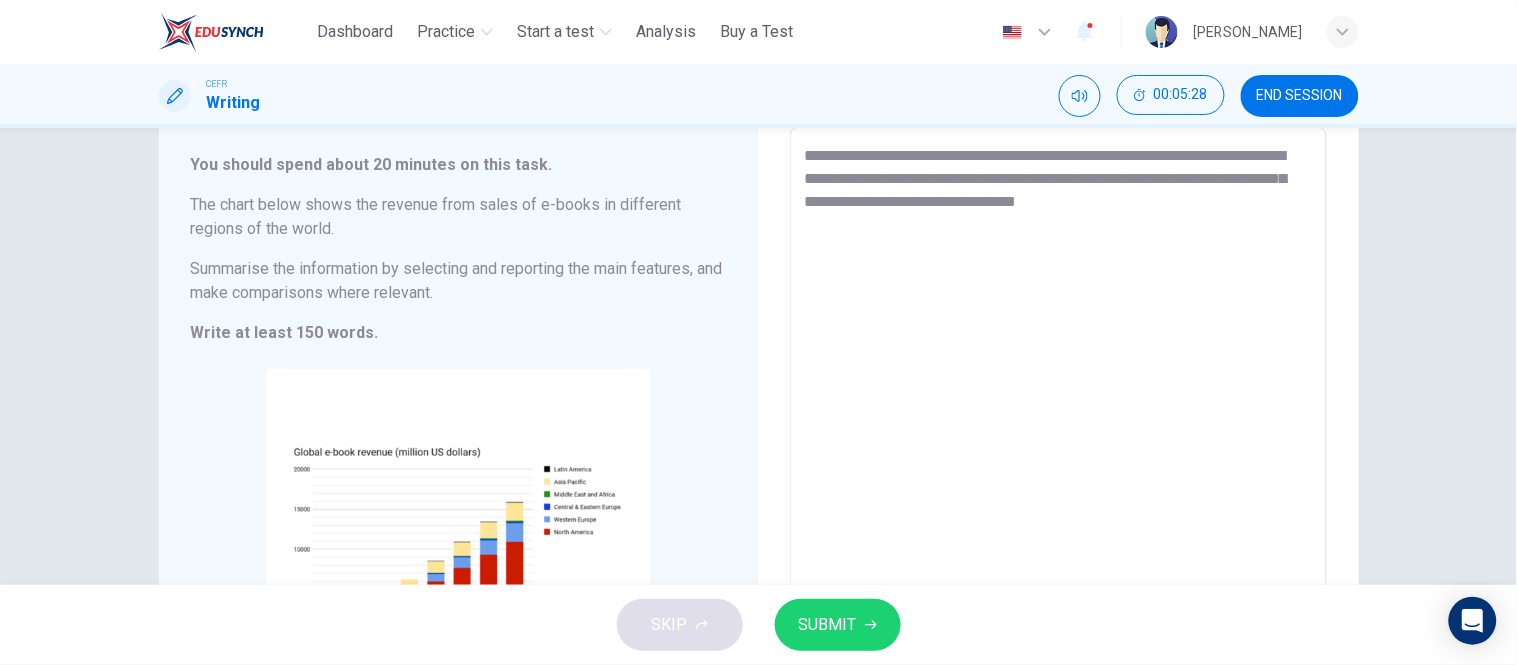 click on "**********" at bounding box center [1058, 423] 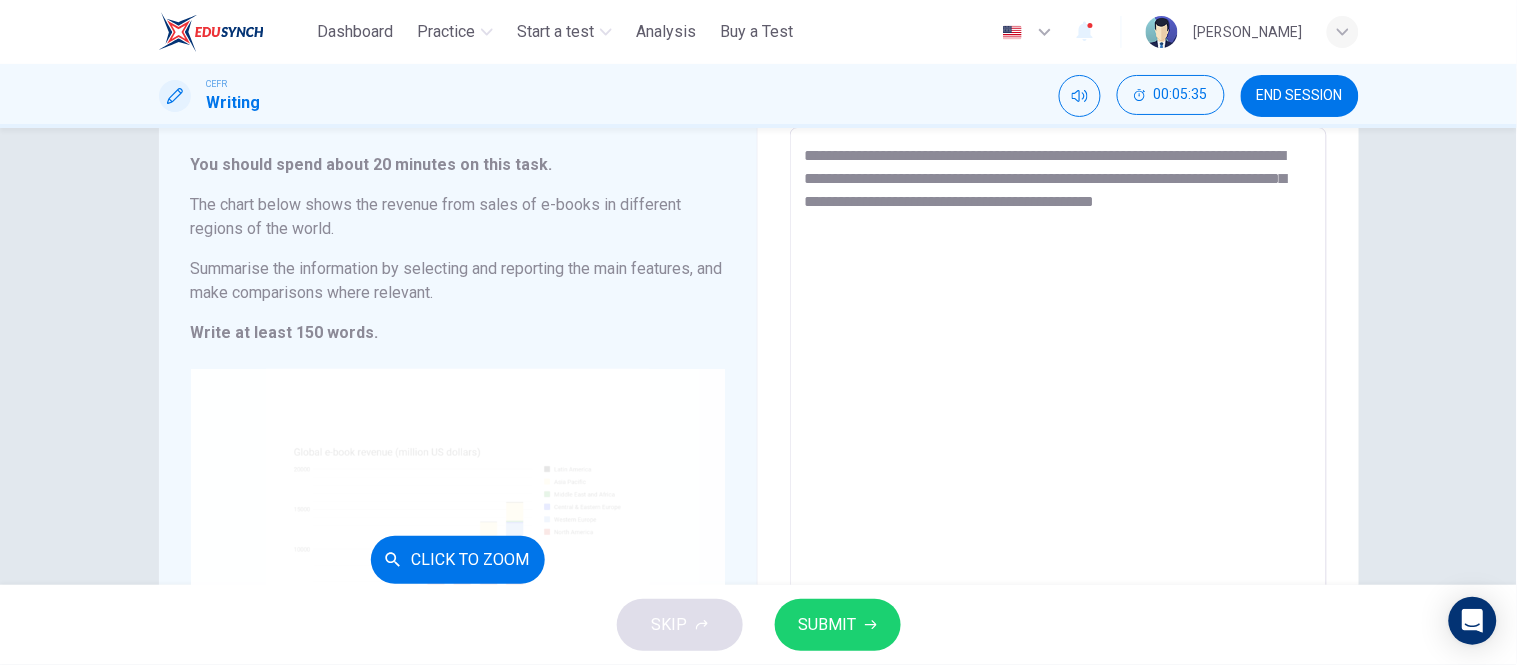 click on "Click to Zoom" at bounding box center [458, 559] 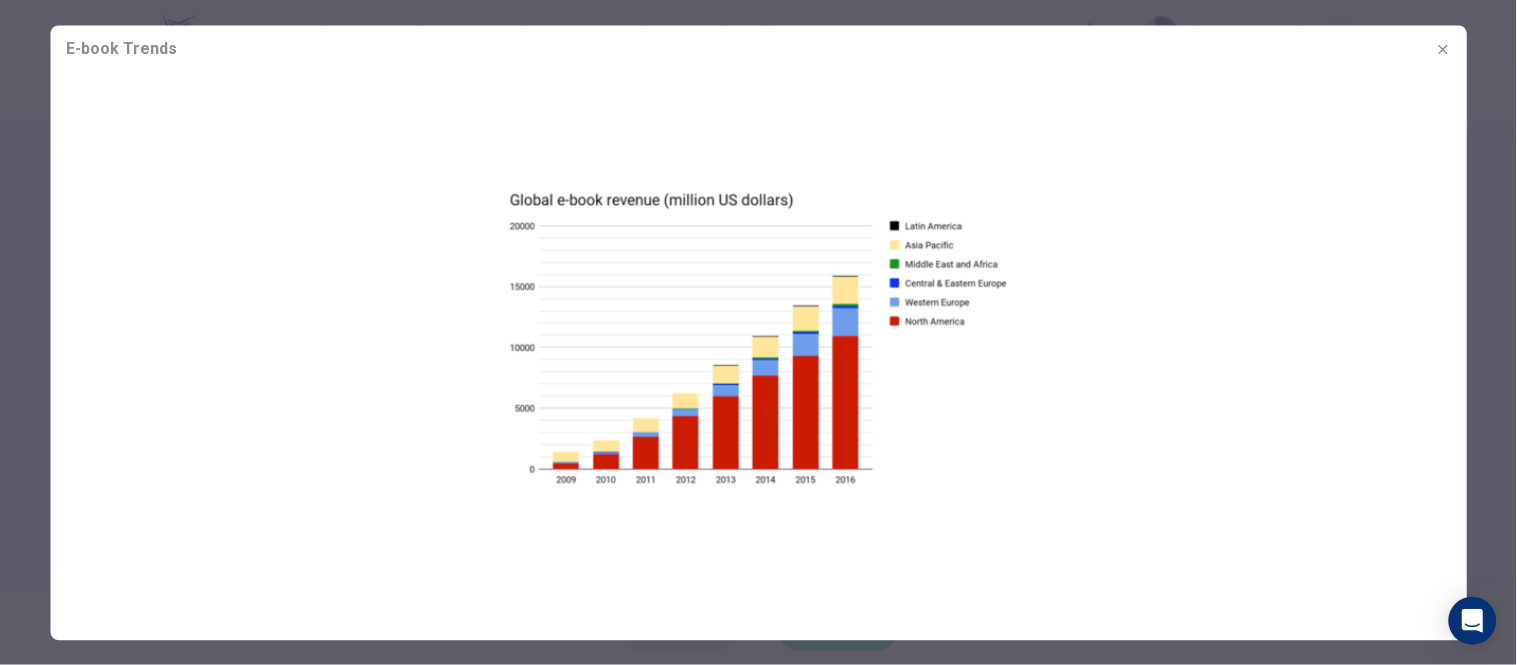 click at bounding box center [1443, 49] 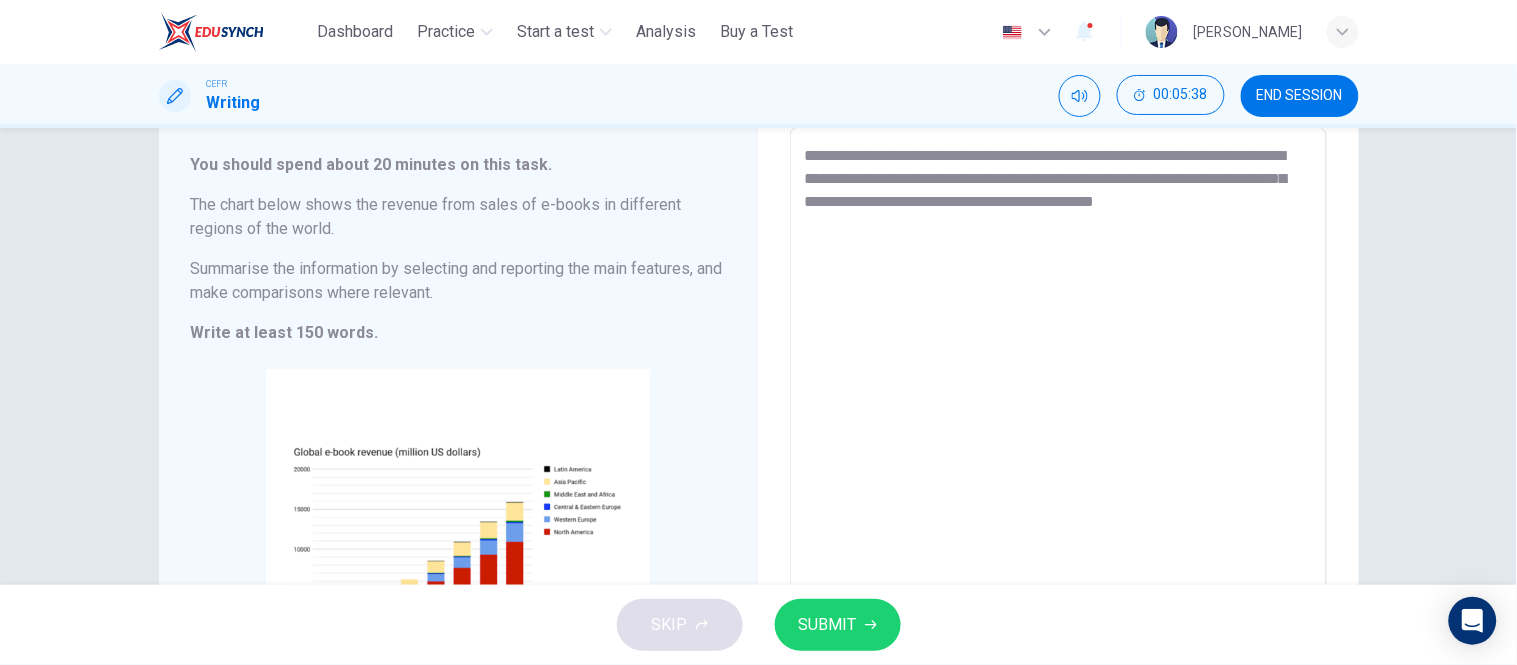 click on "**********" at bounding box center (1058, 423) 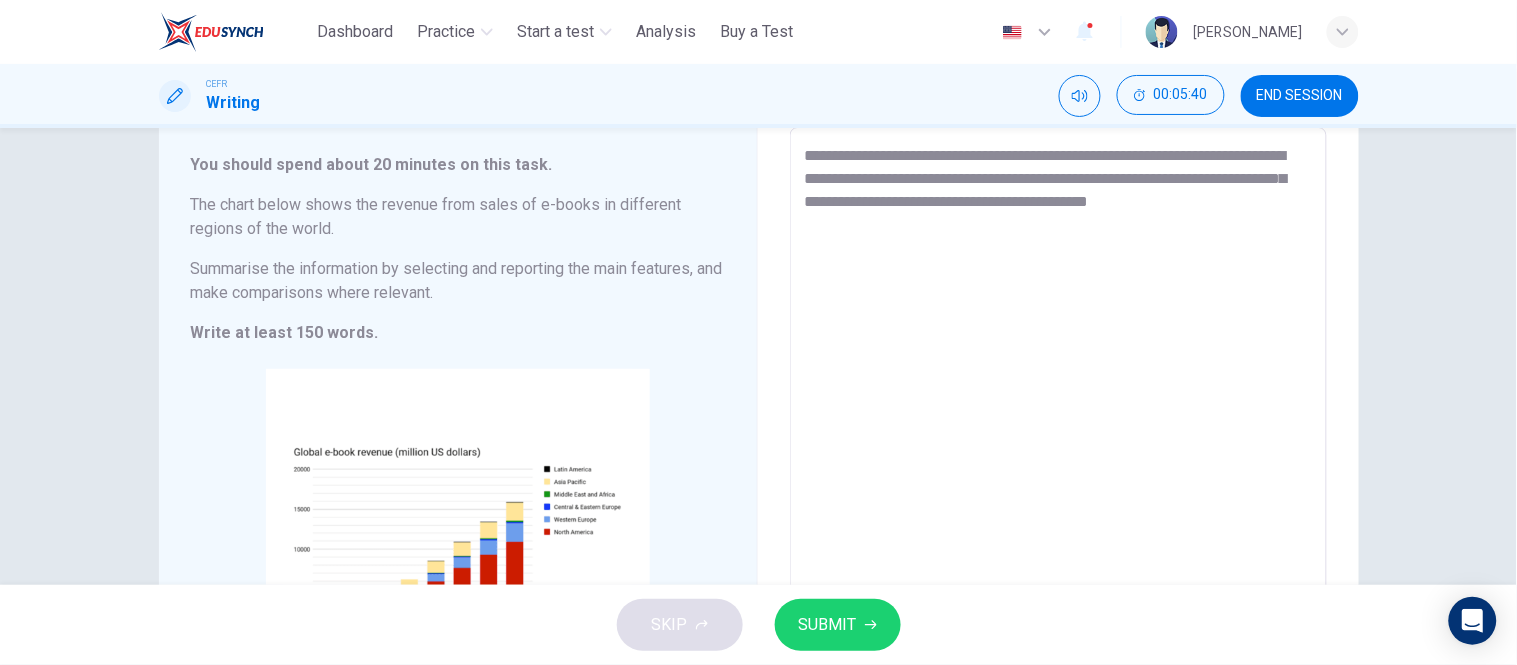 click on "**********" at bounding box center (1058, 422) 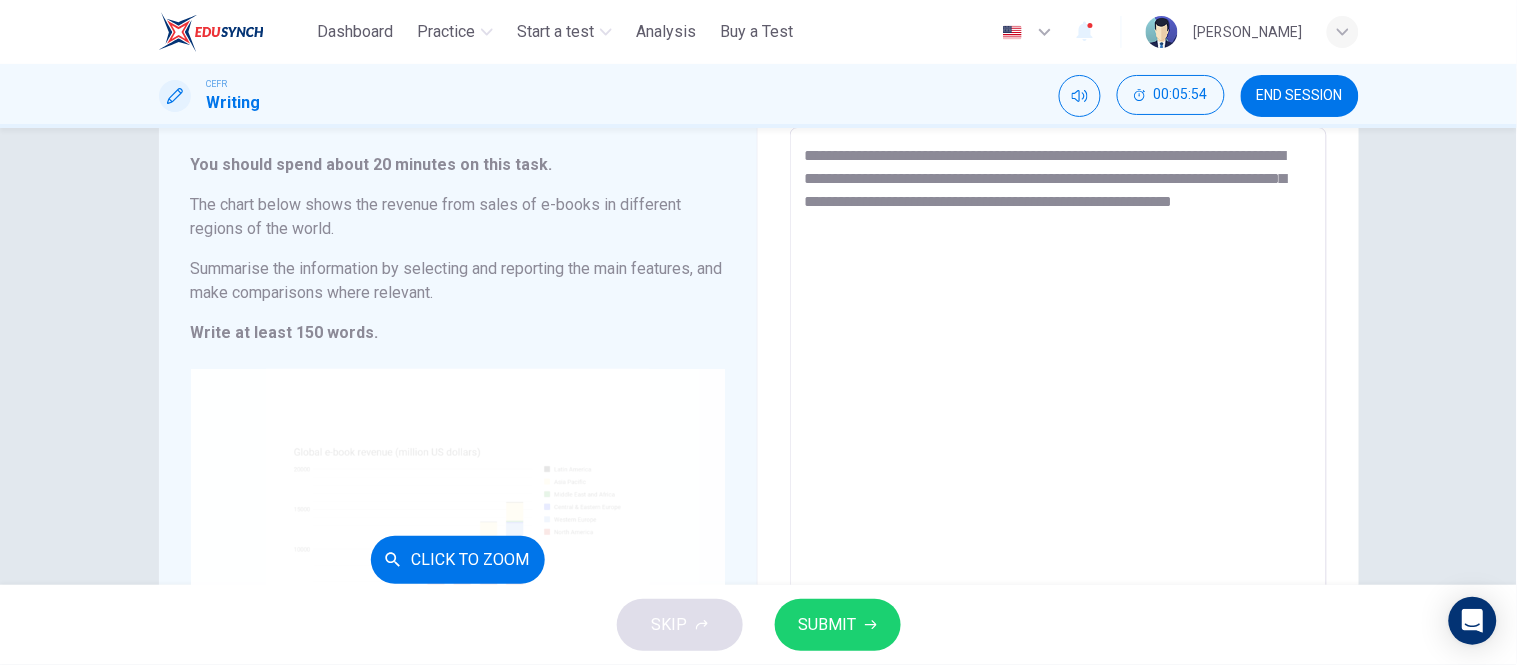 click on "Click to Zoom" at bounding box center (458, 559) 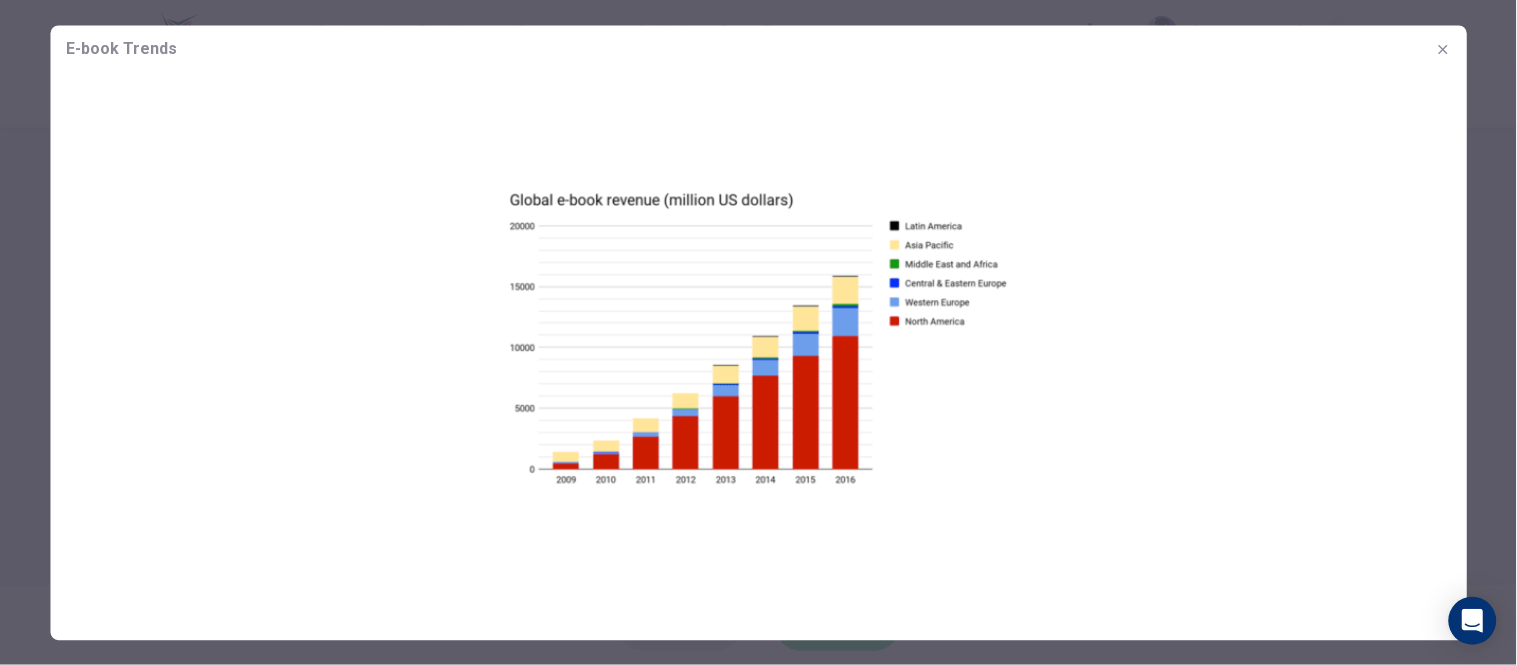 click 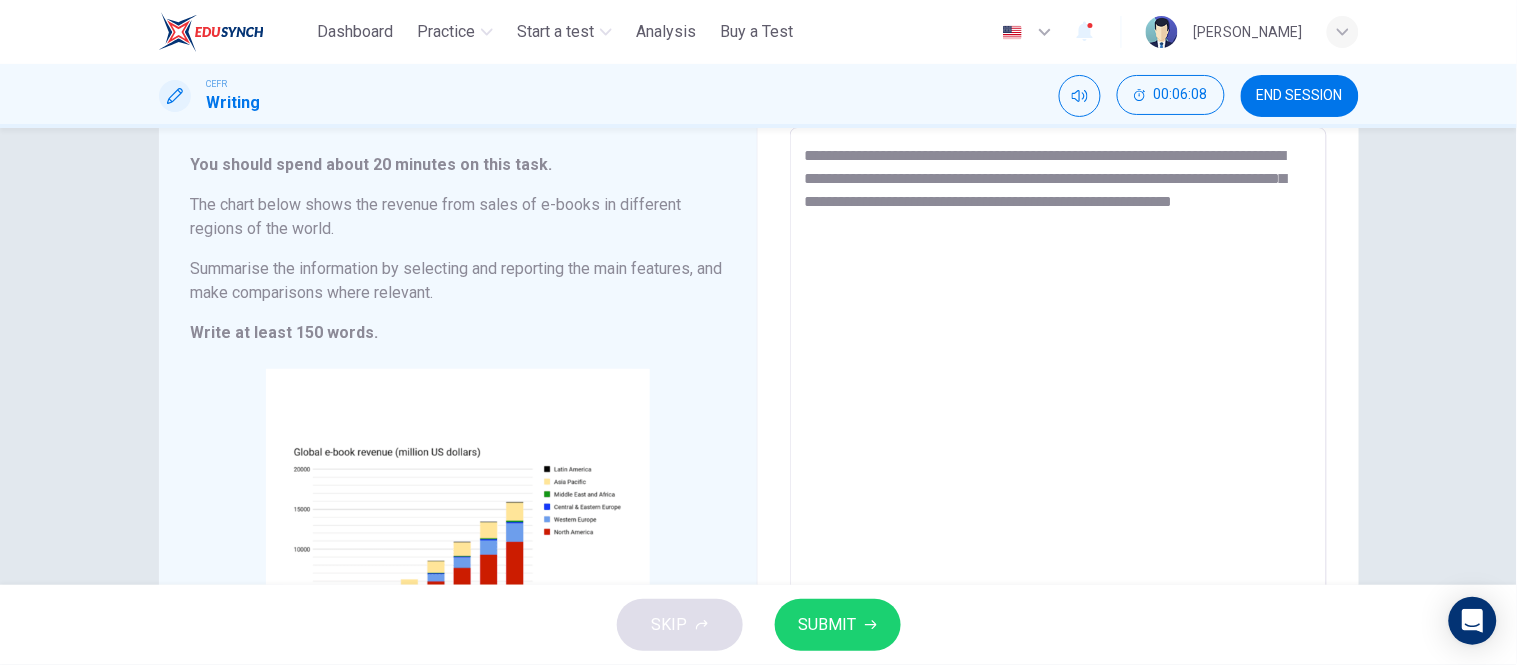click on "**********" at bounding box center [1058, 423] 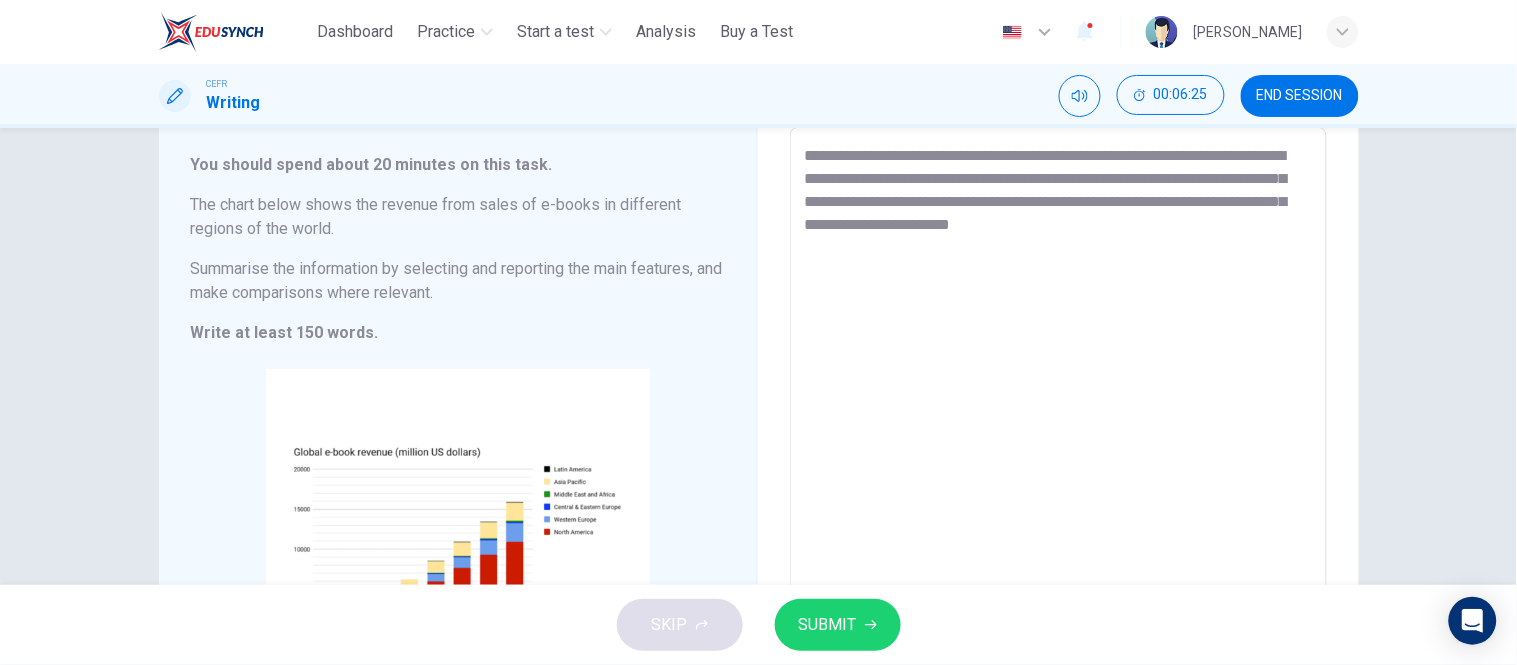 click on "**********" at bounding box center (1058, 423) 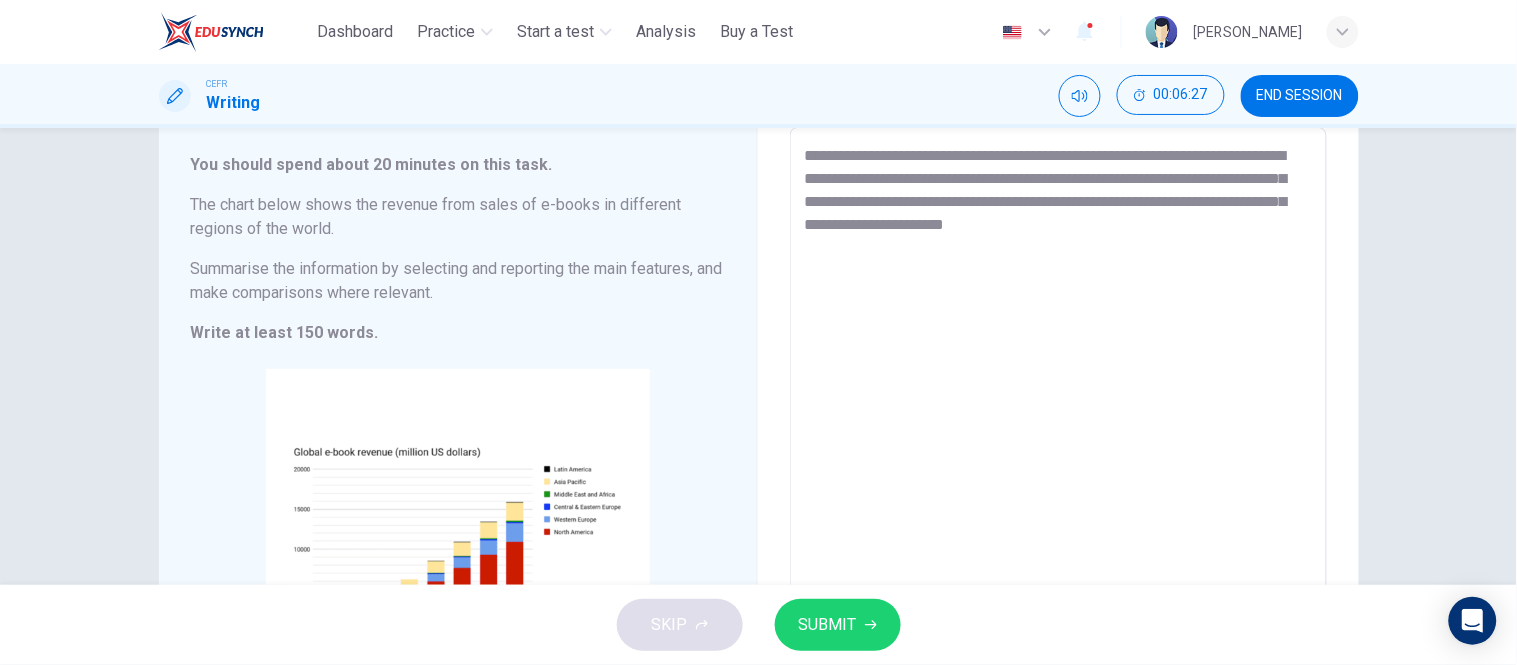click on "**********" at bounding box center (1058, 423) 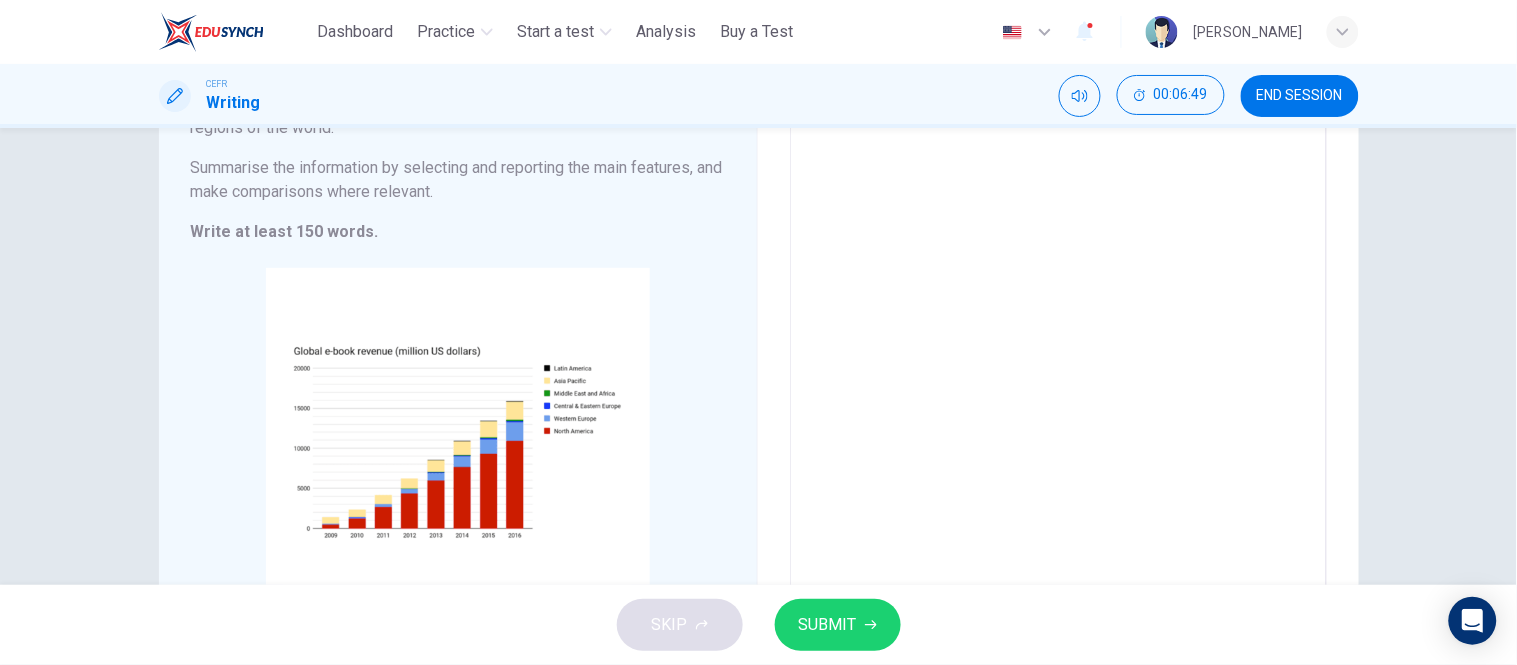 scroll, scrollTop: 133, scrollLeft: 0, axis: vertical 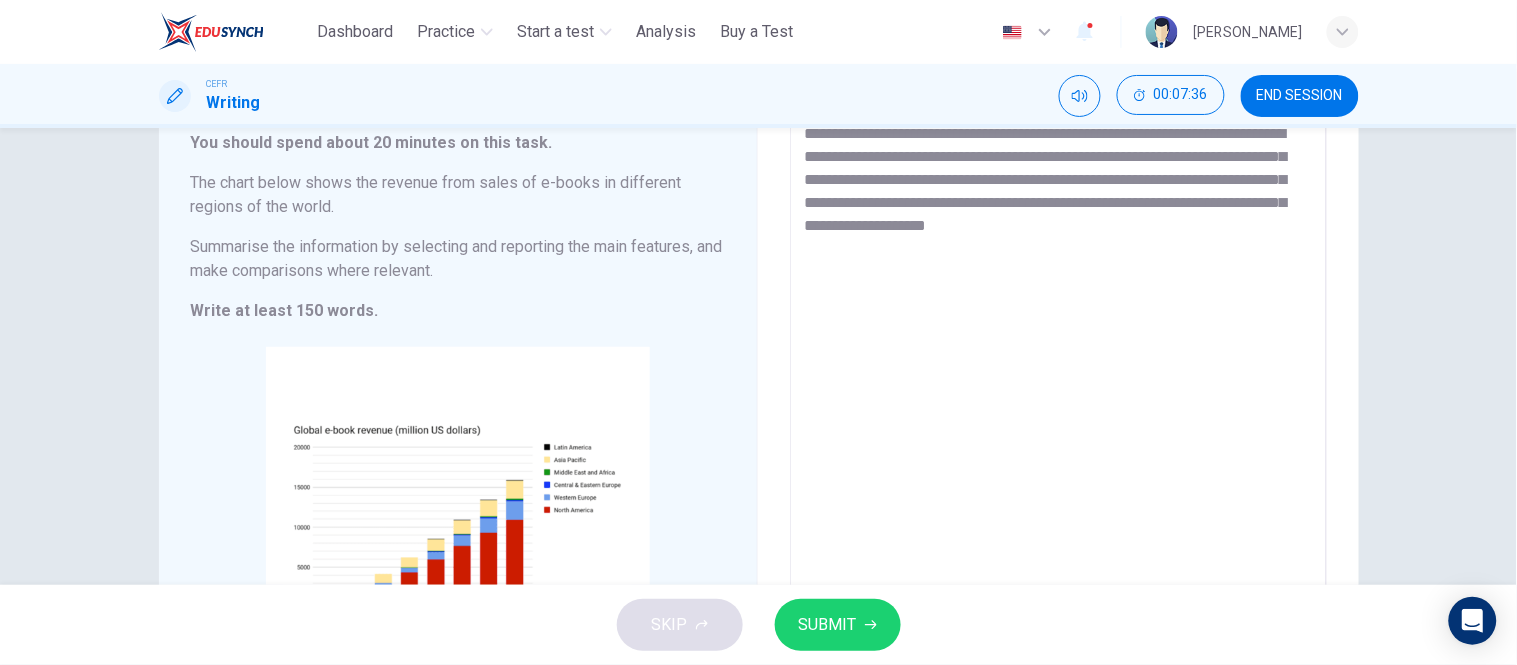 drag, startPoint x: 1095, startPoint y: 224, endPoint x: 1166, endPoint y: 227, distance: 71.063354 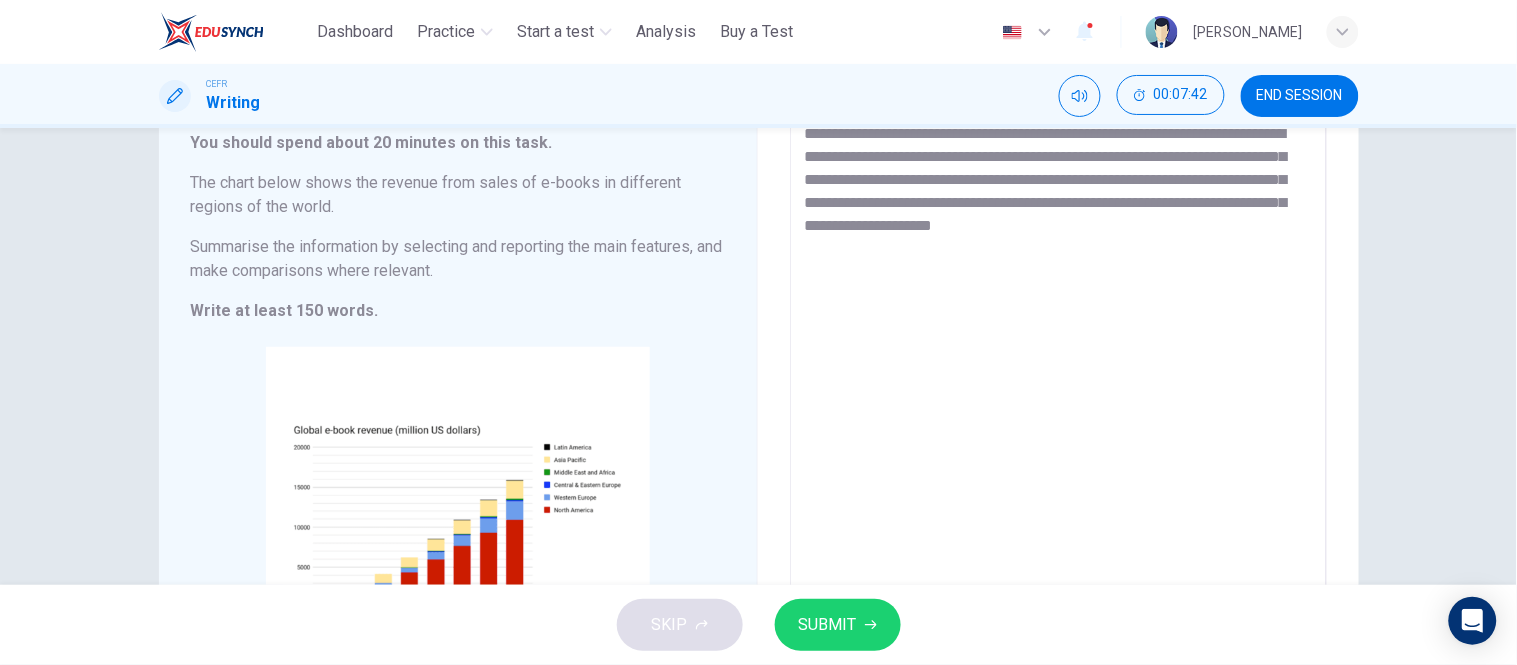 click on "**********" at bounding box center [1058, 401] 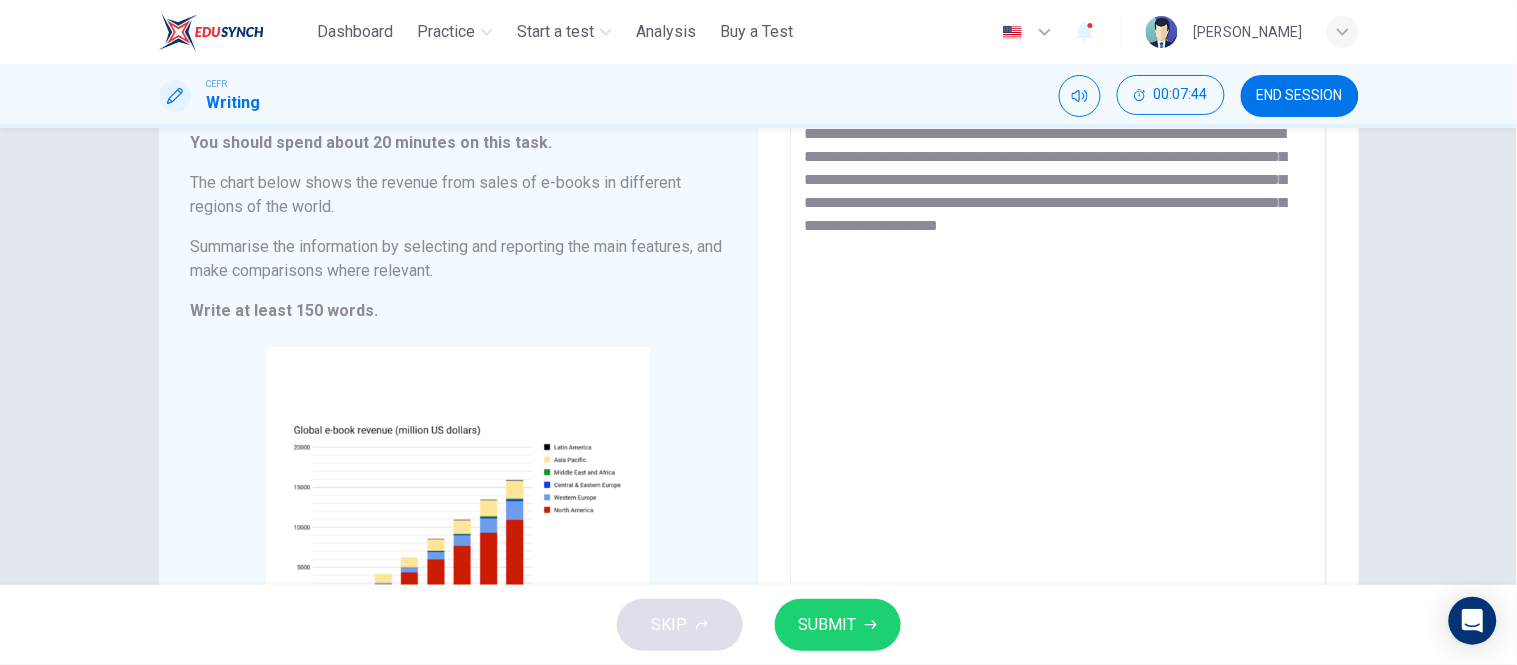 click on "**********" at bounding box center (1058, 401) 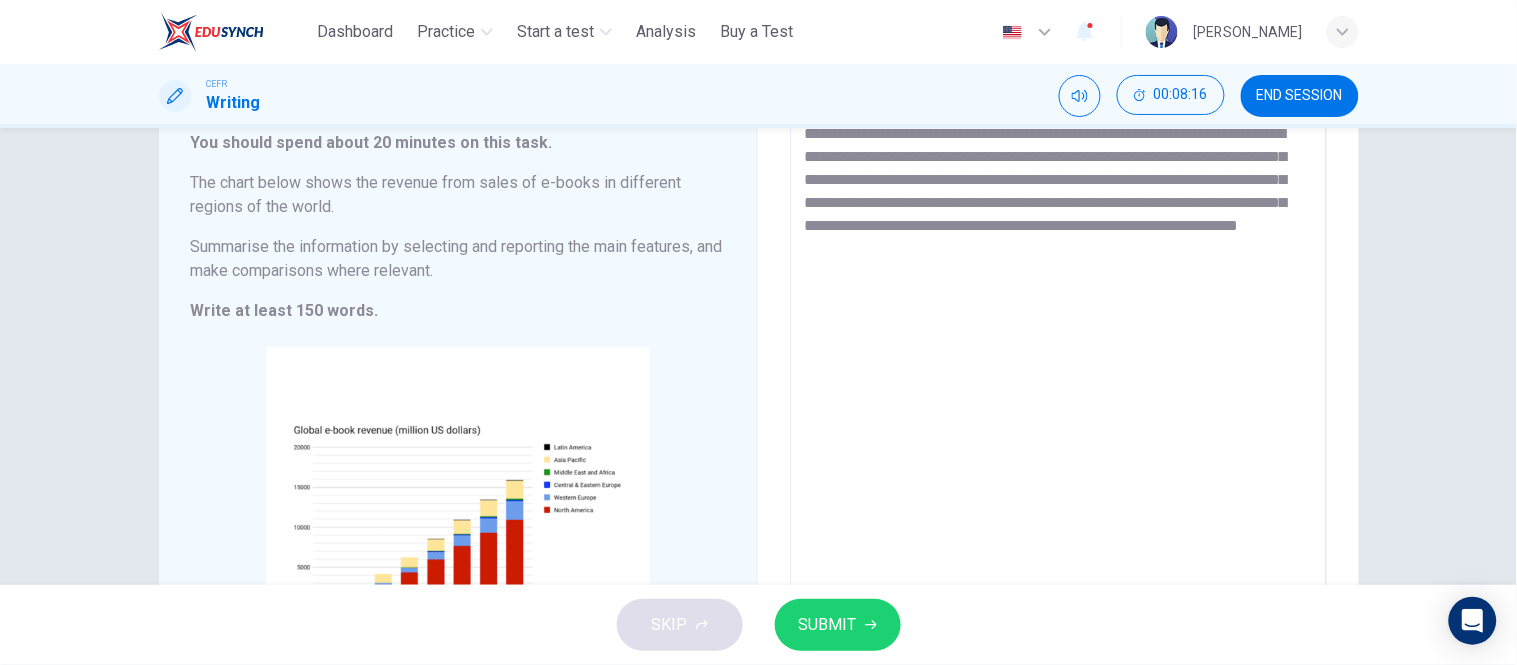 click on "**********" at bounding box center (1058, 401) 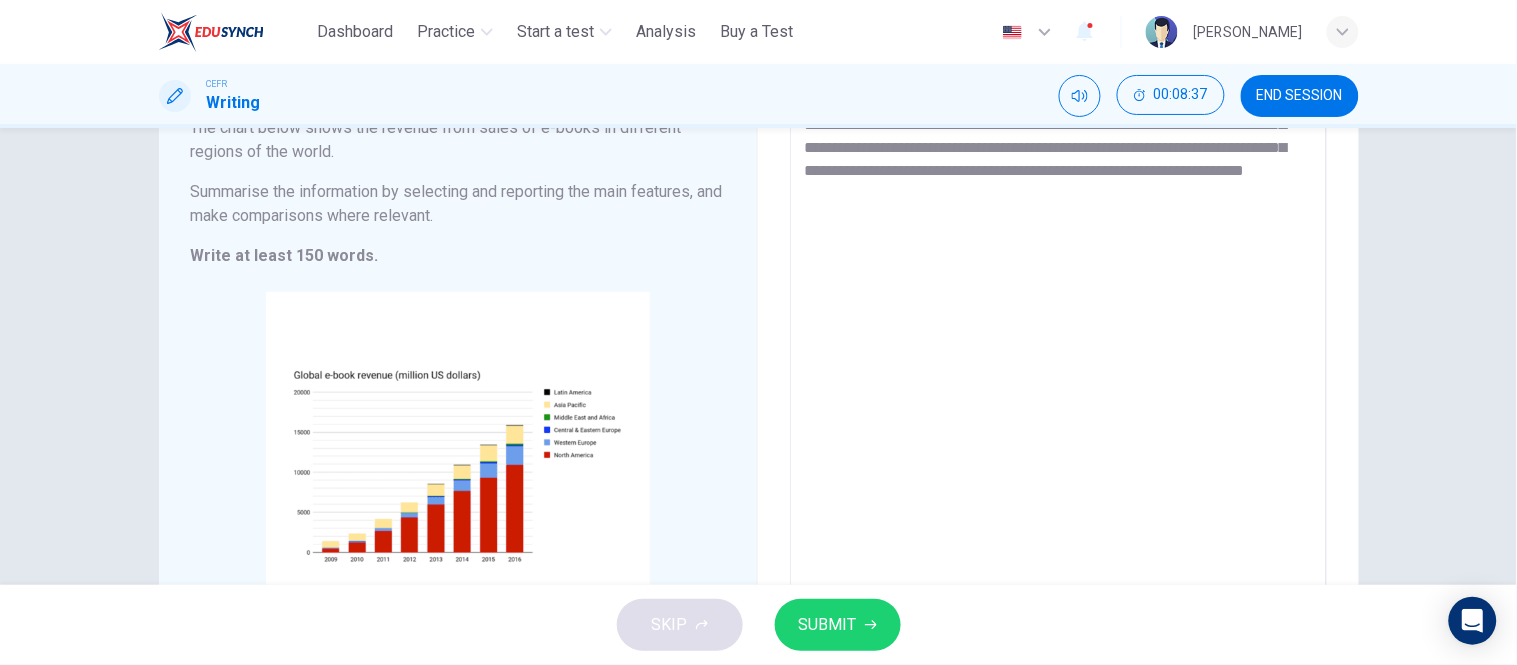 scroll, scrollTop: 244, scrollLeft: 0, axis: vertical 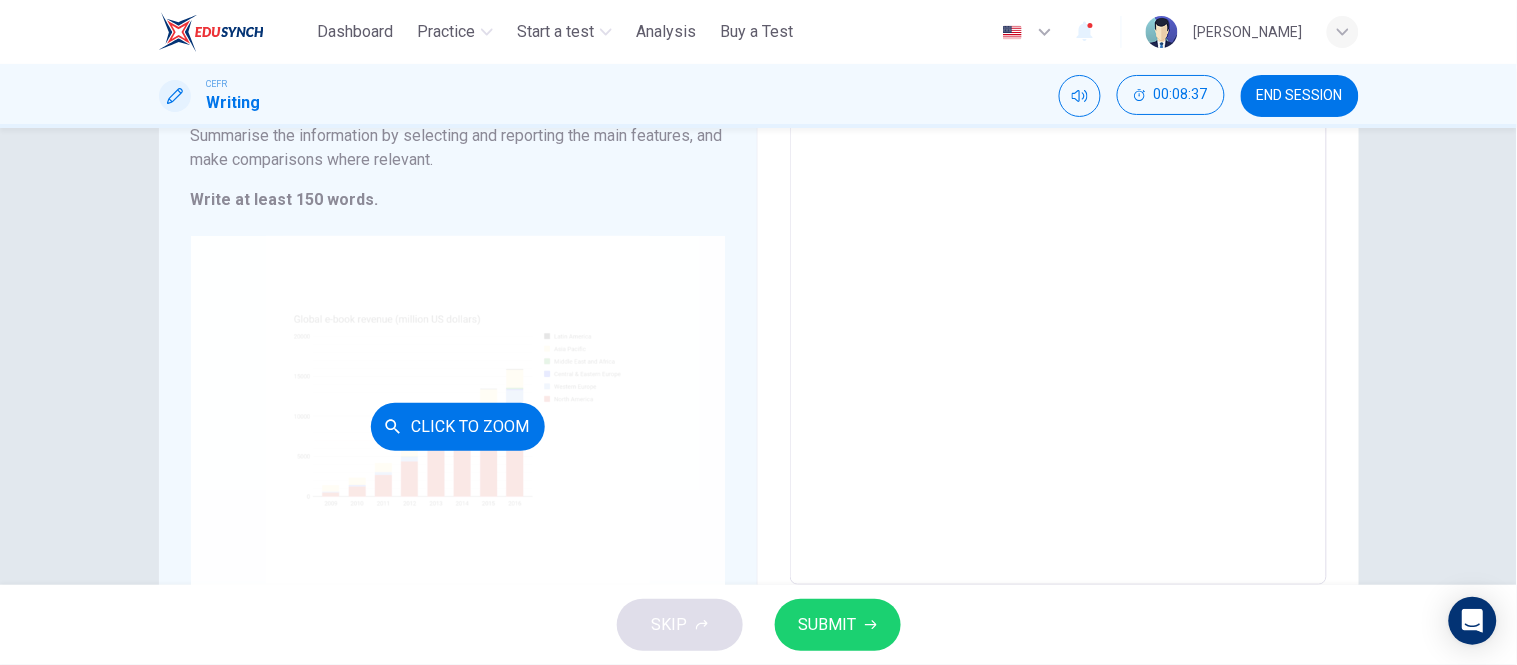 click on "Click to Zoom" at bounding box center (458, 426) 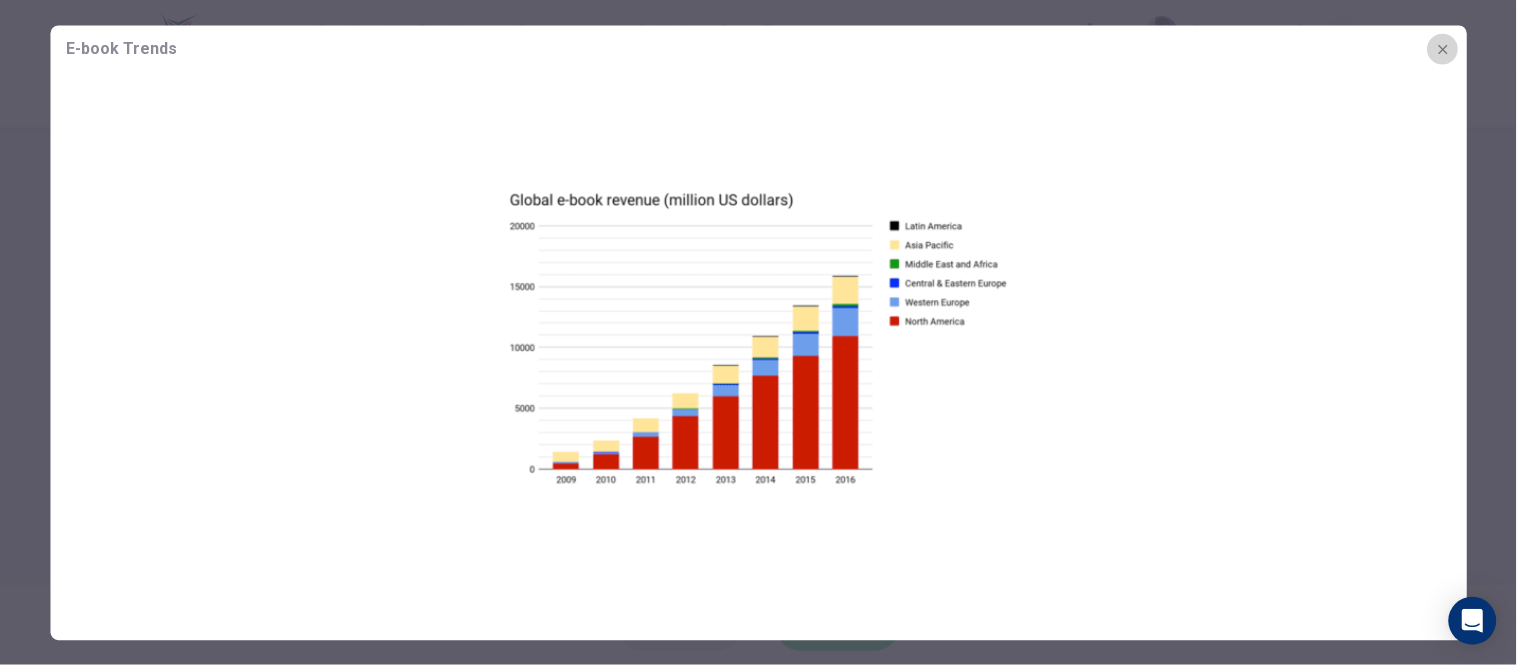 click 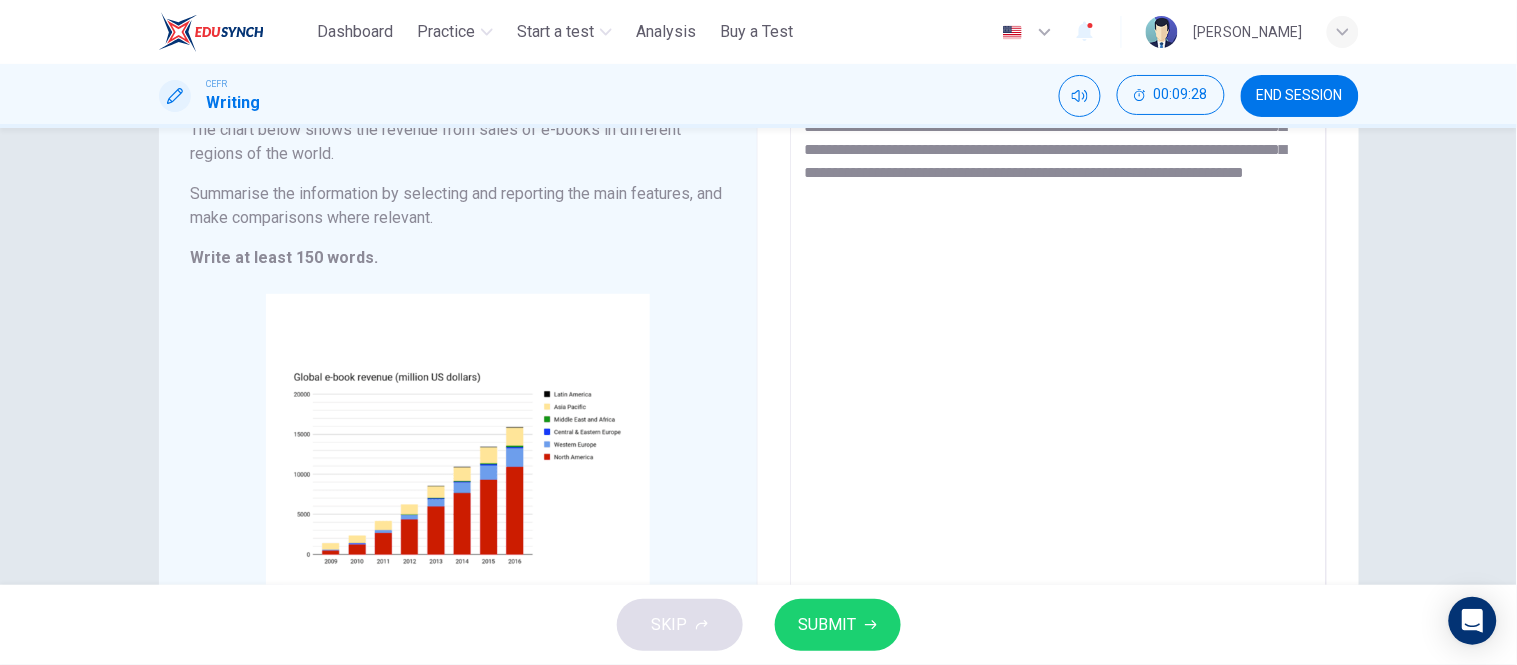 scroll, scrollTop: 22, scrollLeft: 0, axis: vertical 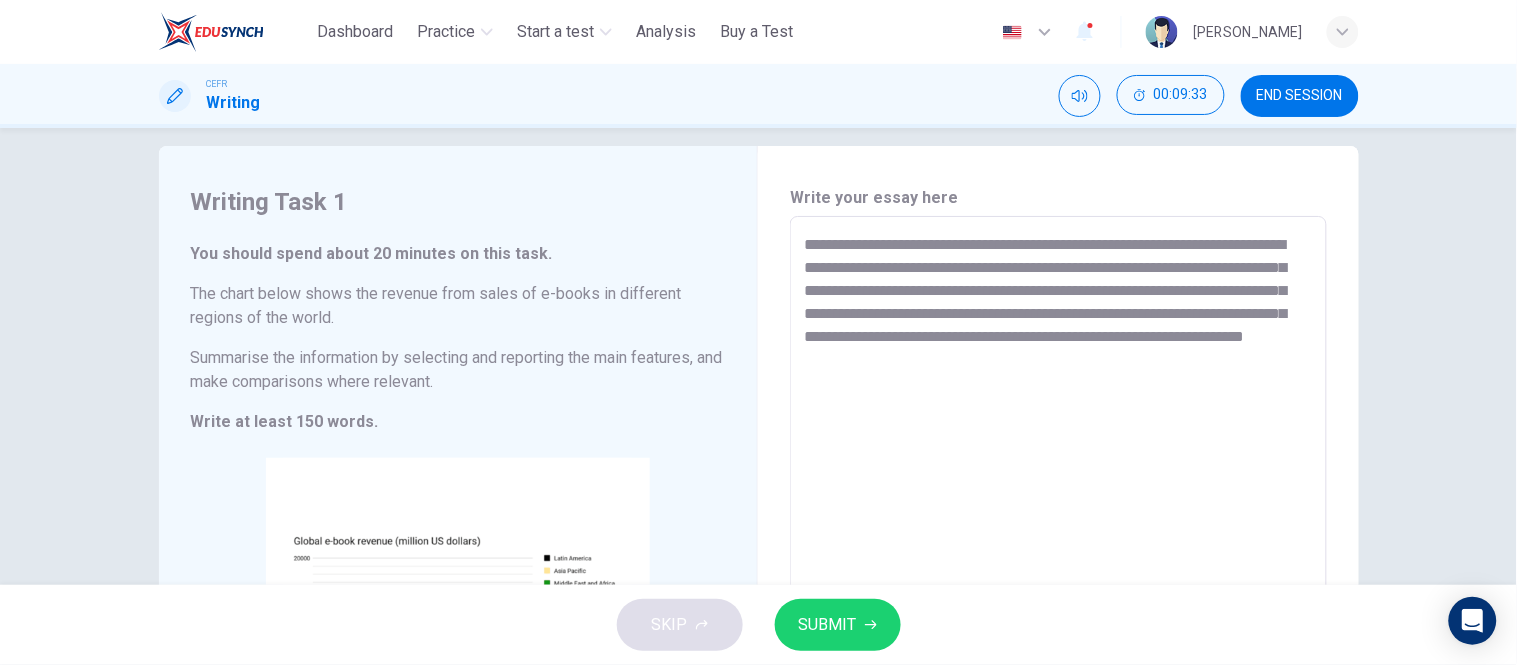 click on "**********" at bounding box center (1058, 512) 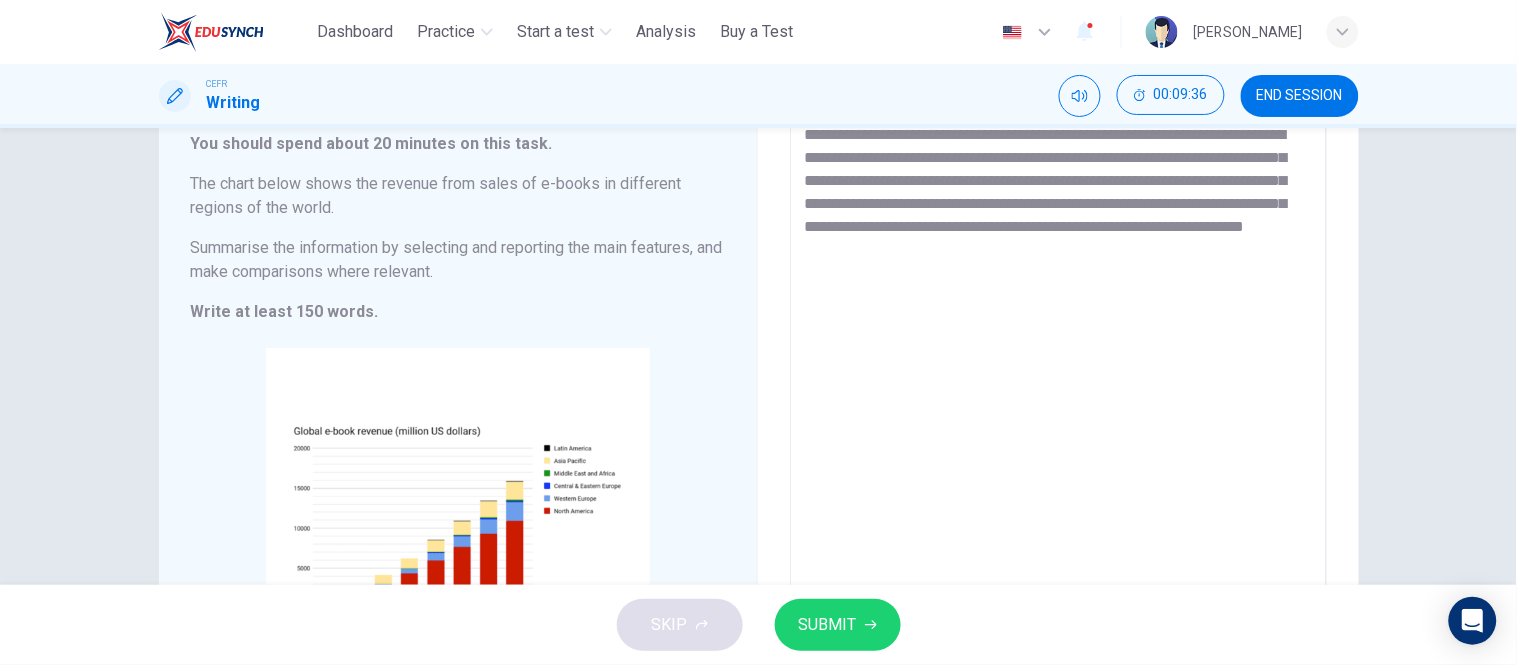 scroll, scrollTop: 133, scrollLeft: 0, axis: vertical 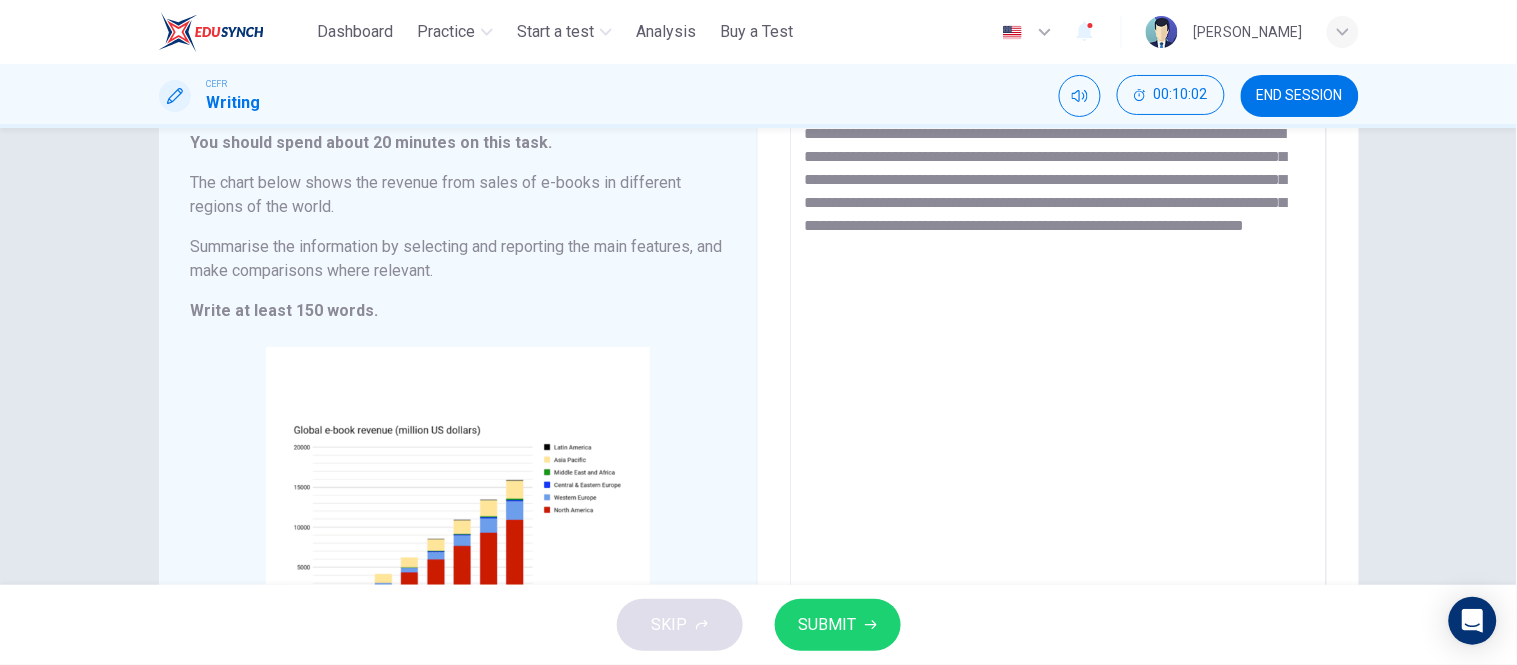 drag, startPoint x: 908, startPoint y: 196, endPoint x: 978, endPoint y: 202, distance: 70.256676 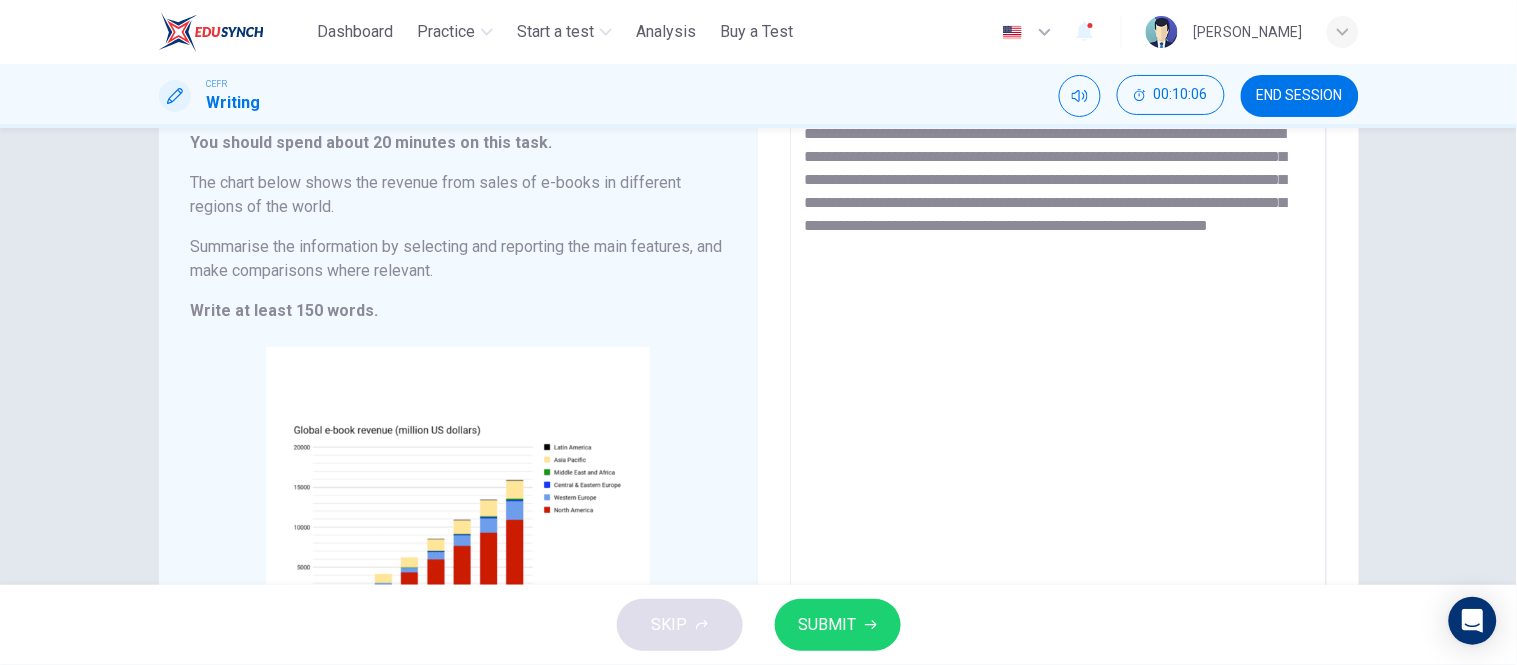 click on "**********" at bounding box center [1058, 401] 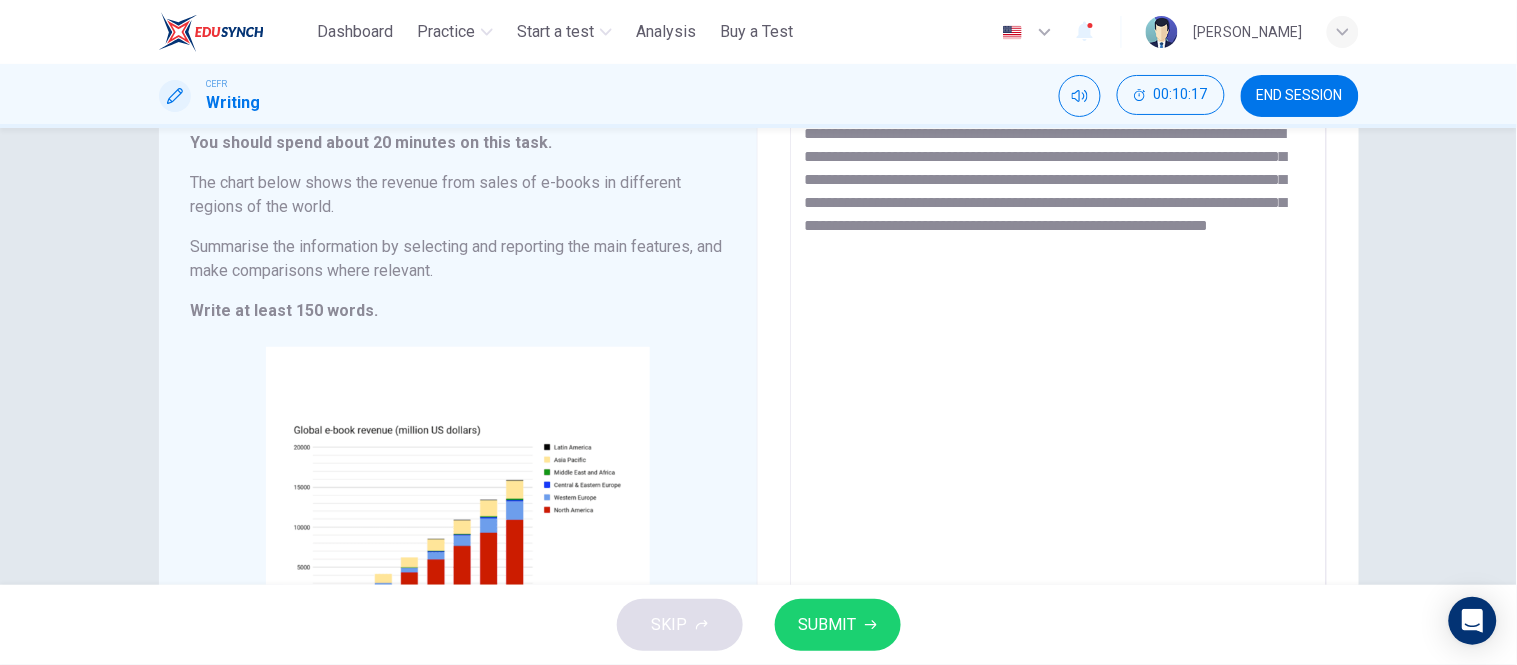 drag, startPoint x: 935, startPoint y: 201, endPoint x: 1117, endPoint y: 207, distance: 182.09888 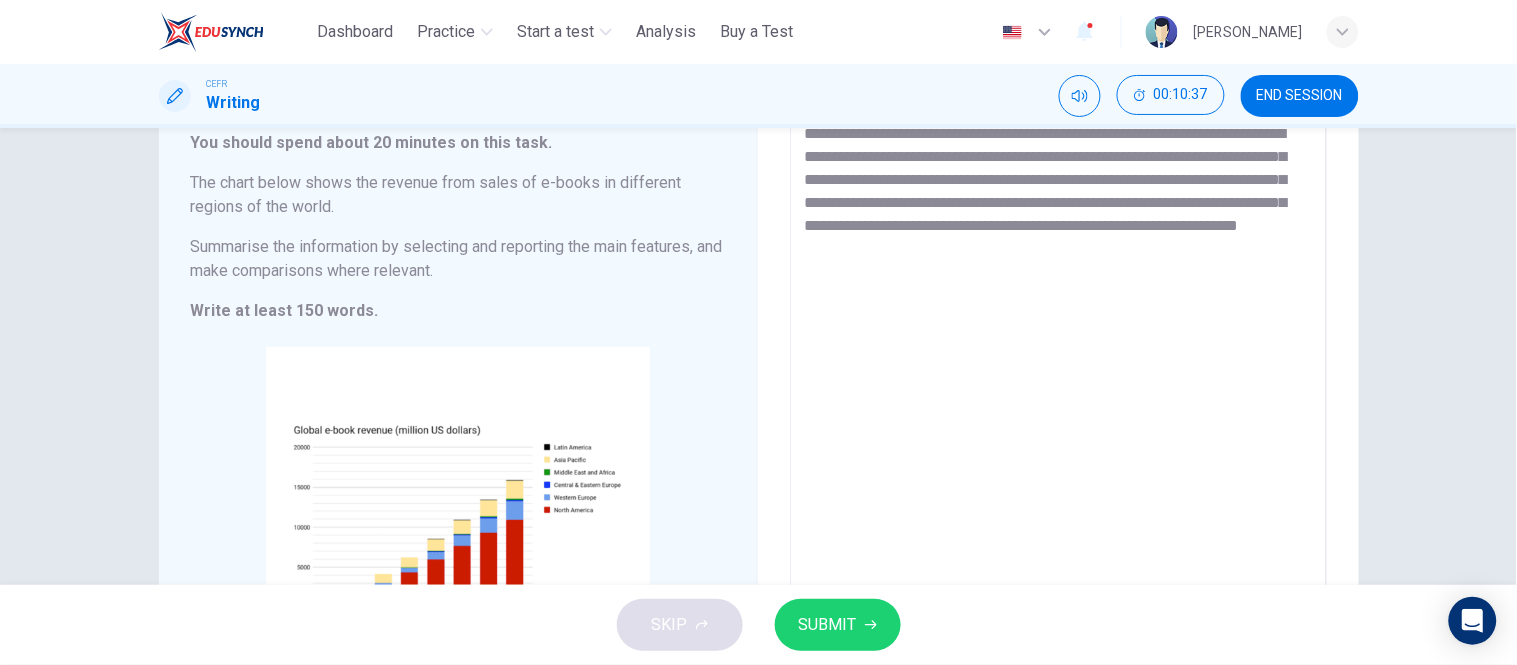 click on "**********" at bounding box center [1058, 401] 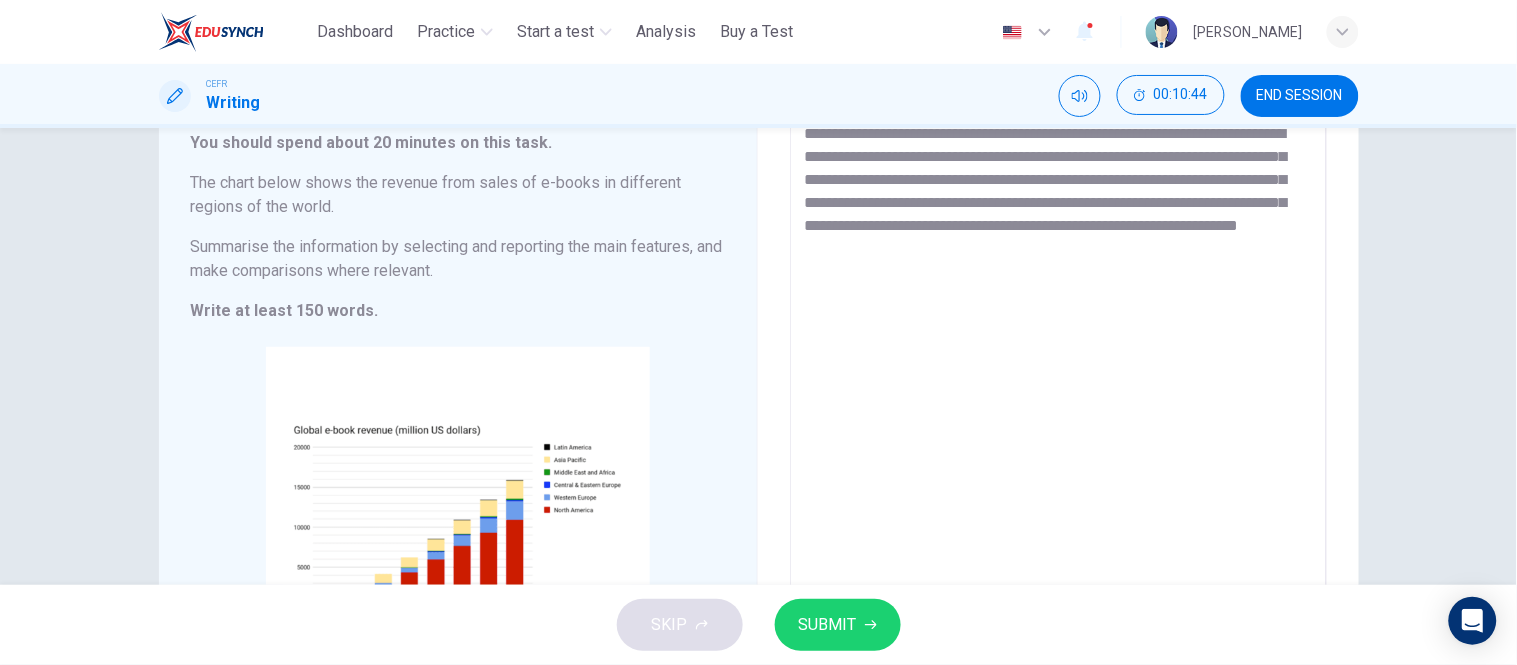 click on "**********" at bounding box center [1058, 401] 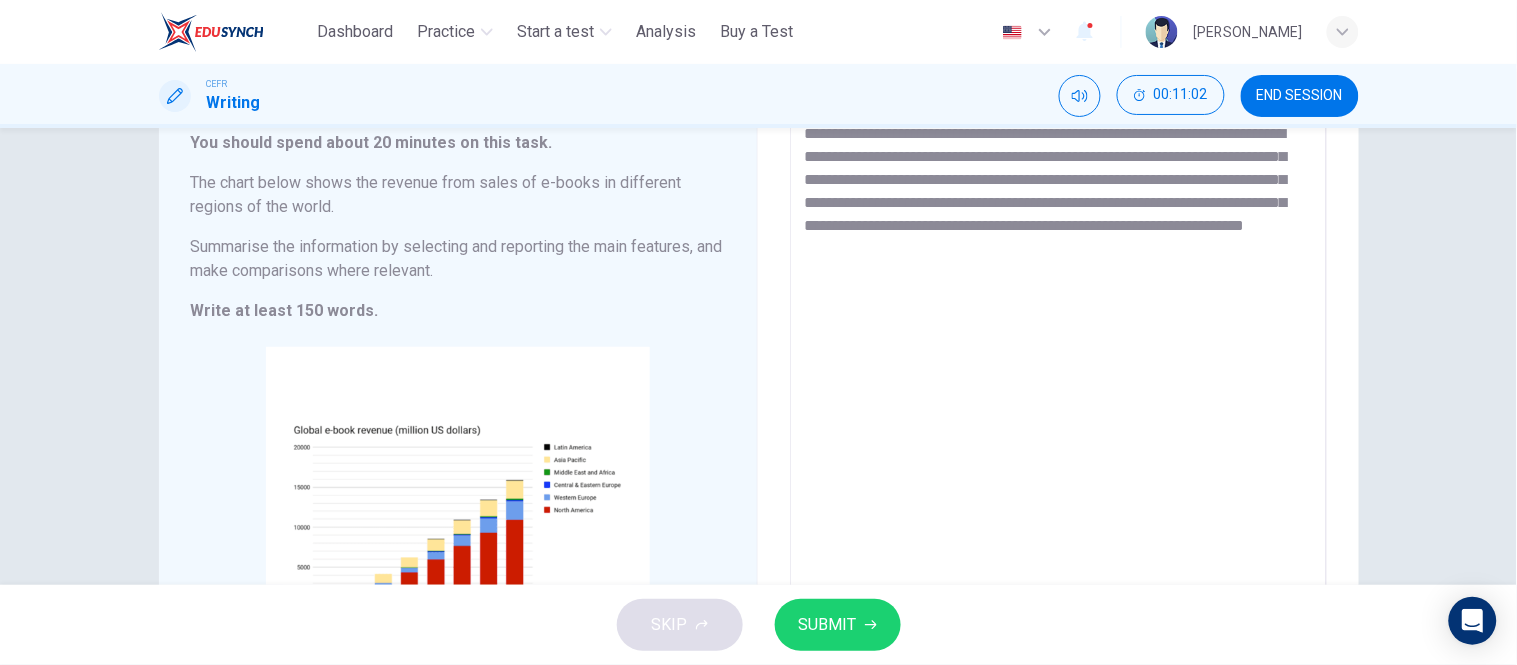 click on "**********" at bounding box center (1058, 401) 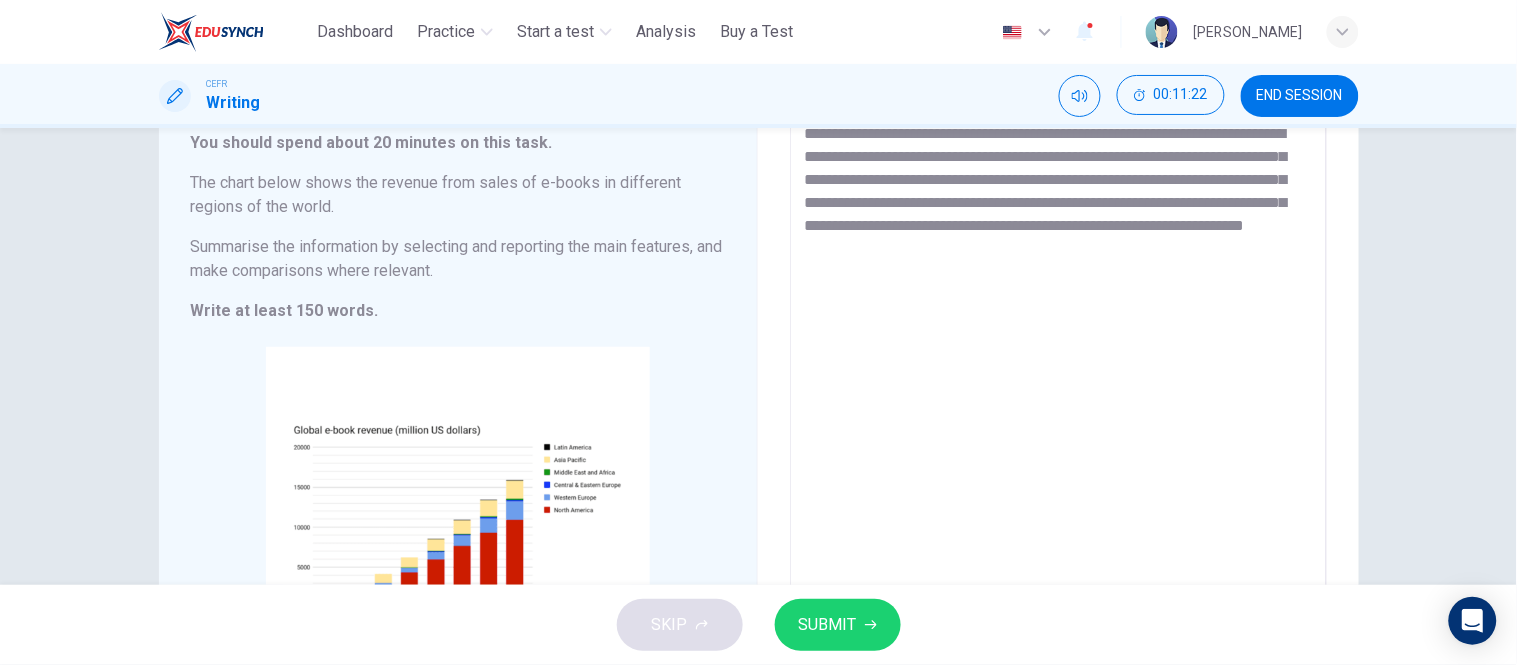 click on "**********" at bounding box center [1058, 401] 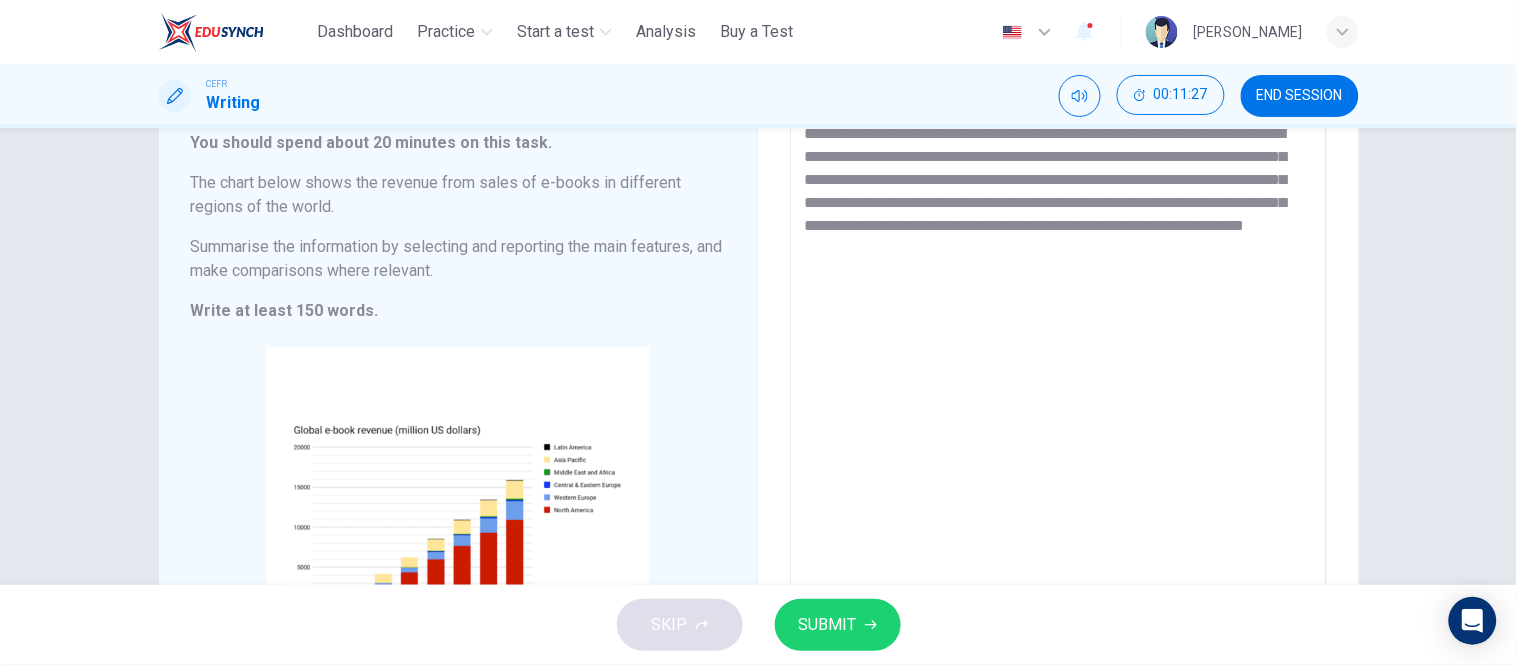 click on "**********" at bounding box center (1058, 401) 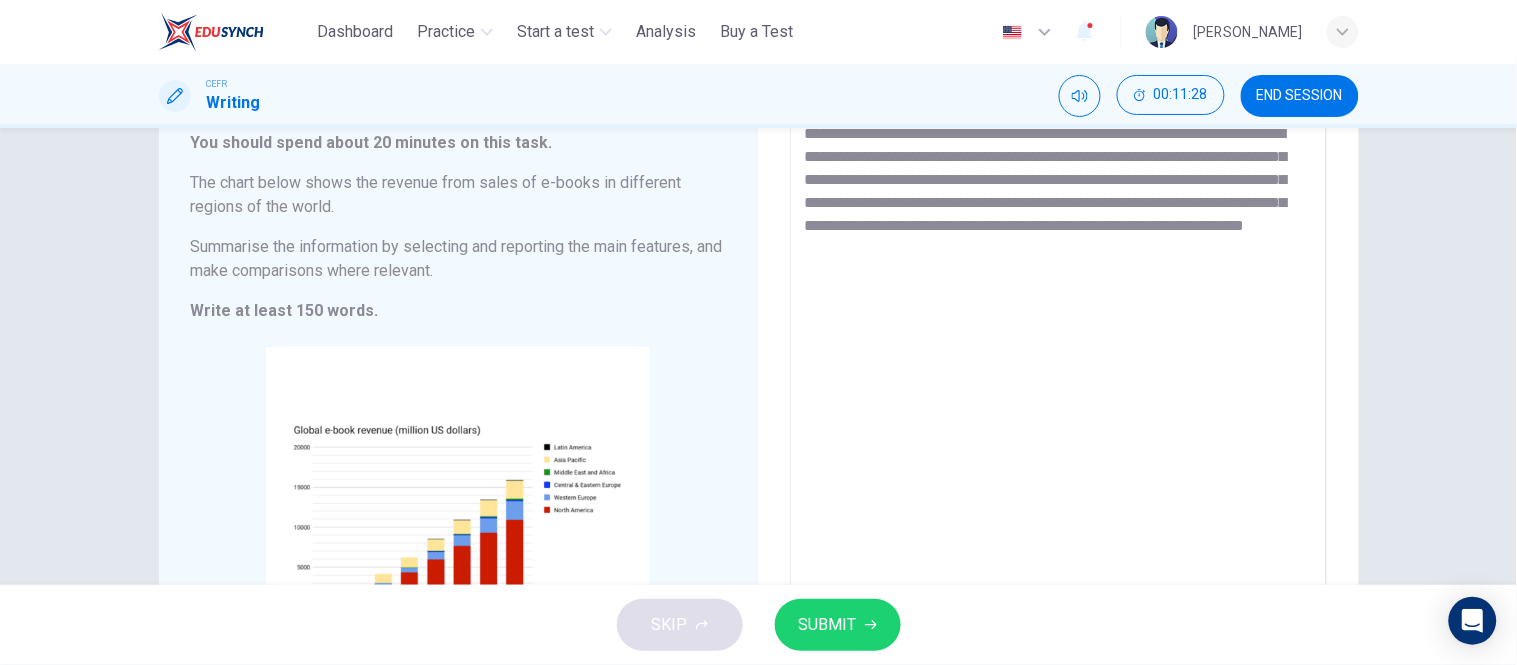 click on "**********" at bounding box center (1058, 401) 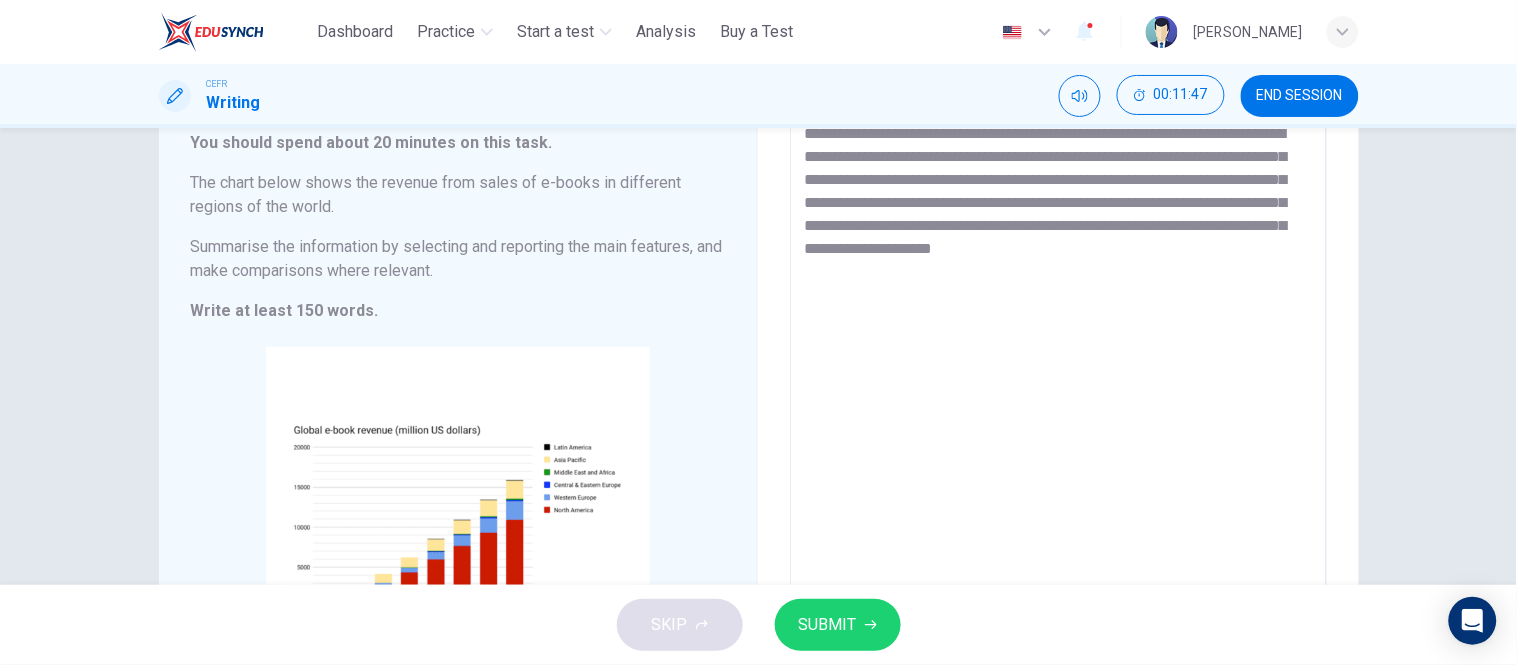 click on "**********" at bounding box center [1058, 401] 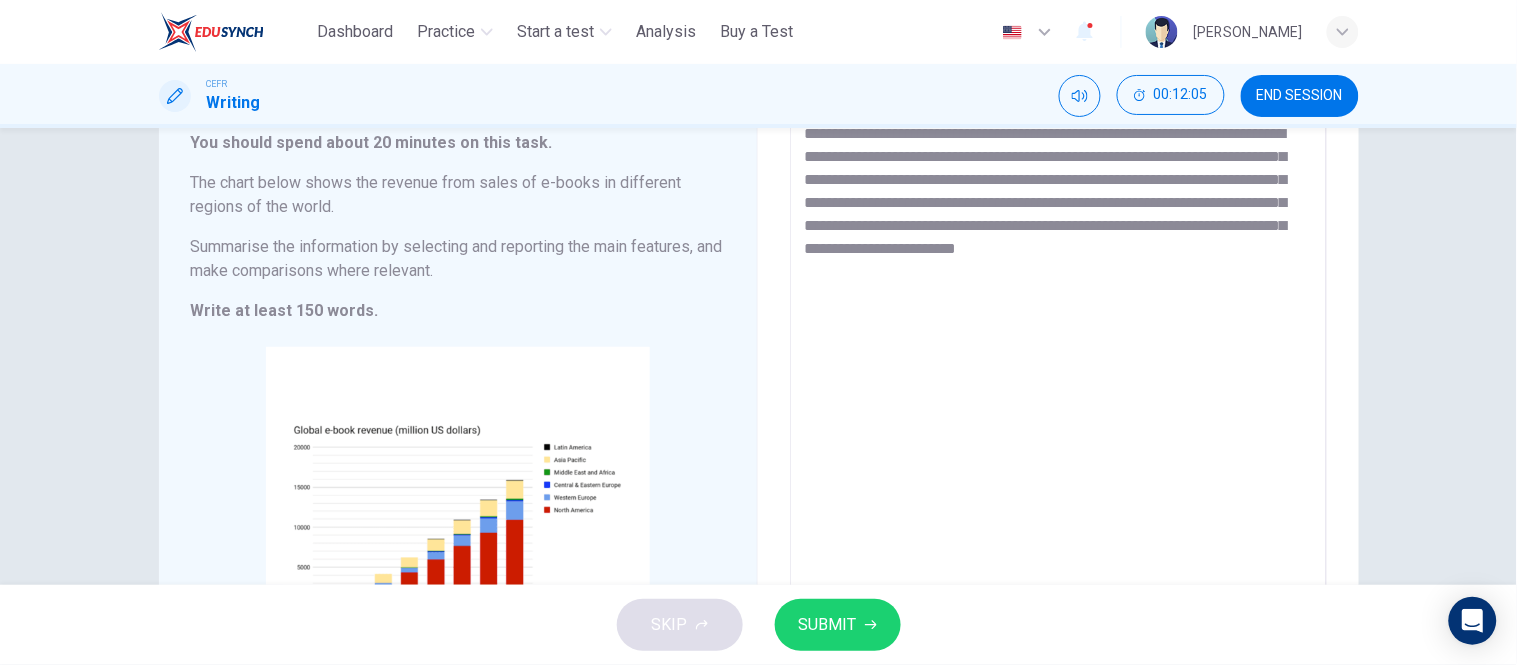 drag, startPoint x: 842, startPoint y: 228, endPoint x: 910, endPoint y: 235, distance: 68.359344 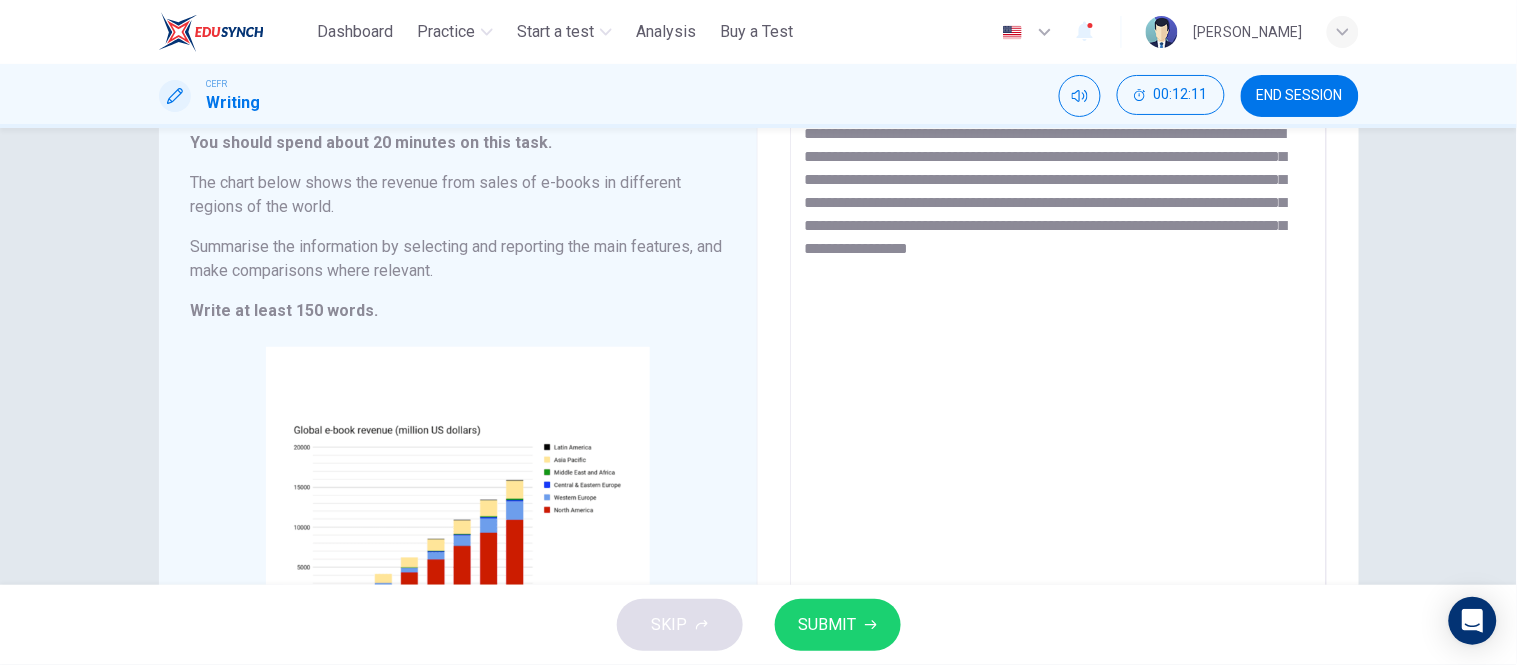 click on "**********" at bounding box center [1058, 401] 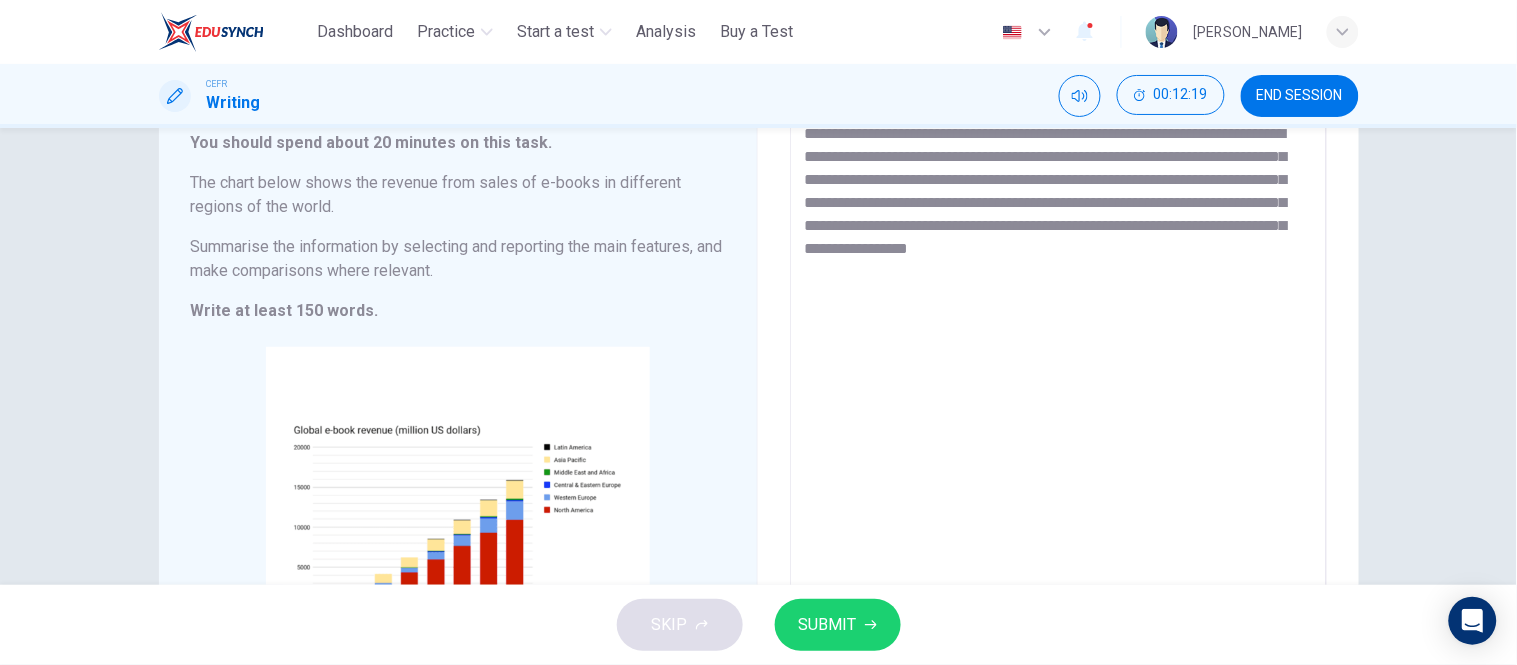 click on "**********" at bounding box center (1058, 401) 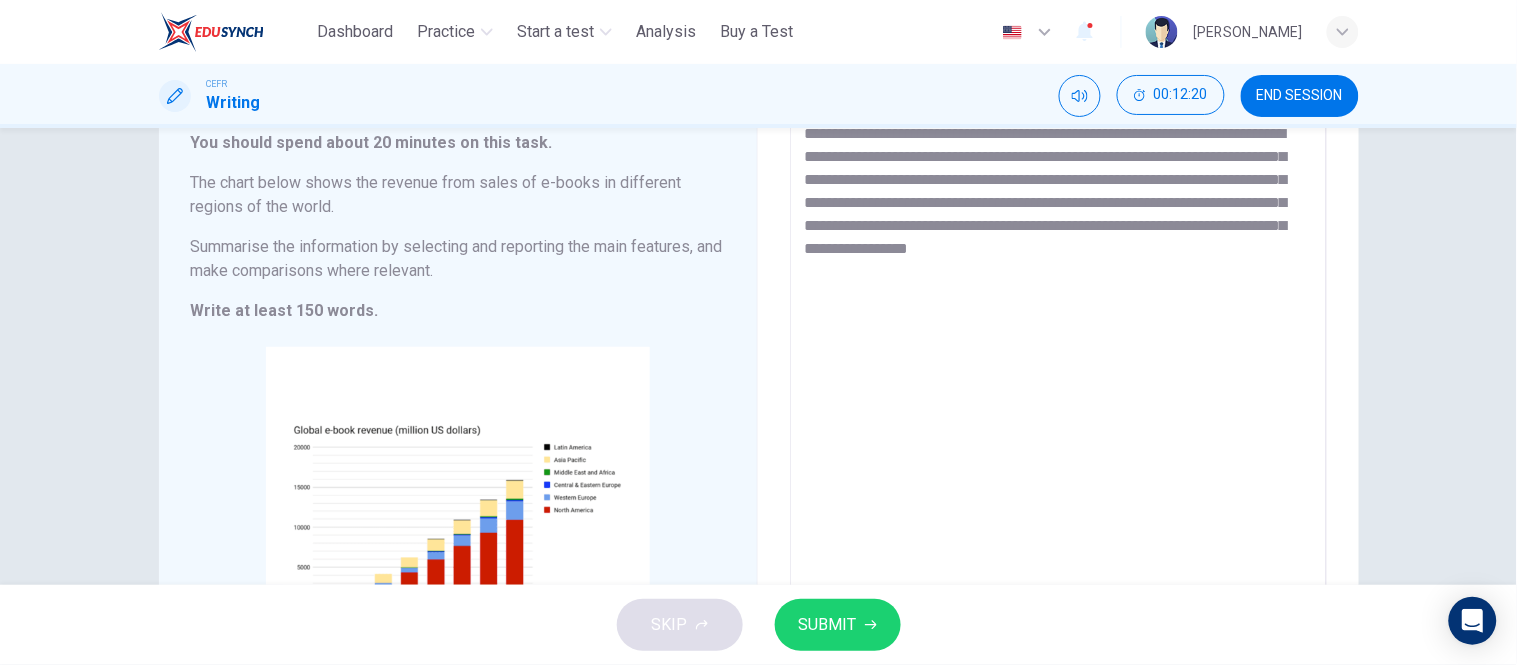 click on "**********" at bounding box center (1058, 401) 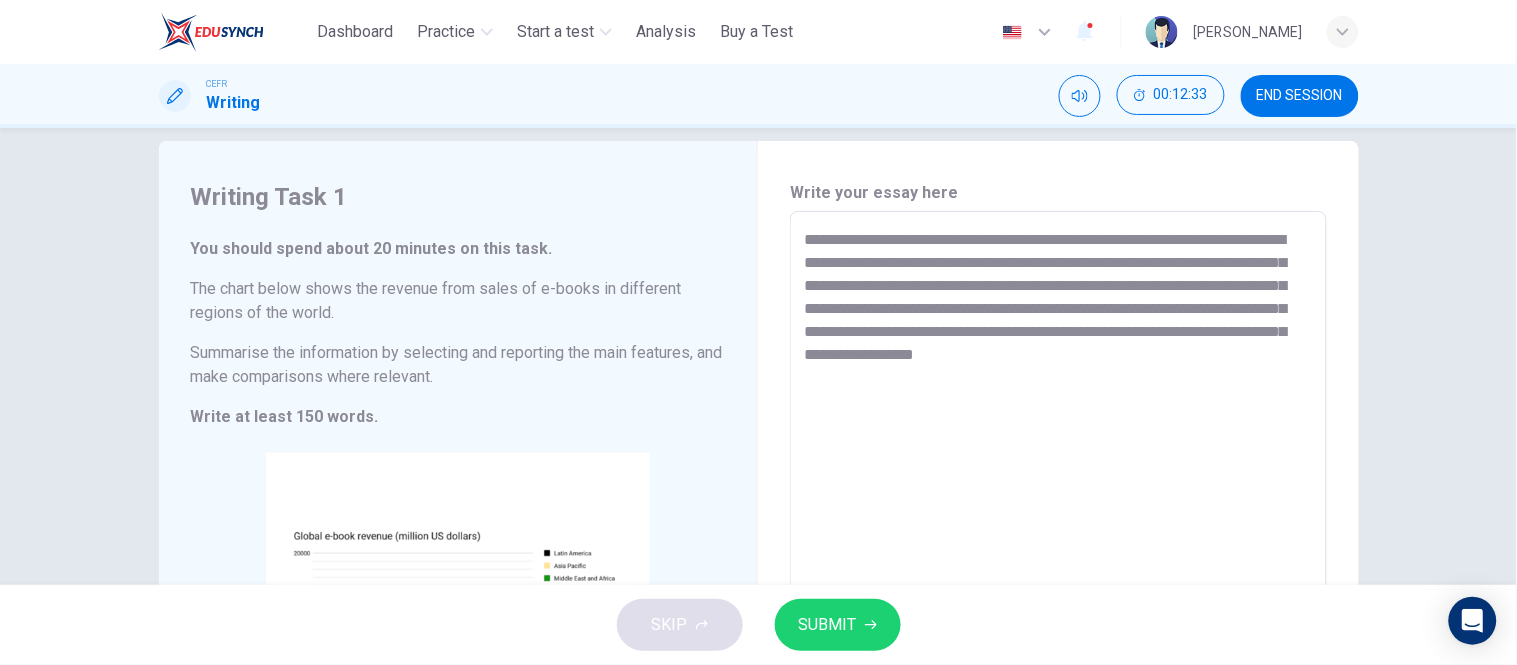 scroll, scrollTop: 22, scrollLeft: 0, axis: vertical 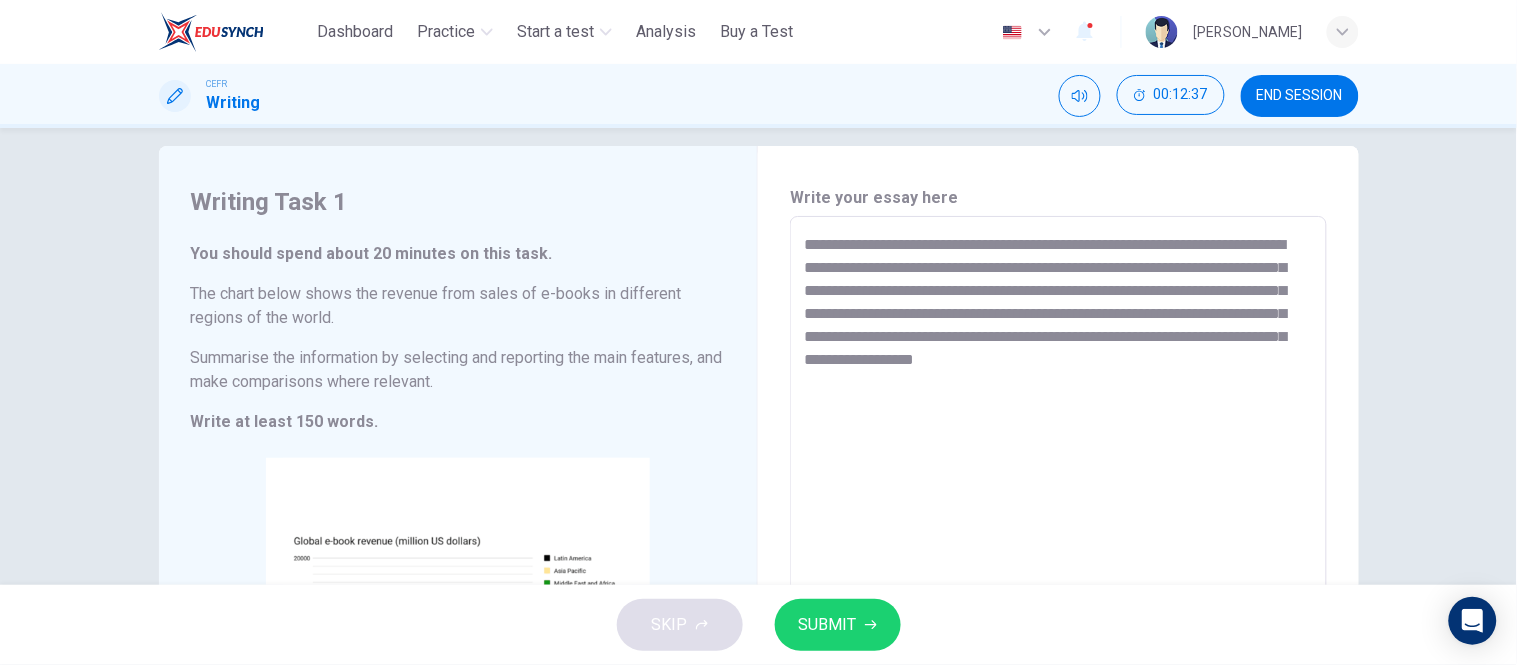 click on "**********" at bounding box center [1058, 512] 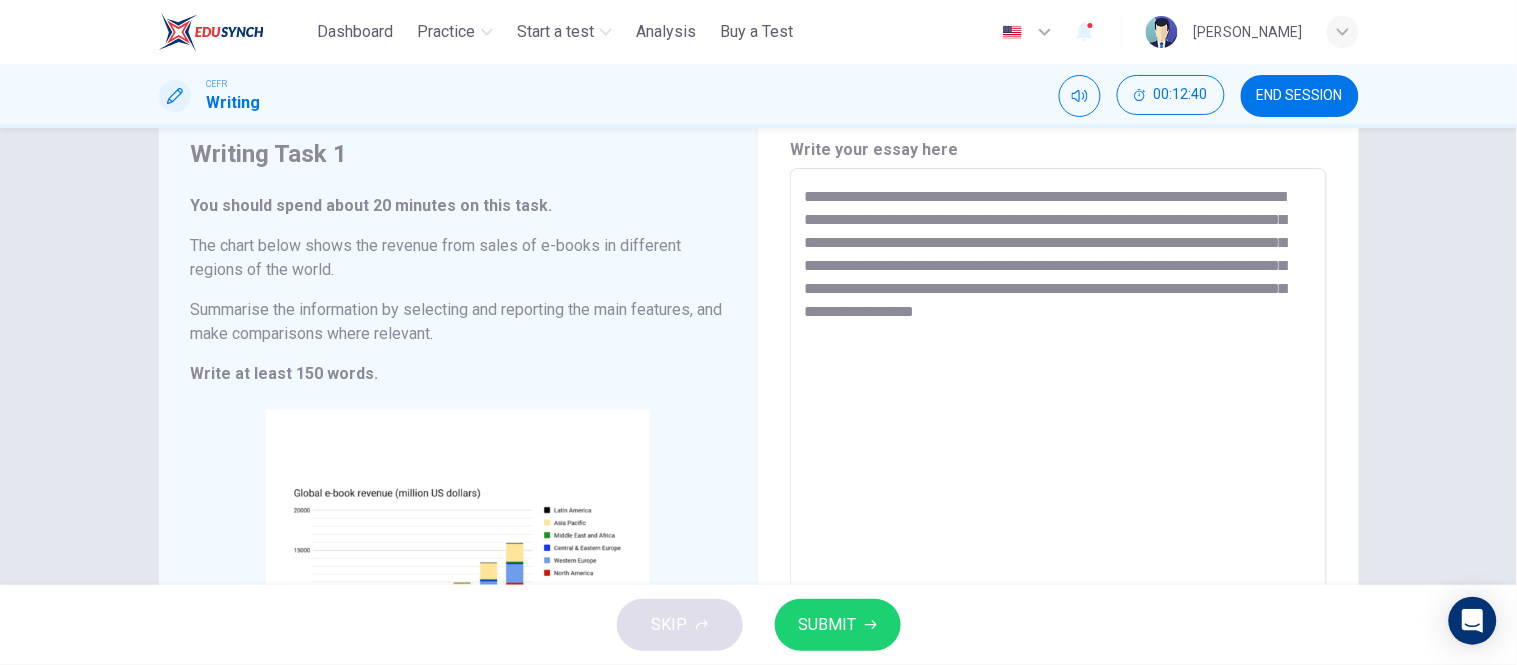 scroll, scrollTop: 22, scrollLeft: 0, axis: vertical 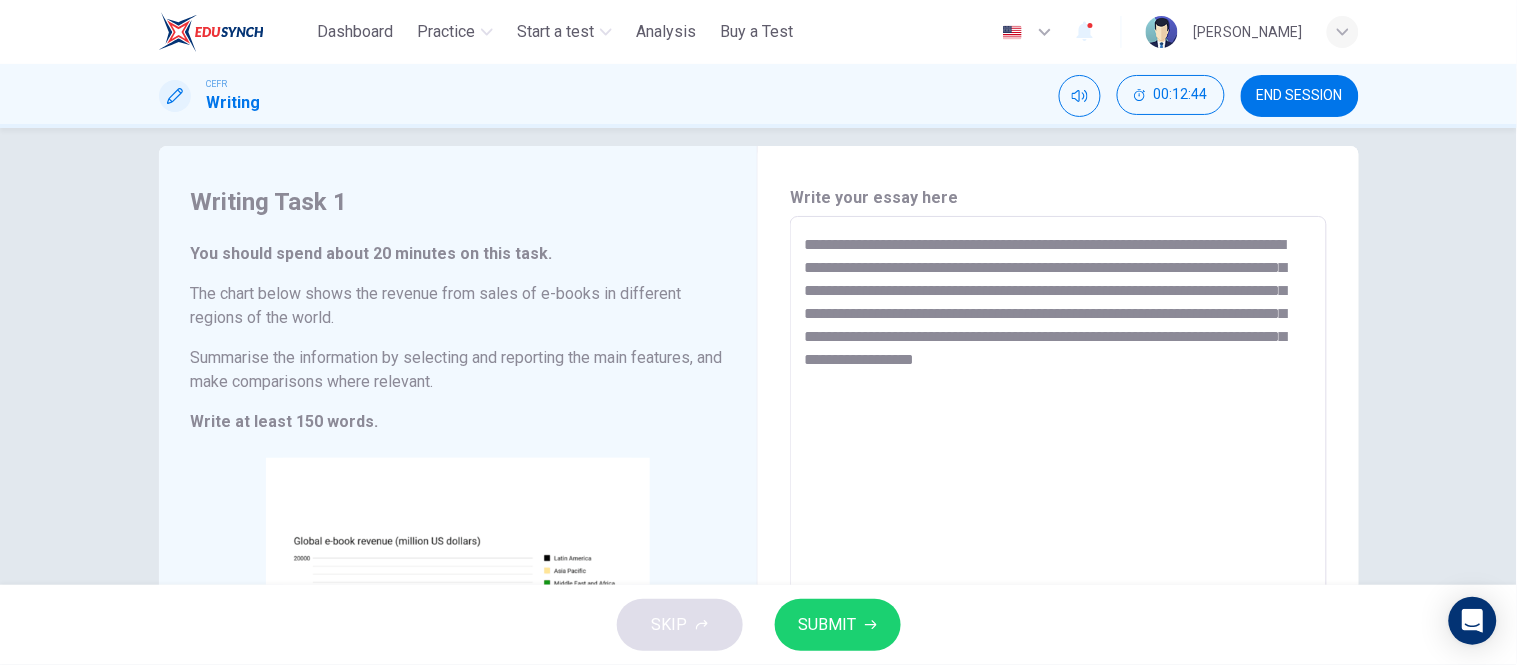 click on "**********" at bounding box center [1058, 512] 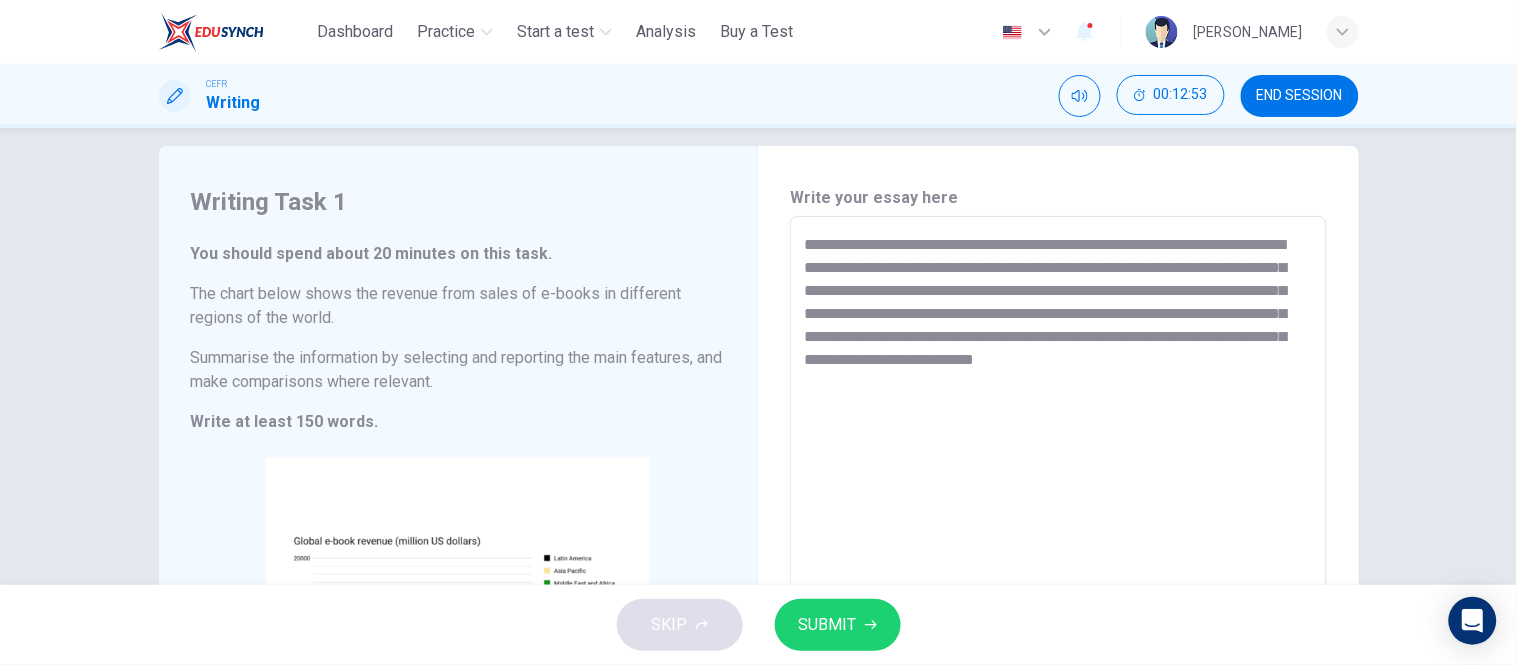 click on "**********" at bounding box center [1058, 512] 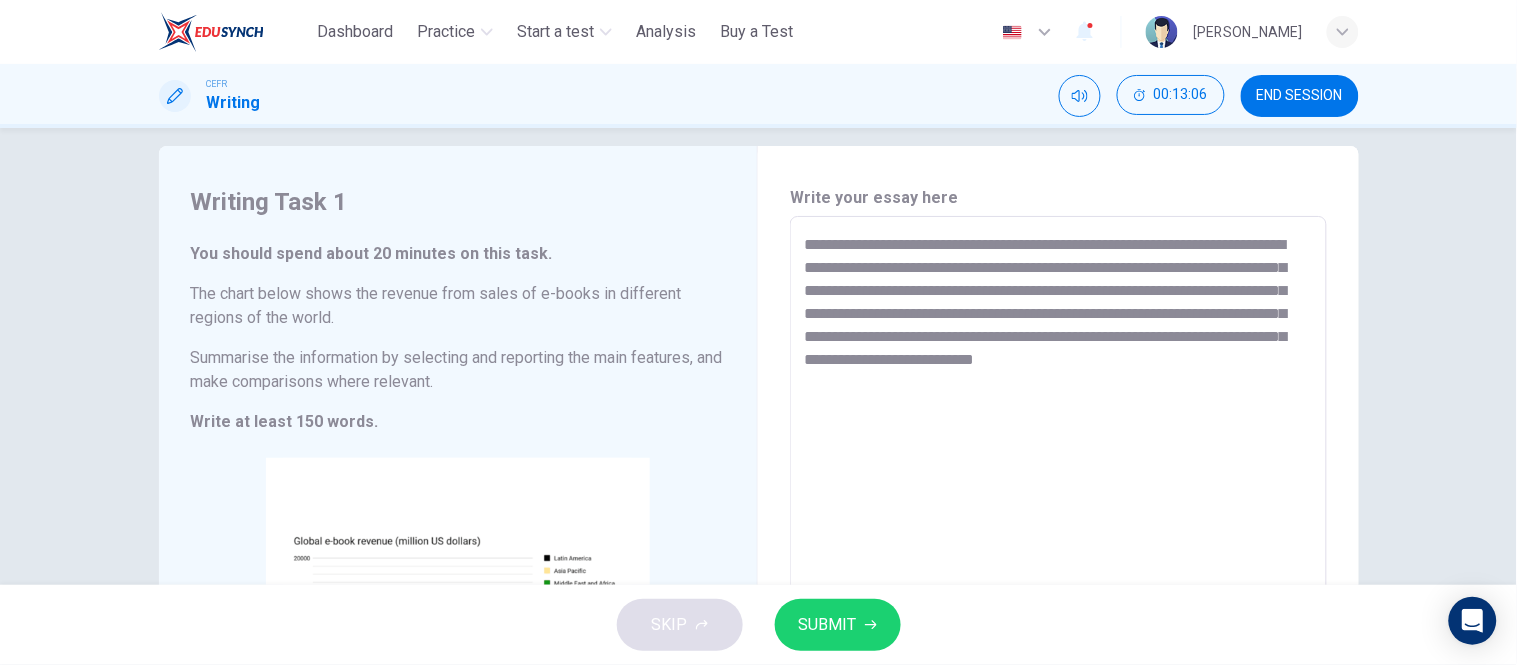 click on "**********" at bounding box center (1058, 512) 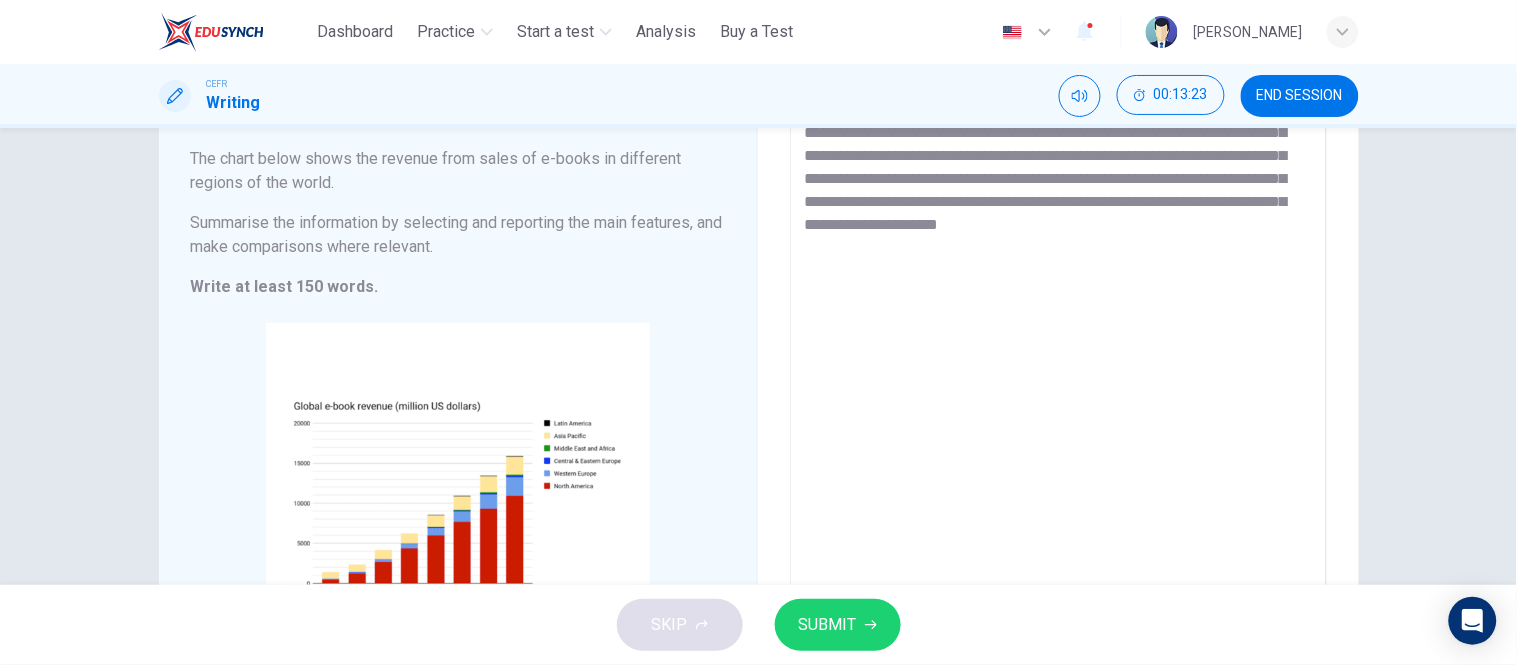 scroll, scrollTop: 133, scrollLeft: 0, axis: vertical 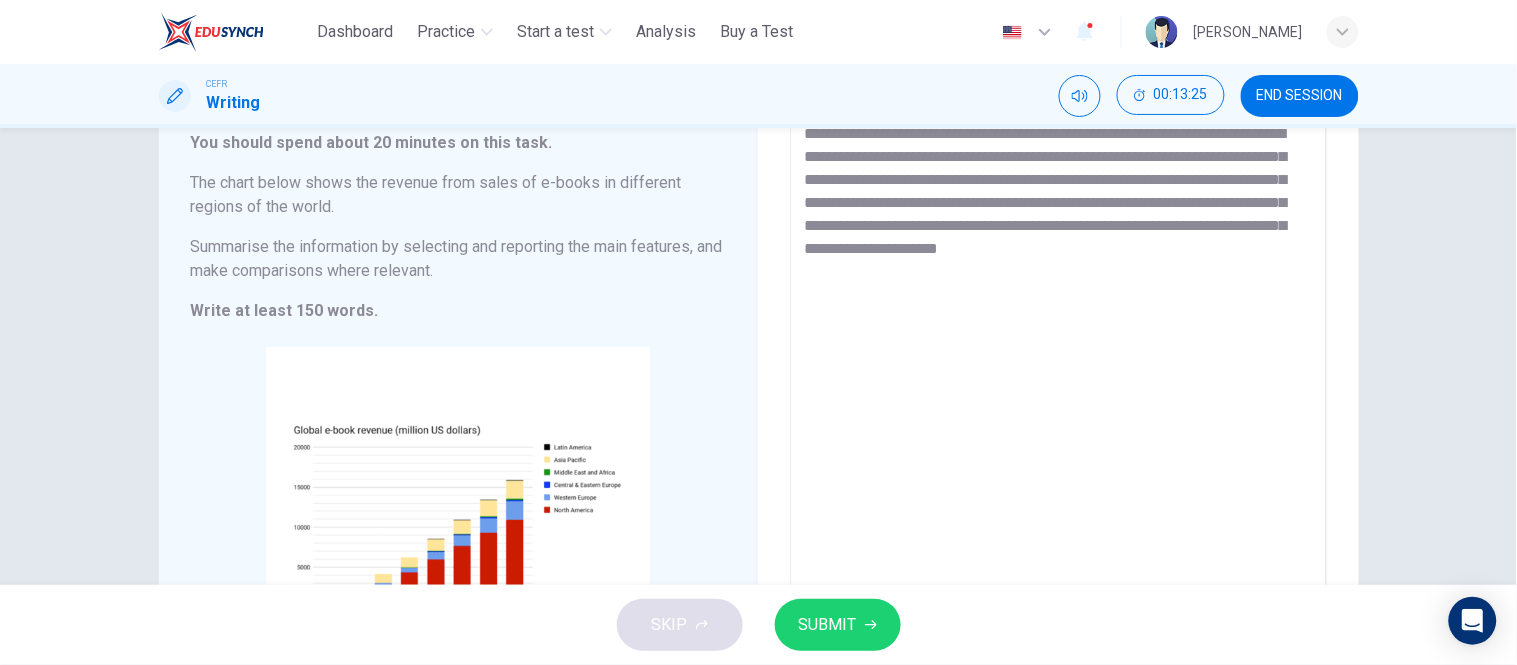 click on "**********" at bounding box center [1058, 401] 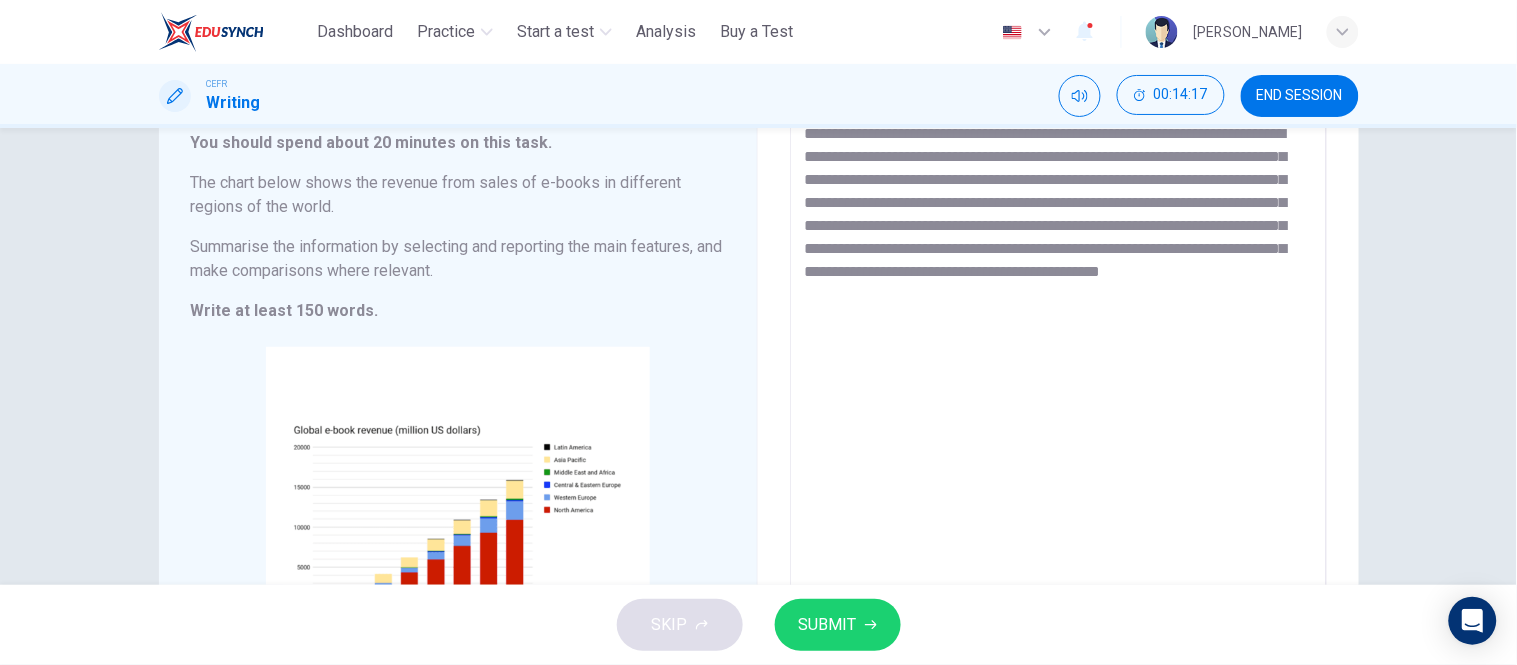 drag, startPoint x: 920, startPoint y: 298, endPoint x: 1025, endPoint y: 300, distance: 105.01904 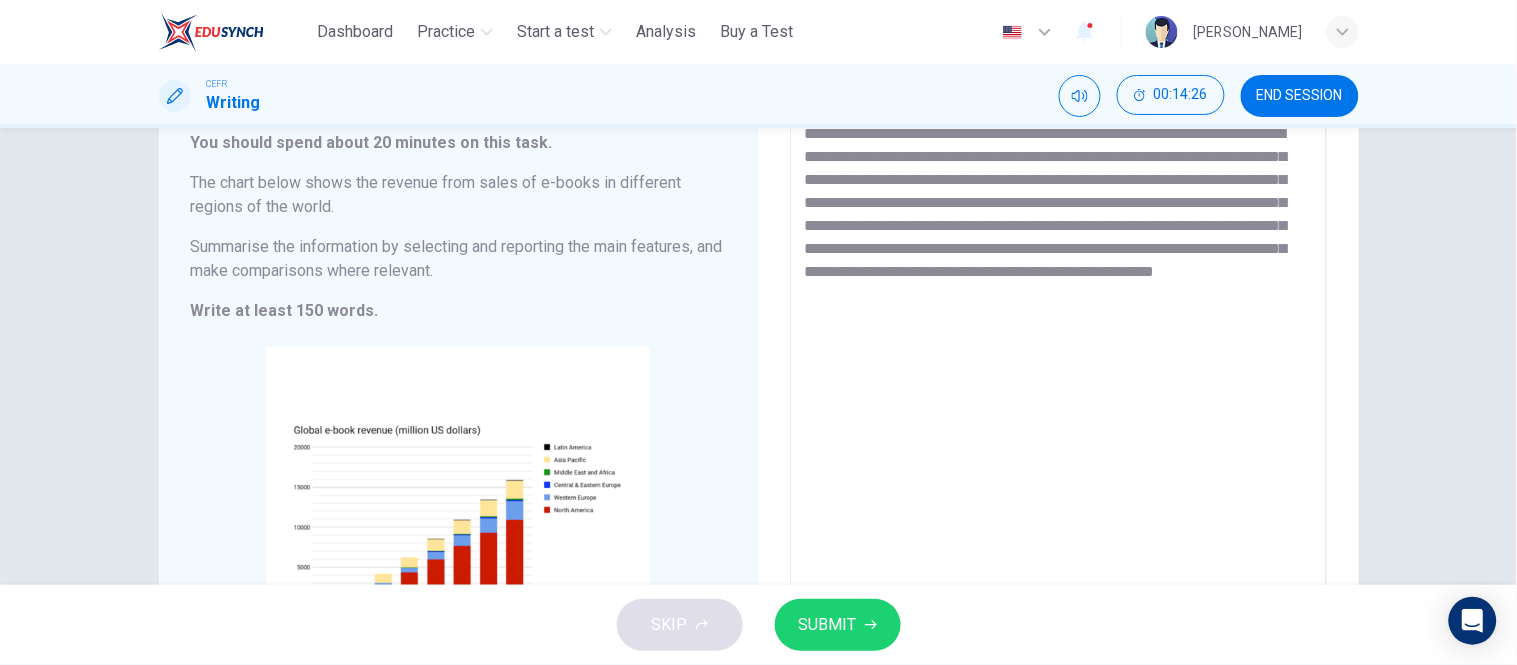 click on "**********" at bounding box center (1058, 401) 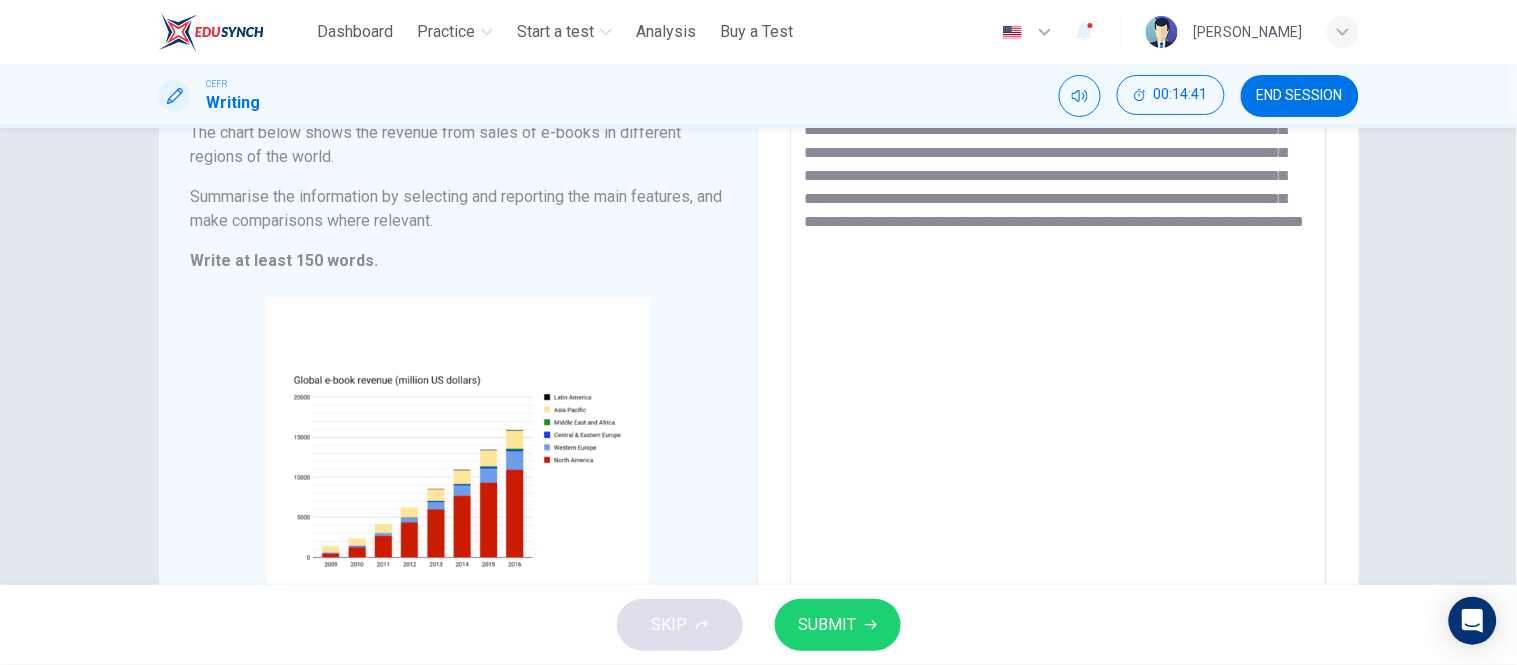 scroll, scrollTop: 244, scrollLeft: 0, axis: vertical 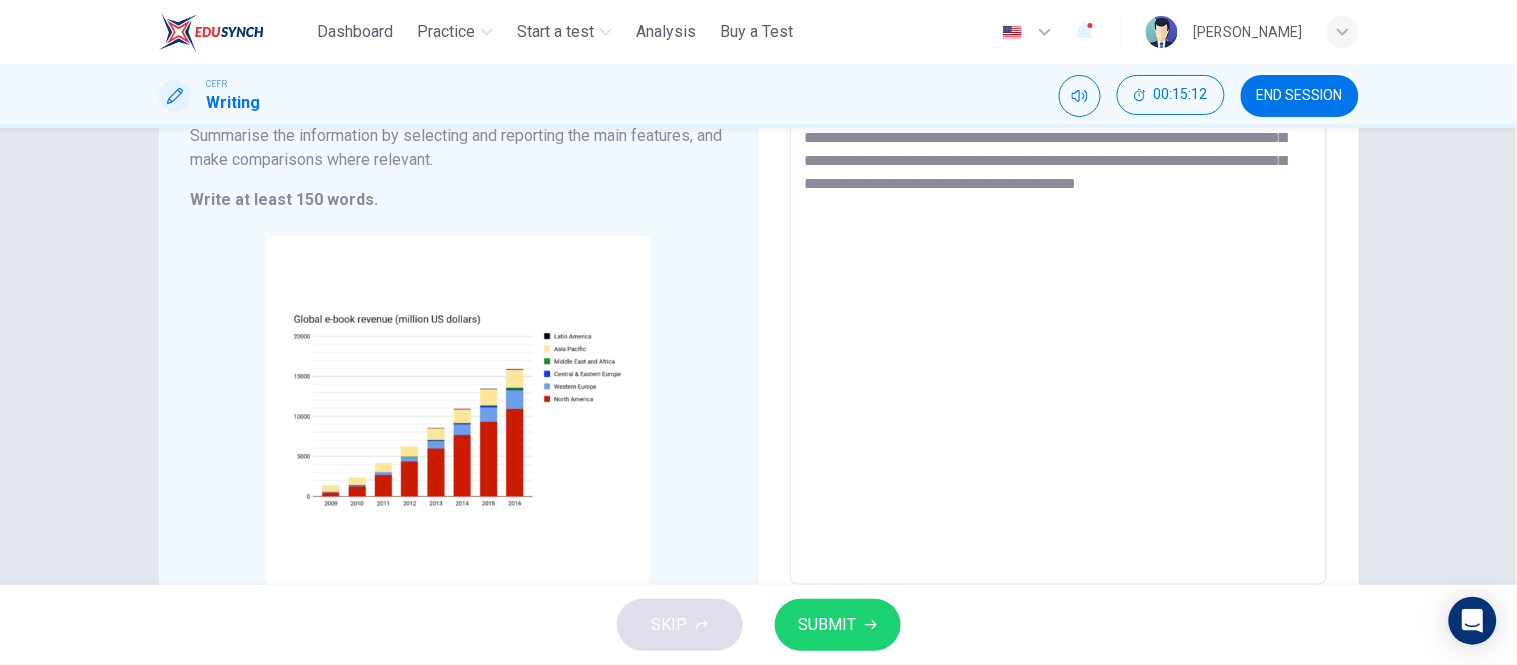 click on "**********" at bounding box center [1058, 290] 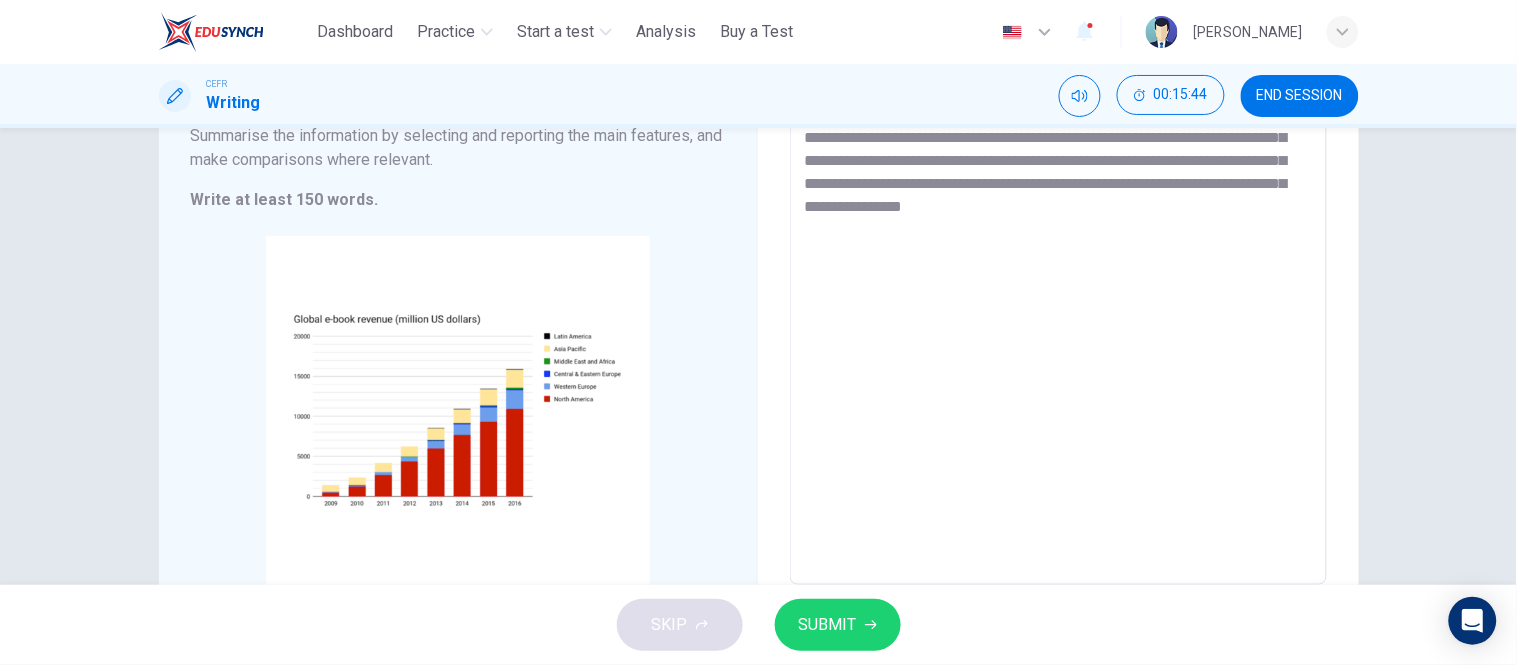 click on "**********" at bounding box center (1058, 290) 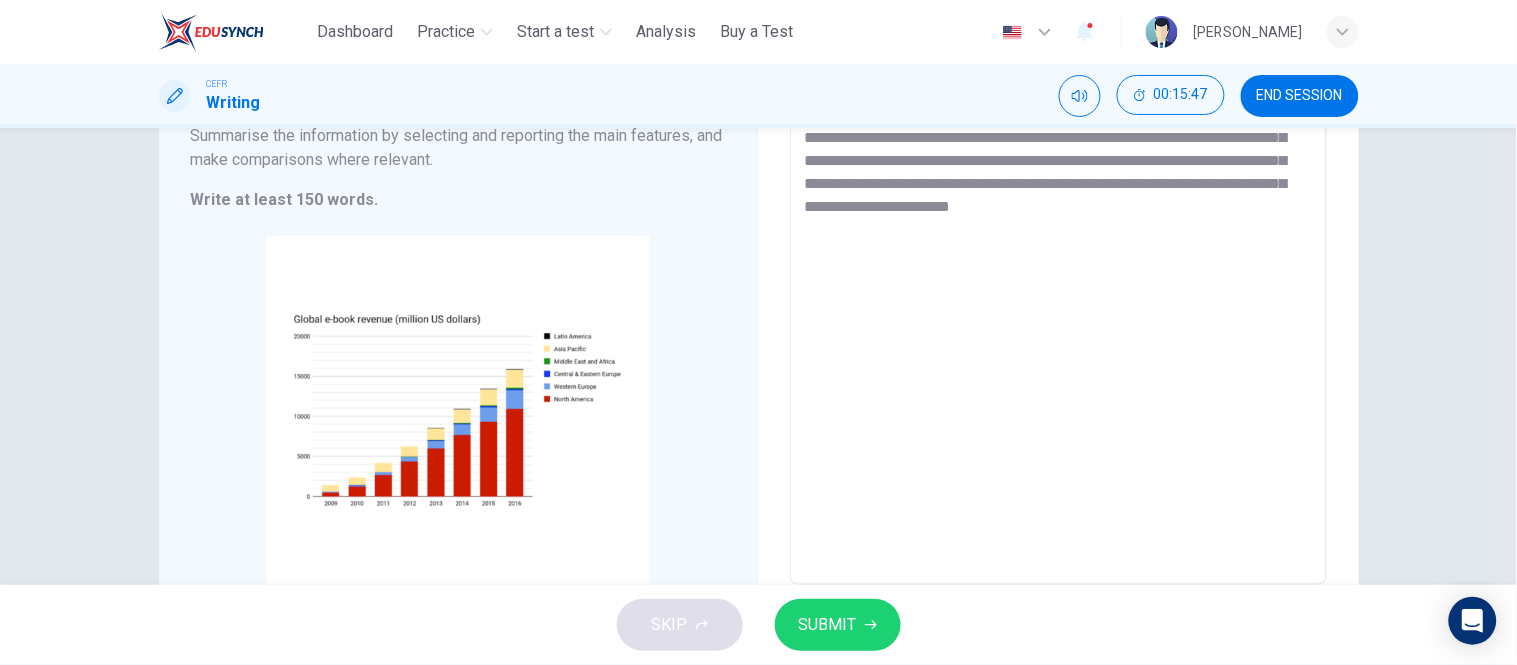 click on "**********" at bounding box center (1058, 290) 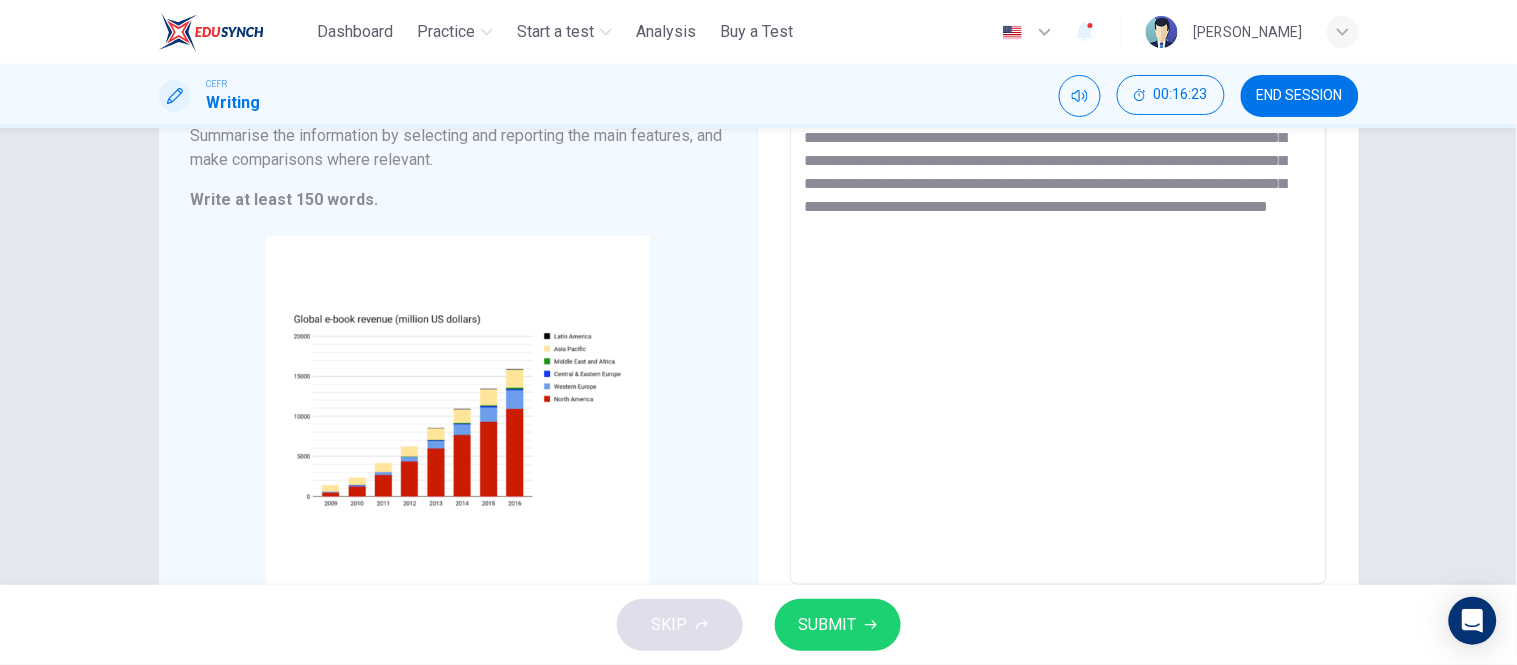 click on "**********" at bounding box center (1058, 290) 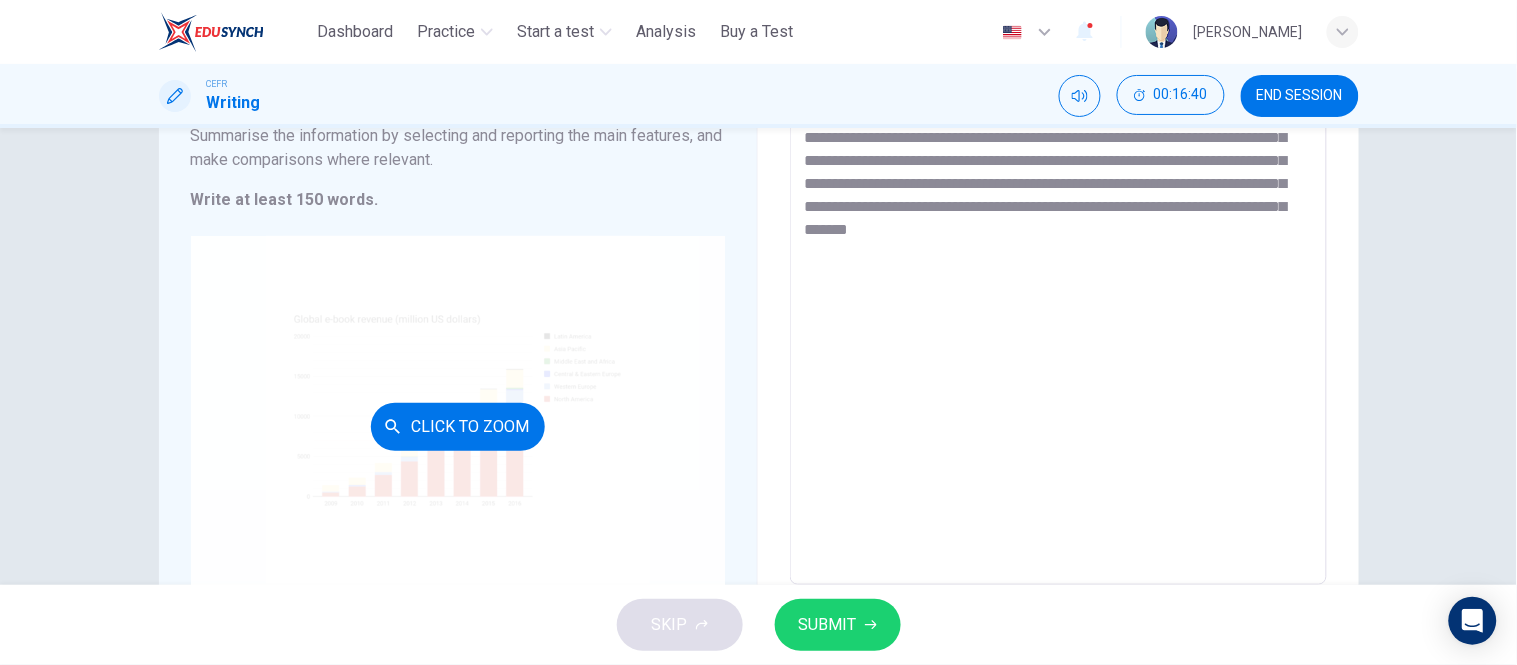 click on "Click to Zoom" at bounding box center [458, 426] 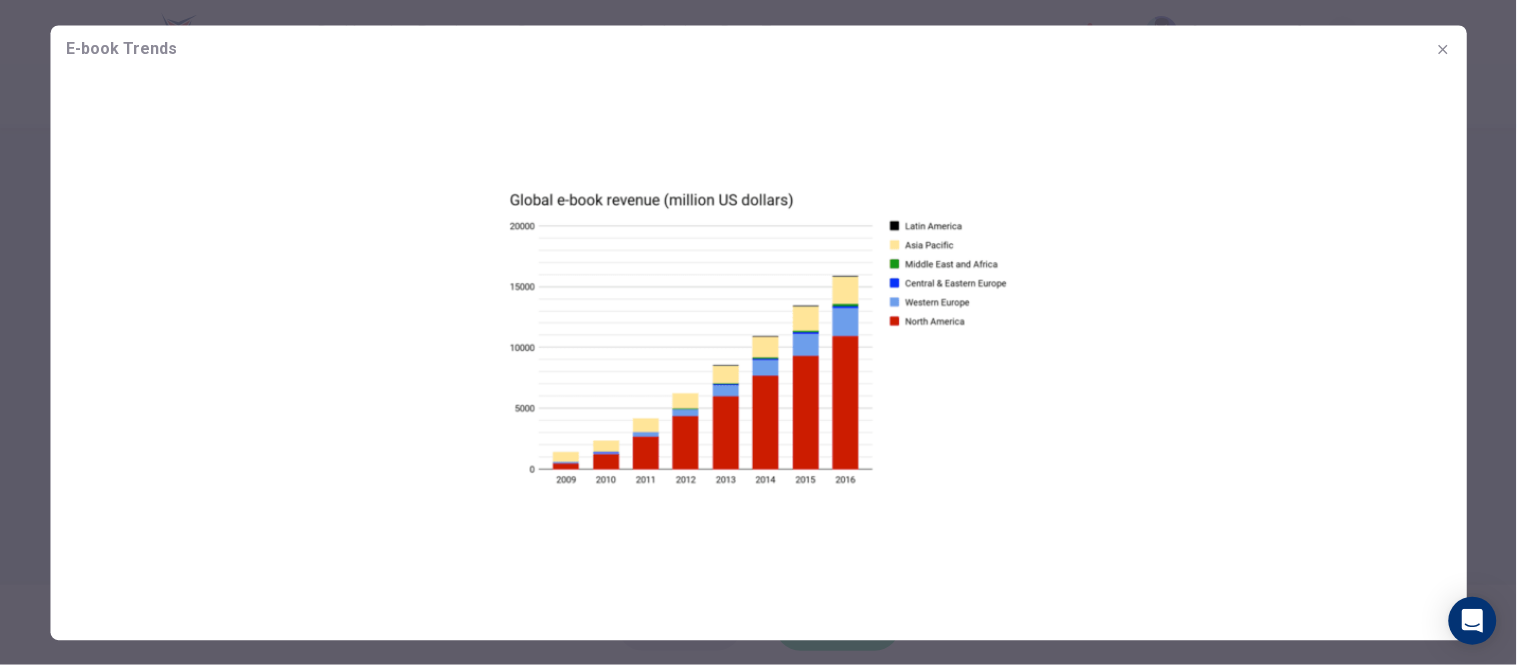 click 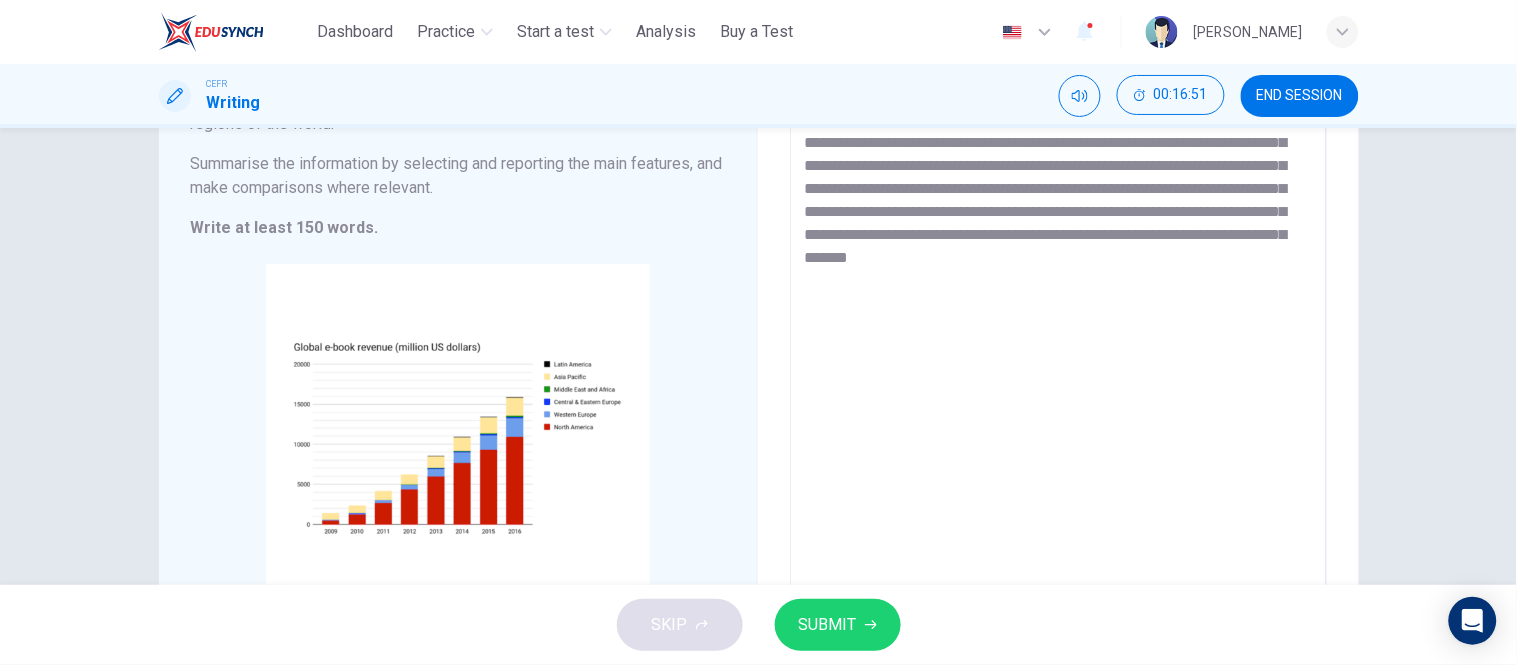 scroll, scrollTop: 133, scrollLeft: 0, axis: vertical 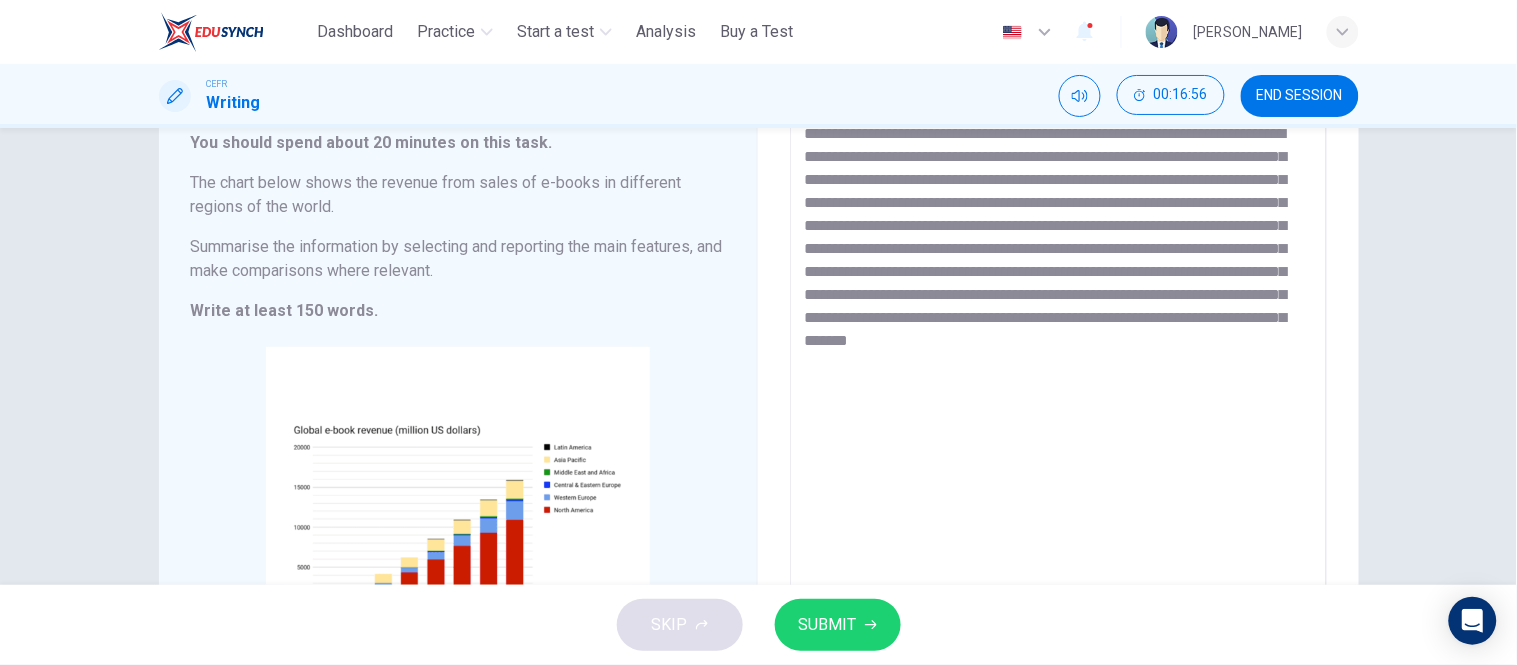 click on "**********" at bounding box center (1058, 401) 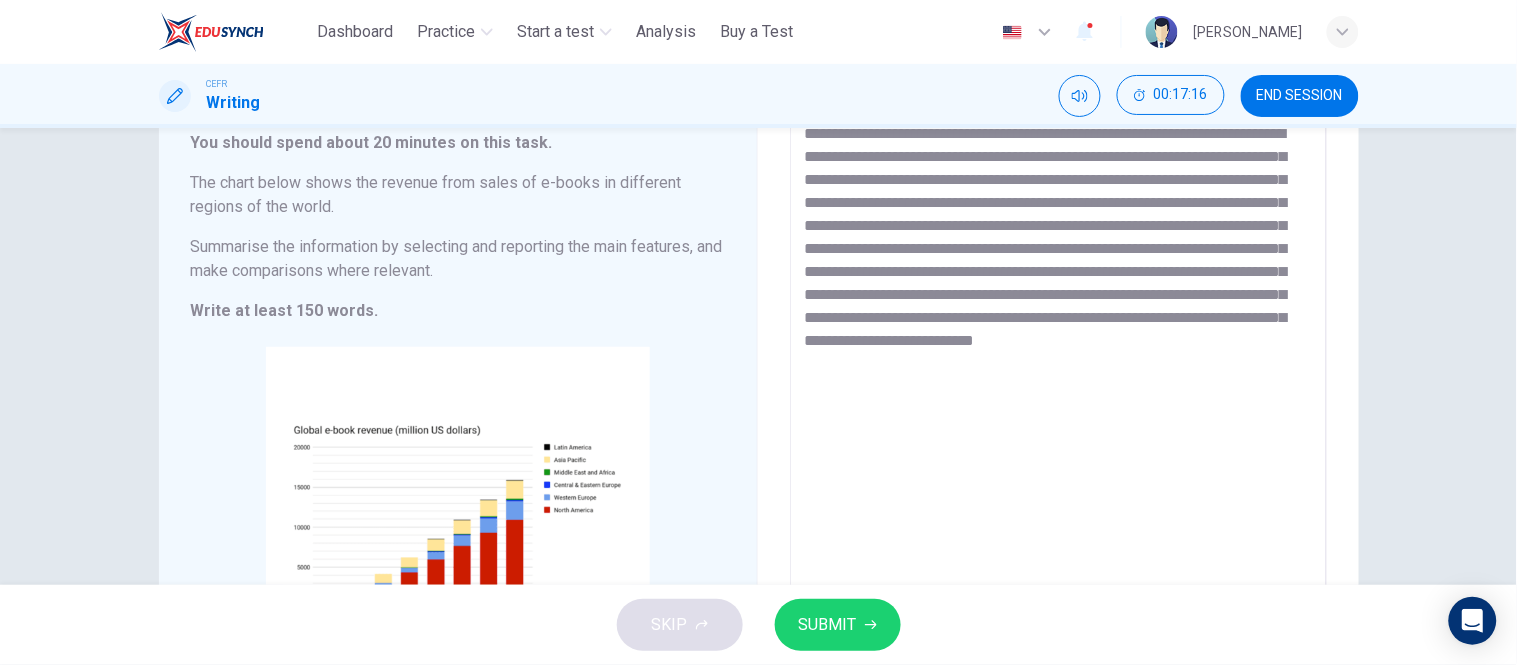 click on "**********" at bounding box center [1058, 401] 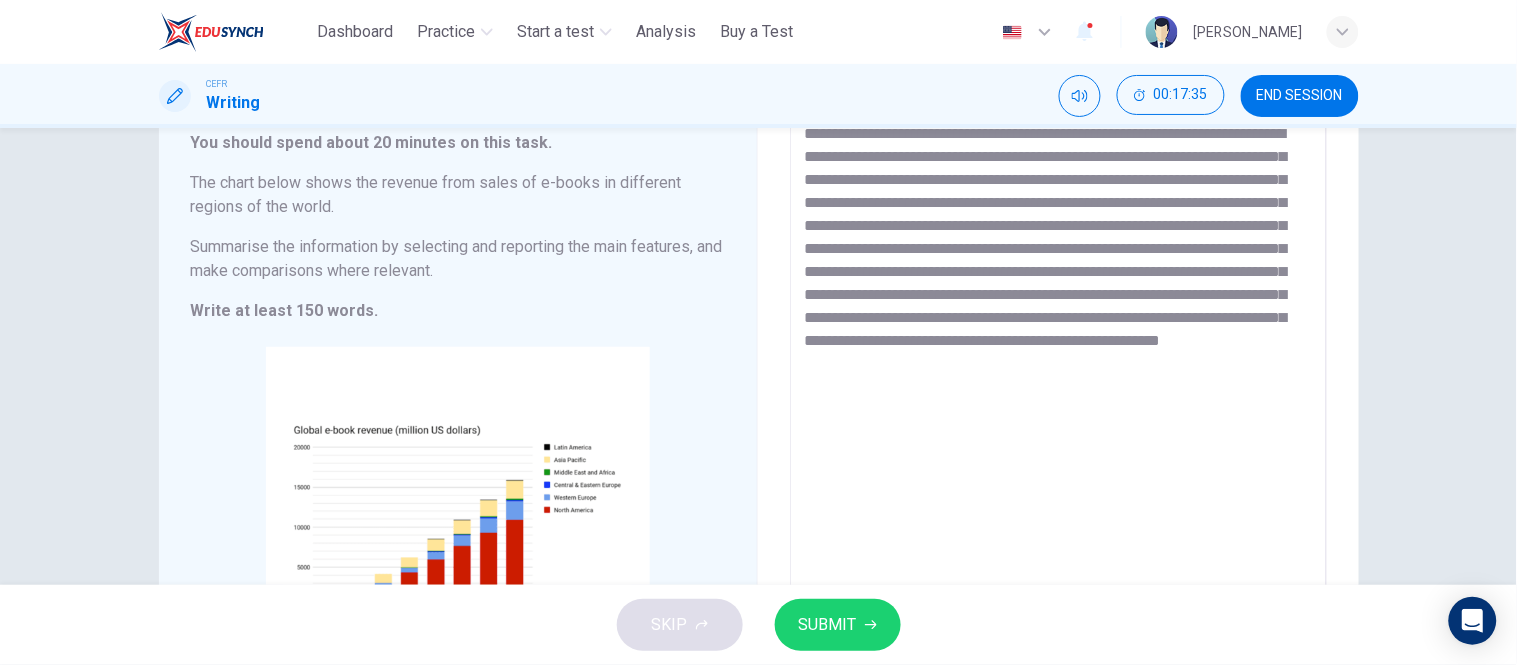 click on "**********" at bounding box center (1058, 401) 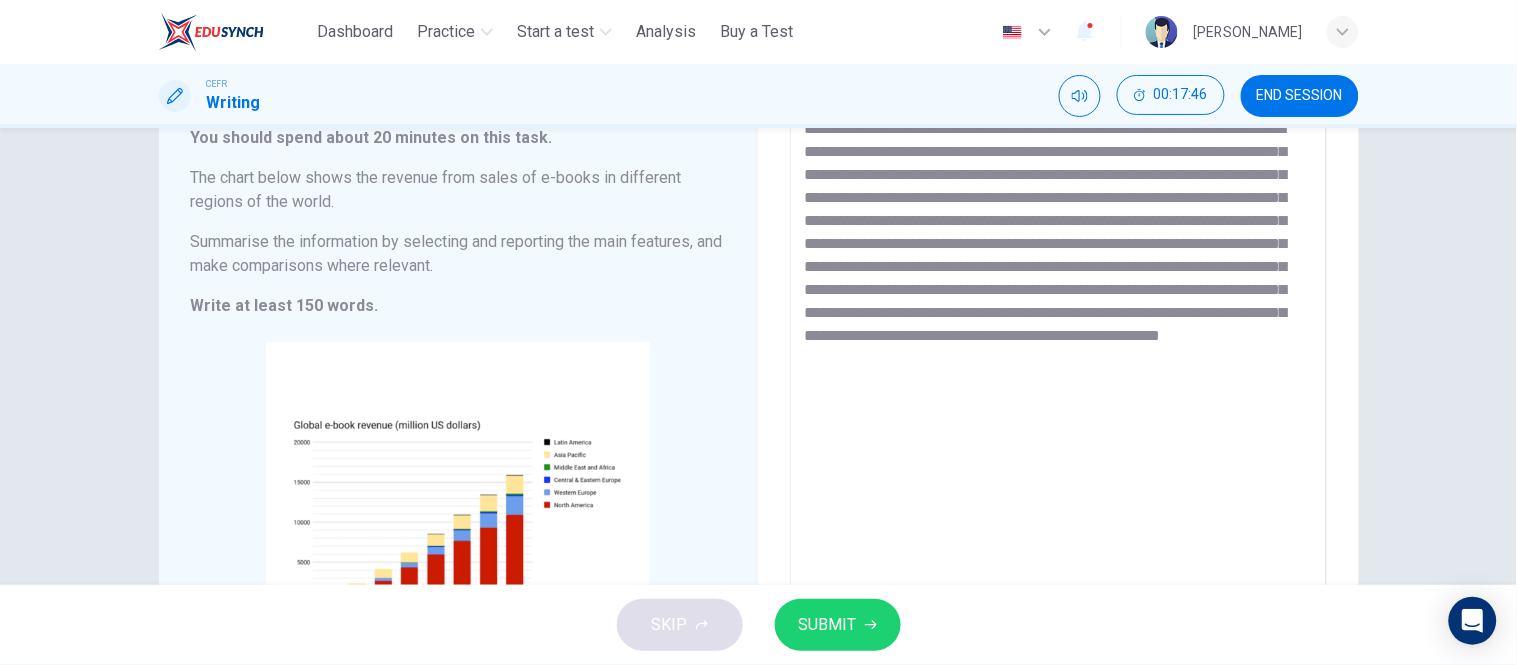 scroll, scrollTop: 133, scrollLeft: 0, axis: vertical 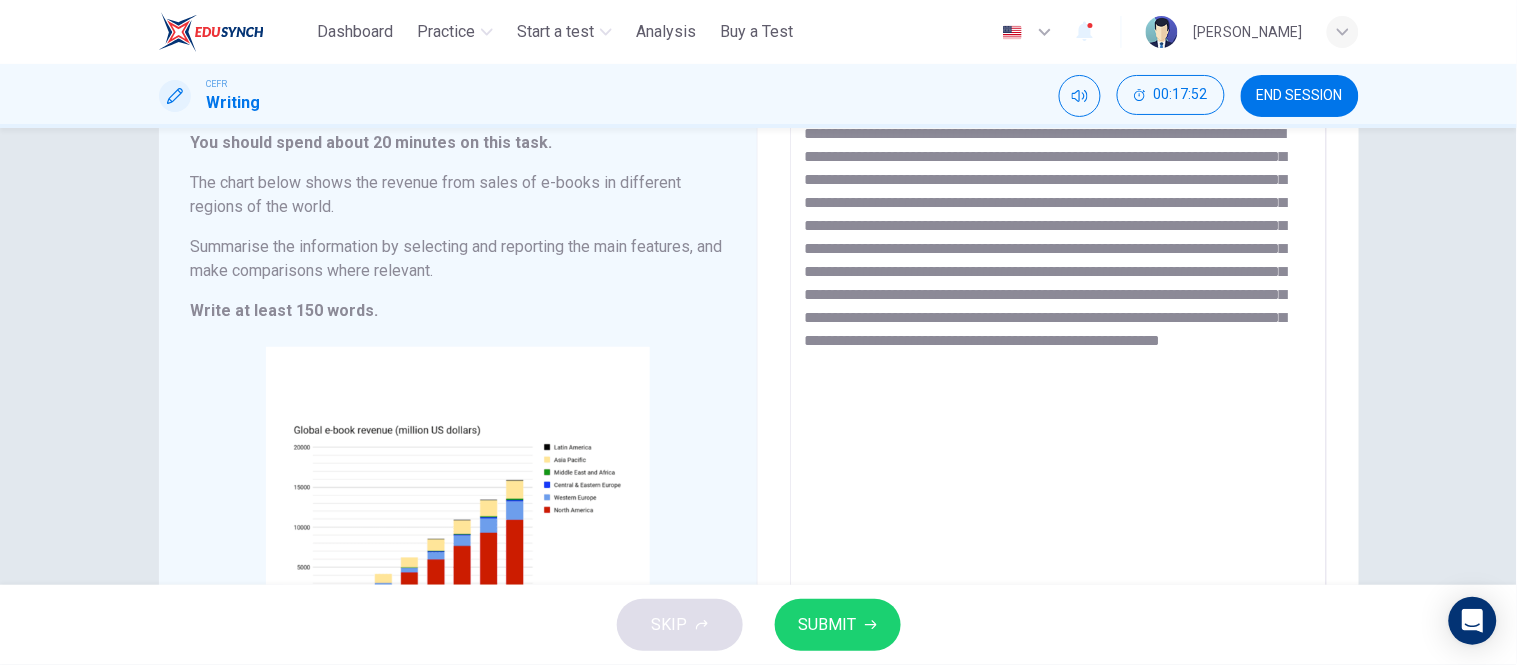 click on "**********" at bounding box center [1058, 401] 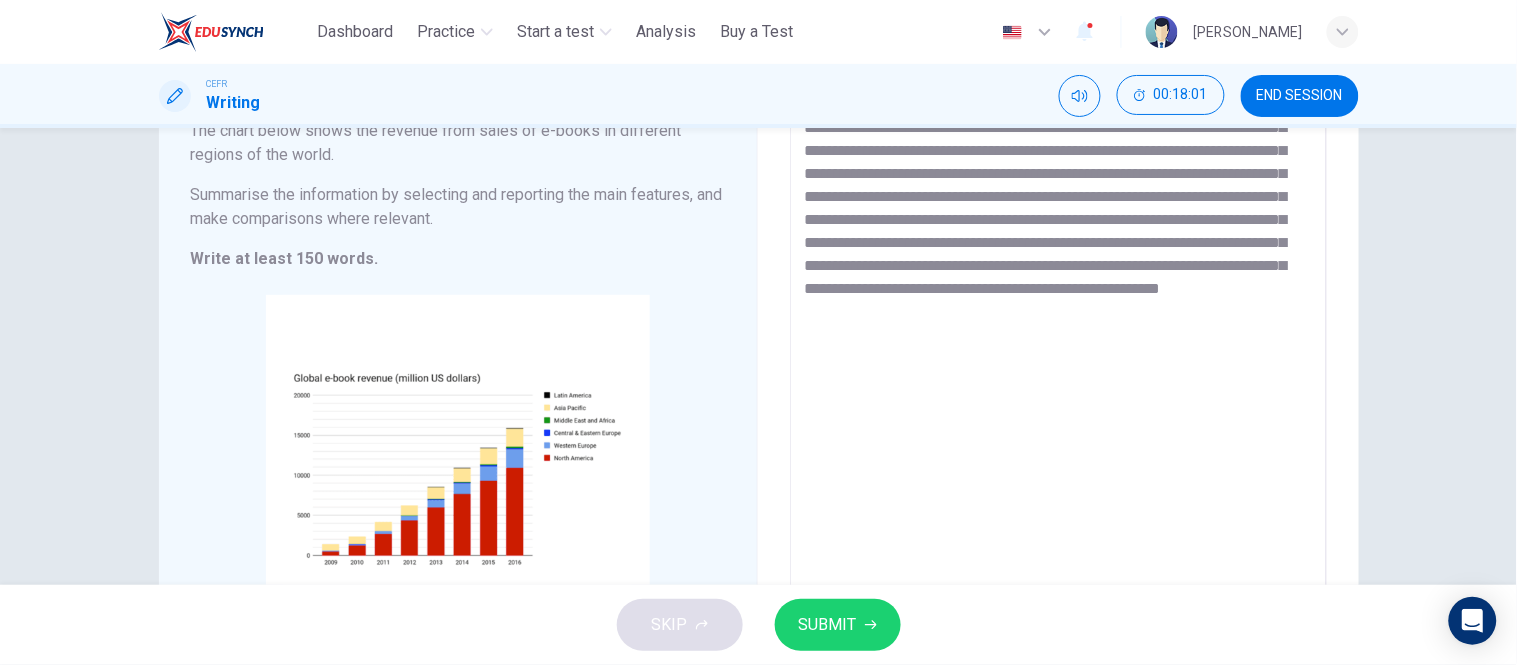 scroll, scrollTop: 133, scrollLeft: 0, axis: vertical 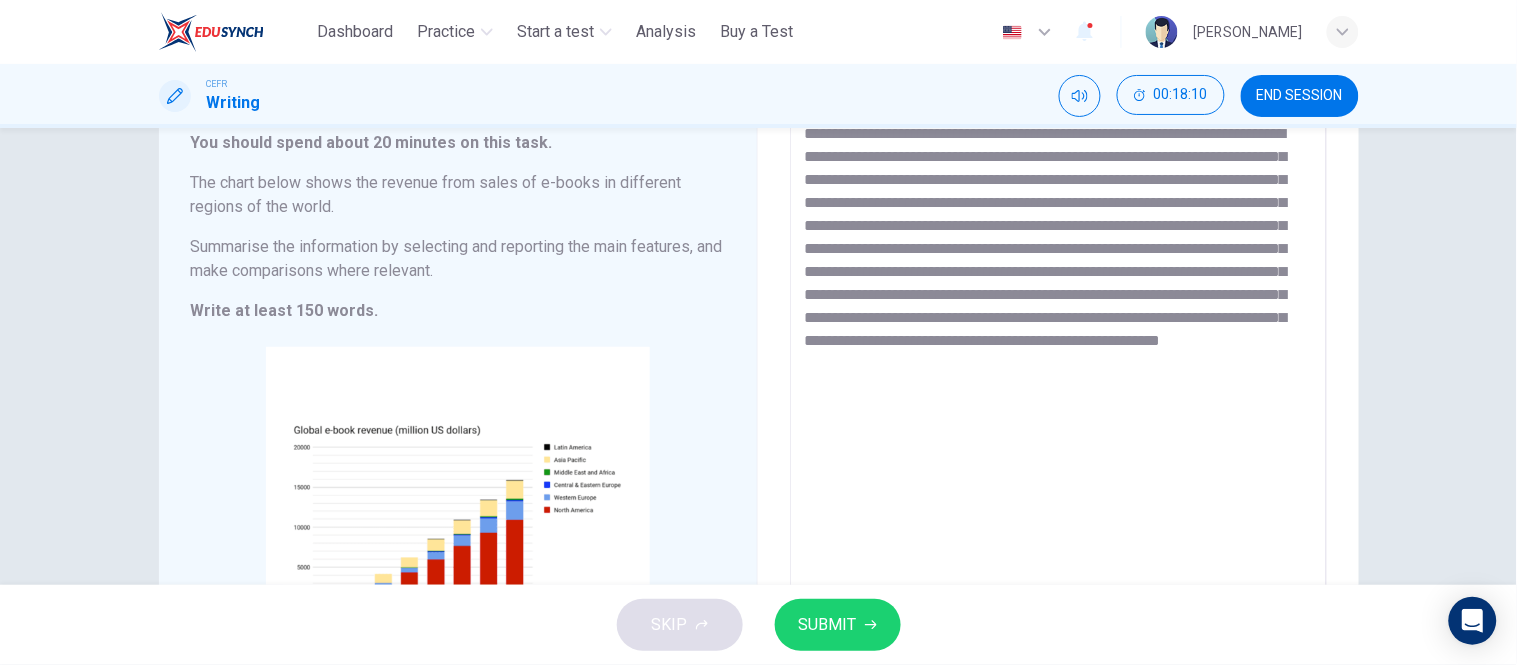 click on "**********" at bounding box center (1058, 401) 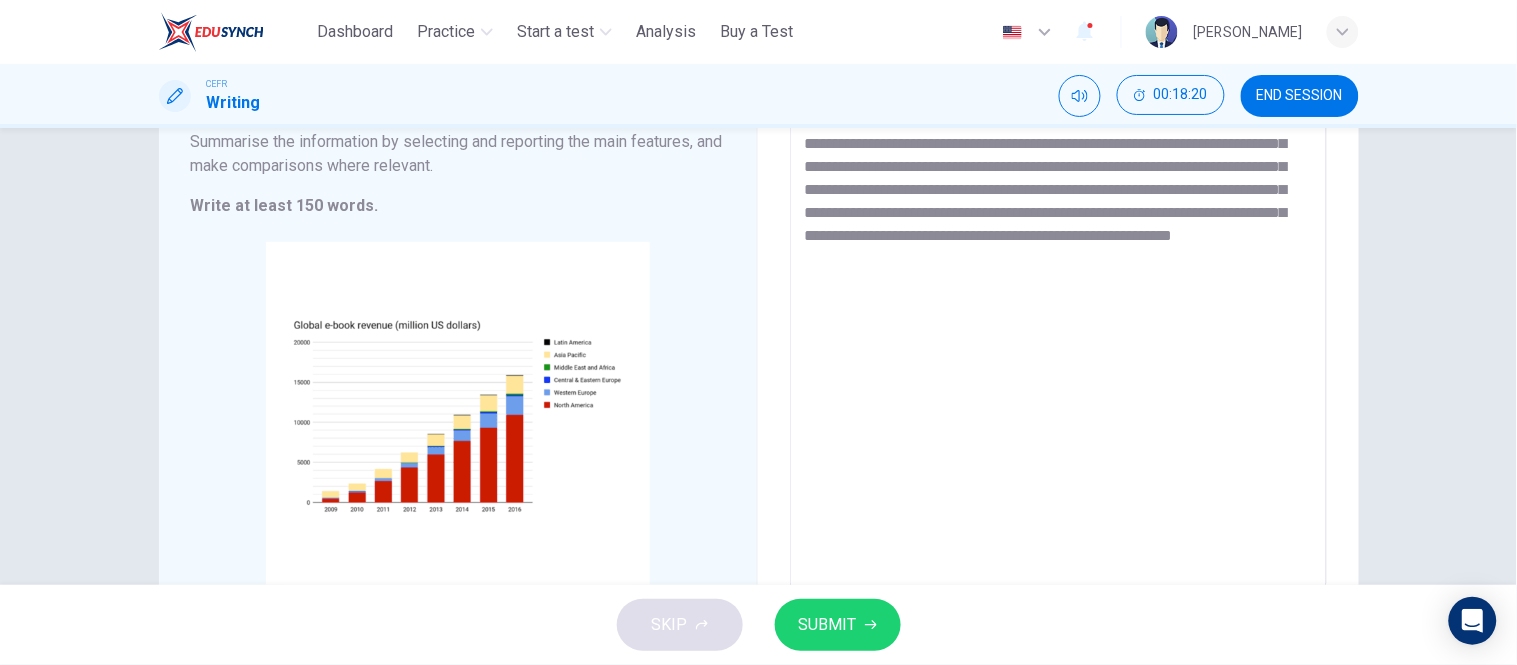 scroll, scrollTop: 244, scrollLeft: 0, axis: vertical 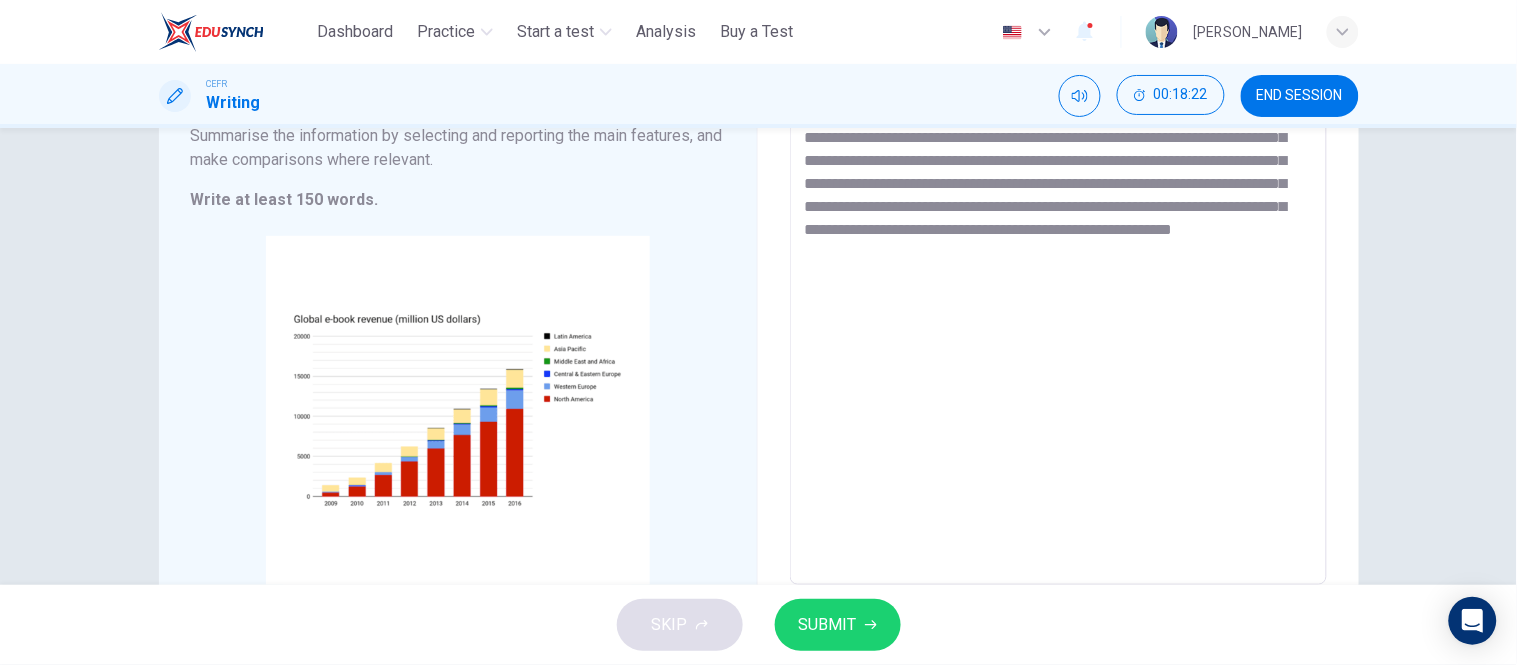 click on "**********" at bounding box center [1058, 290] 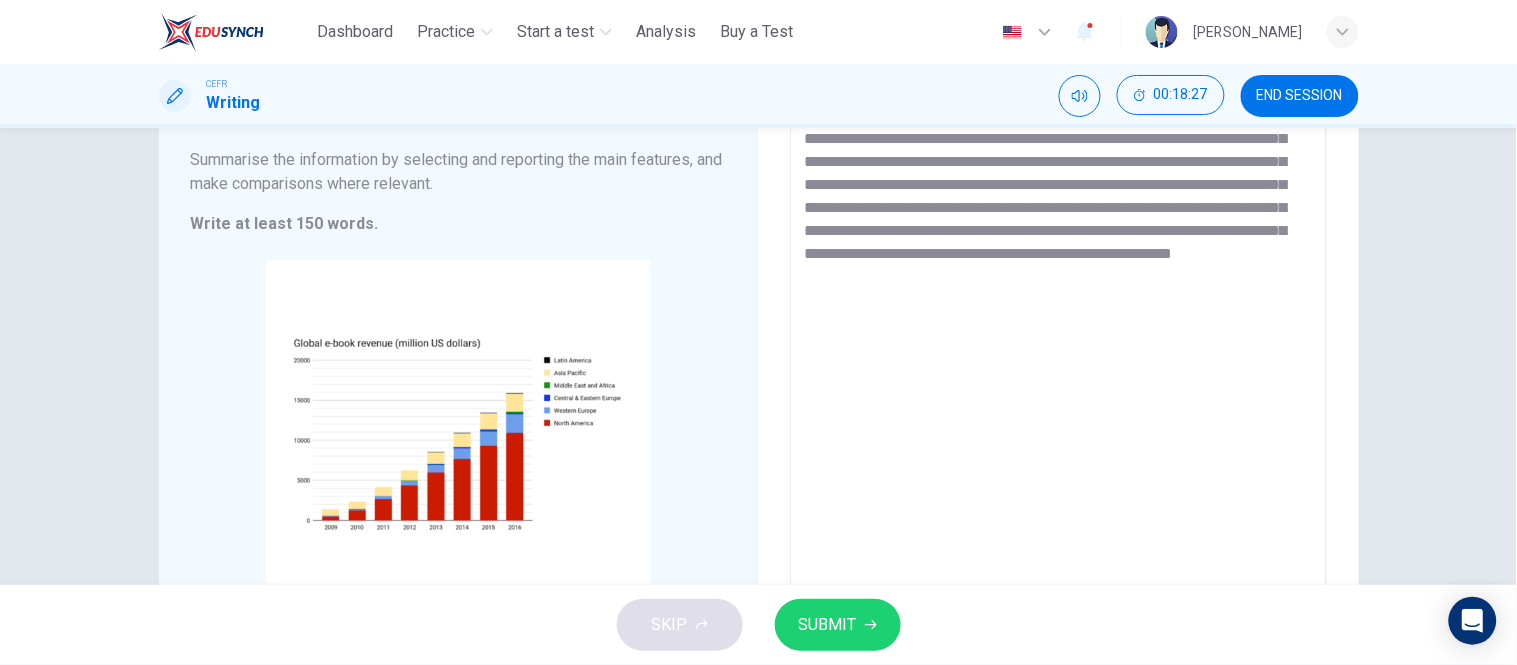 scroll, scrollTop: 222, scrollLeft: 0, axis: vertical 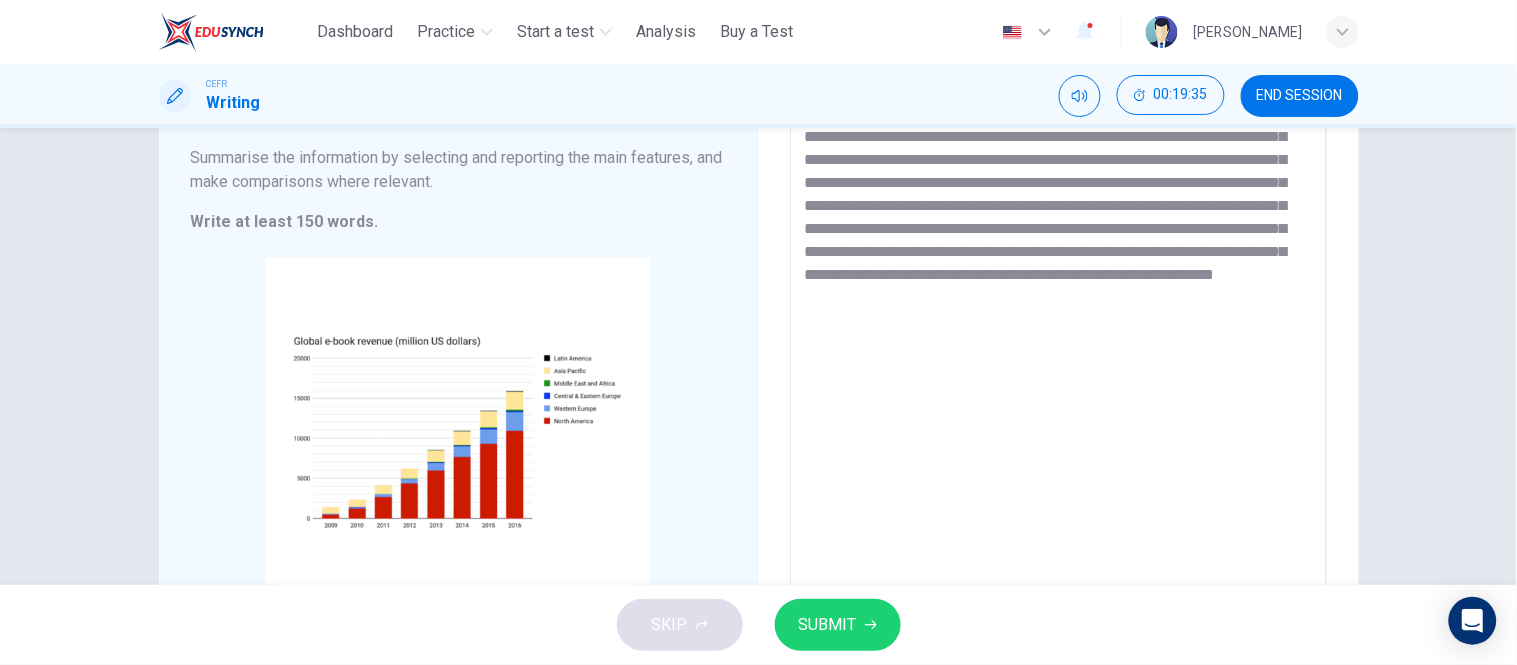 click on "**********" at bounding box center (1058, 312) 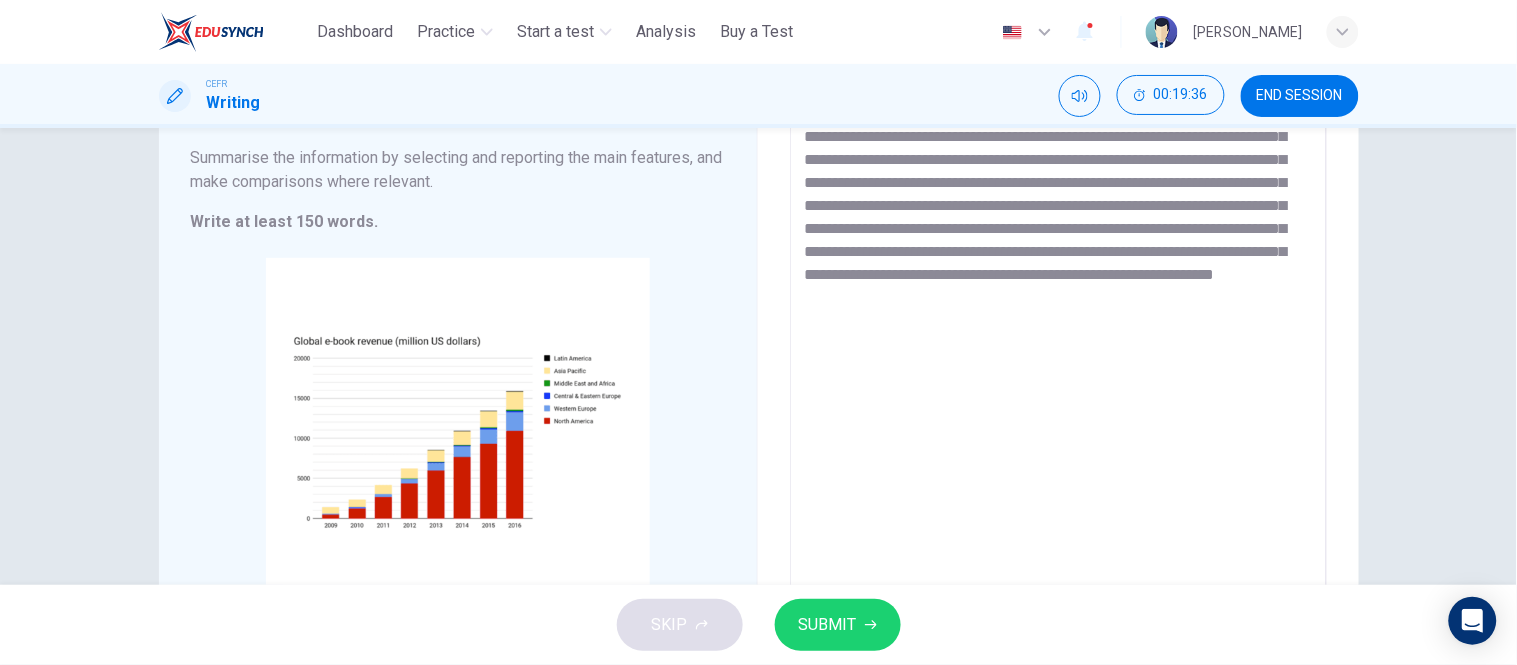 click on "**********" at bounding box center (1058, 312) 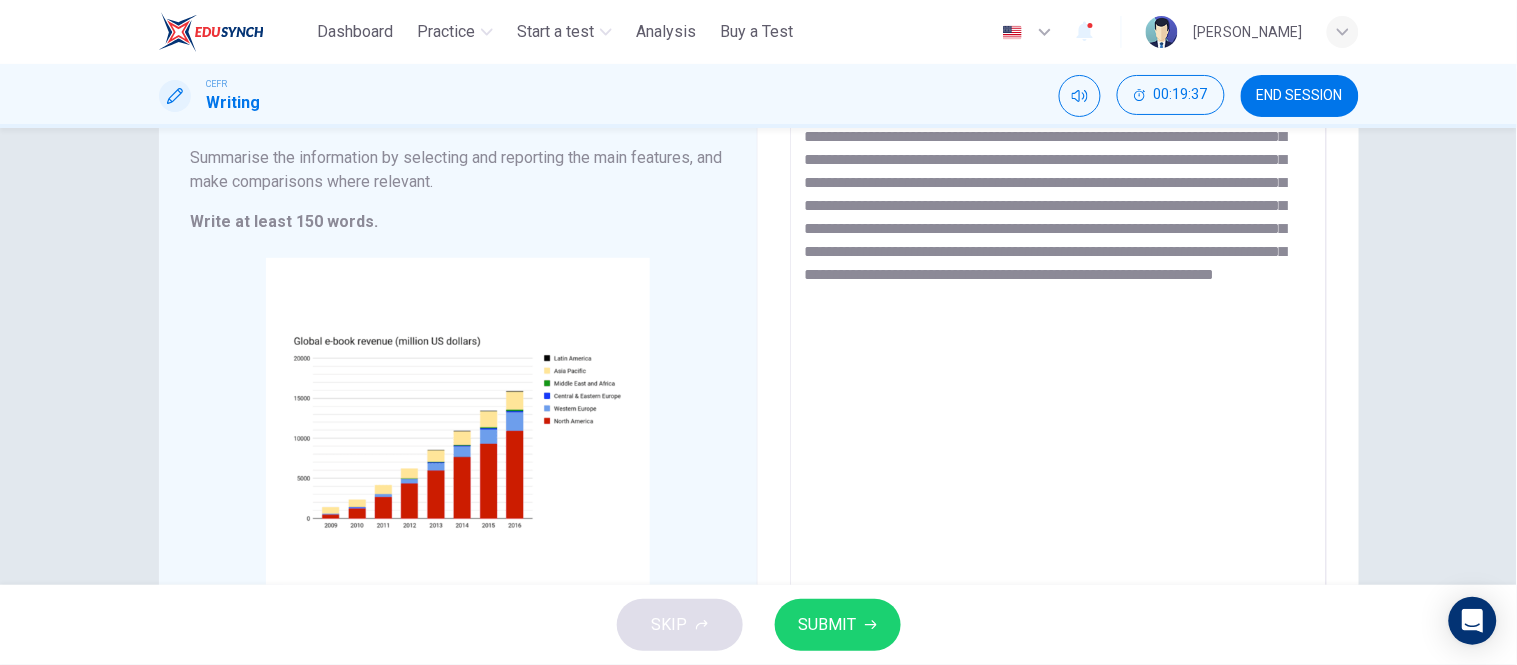 click on "**********" at bounding box center (1058, 312) 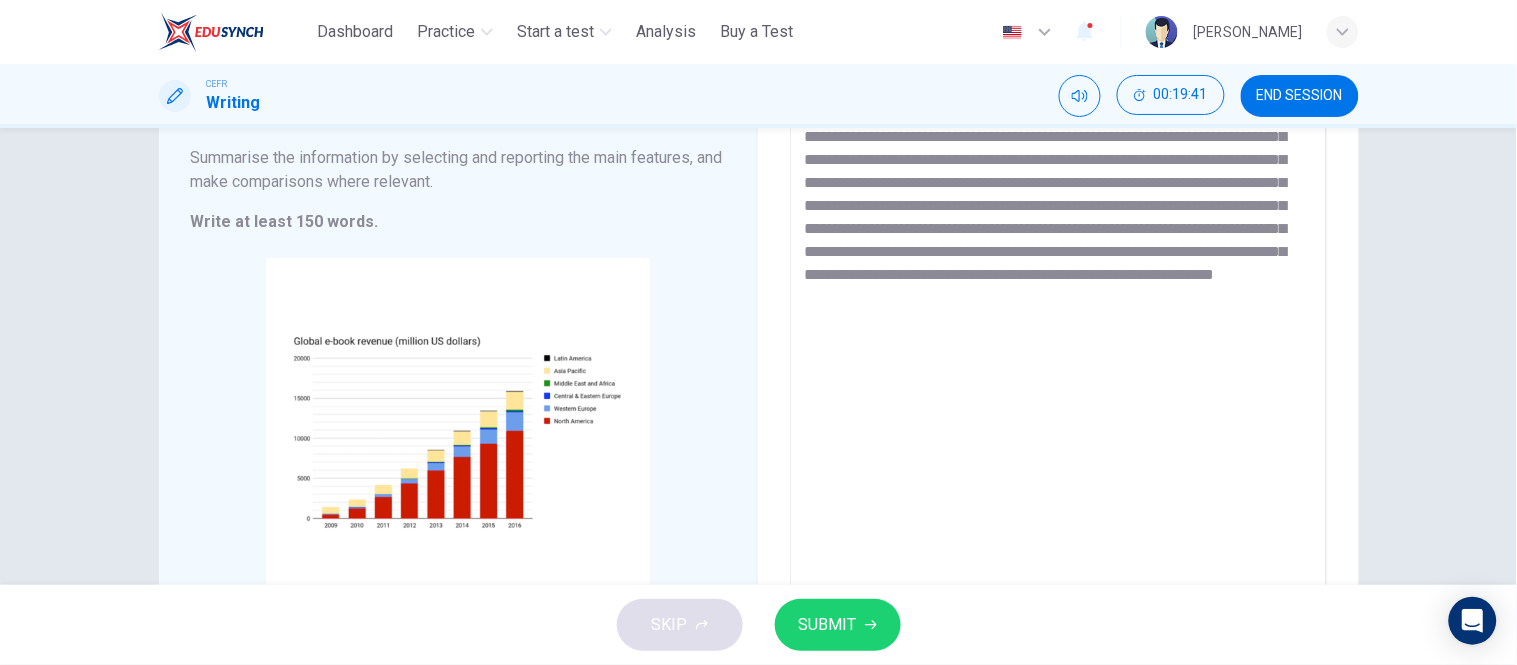drag, startPoint x: 1138, startPoint y: 324, endPoint x: 962, endPoint y: 321, distance: 176.02557 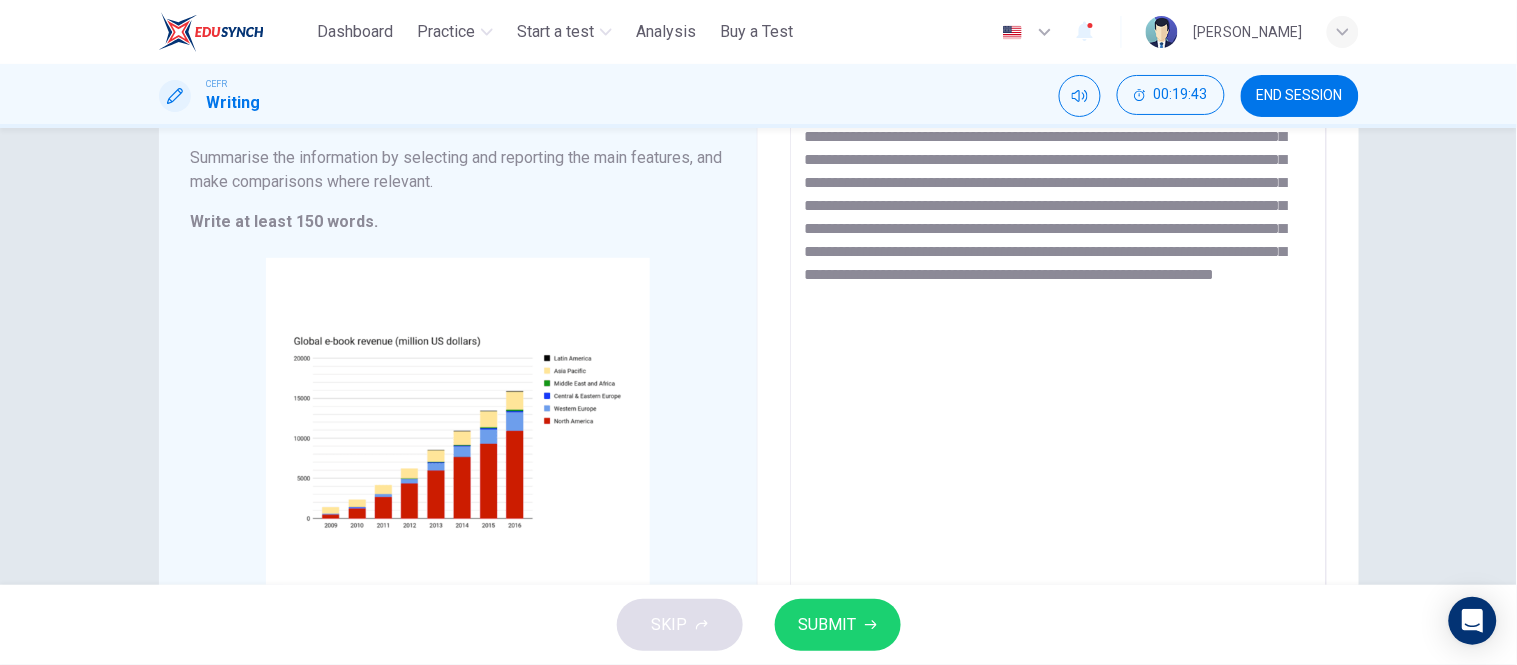 click on "**********" at bounding box center [1058, 312] 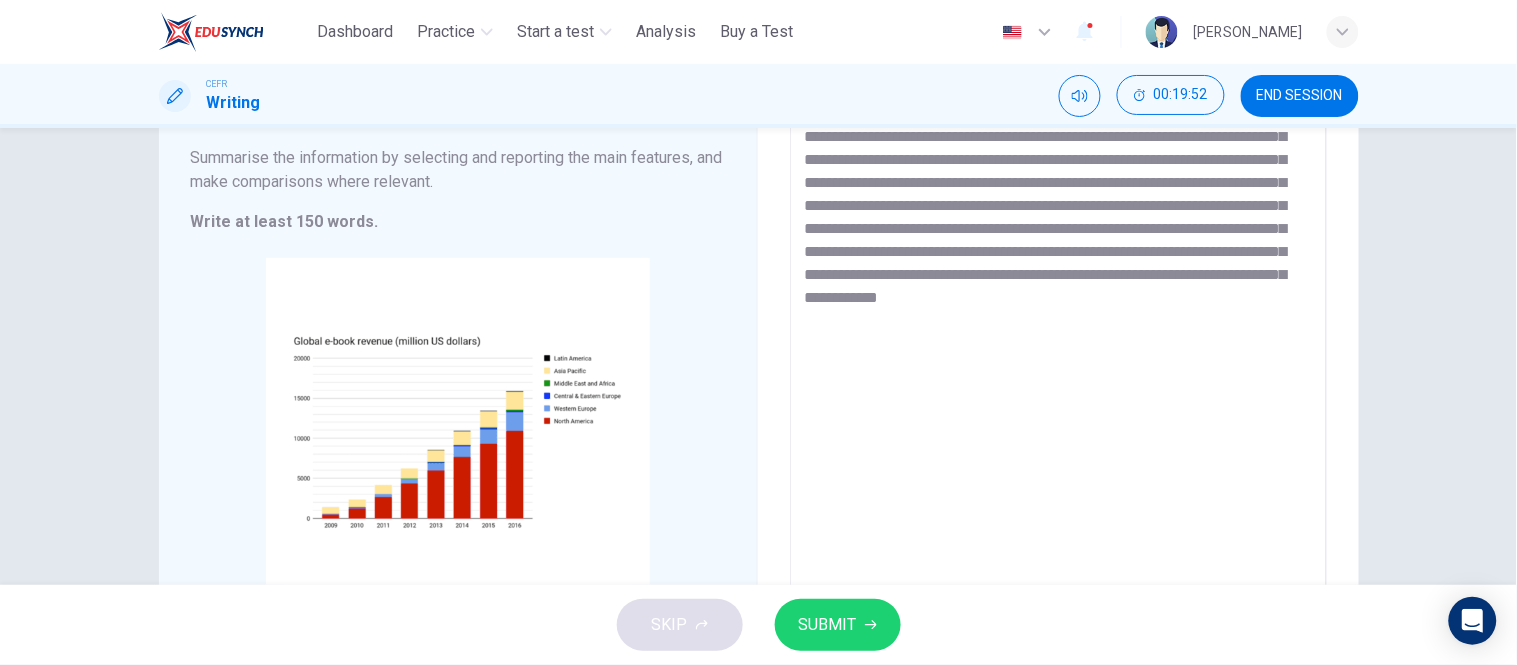 click on "**********" at bounding box center (1058, 312) 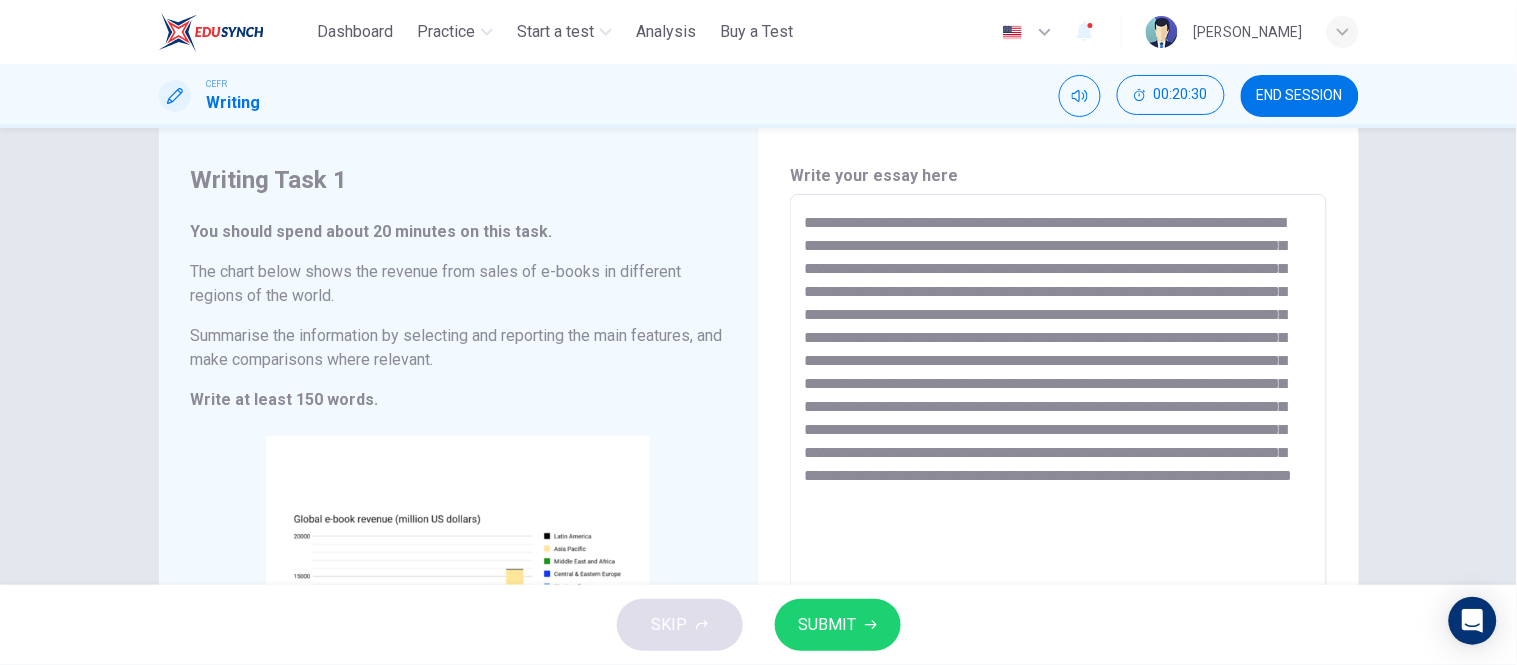 scroll, scrollTop: 0, scrollLeft: 0, axis: both 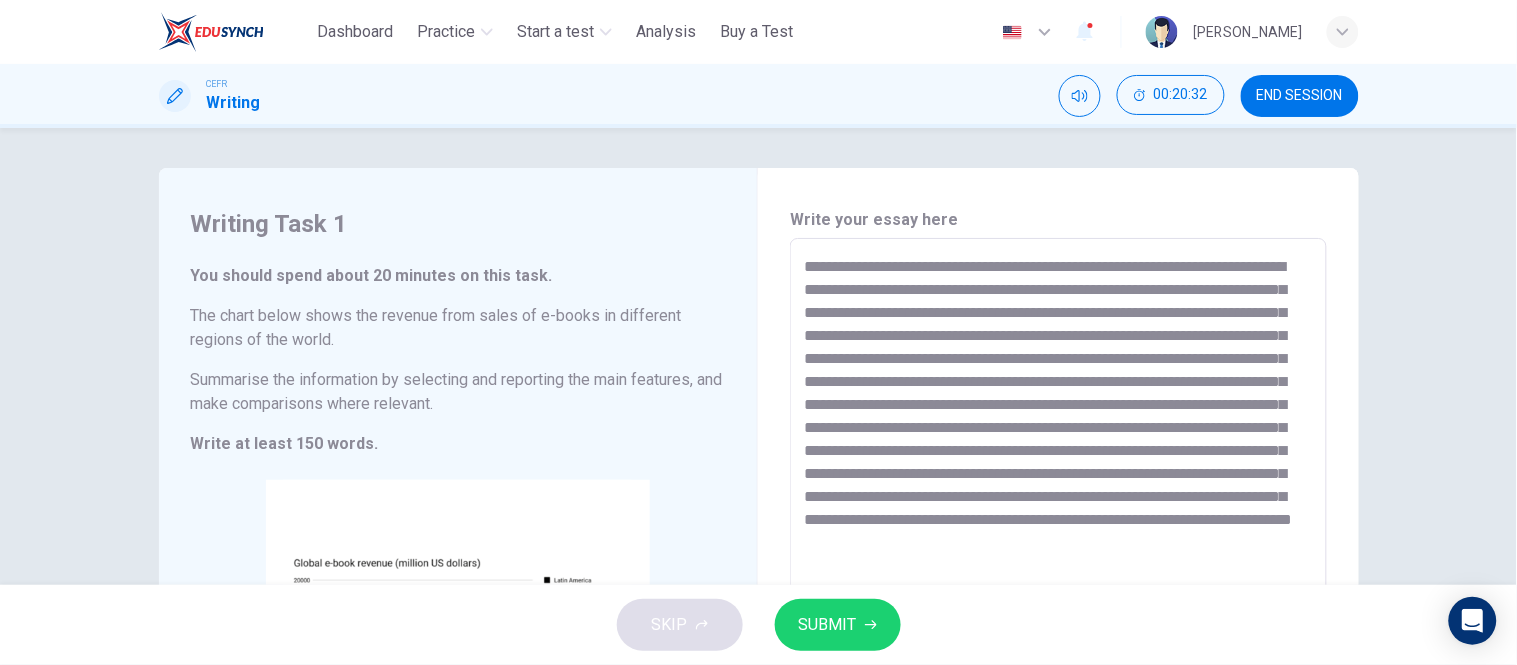click on "SUBMIT" at bounding box center (838, 625) 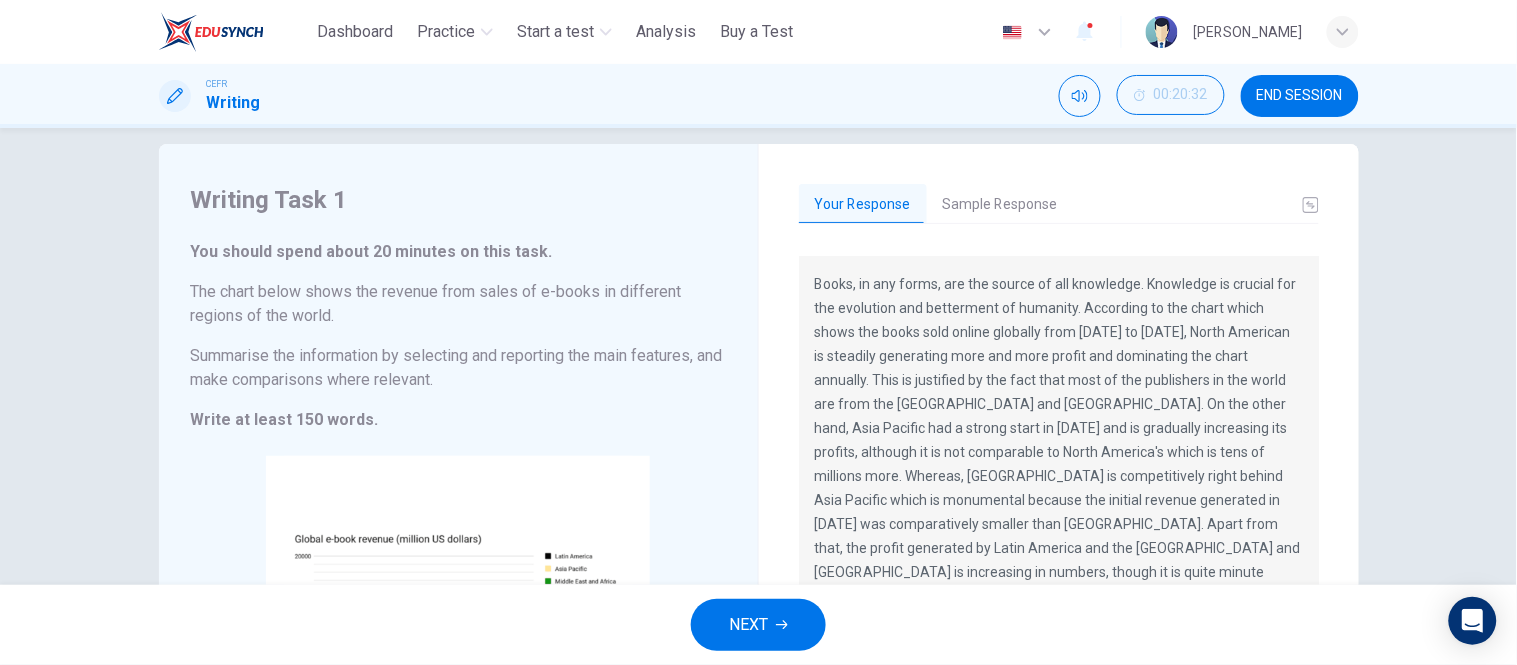 scroll, scrollTop: 0, scrollLeft: 0, axis: both 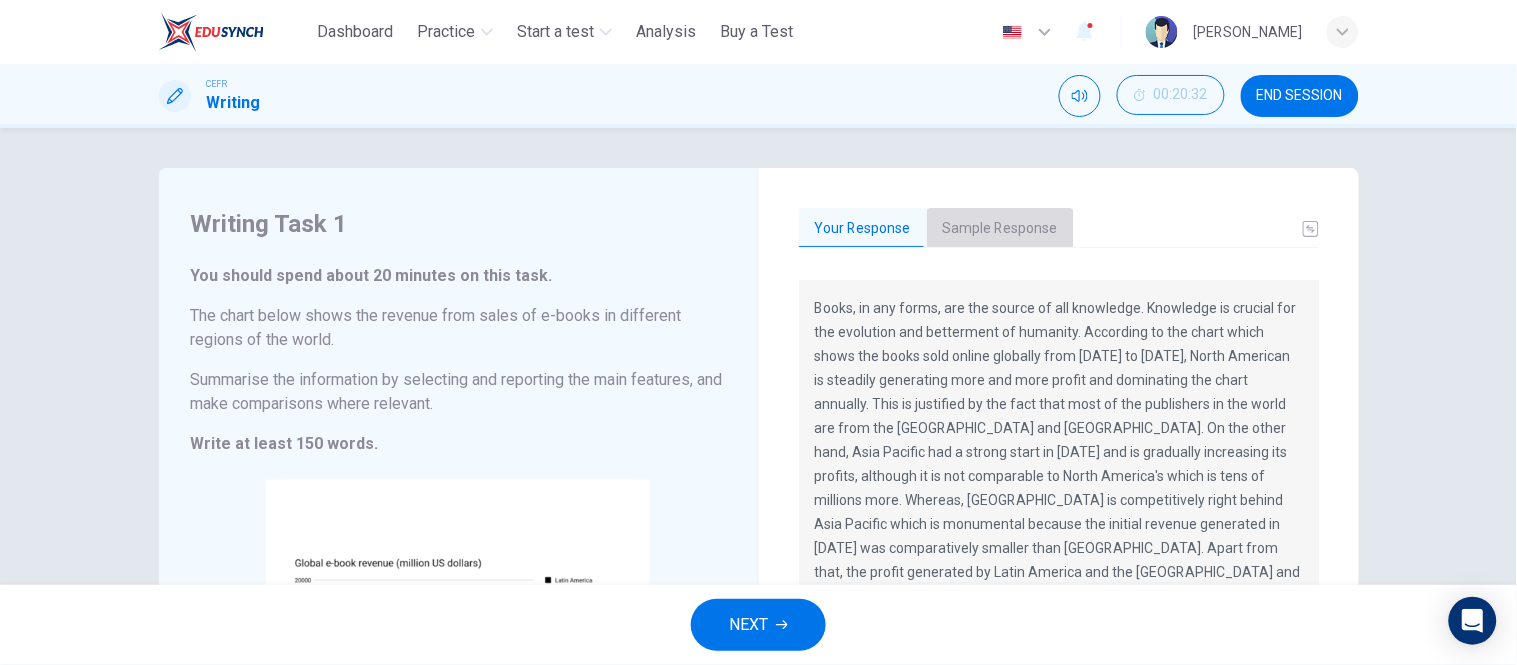 click on "Sample Response" at bounding box center [1000, 229] 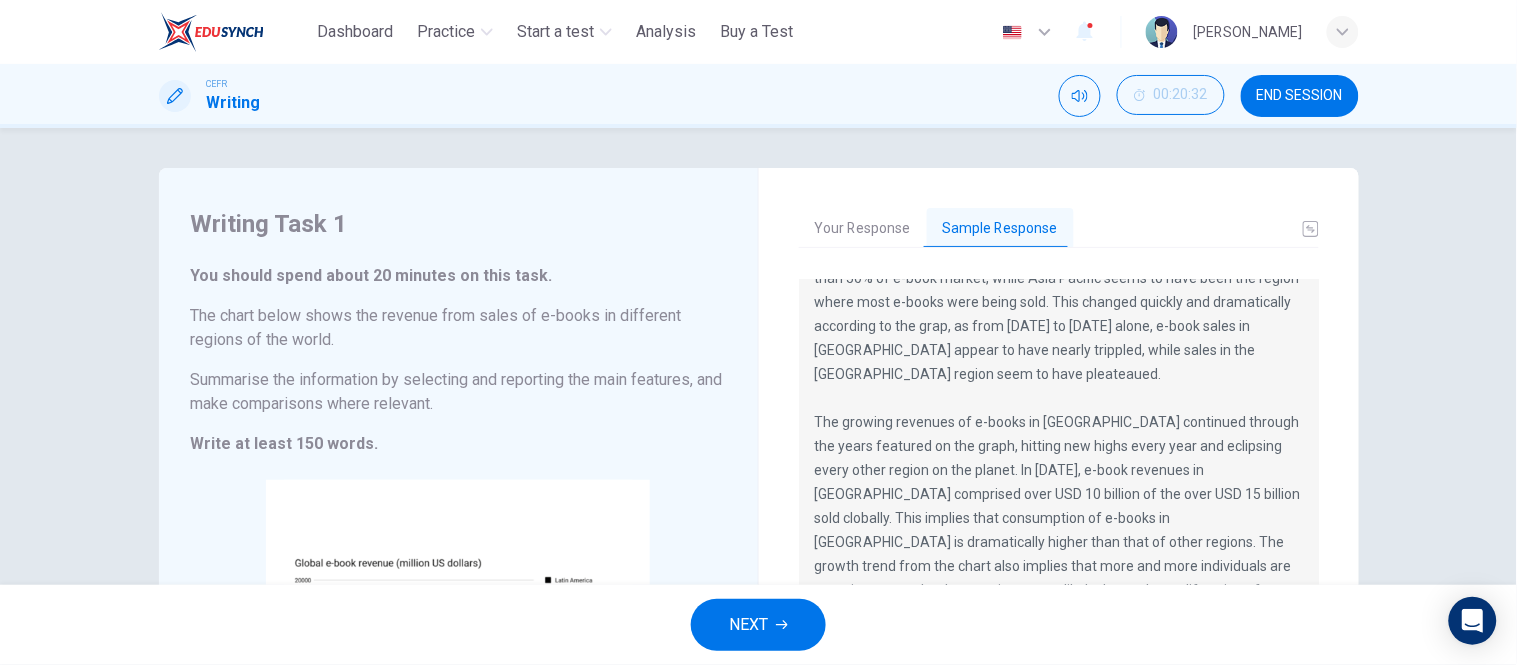 scroll, scrollTop: 311, scrollLeft: 0, axis: vertical 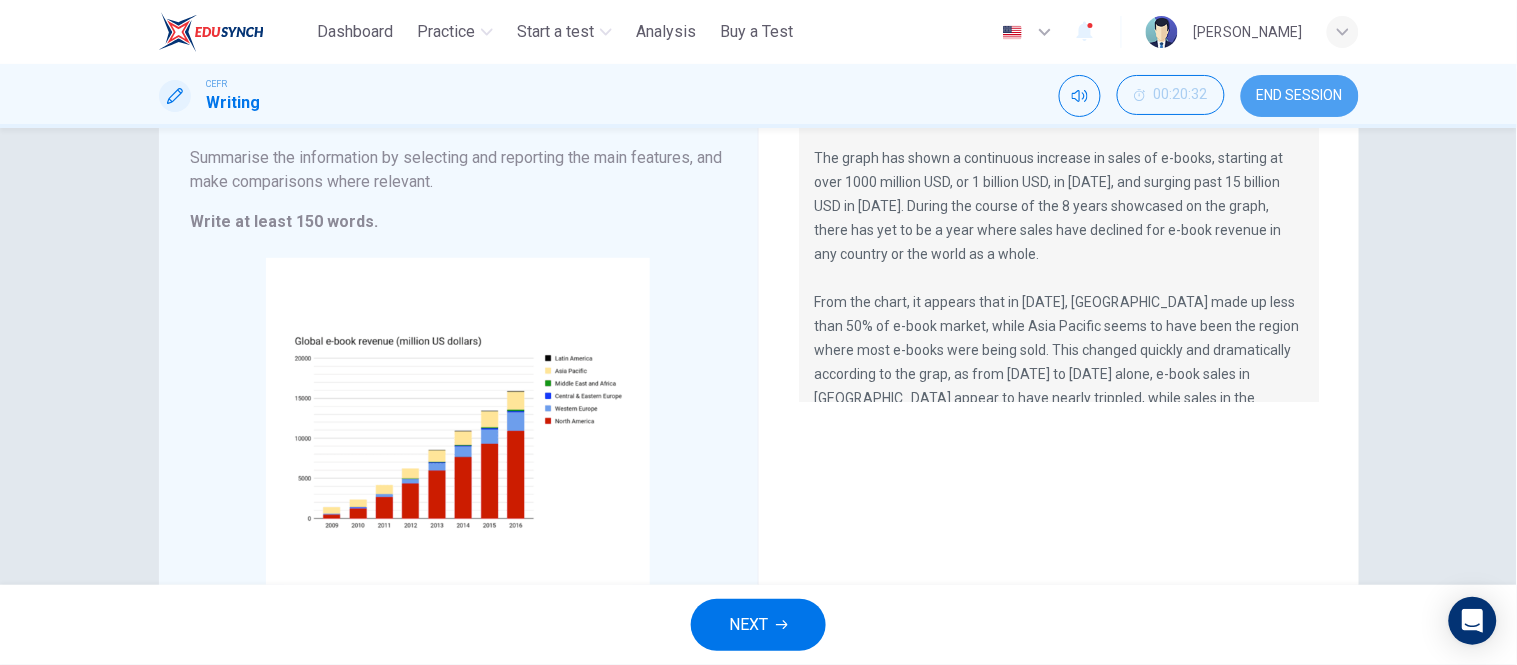 click on "END SESSION" at bounding box center (1300, 96) 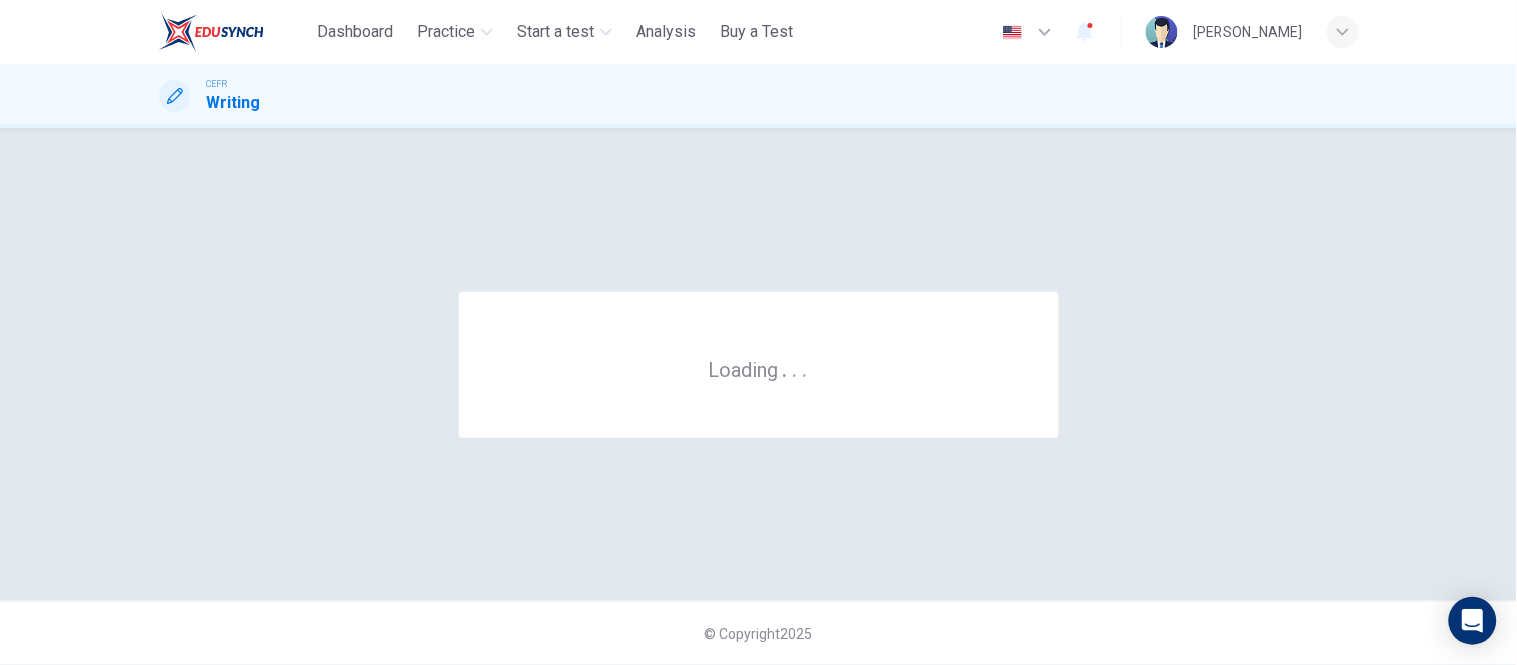 scroll, scrollTop: 0, scrollLeft: 0, axis: both 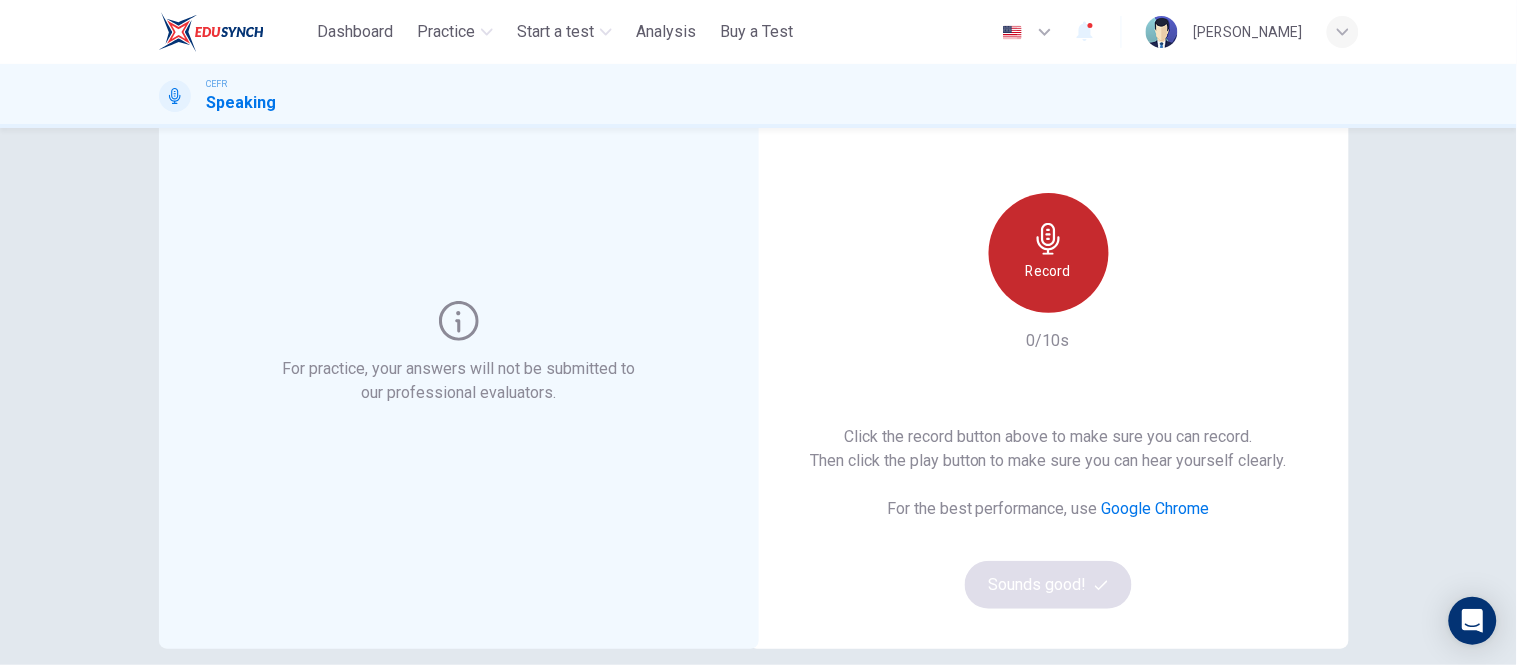 click on "Record" at bounding box center [1049, 253] 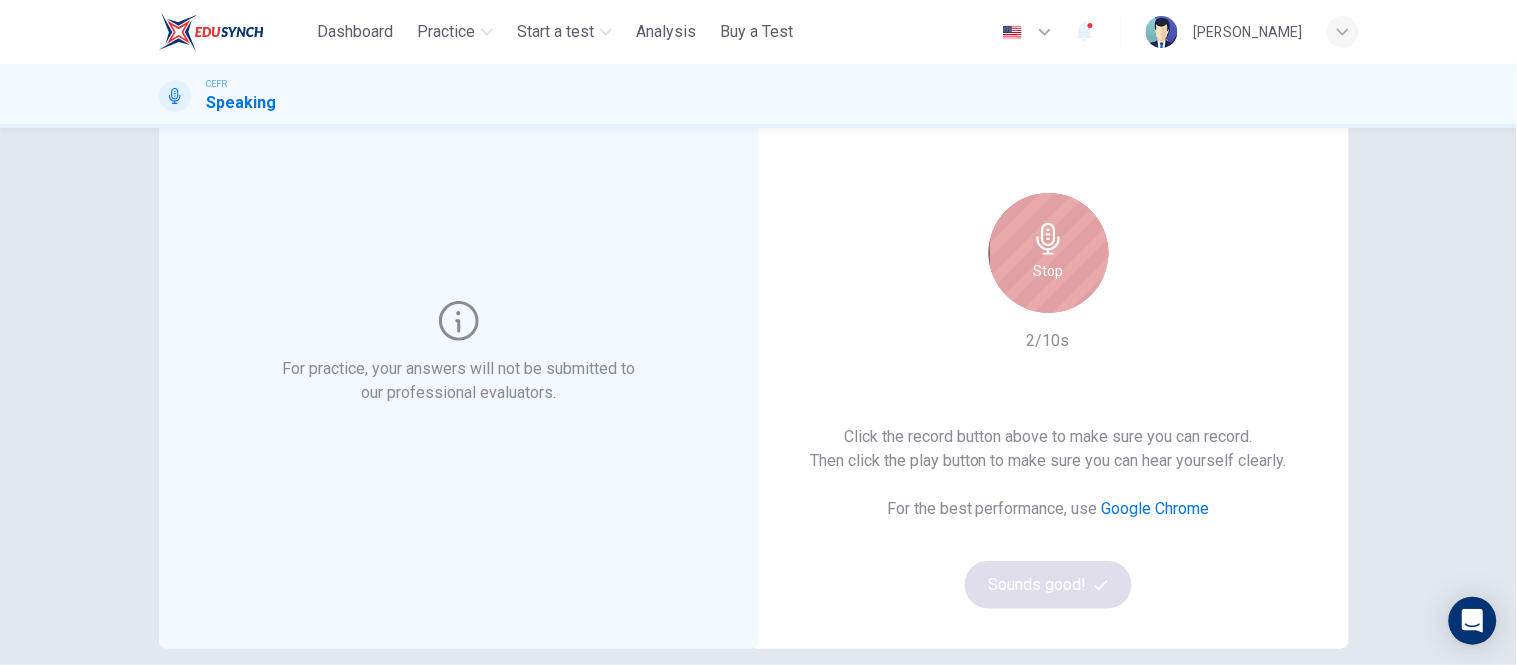 click on "Stop" at bounding box center [1049, 253] 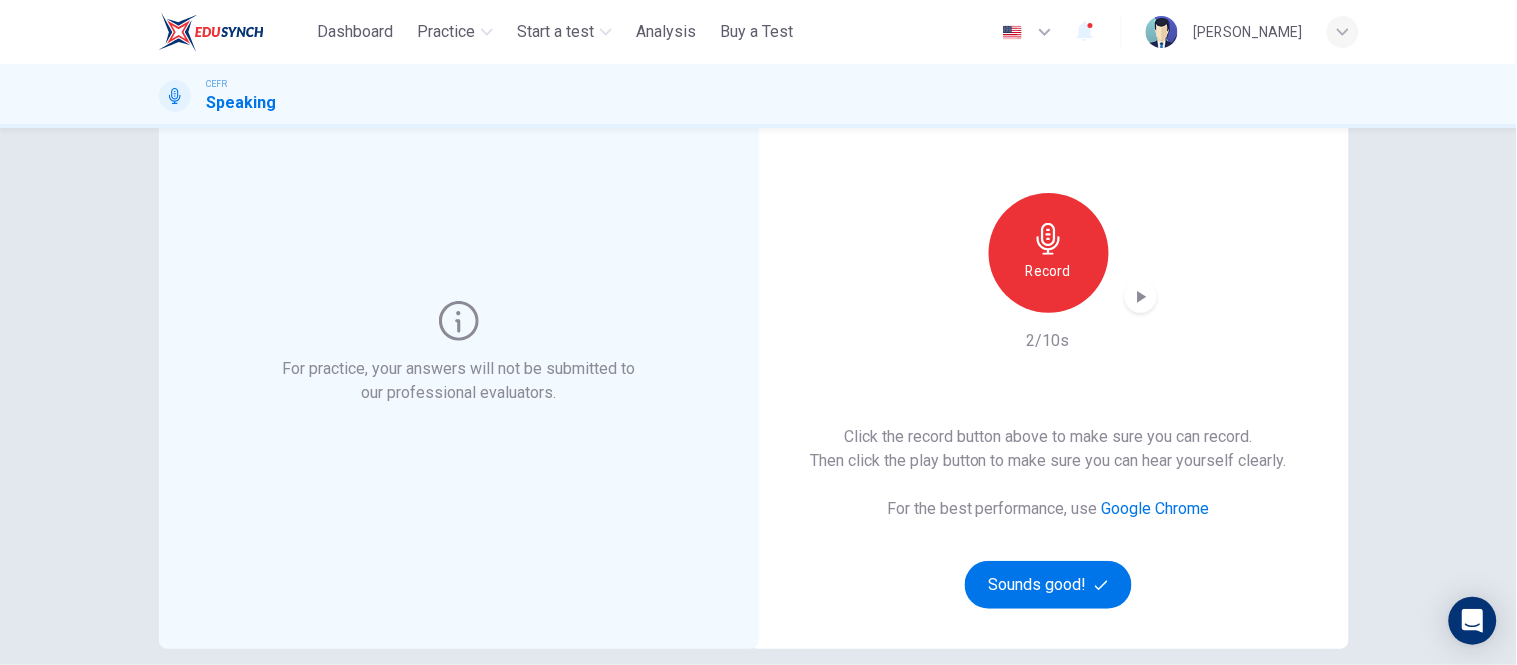 click 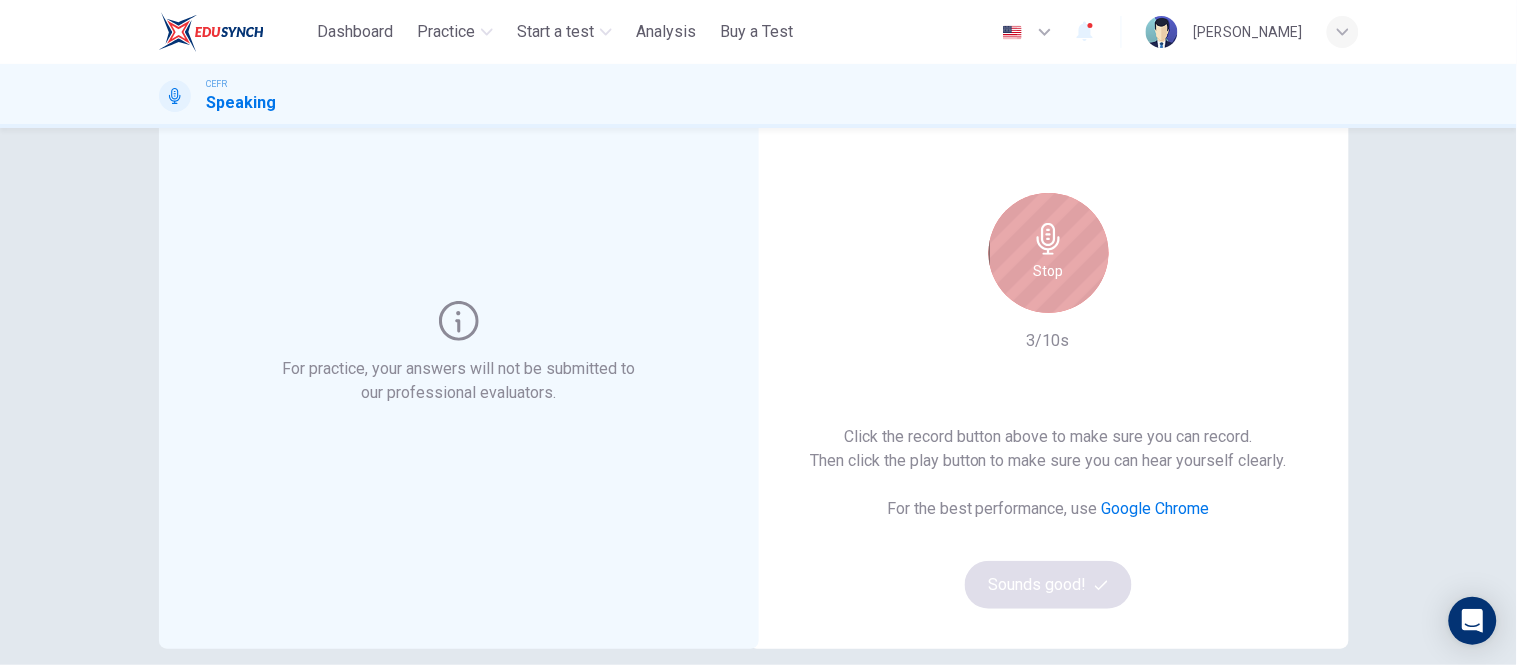 click on "Stop" at bounding box center [1049, 253] 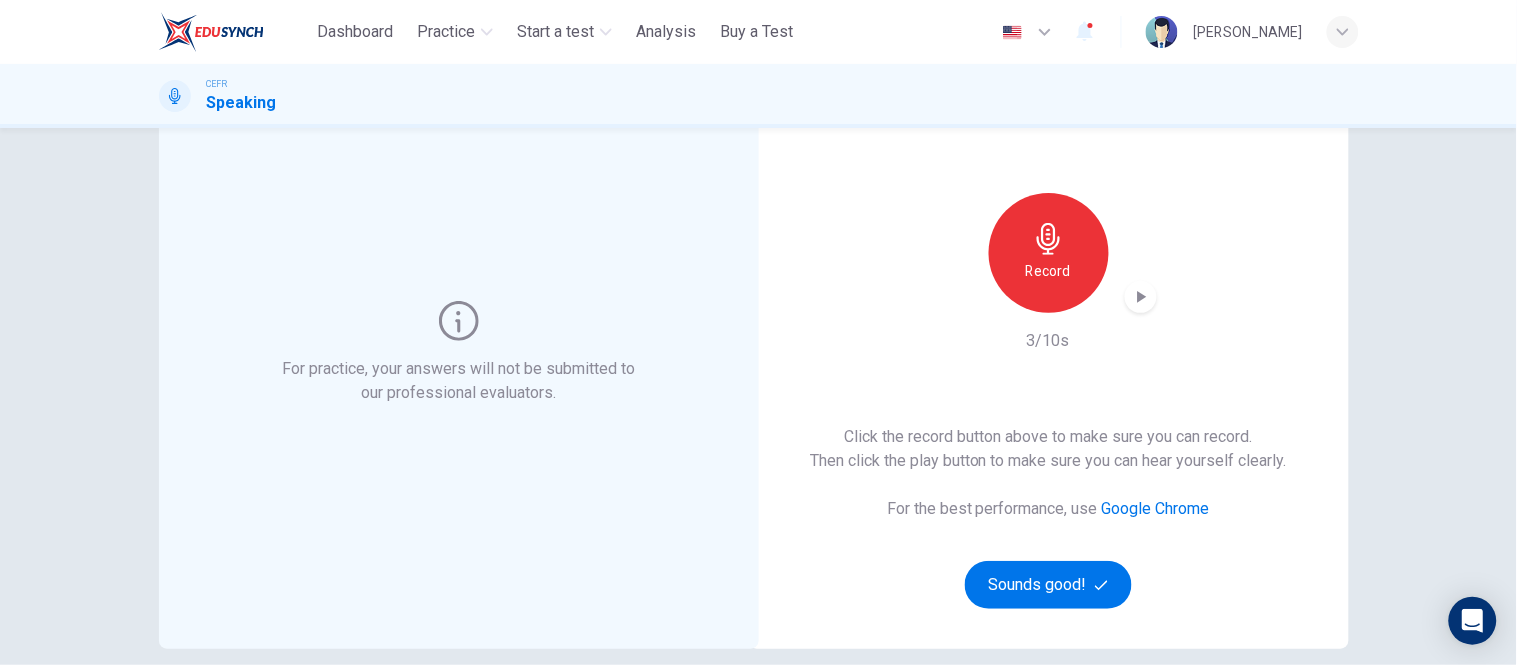 click 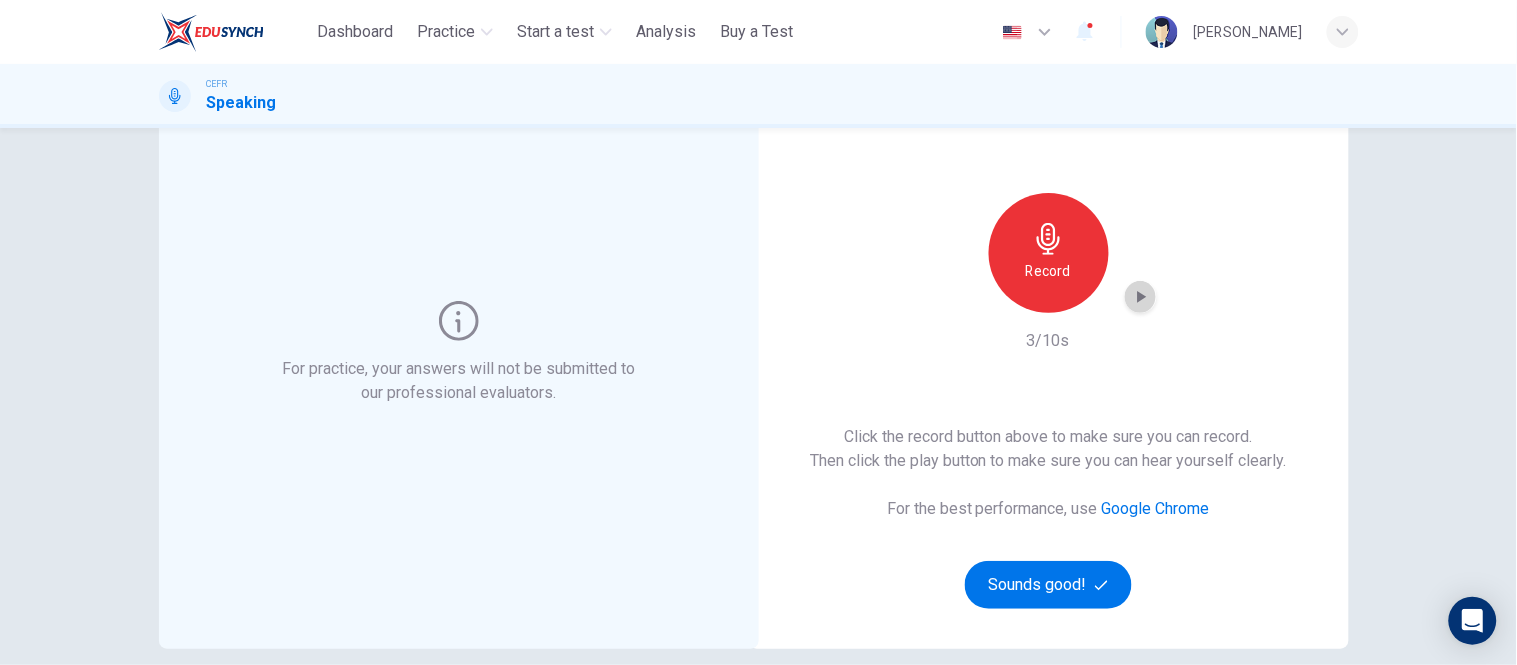 click 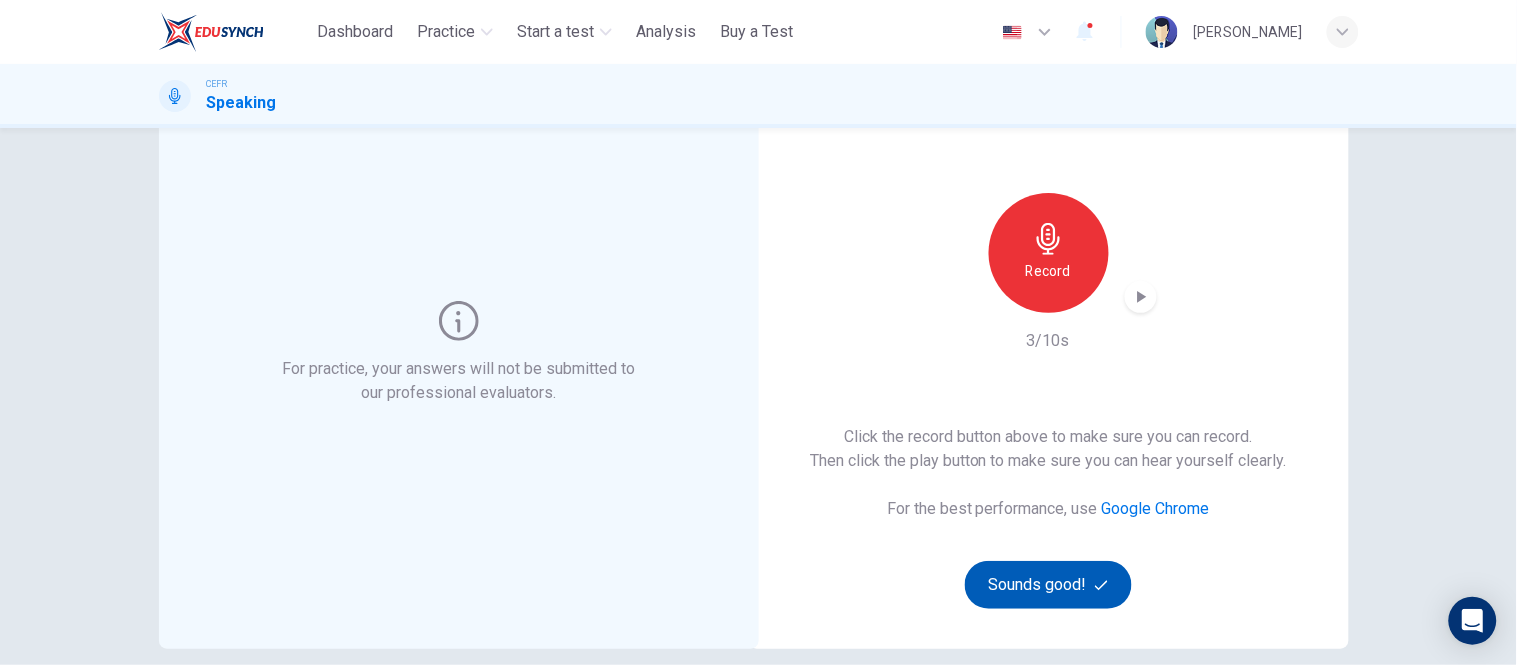 click on "Sounds good!" at bounding box center [1049, 585] 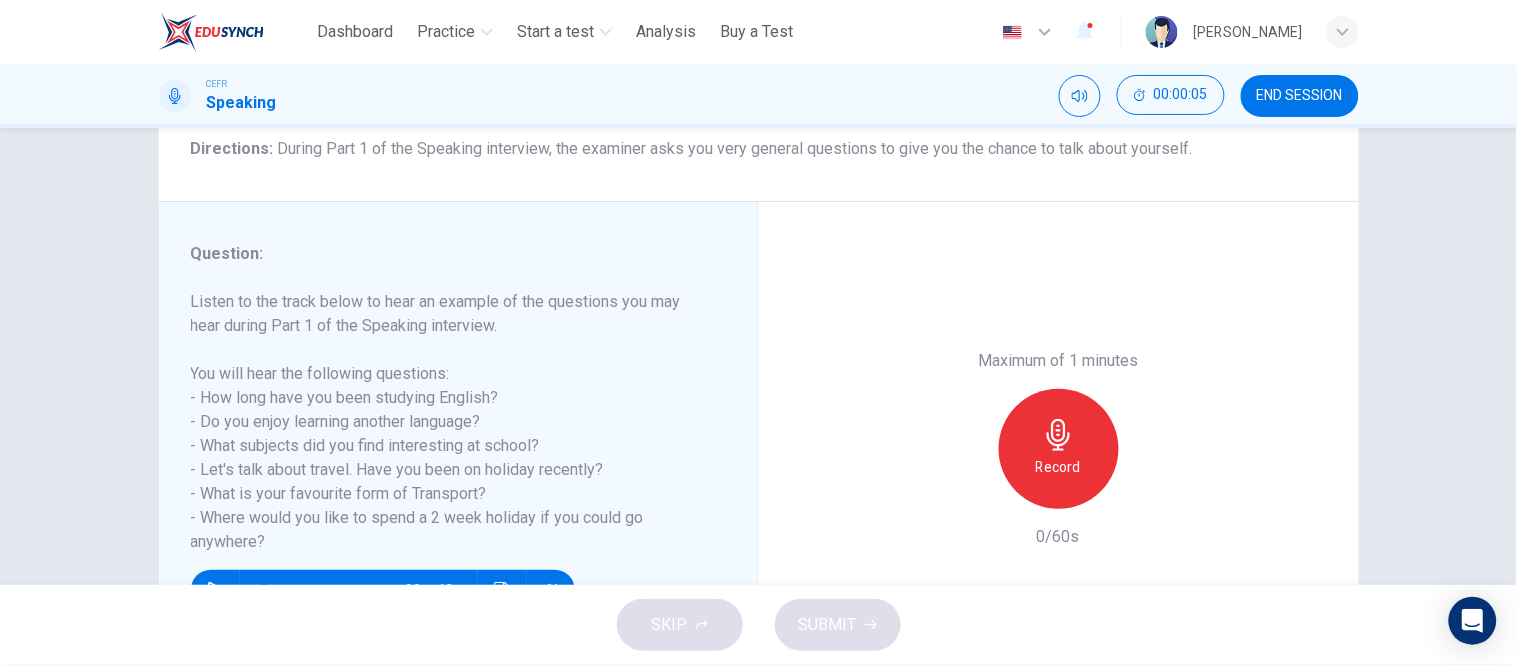 scroll, scrollTop: 222, scrollLeft: 0, axis: vertical 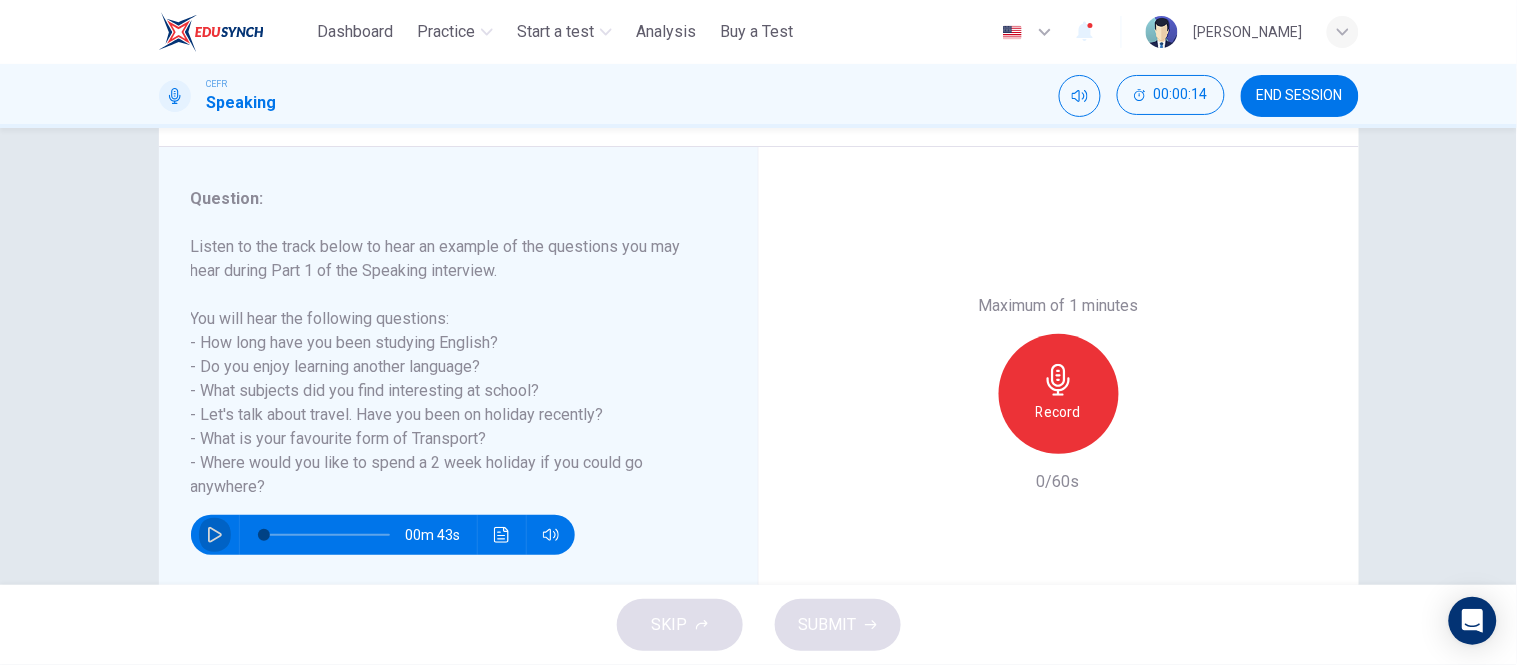 click 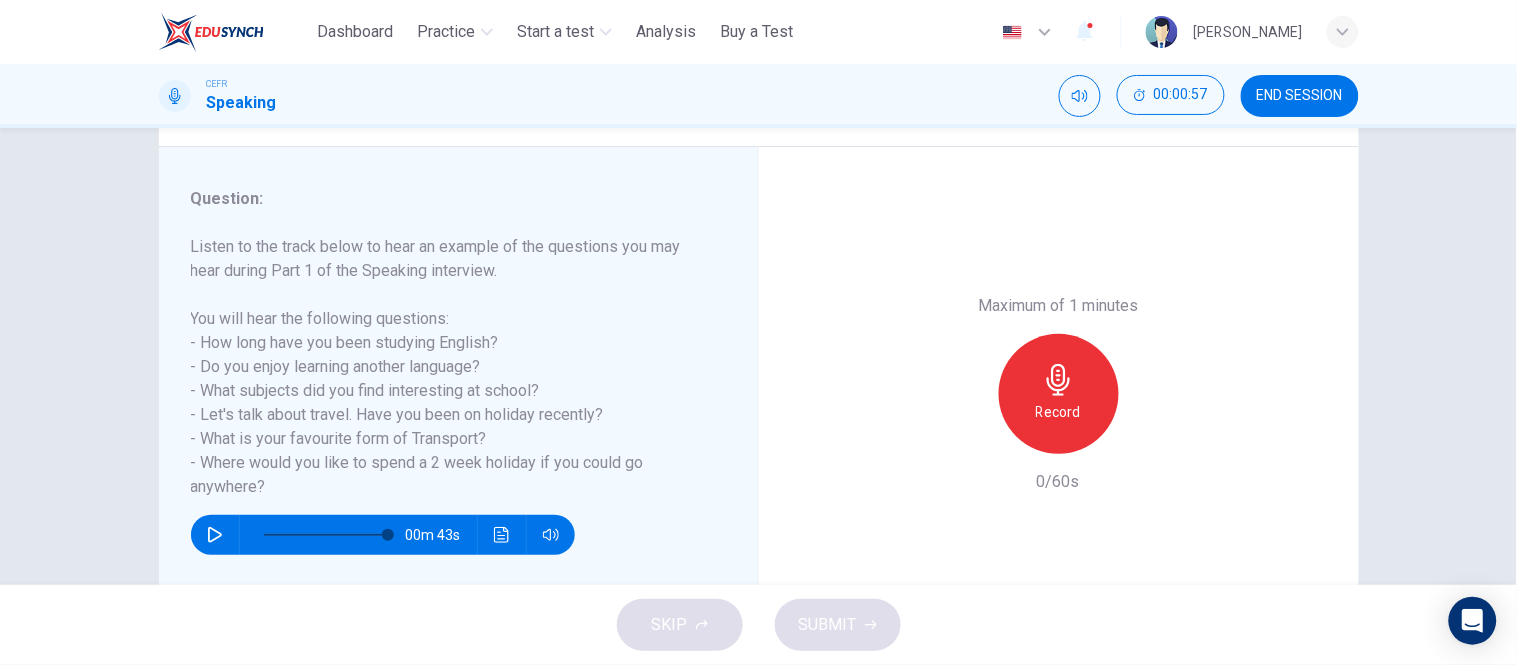 type on "*" 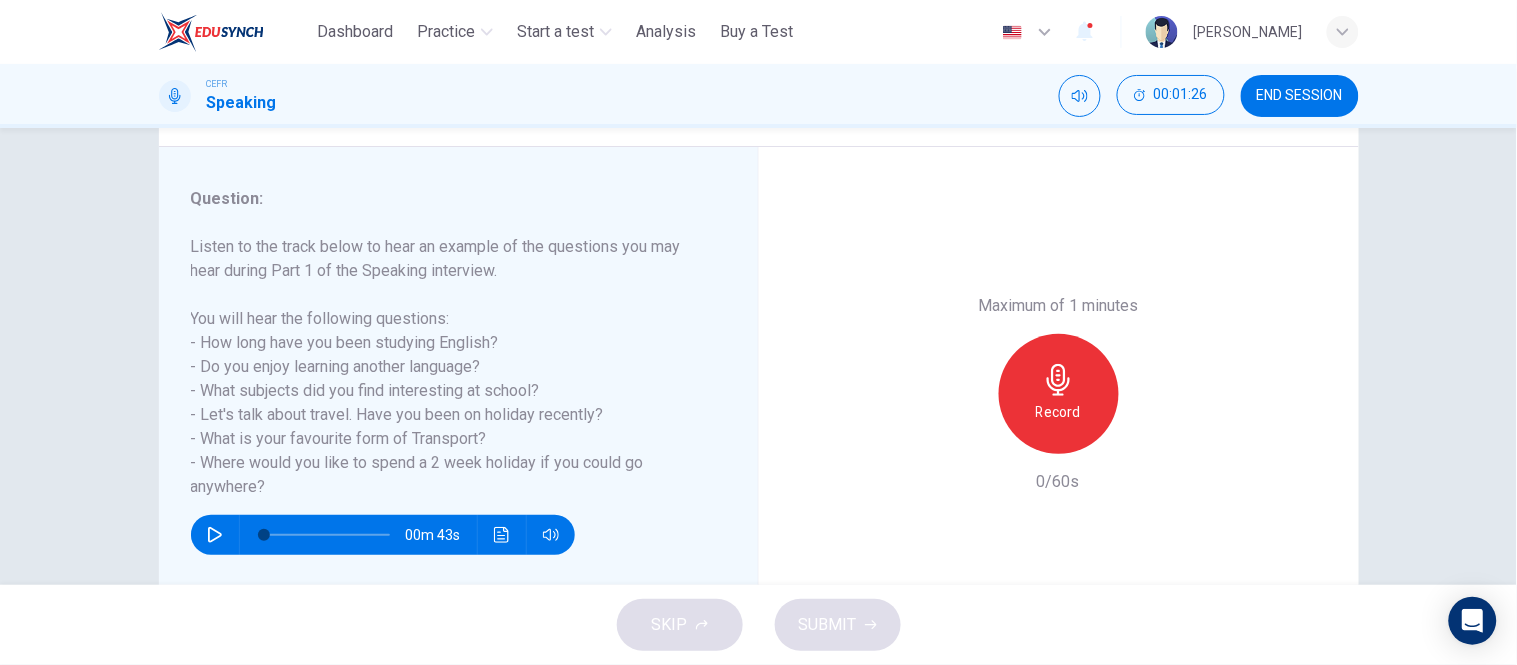 click on "END SESSION" at bounding box center (1300, 96) 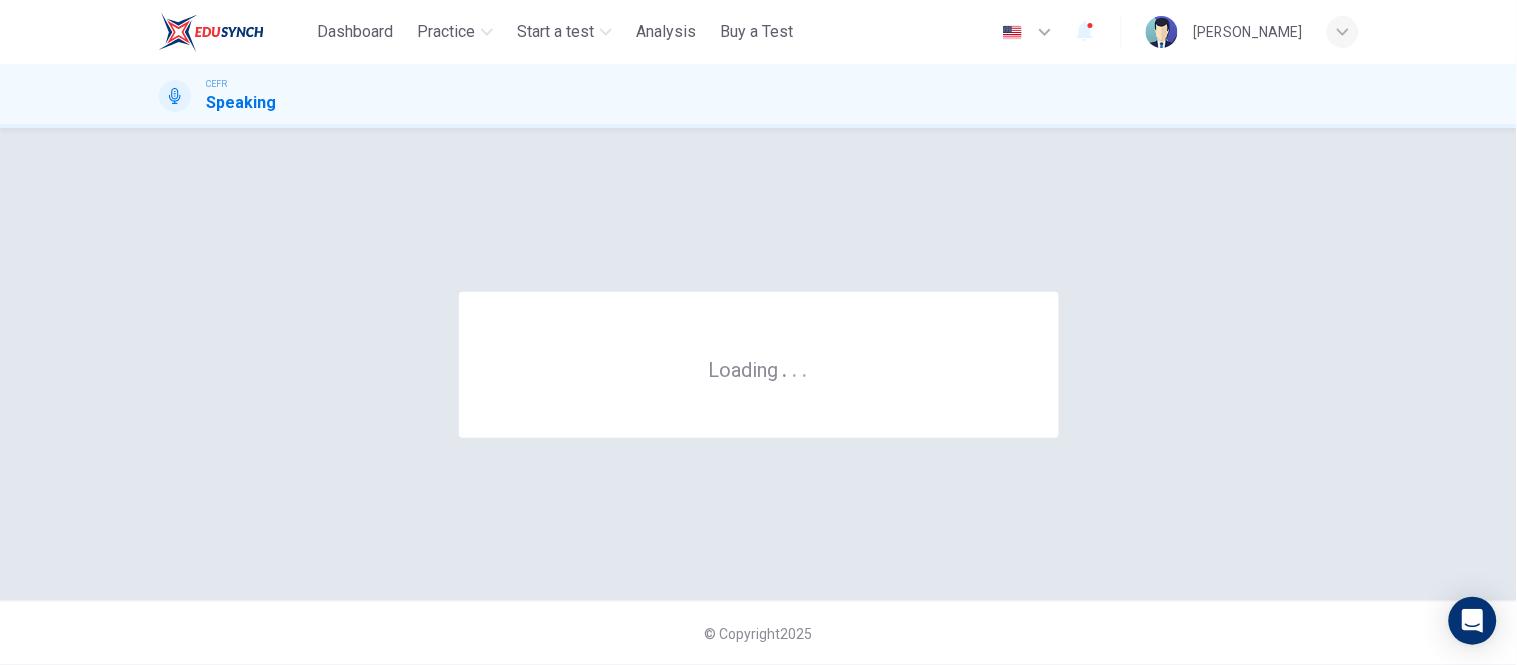 scroll, scrollTop: 0, scrollLeft: 0, axis: both 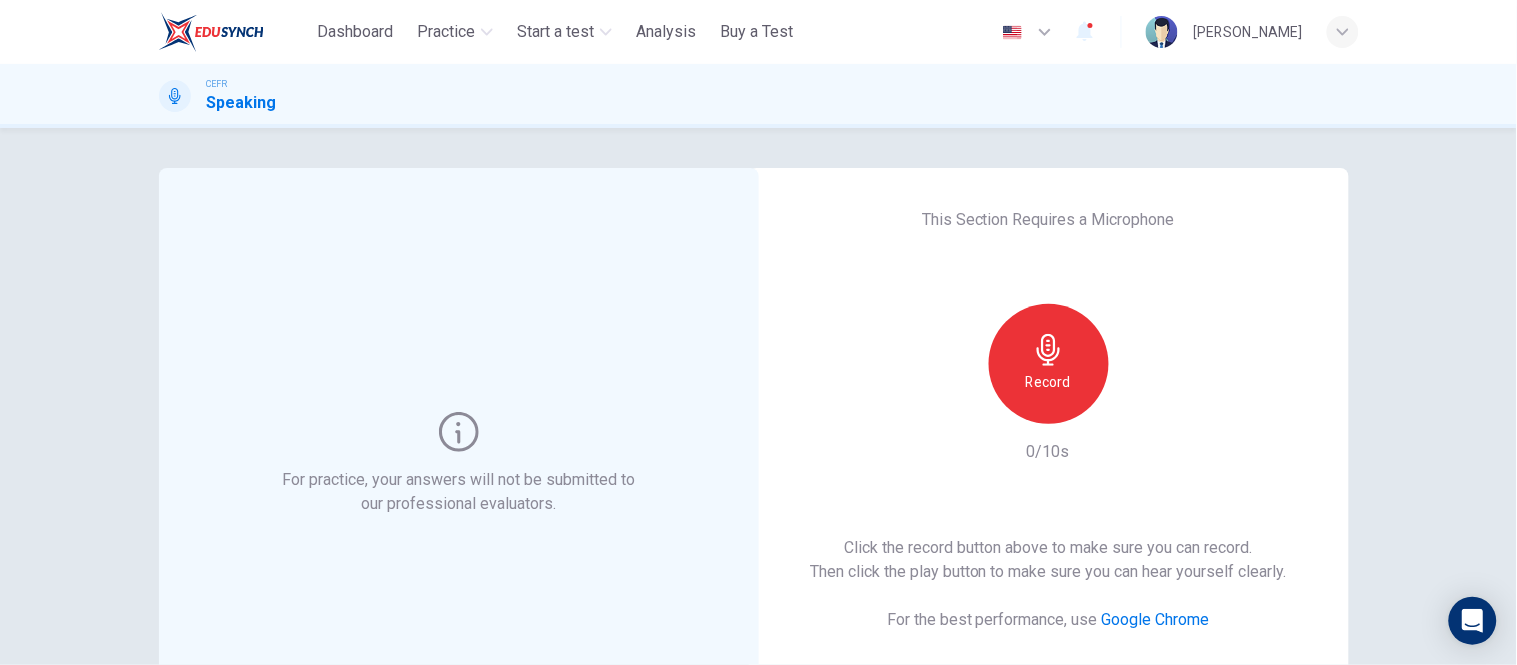 click on "Record" at bounding box center [1049, 364] 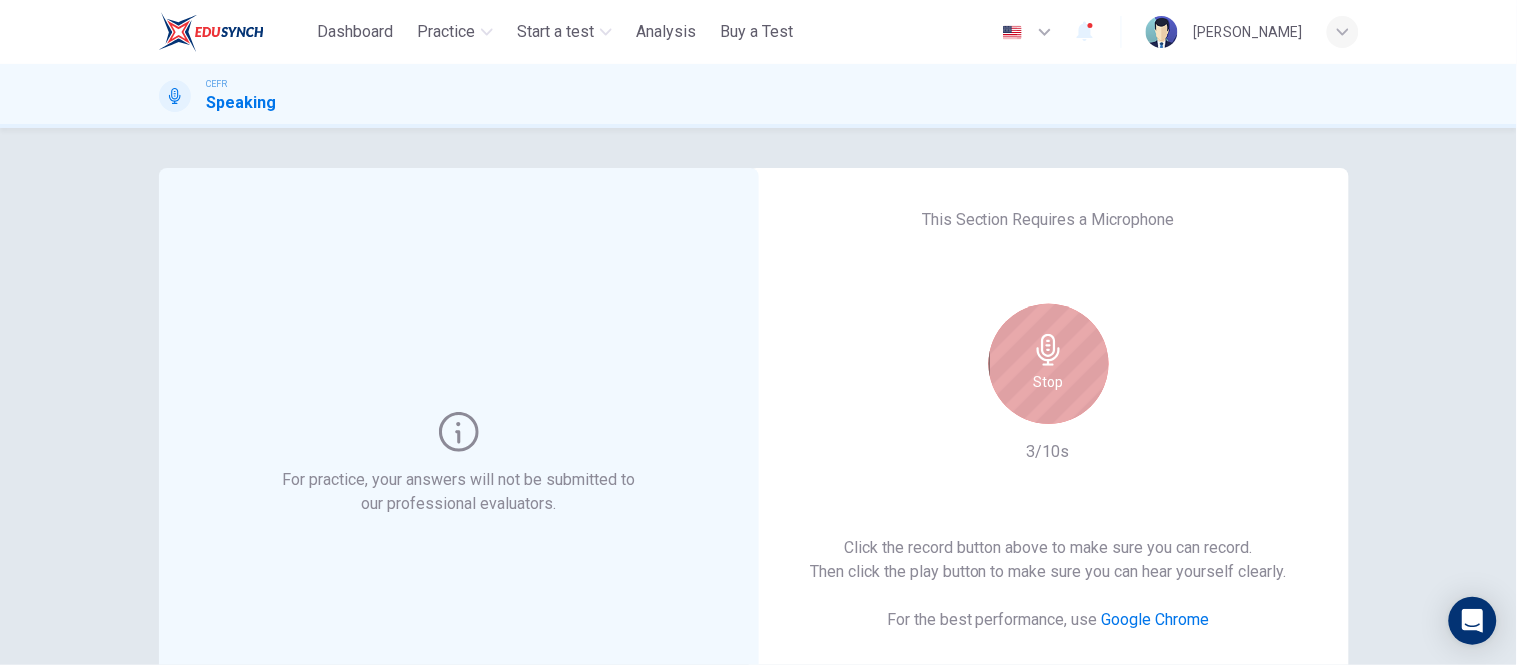 click on "Stop" at bounding box center (1049, 382) 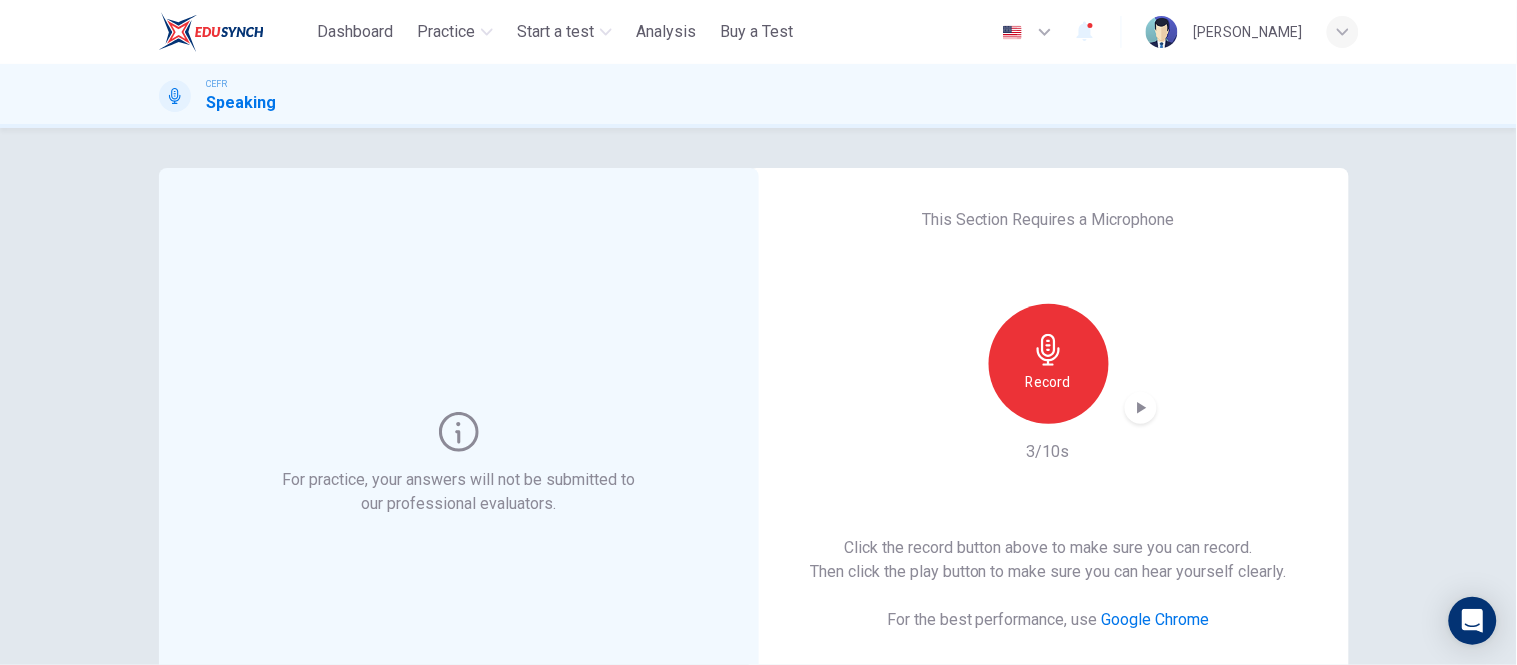 click 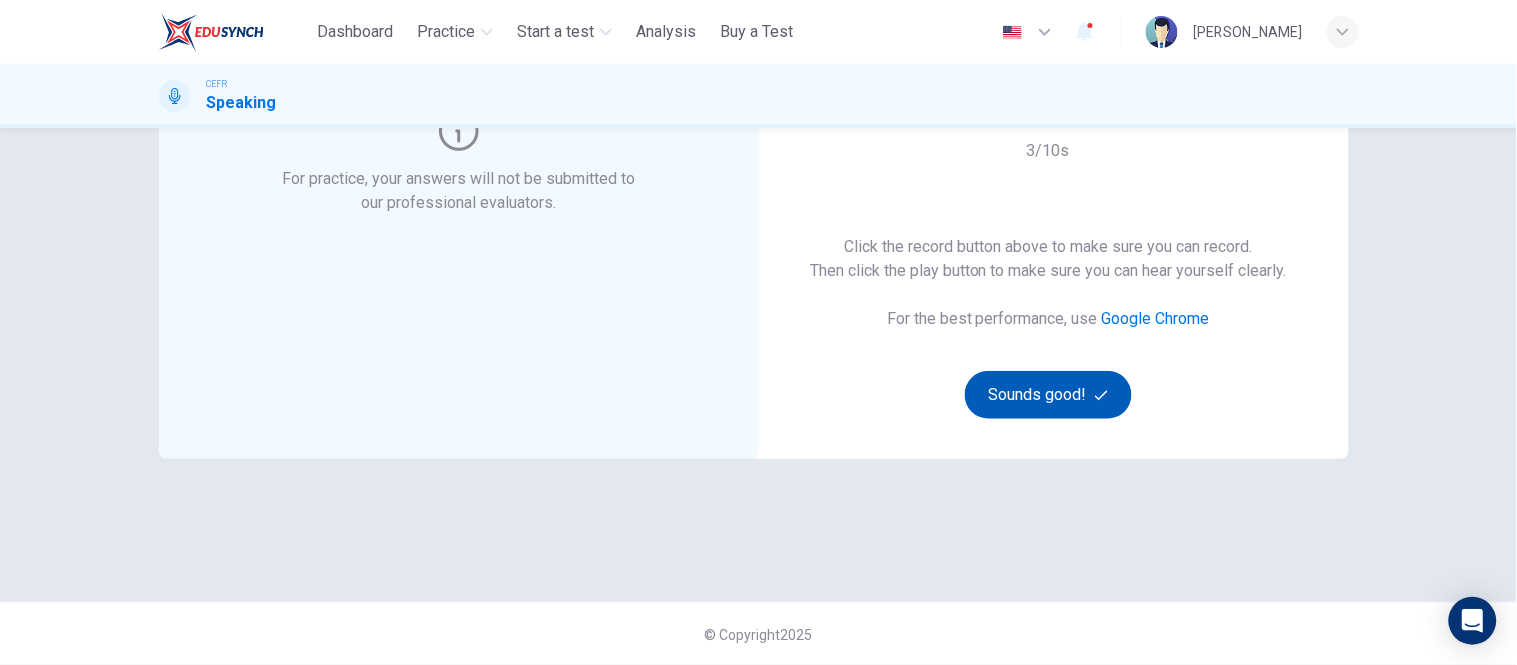 type 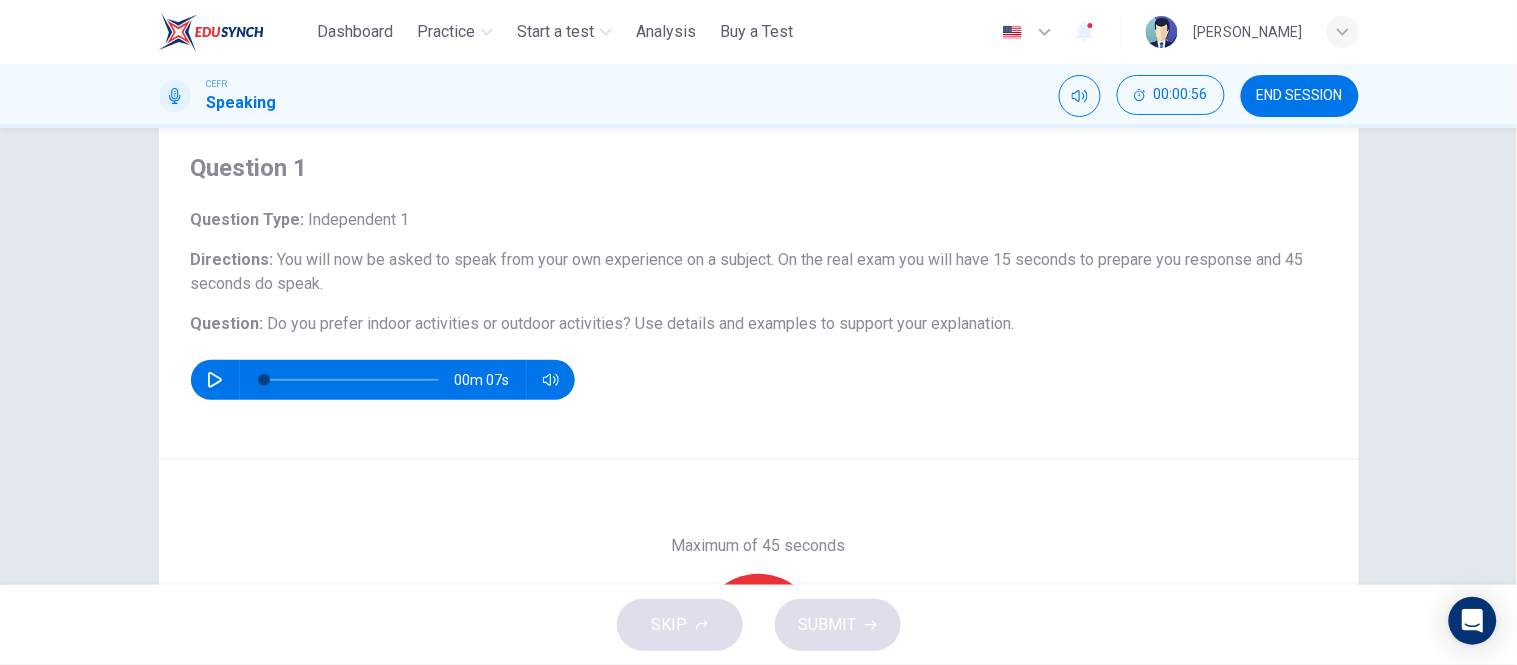 scroll, scrollTop: 0, scrollLeft: 0, axis: both 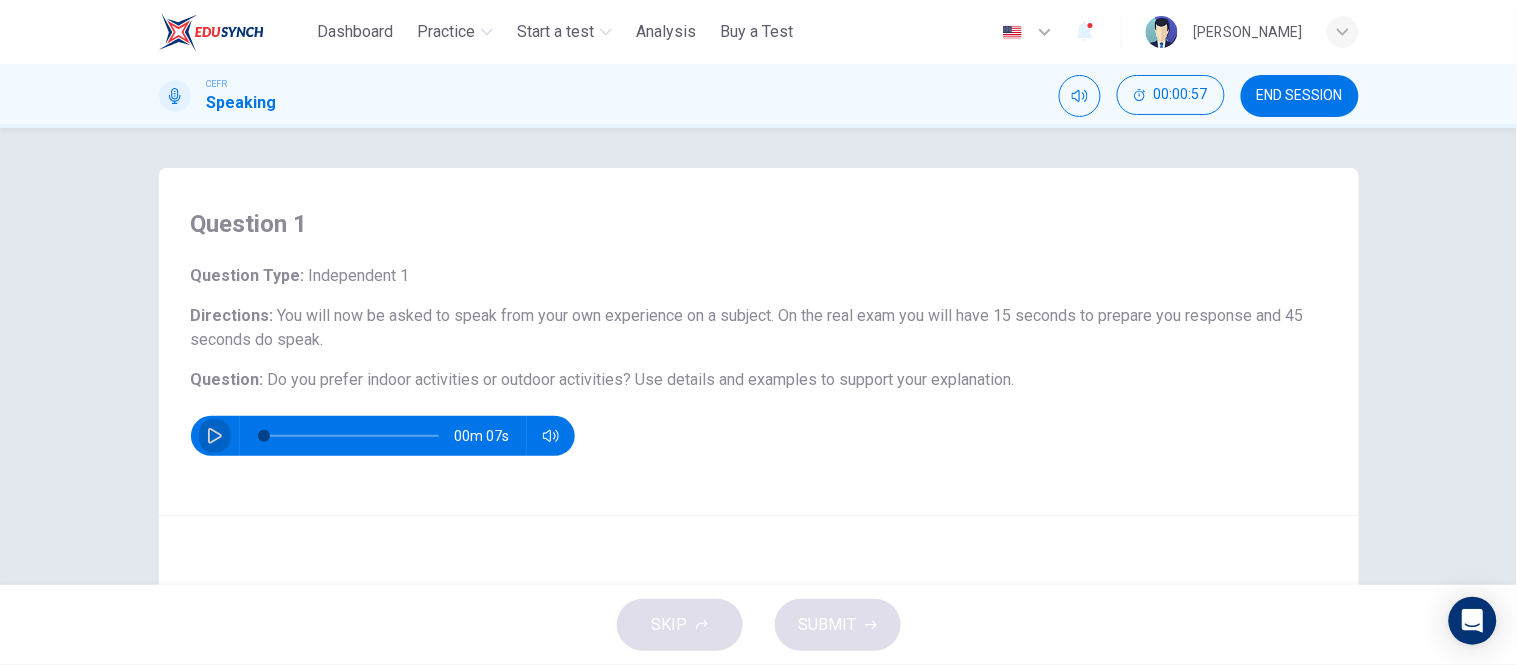 click 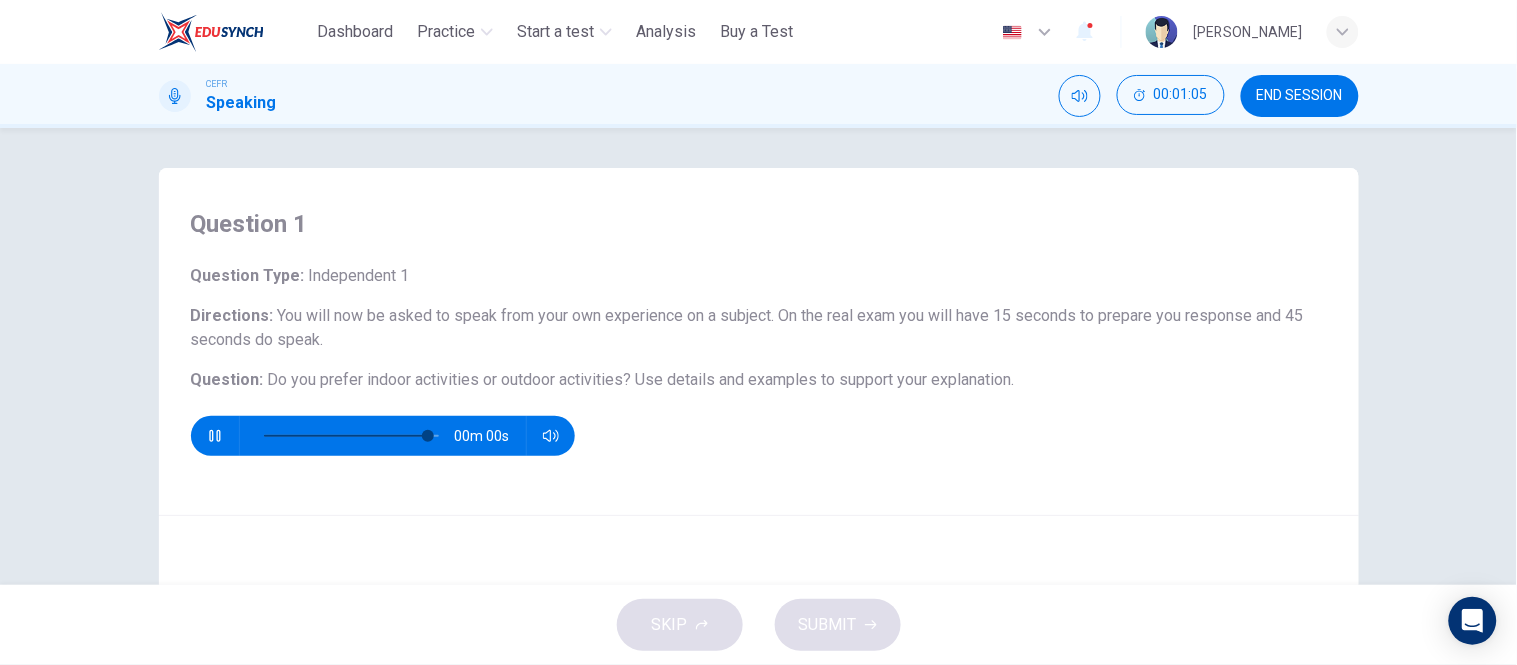 type on "*" 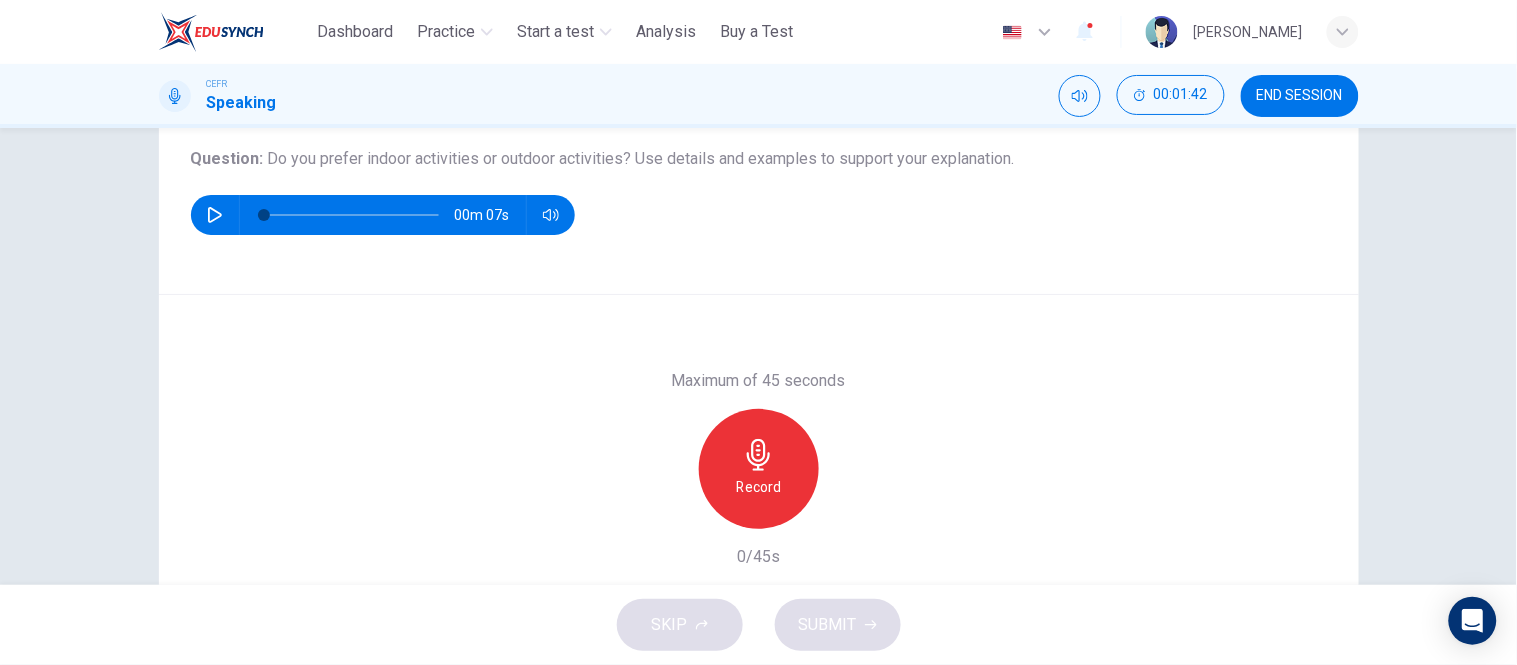 scroll, scrollTop: 222, scrollLeft: 0, axis: vertical 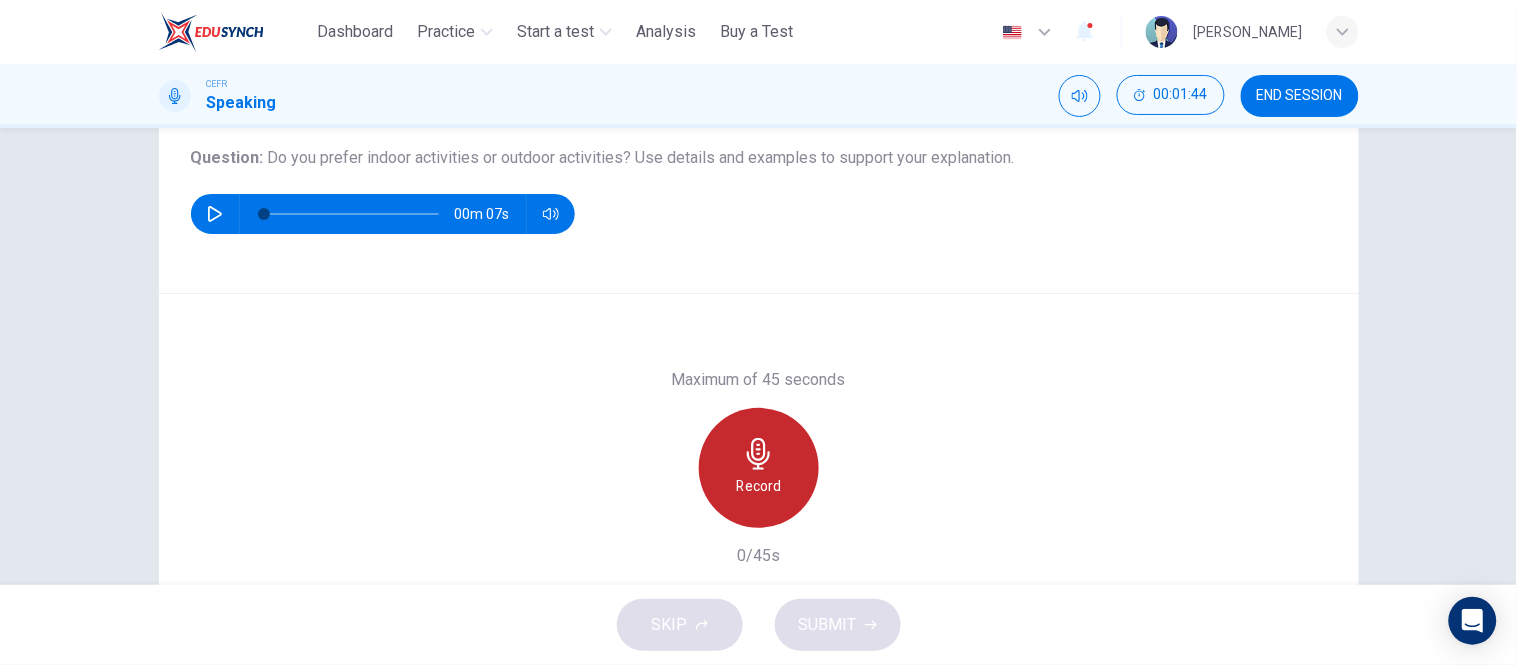 click 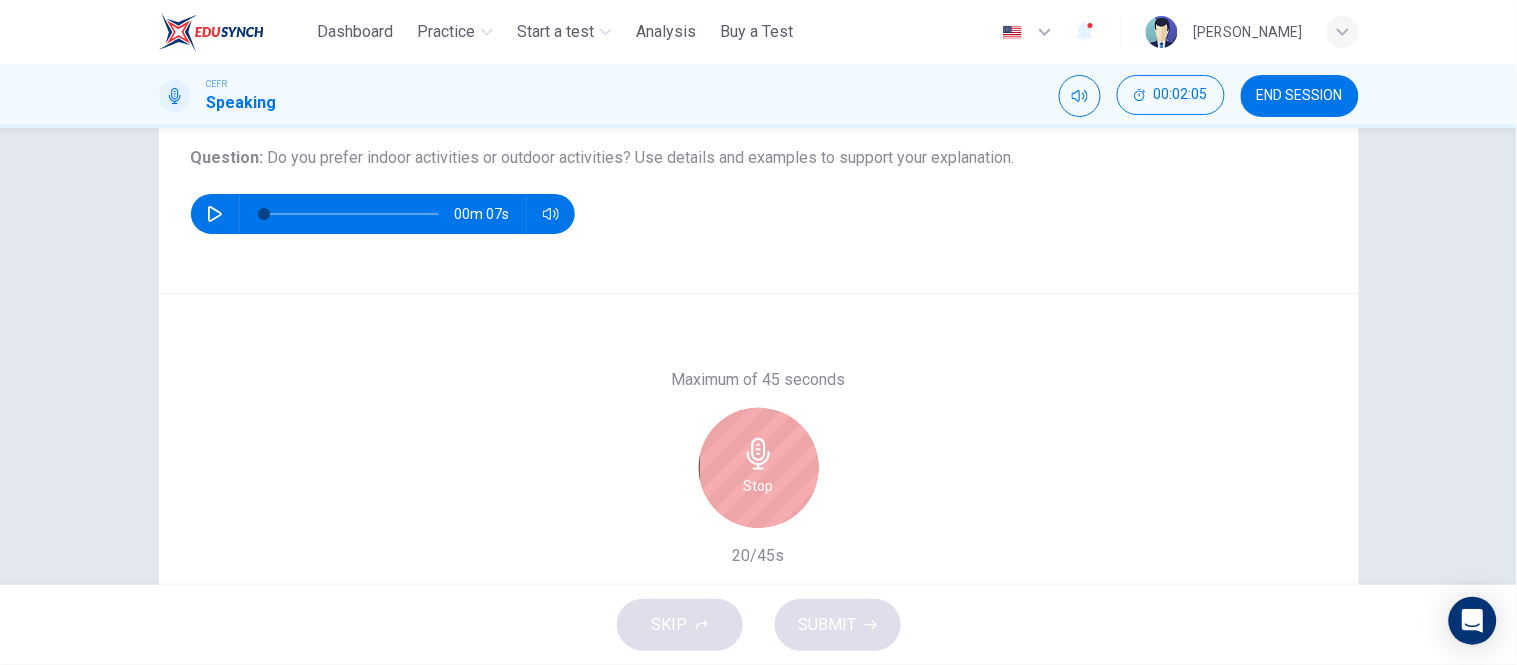click 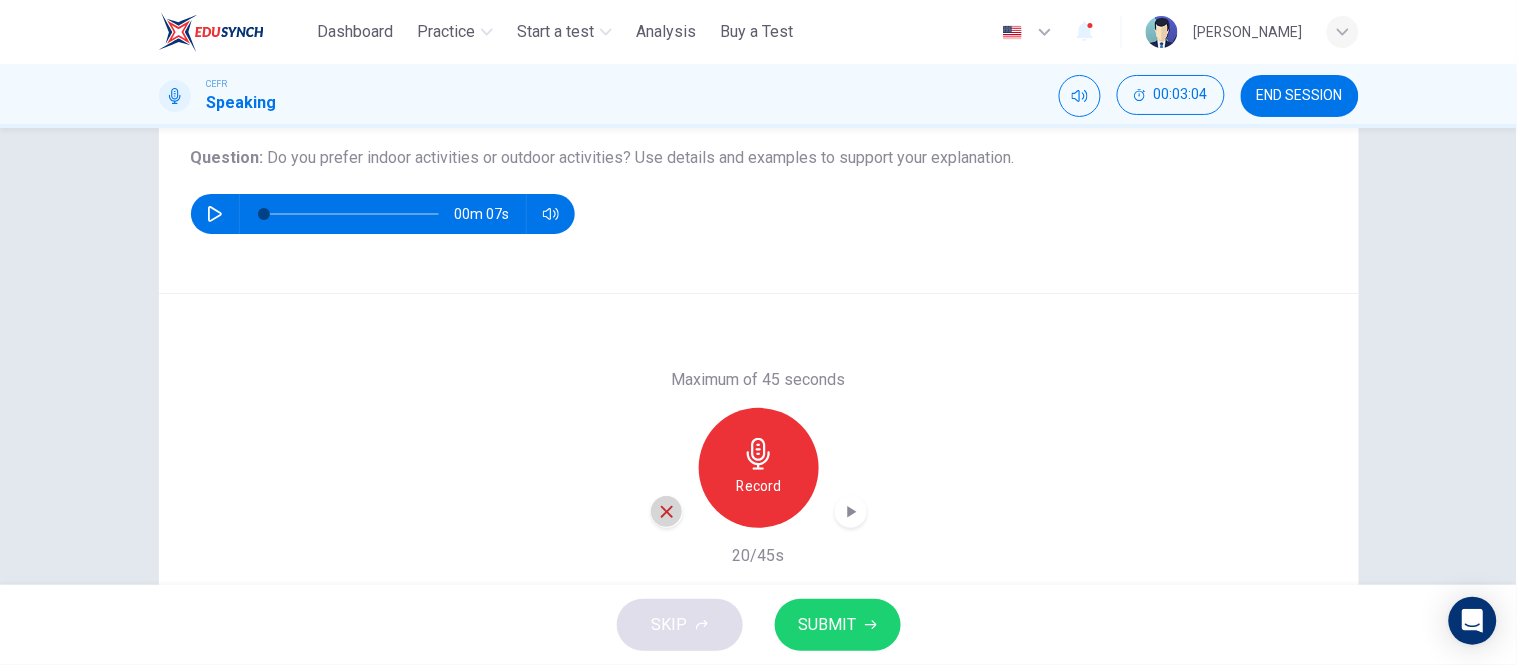 click 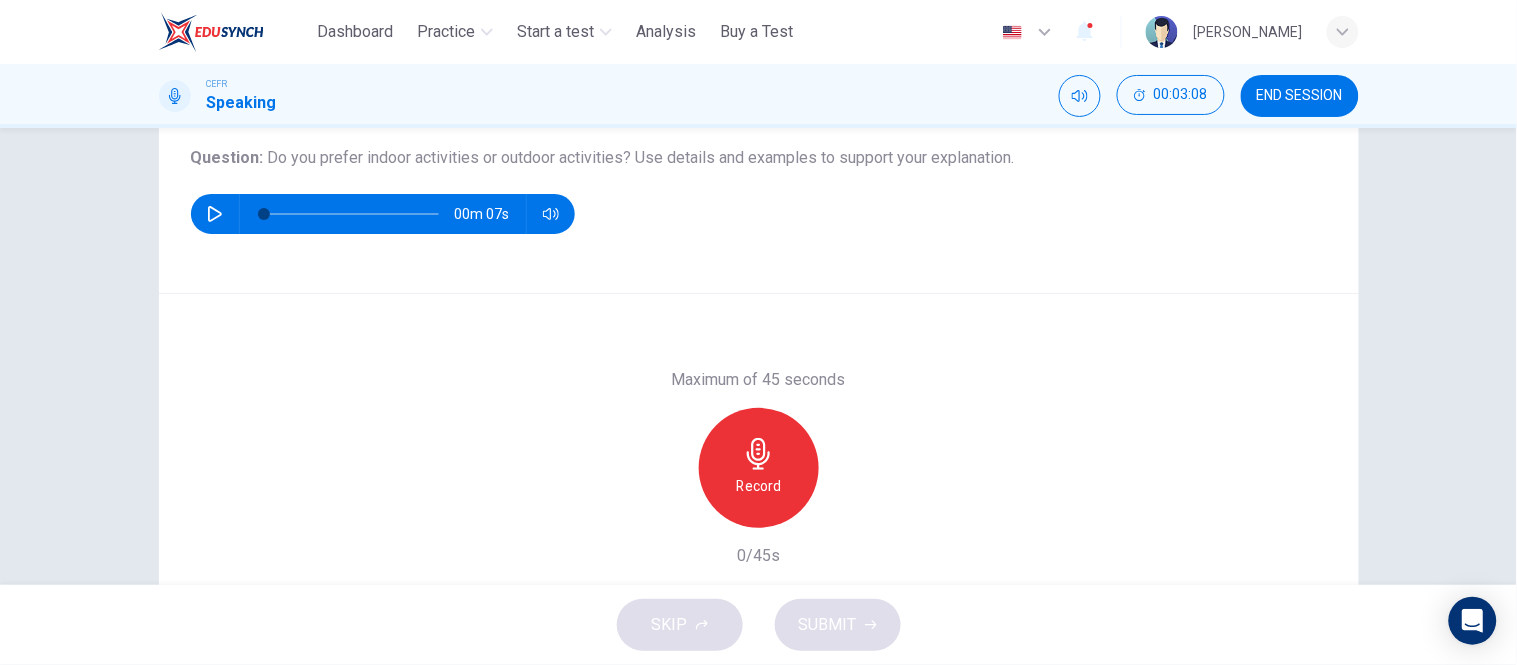 click on "Record" at bounding box center (758, 486) 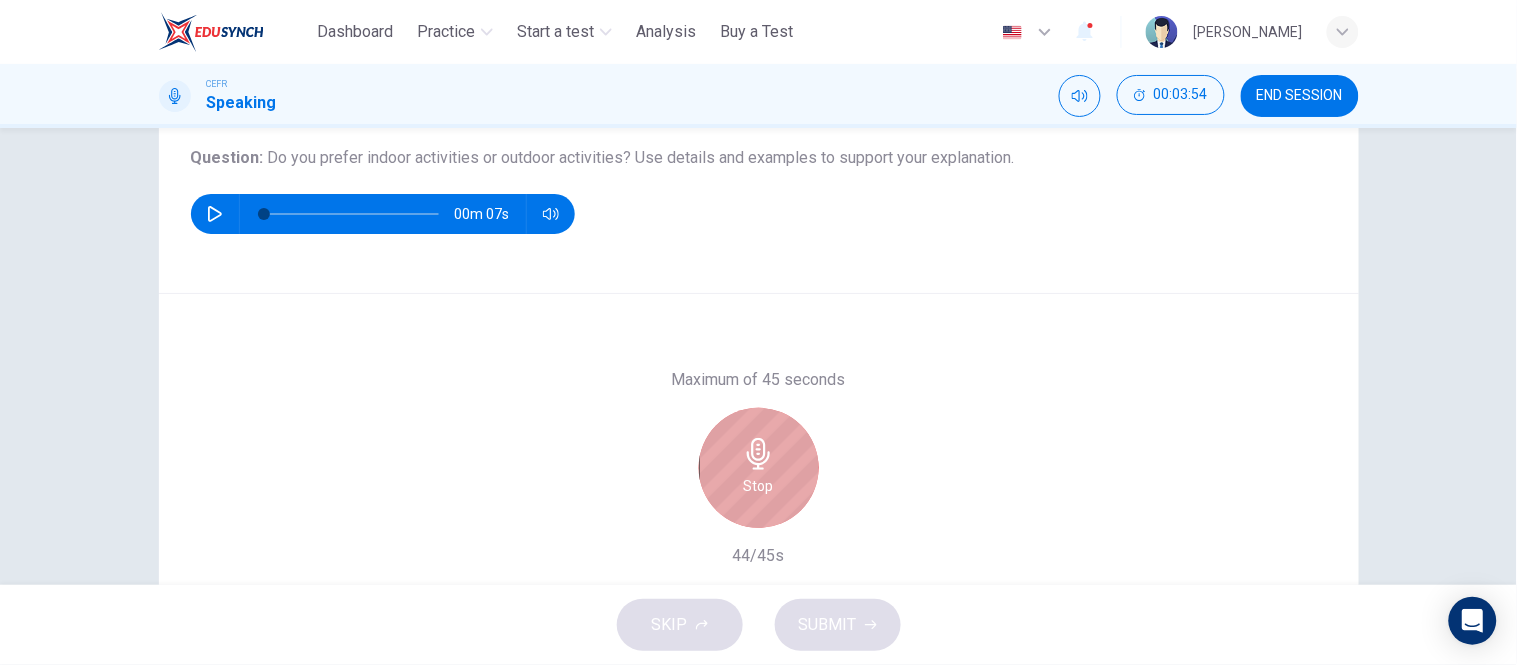 click on "Stop" at bounding box center (759, 486) 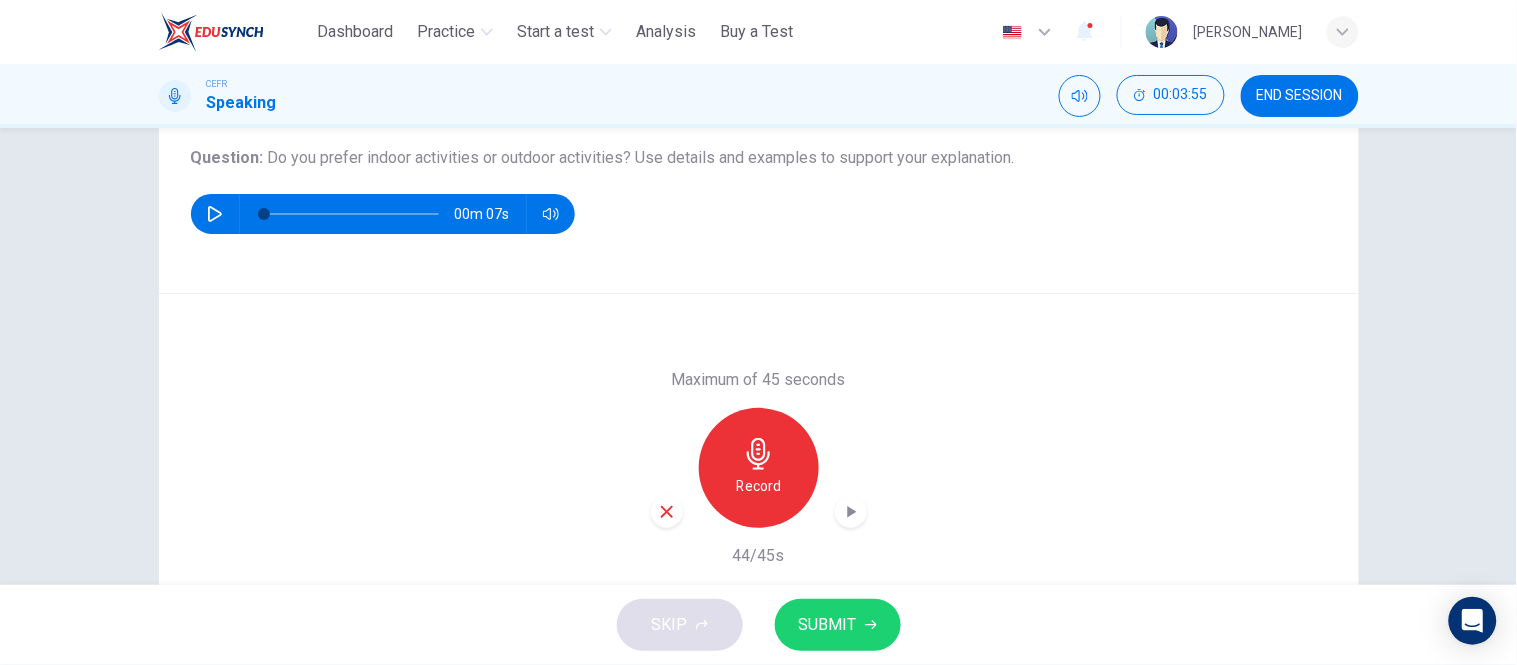 click 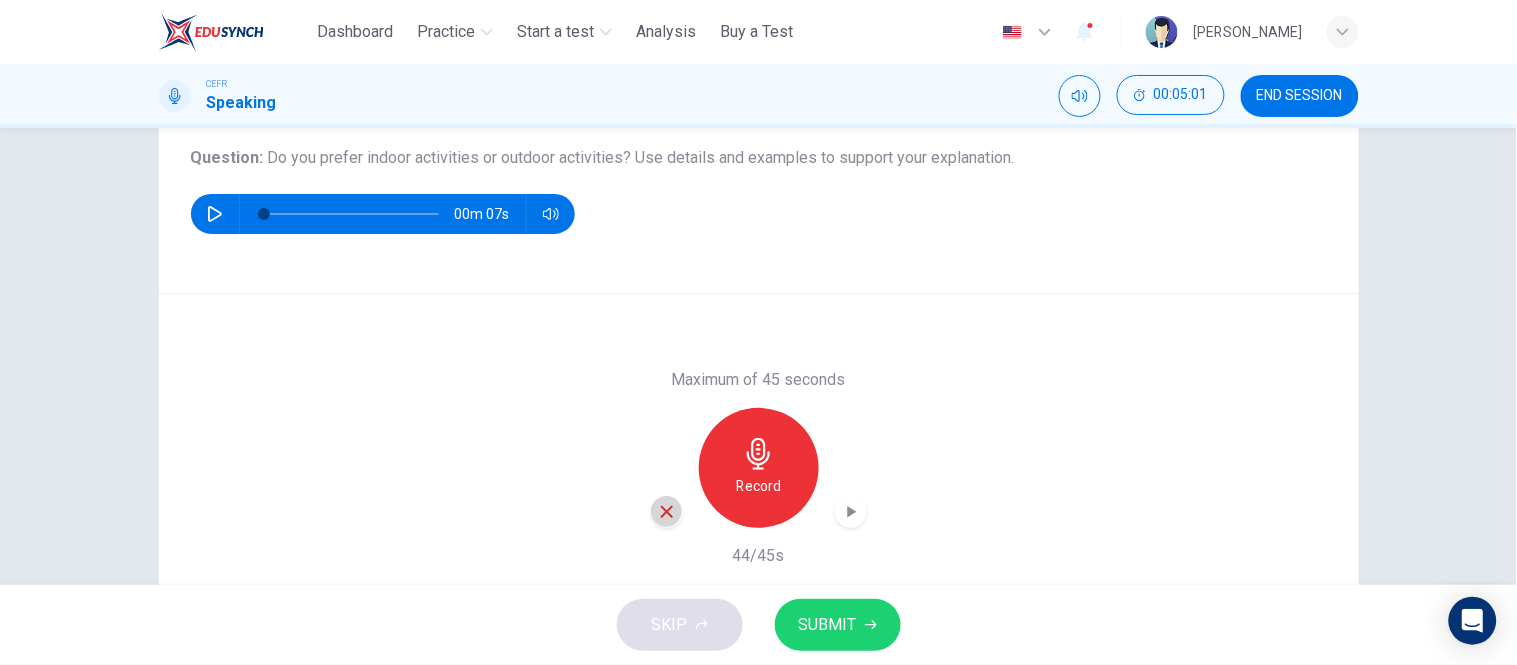 click 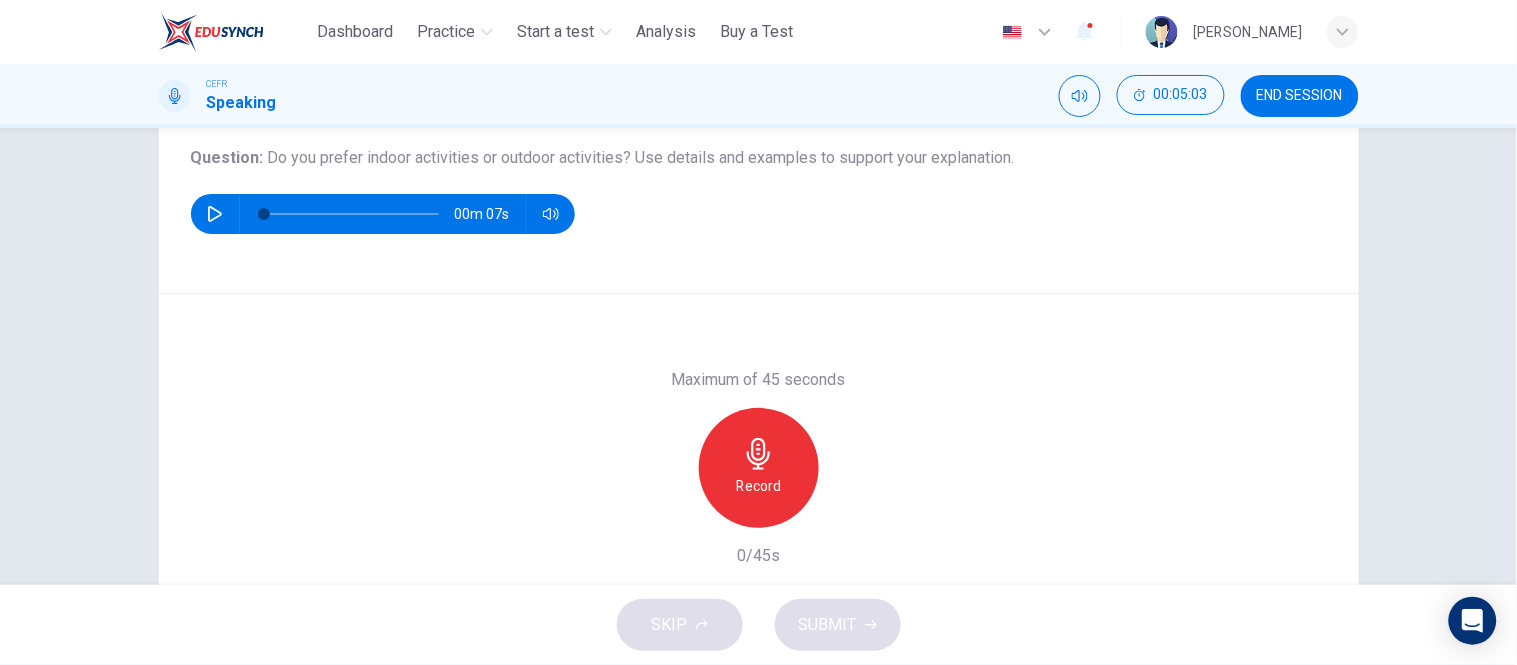 click on "Record" at bounding box center [758, 486] 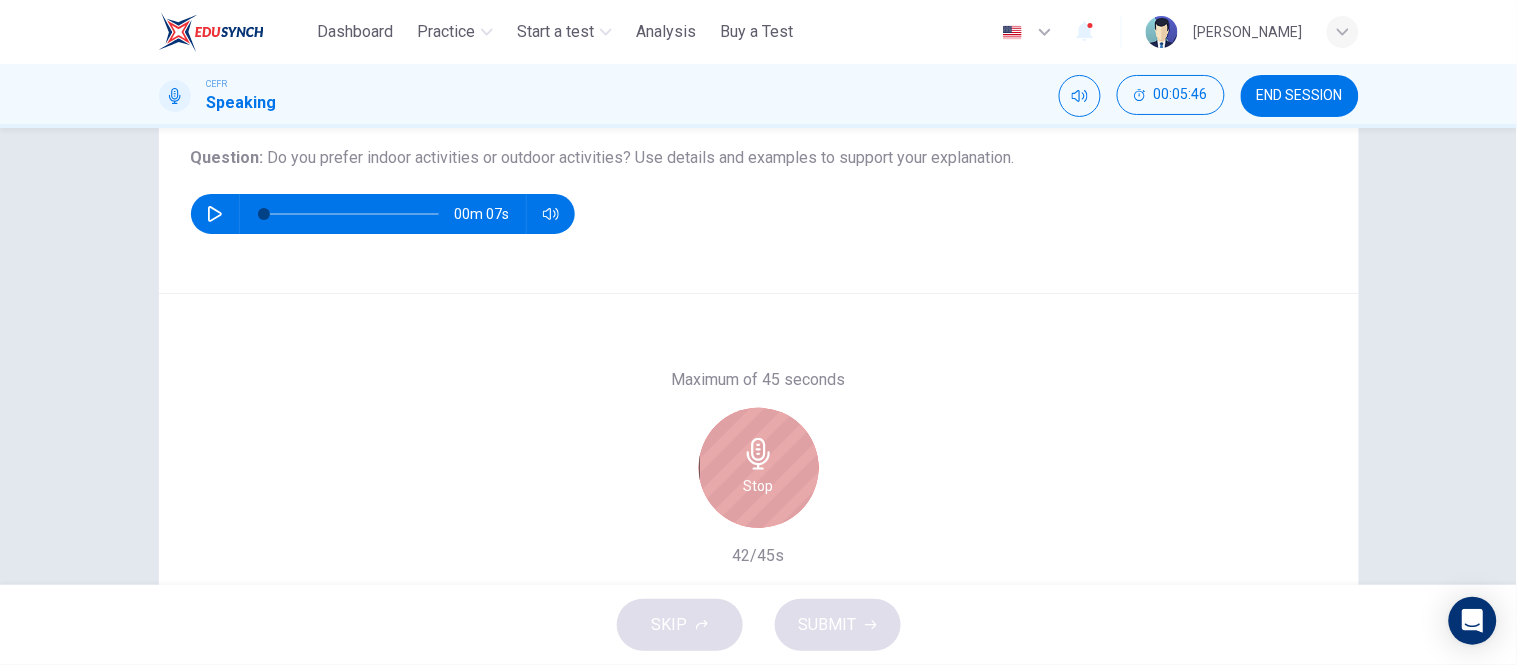 click on "Stop" at bounding box center (759, 486) 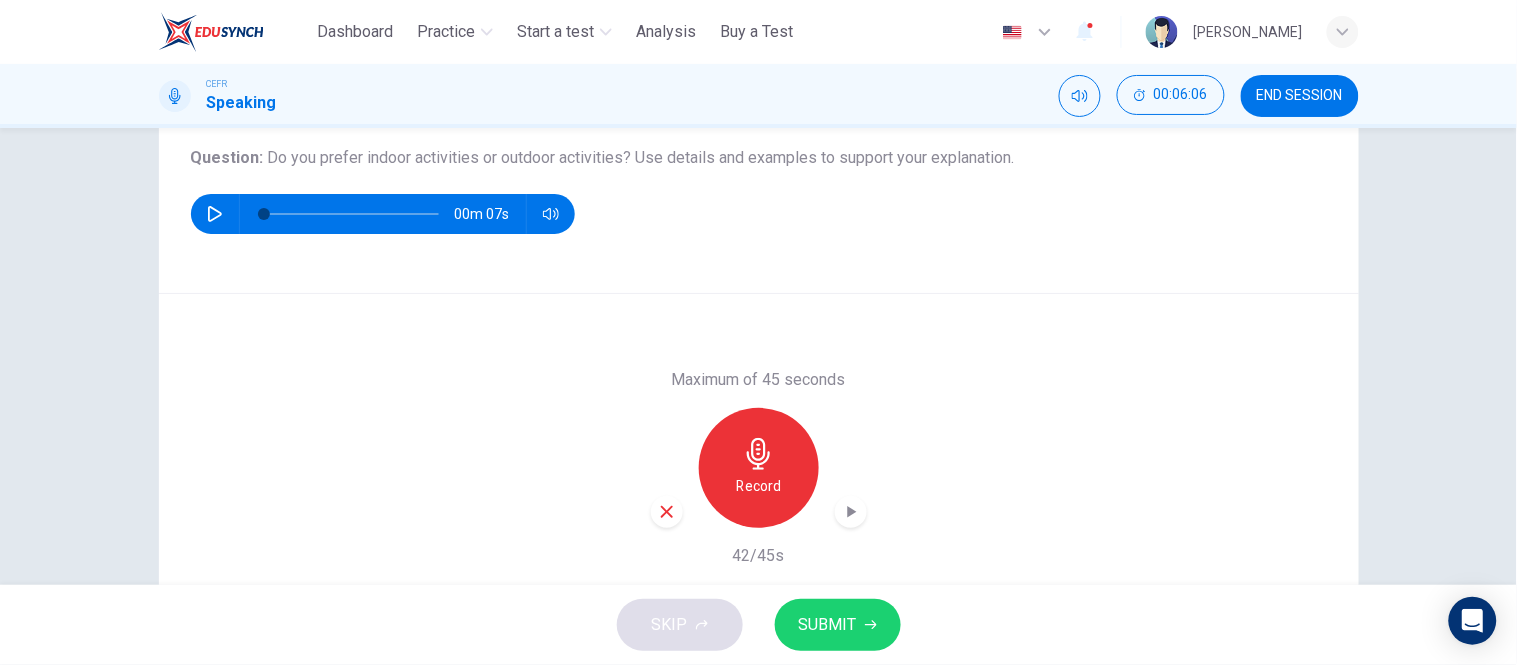 click 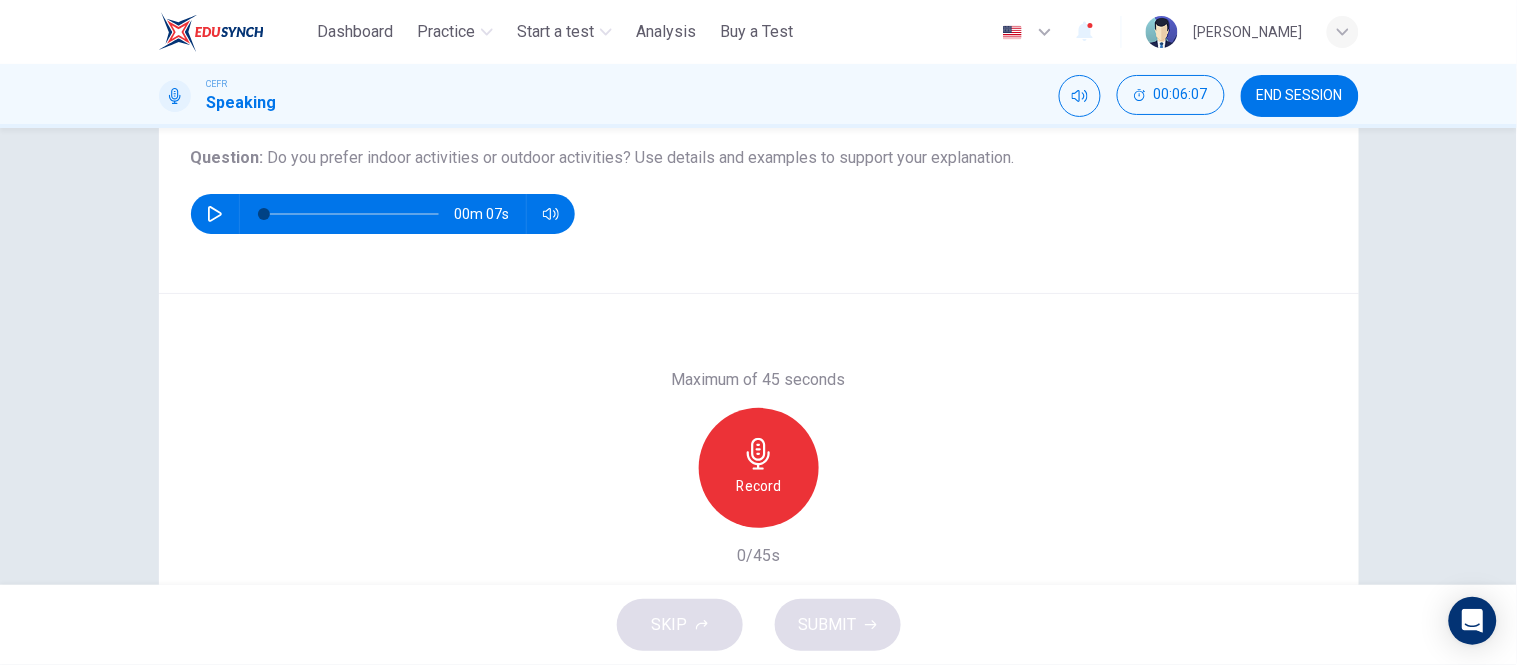 click on "Record" at bounding box center (759, 468) 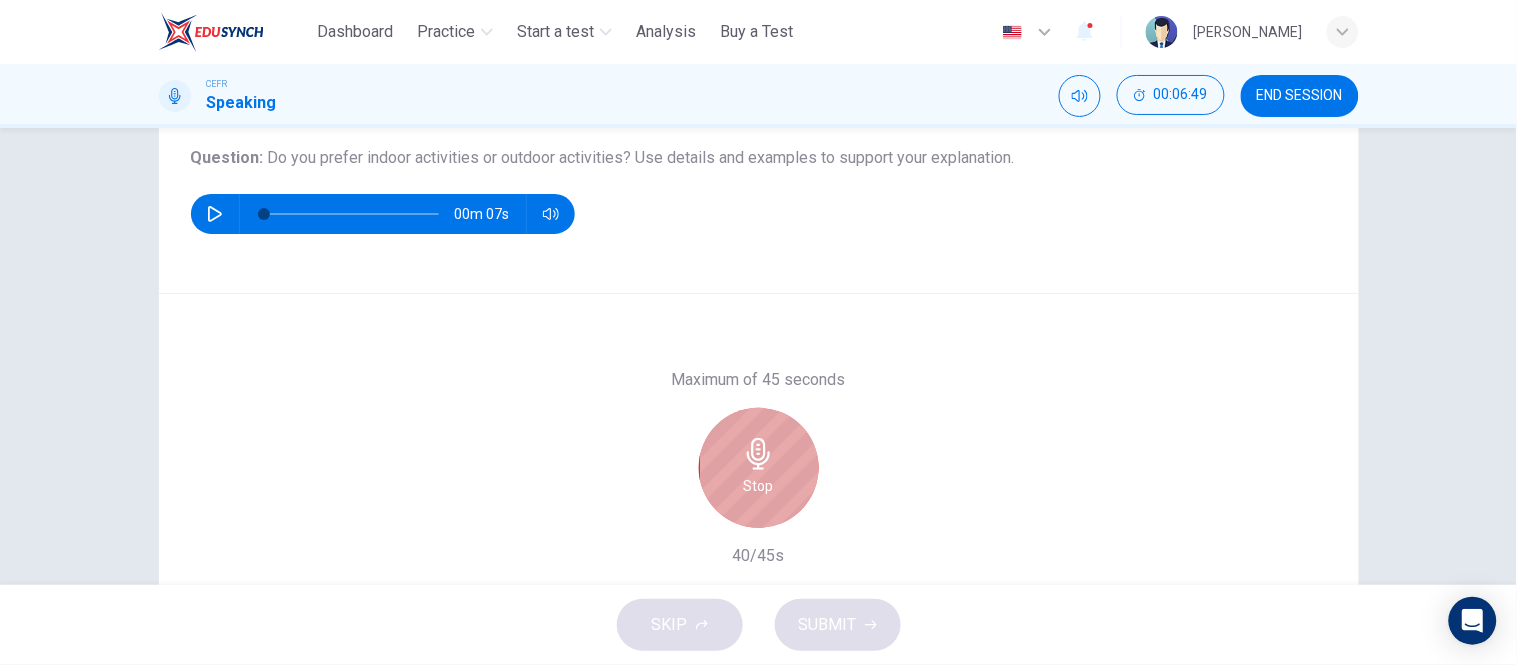 click on "Stop" at bounding box center [759, 468] 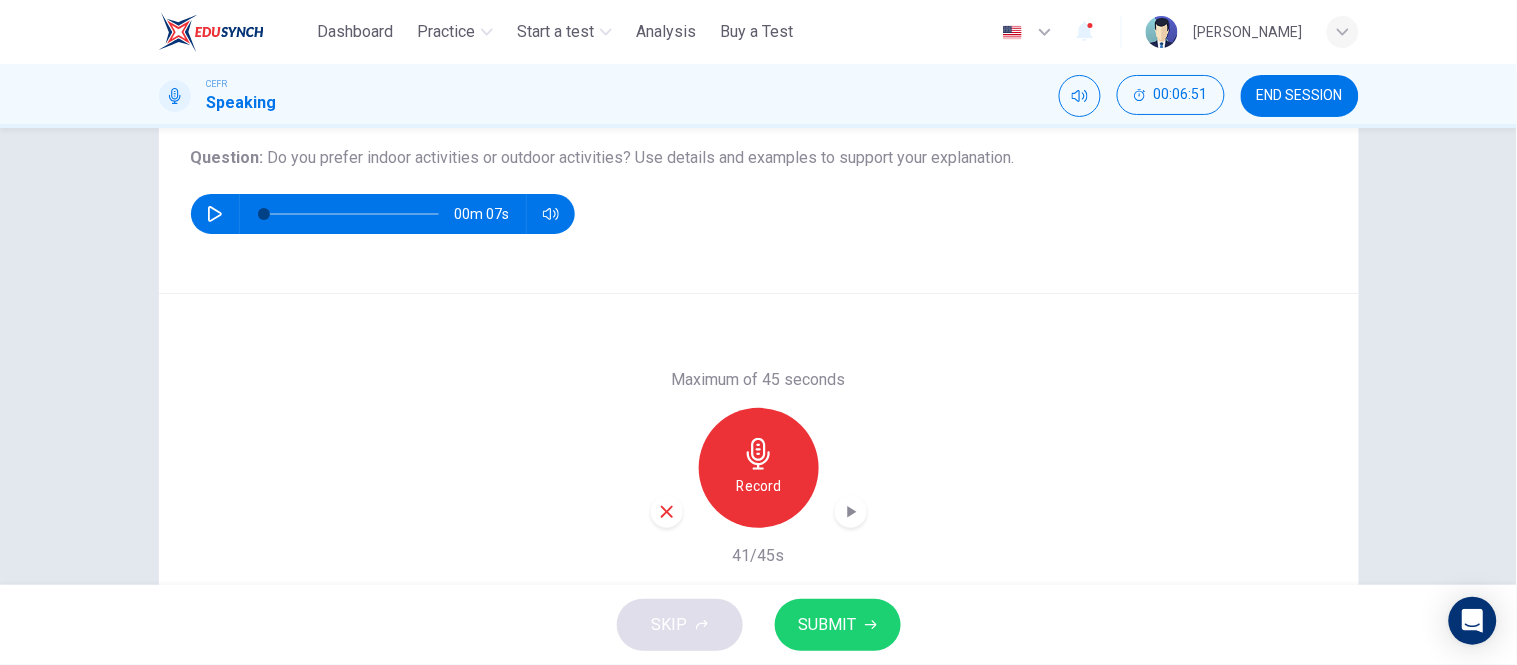 click 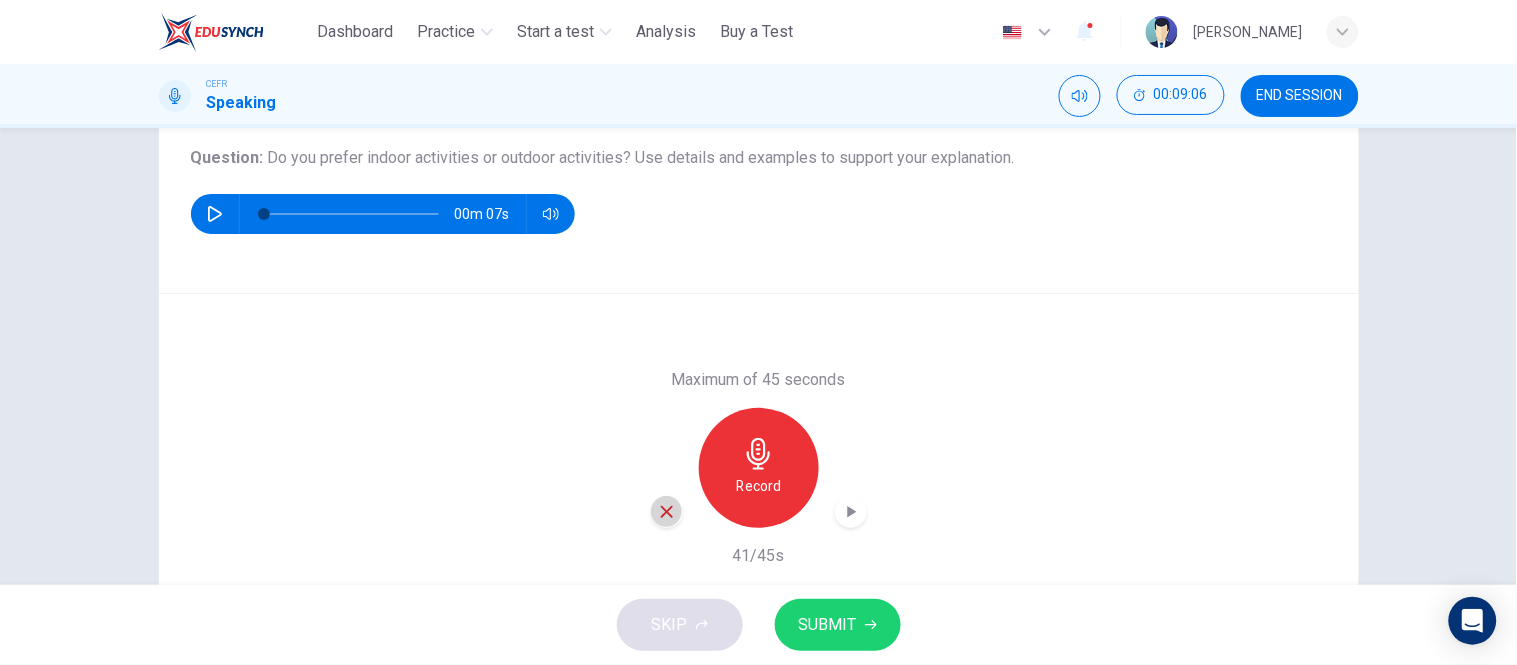 click at bounding box center [667, 512] 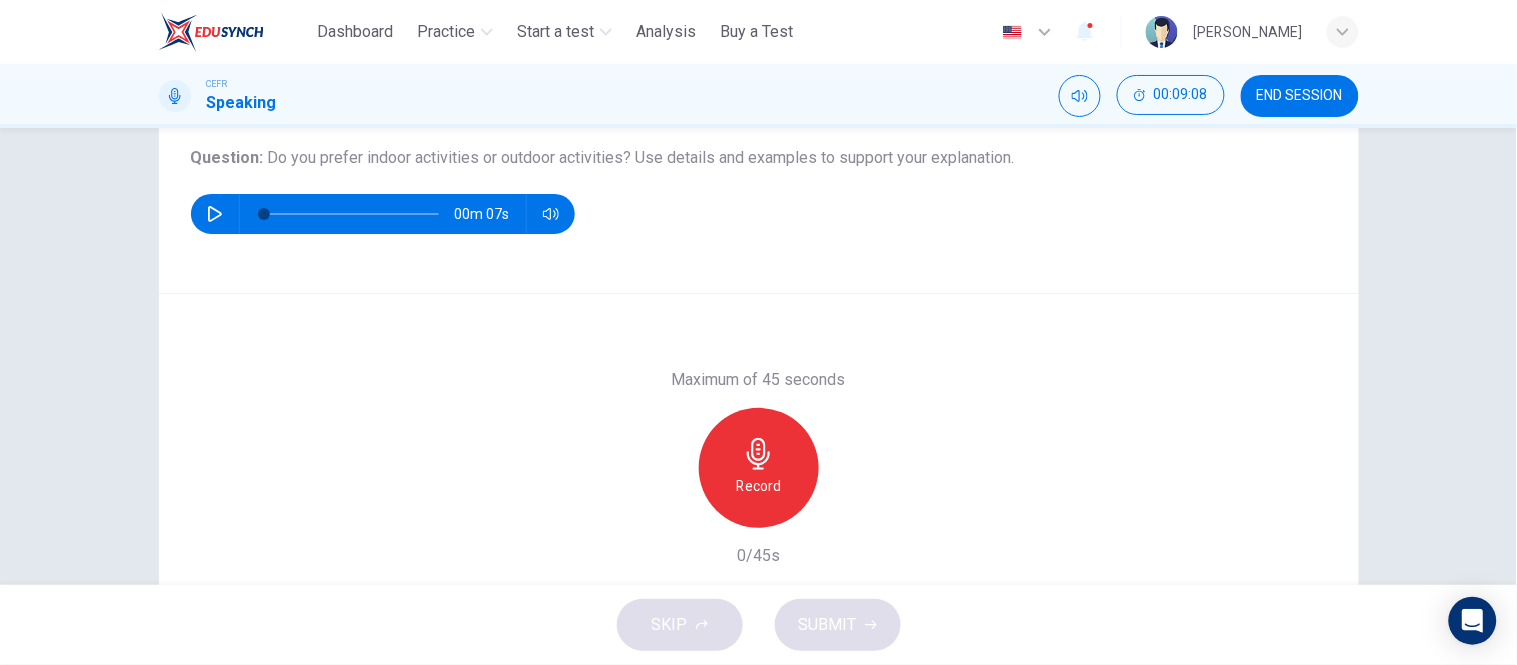 click on "Record" at bounding box center [758, 486] 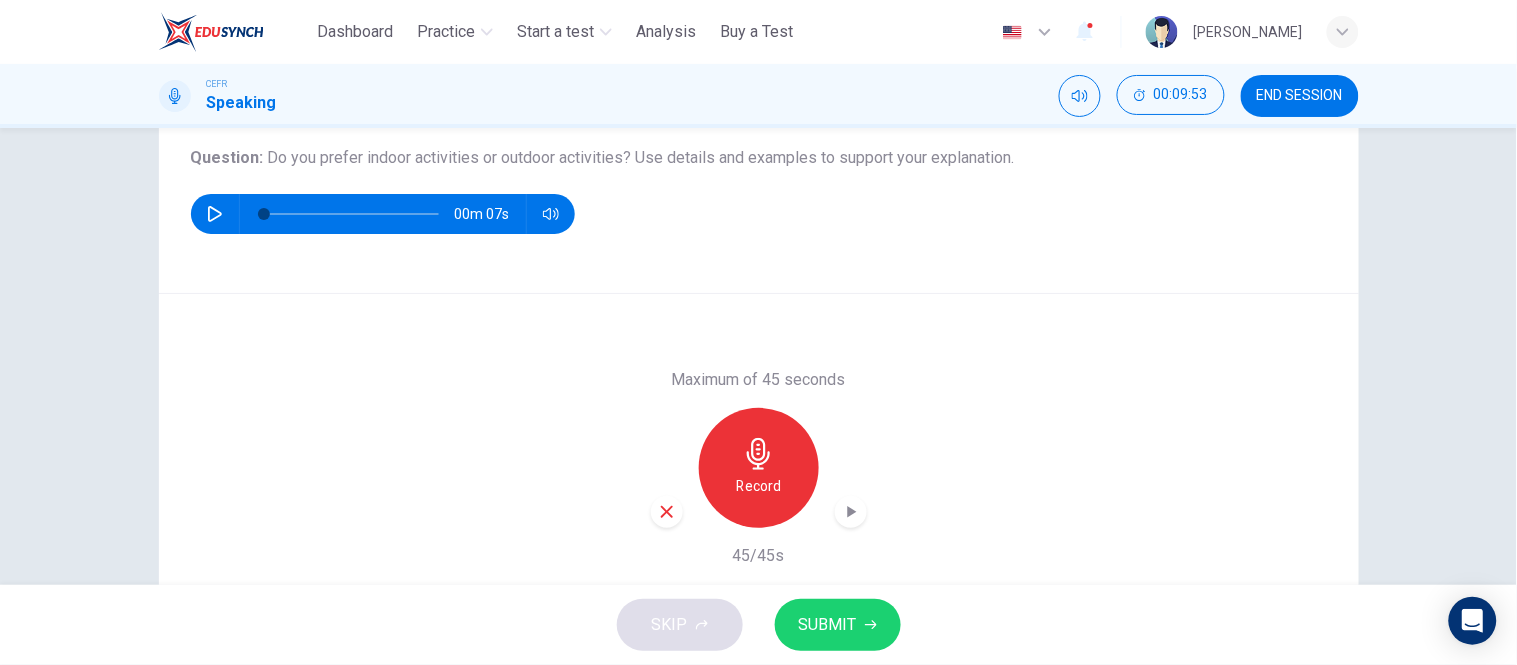 click on "Record" at bounding box center [758, 486] 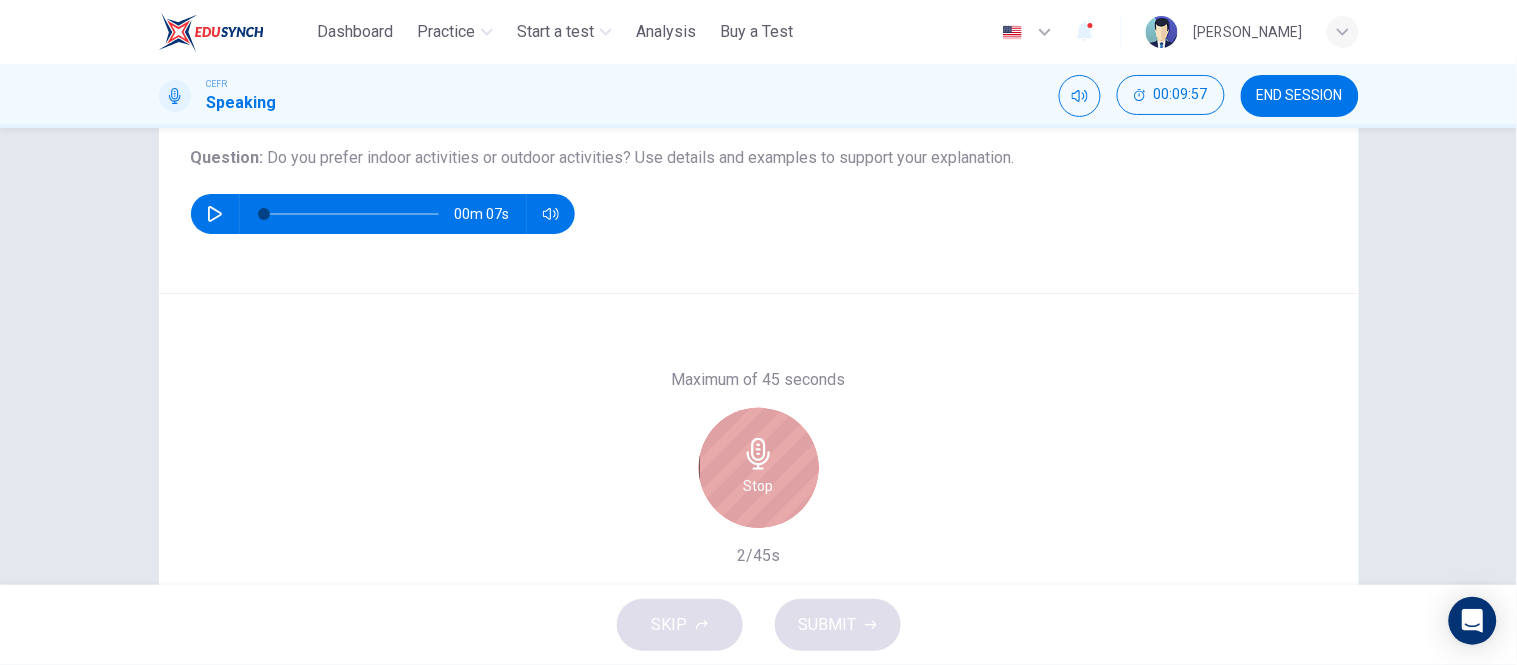 click on "Stop" at bounding box center [759, 468] 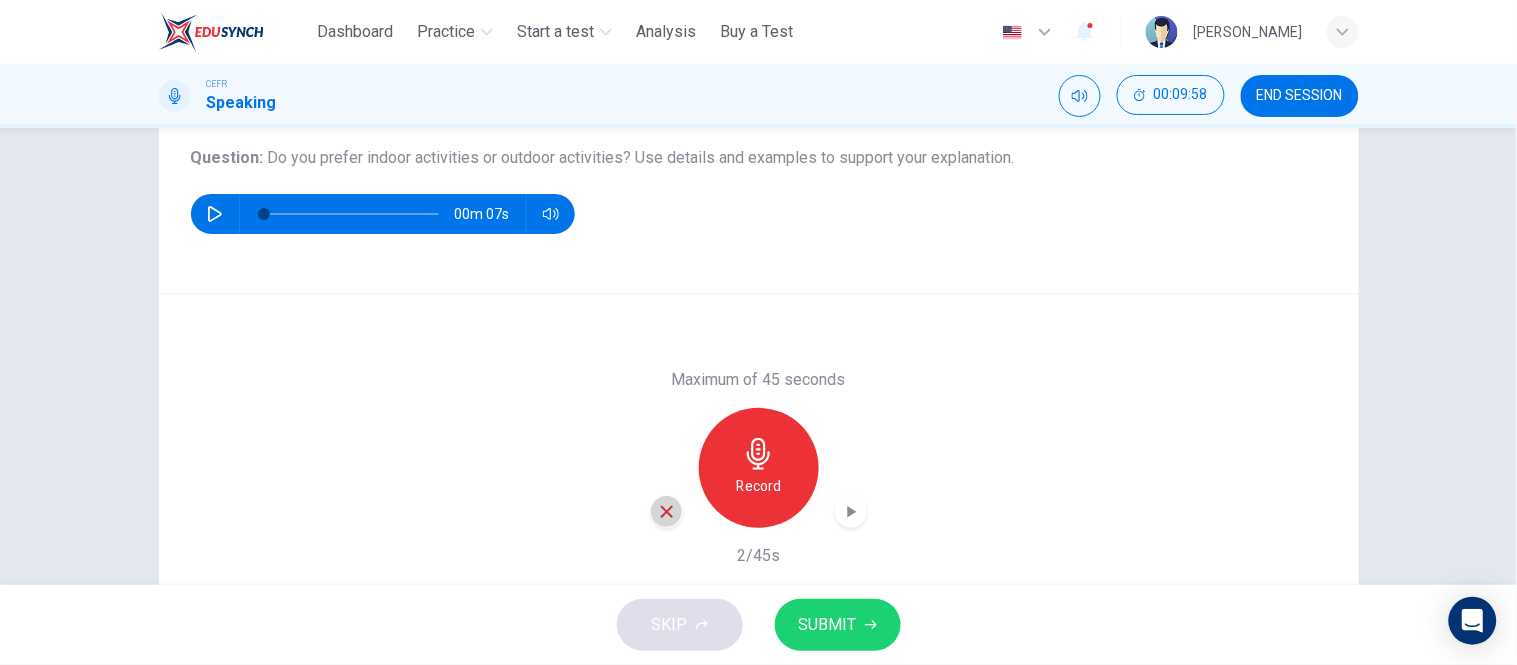click 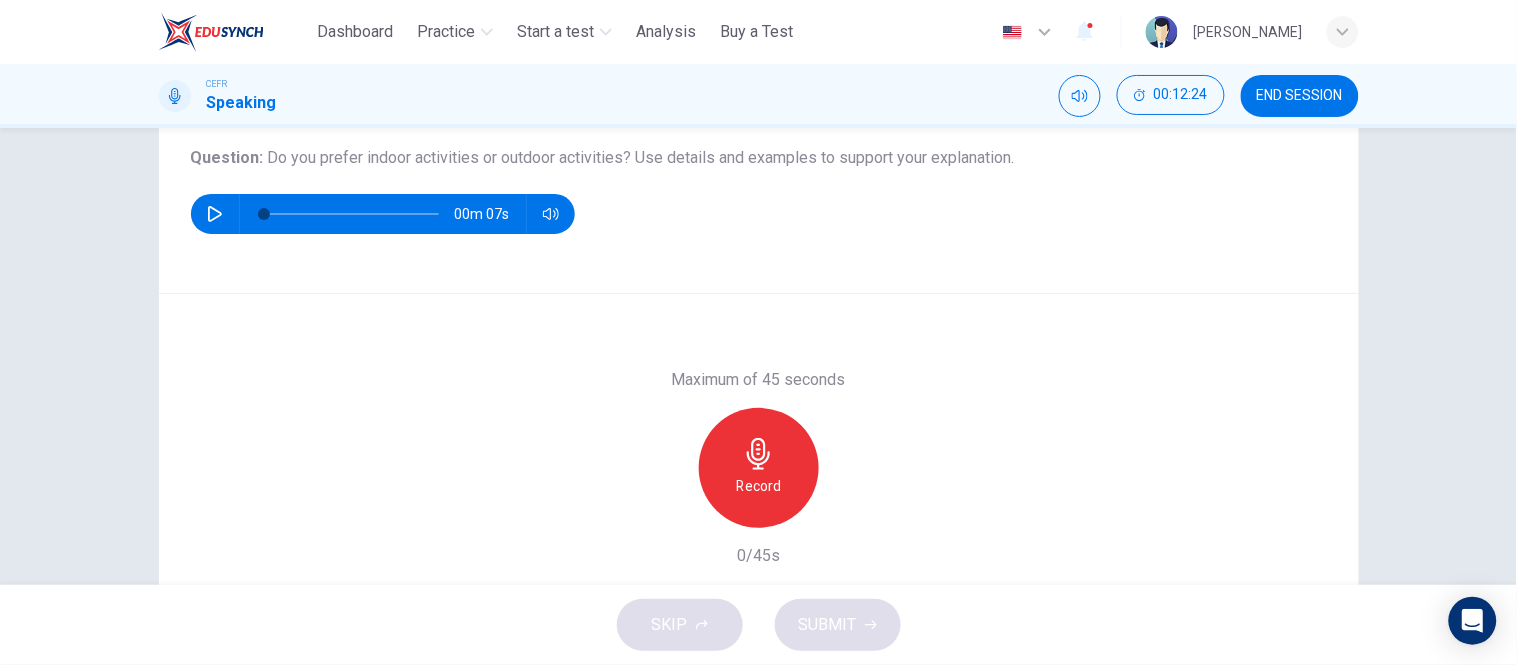 click on "Record" at bounding box center [758, 486] 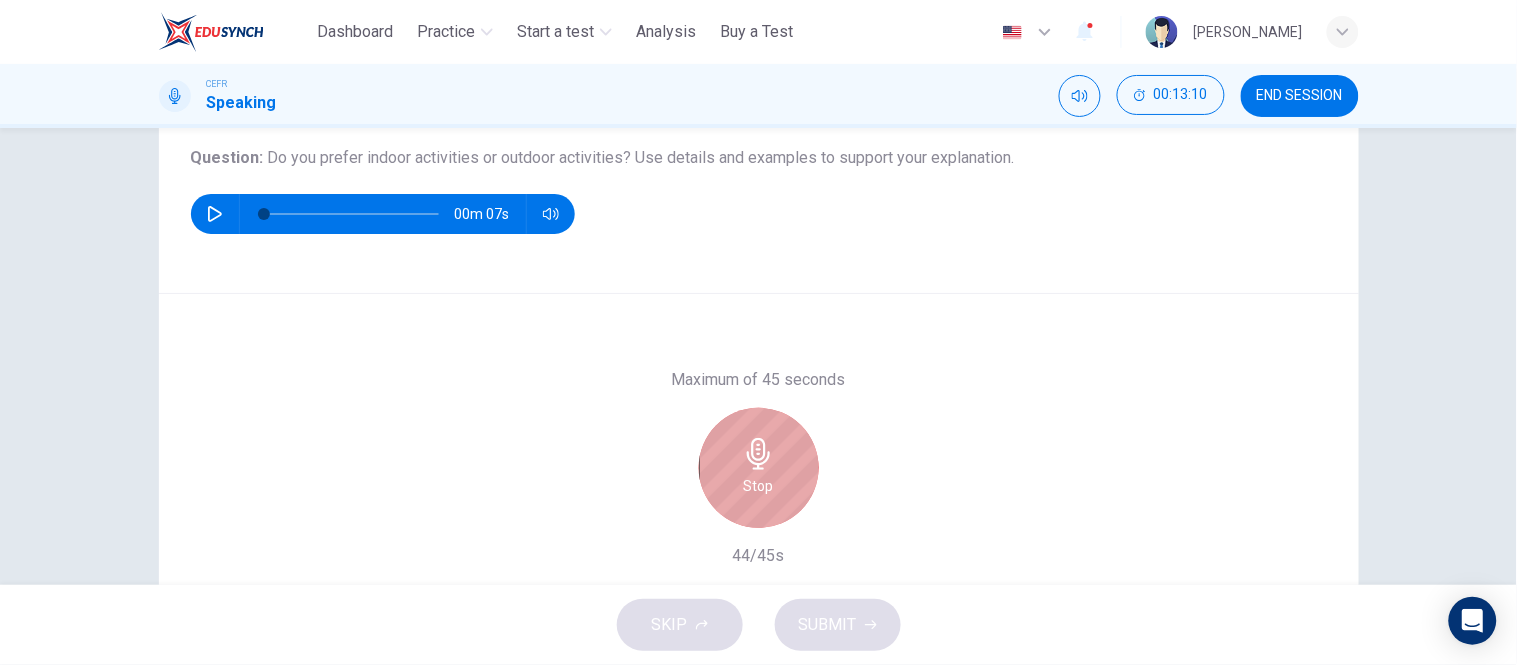 click on "Stop" at bounding box center (759, 468) 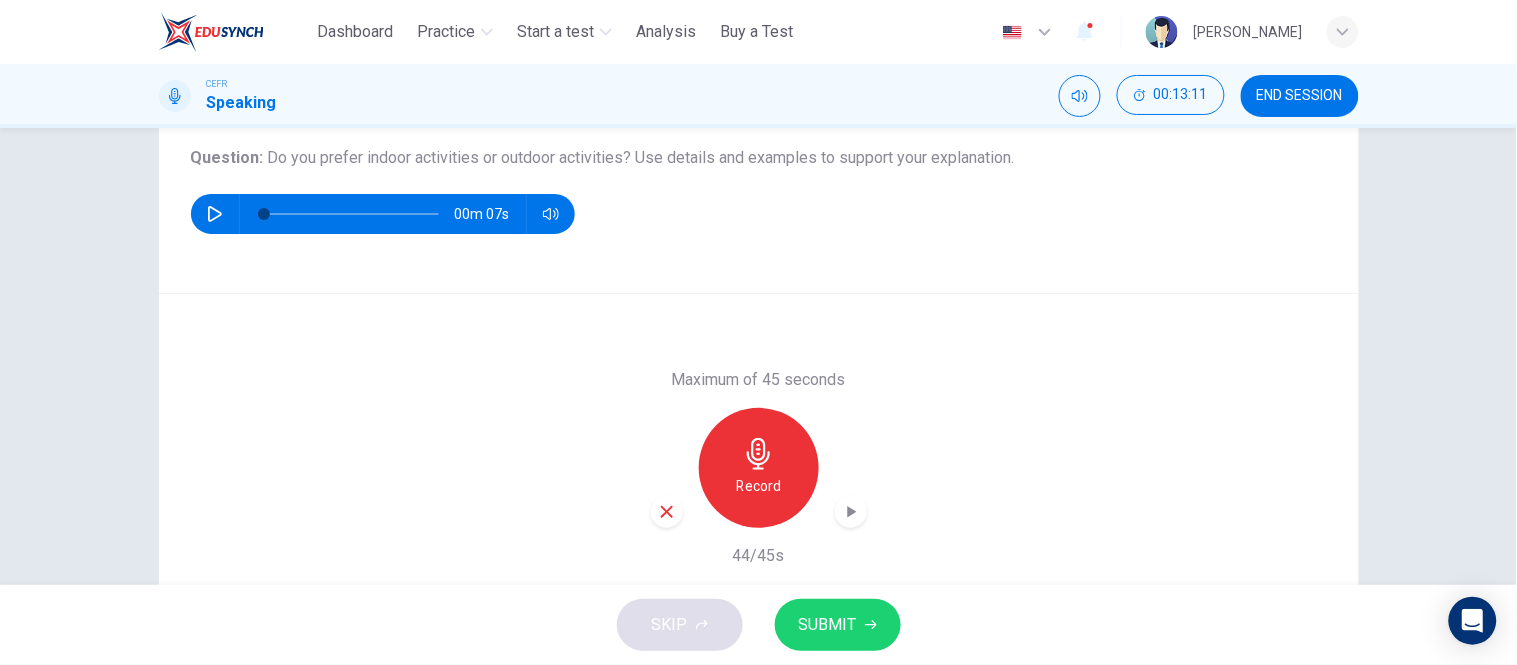 click at bounding box center (851, 512) 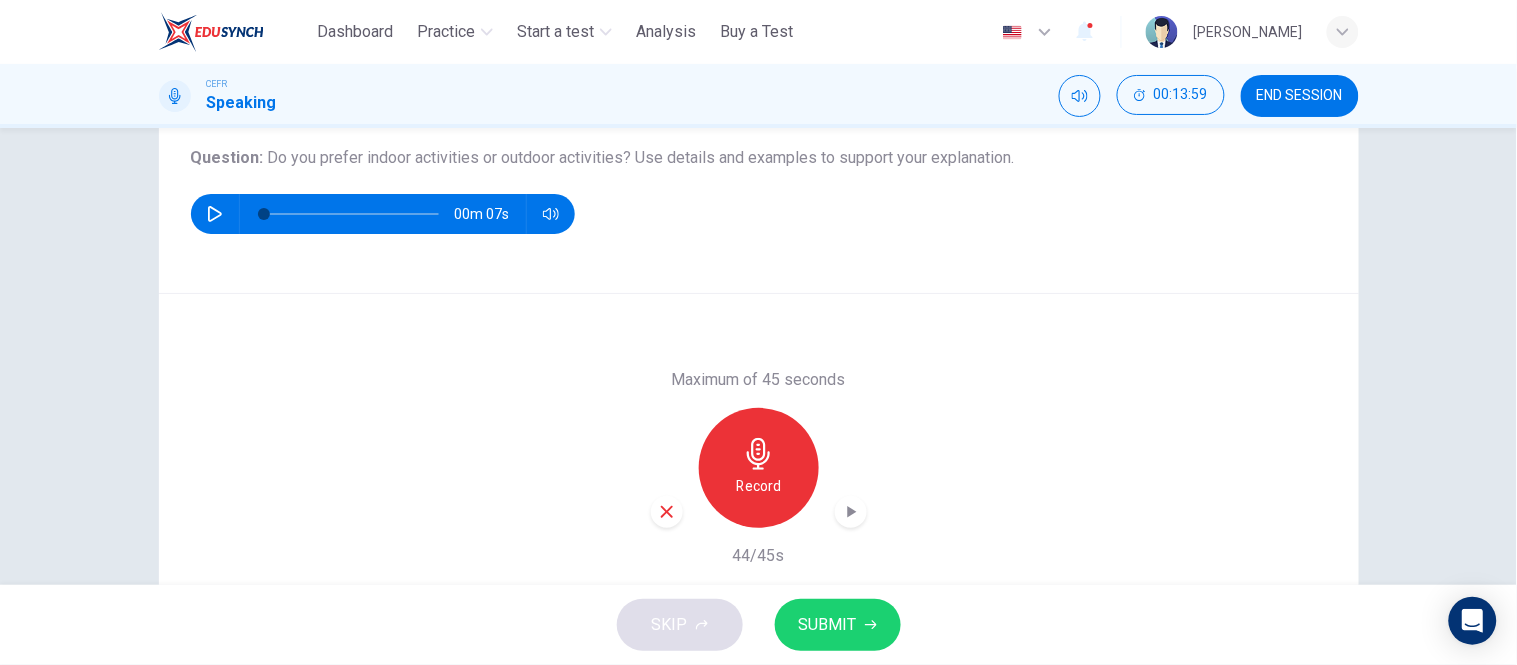 click on "SUBMIT" at bounding box center [838, 625] 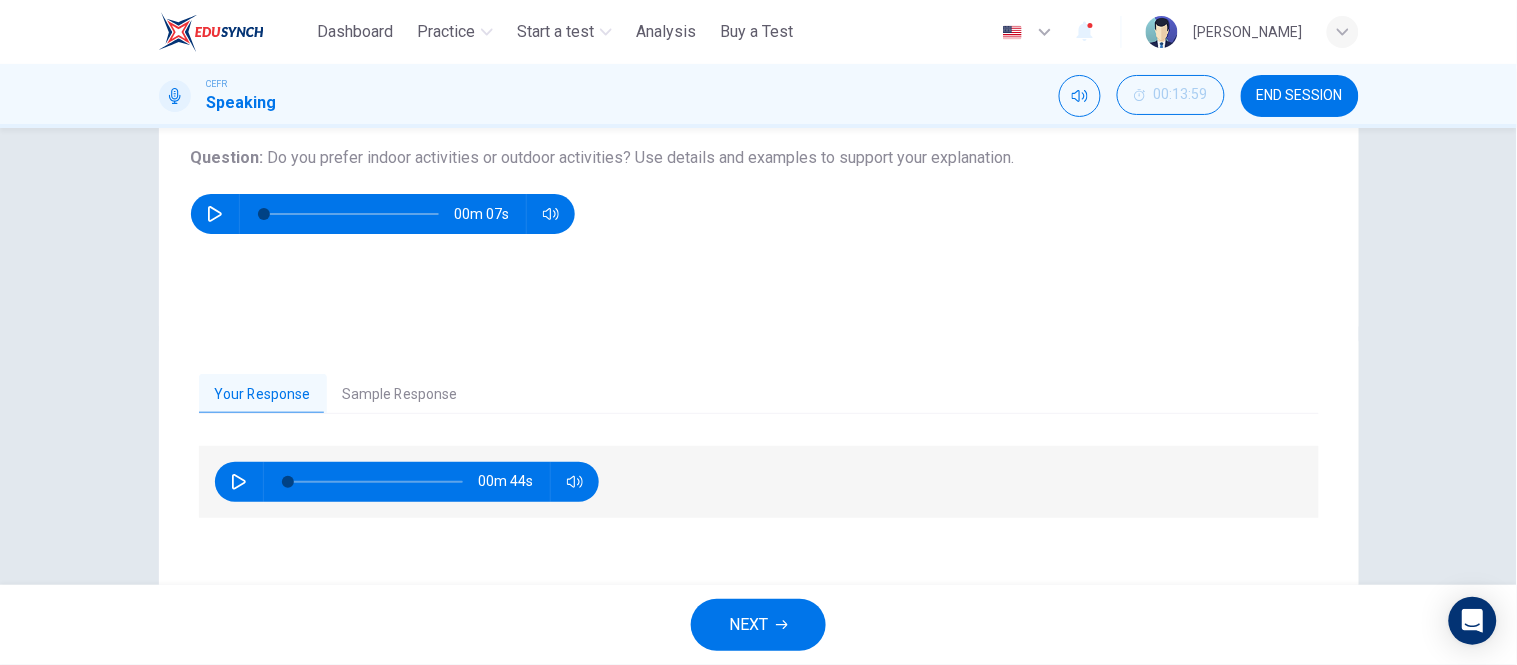 click 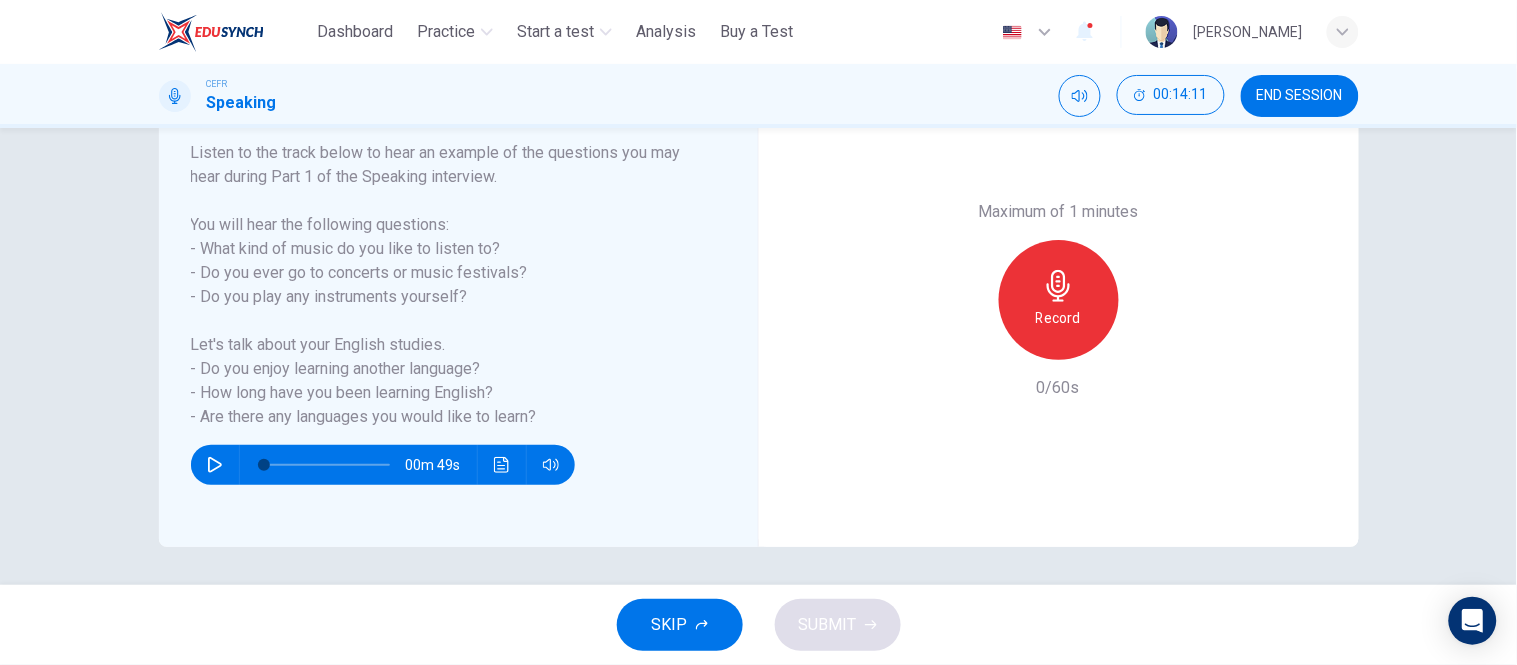 scroll, scrollTop: 317, scrollLeft: 0, axis: vertical 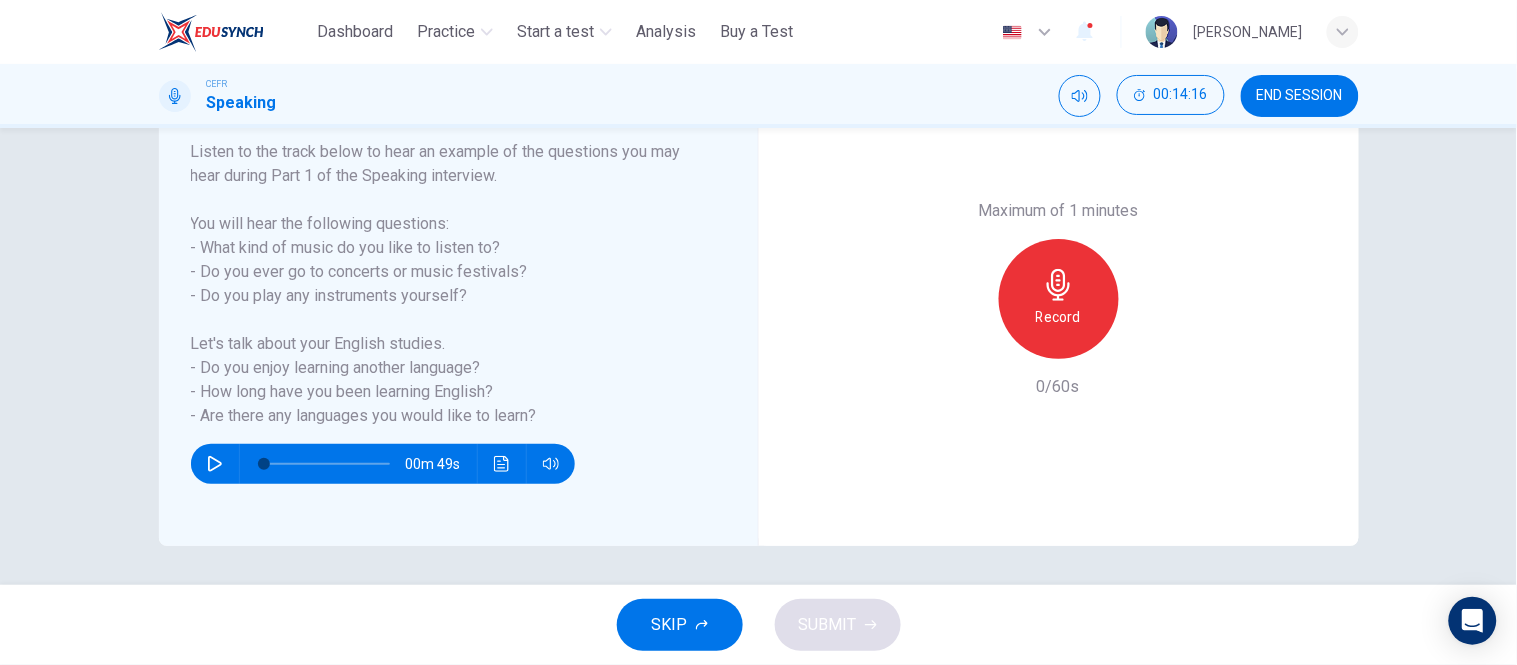 click 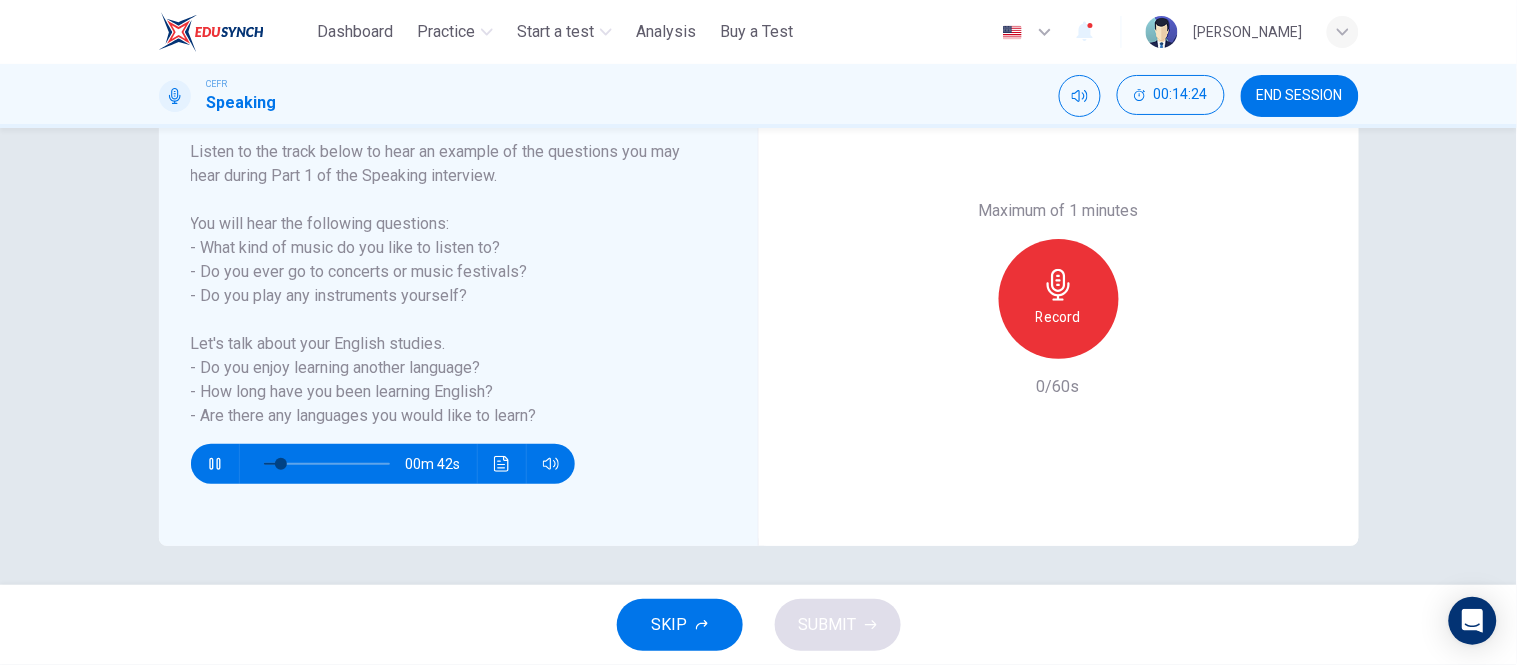 click 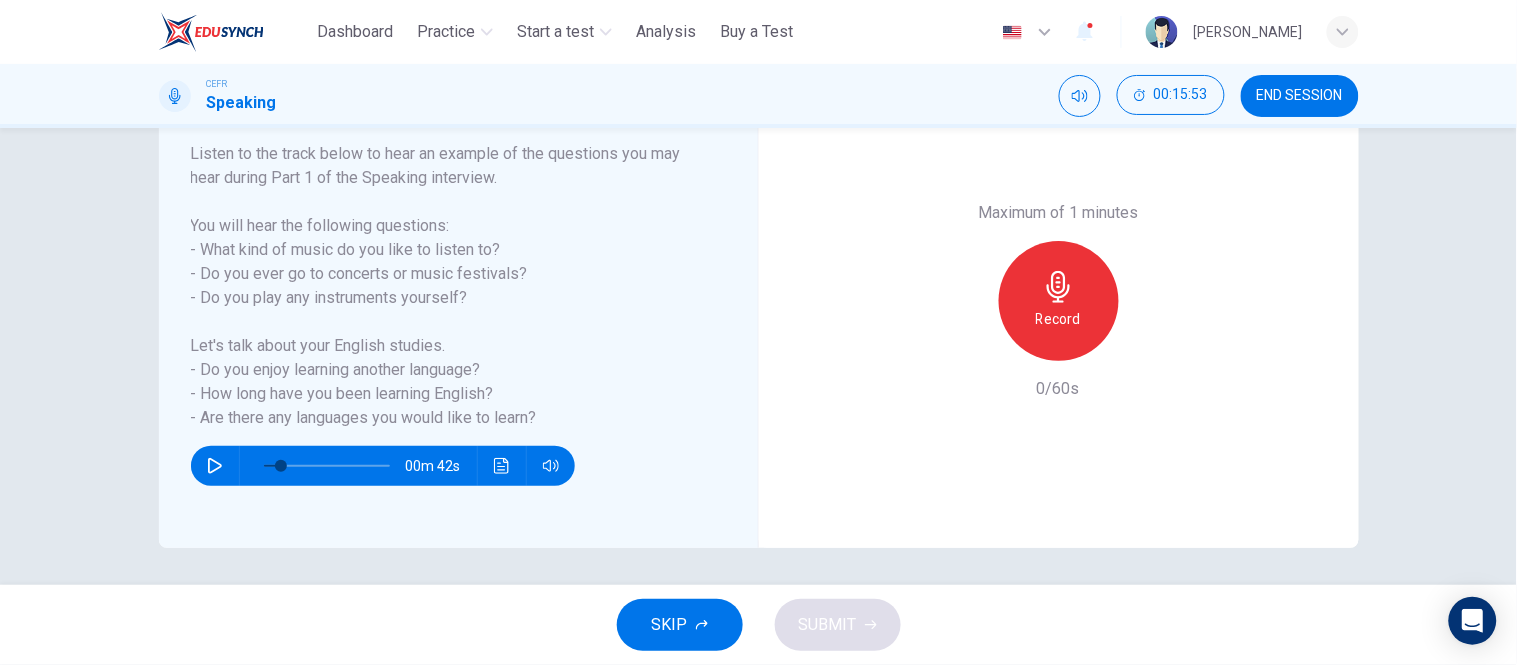 scroll, scrollTop: 317, scrollLeft: 0, axis: vertical 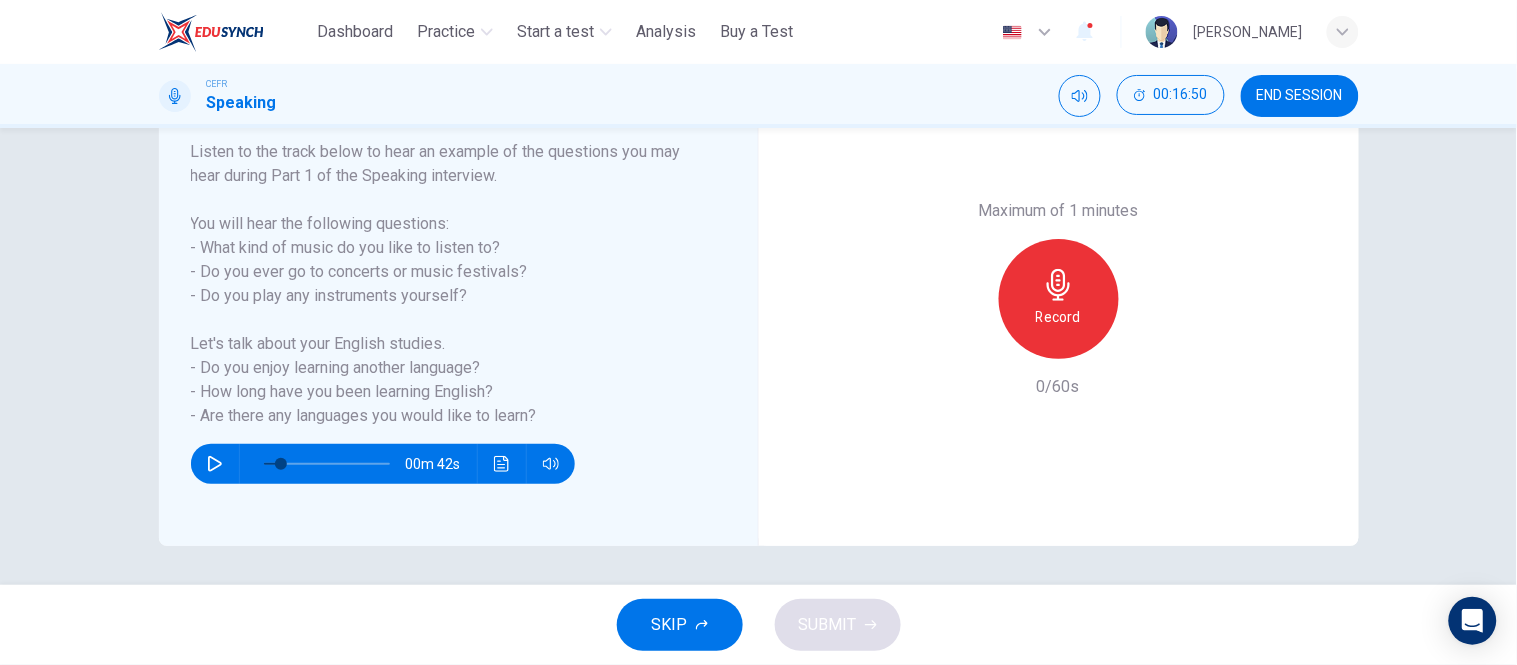 click on "00m 42s" at bounding box center [383, 464] 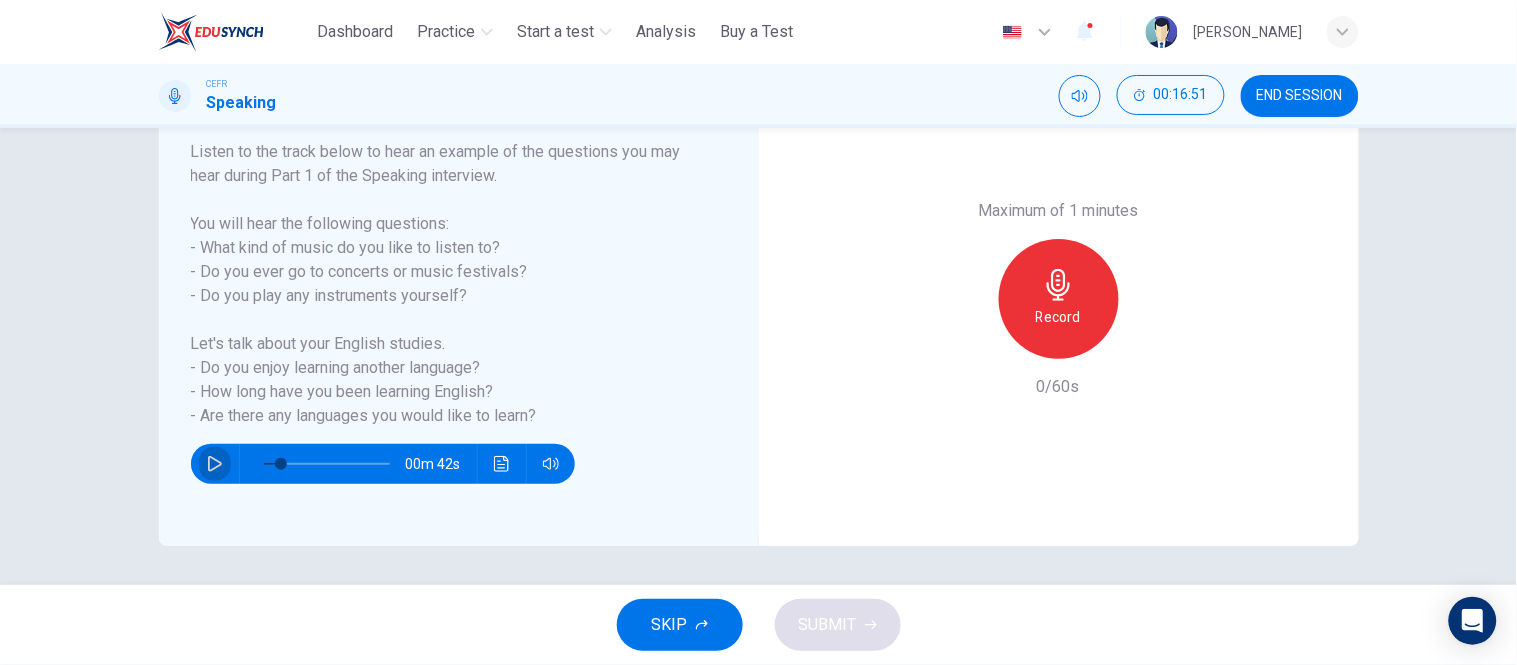 click at bounding box center [215, 464] 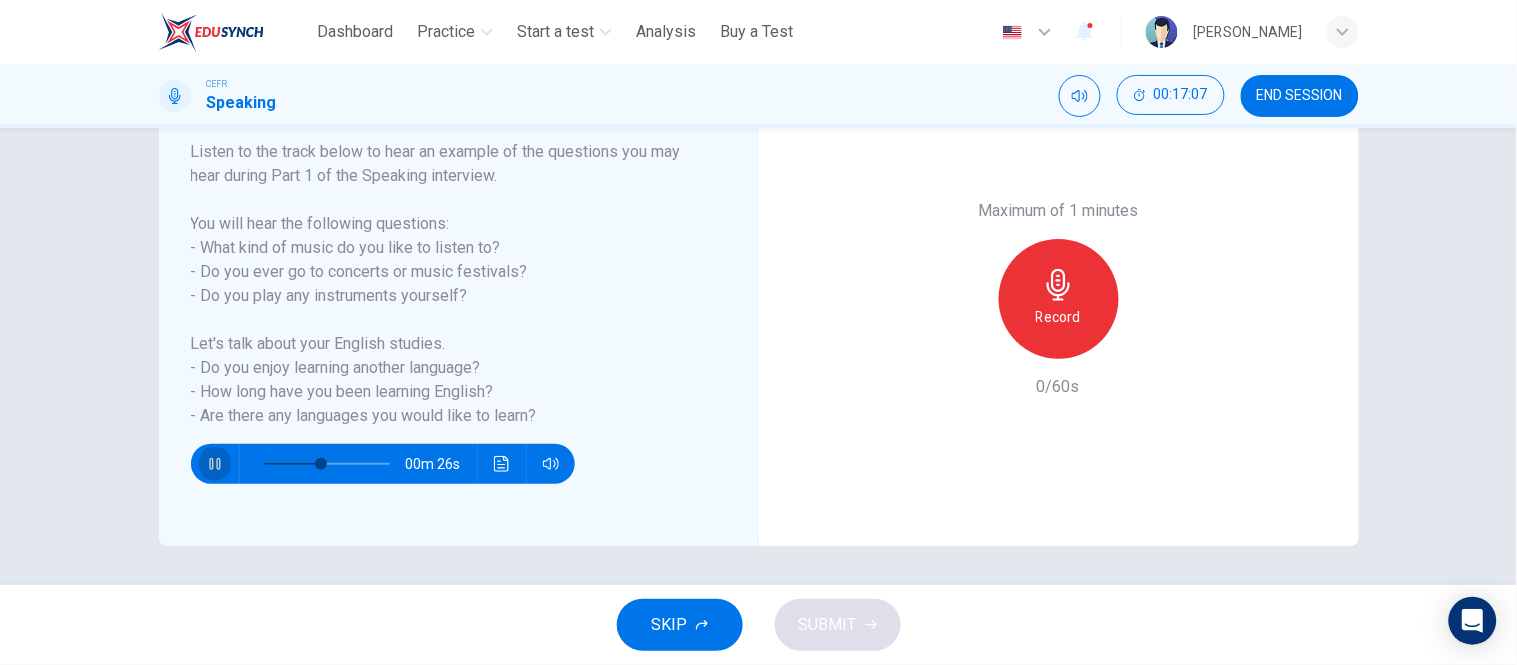click at bounding box center (215, 464) 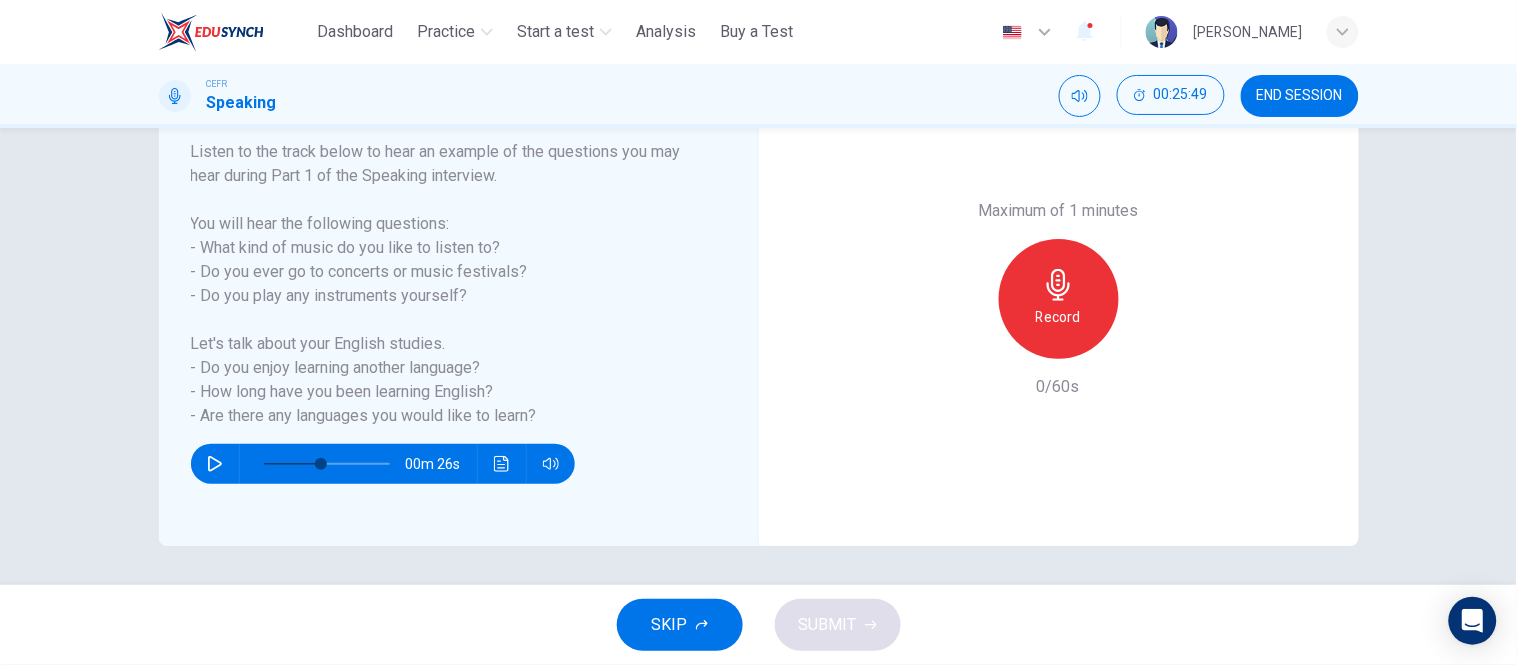 click on "END SESSION" at bounding box center (1300, 96) 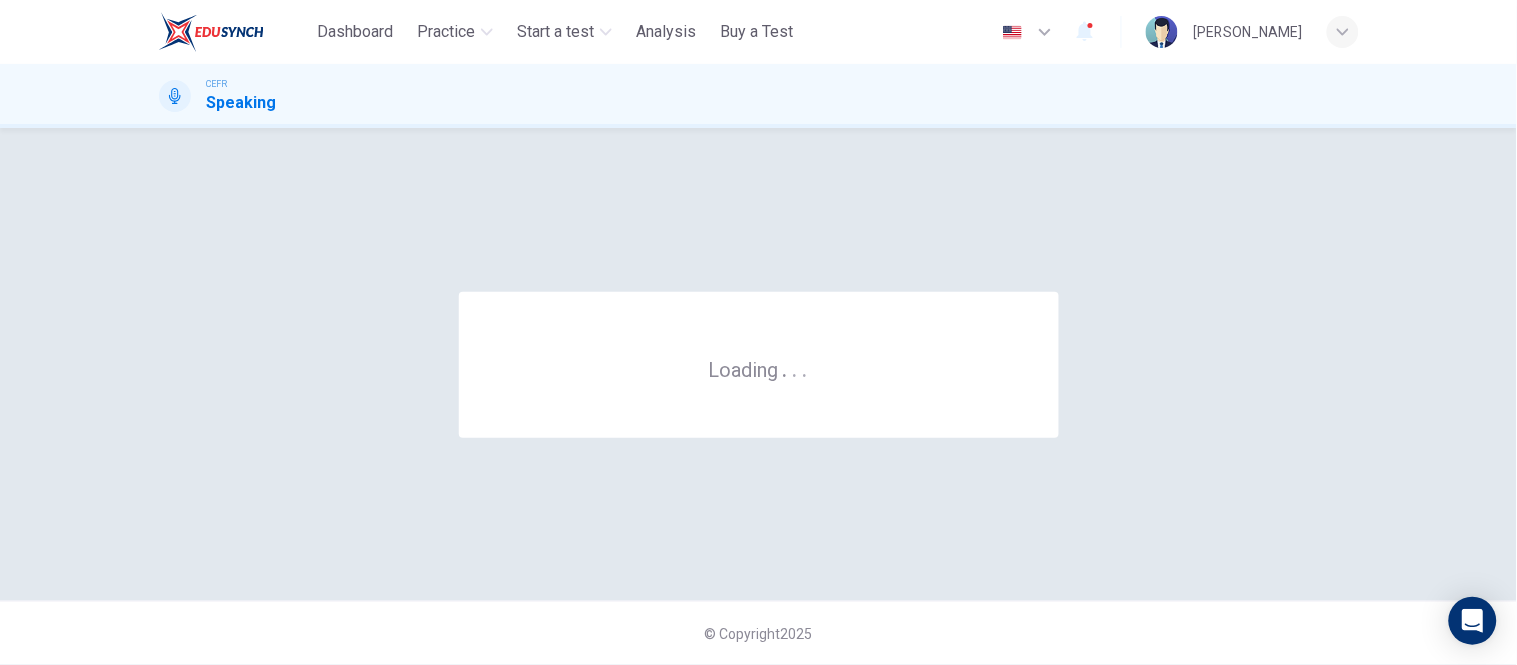 scroll, scrollTop: 0, scrollLeft: 0, axis: both 